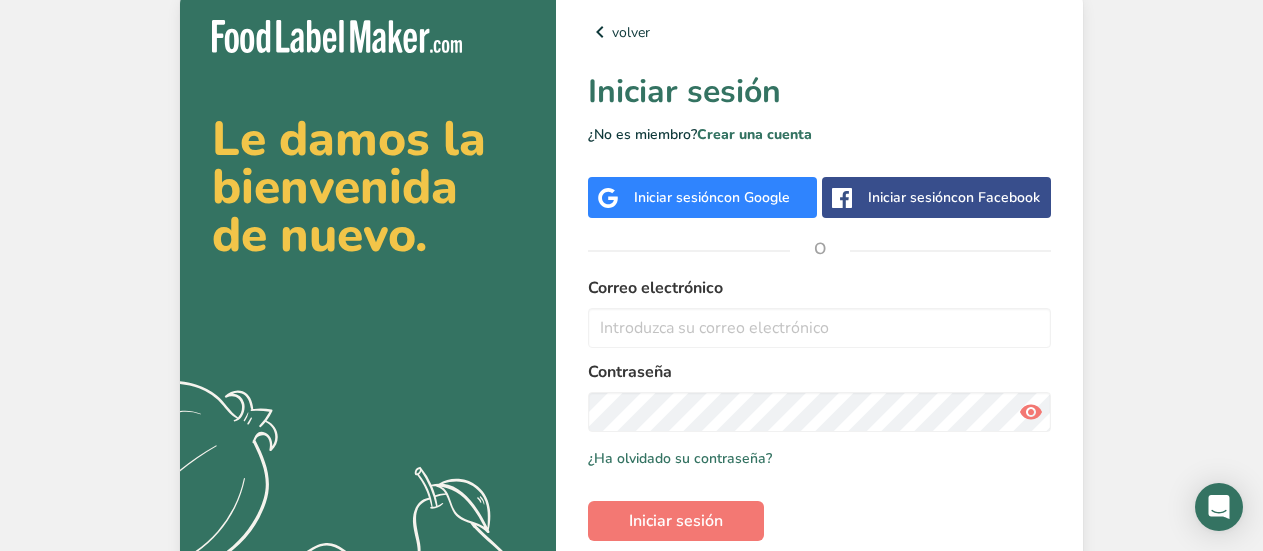 scroll, scrollTop: 0, scrollLeft: 0, axis: both 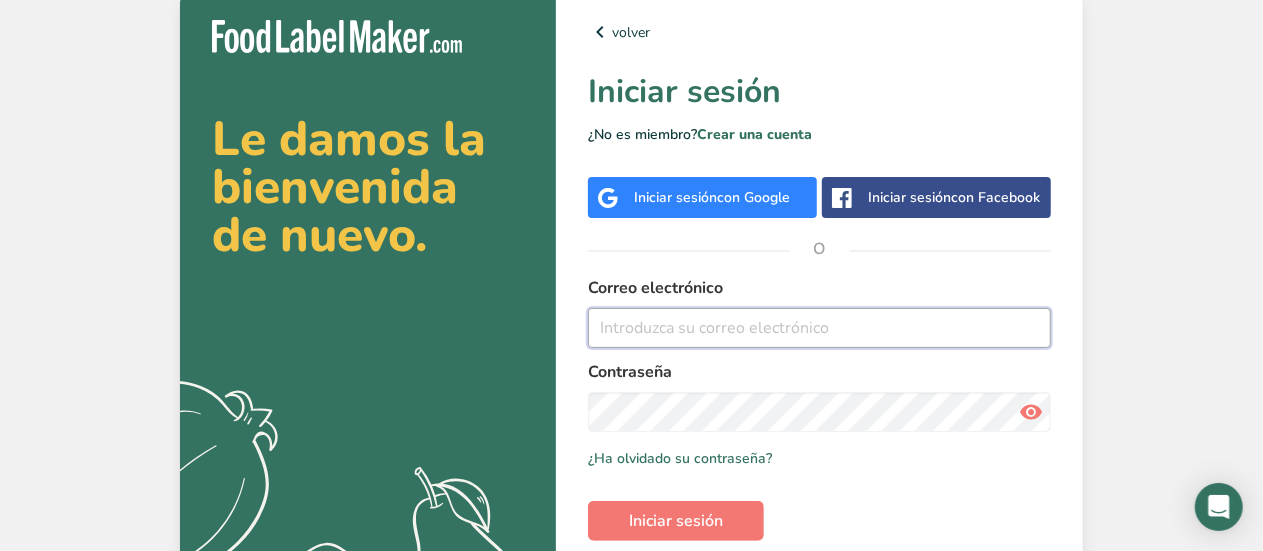 click at bounding box center [819, 328] 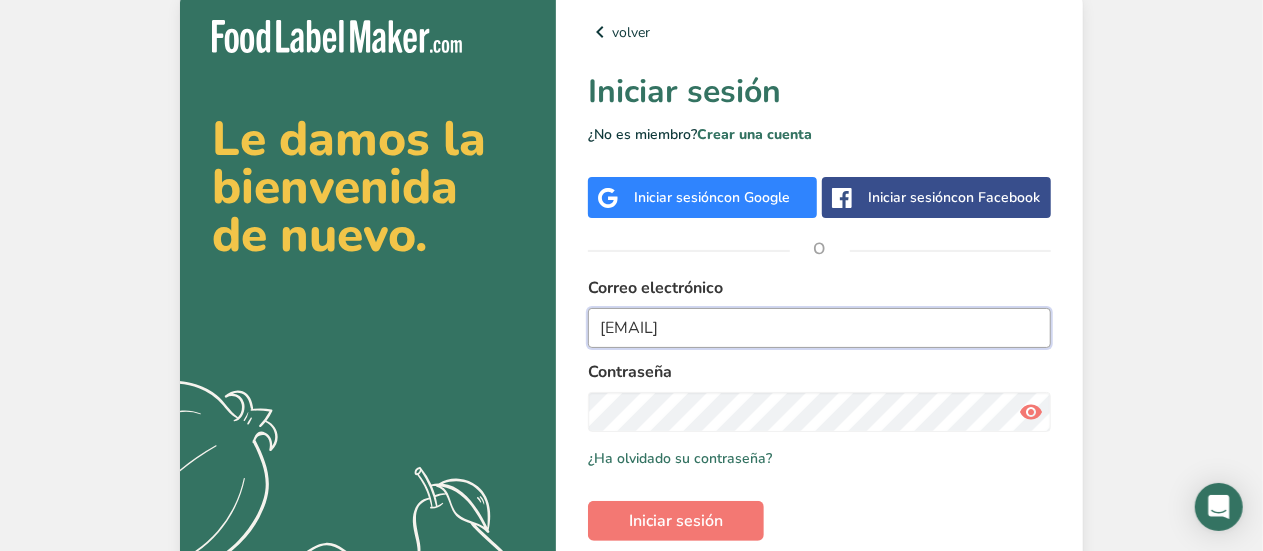 drag, startPoint x: 779, startPoint y: 335, endPoint x: 477, endPoint y: 327, distance: 302.10593 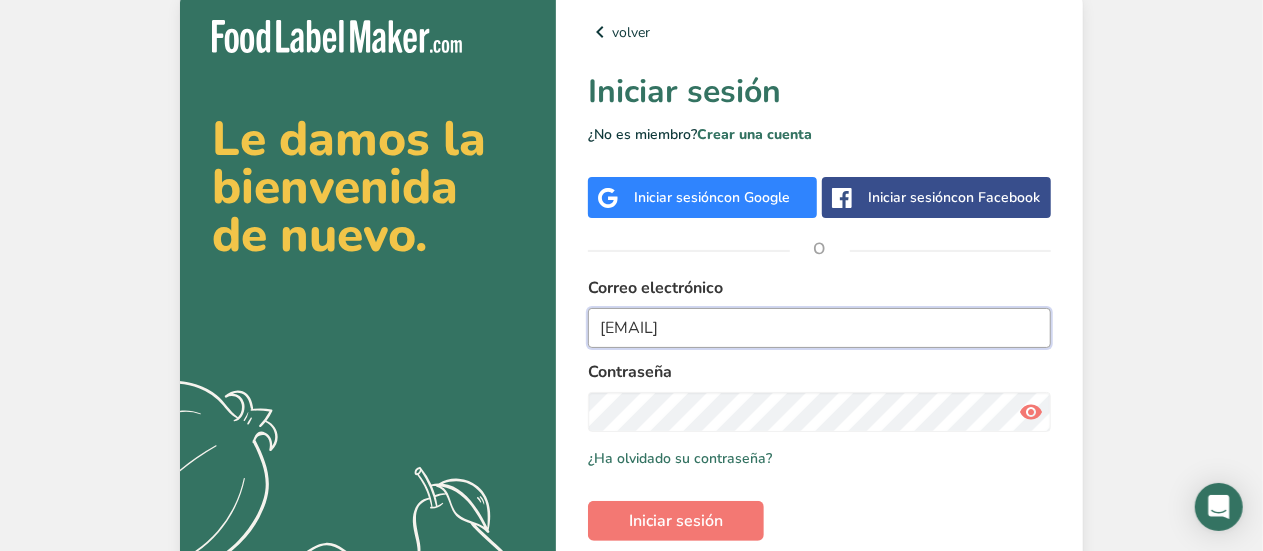 type on "[EMAIL]" 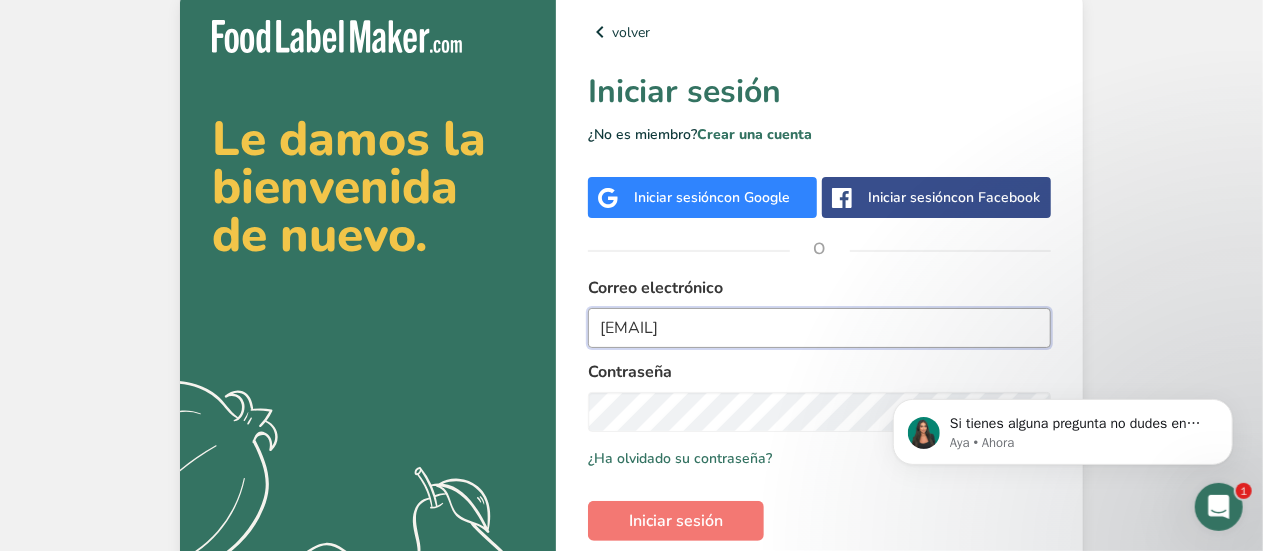 scroll, scrollTop: 0, scrollLeft: 0, axis: both 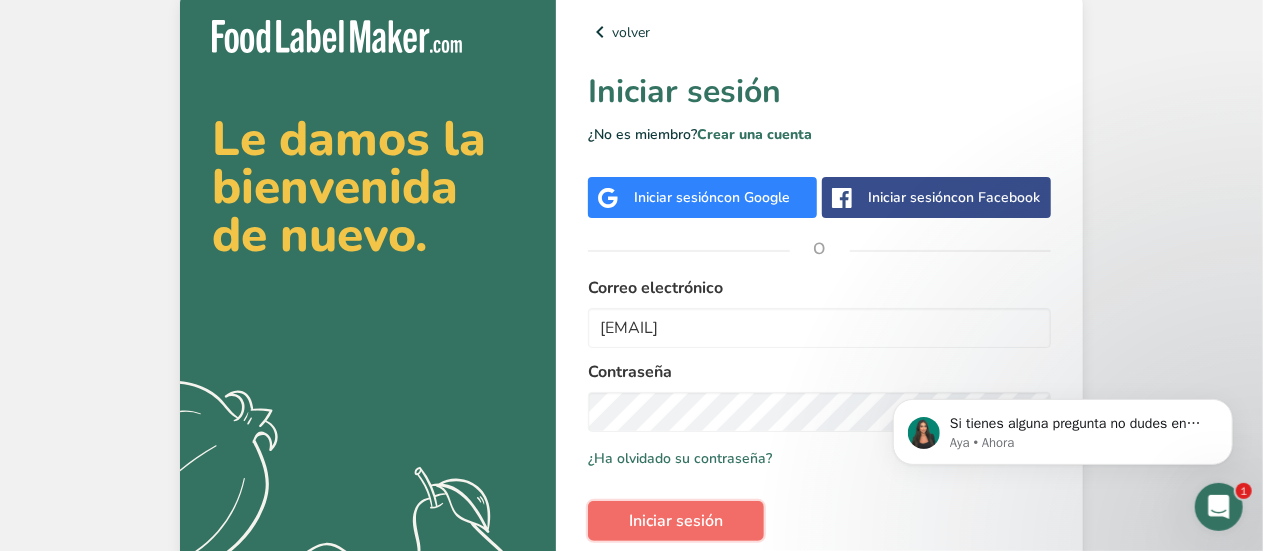 click on "Iniciar sesión" at bounding box center [676, 521] 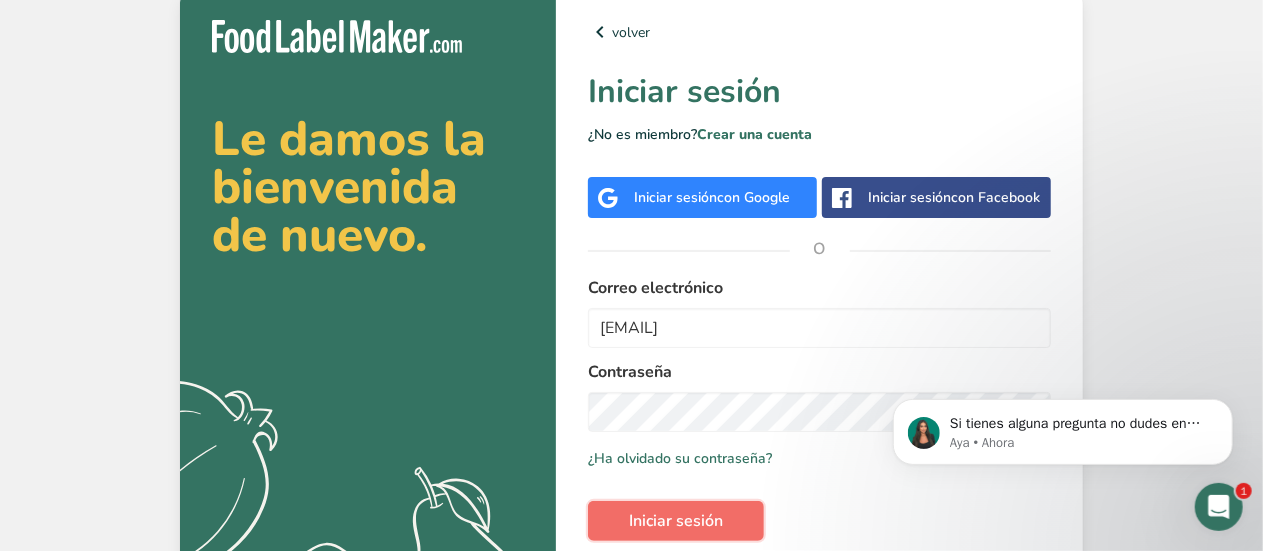 click on "Iniciar sesión" at bounding box center (676, 521) 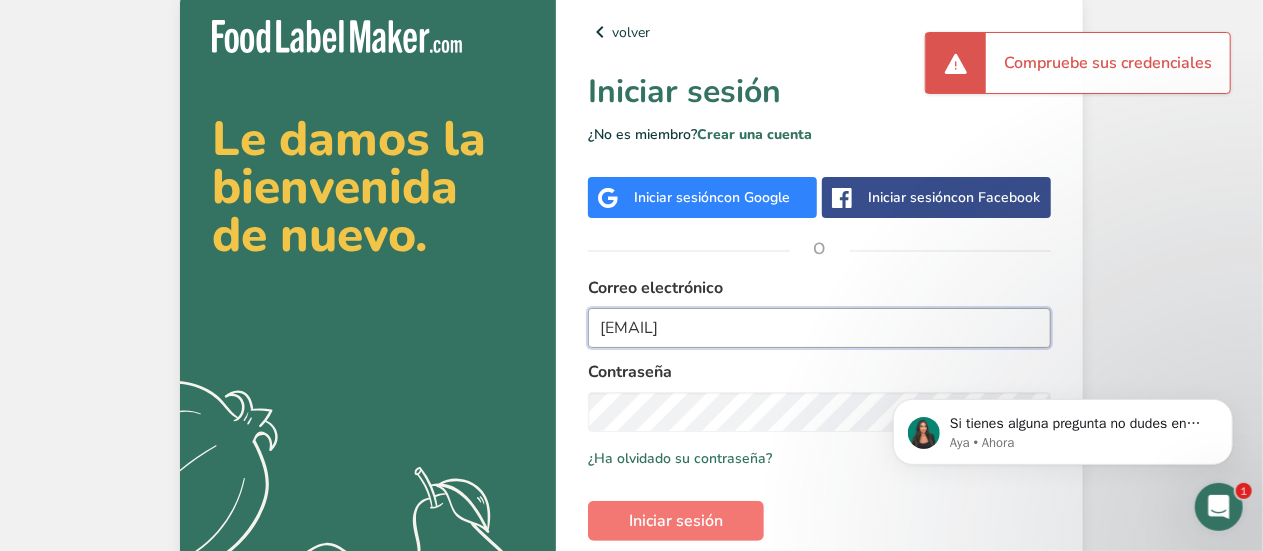 click on "[EMAIL]" at bounding box center [819, 328] 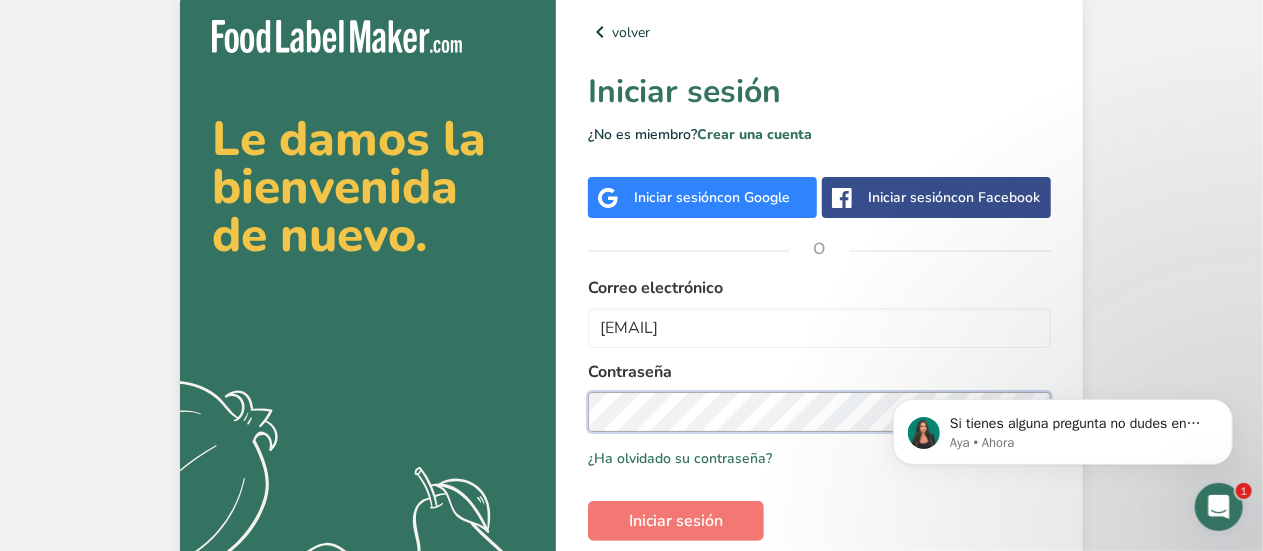 click on "Le damos la bienvenida de nuevo.
.a{fill:#f5f3ed;}
volver
Iniciar sesión
¿No es miembro?
Crear una cuenta
Iniciar sesión   con Google
Iniciar sesión   con Facebook   O   Correo electrónico [EMAIL]   Contraseña
Recuérdame
¿Ha olvidado su contraseña?
Iniciar sesión" at bounding box center [631, 321] 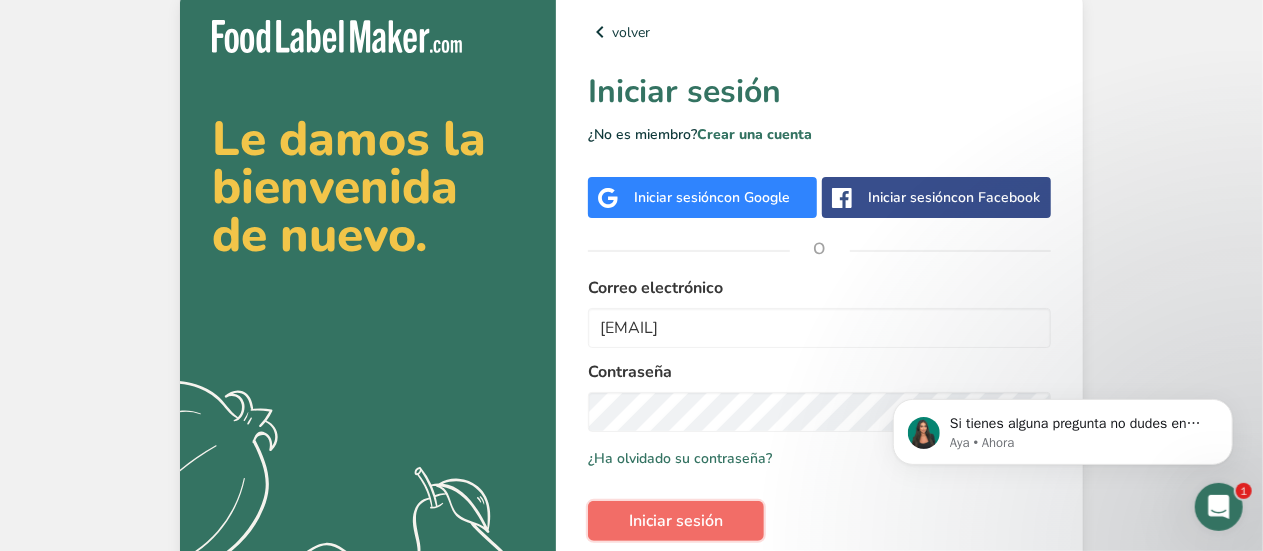click on "Iniciar sesión" at bounding box center [676, 521] 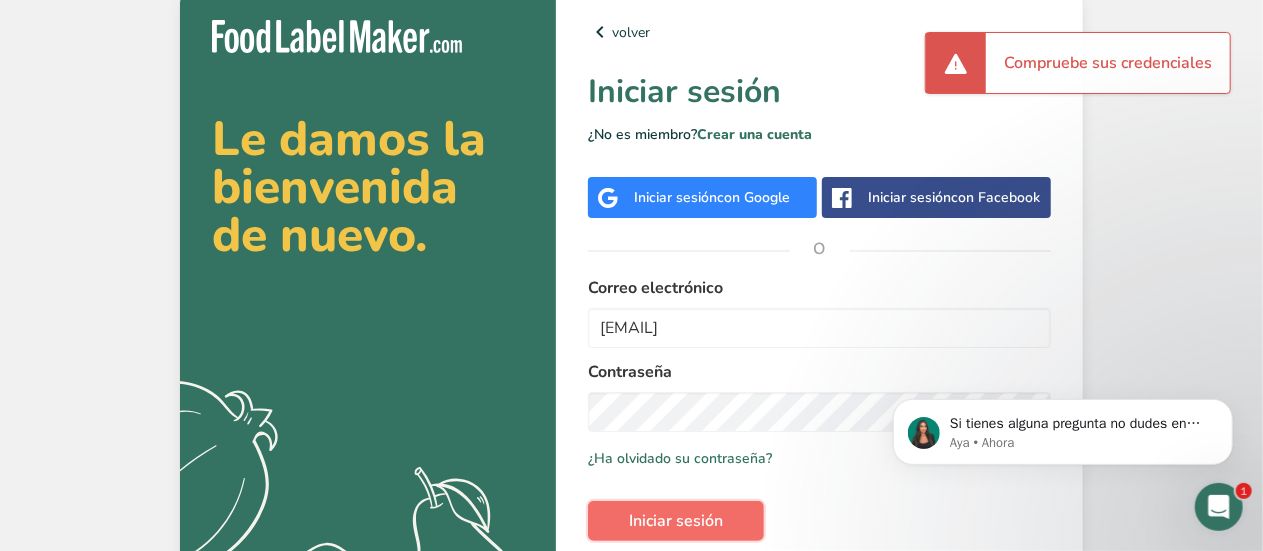 type 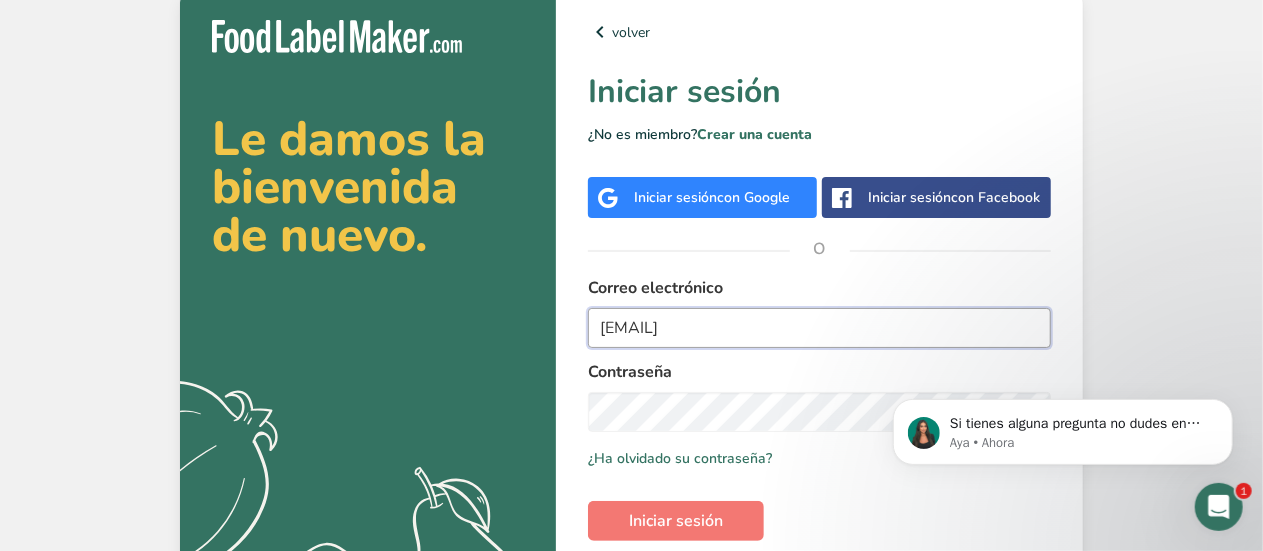 click on "[EMAIL]" at bounding box center (819, 328) 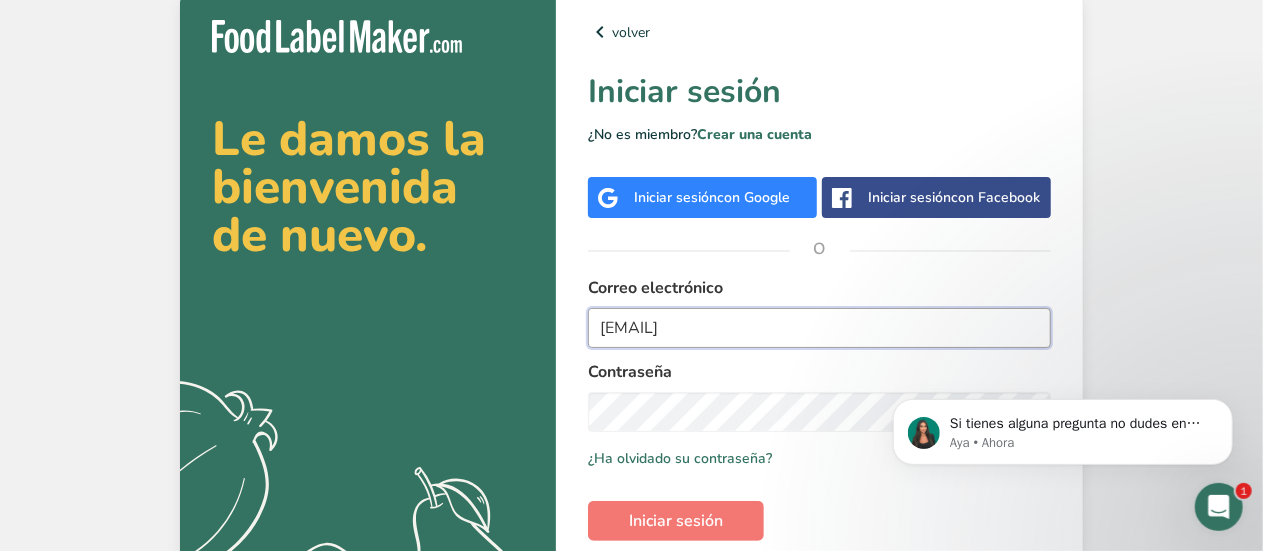 click on "[EMAIL]" at bounding box center (819, 328) 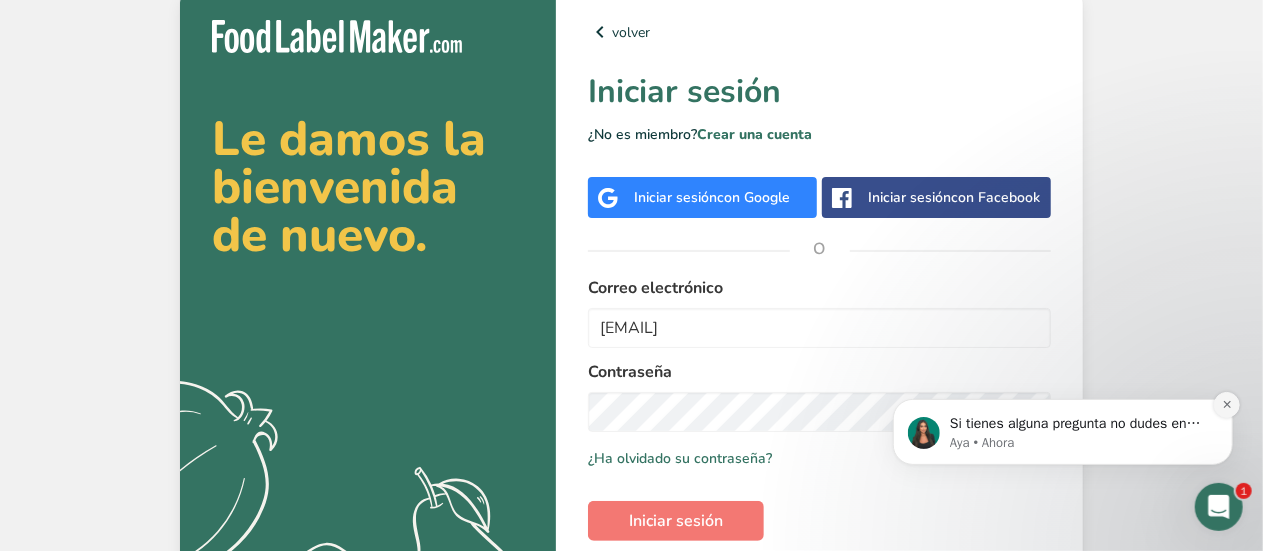 click at bounding box center (1226, 404) 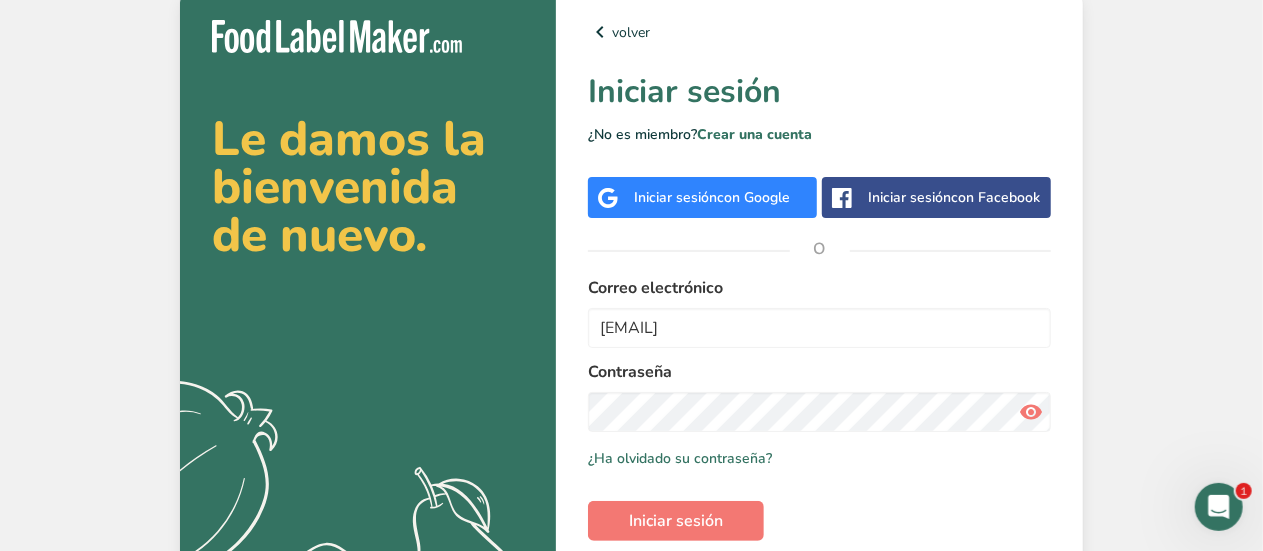click at bounding box center (1031, 412) 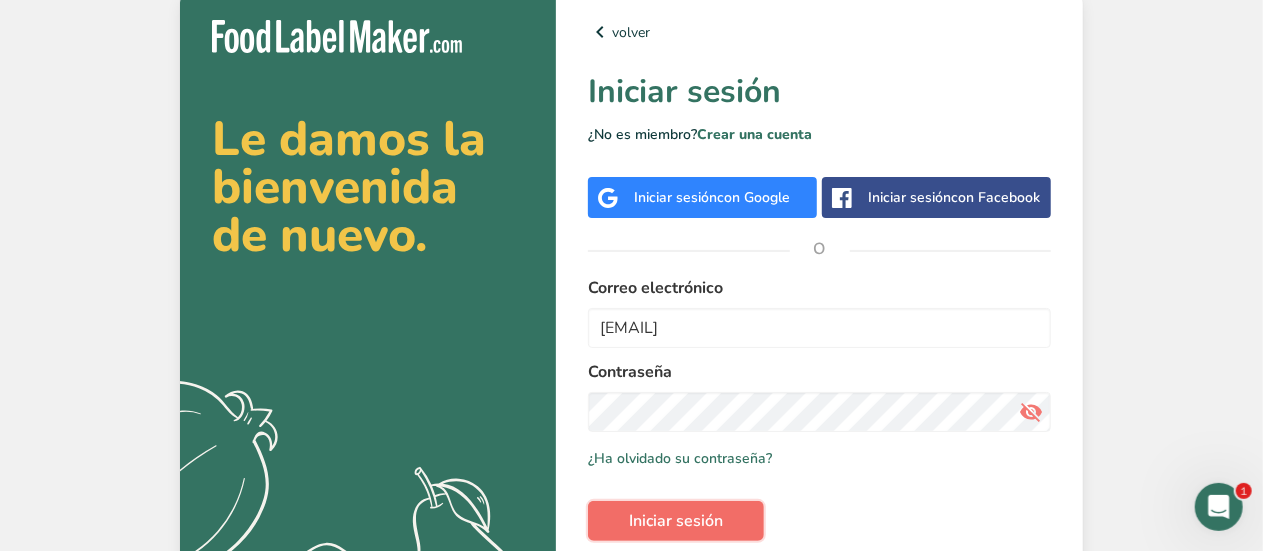 click on "Iniciar sesión" at bounding box center [676, 521] 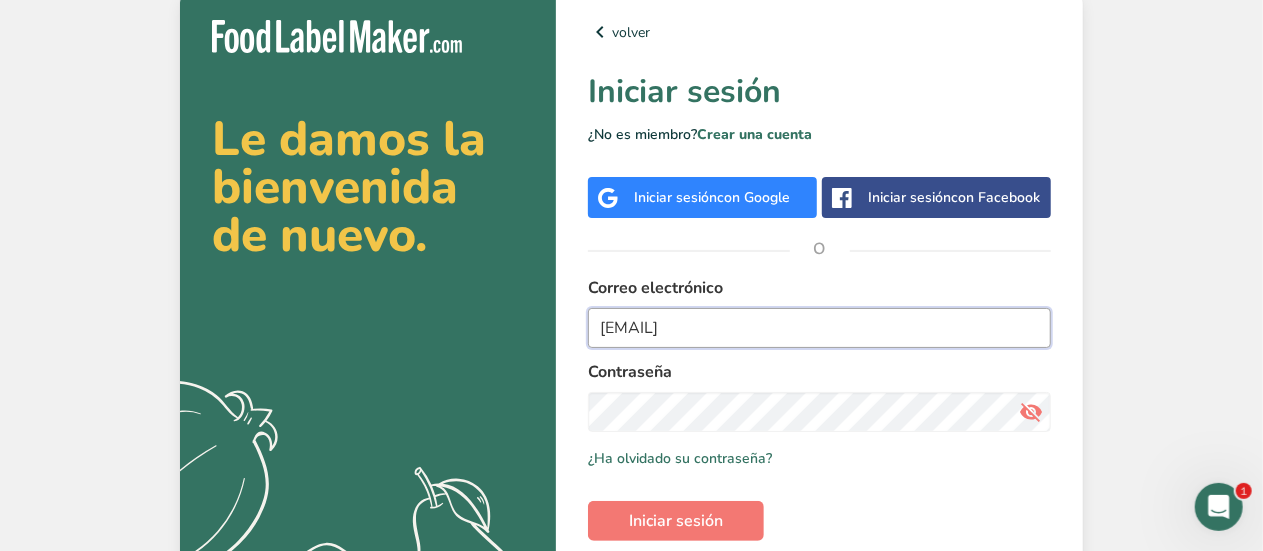 drag, startPoint x: 774, startPoint y: 327, endPoint x: 529, endPoint y: 353, distance: 246.37573 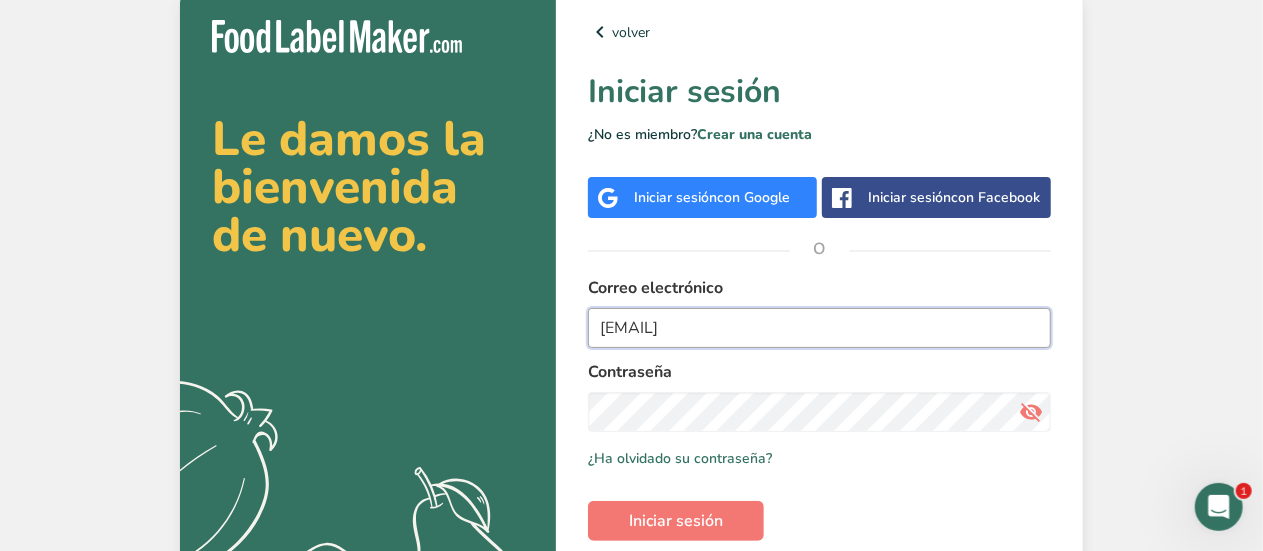 type on "[EMAIL]" 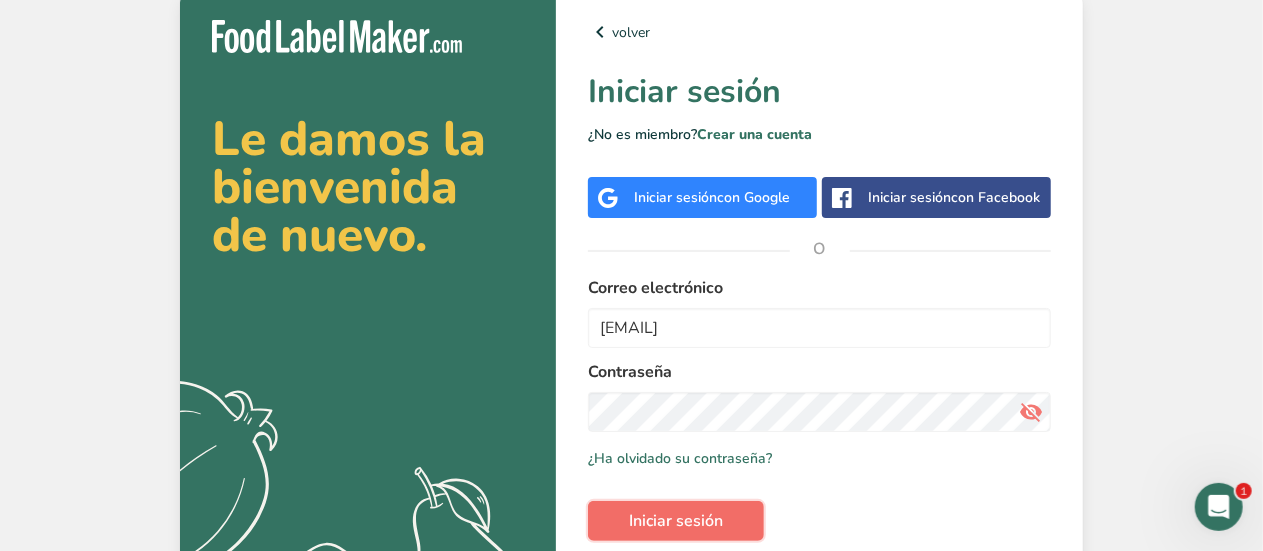 click on "Iniciar sesión" at bounding box center (676, 521) 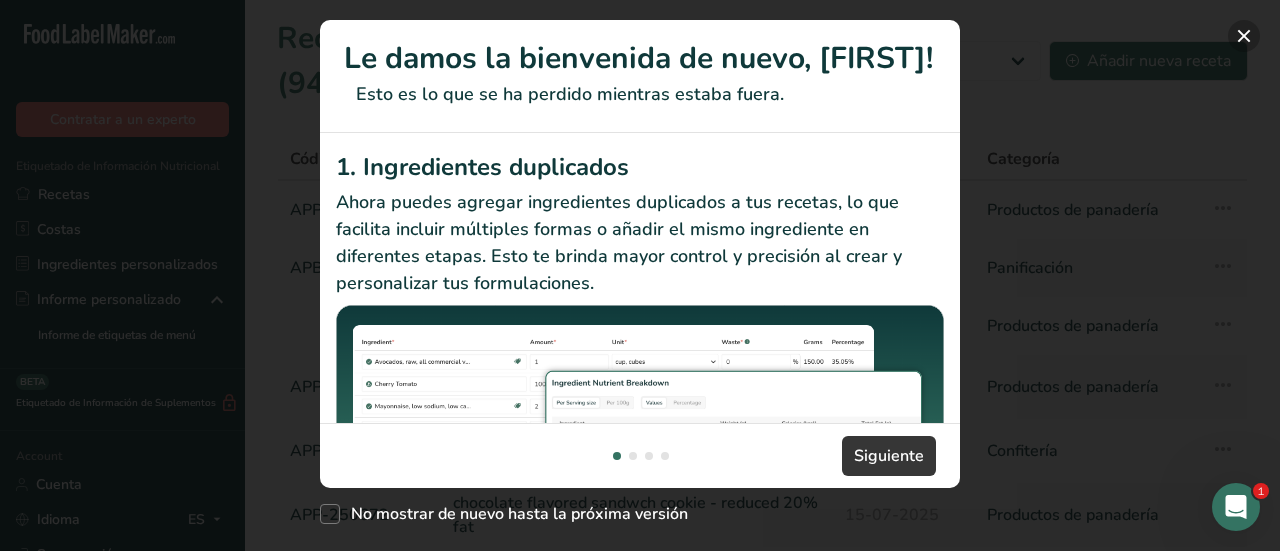 click at bounding box center (1244, 36) 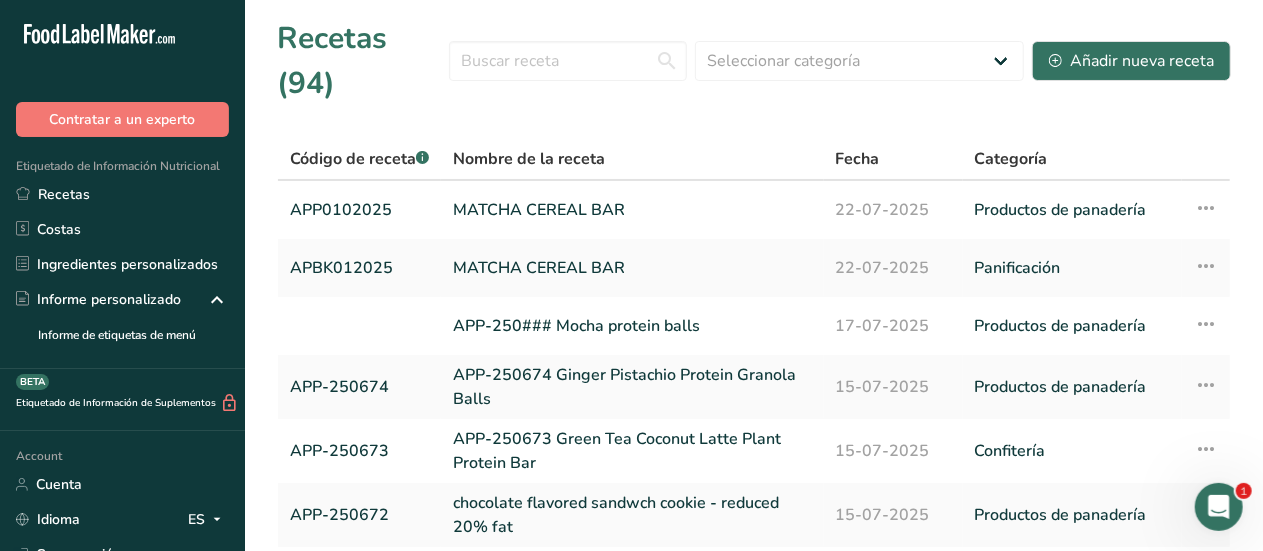scroll, scrollTop: 124, scrollLeft: 0, axis: vertical 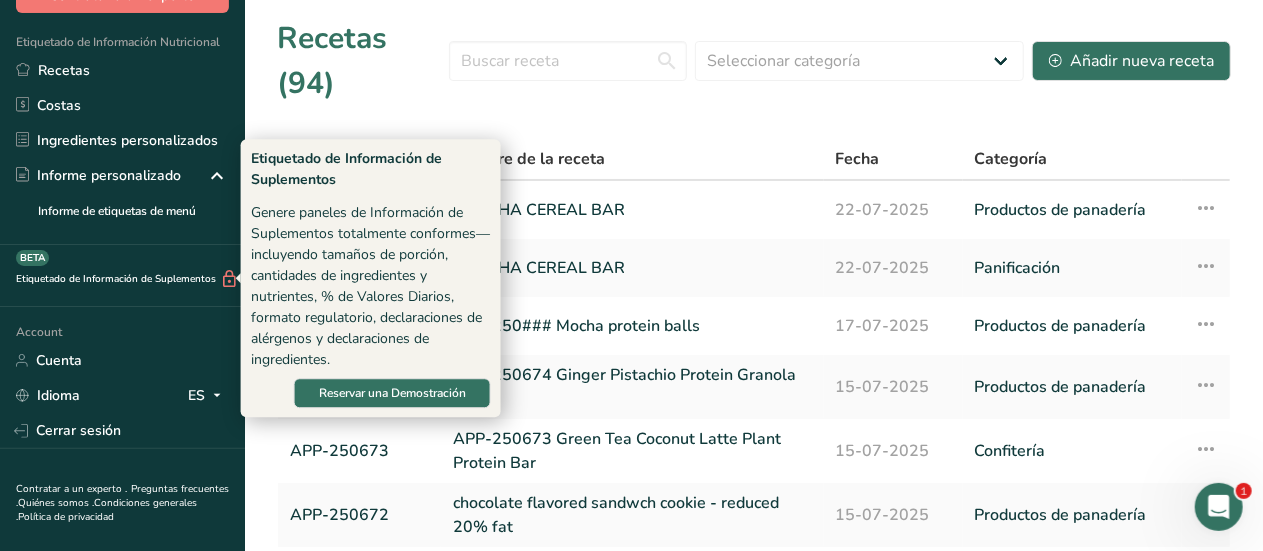 click on "Etiquetado de Información de Suplementos
BETA" at bounding box center [119, 279] 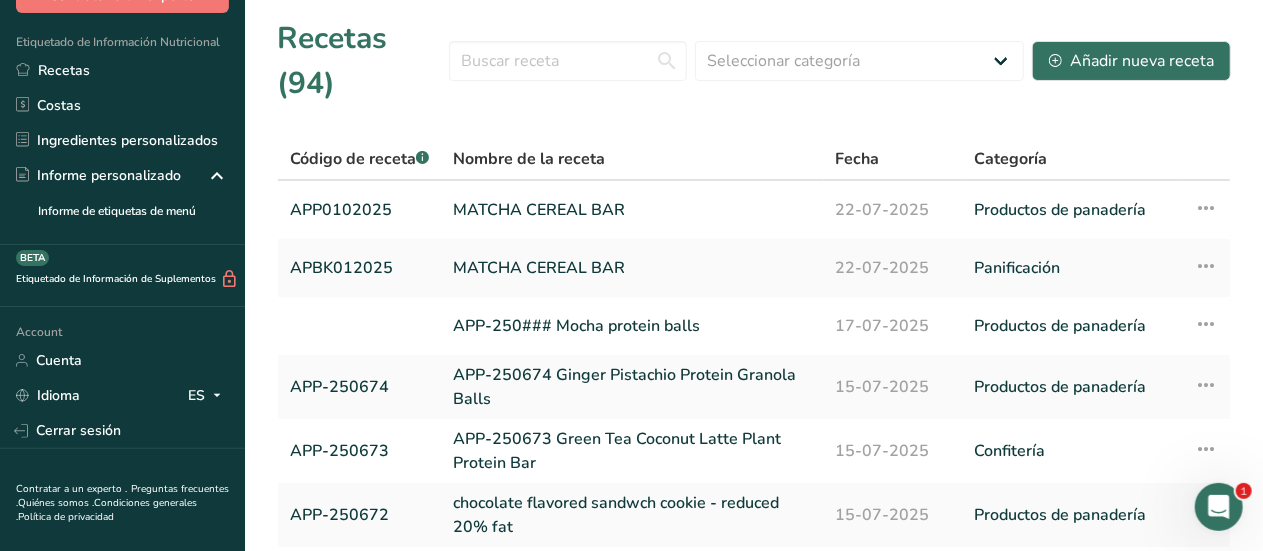click on "Etiquetado de Información de Suplementos
BETA" at bounding box center [119, 279] 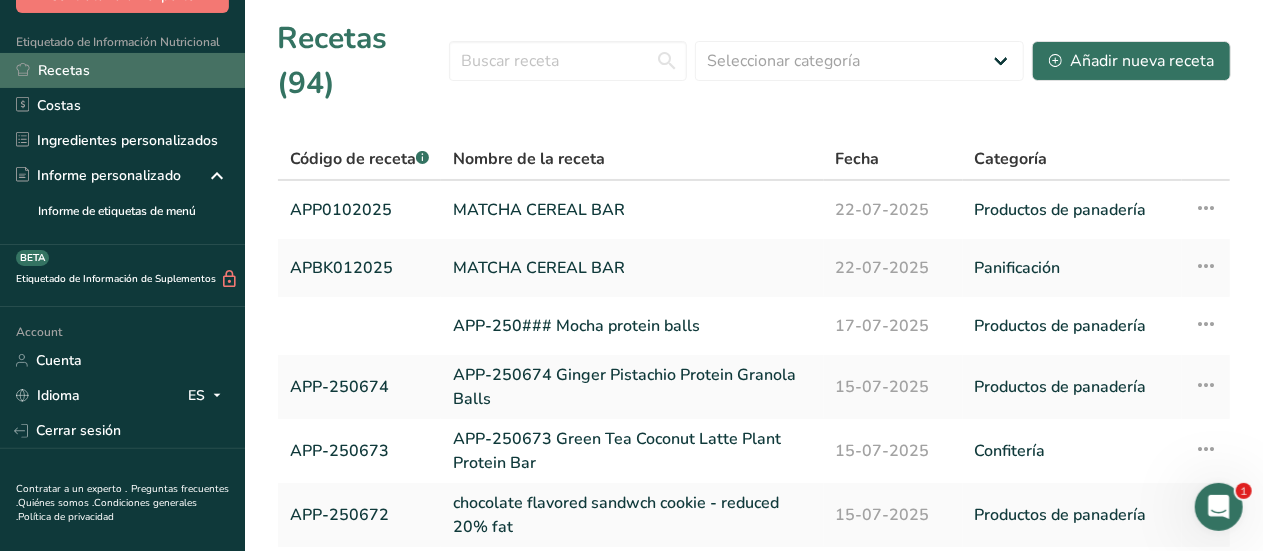click on "Recetas" at bounding box center [122, 70] 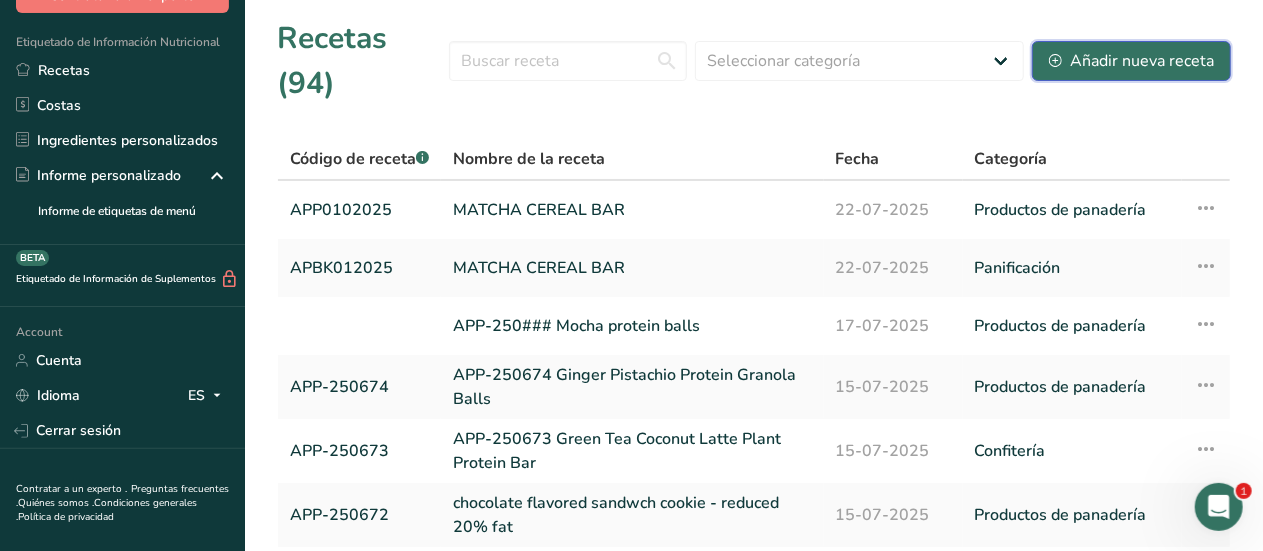 click on "Añadir nueva receta" at bounding box center (1131, 61) 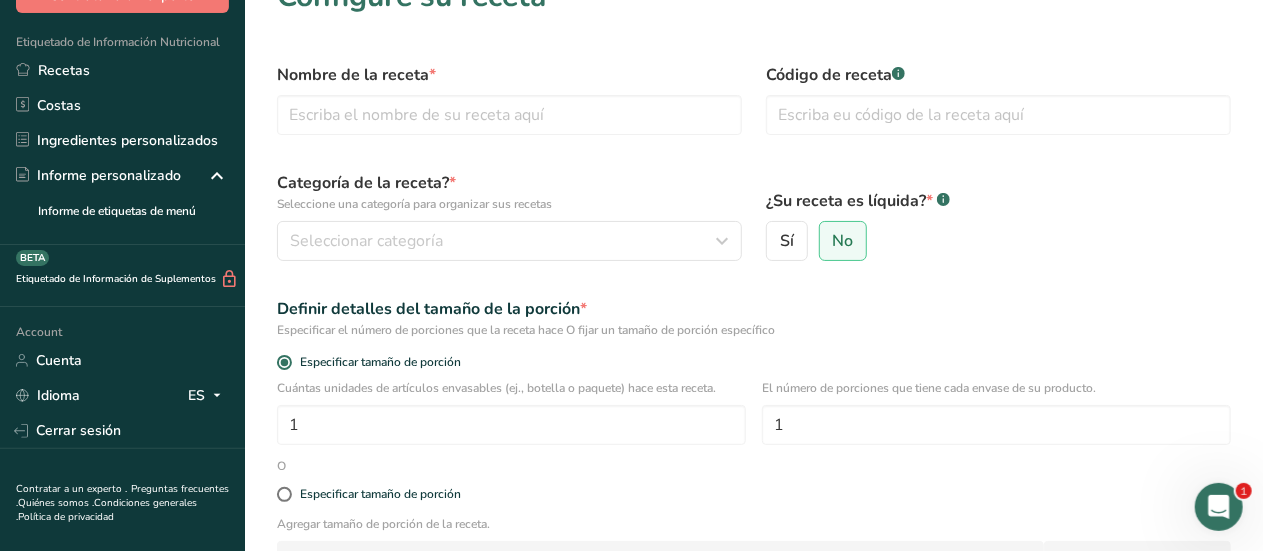 scroll, scrollTop: 0, scrollLeft: 0, axis: both 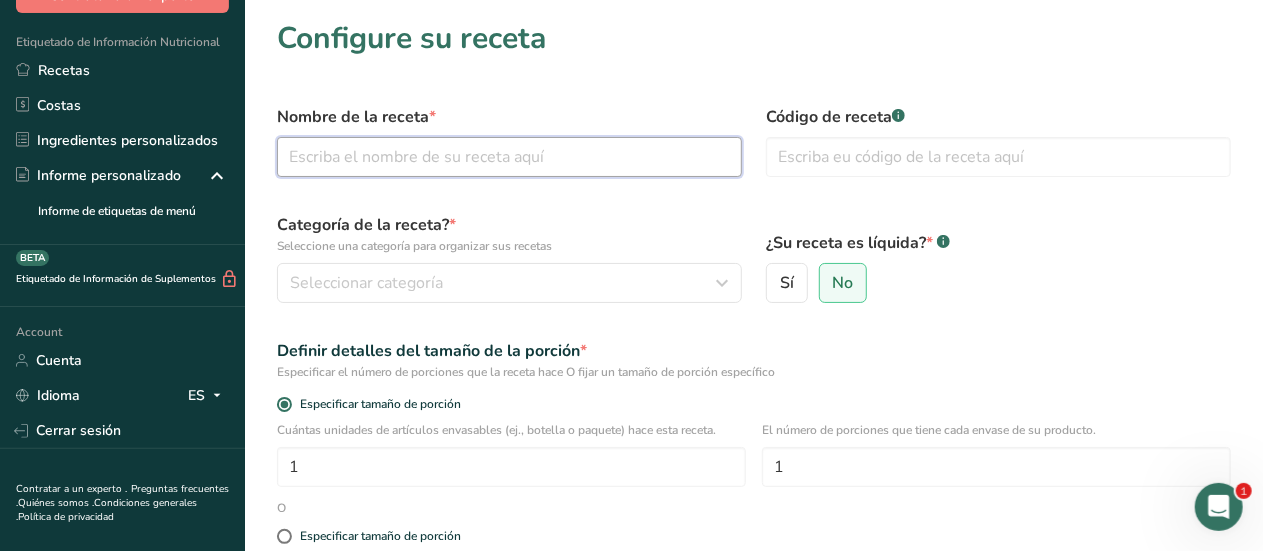 click at bounding box center (509, 157) 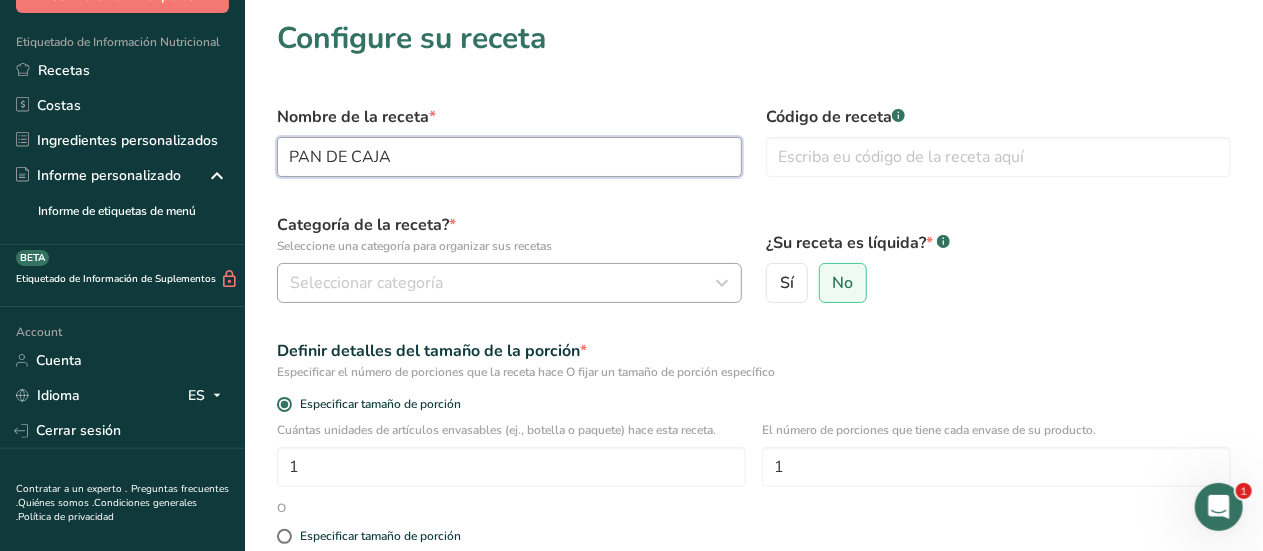 type on "PAN DE CAJA" 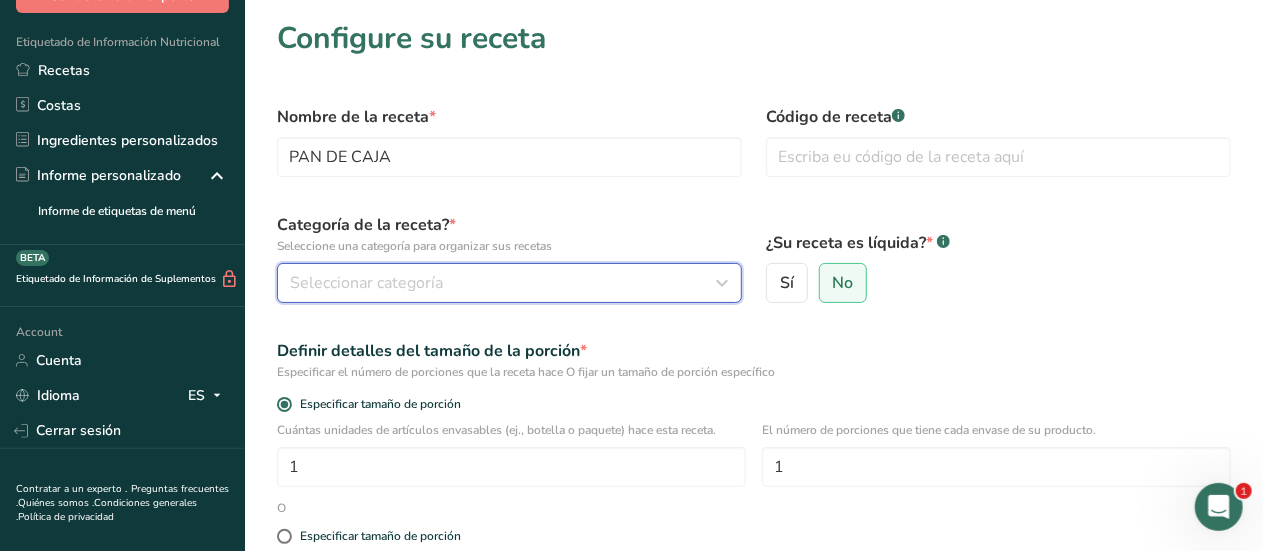 click on "Seleccionar categoría" at bounding box center (503, 283) 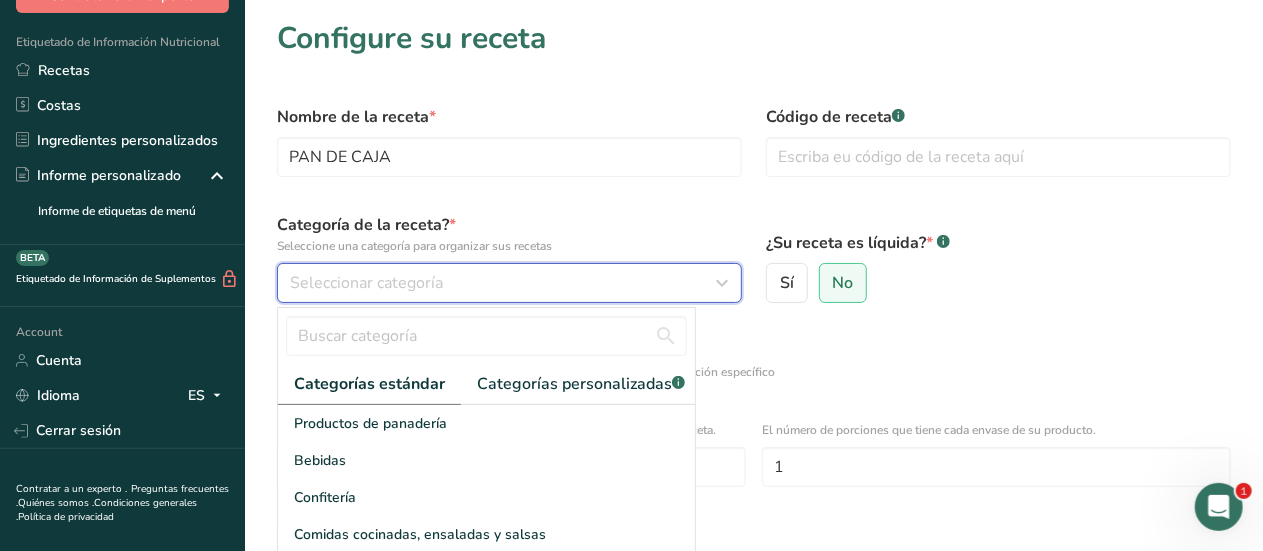 type 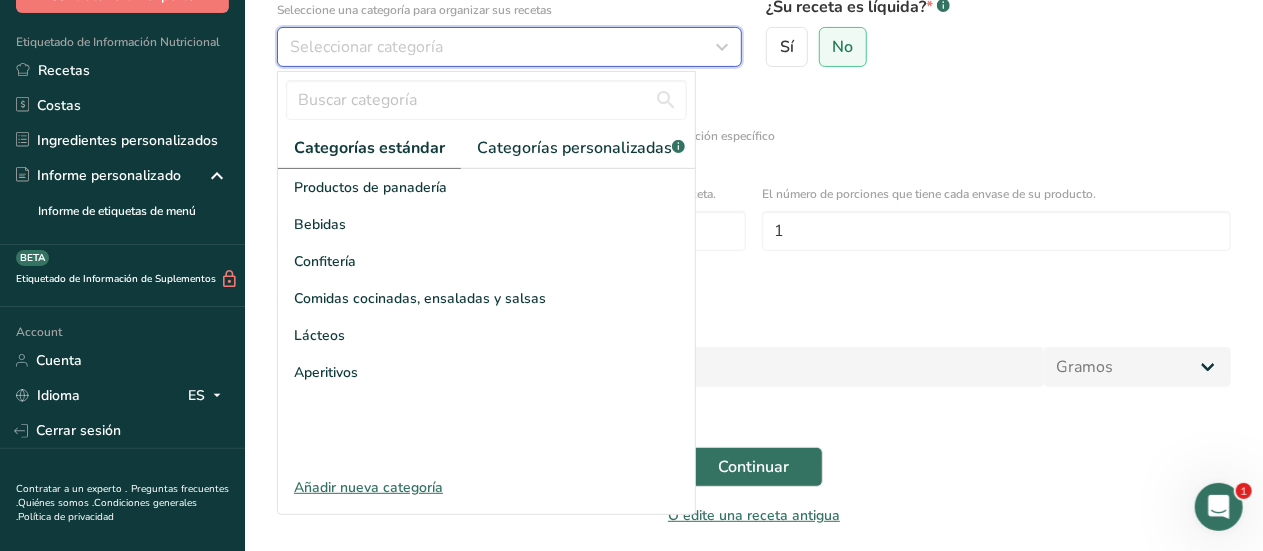 scroll, scrollTop: 237, scrollLeft: 0, axis: vertical 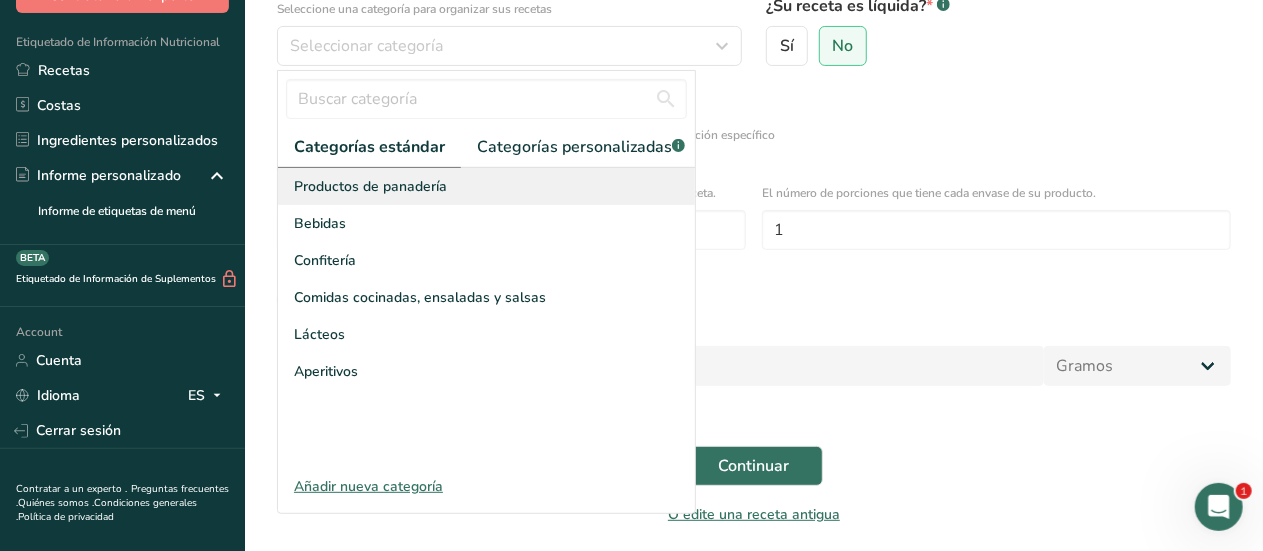 click on "Productos de panadería" at bounding box center (370, 186) 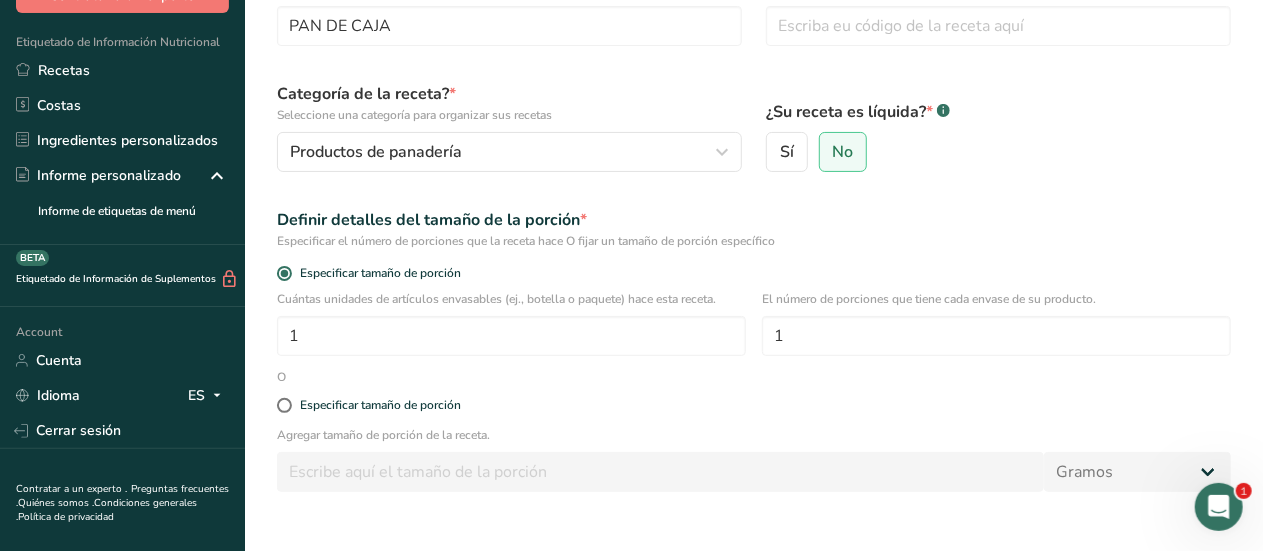 scroll, scrollTop: 124, scrollLeft: 0, axis: vertical 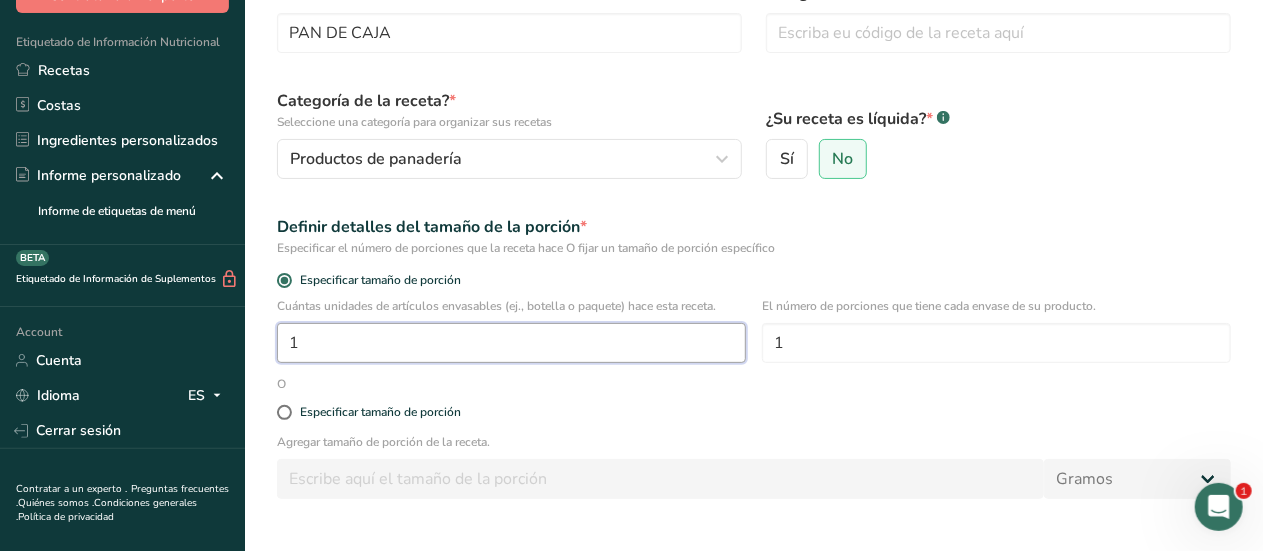 click on "1" at bounding box center [511, 343] 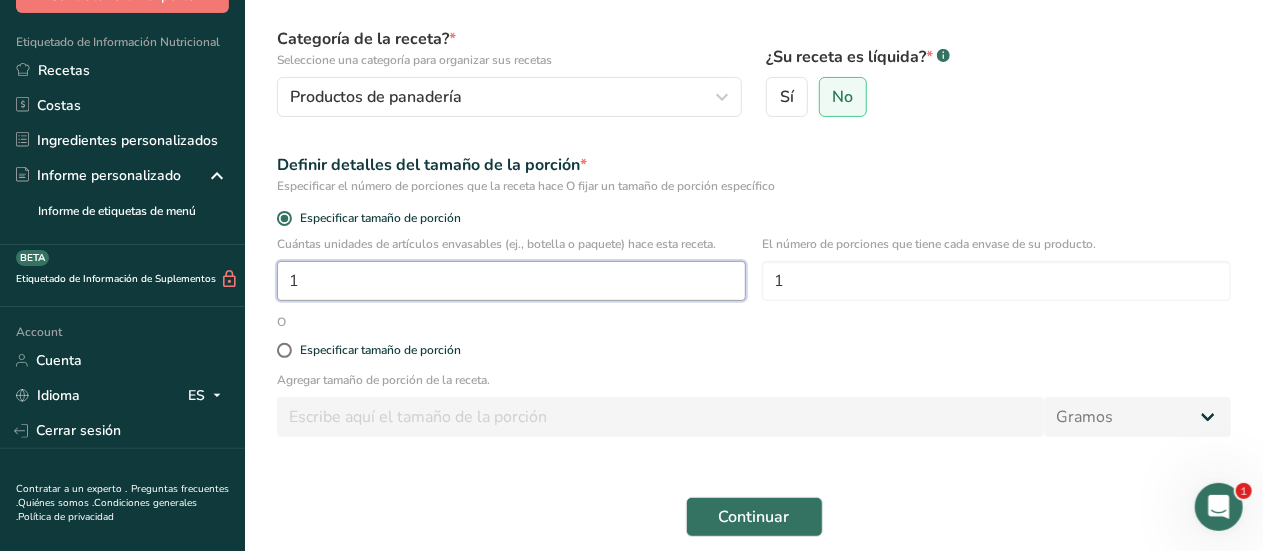 scroll, scrollTop: 187, scrollLeft: 0, axis: vertical 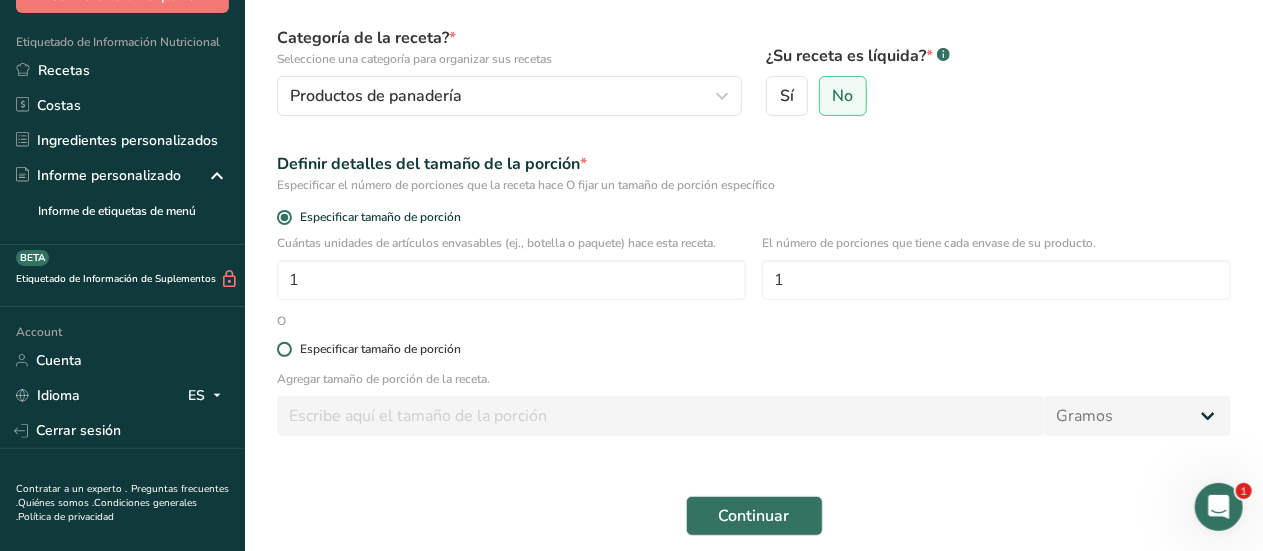 click at bounding box center (284, 349) 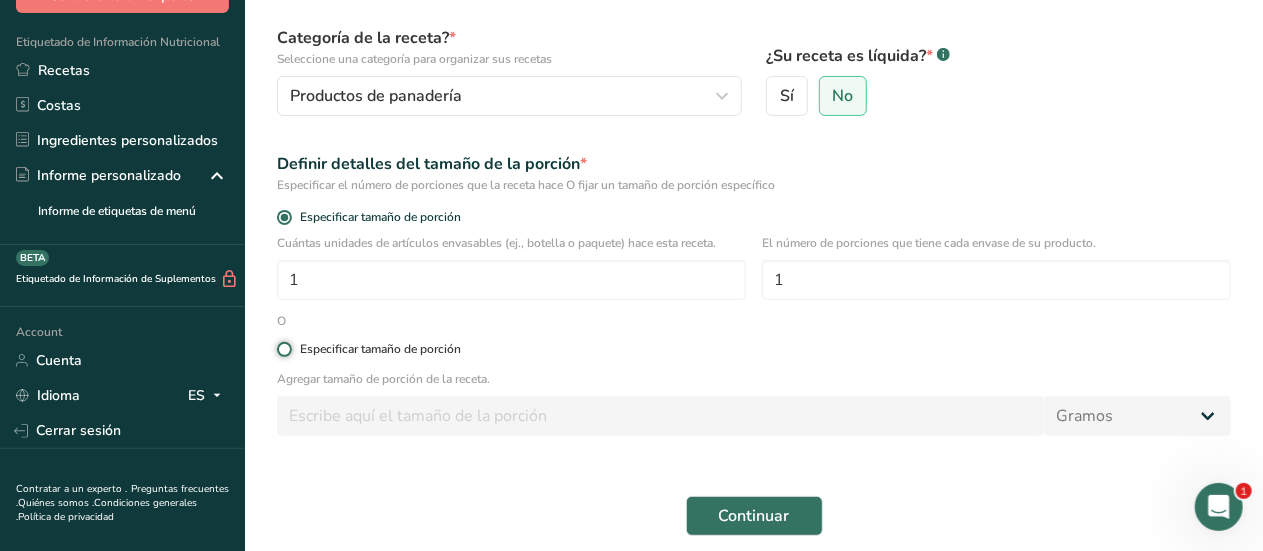 click on "Especificar tamaño de porción" at bounding box center (283, 349) 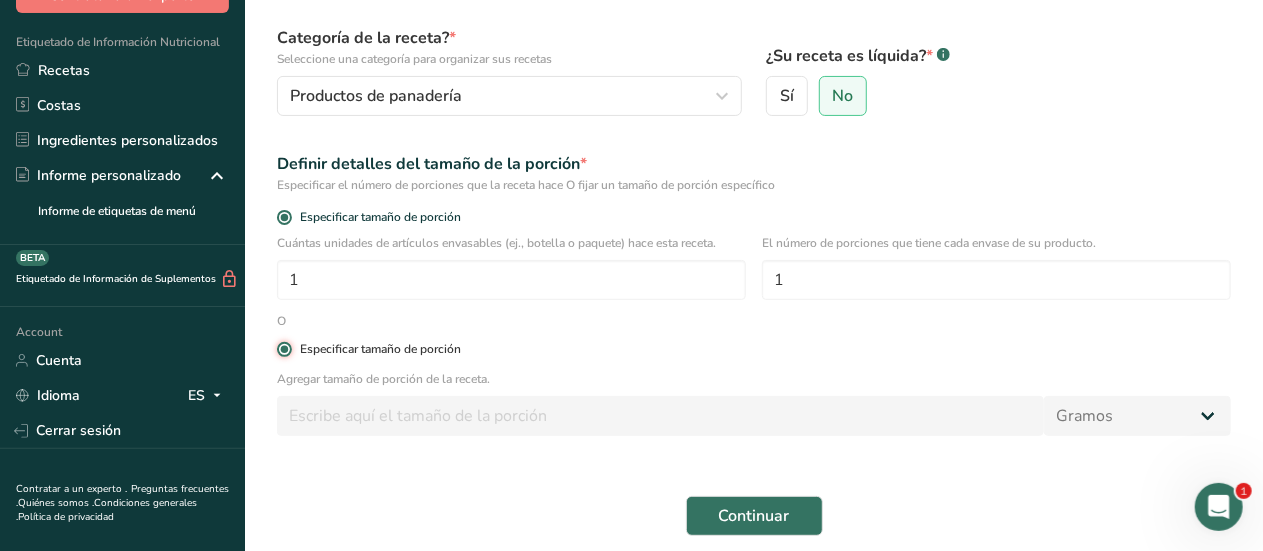 radio on "false" 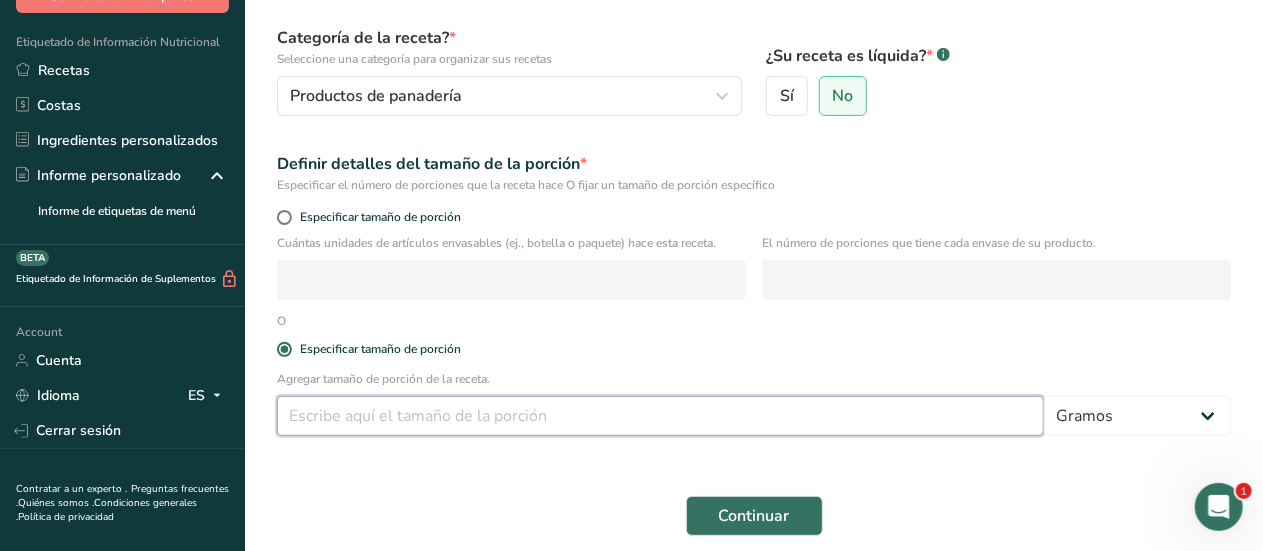click at bounding box center [660, 416] 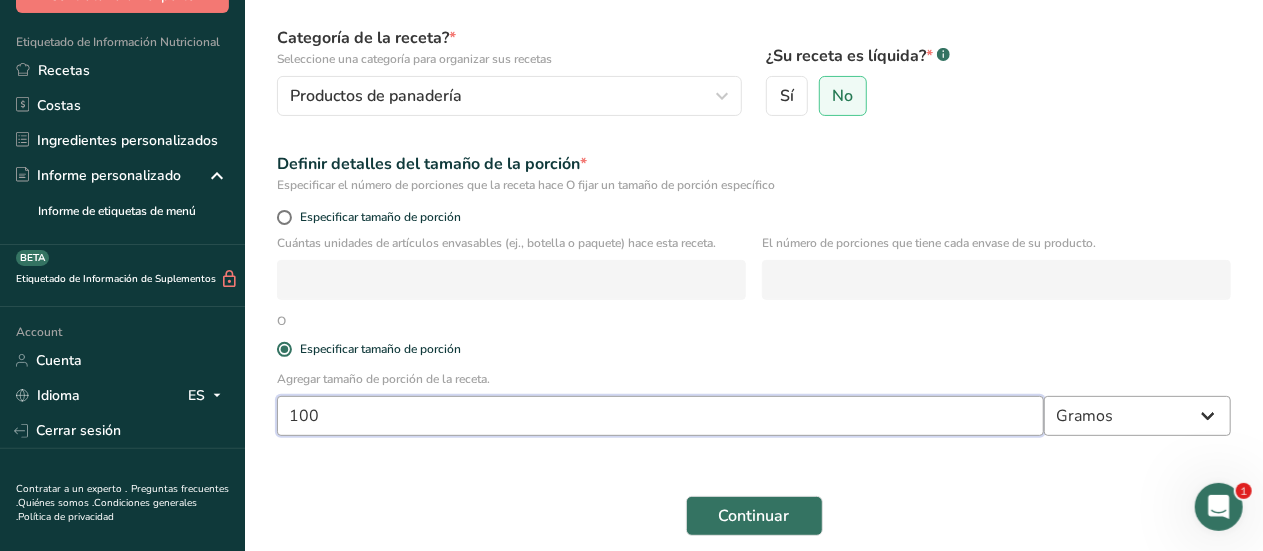 type on "100" 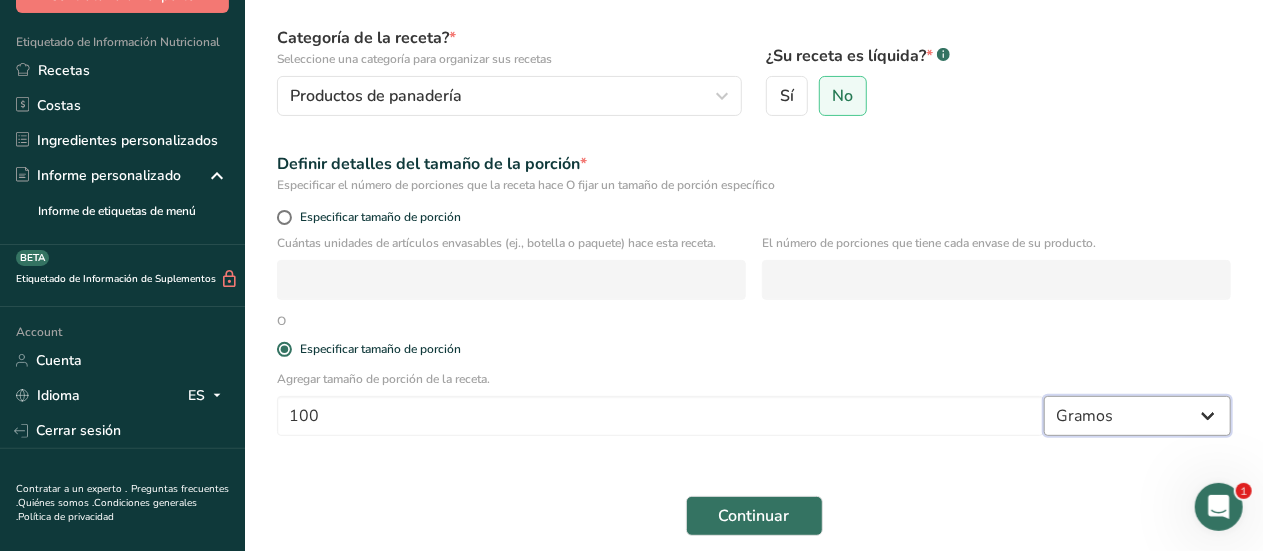 click on "Gramos
kg
mg
mcg
libras
onza
litro
mL
onza líquida
cucharada
cucharadita
taza
Cuarto de Galón
galón" at bounding box center [1137, 416] 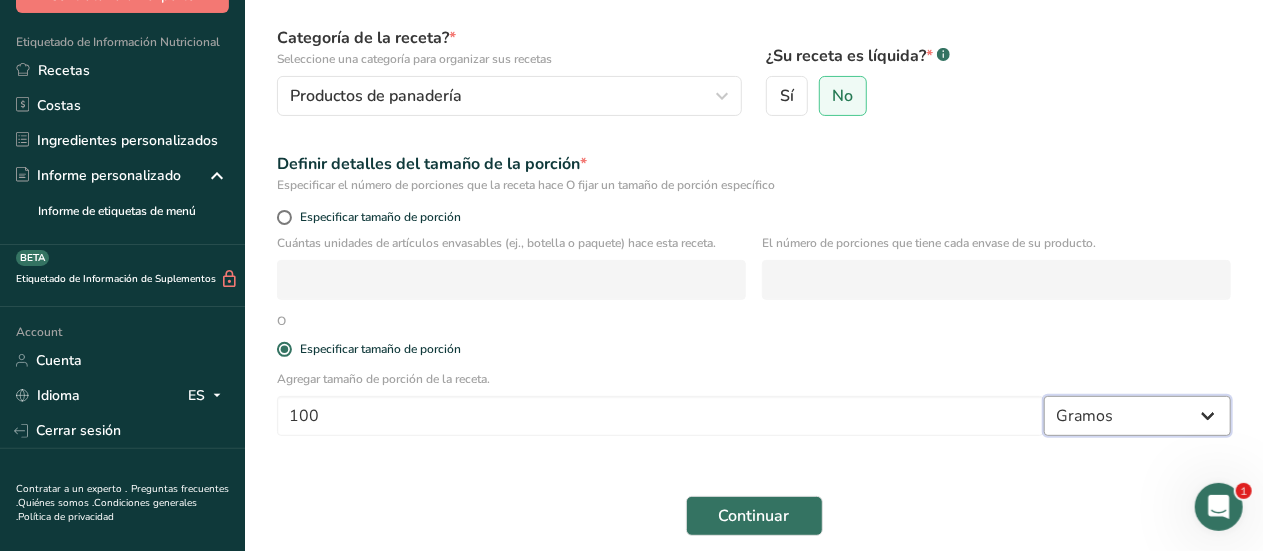 drag, startPoint x: 1136, startPoint y: 423, endPoint x: 1129, endPoint y: 411, distance: 13.892444 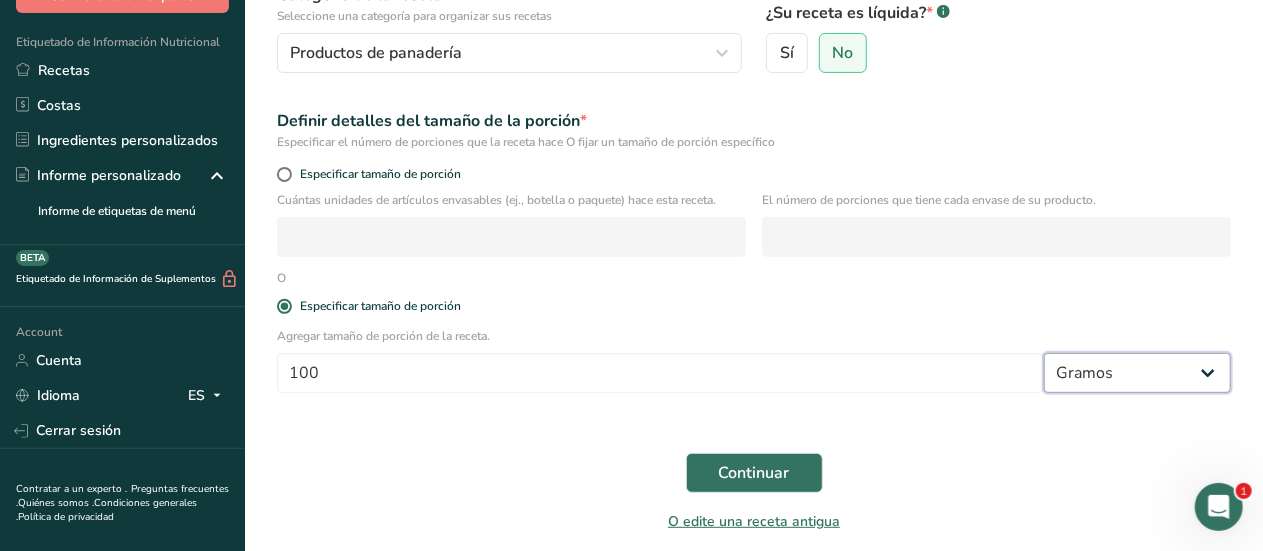 scroll, scrollTop: 235, scrollLeft: 0, axis: vertical 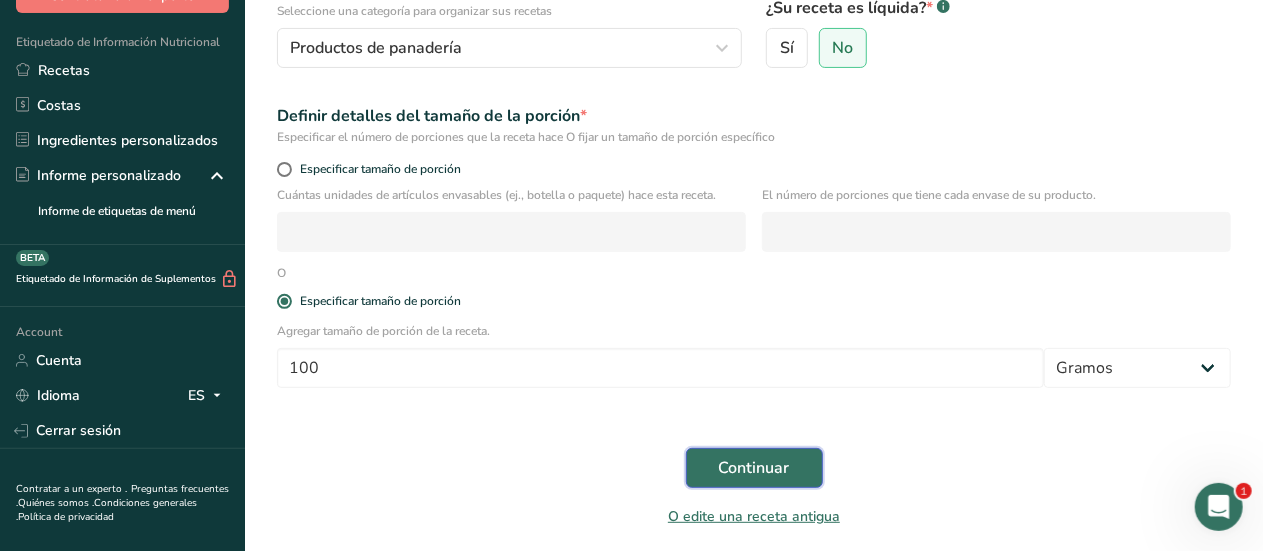 click on "Continuar" at bounding box center (754, 468) 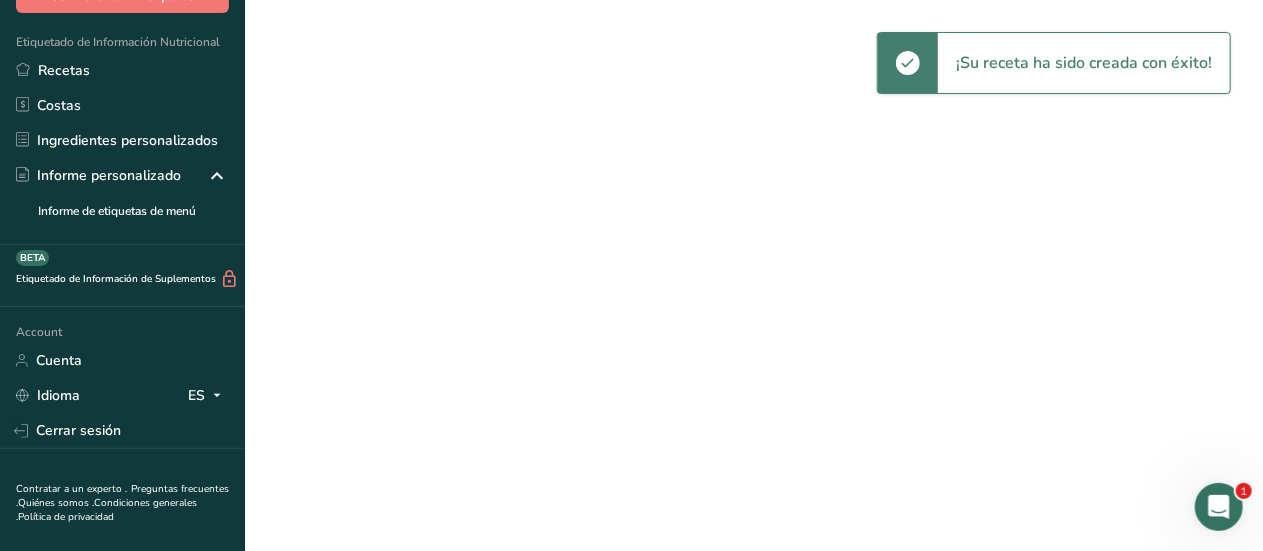 scroll, scrollTop: 0, scrollLeft: 0, axis: both 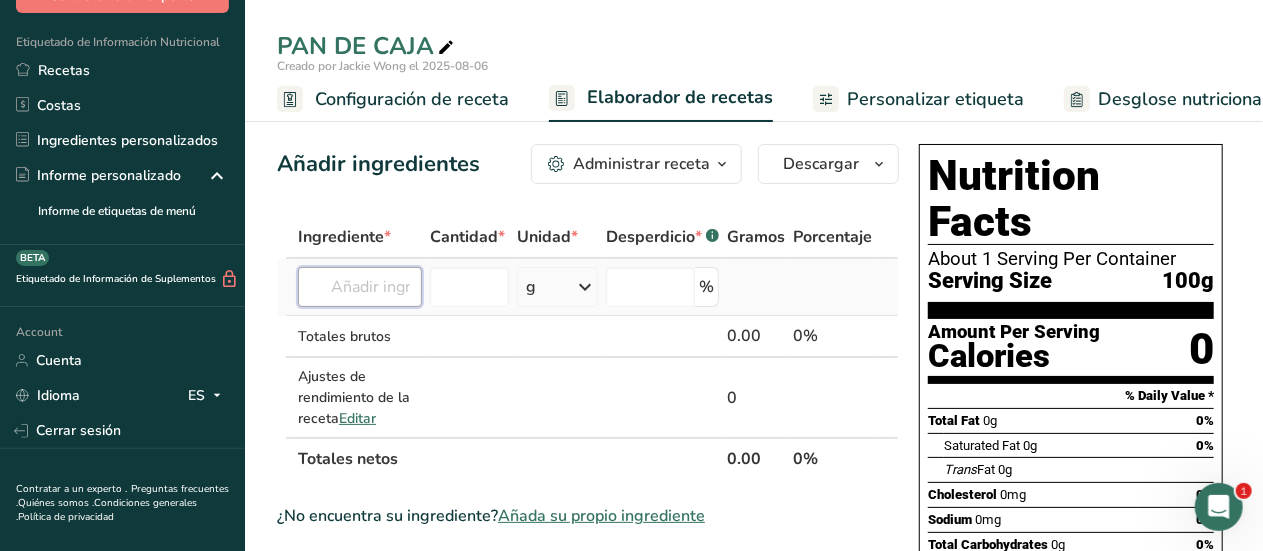 click at bounding box center (360, 287) 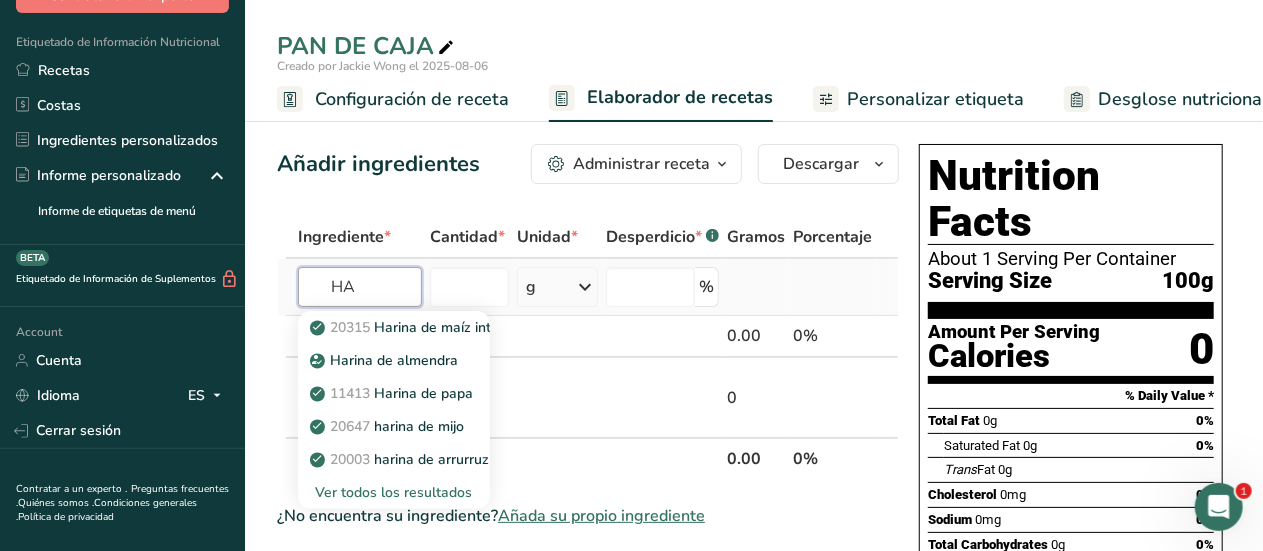 type on "H" 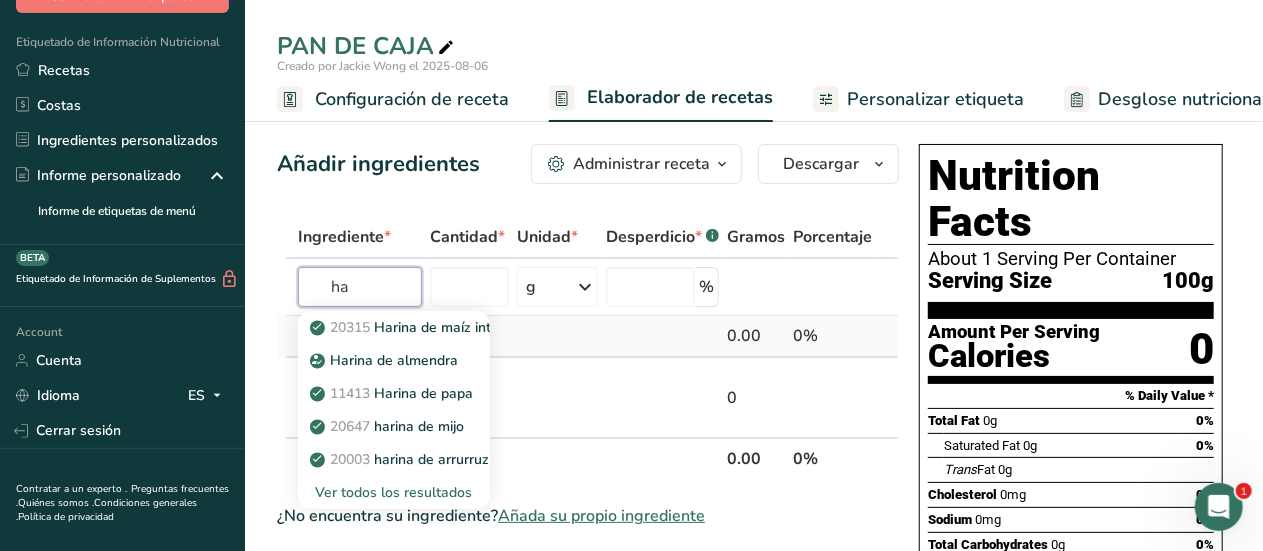 type on "h" 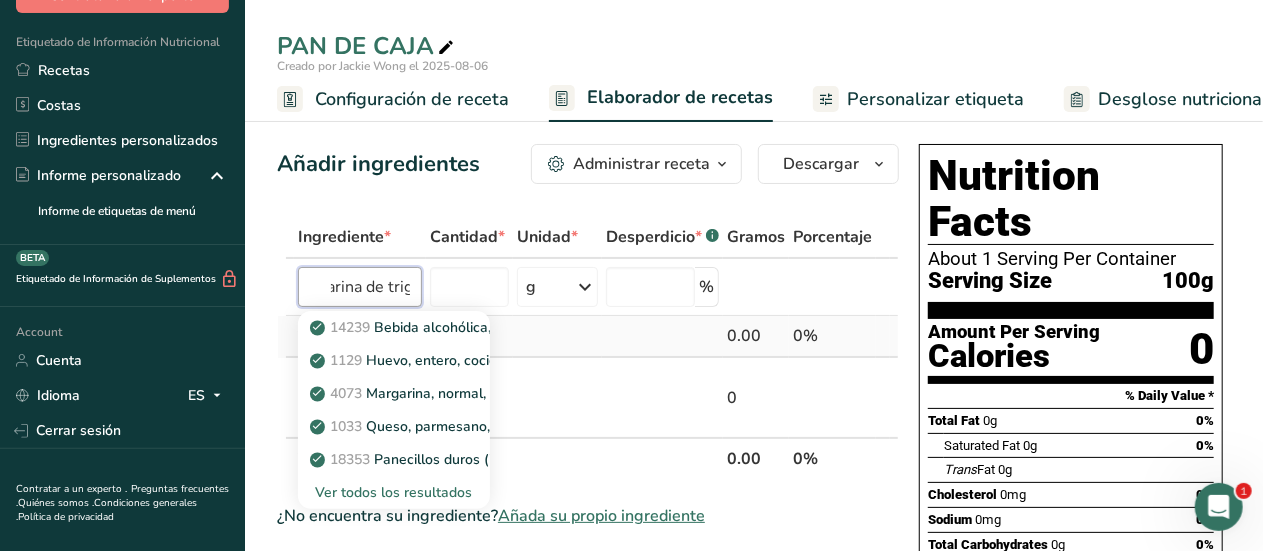 scroll, scrollTop: 0, scrollLeft: 26, axis: horizontal 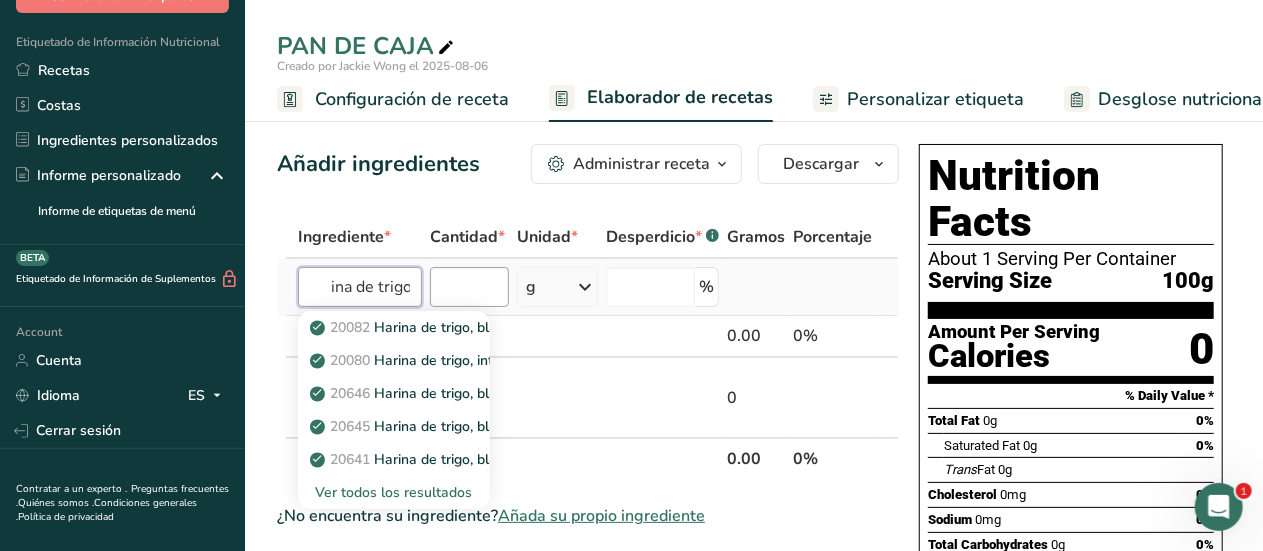 type on "Harina de trigo" 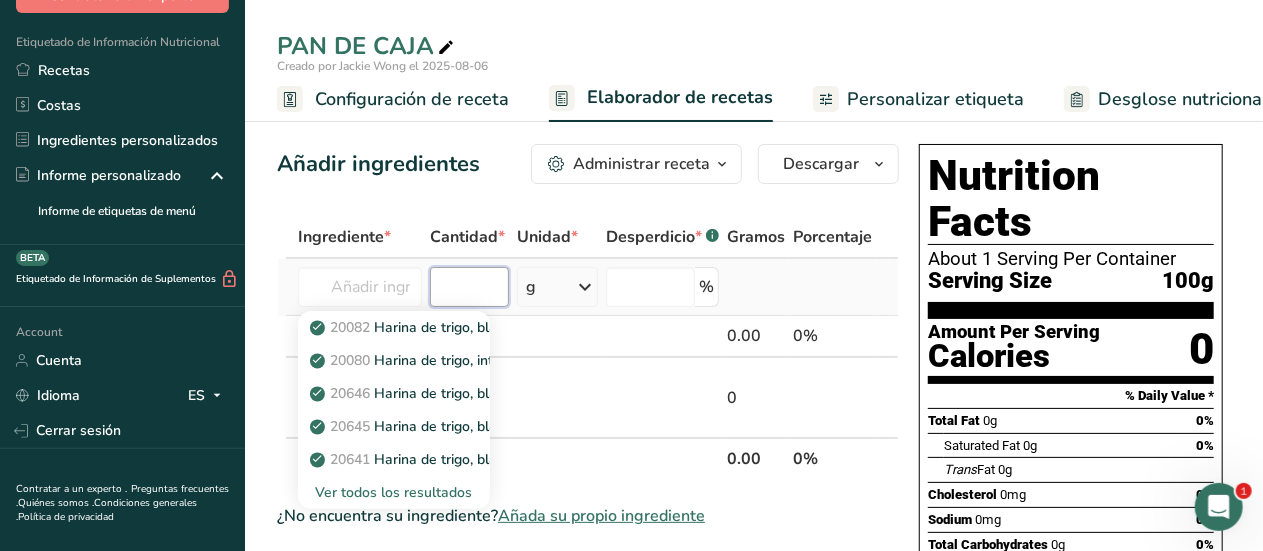 scroll, scrollTop: 0, scrollLeft: 0, axis: both 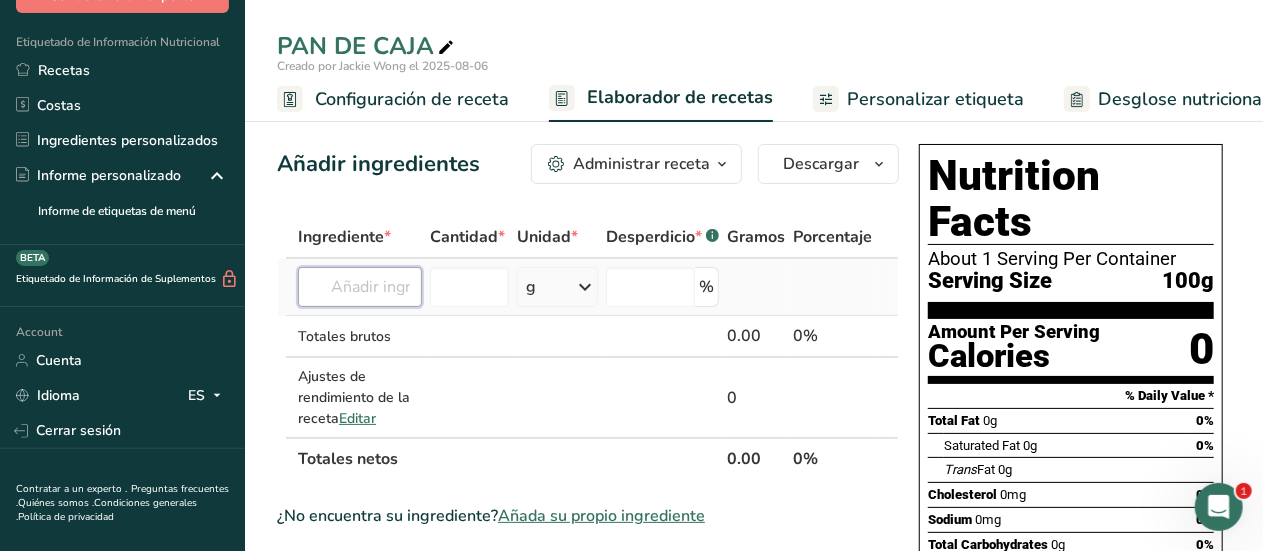 click at bounding box center (360, 287) 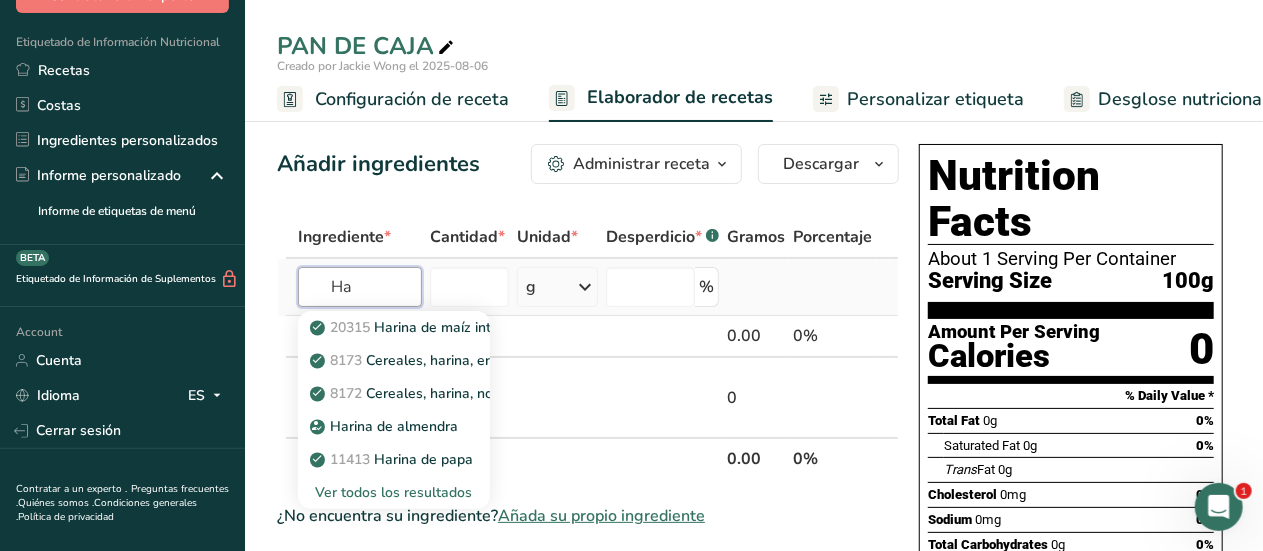 type on "H" 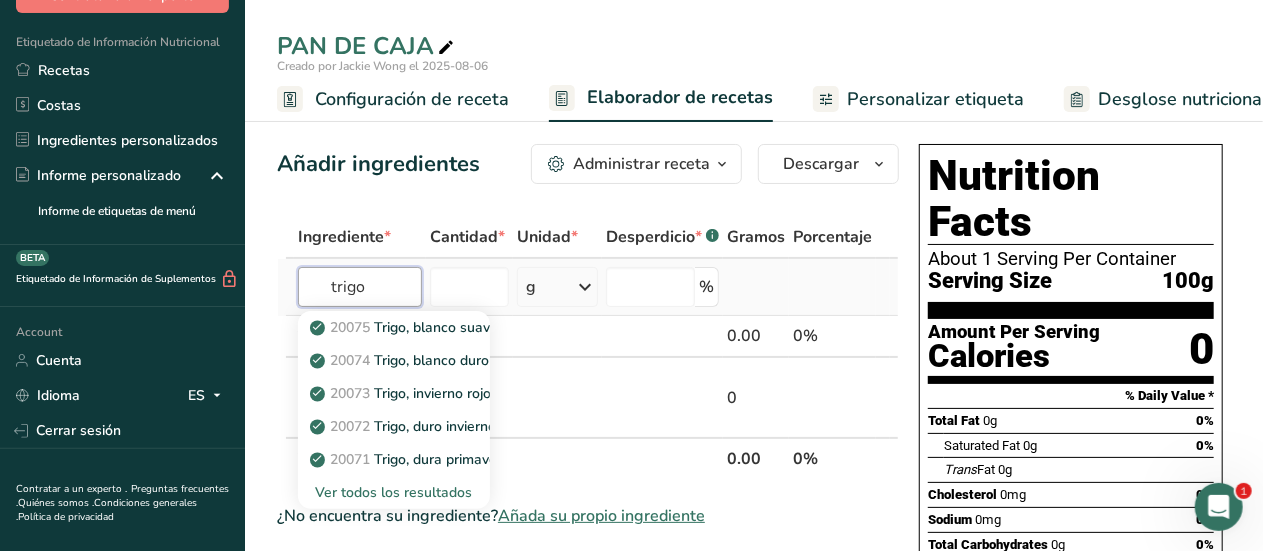 click on "trigo" at bounding box center [360, 287] 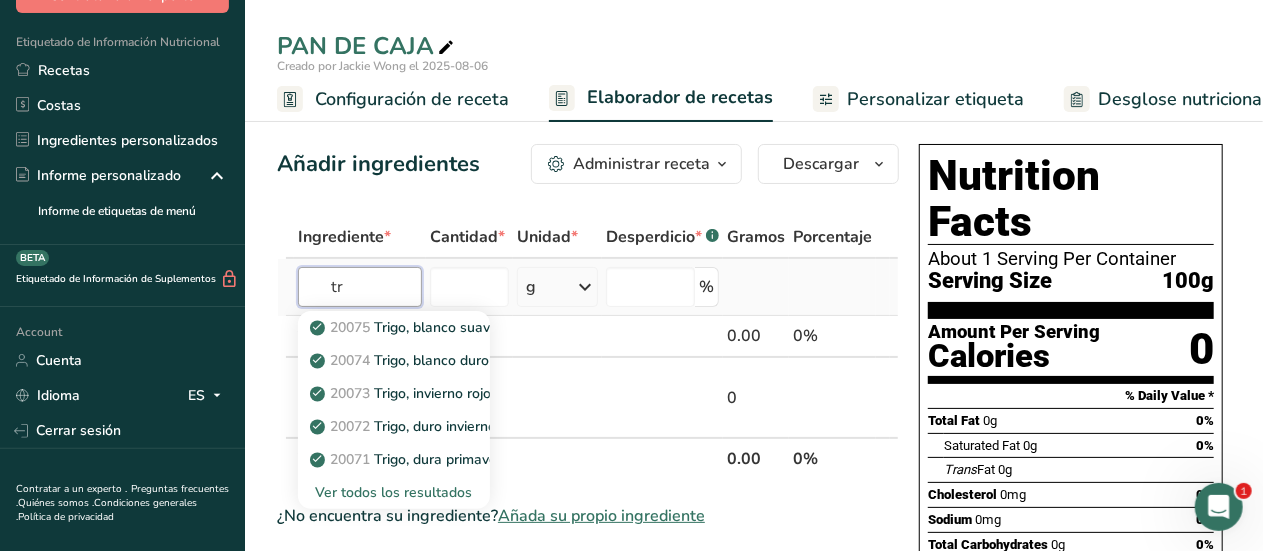 type on "t" 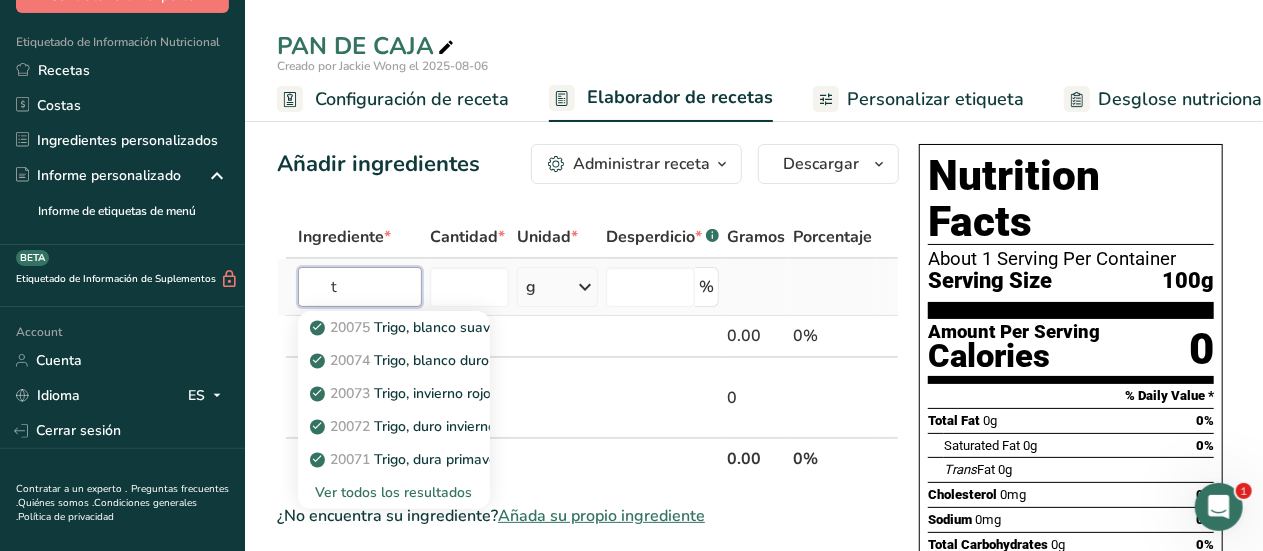 type 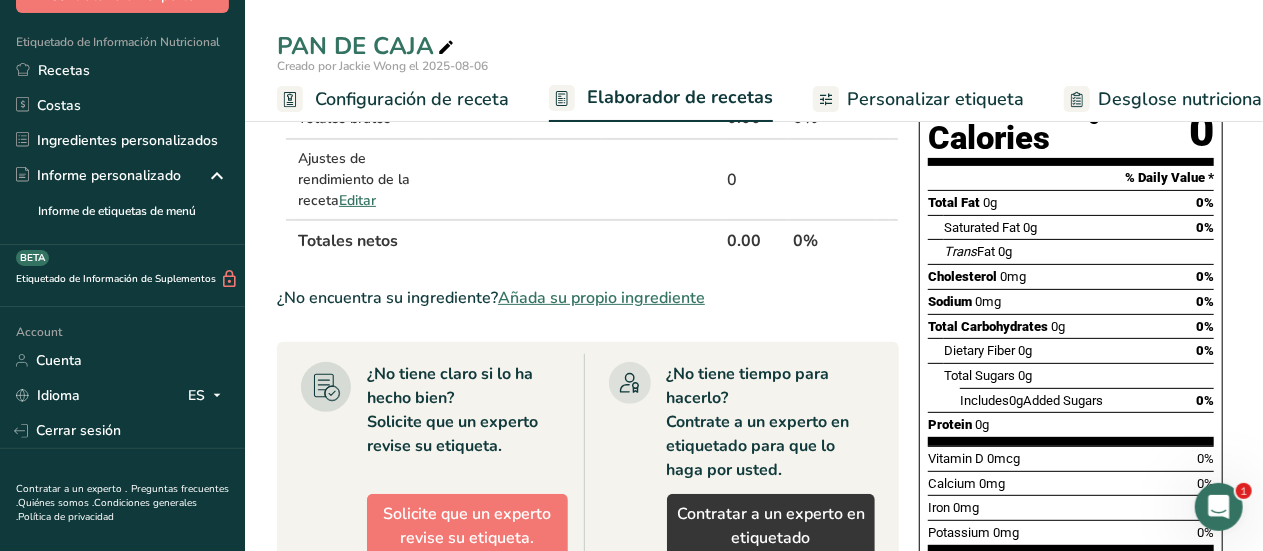 scroll, scrollTop: 184, scrollLeft: 0, axis: vertical 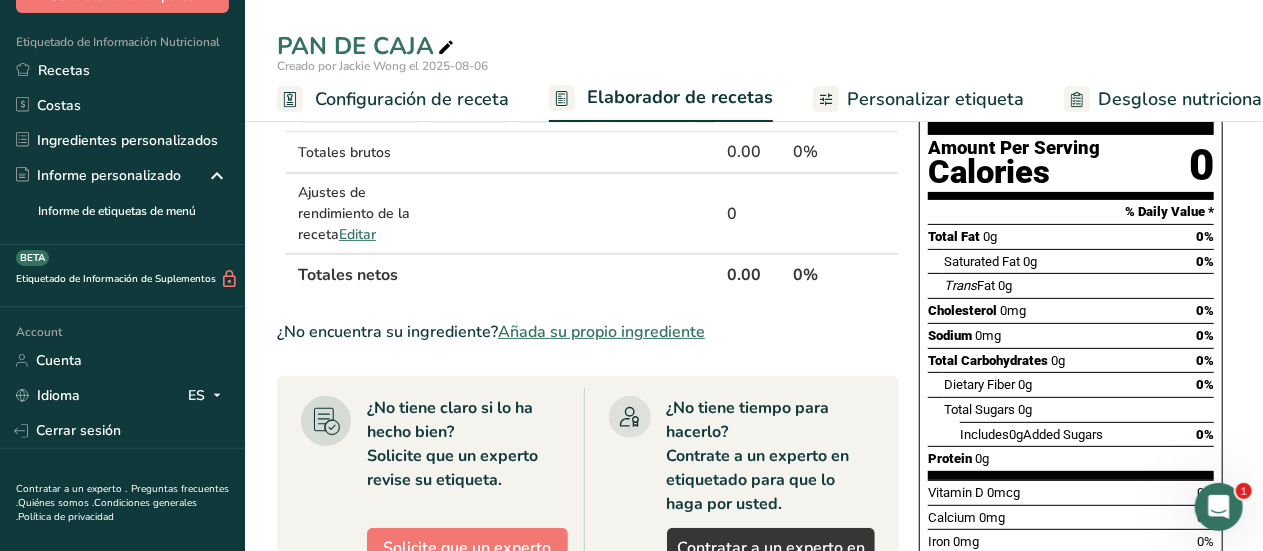 click on "Añada su propio ingrediente" at bounding box center [601, 332] 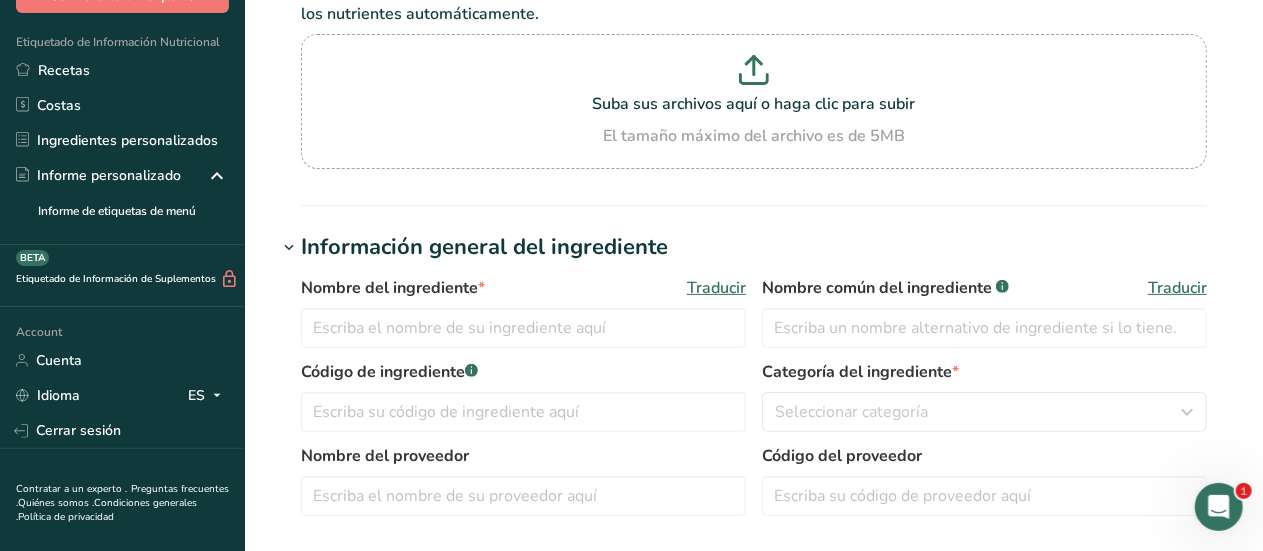 scroll, scrollTop: 0, scrollLeft: 0, axis: both 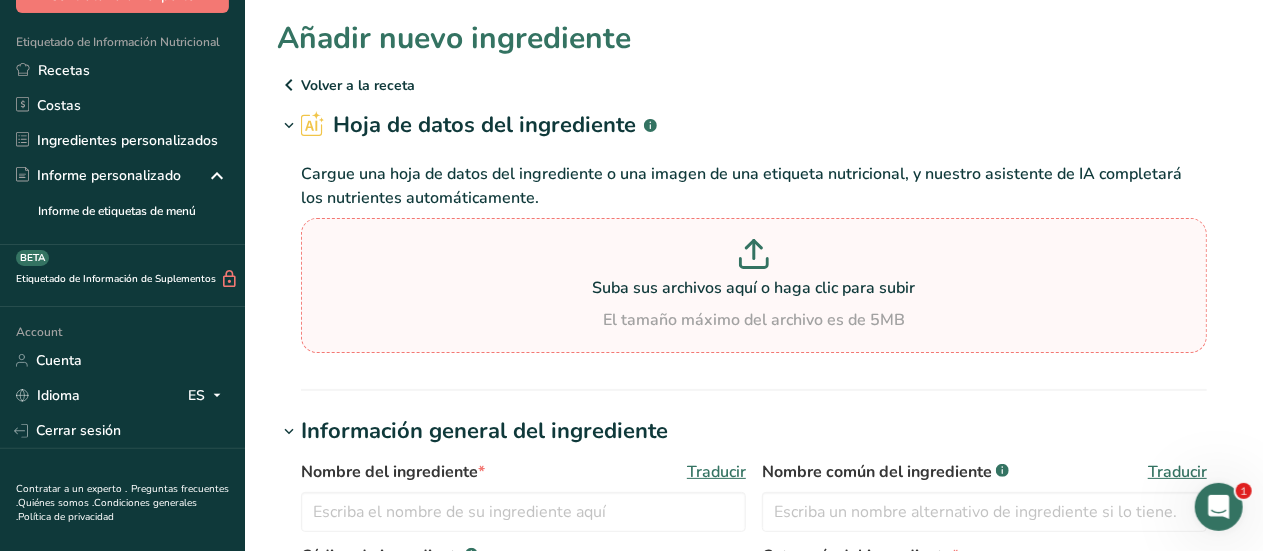 click 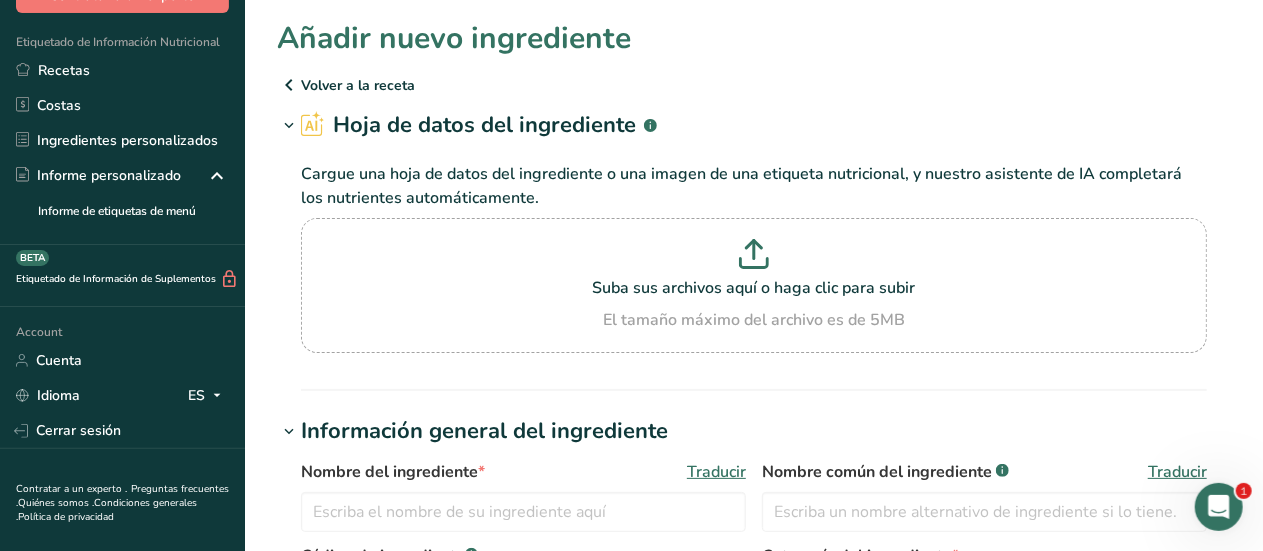 click on "Añadir nuevo ingrediente
Volver a la receta
Hoja de datos del ingrediente
.a-a{fill:#347362;}.b-a{fill:#fff;}
Cargue una hoja de datos del ingrediente o una imagen de una etiqueta nutricional, y nuestro asistente de IA completará los nutrientes automáticamente.
Suba sus archivos aquí o haga clic para subir
El tamaño máximo del archivo es de 5MB
Información general del ingrediente
Nombre del ingrediente *
Traducir
Nombre común del ingrediente
.a-a{fill:#347362;}.b-a{fill:#fff;}
Traducir
Código de ingrediente
.a-a{fill:#347362;}.b-a{fill:#fff;}
Categoría del ingrediente *
Categorías estándar" at bounding box center (754, 754) 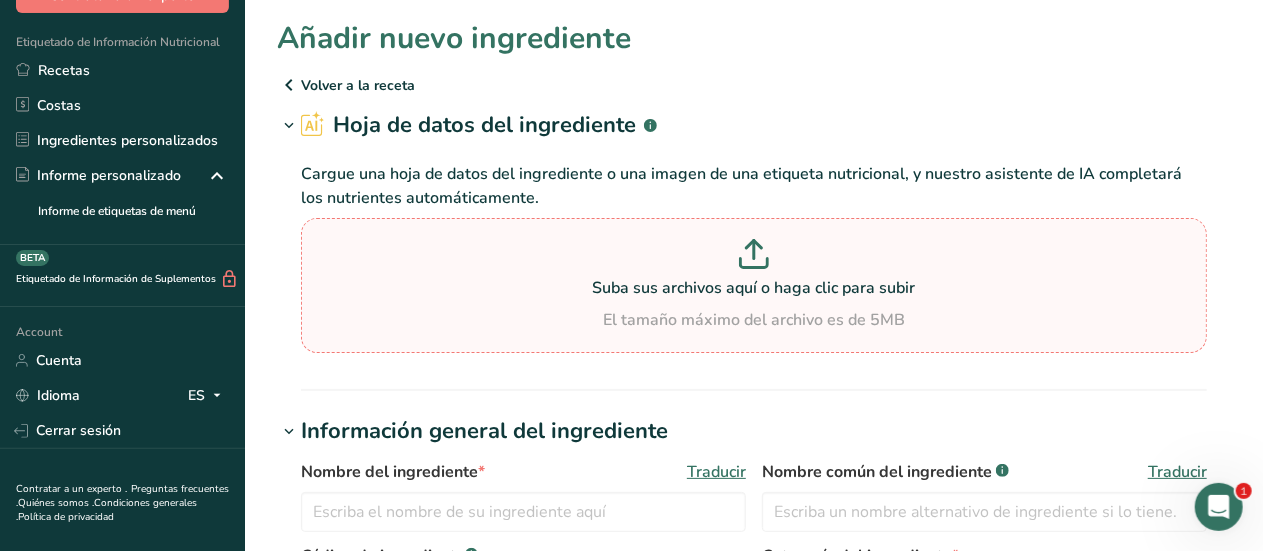 click 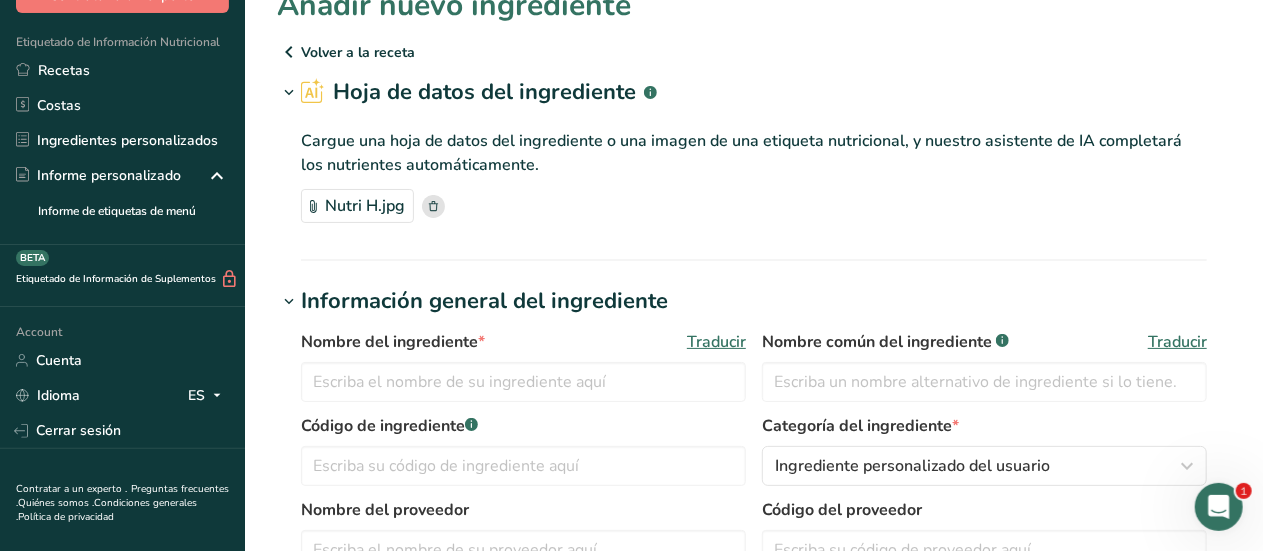 scroll, scrollTop: 0, scrollLeft: 0, axis: both 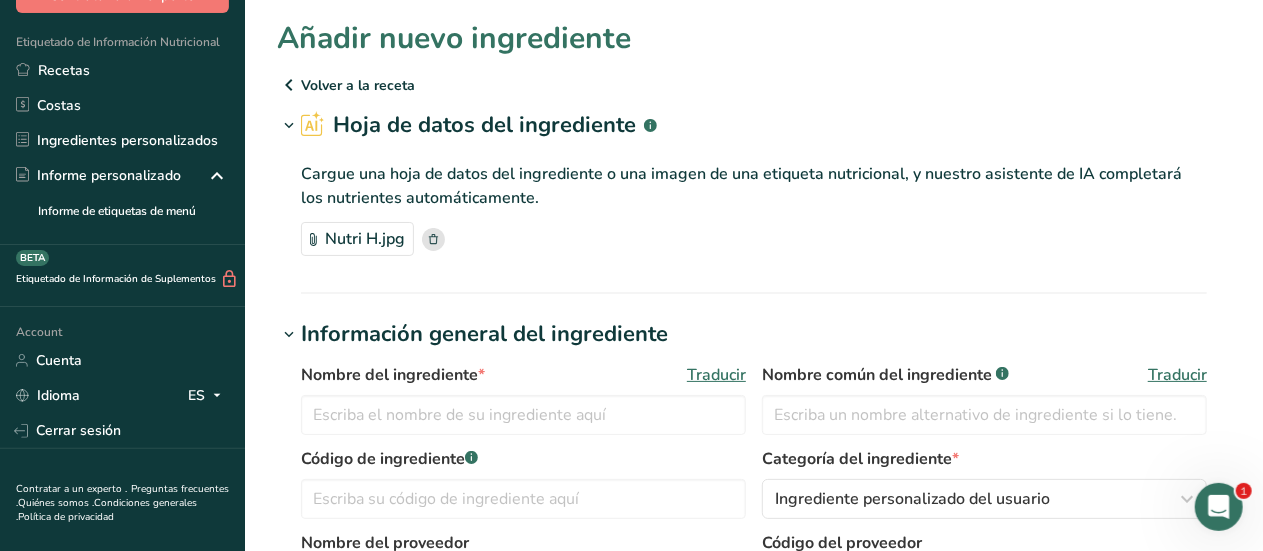 click on "Volver a la receta" at bounding box center [754, 85] 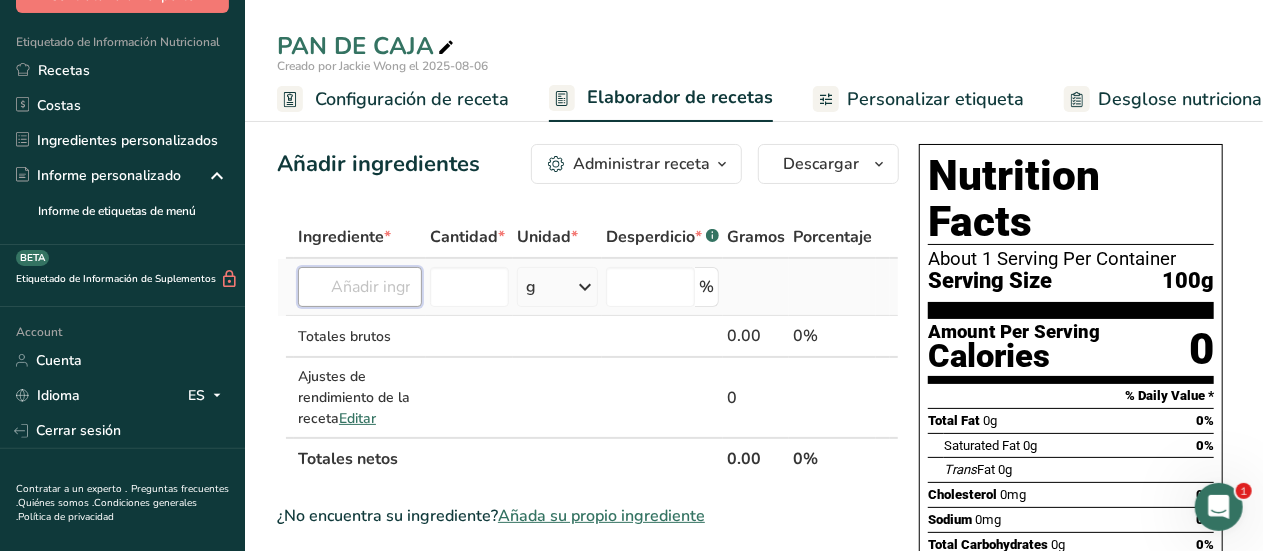 click at bounding box center (360, 287) 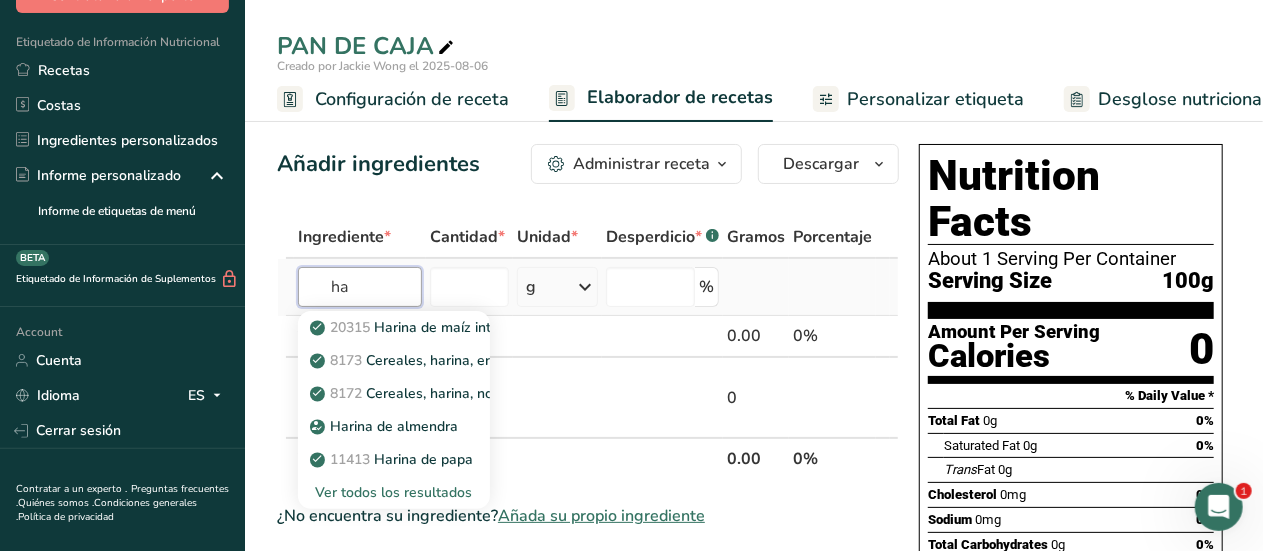type on "h" 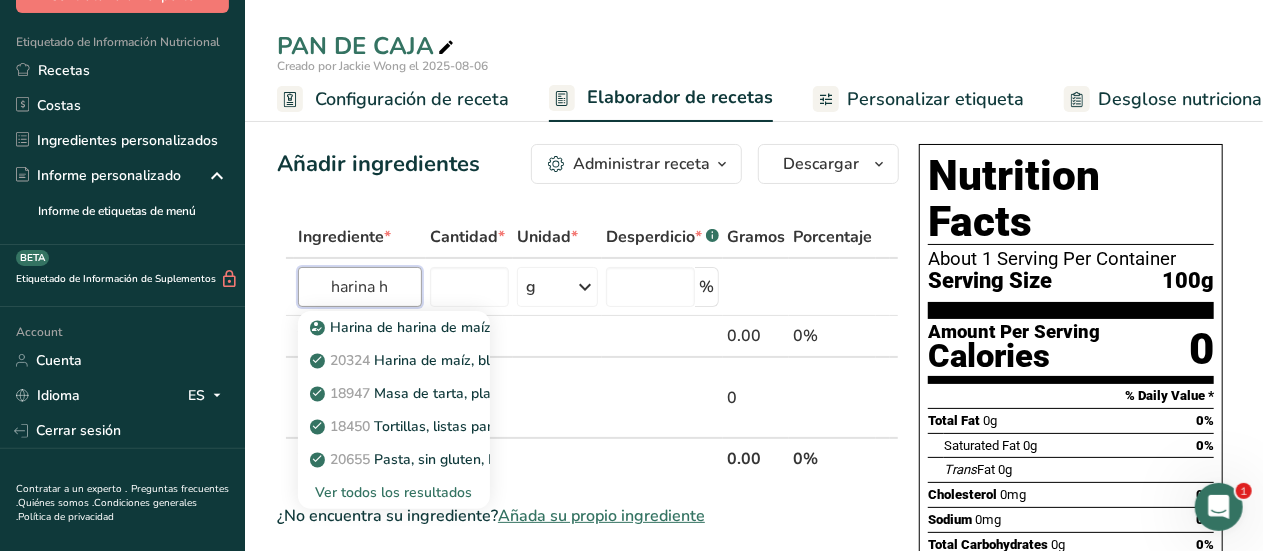 type on "harina h" 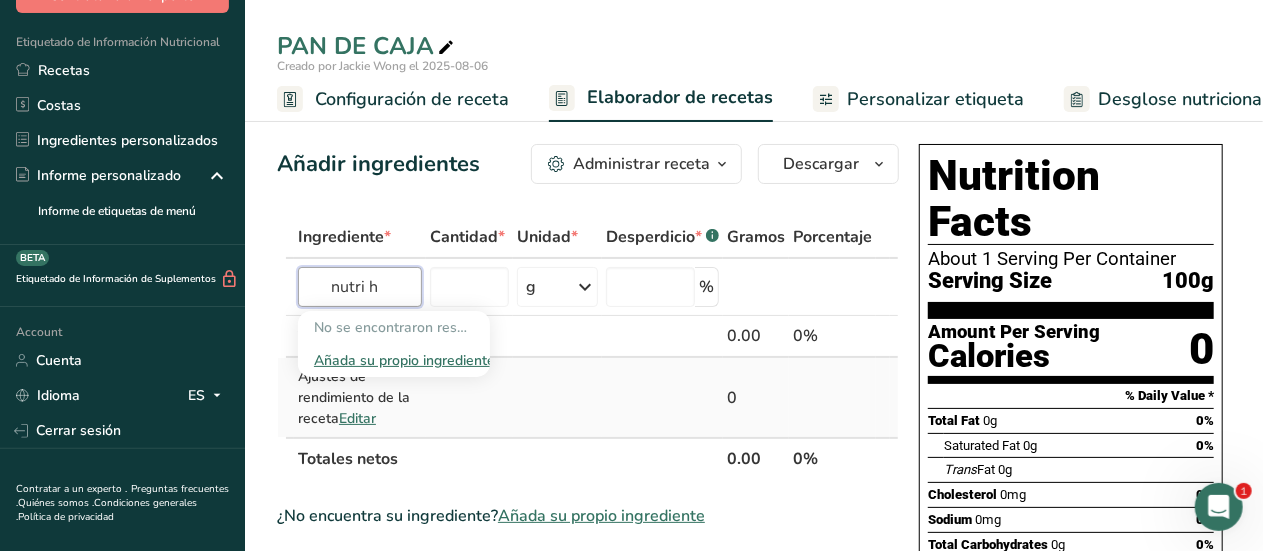 type on "nutri h" 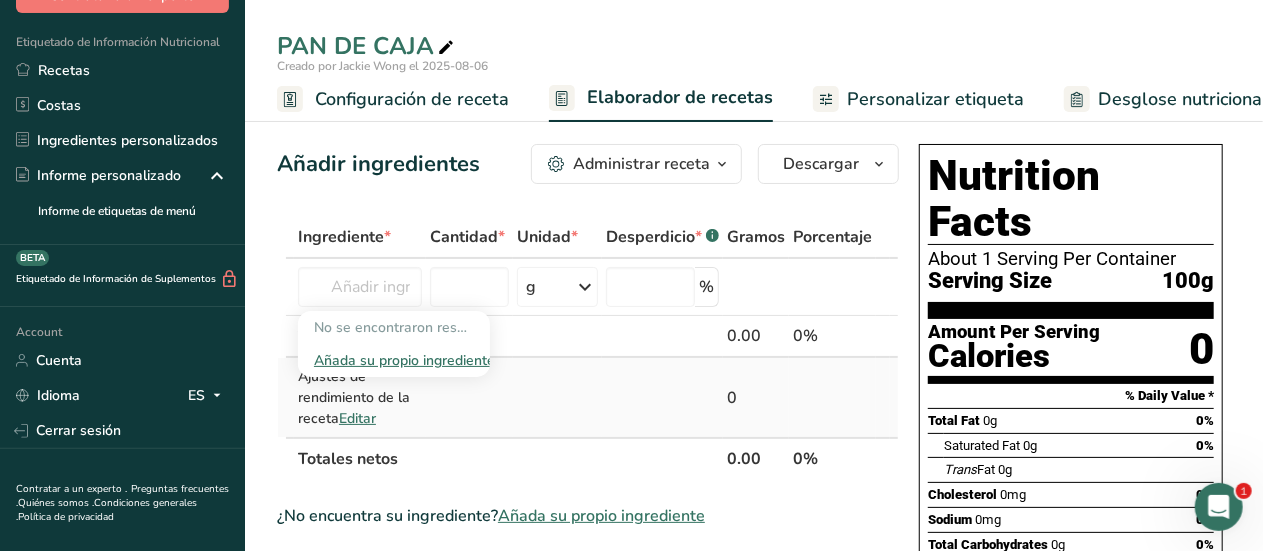 click at bounding box center (469, 397) 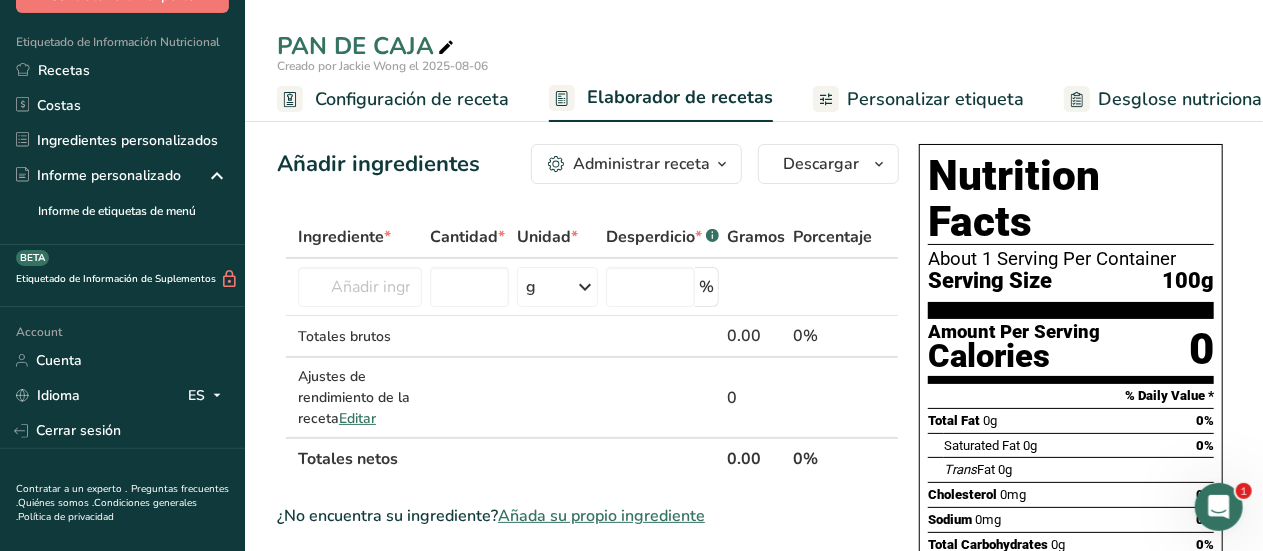 drag, startPoint x: 506, startPoint y: 415, endPoint x: 1279, endPoint y: 255, distance: 789.3852 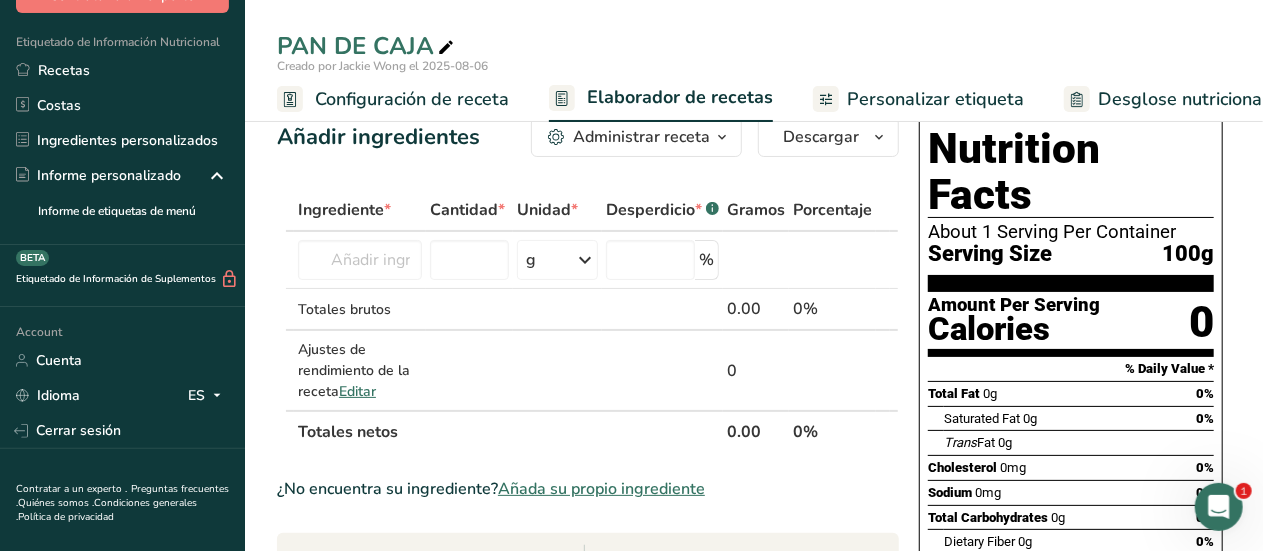 scroll, scrollTop: 0, scrollLeft: 0, axis: both 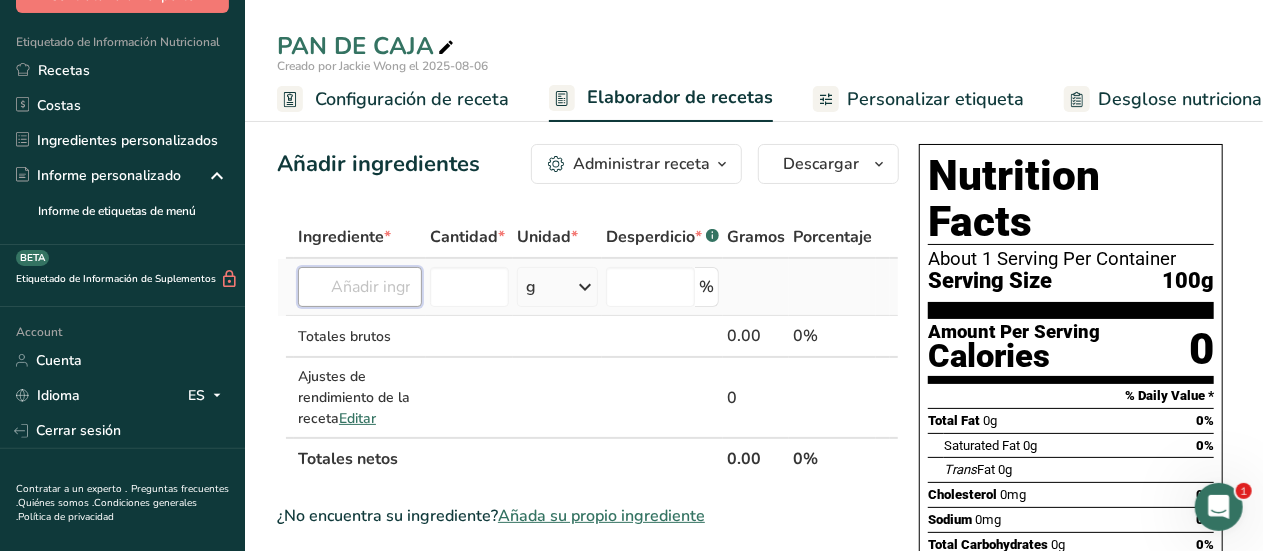 click at bounding box center [360, 287] 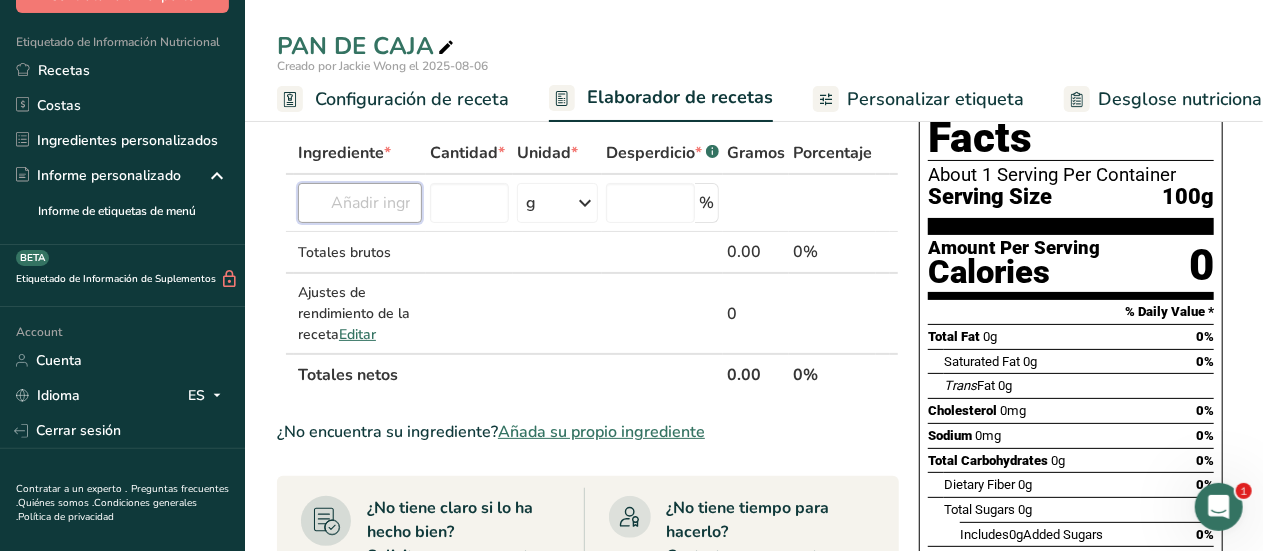 scroll, scrollTop: 69, scrollLeft: 0, axis: vertical 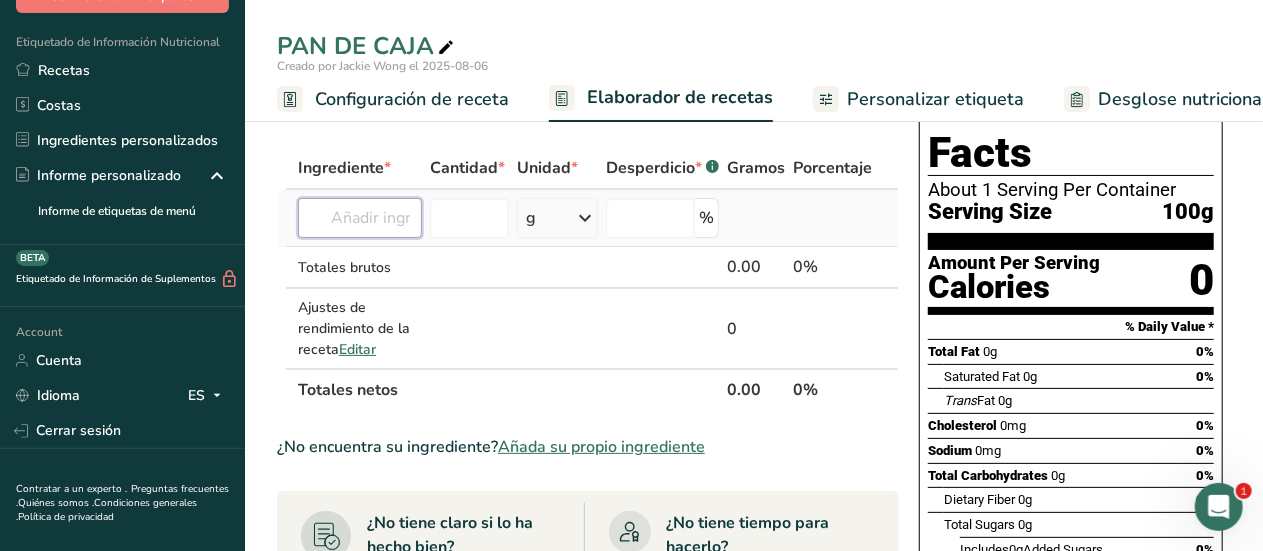 click at bounding box center [360, 218] 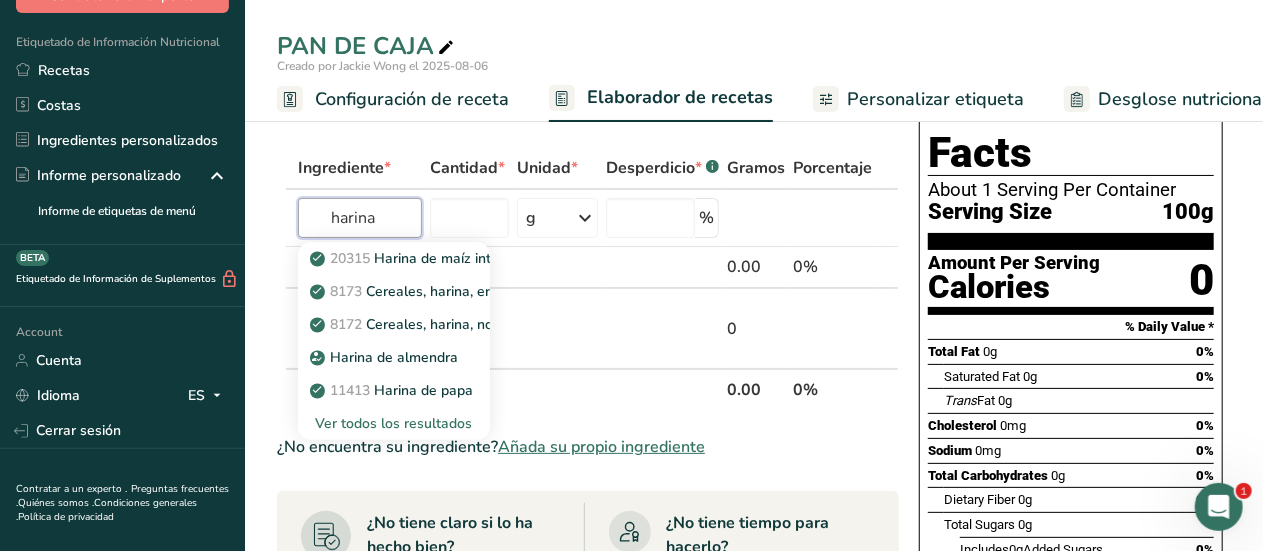 type on "harina" 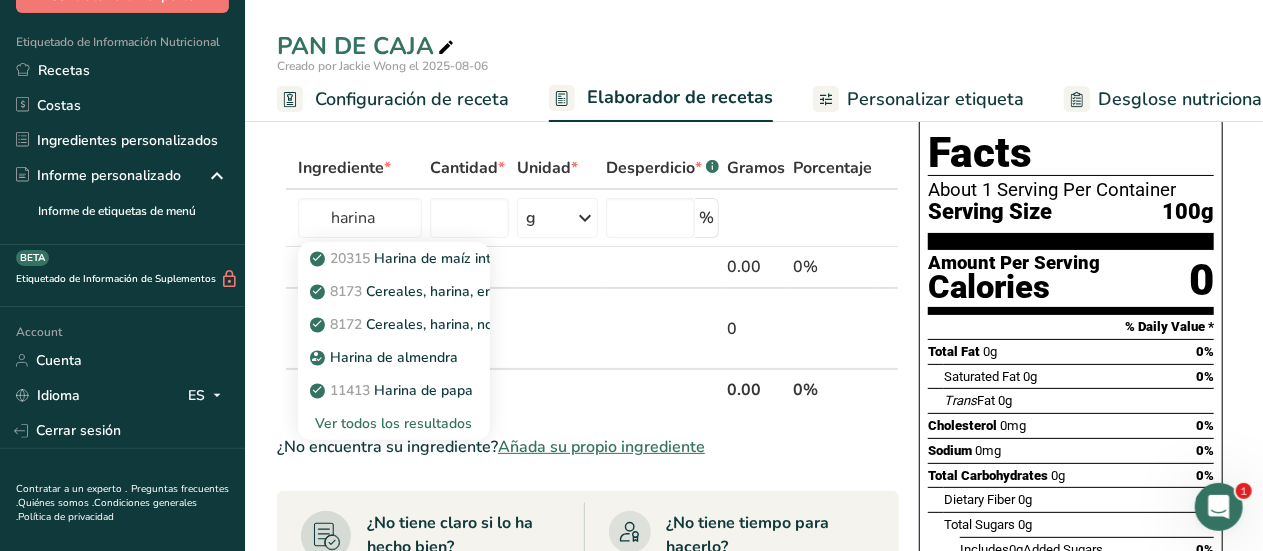 type 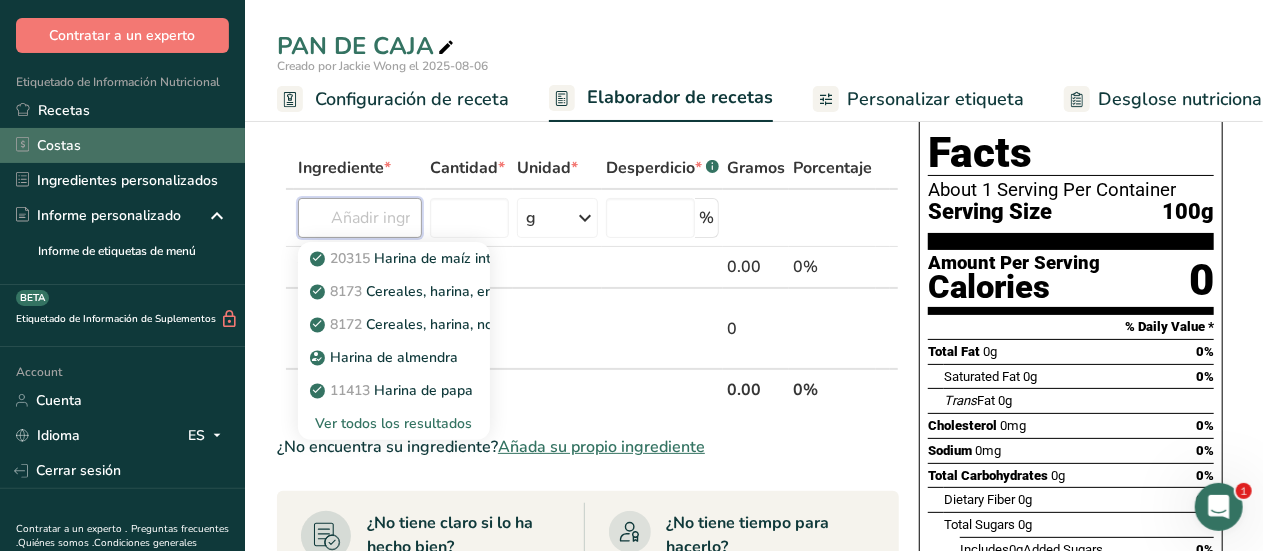 scroll, scrollTop: 86, scrollLeft: 0, axis: vertical 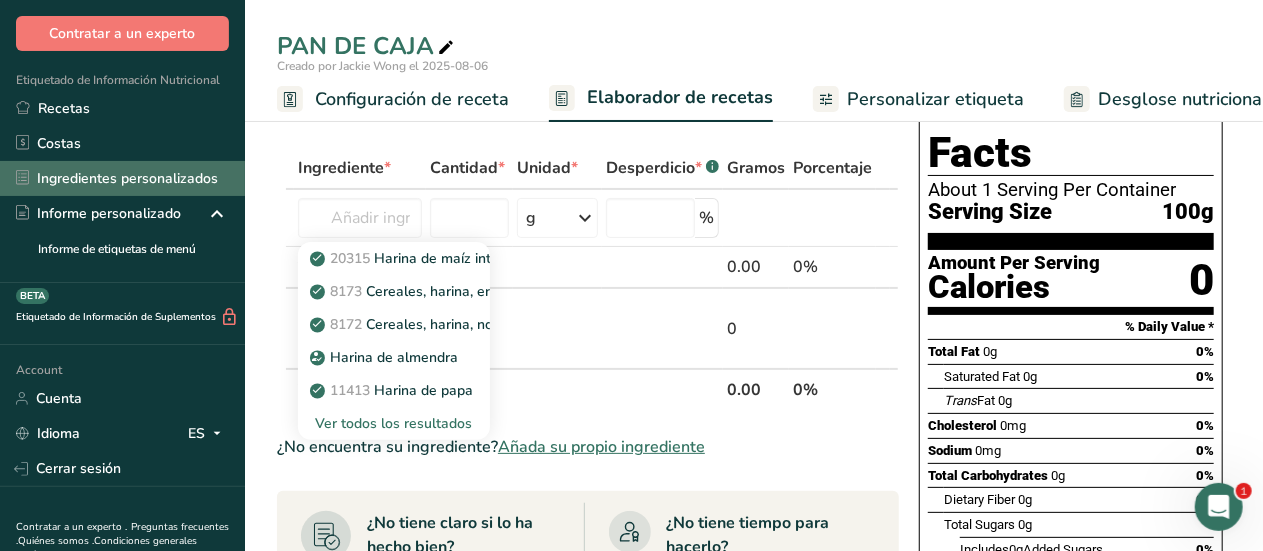 click on "Ingredientes personalizados" at bounding box center [122, 178] 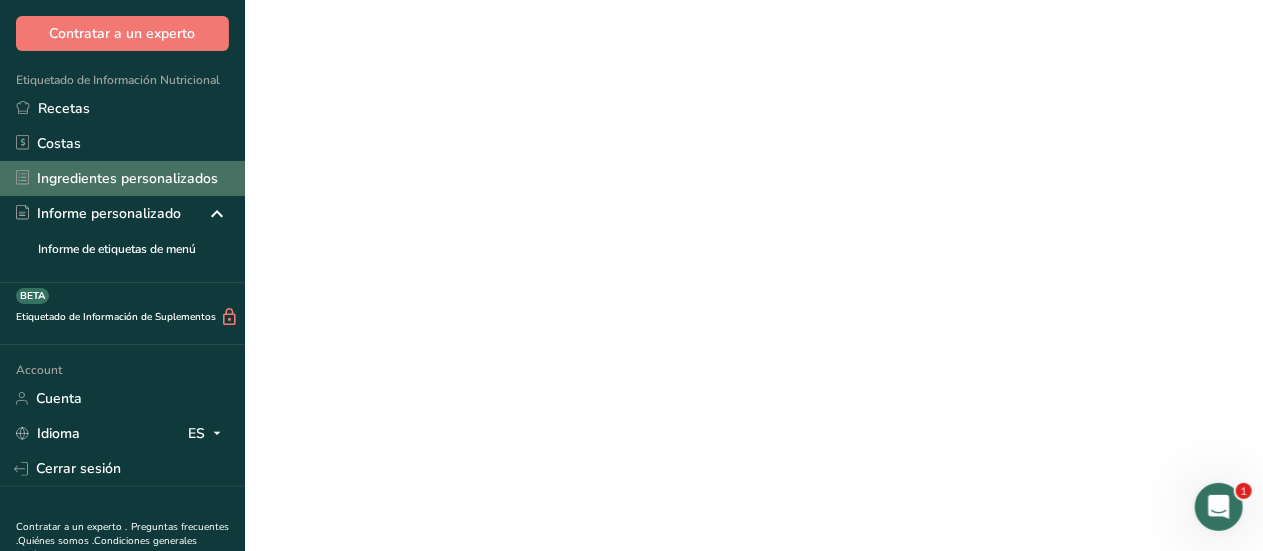 scroll, scrollTop: 0, scrollLeft: 0, axis: both 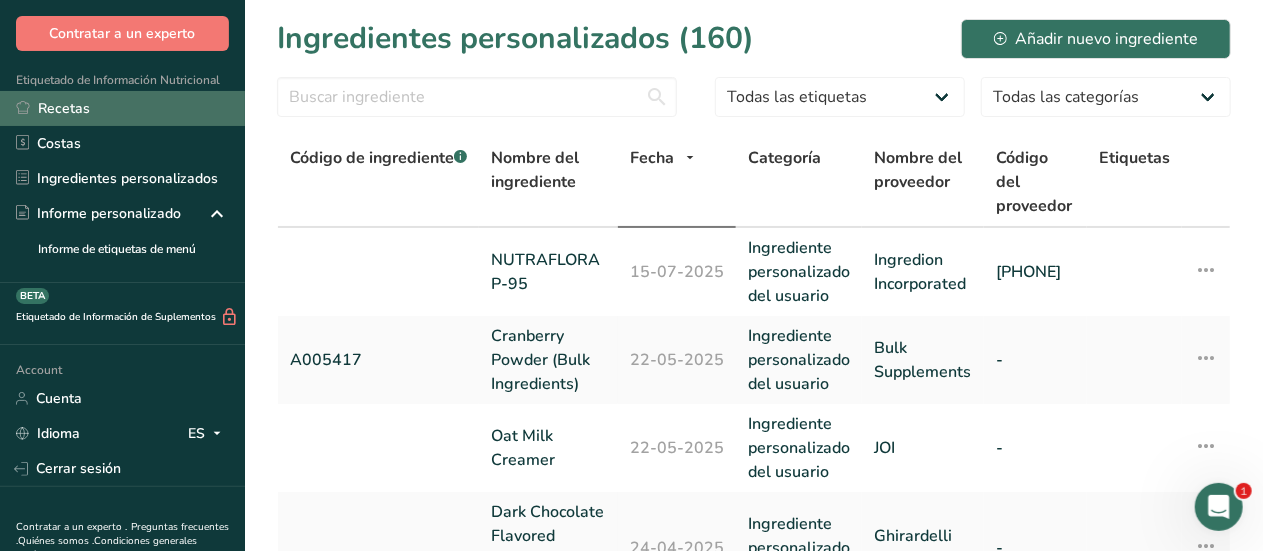click on "Recetas" at bounding box center [122, 108] 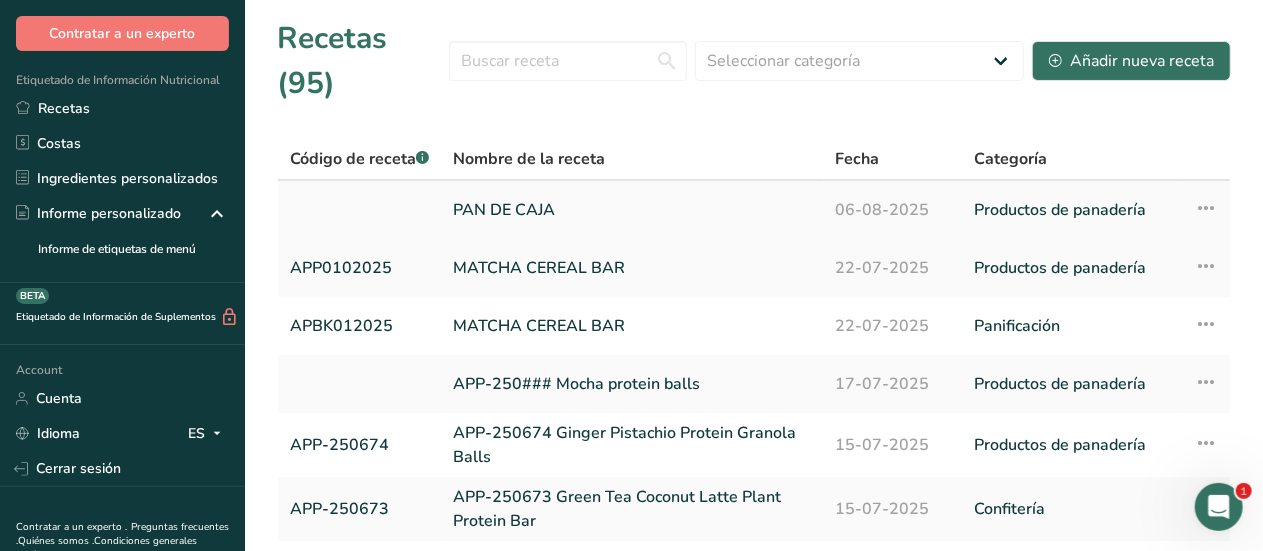 click at bounding box center (1206, 208) 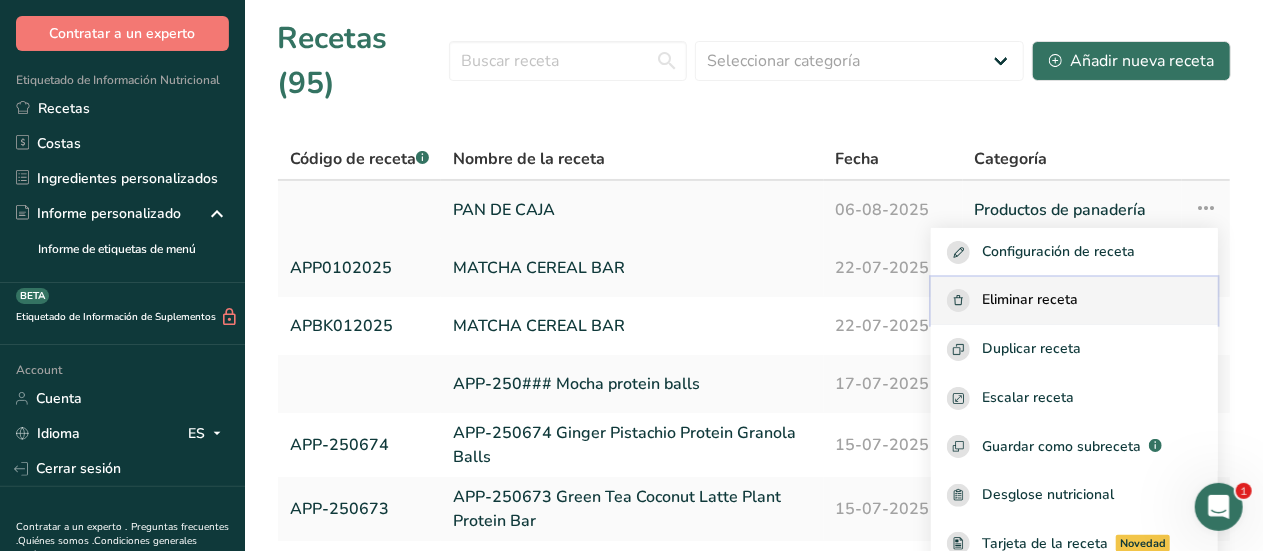 click on "Eliminar receta" at bounding box center (1030, 300) 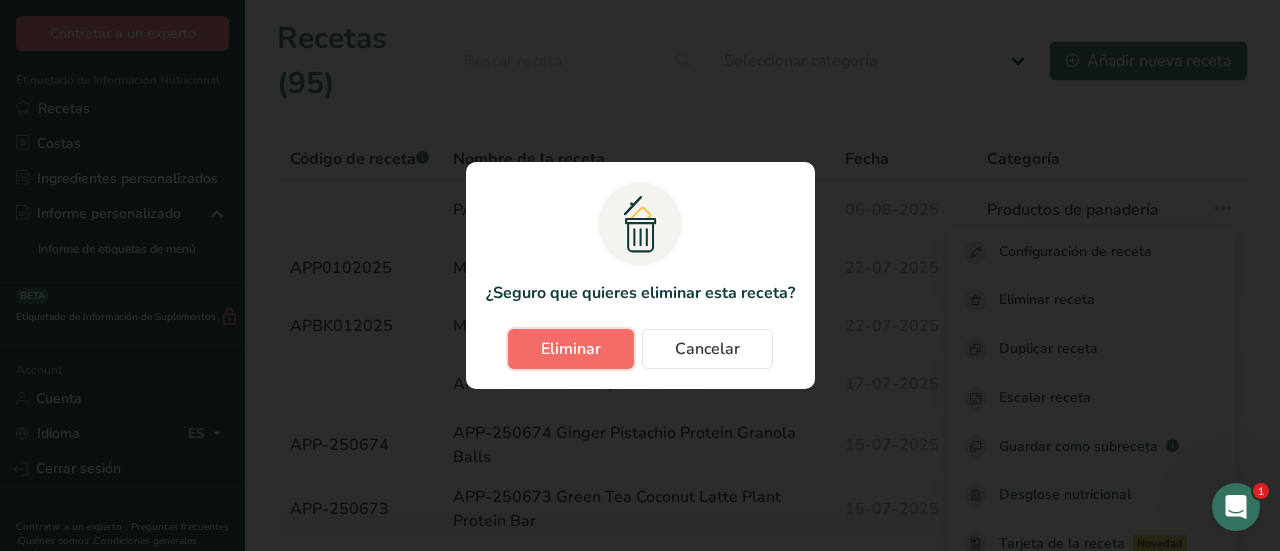 click on "Eliminar" at bounding box center (571, 349) 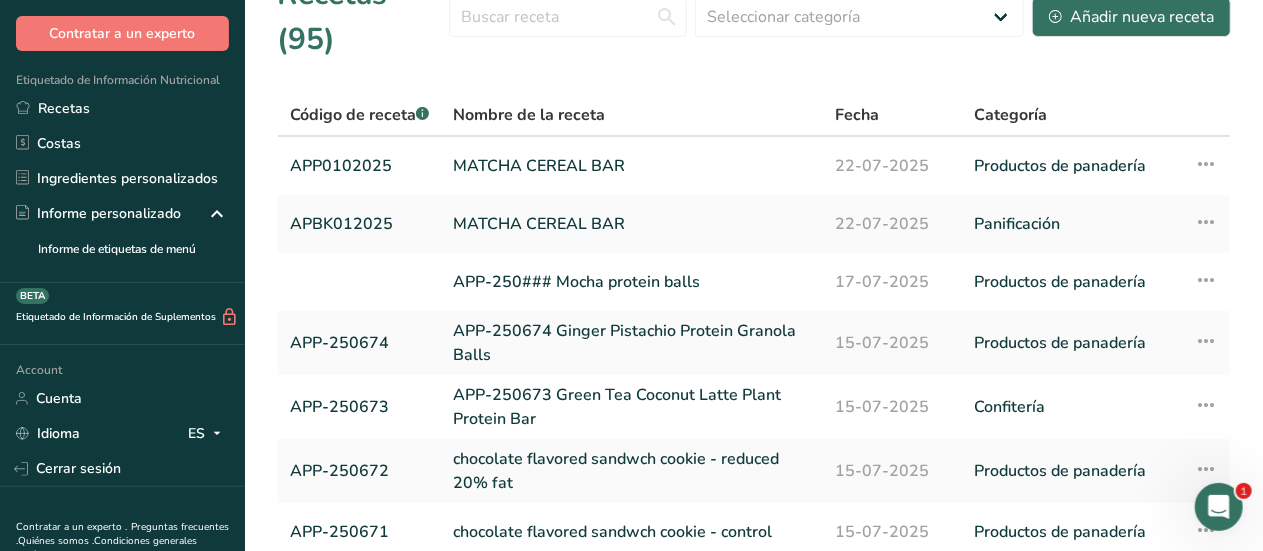 scroll, scrollTop: 0, scrollLeft: 0, axis: both 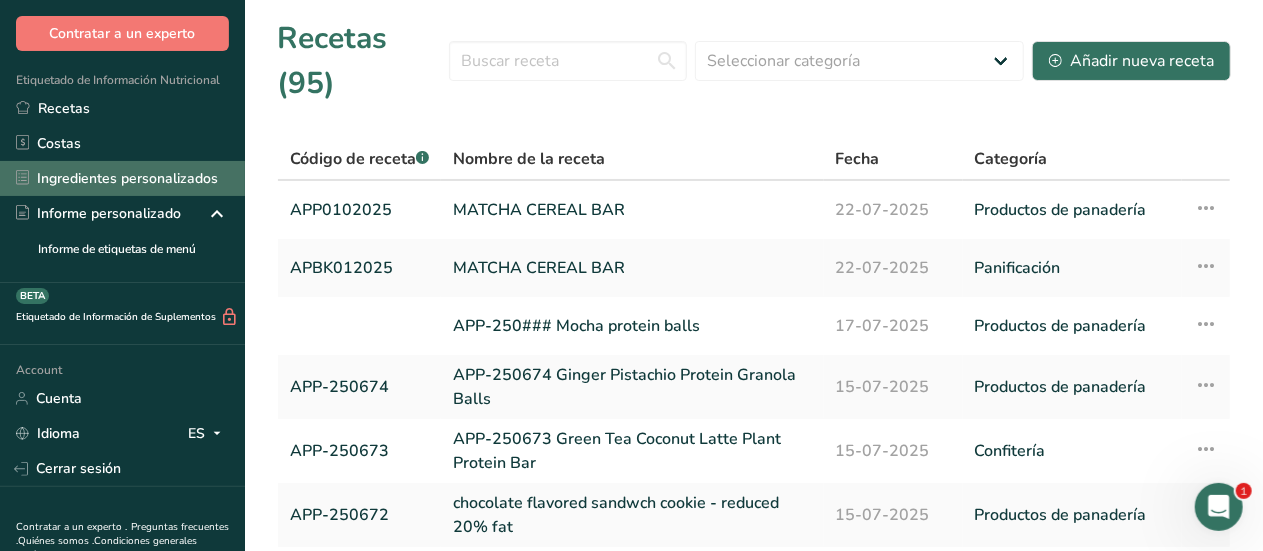 click on "Ingredientes personalizados" at bounding box center [122, 178] 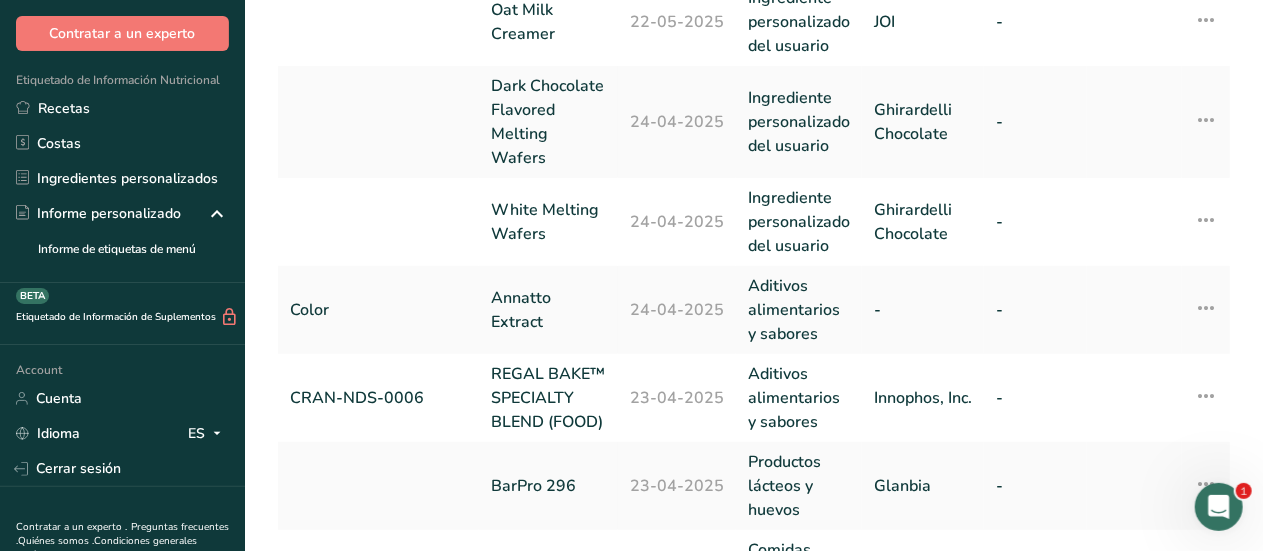scroll, scrollTop: 0, scrollLeft: 0, axis: both 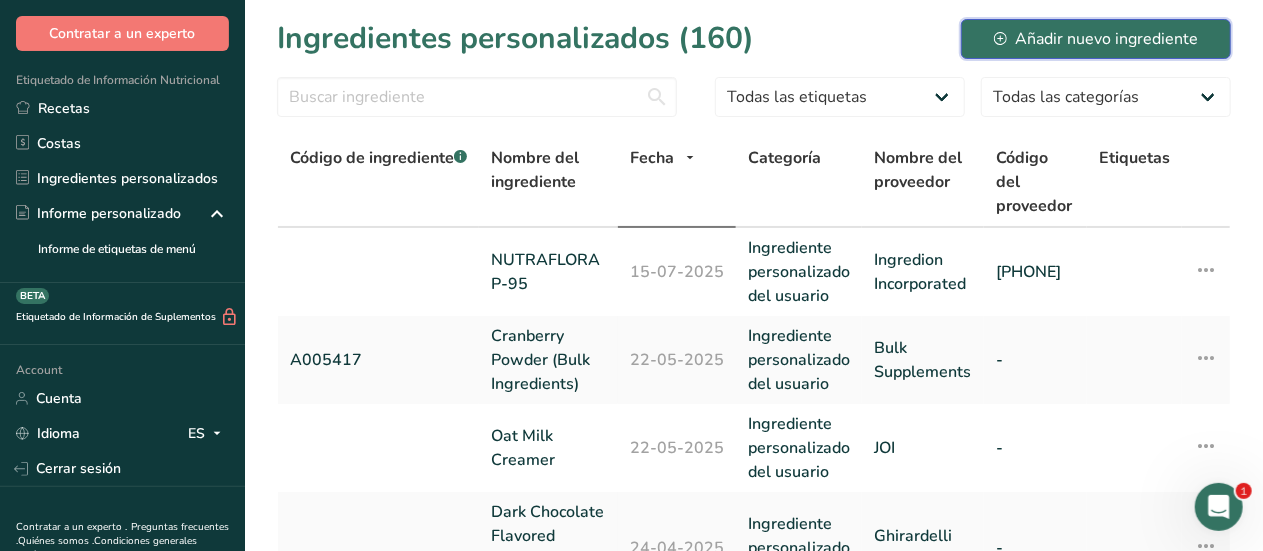 click on "Añadir nuevo ingrediente" at bounding box center (1096, 39) 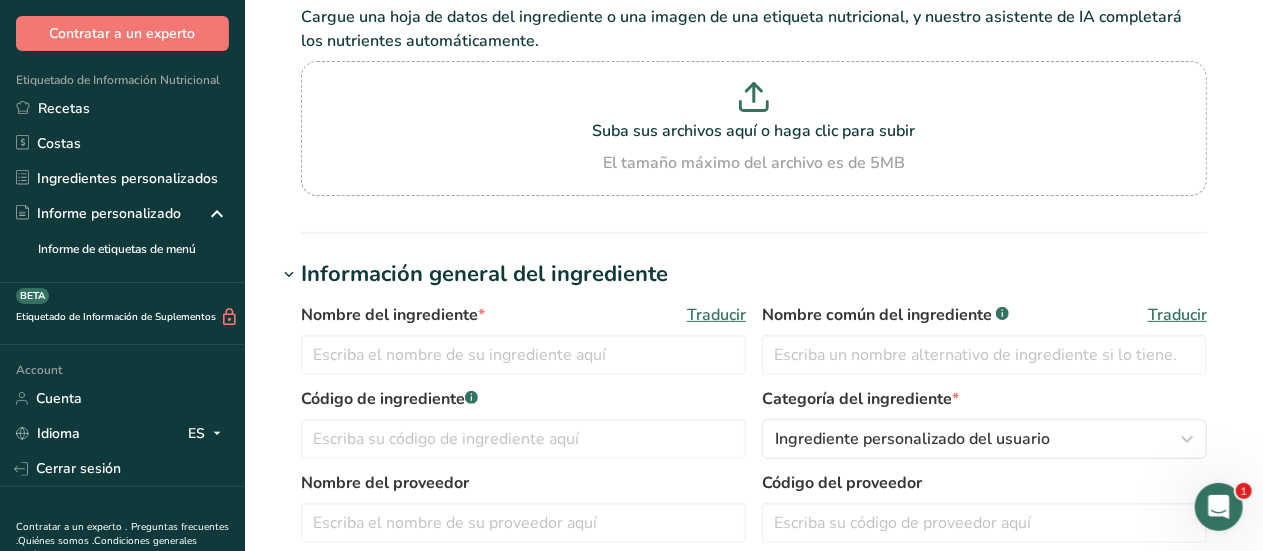 scroll, scrollTop: 0, scrollLeft: 0, axis: both 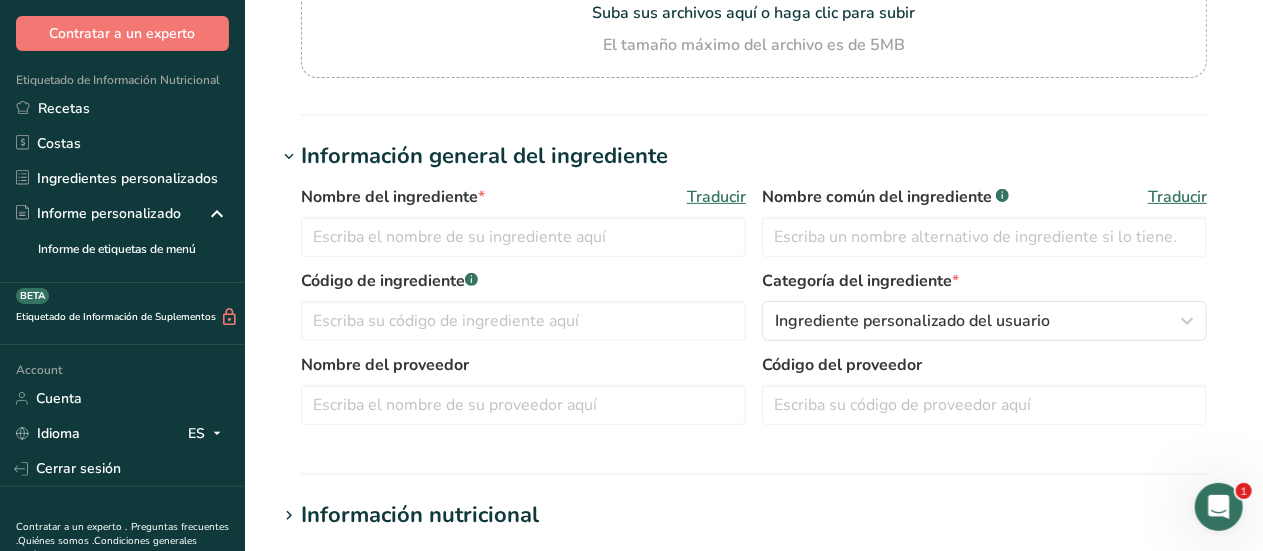 click on "Nombre del ingrediente *
Traducir" at bounding box center [523, 221] 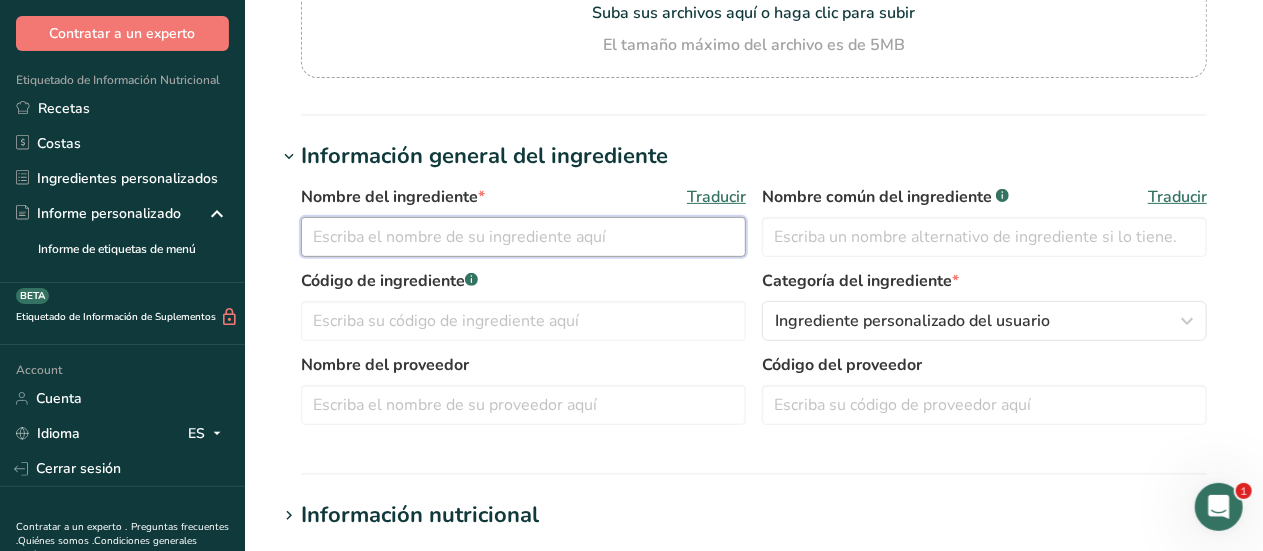 click at bounding box center [523, 237] 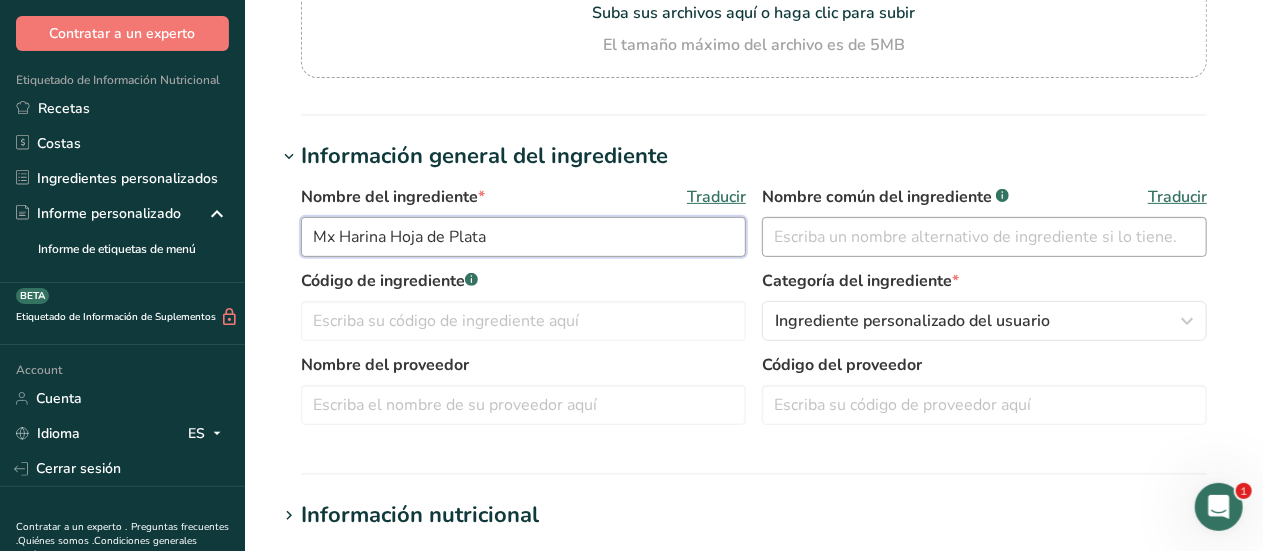 type on "Mx Harina Hoja de Plata" 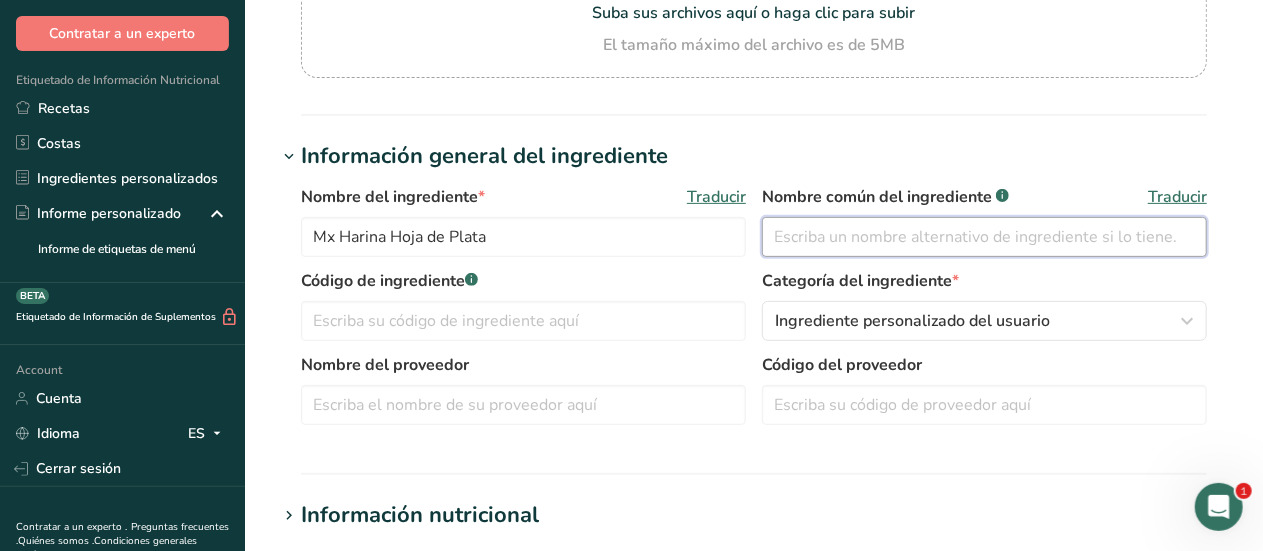 click at bounding box center [984, 237] 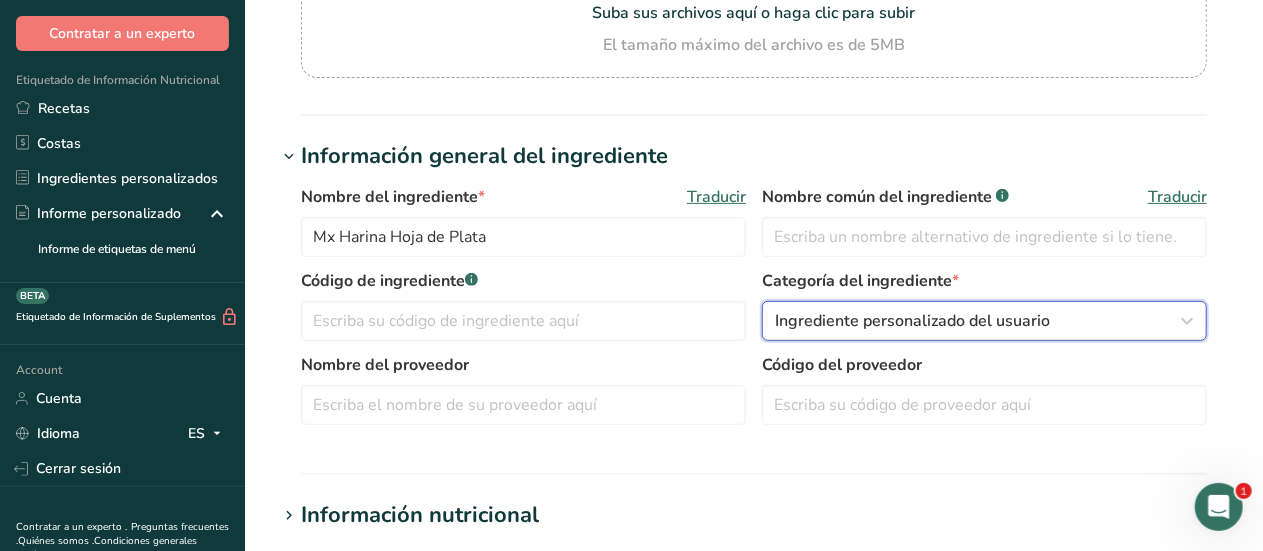 click on "Ingrediente personalizado del usuario" at bounding box center [912, 321] 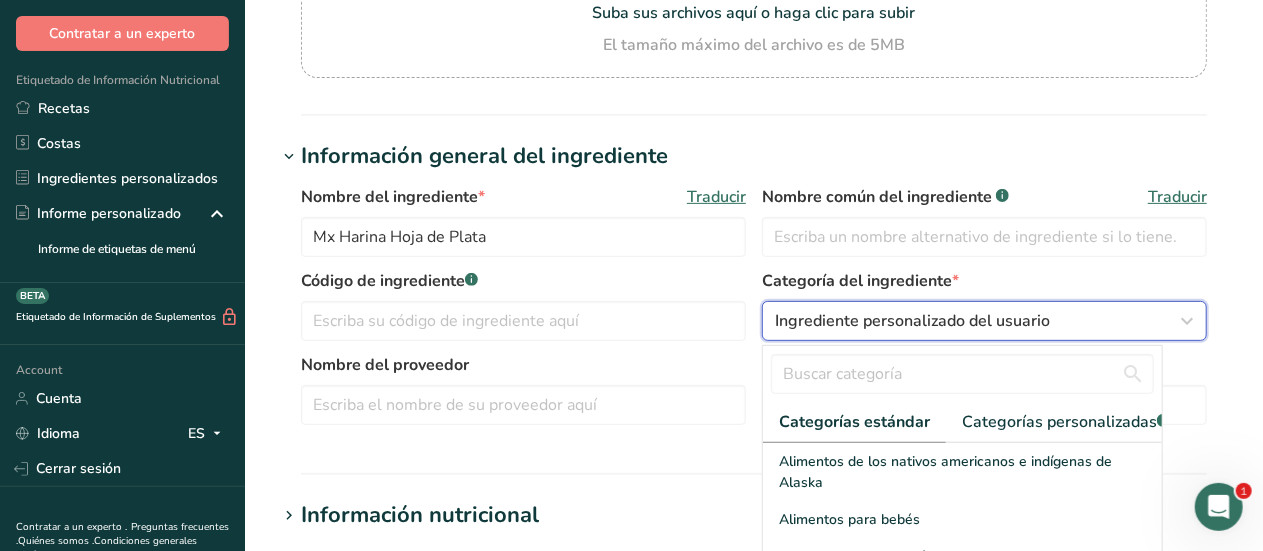 type 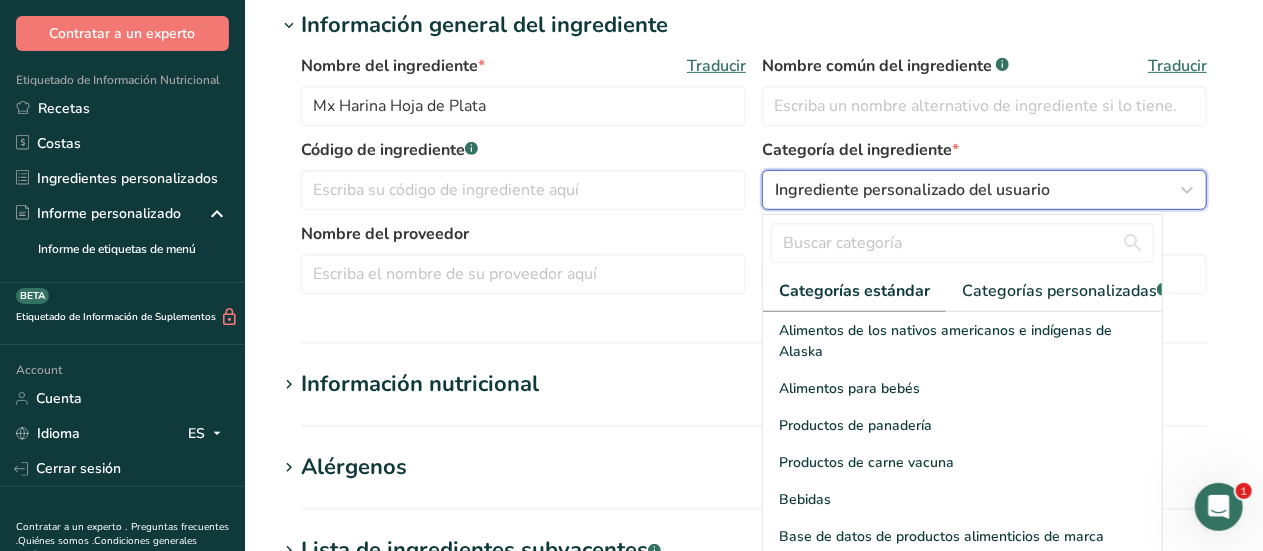 scroll, scrollTop: 392, scrollLeft: 0, axis: vertical 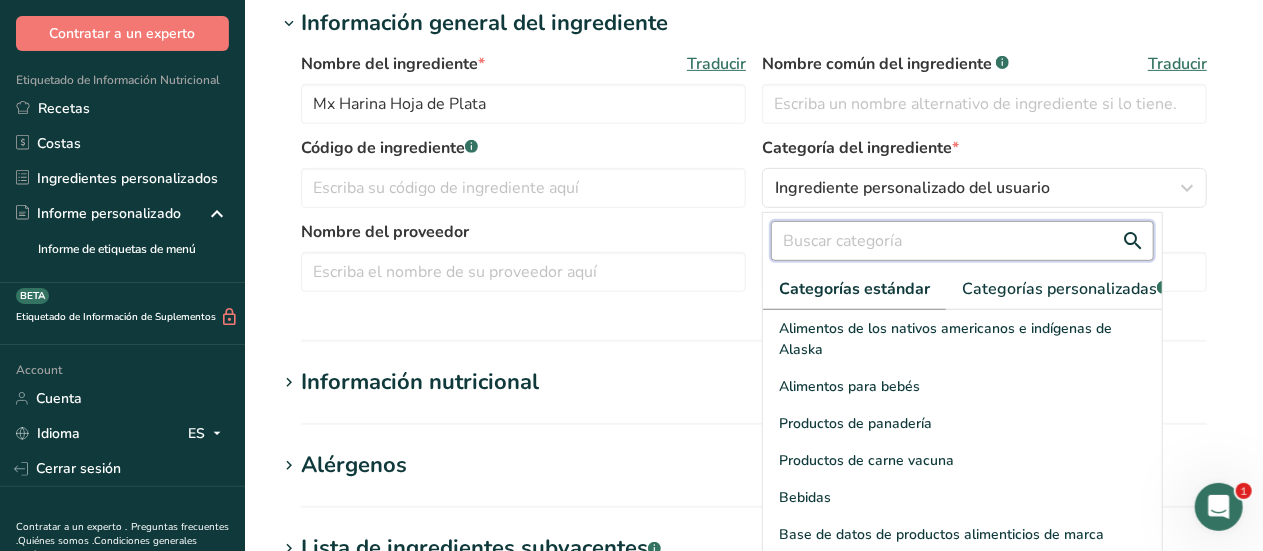 click at bounding box center (962, 241) 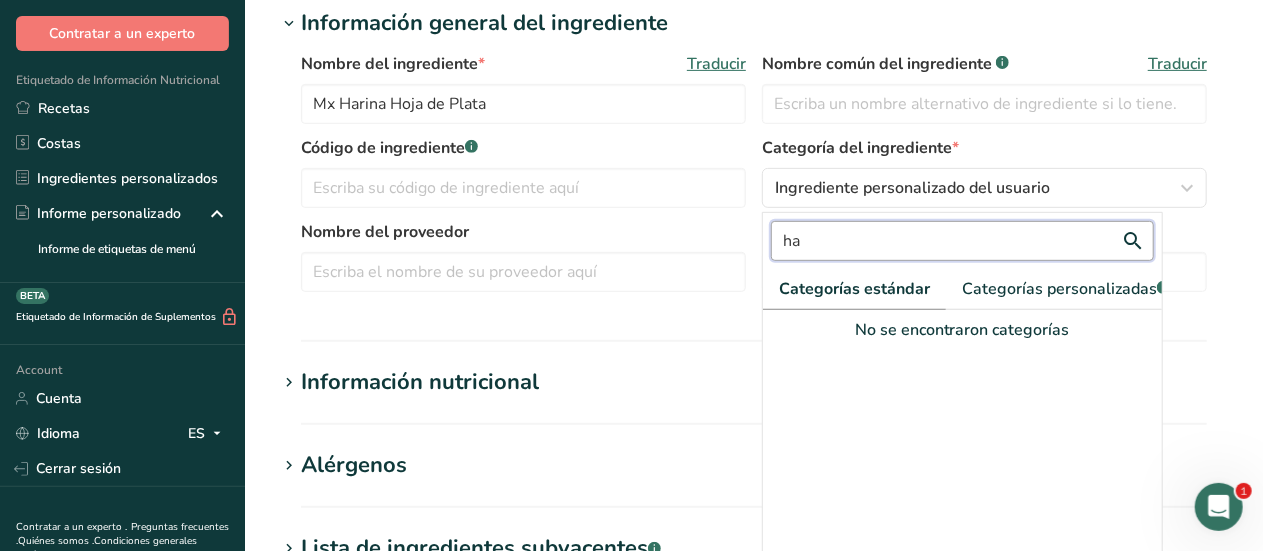 type on "h" 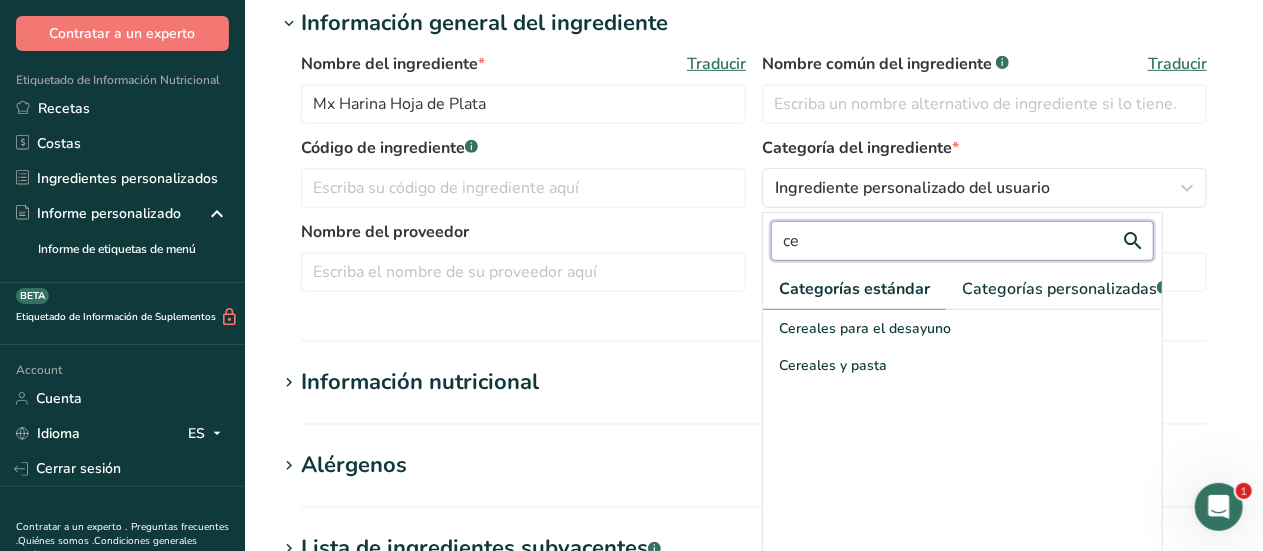 type on "c" 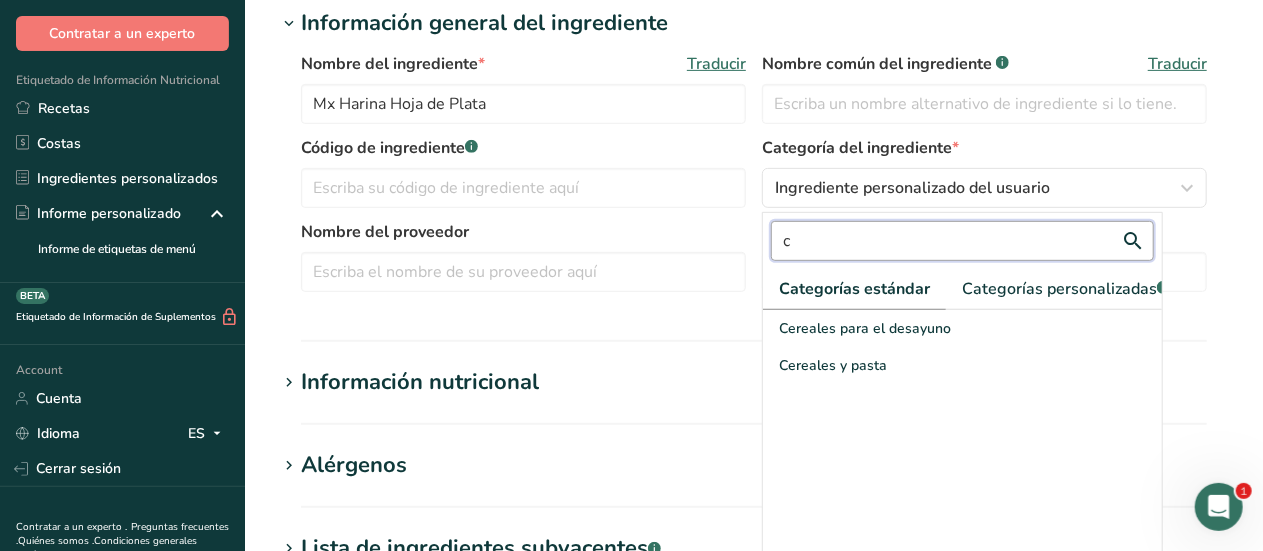 type 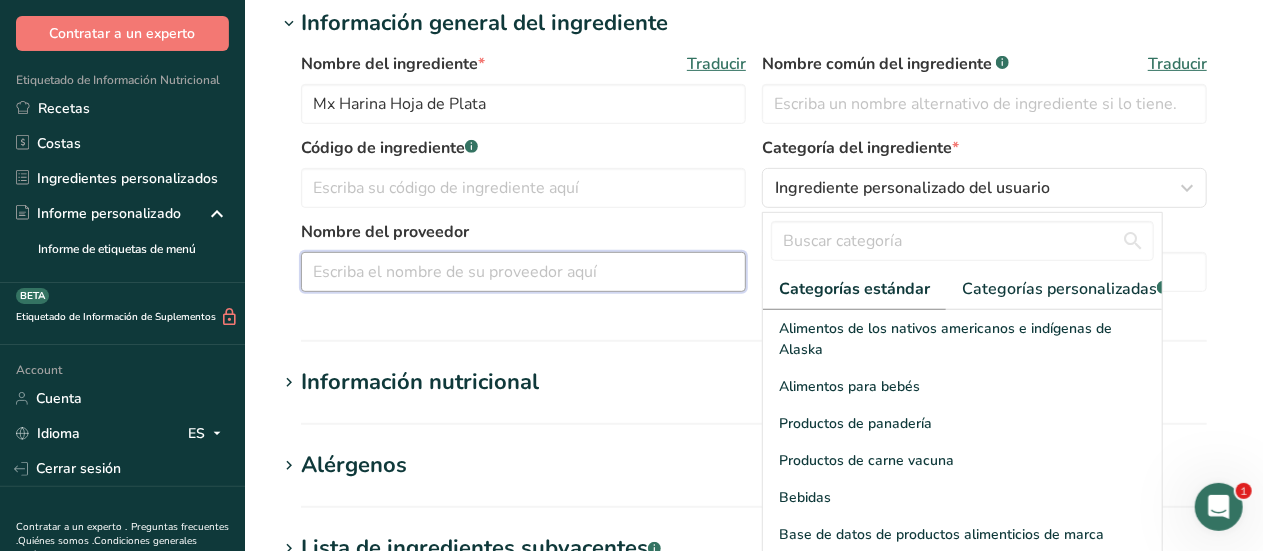 click at bounding box center [523, 272] 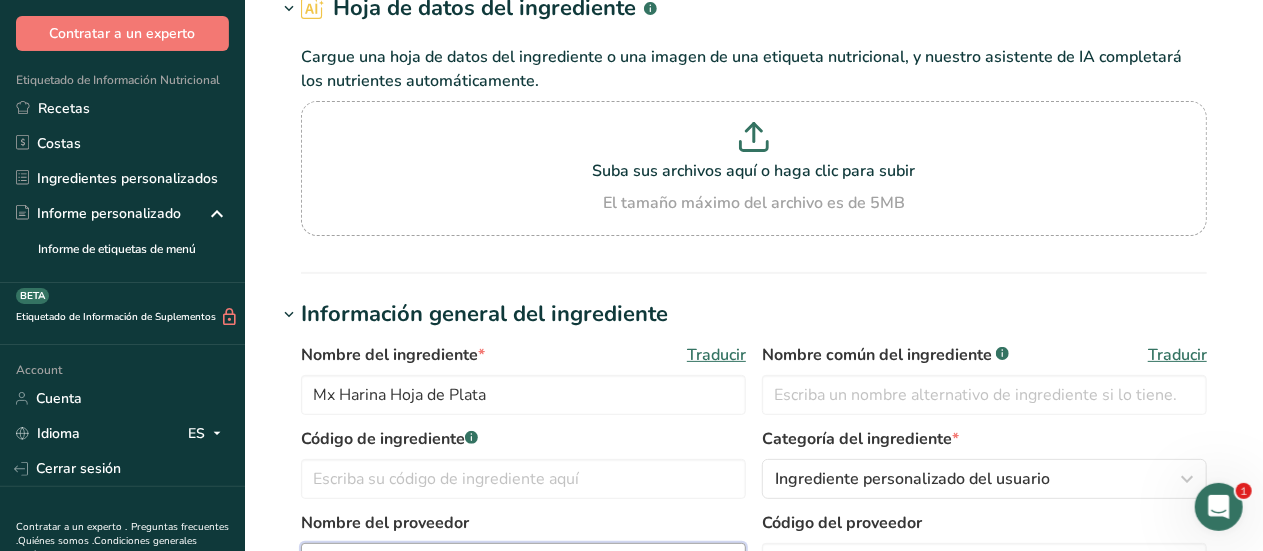 scroll, scrollTop: 17, scrollLeft: 0, axis: vertical 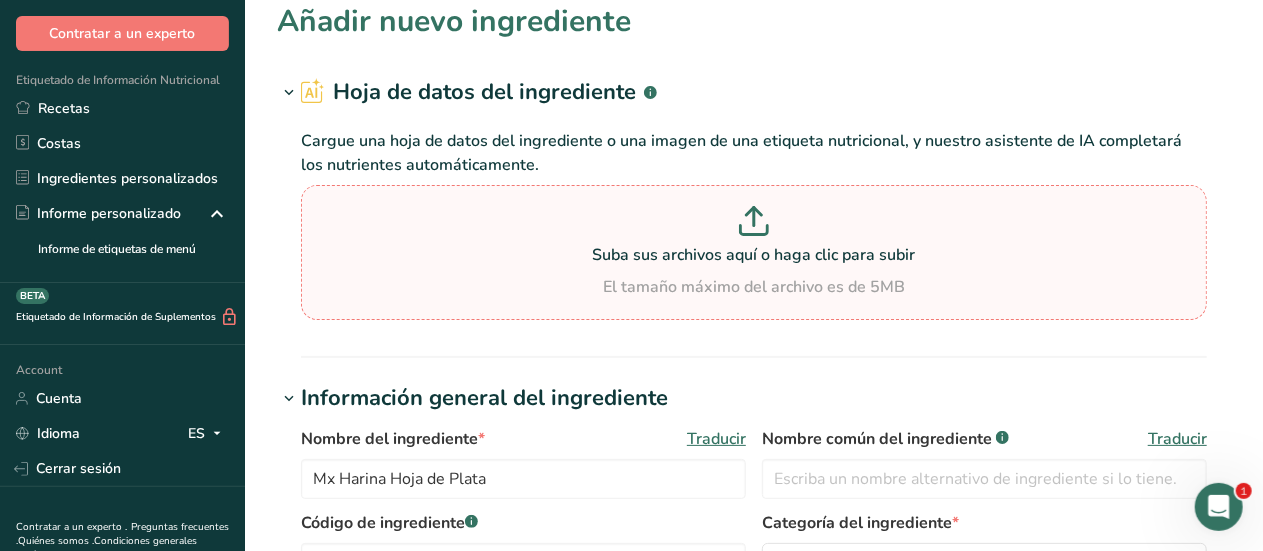 type on "Elizondo" 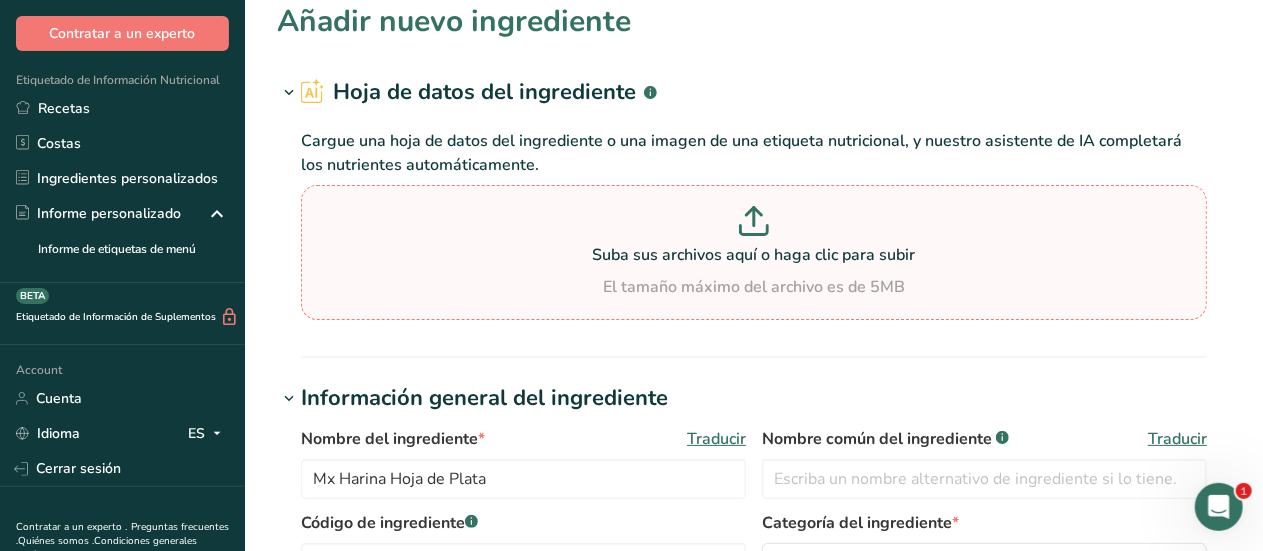 click at bounding box center (754, 224) 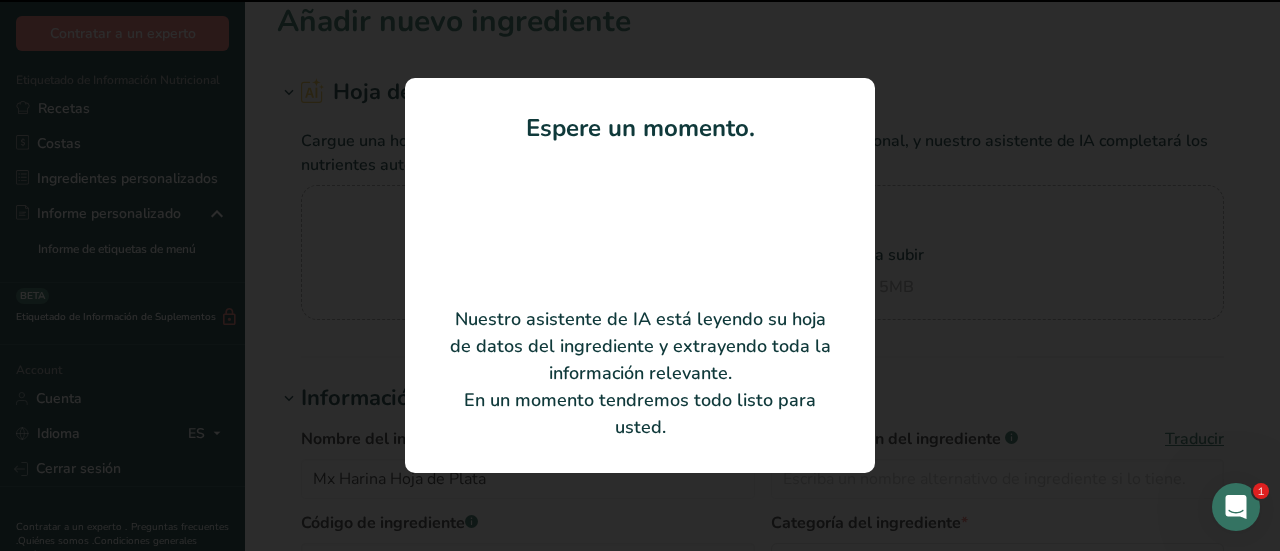 type on "Harina de Trigo" 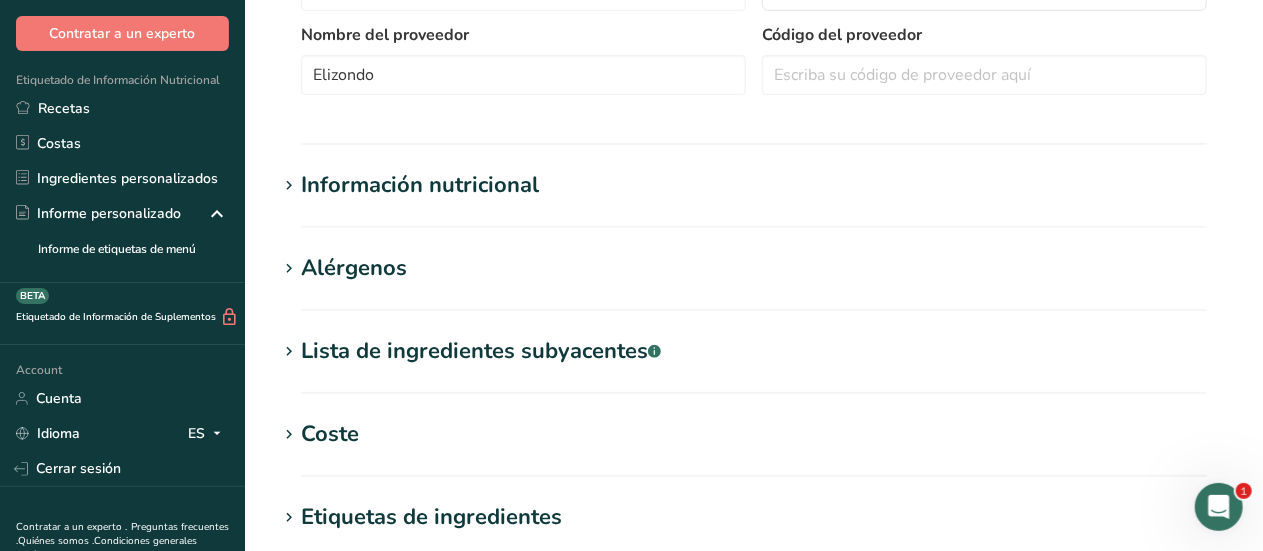 scroll, scrollTop: 497, scrollLeft: 0, axis: vertical 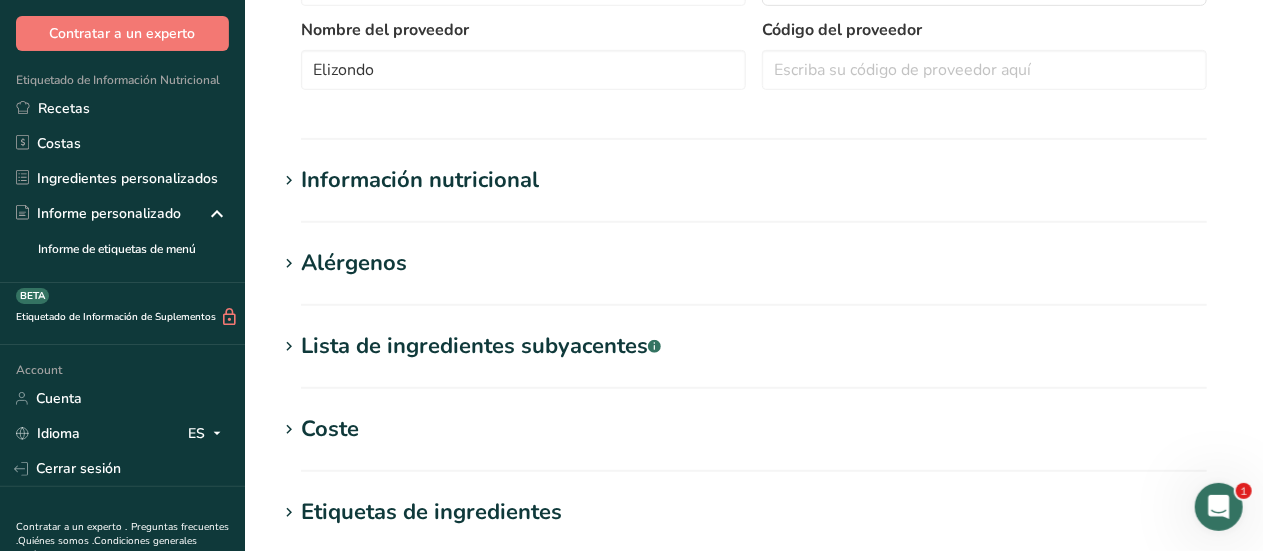 click on "Información nutricional" at bounding box center [420, 180] 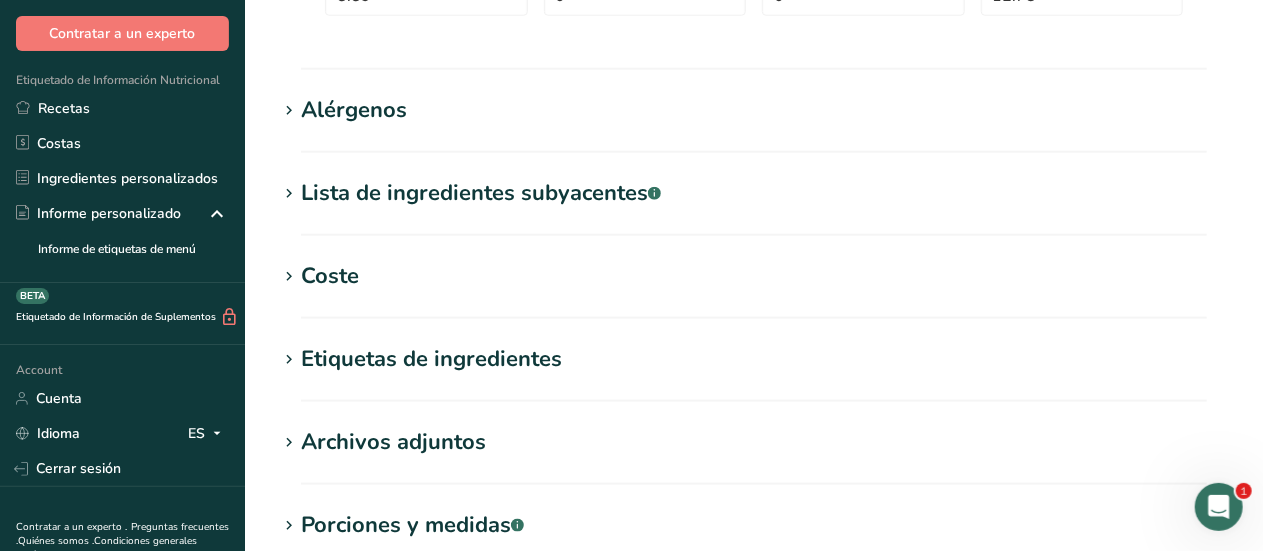 scroll, scrollTop: 1120, scrollLeft: 0, axis: vertical 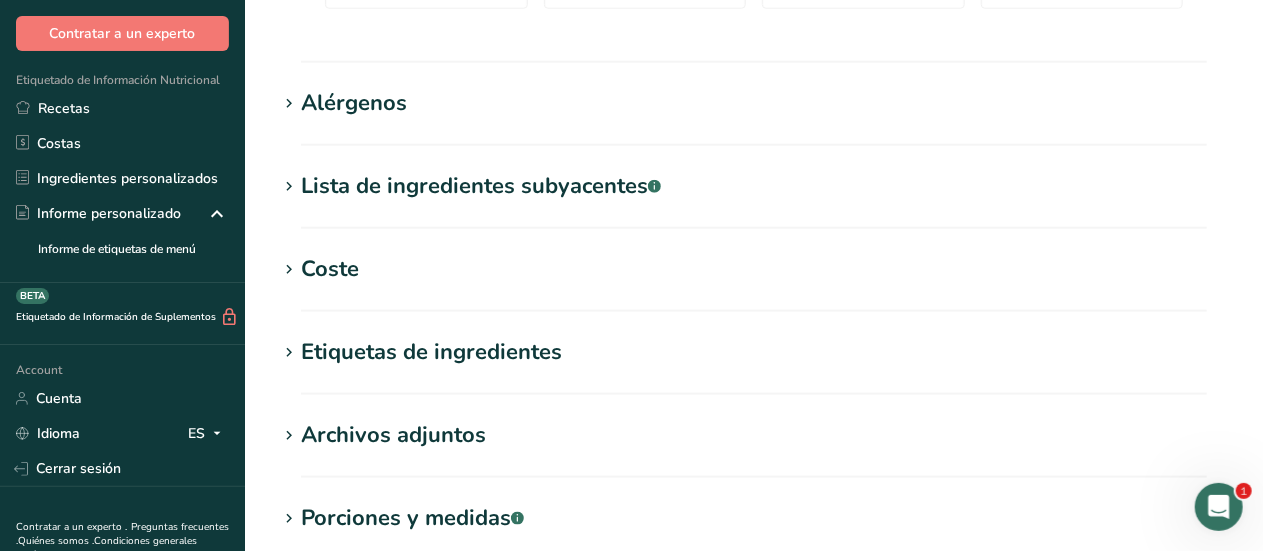 click on "Alérgenos" at bounding box center [354, 103] 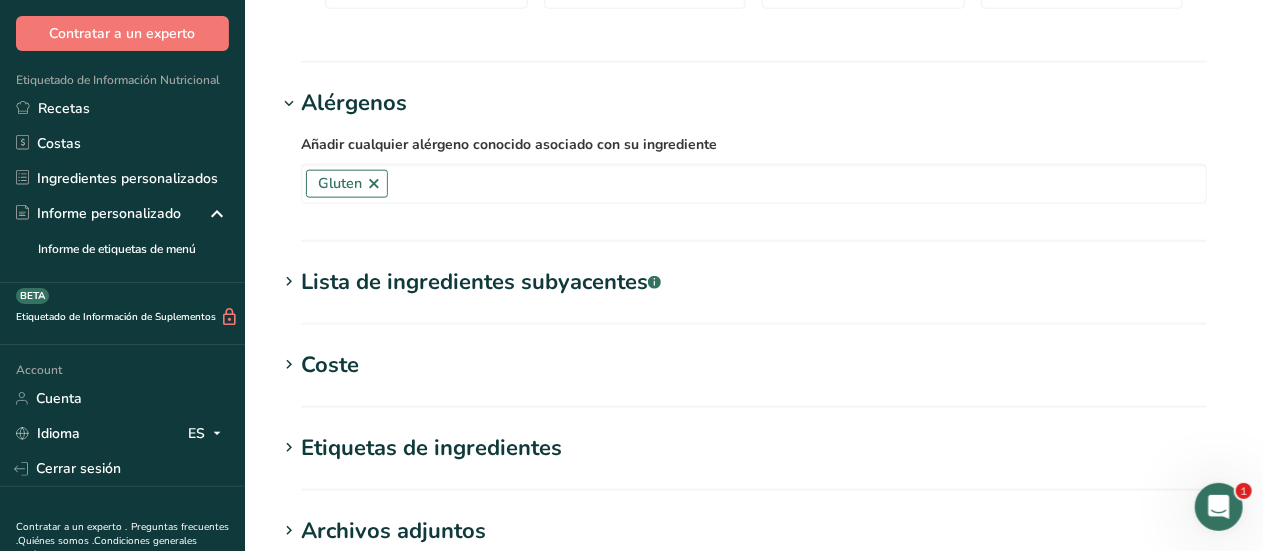 click on "Alérgenos" at bounding box center [354, 103] 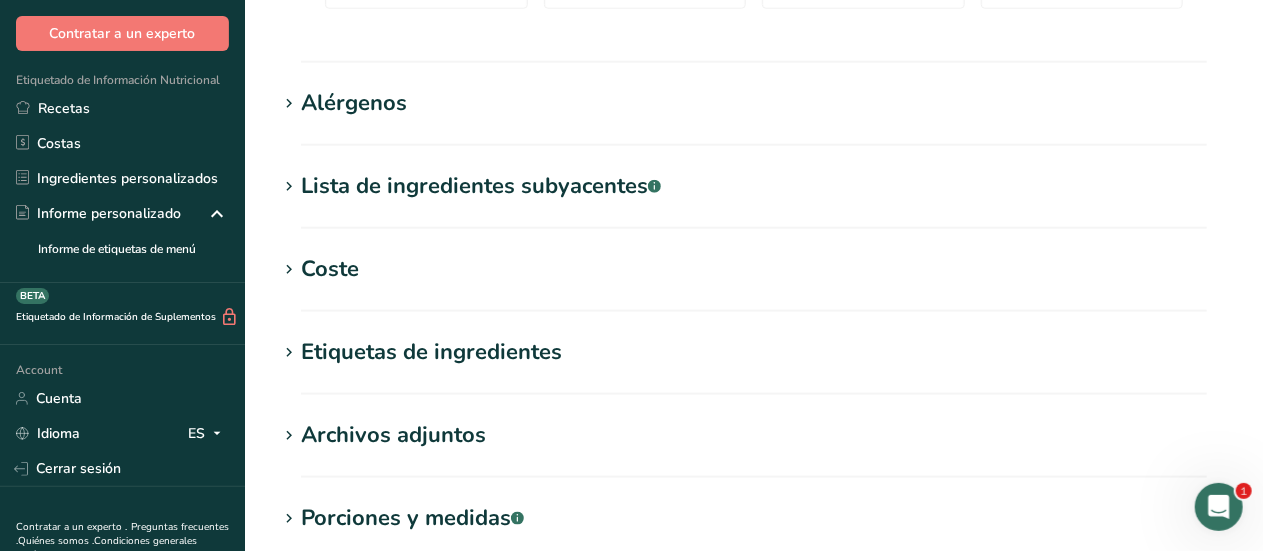 click on "Lista de ingredientes subyacentes
.a-a{fill:#347362;}.b-a{fill:#fff;}" at bounding box center [481, 186] 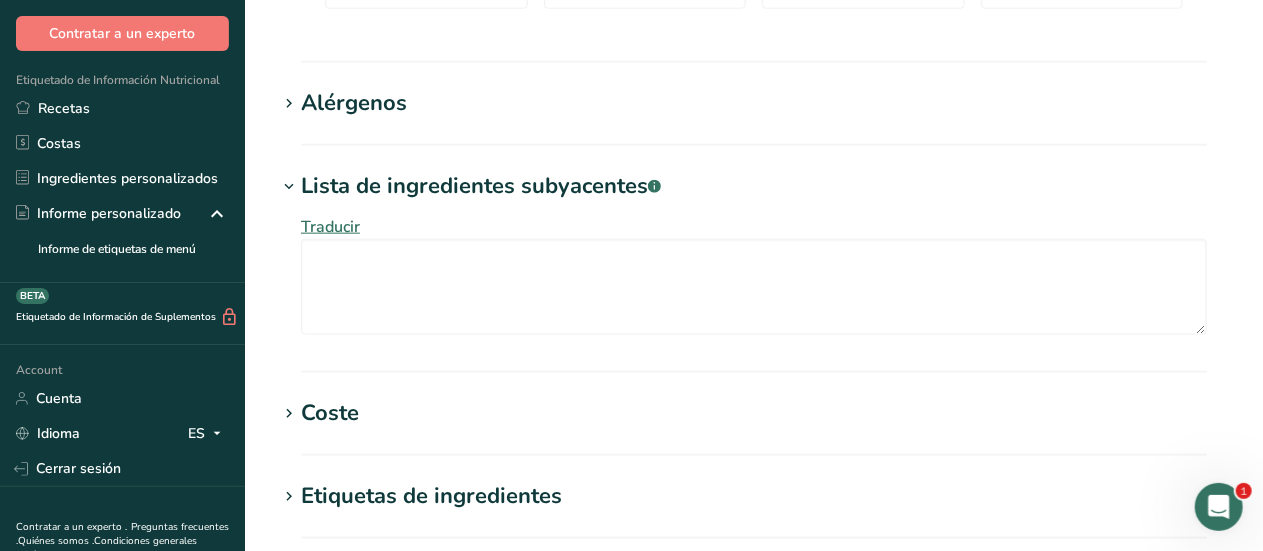 click on "Lista de ingredientes subyacentes
.a-a{fill:#347362;}.b-a{fill:#fff;}" at bounding box center [481, 186] 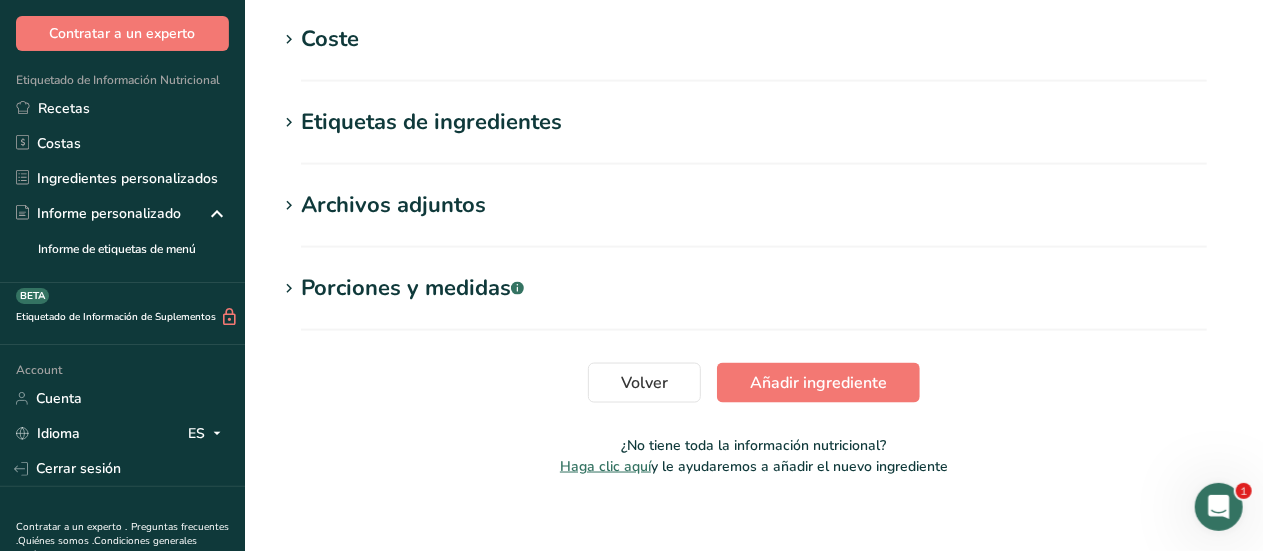 scroll, scrollTop: 1376, scrollLeft: 0, axis: vertical 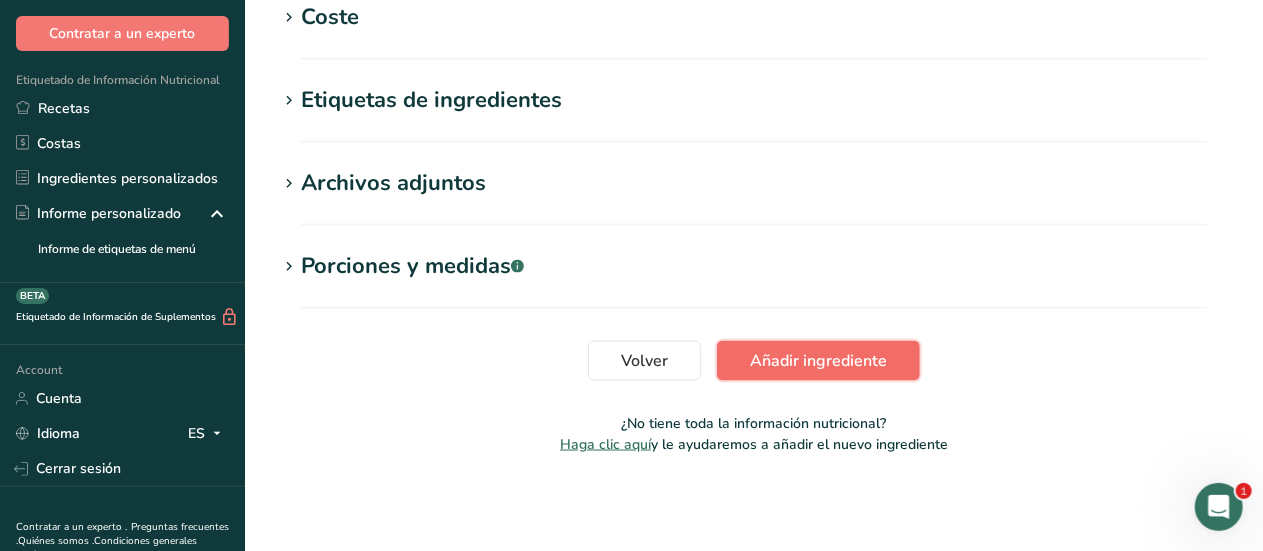 click on "Añadir ingrediente" at bounding box center (818, 361) 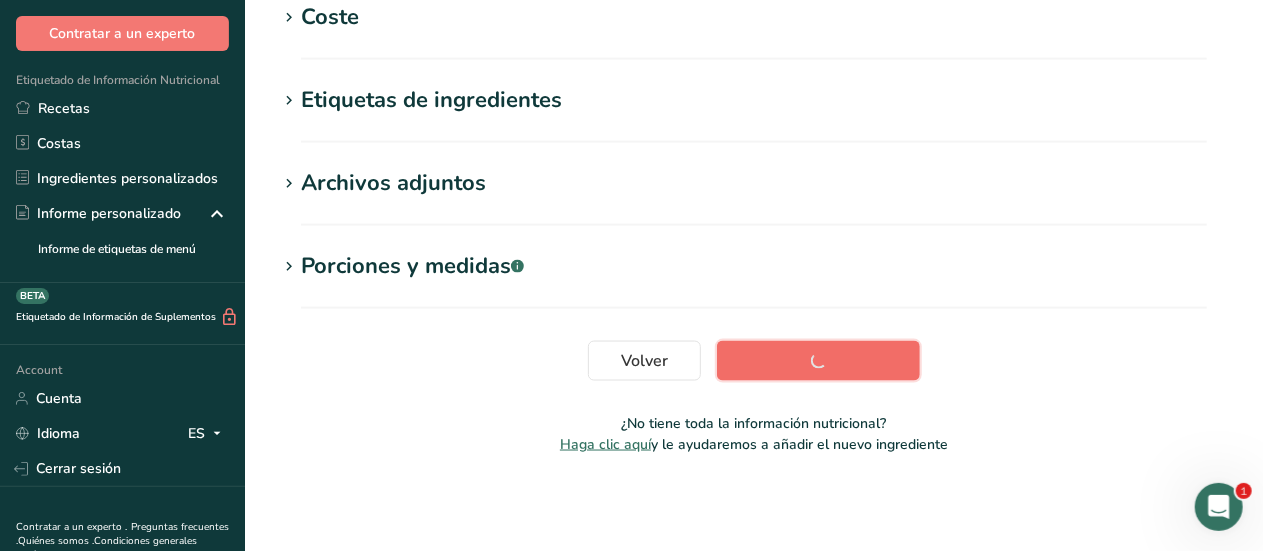 scroll, scrollTop: 506, scrollLeft: 0, axis: vertical 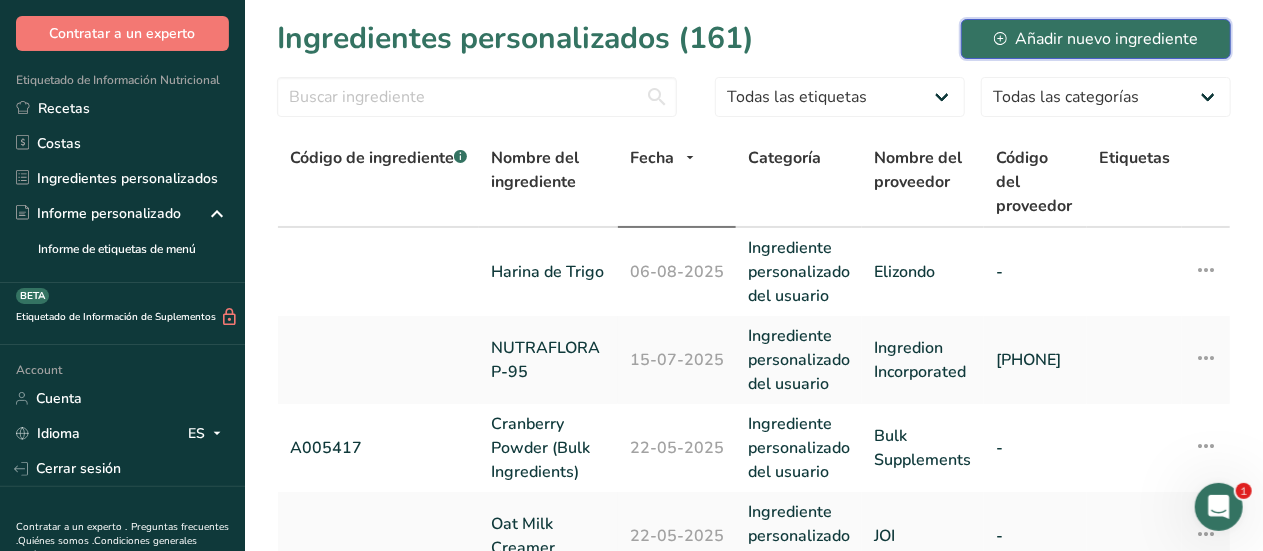 click on "Añadir nuevo ingrediente" at bounding box center (1096, 39) 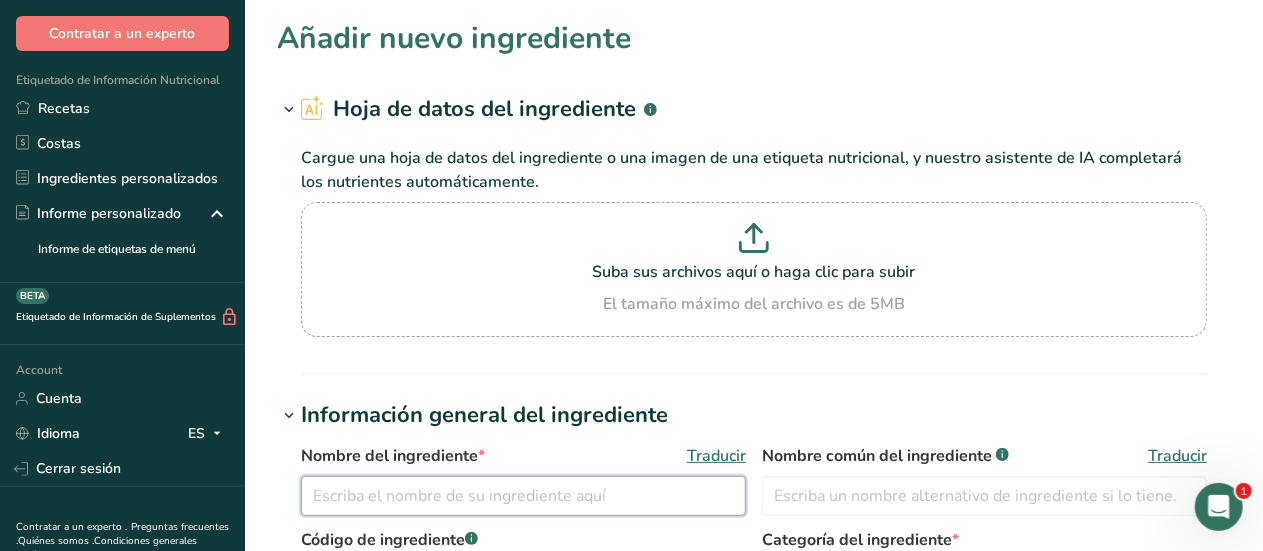 click at bounding box center (523, 496) 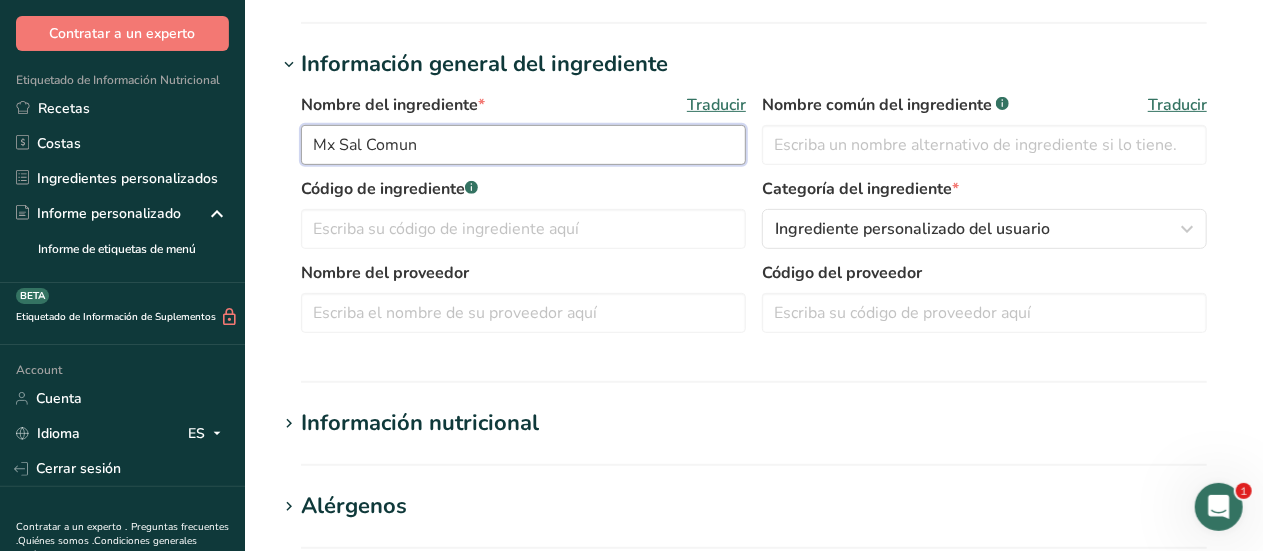 scroll, scrollTop: 361, scrollLeft: 0, axis: vertical 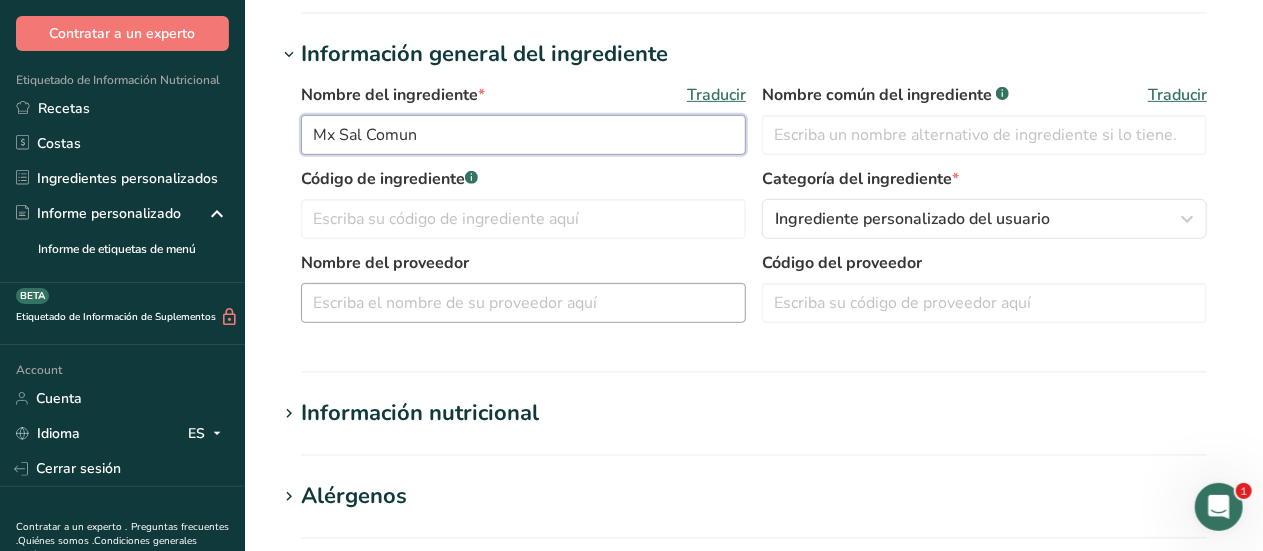 type on "Mx Sal Comun" 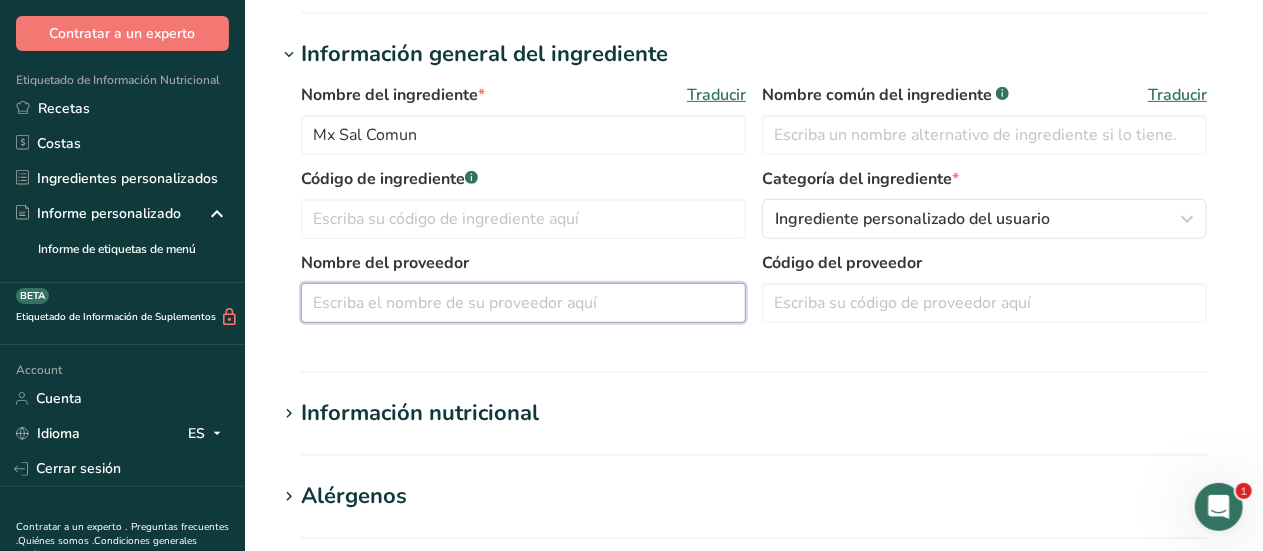 click at bounding box center [523, 303] 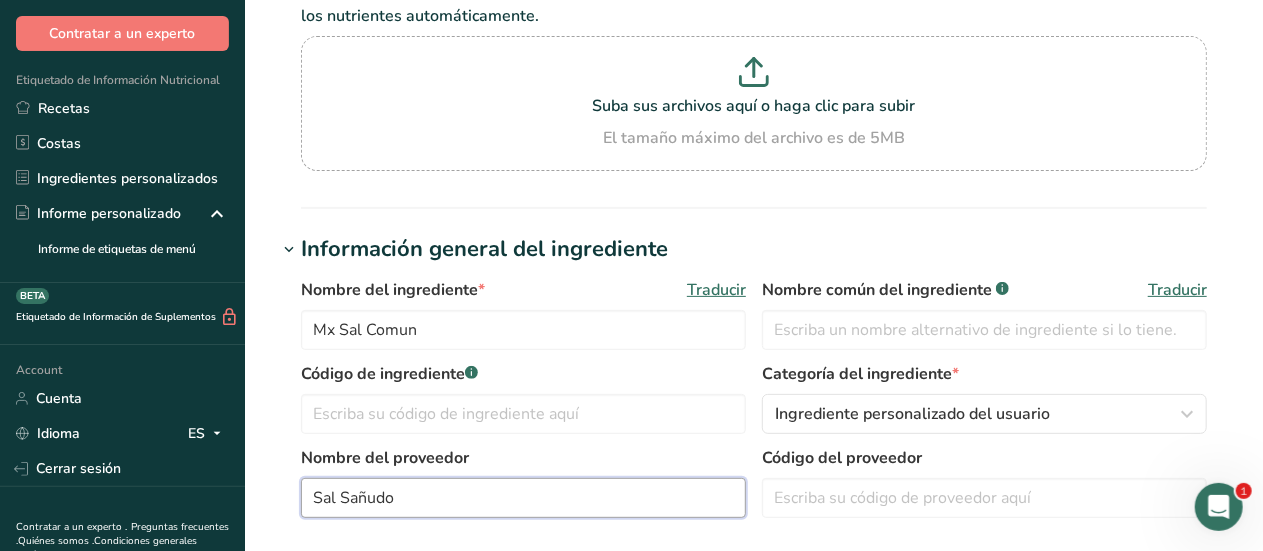 scroll, scrollTop: 68, scrollLeft: 0, axis: vertical 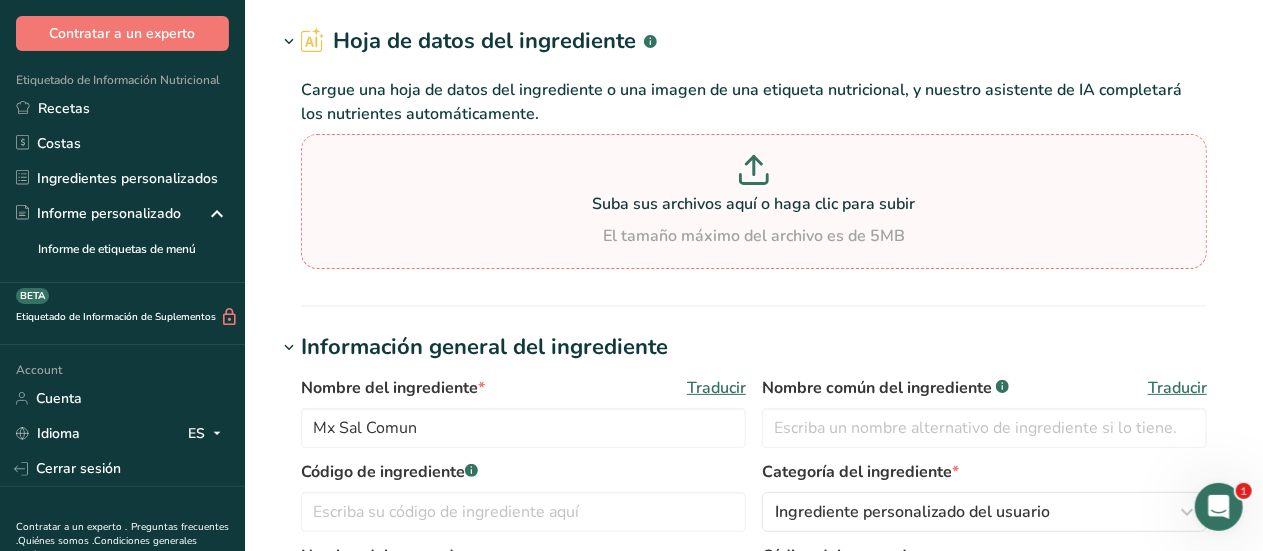 type on "Sal Sañudo" 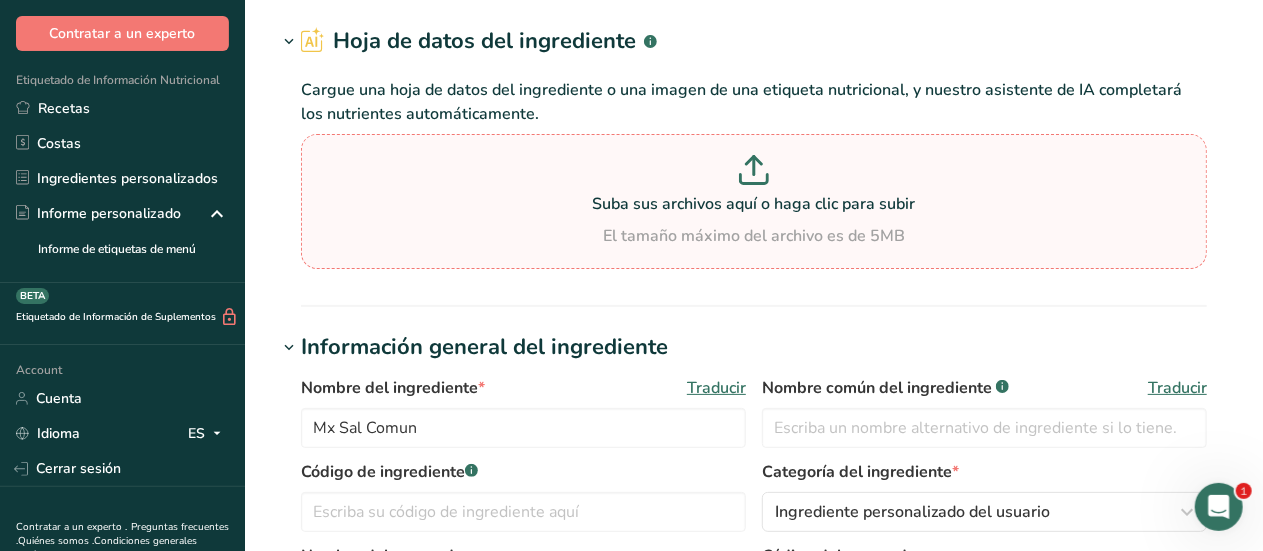 type on "C:\fakepath\Sal.jpg" 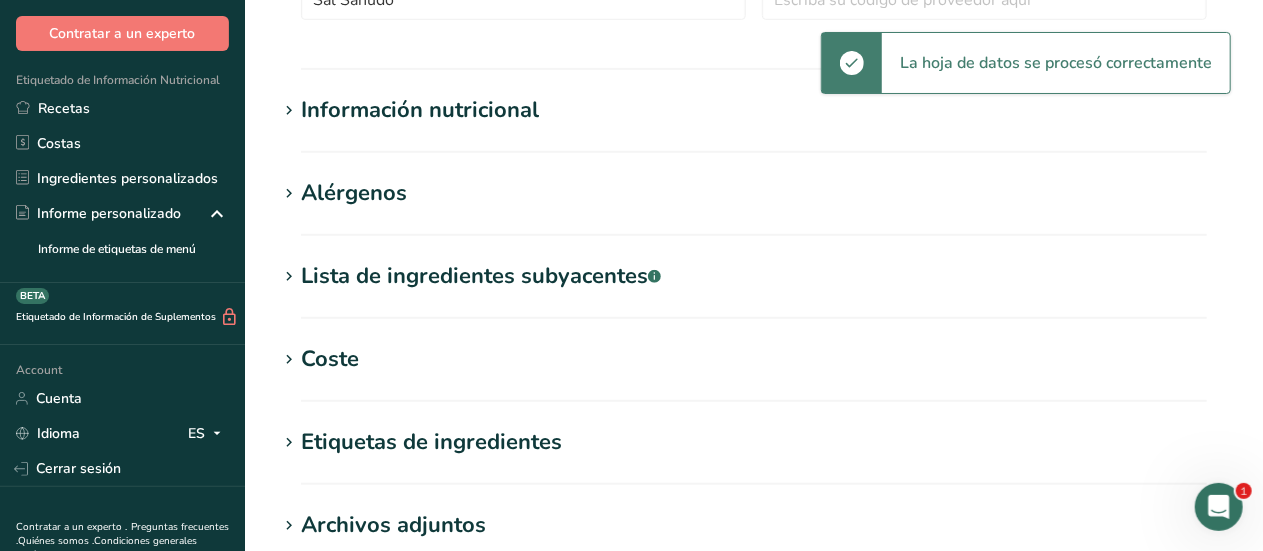 scroll, scrollTop: 572, scrollLeft: 0, axis: vertical 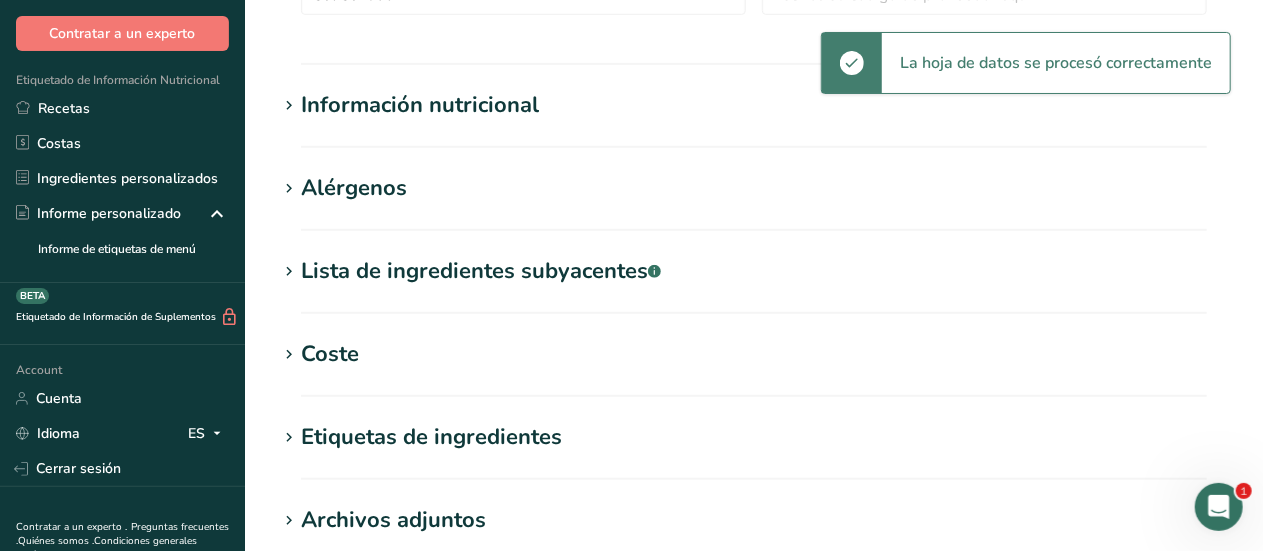 click on "Información nutricional" at bounding box center [420, 105] 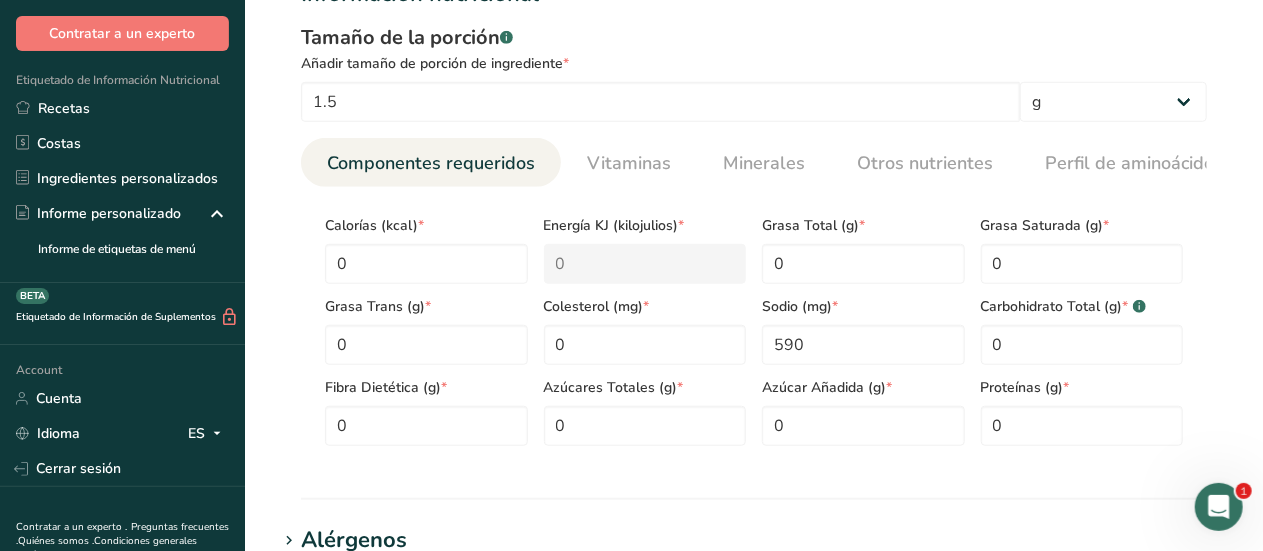 scroll, scrollTop: 685, scrollLeft: 0, axis: vertical 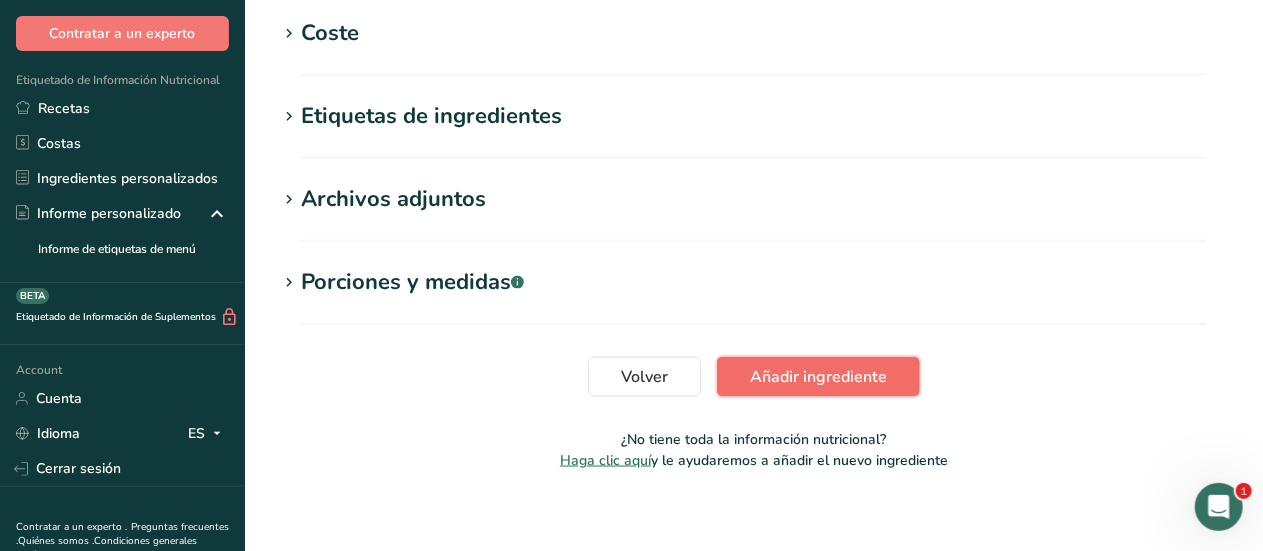 click on "Añadir ingrediente" at bounding box center (818, 377) 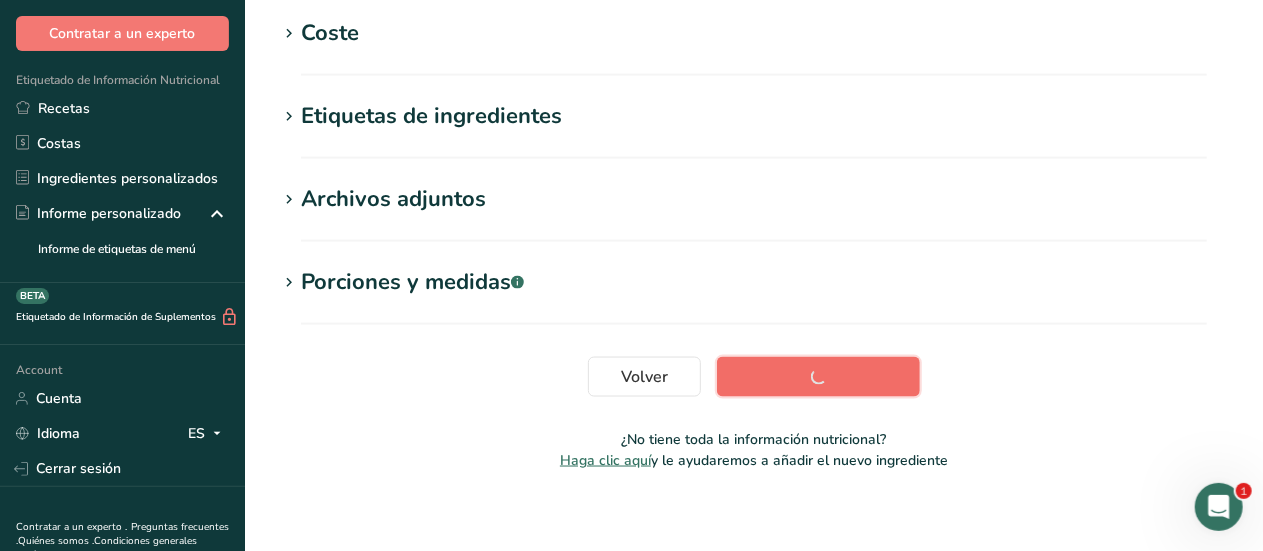 scroll, scrollTop: 486, scrollLeft: 0, axis: vertical 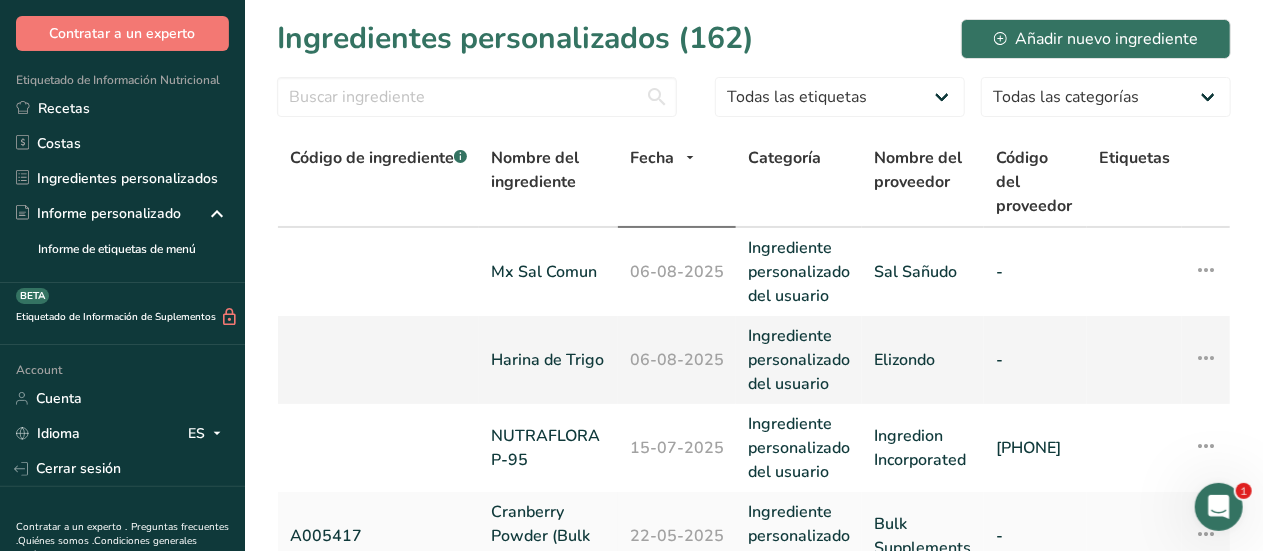 click at bounding box center [1206, 358] 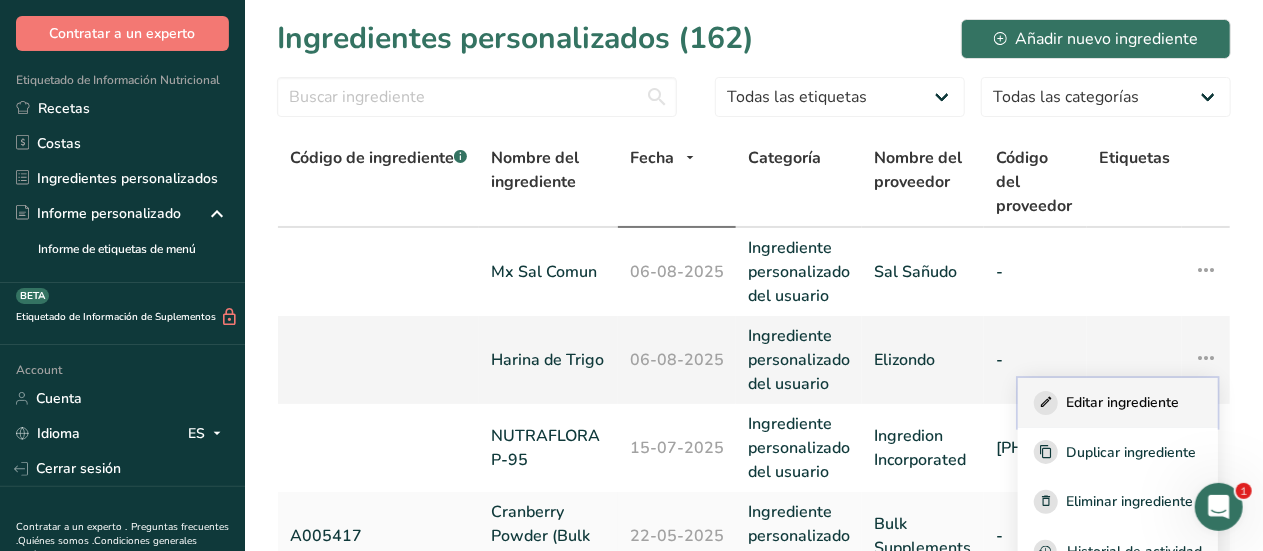 click on "Editar ingrediente" at bounding box center (1122, 402) 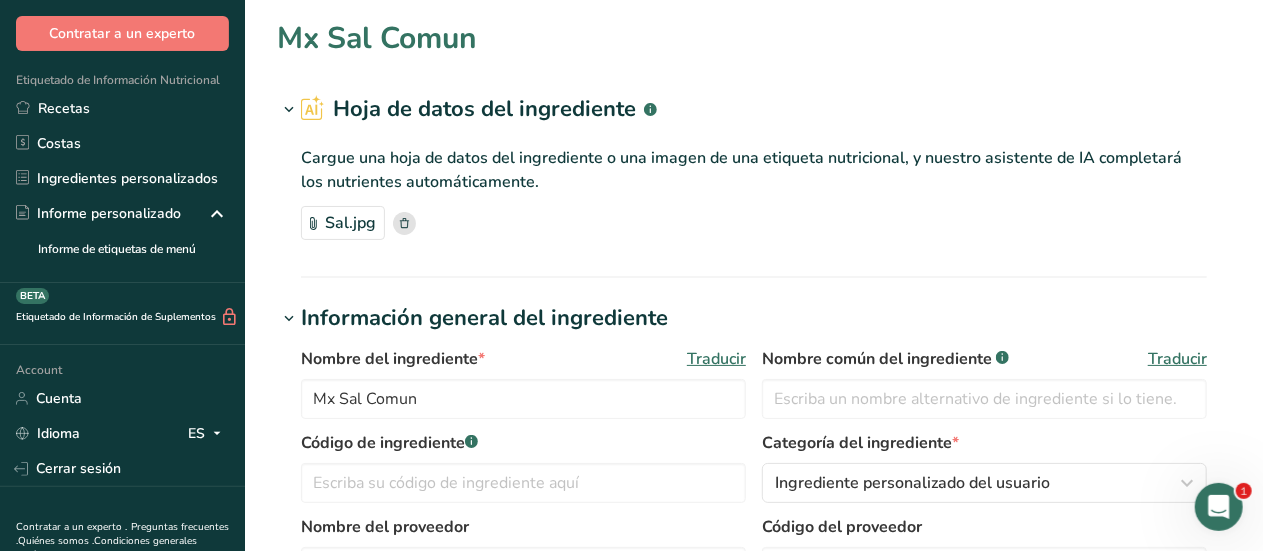 type on "Harina de Trigo" 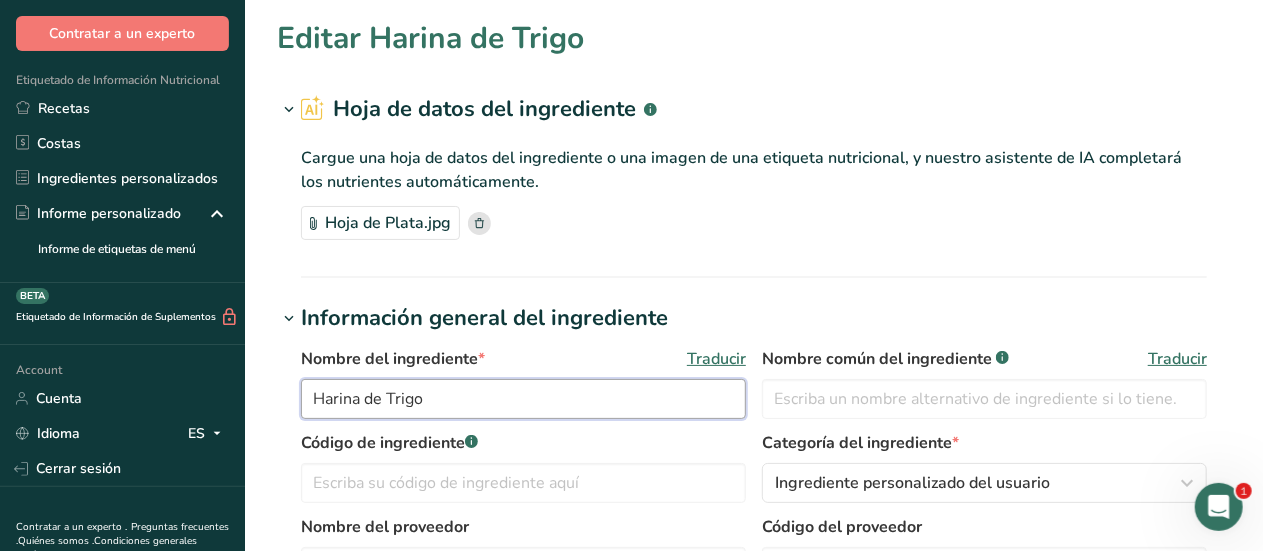 click on "Harina de Trigo" at bounding box center (523, 399) 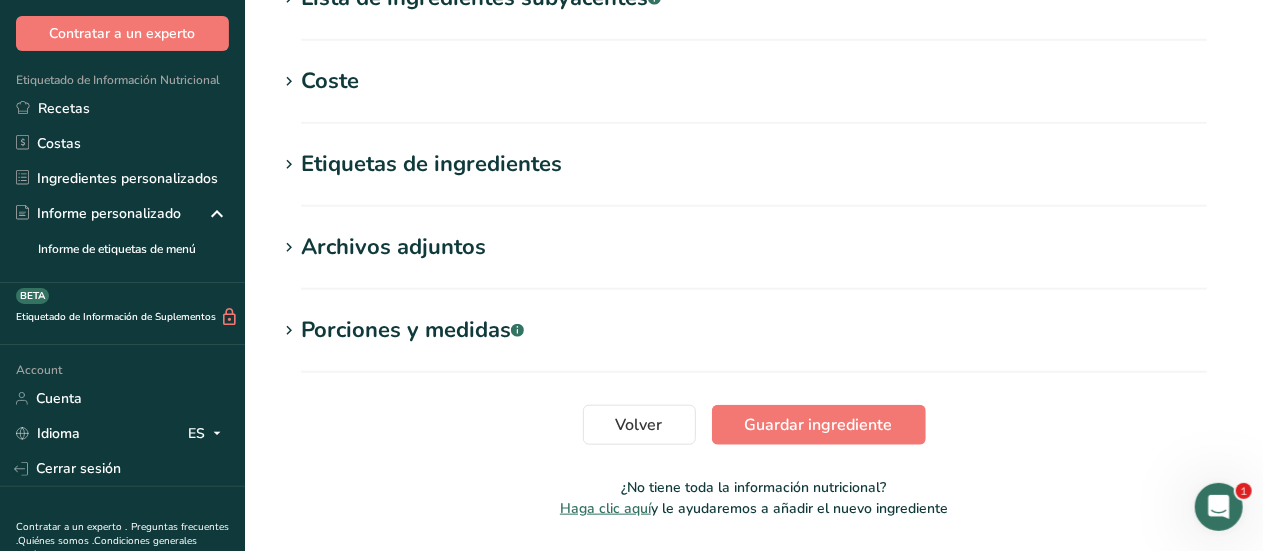 scroll, scrollTop: 908, scrollLeft: 0, axis: vertical 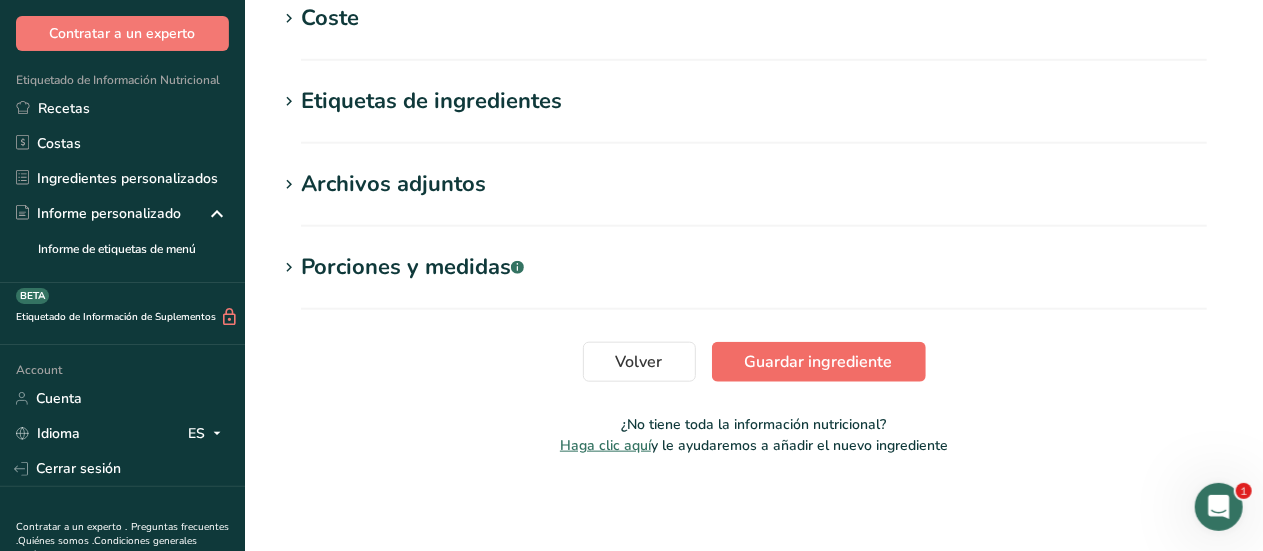 type on "Mx Harina de Trigo" 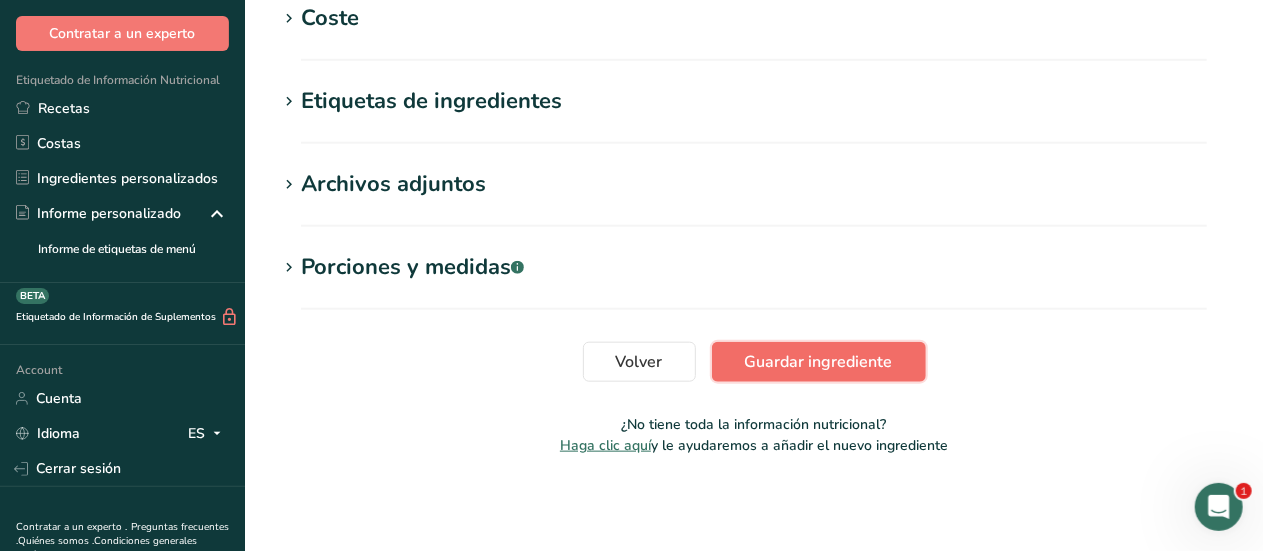 click on "Guardar ingrediente" at bounding box center (819, 362) 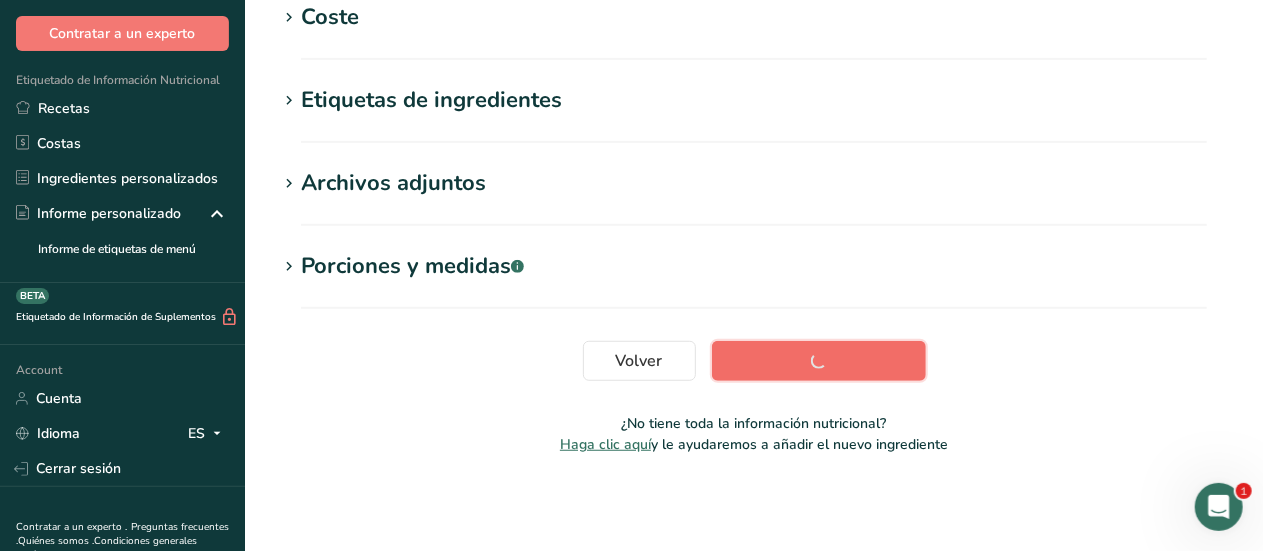 scroll, scrollTop: 506, scrollLeft: 0, axis: vertical 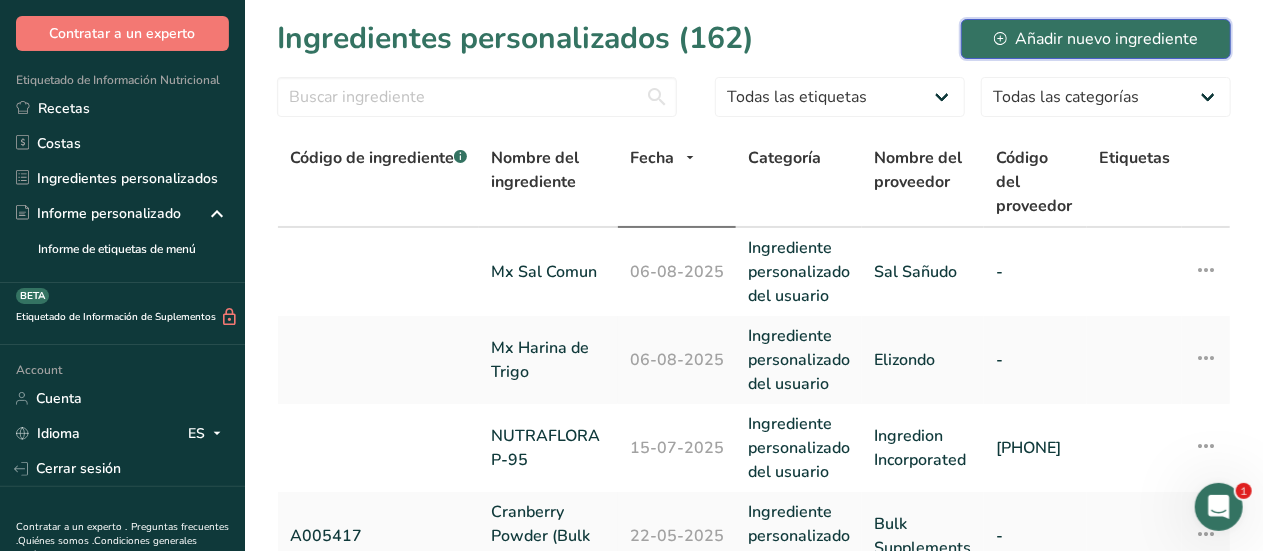 click on "Añadir nuevo ingrediente" at bounding box center (1096, 39) 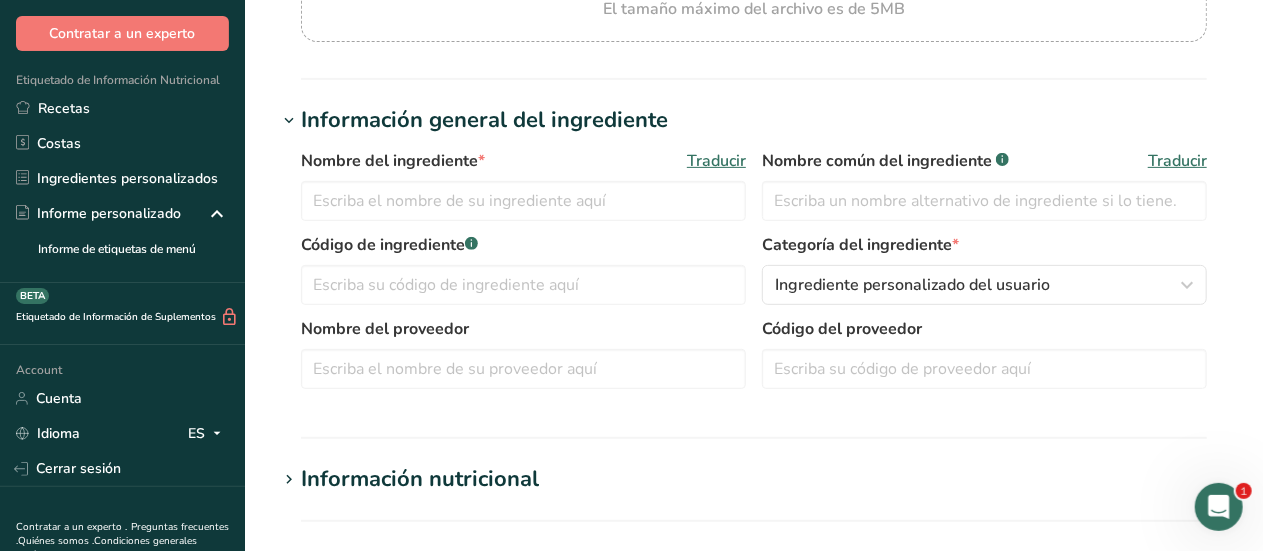 scroll, scrollTop: 319, scrollLeft: 0, axis: vertical 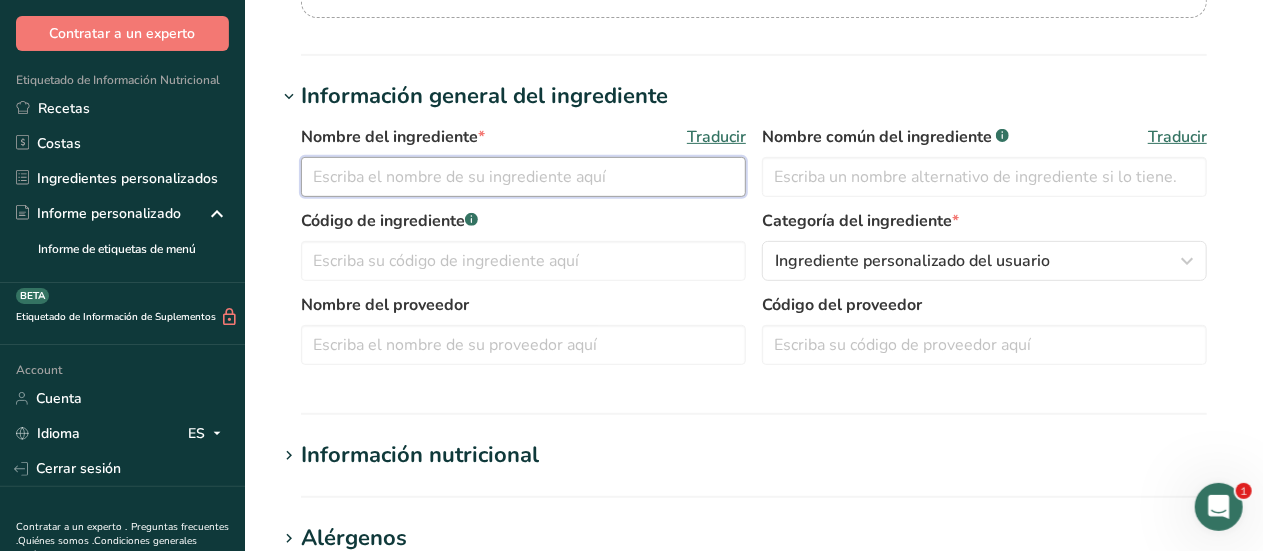 click at bounding box center (523, 177) 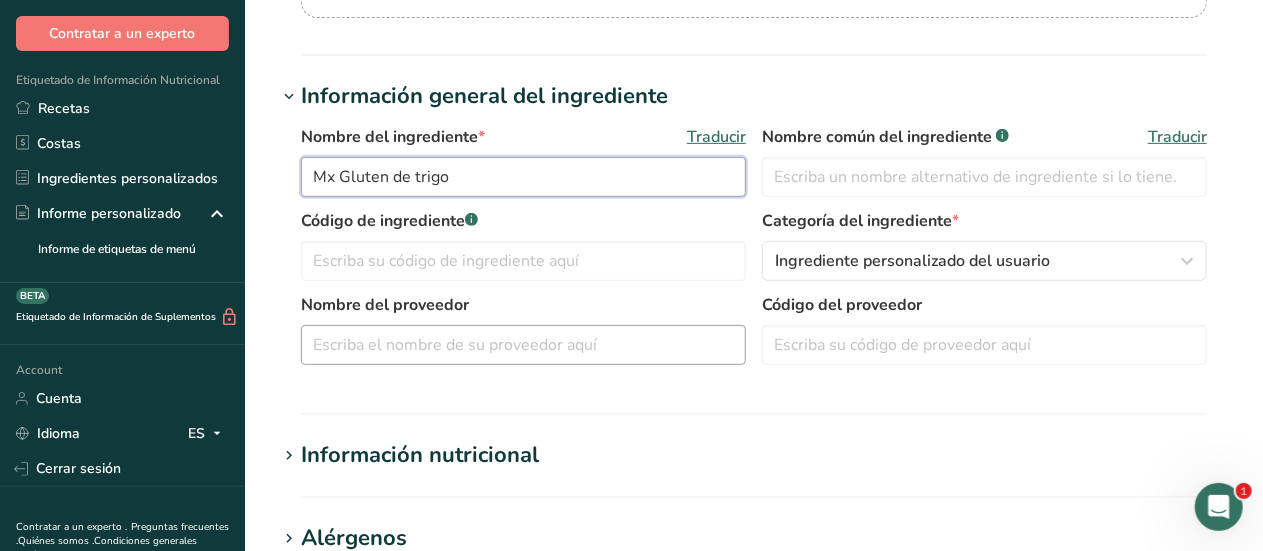 type on "Mx Gluten de trigo" 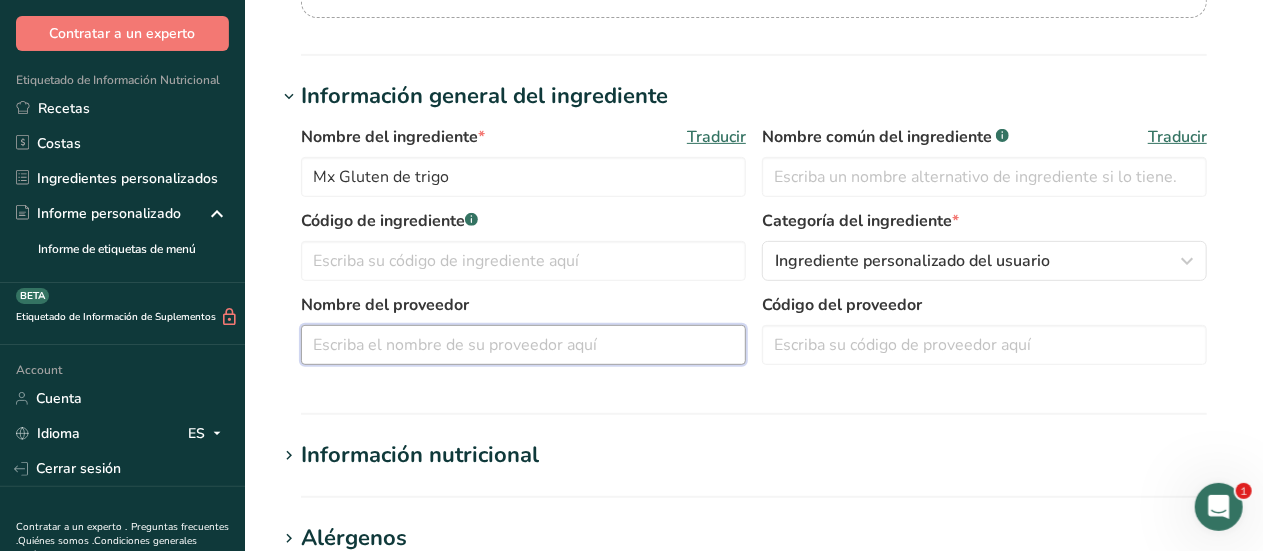 click at bounding box center [523, 345] 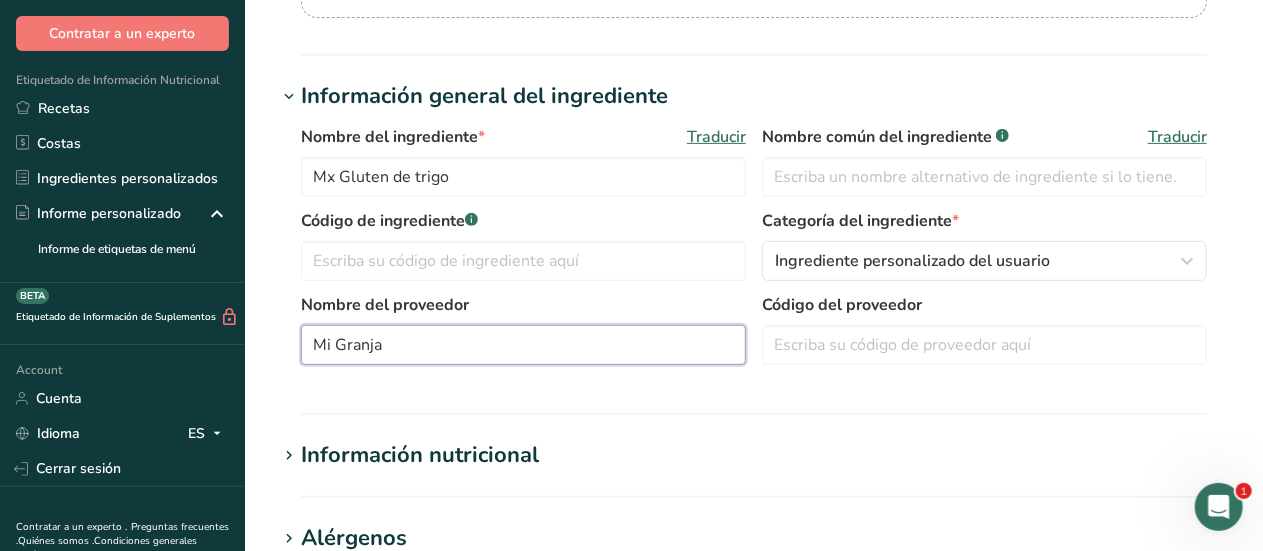 scroll, scrollTop: 0, scrollLeft: 0, axis: both 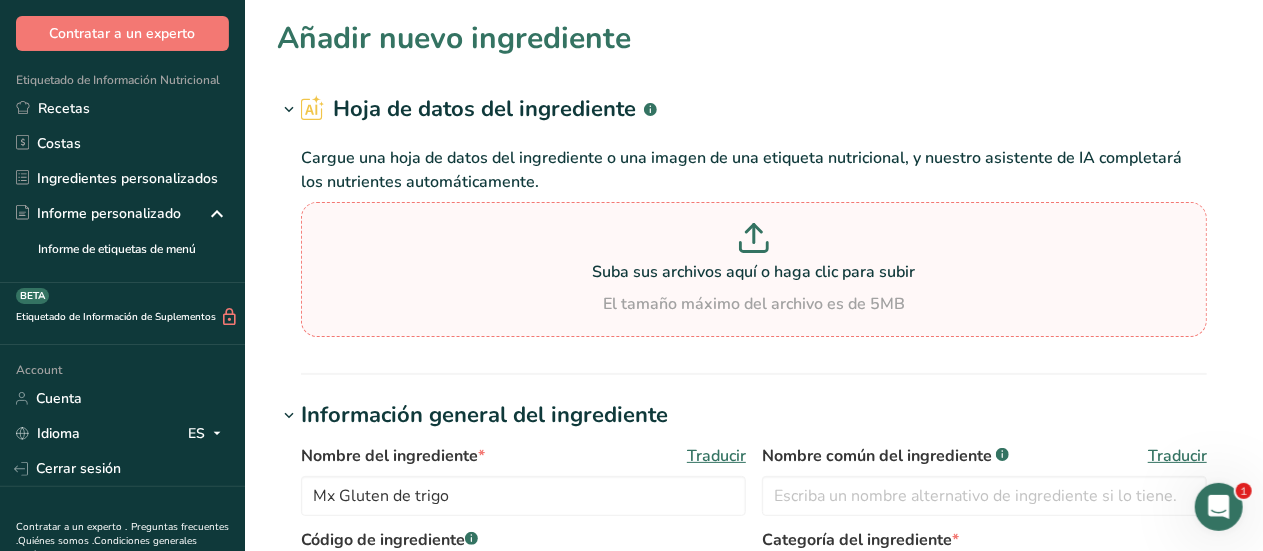 type on "Mi Granja" 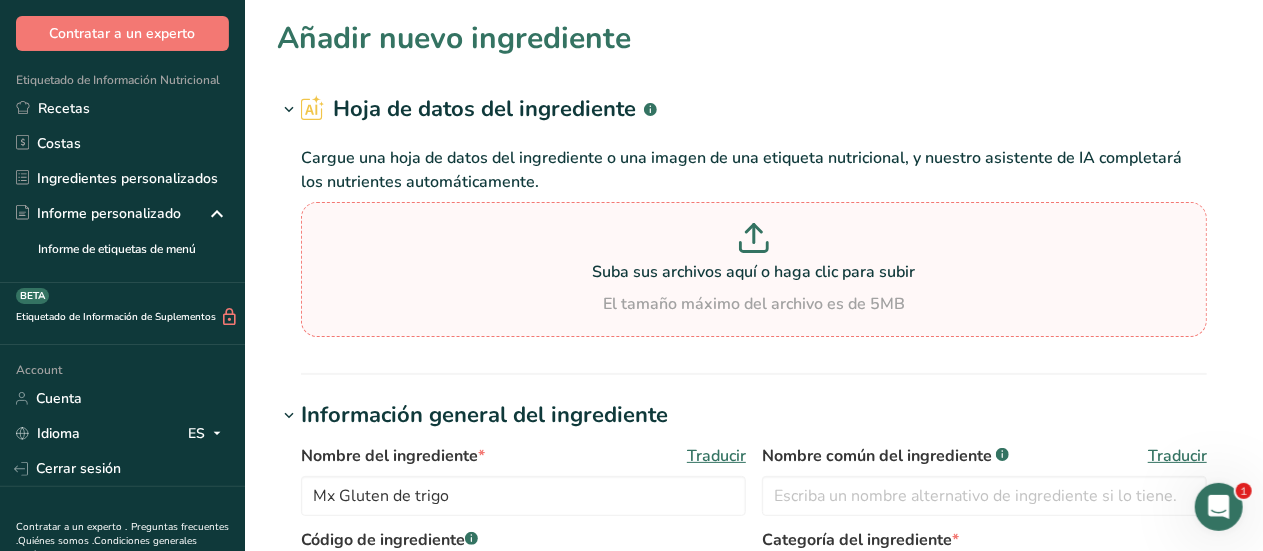 type on "C:\fakepath\Gluten.jpg" 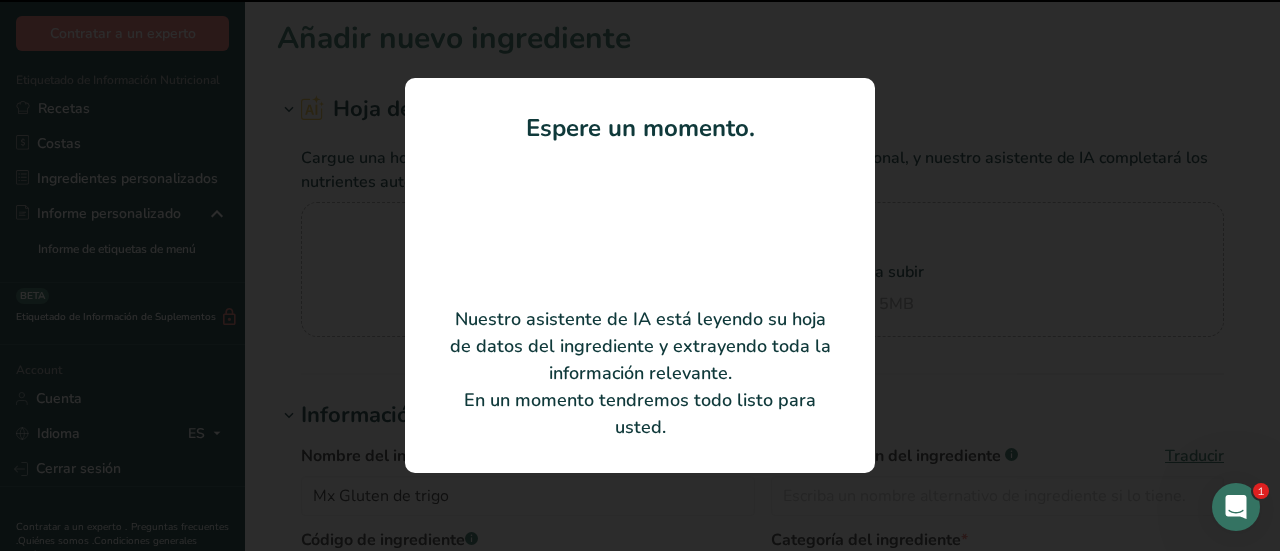 type on "Gluten de Trigo" 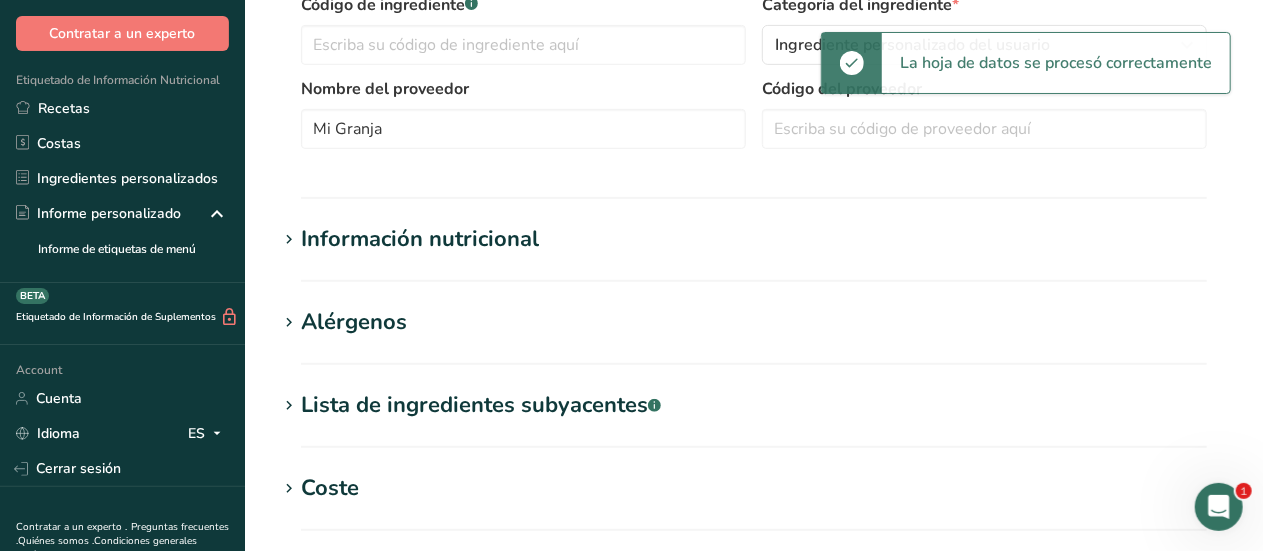scroll, scrollTop: 458, scrollLeft: 0, axis: vertical 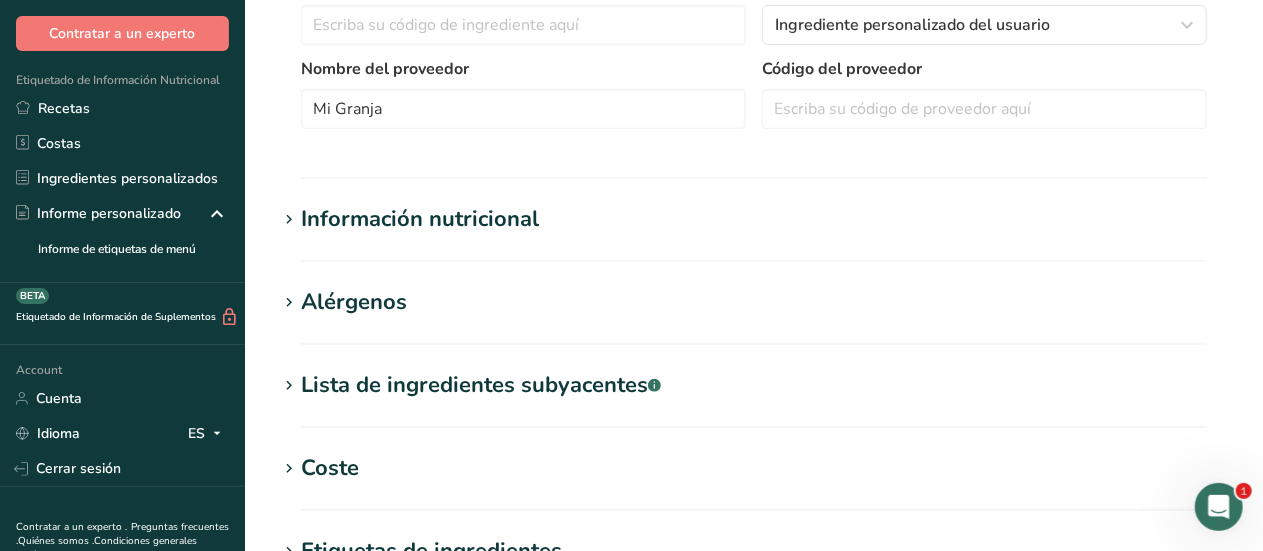 click on "Información nutricional" at bounding box center [420, 219] 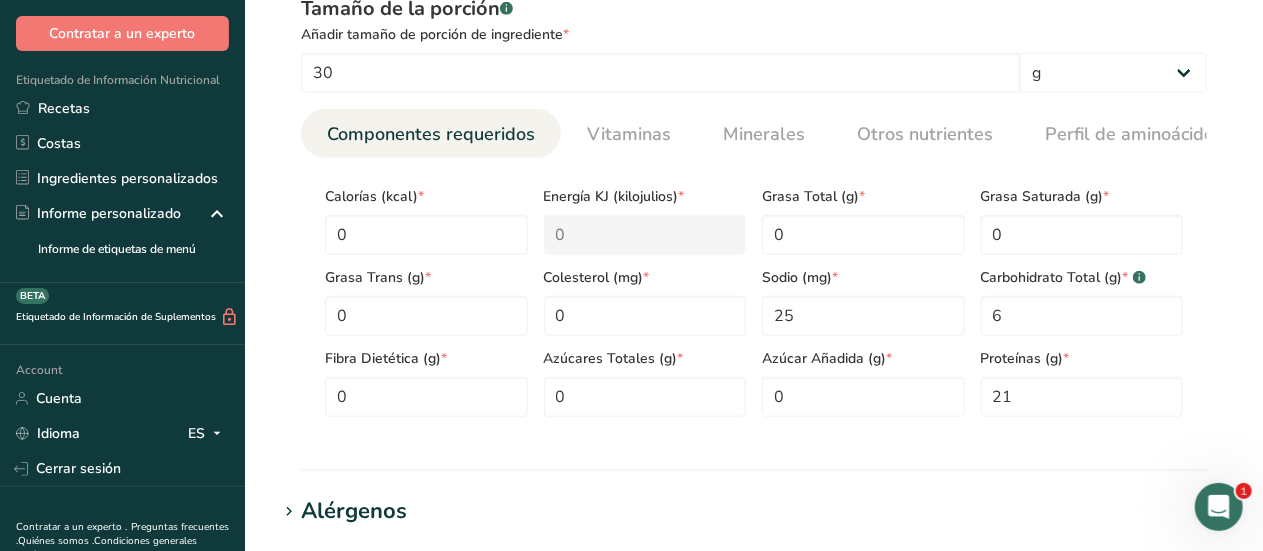 scroll, scrollTop: 726, scrollLeft: 0, axis: vertical 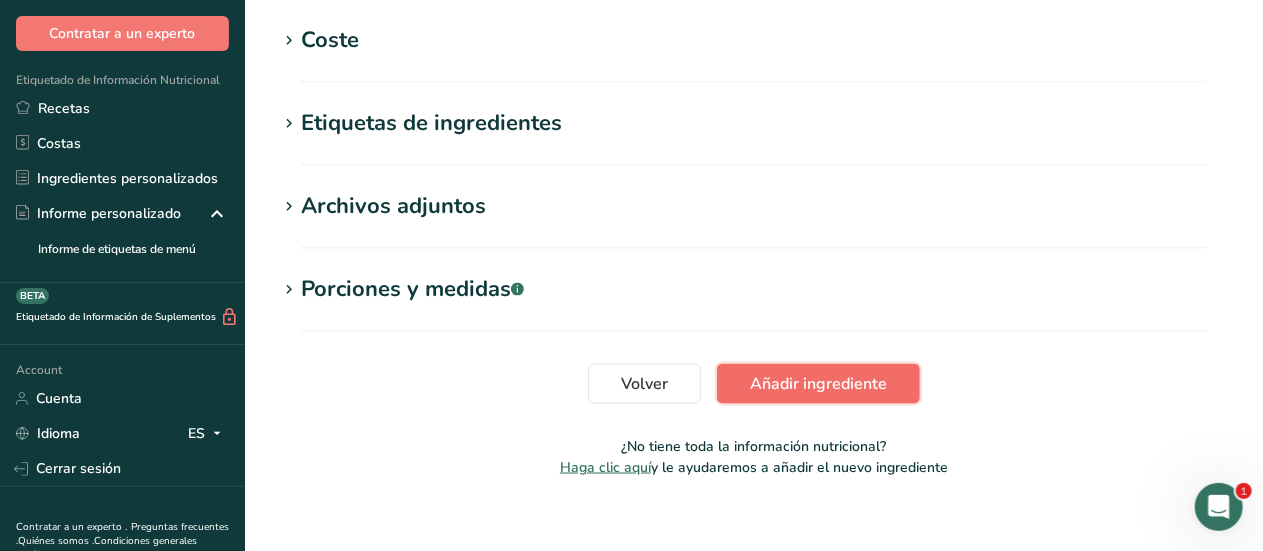 click on "Añadir ingrediente" at bounding box center (818, 384) 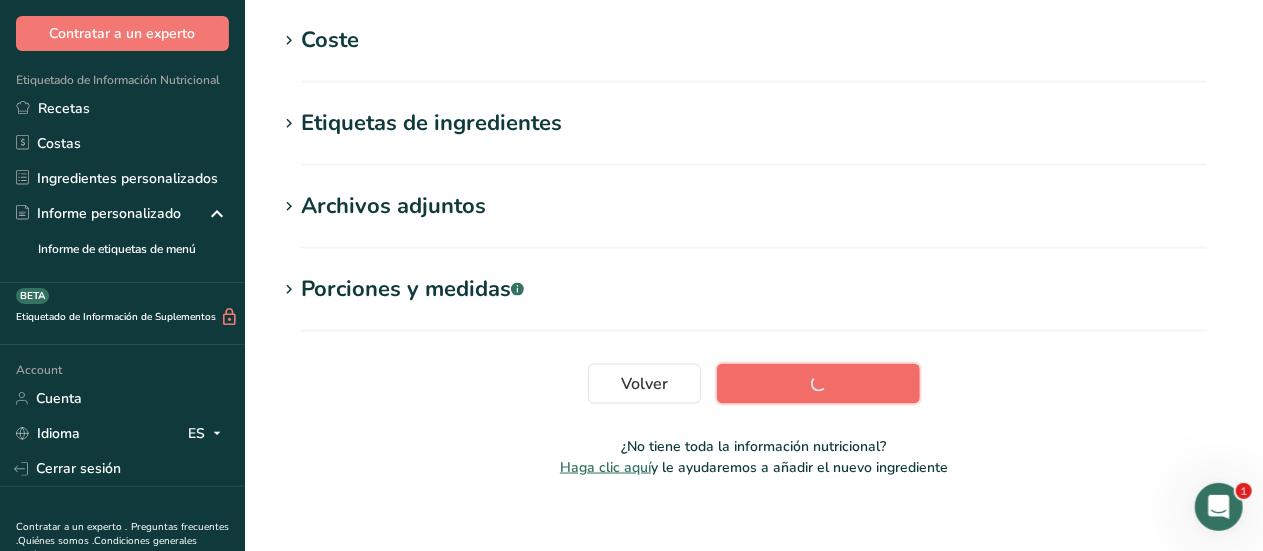scroll, scrollTop: 480, scrollLeft: 0, axis: vertical 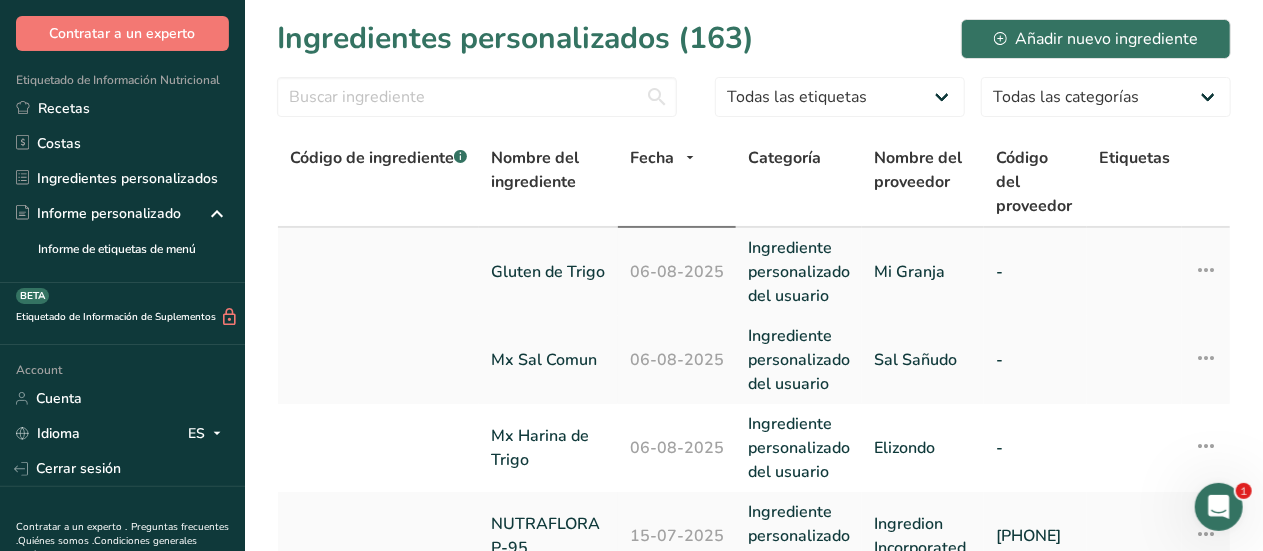 click at bounding box center [1206, 270] 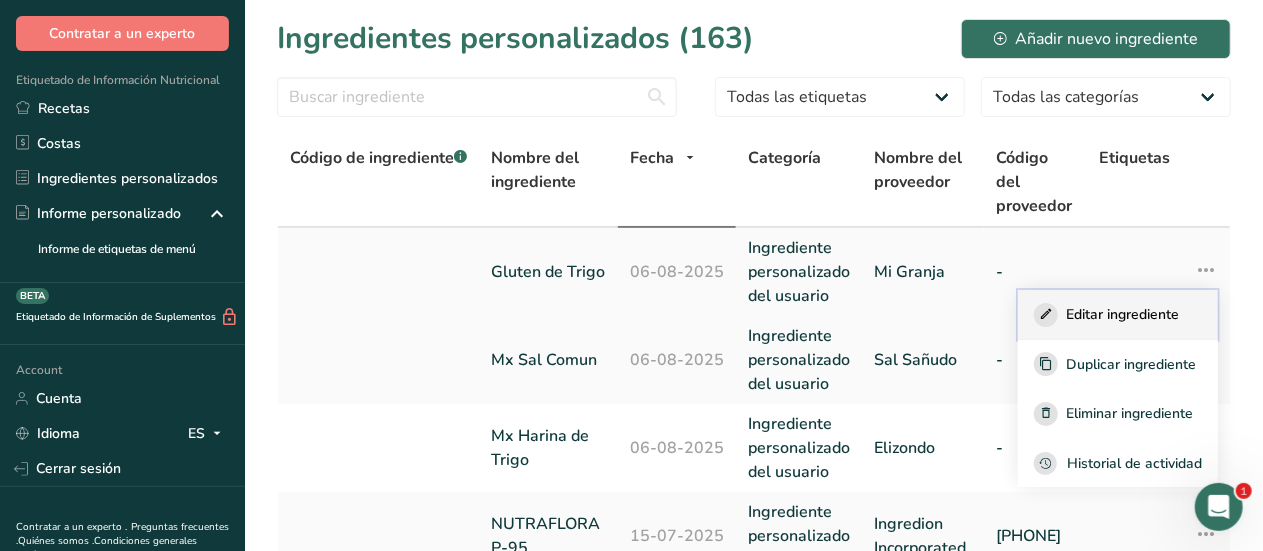 click on "Editar ingrediente" at bounding box center (1122, 314) 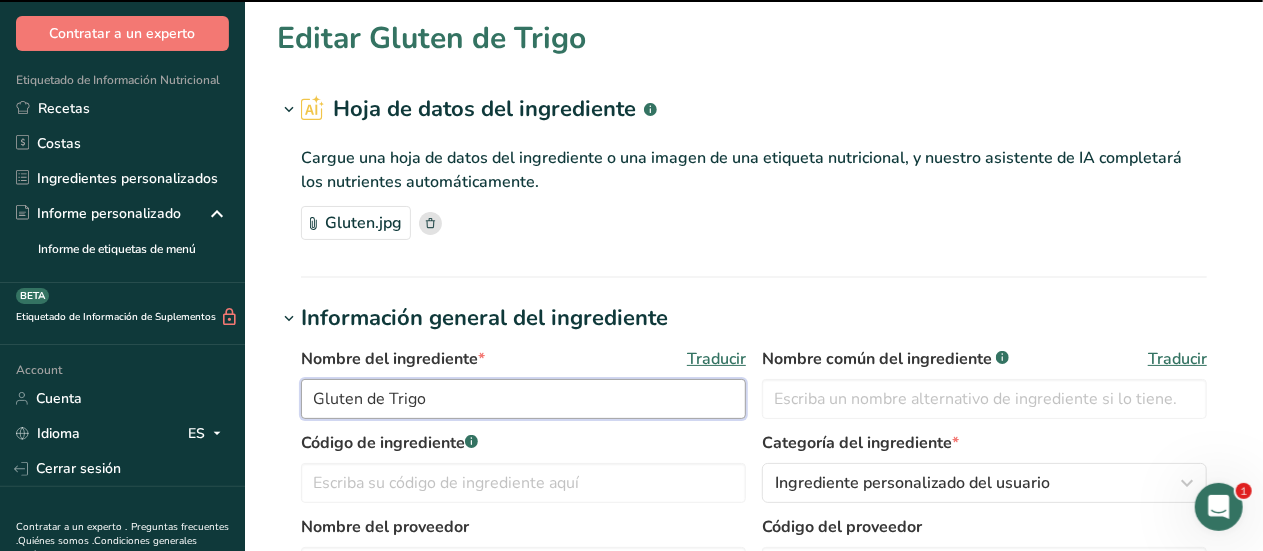 click on "Gluten de Trigo" at bounding box center [523, 399] 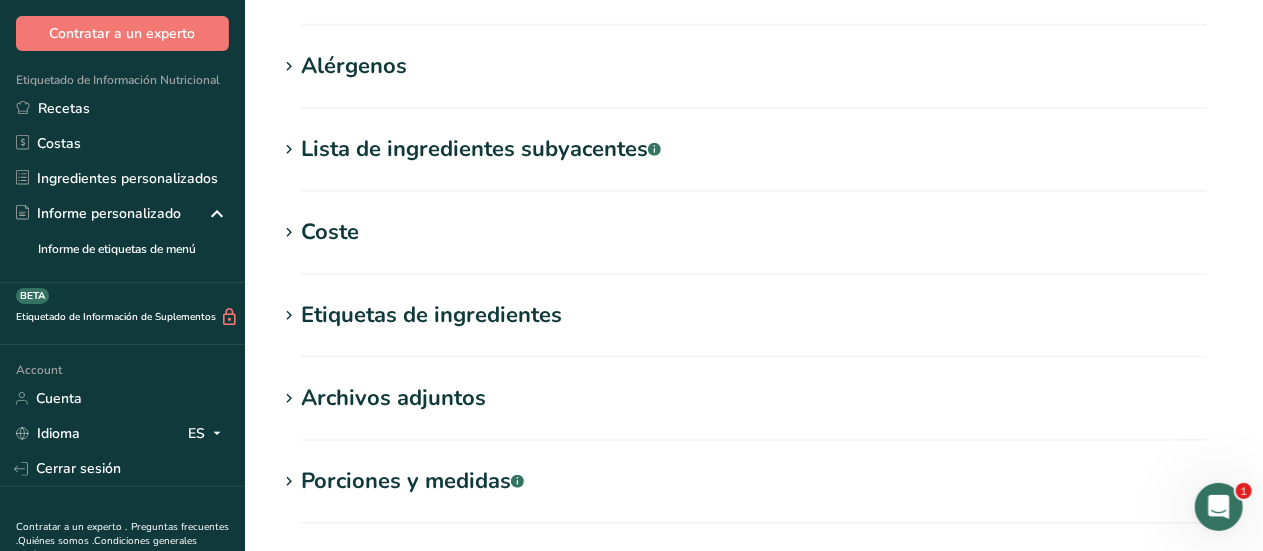 scroll, scrollTop: 908, scrollLeft: 0, axis: vertical 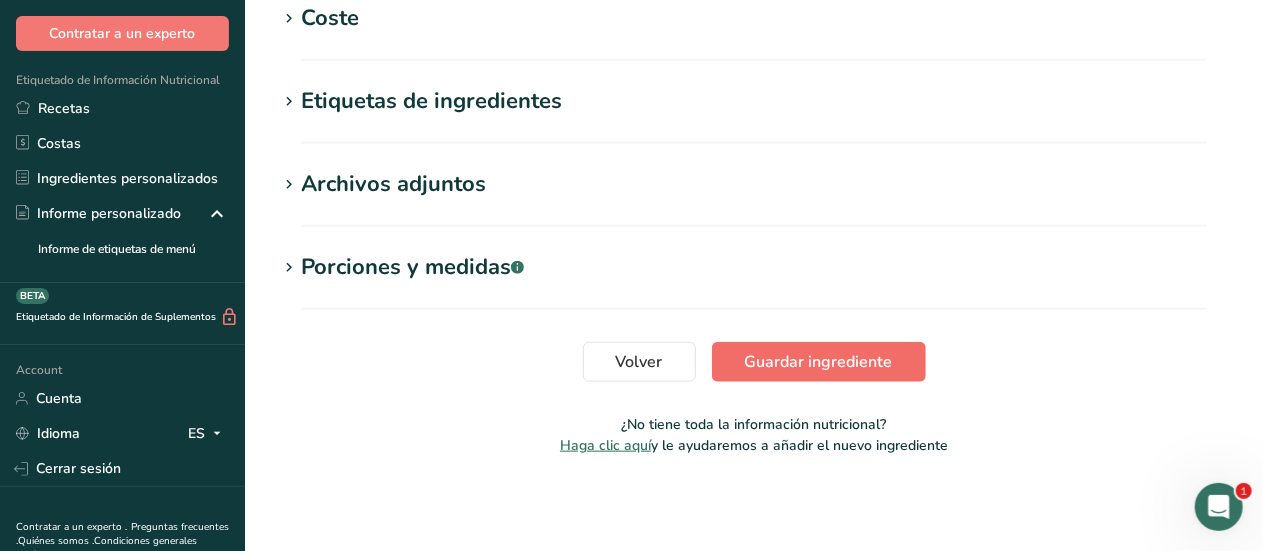 type on "Mx Gluten de Trigo" 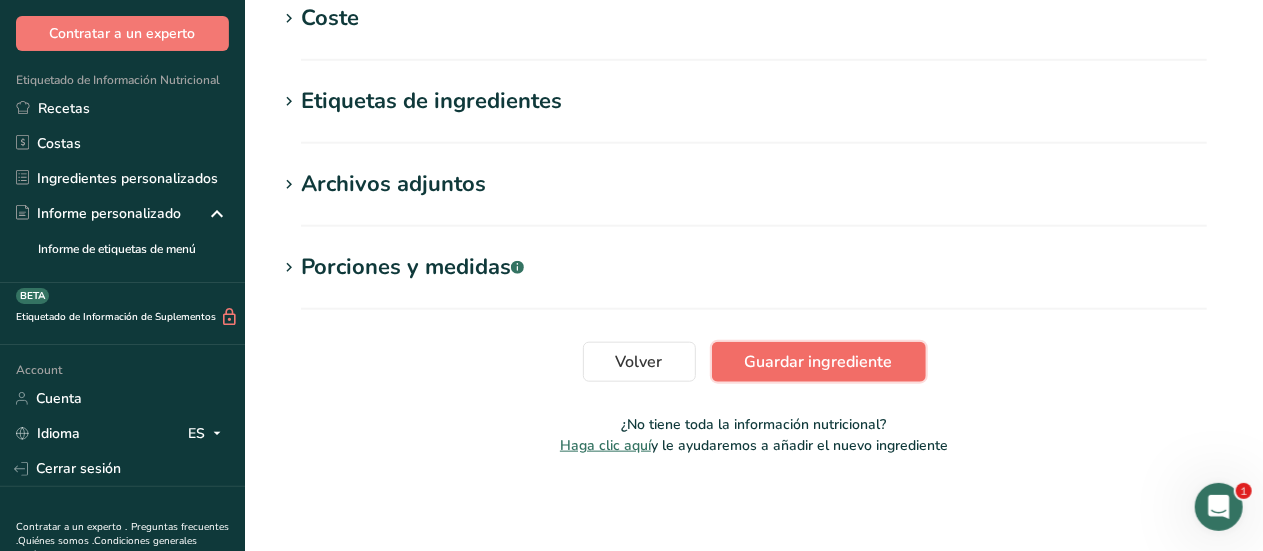 click on "Guardar ingrediente" at bounding box center [819, 362] 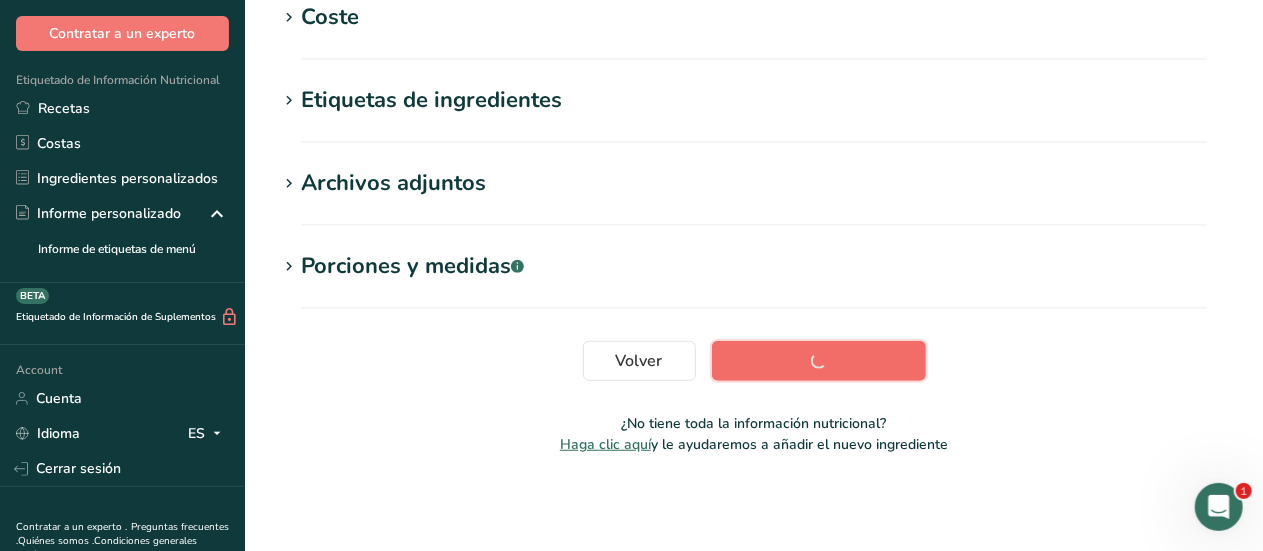 scroll, scrollTop: 506, scrollLeft: 0, axis: vertical 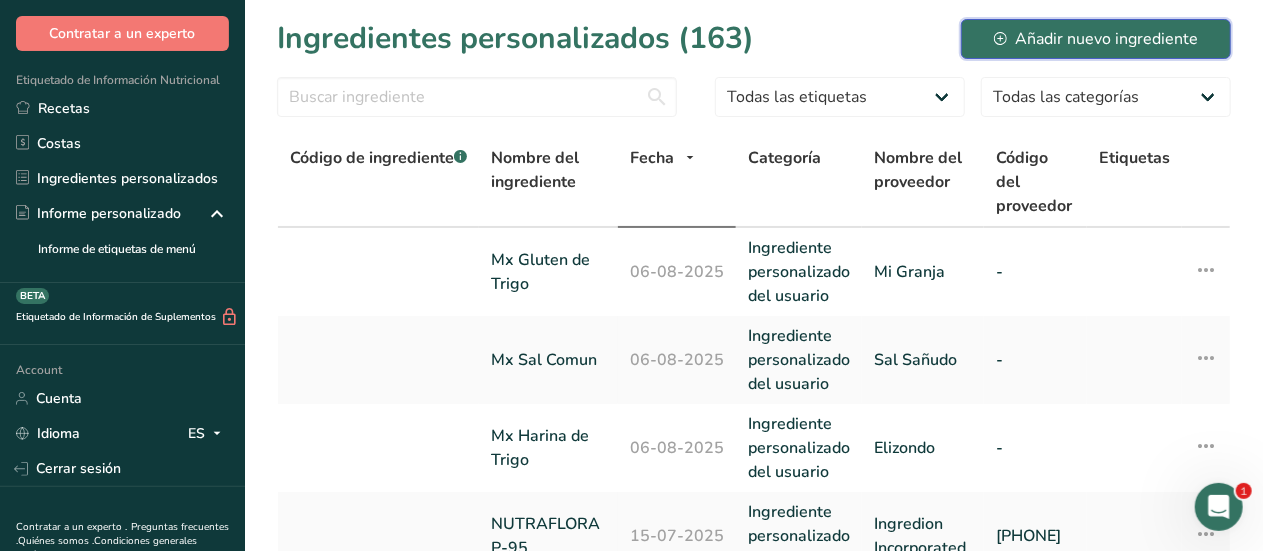 click on "Añadir nuevo ingrediente" at bounding box center [1096, 39] 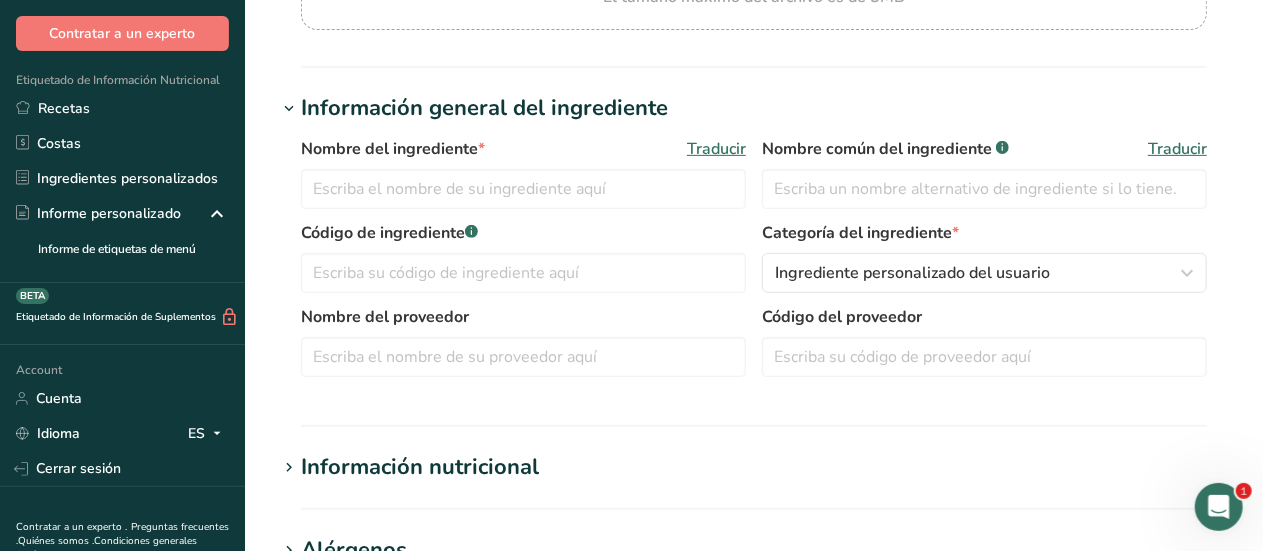 scroll, scrollTop: 313, scrollLeft: 0, axis: vertical 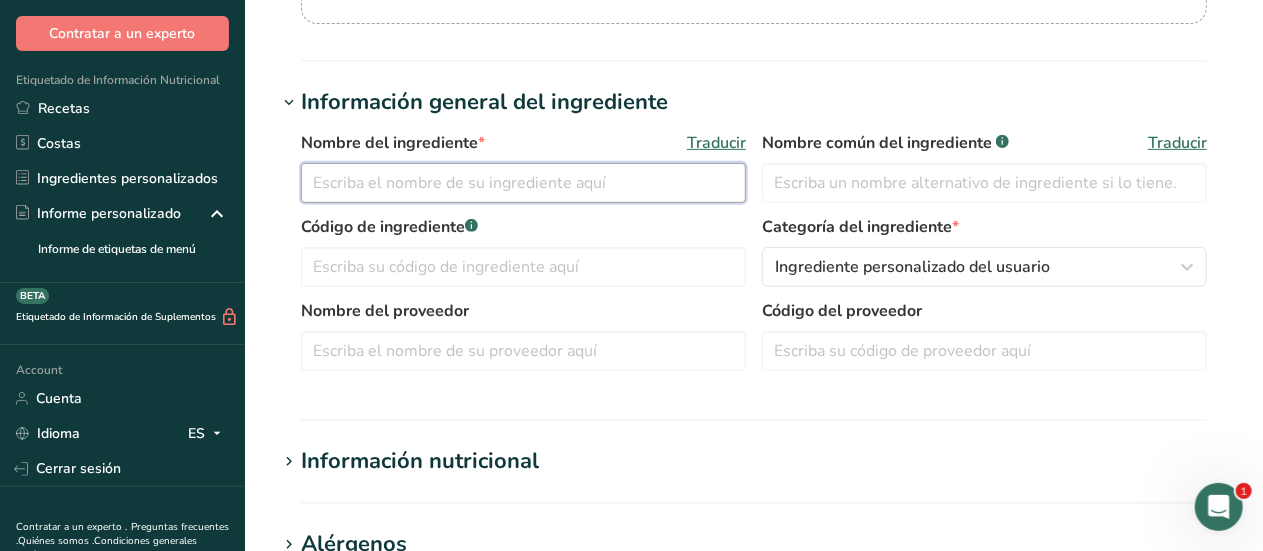 click at bounding box center (523, 183) 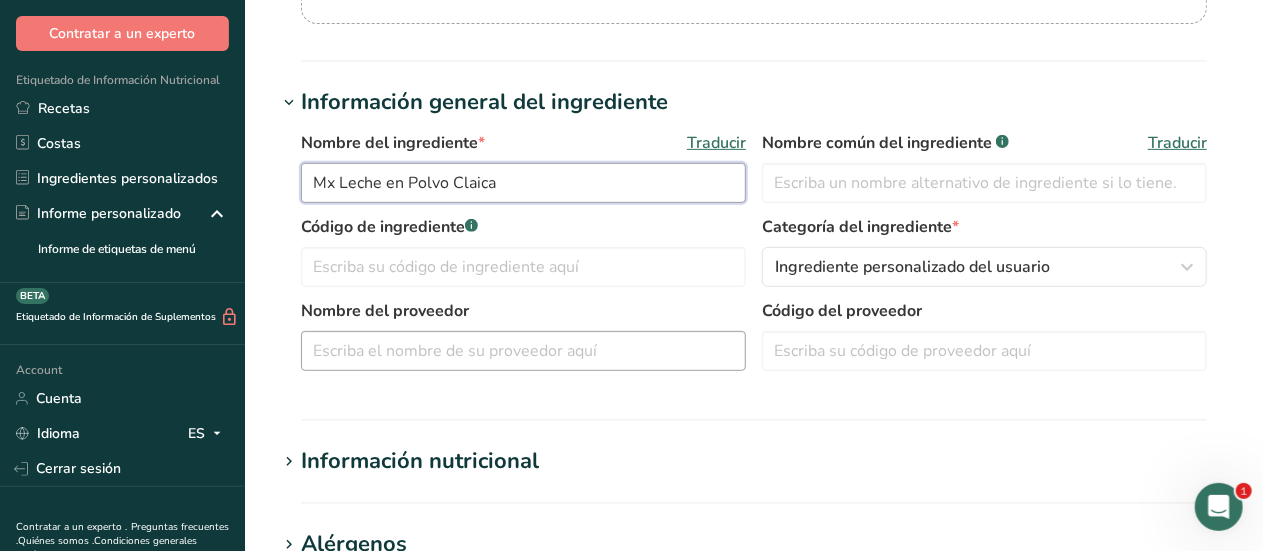 type on "Mx Leche en Polvo Claica" 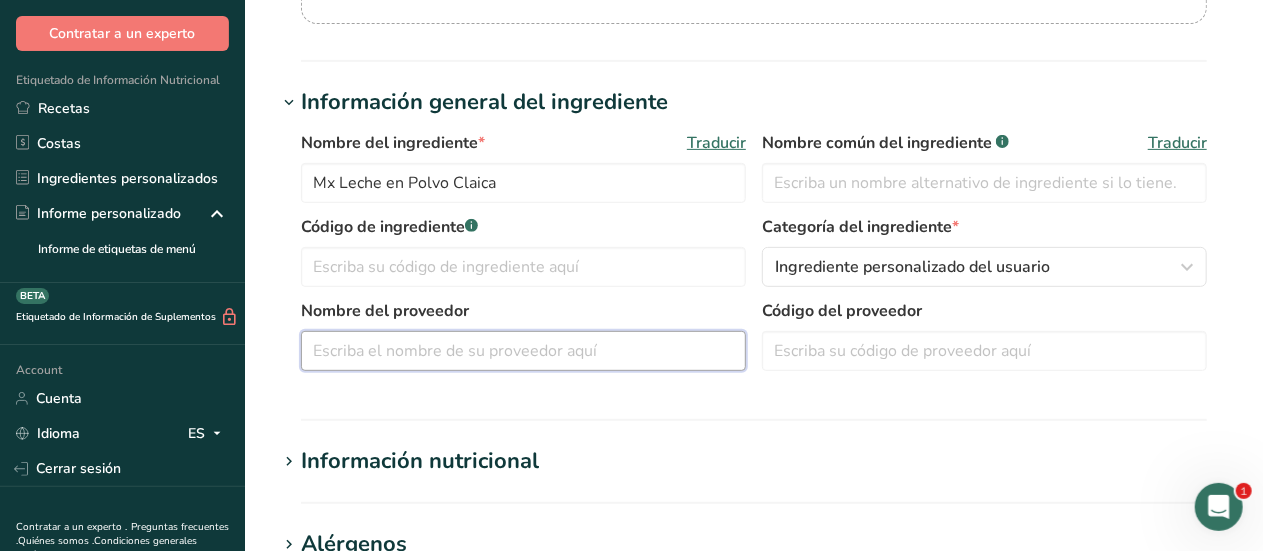 click at bounding box center [523, 351] 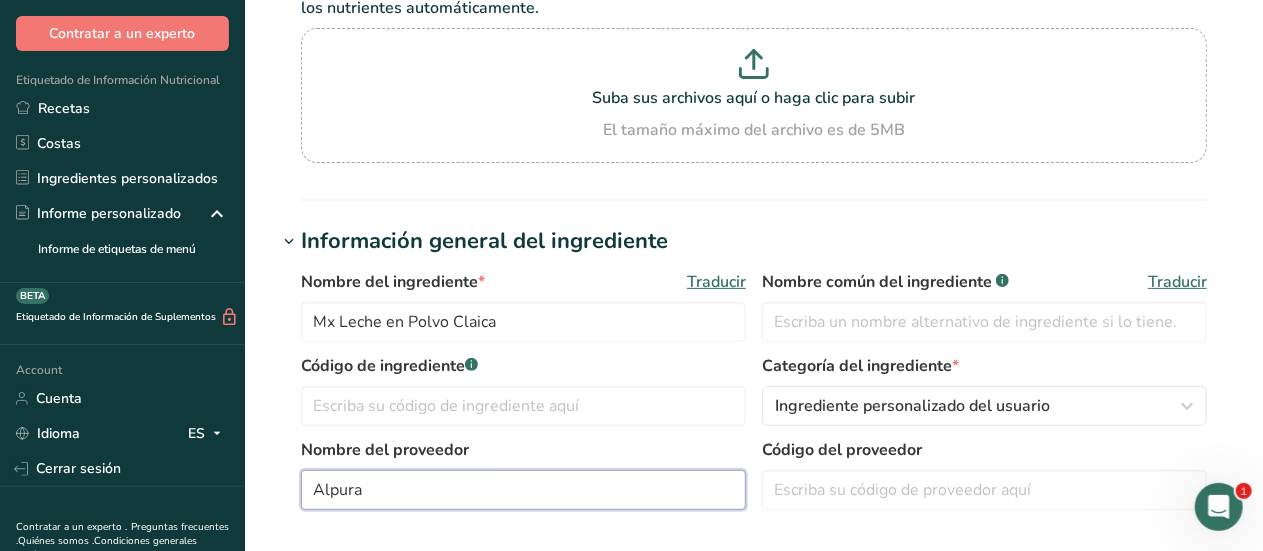 scroll, scrollTop: 168, scrollLeft: 0, axis: vertical 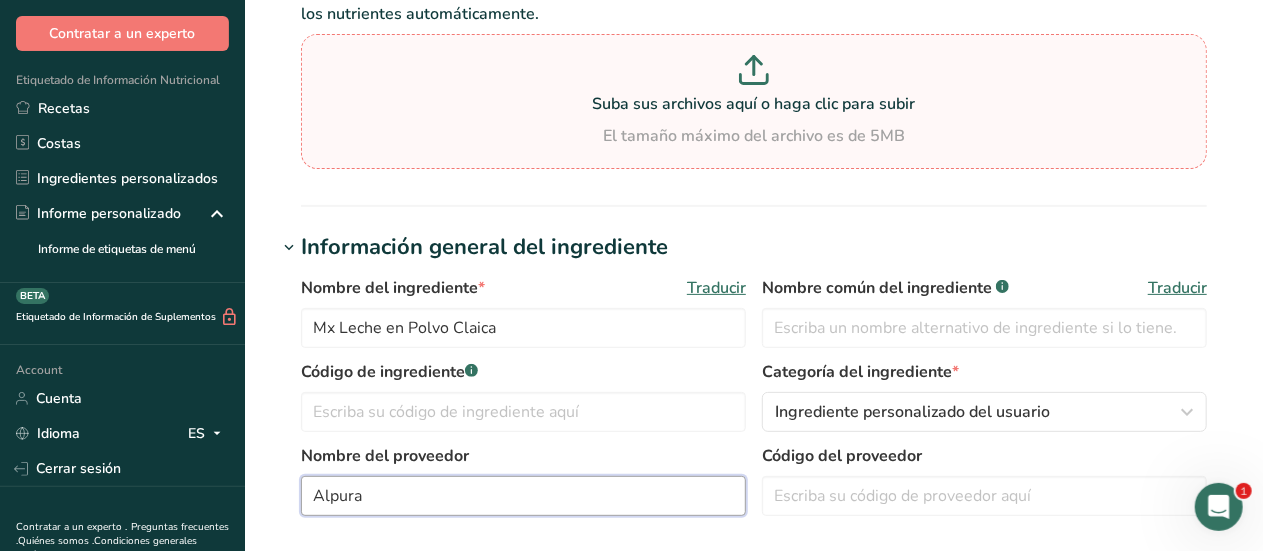 type on "Alpura" 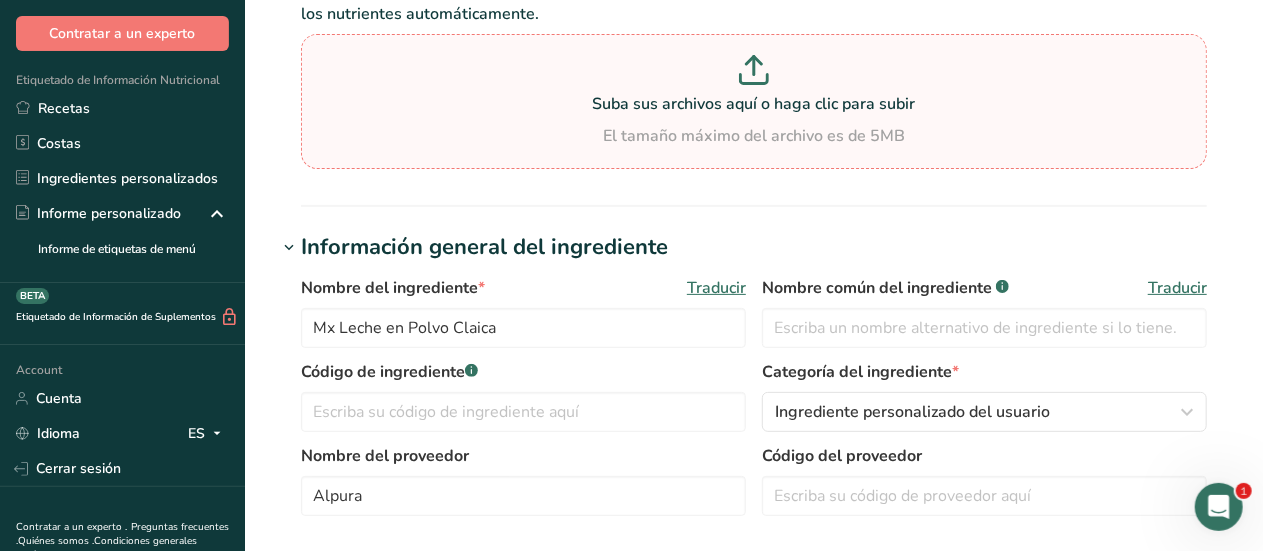 click 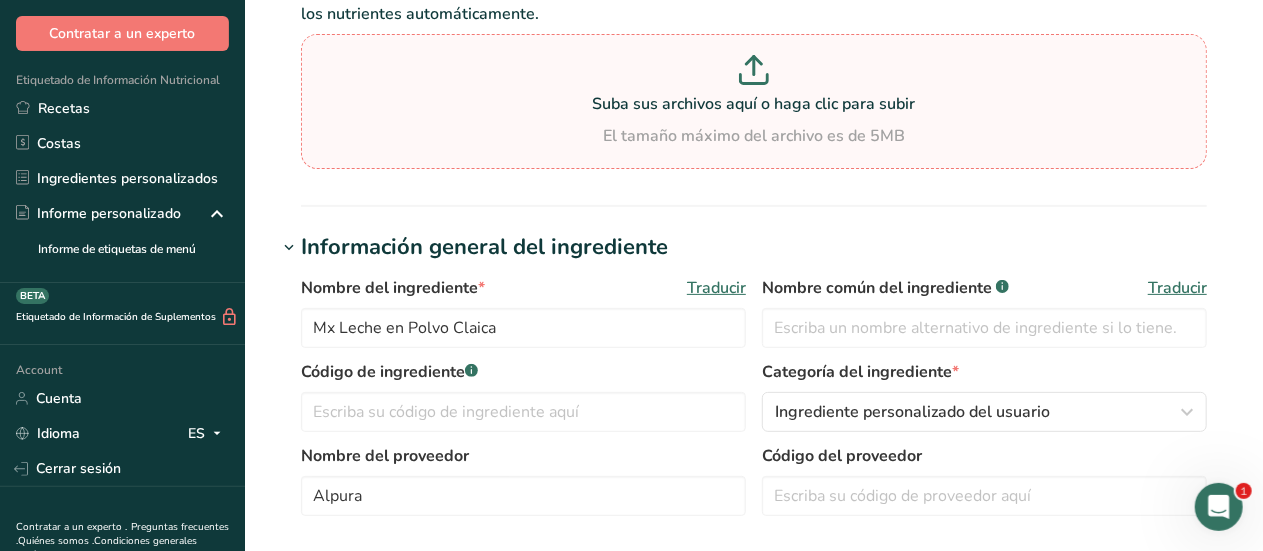 type on "C:\fakepath\Leche polvo.jpg" 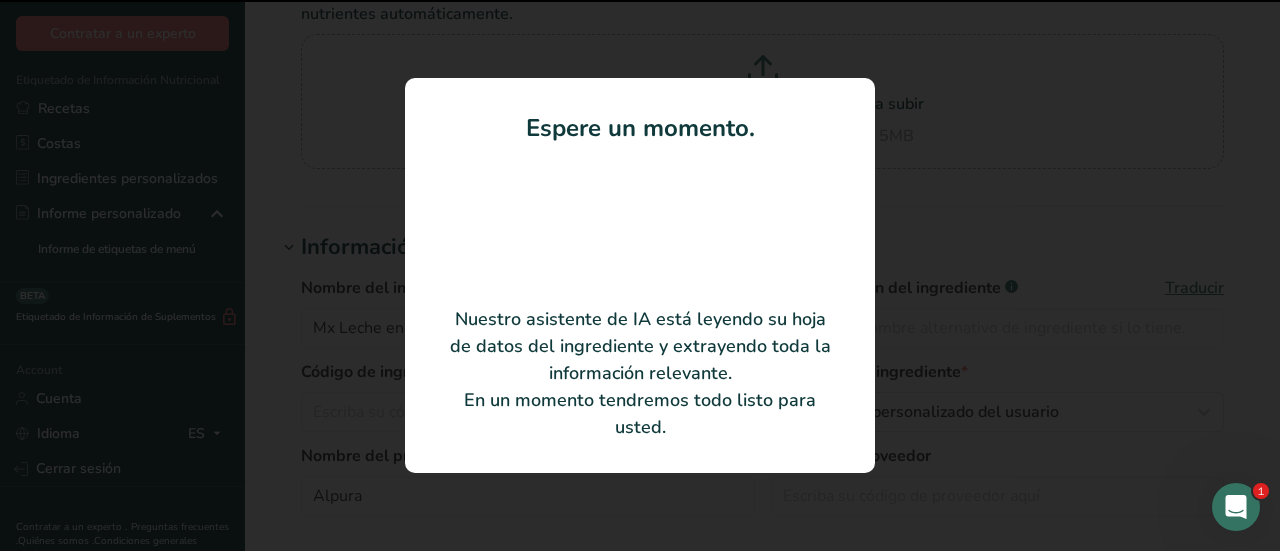 type on "240" 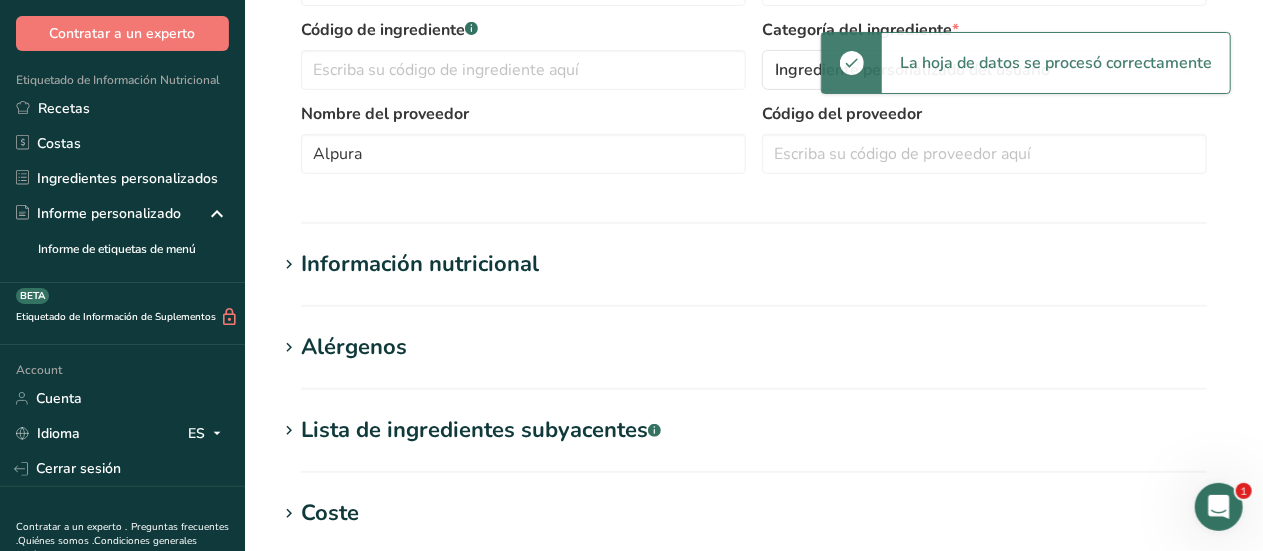 scroll, scrollTop: 441, scrollLeft: 0, axis: vertical 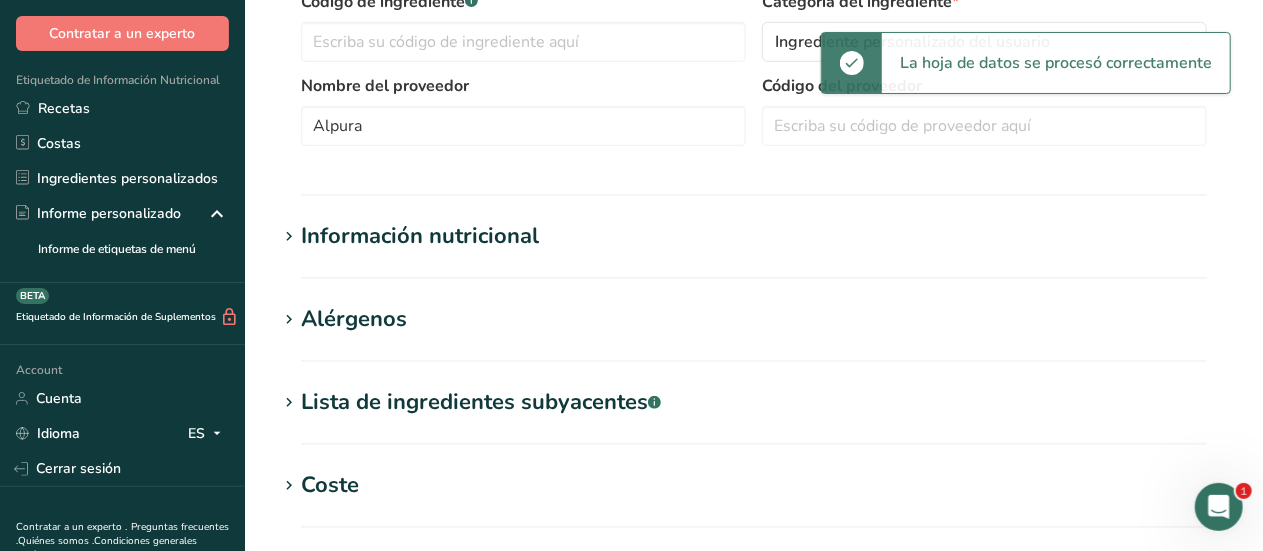 click on "Información nutricional" at bounding box center [420, 236] 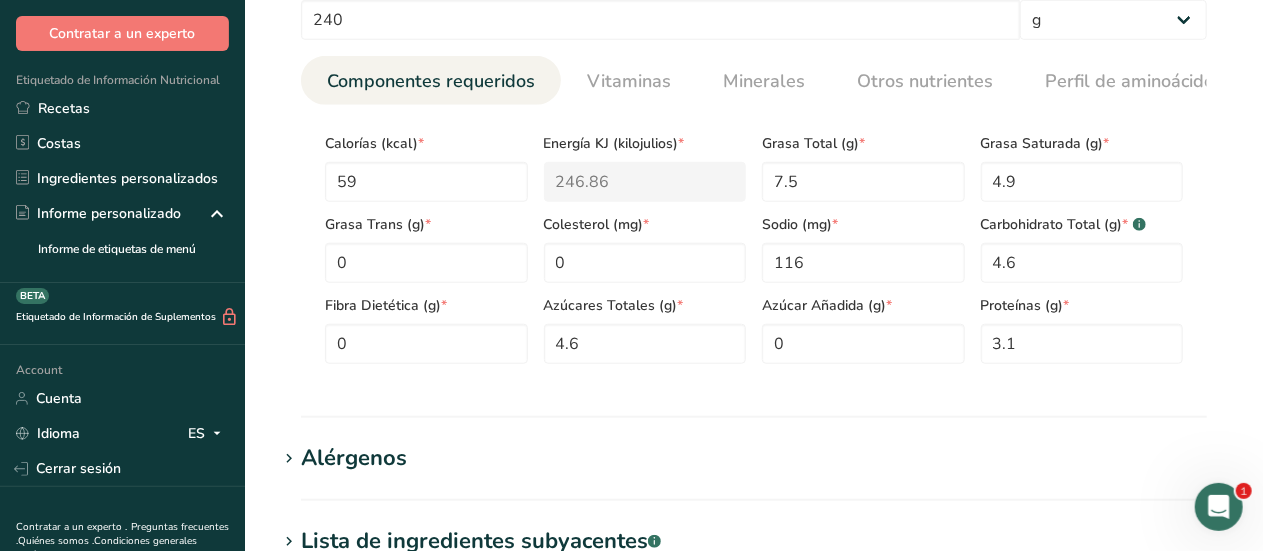 scroll, scrollTop: 760, scrollLeft: 0, axis: vertical 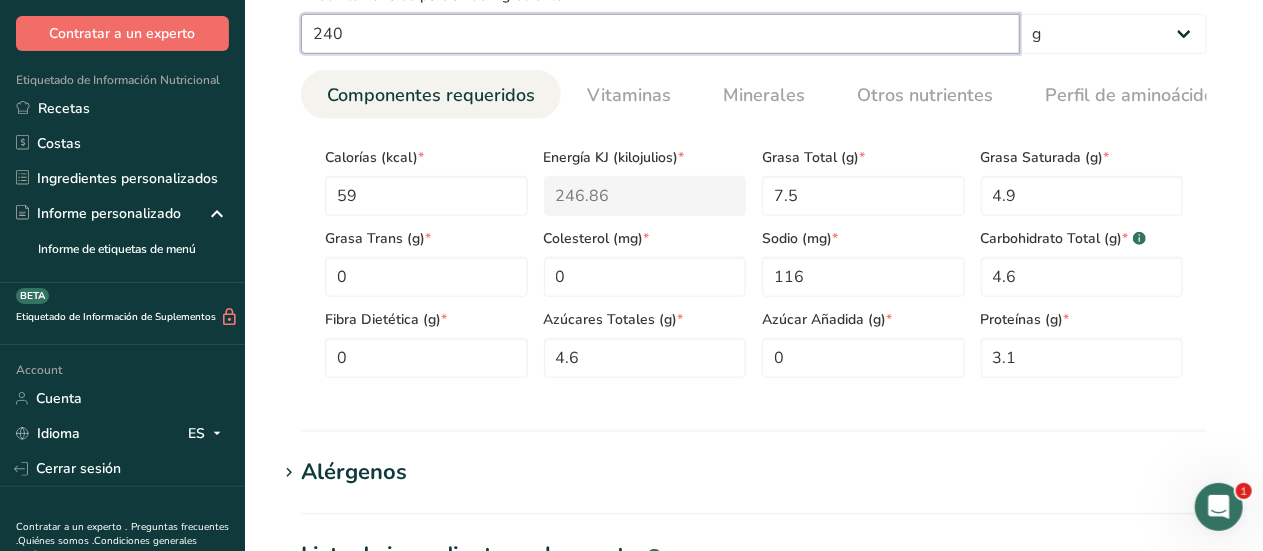 drag, startPoint x: 370, startPoint y: 35, endPoint x: 140, endPoint y: 23, distance: 230.31284 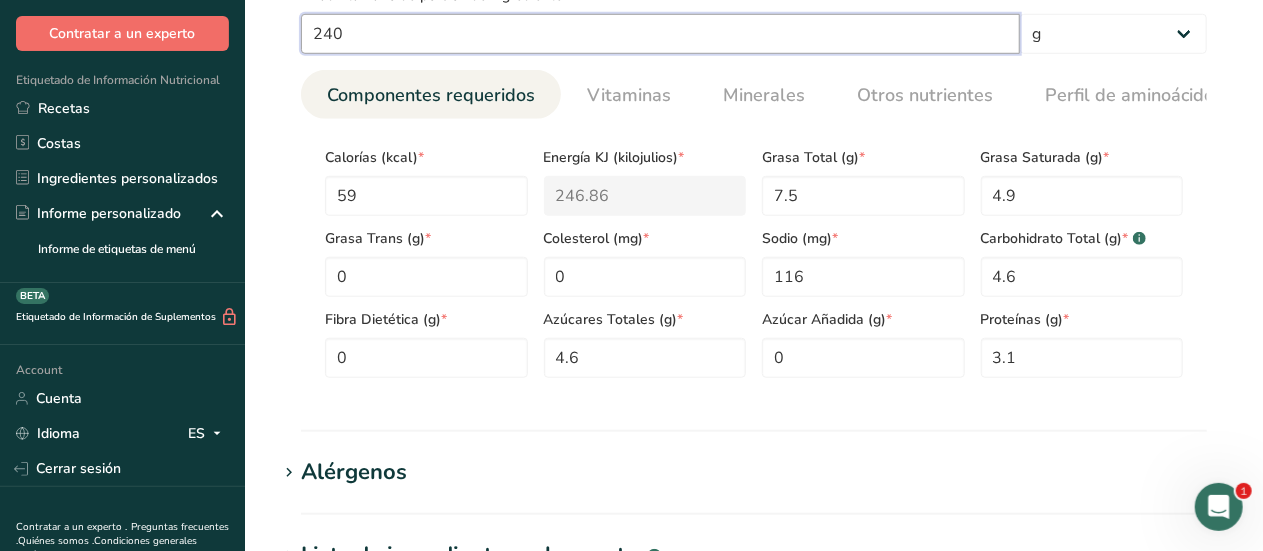 click on ".a-20{fill:#fff;}
Contratar a un experto
Etiquetado de Información Nutricional
Recetas
Costas
Ingredientes personalizados
Informe personalizado
Informe de etiquetas de menú
Etiquetado de Información de Suplementos
BETA
Account
Cuenta
Idioma
ES
English
Spanish
Cerrar sesión
Contratar a un experto .
Preguntas frecuentes .
Quiénes somos .
Condiciones generales .
Política de privacidad" at bounding box center [631, 210] 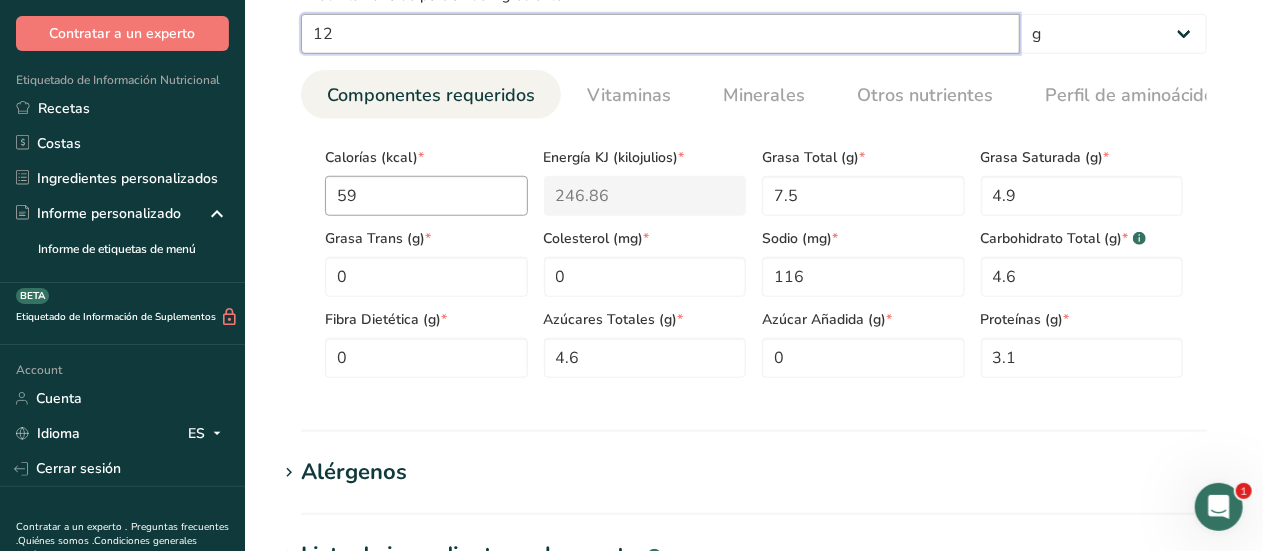 type on "12" 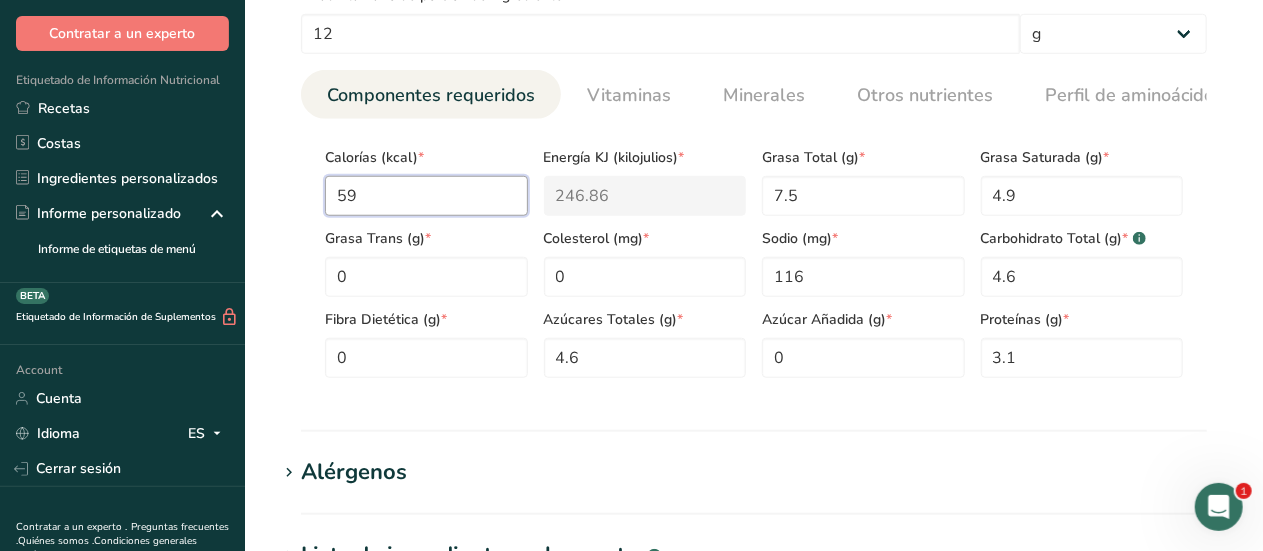 click on "59" at bounding box center [426, 196] 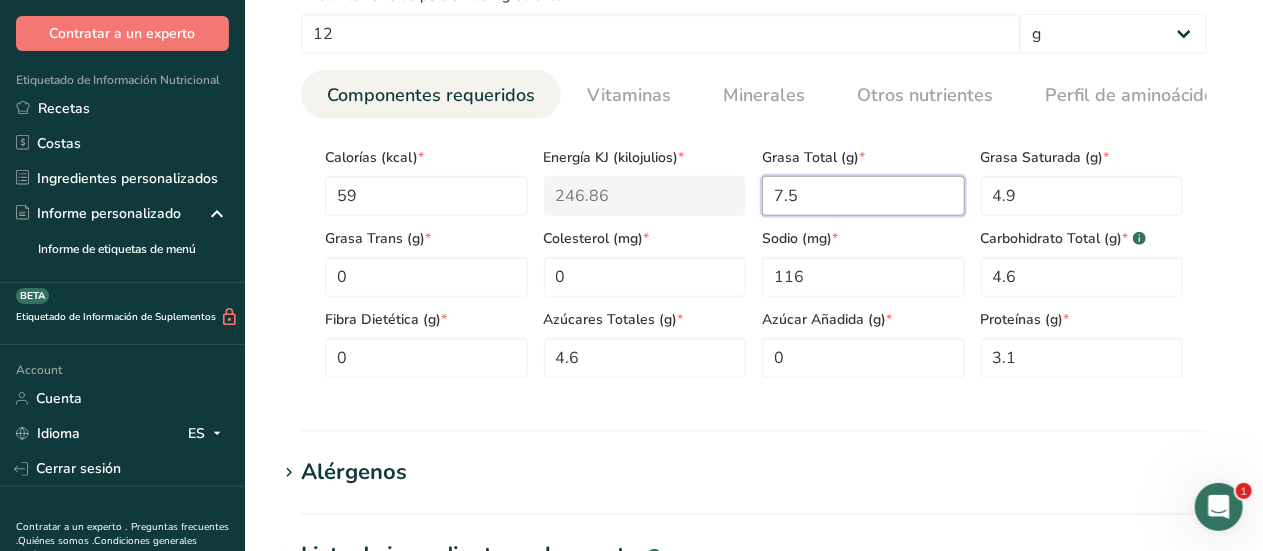 drag, startPoint x: 806, startPoint y: 195, endPoint x: 642, endPoint y: 225, distance: 166.72133 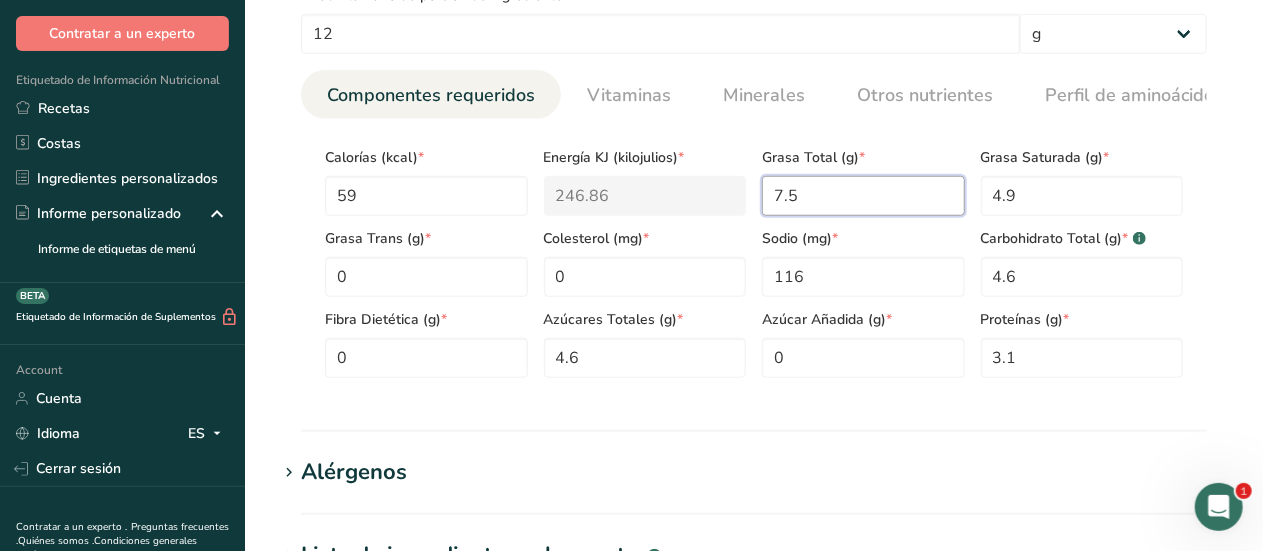click on "Calorías
(kcal) *     59
Energía KJ
(kilojulios) *     246.86
Grasa Total
(g) *     7.5
Grasa Saturada
(g) *     4.9
Grasa Trans
(g) *     0
Colesterol
(mg) *     0
Sodio
(mg) *     116
Carbohidrato Total
(g) *   .a-a{fill:#347362;}.b-a{fill:#fff;}           4.6
Fibra Dietética
(g) *     0
Azúcares Totales
(g) *     4.6
Azúcar Añadida
(g) *     0
Proteínas
(g) *     3.1" at bounding box center (754, 256) 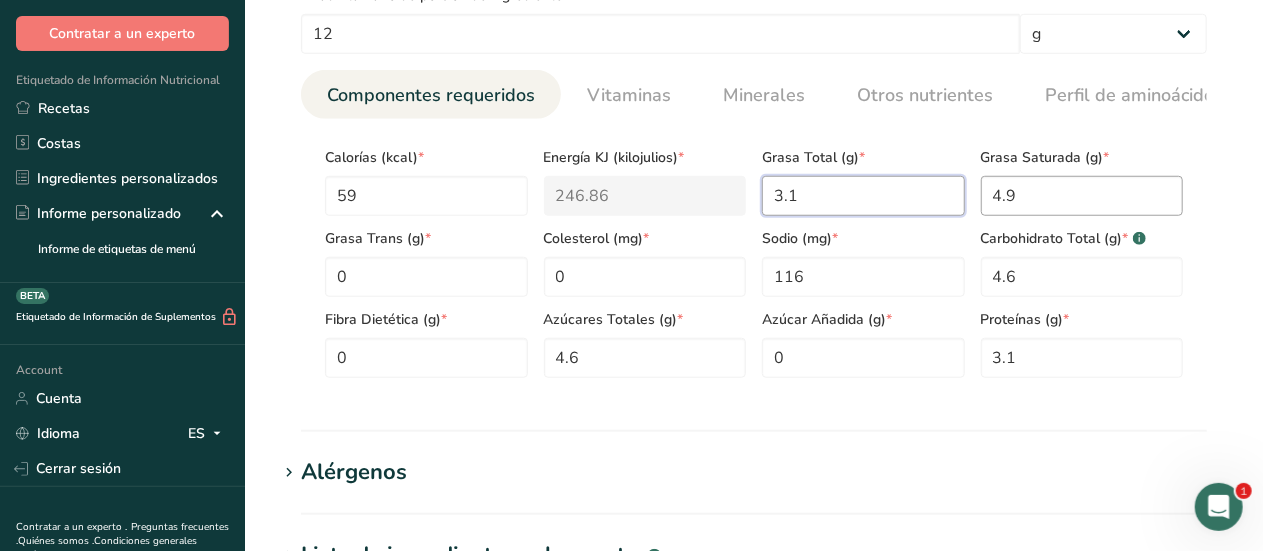 type on "3.1" 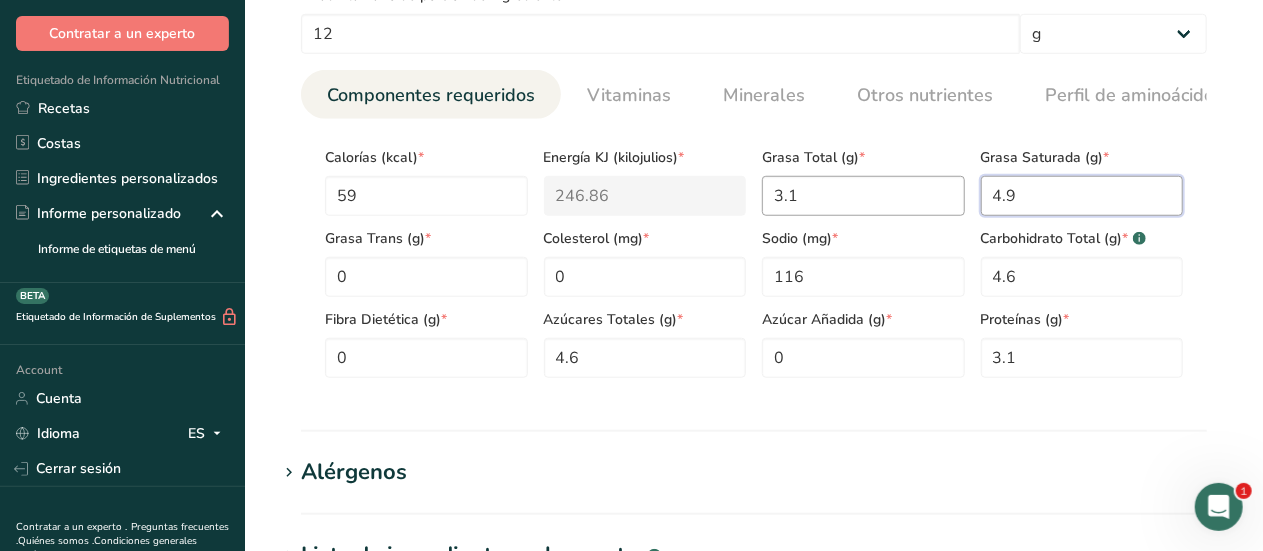 drag, startPoint x: 1032, startPoint y: 187, endPoint x: 938, endPoint y: 195, distance: 94.33981 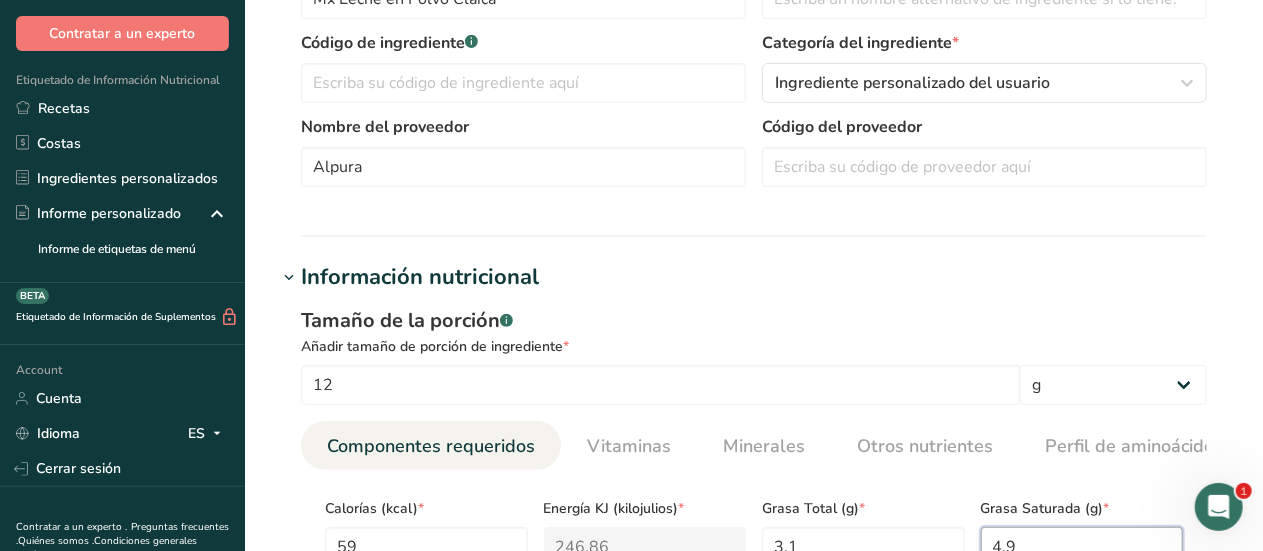 scroll, scrollTop: 0, scrollLeft: 0, axis: both 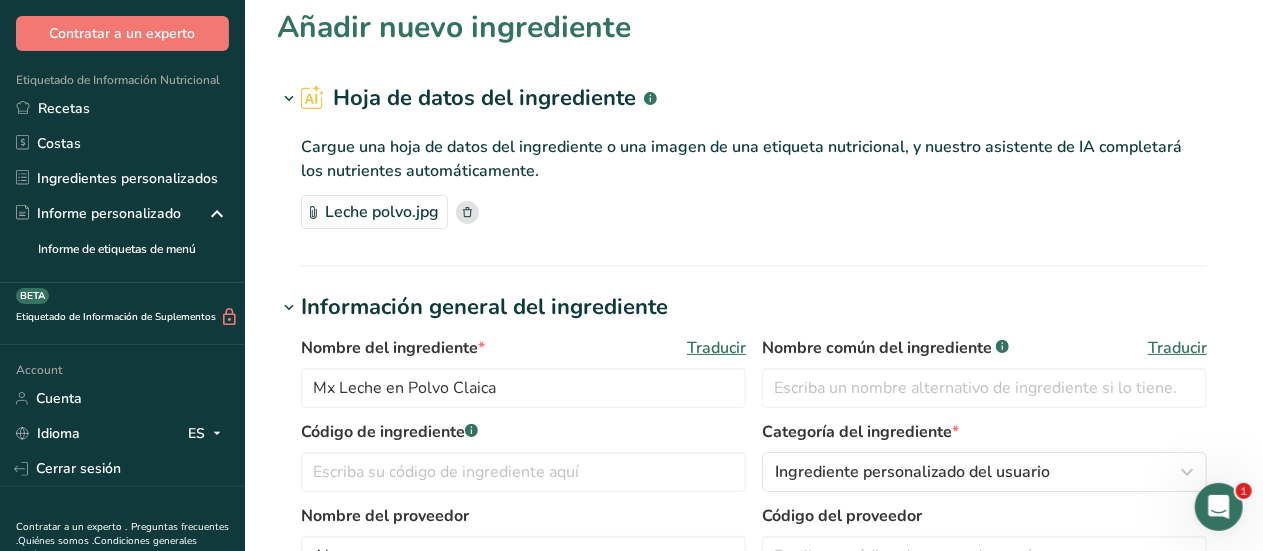 click 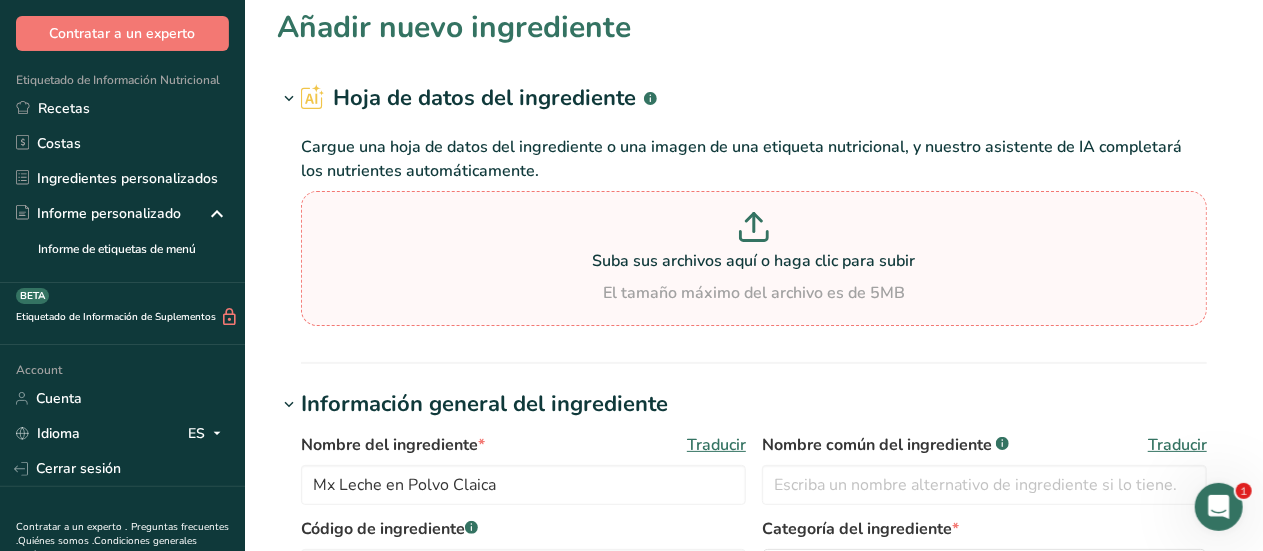 click at bounding box center [754, 230] 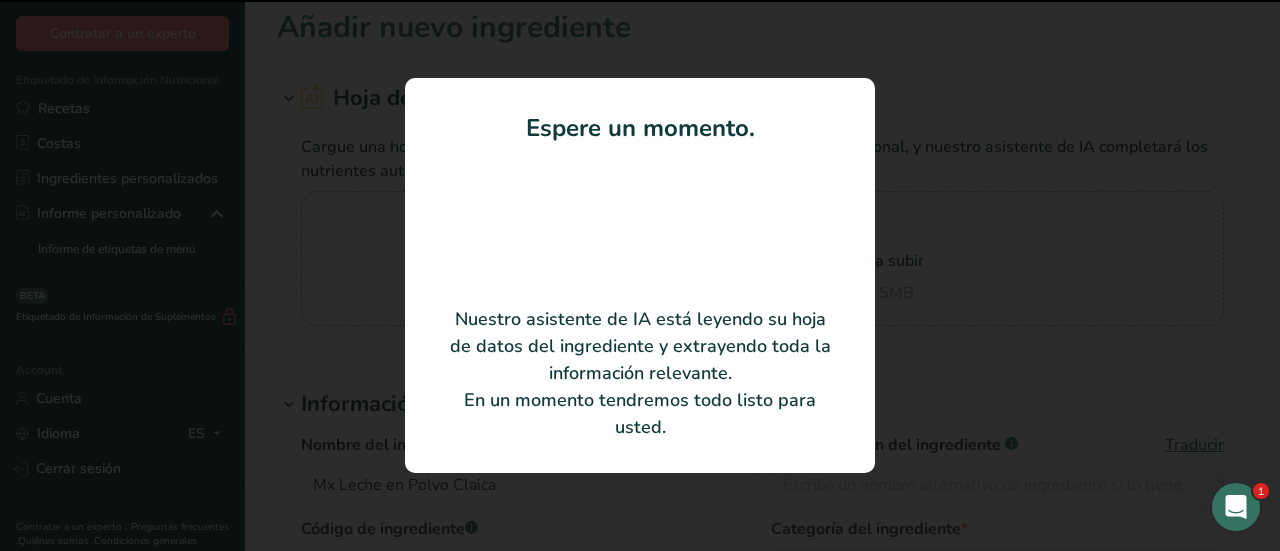 type on "100" 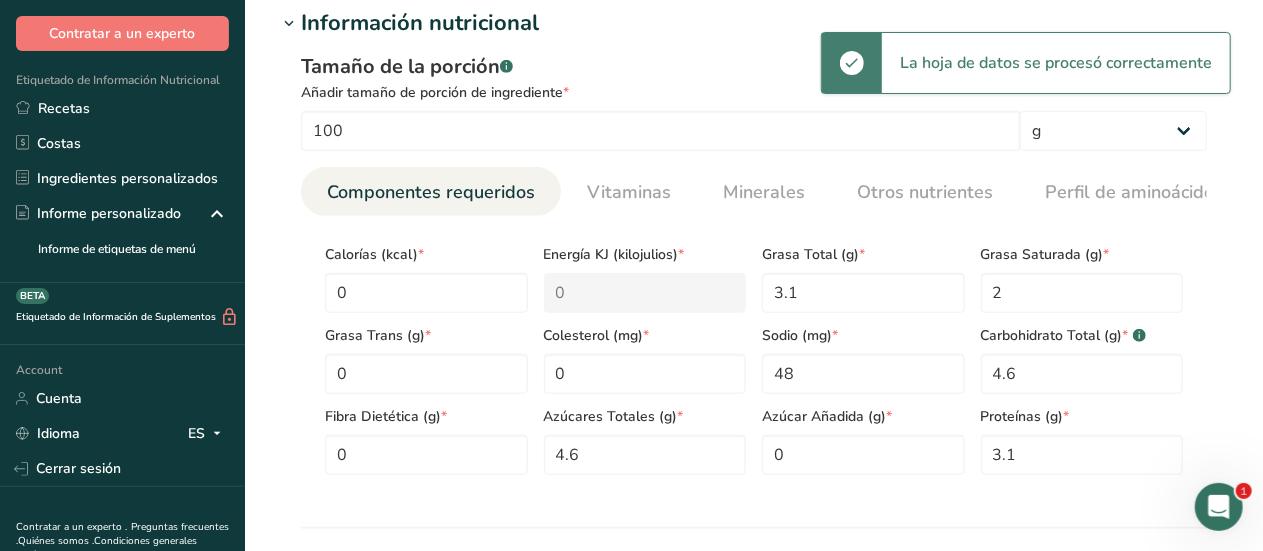 scroll, scrollTop: 657, scrollLeft: 0, axis: vertical 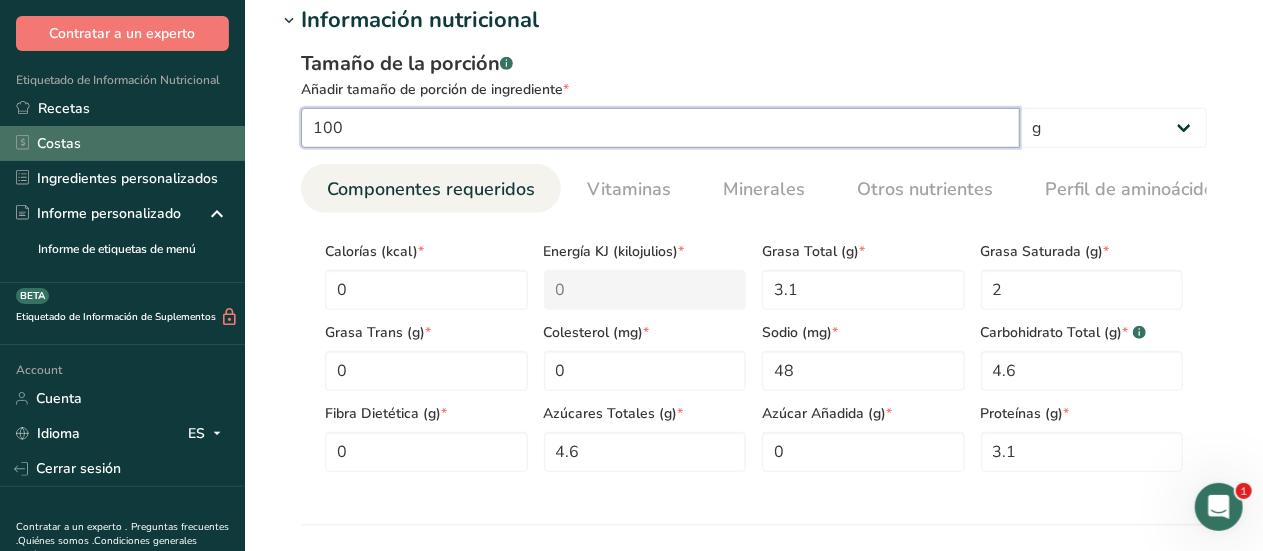 drag, startPoint x: 396, startPoint y: 139, endPoint x: 113, endPoint y: 140, distance: 283.00177 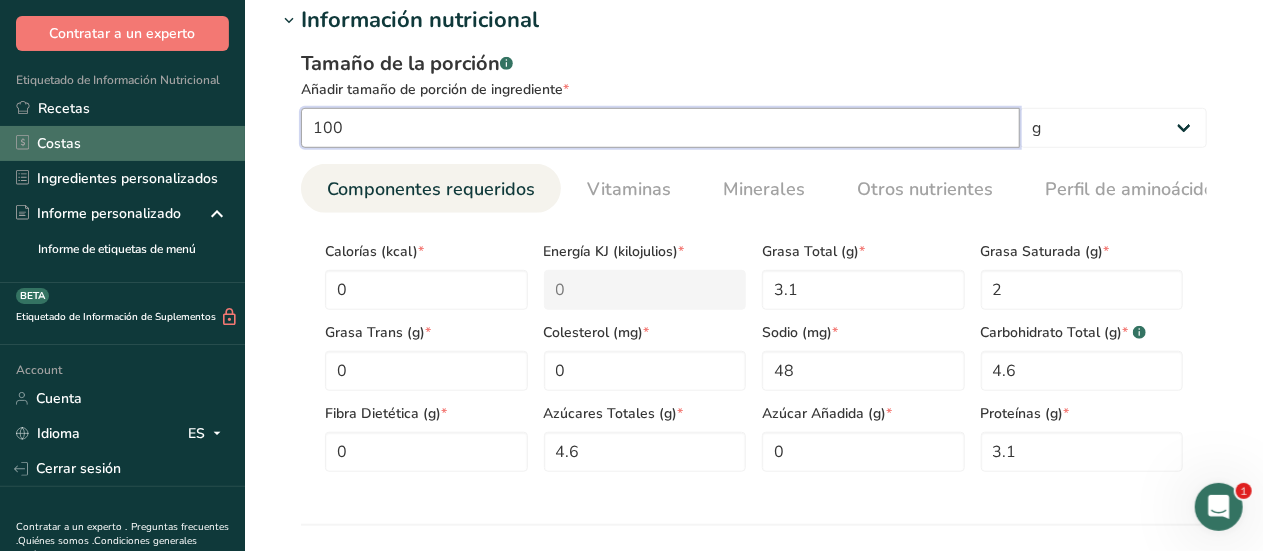 click on ".a-20{fill:#fff;}
Contratar a un experto
Etiquetado de Información Nutricional
Recetas
Costas
Ingredientes personalizados
Informe personalizado
Informe de etiquetas de menú
Etiquetado de Información de Suplementos
BETA
Account
Cuenta
Idioma
ES
English
Spanish
Cerrar sesión
Contratar a un experto .
Preguntas frecuentes .
Quiénes somos .
Condiciones generales .
Política de privacidad" at bounding box center [631, 304] 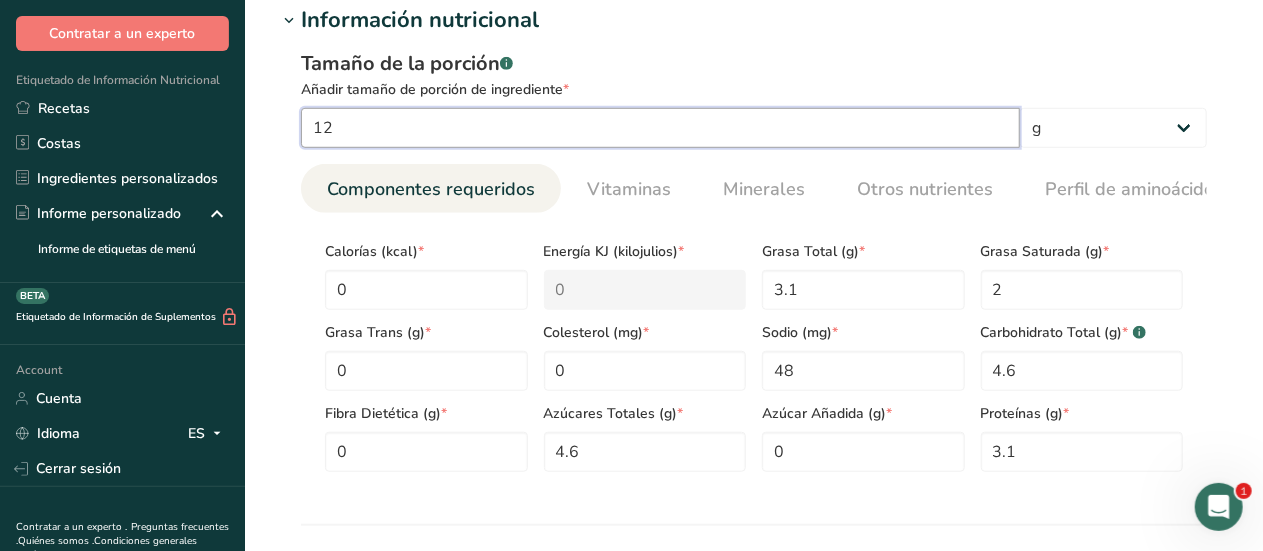 type on "12" 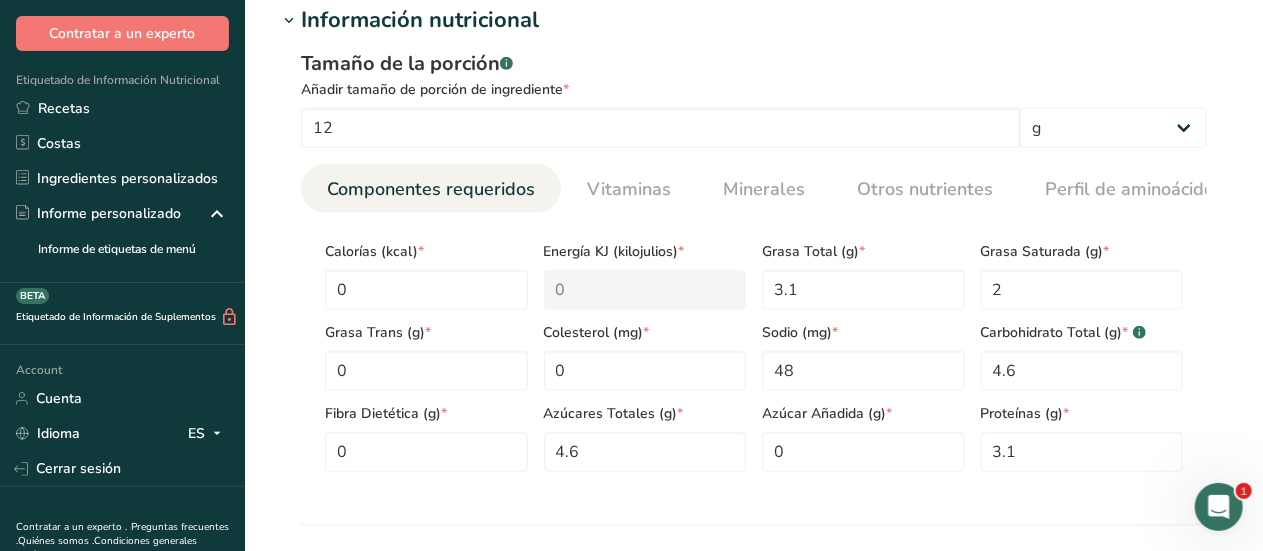 click on "Información nutricional
Tamaño de la porción
.a-a{fill:#347362;}.b-a{fill:#fff;}
Añadir tamaño de porción de ingrediente *   12
g
kg
mg
mcg
libras
onza
litro
mL
onza líquida
cucharada
cucharadita
taza
Cuarto de Galón
galón
Componentes requeridos Vitaminas Minerales Otros nutrientes Perfil de aminoácidos
Calorías
(kcal) *     0 *     0 *     3.1 *     2 *     0 *     0 *     48 *" at bounding box center [754, 265] 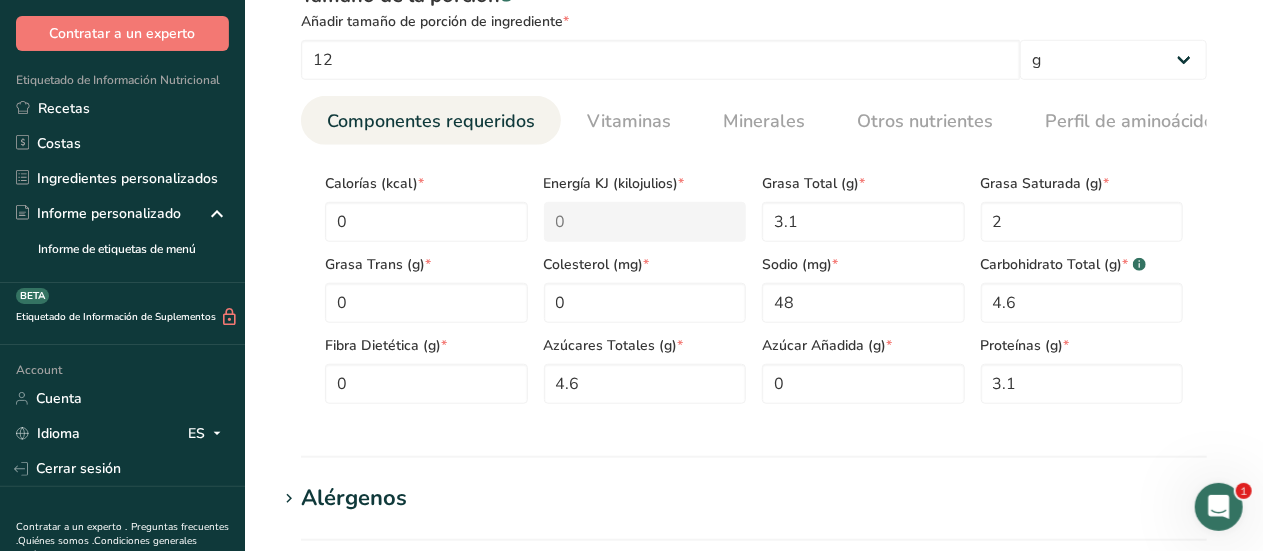 scroll, scrollTop: 748, scrollLeft: 0, axis: vertical 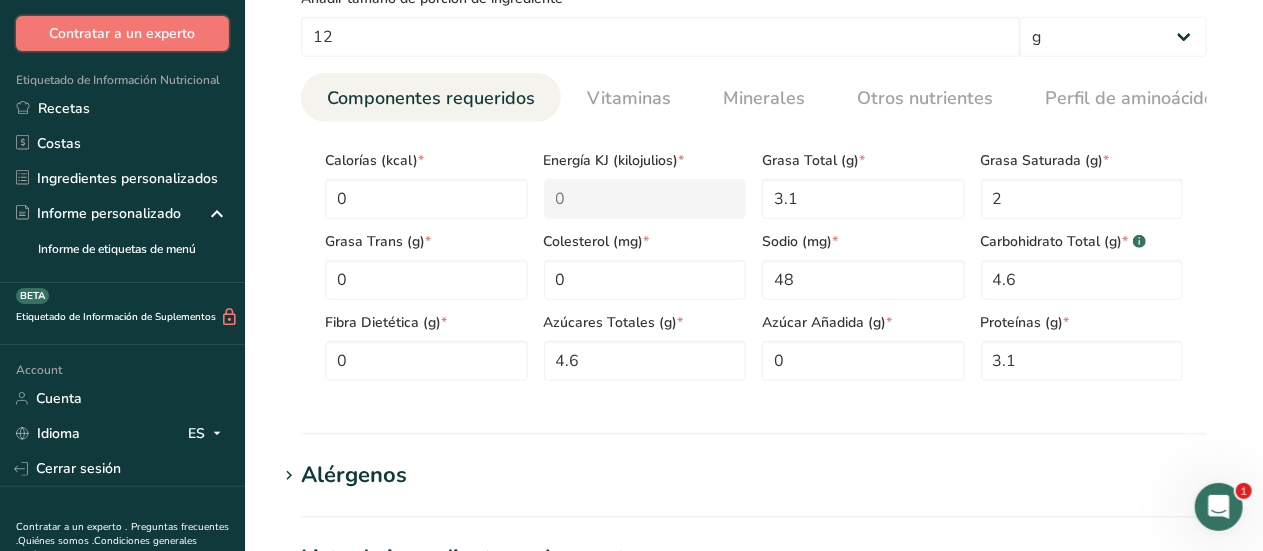 type 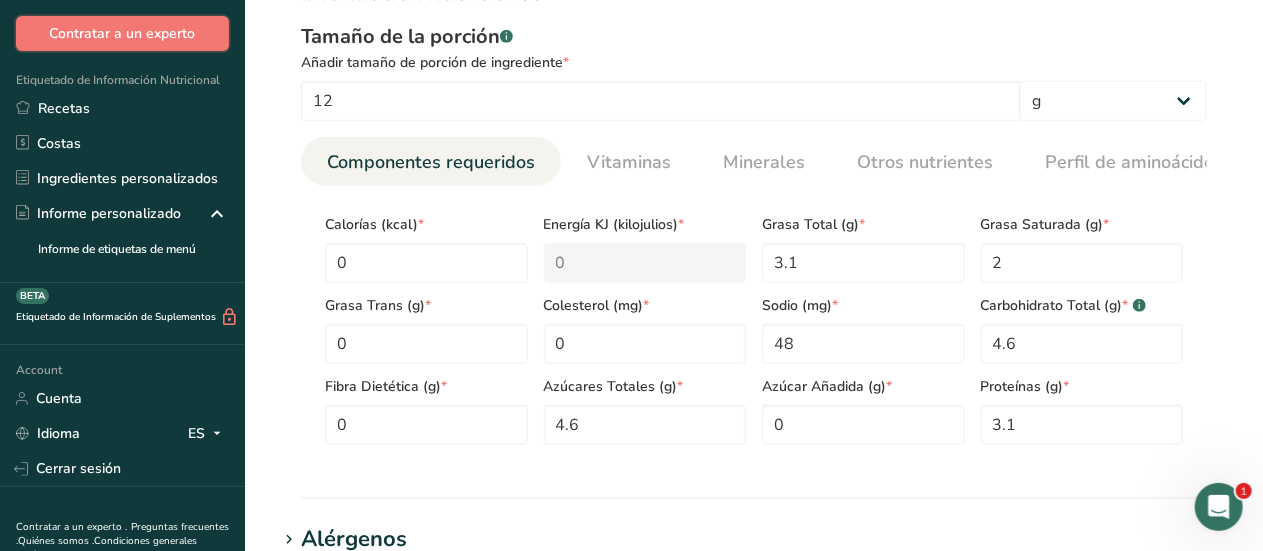 scroll, scrollTop: 689, scrollLeft: 0, axis: vertical 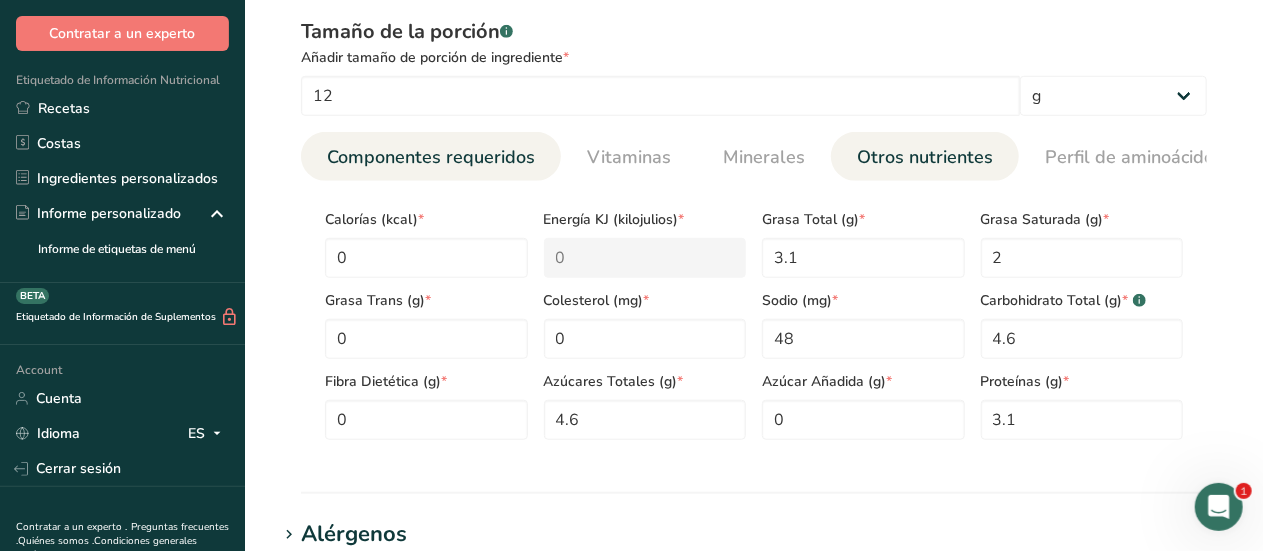 click on "Otros nutrientes" at bounding box center (925, 157) 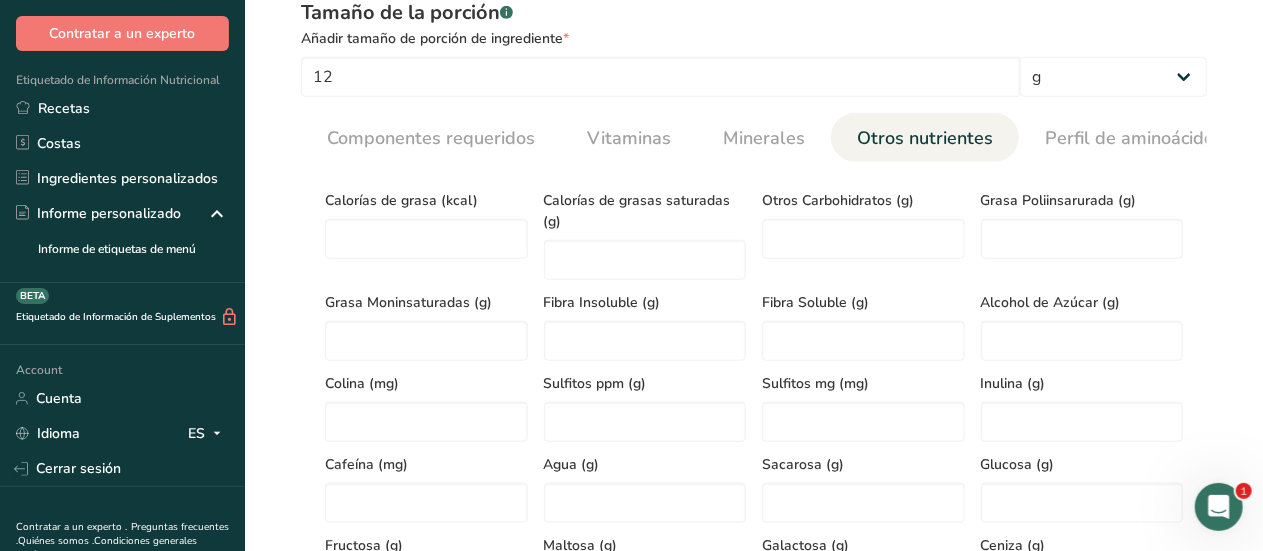 scroll, scrollTop: 699, scrollLeft: 0, axis: vertical 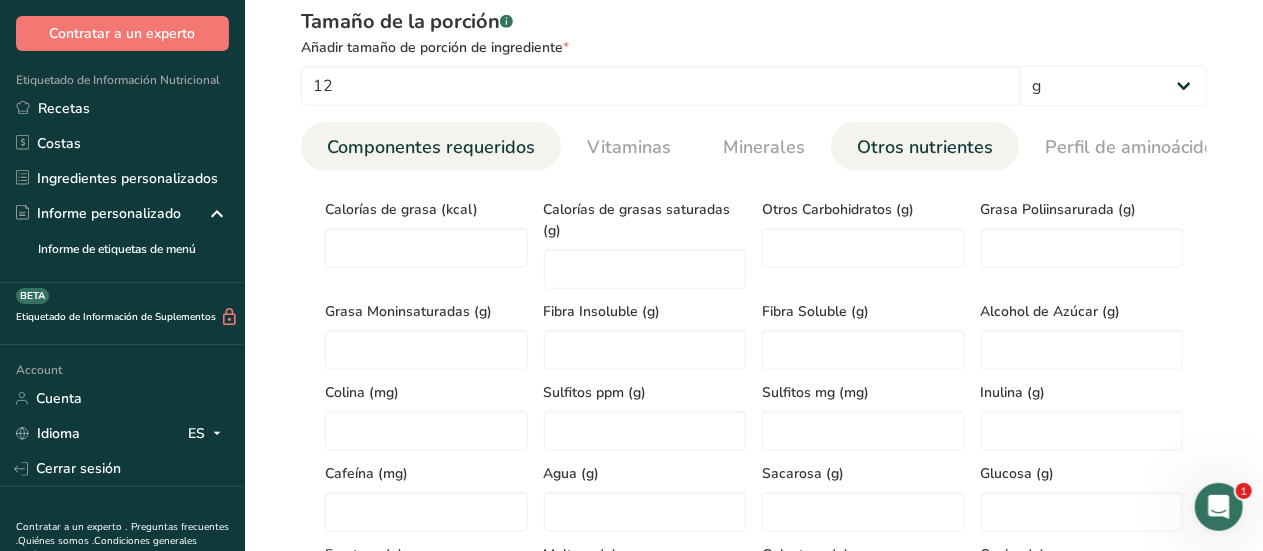 click on "Componentes requeridos" at bounding box center [431, 147] 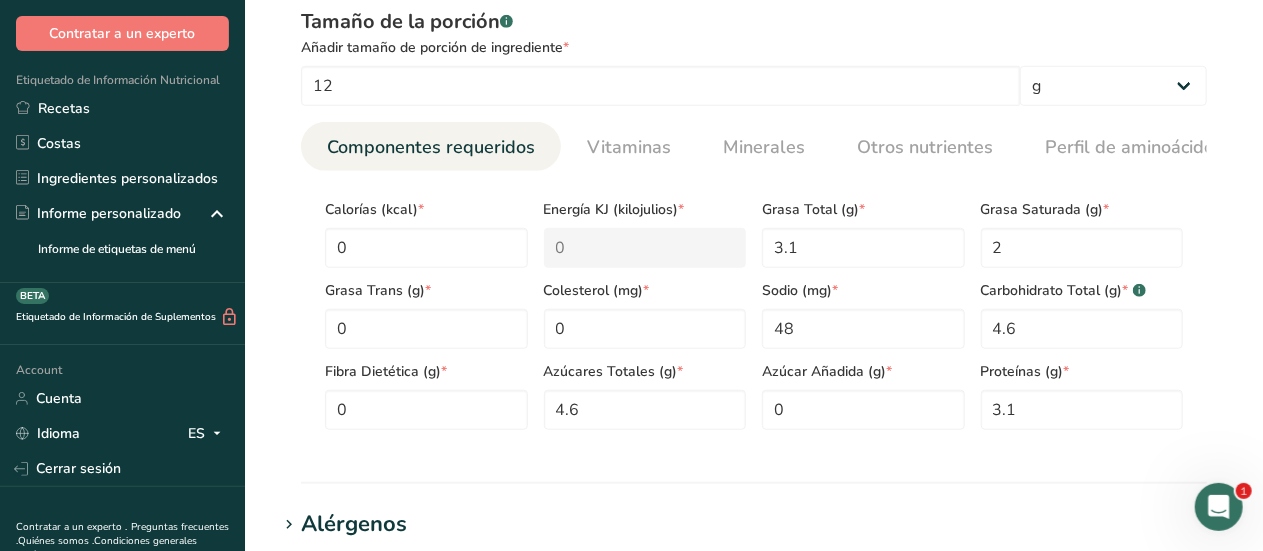 click on "Información nutricional
Tamaño de la porción
.a-a{fill:#347362;}.b-a{fill:#fff;}
Añadir tamaño de porción de ingrediente *   12
g
kg
mg
mcg
libras
onza
litro
mL
onza líquida
cucharada
cucharadita
taza
Cuarto de Galón
galón
Componentes requeridos Vitaminas Minerales Otros nutrientes Perfil de aminoácidos
Calorías
(kcal) *     0 *     0 *     3.1 *     2 *     0 *     0 *     48 *" at bounding box center [754, 223] 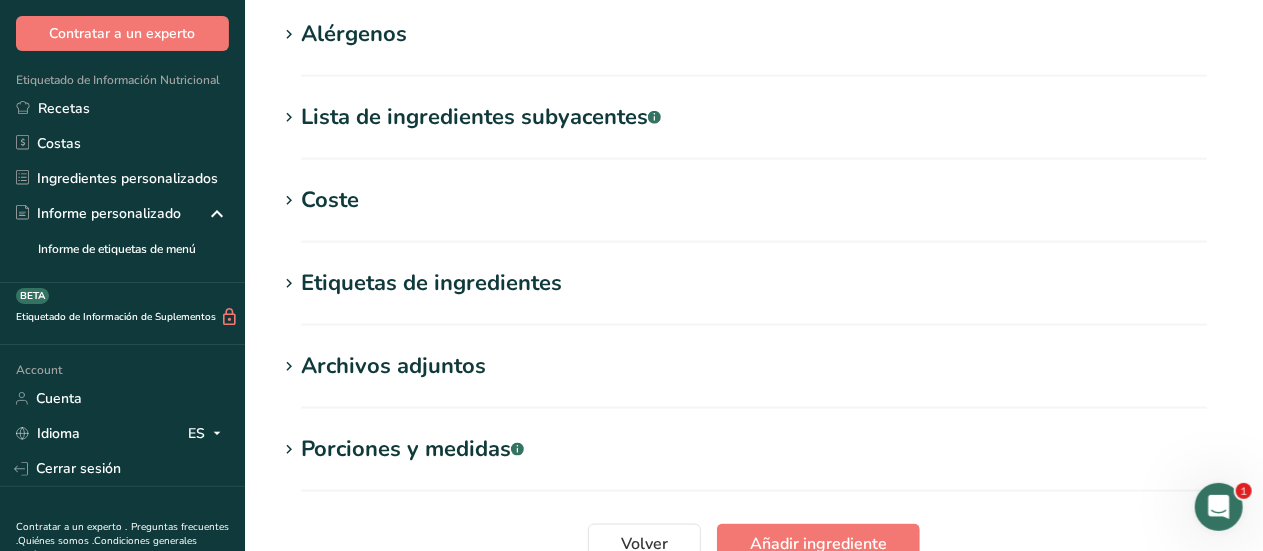 scroll, scrollTop: 1206, scrollLeft: 0, axis: vertical 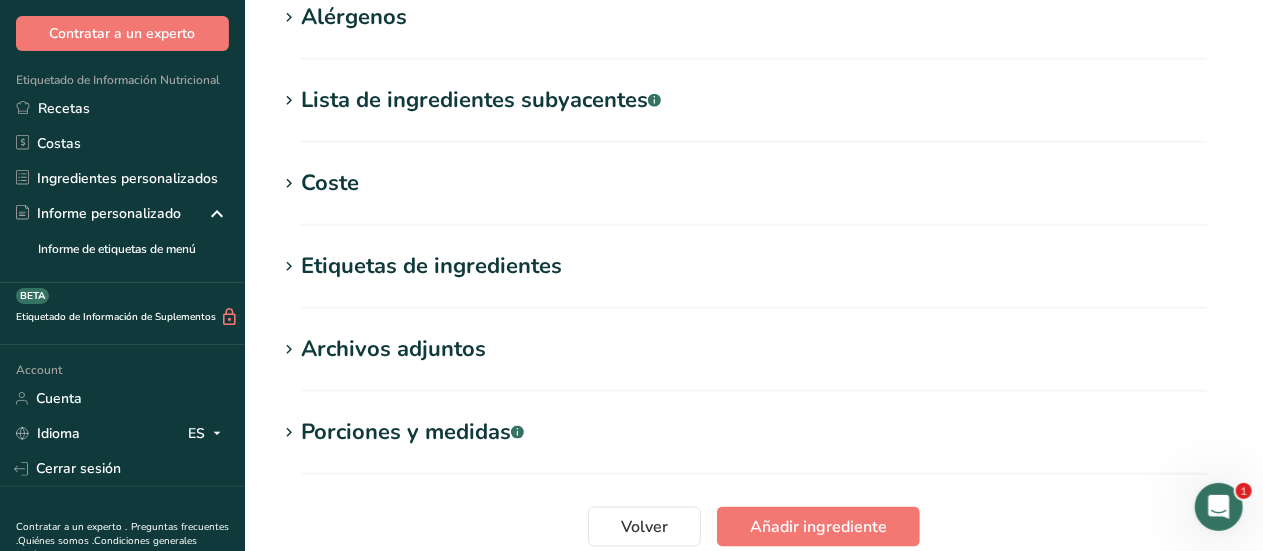 click on "Alérgenos" at bounding box center (354, 17) 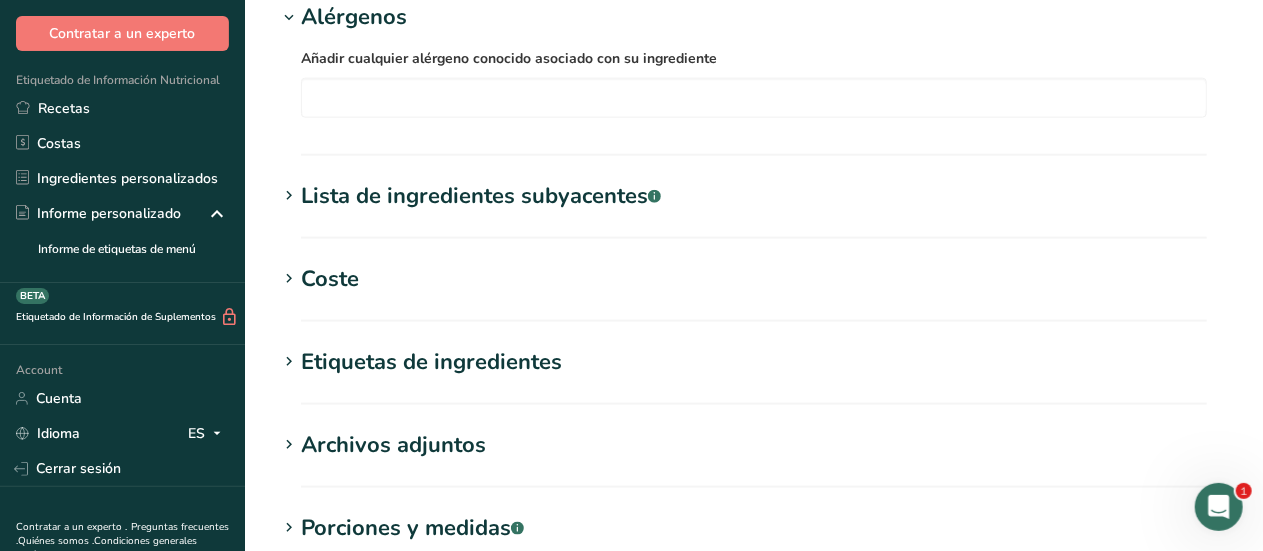 click on "Alérgenos" at bounding box center (354, 17) 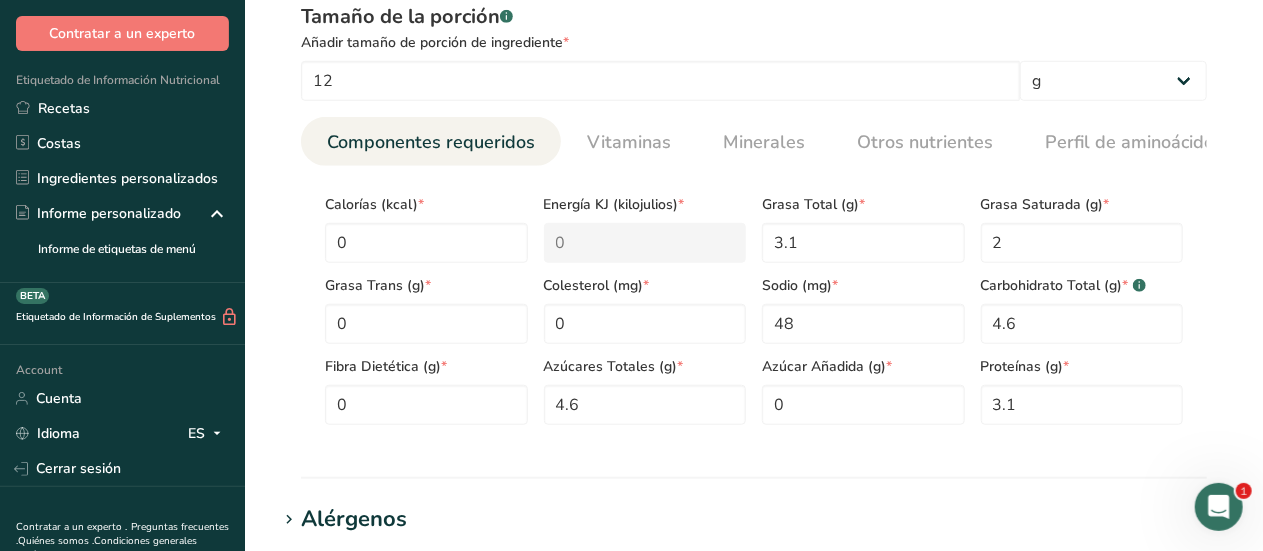 scroll, scrollTop: 706, scrollLeft: 0, axis: vertical 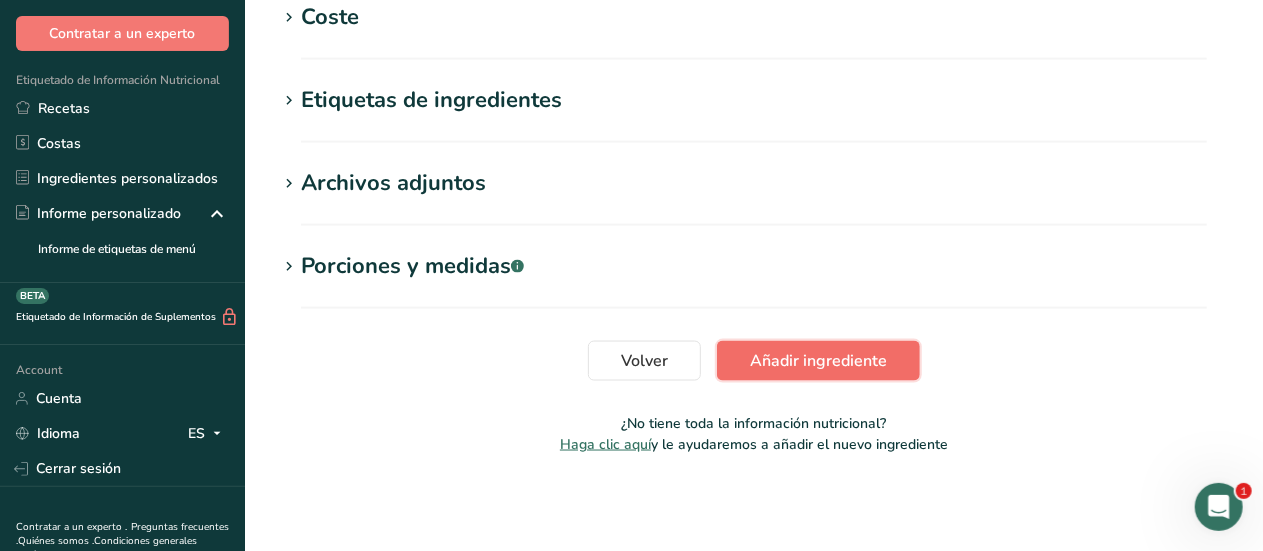 click on "Añadir ingrediente" at bounding box center [818, 361] 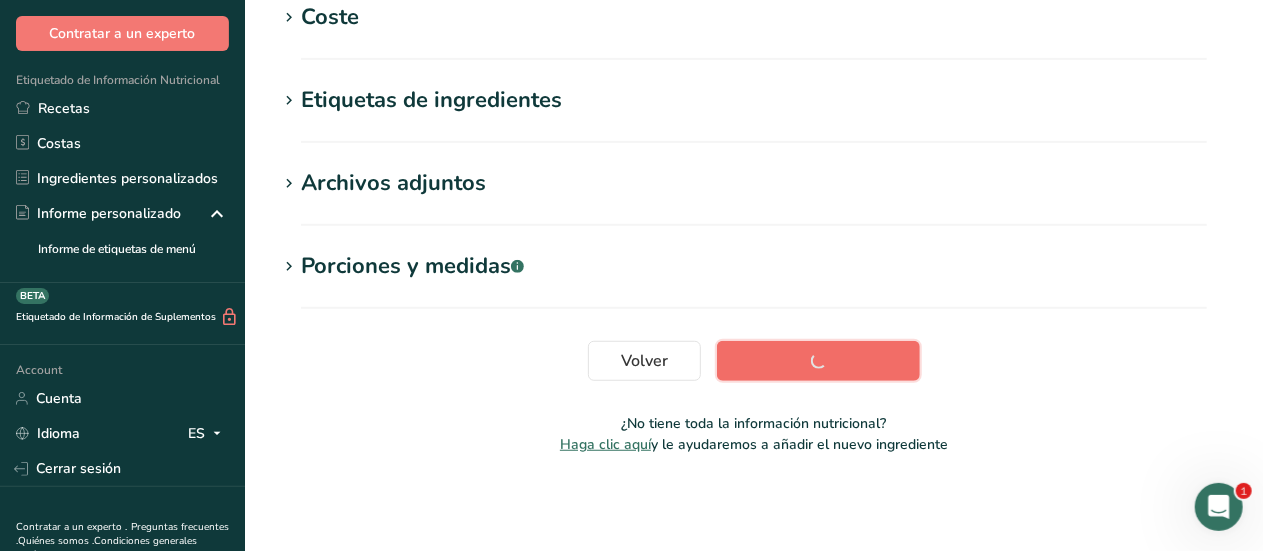 scroll, scrollTop: 506, scrollLeft: 0, axis: vertical 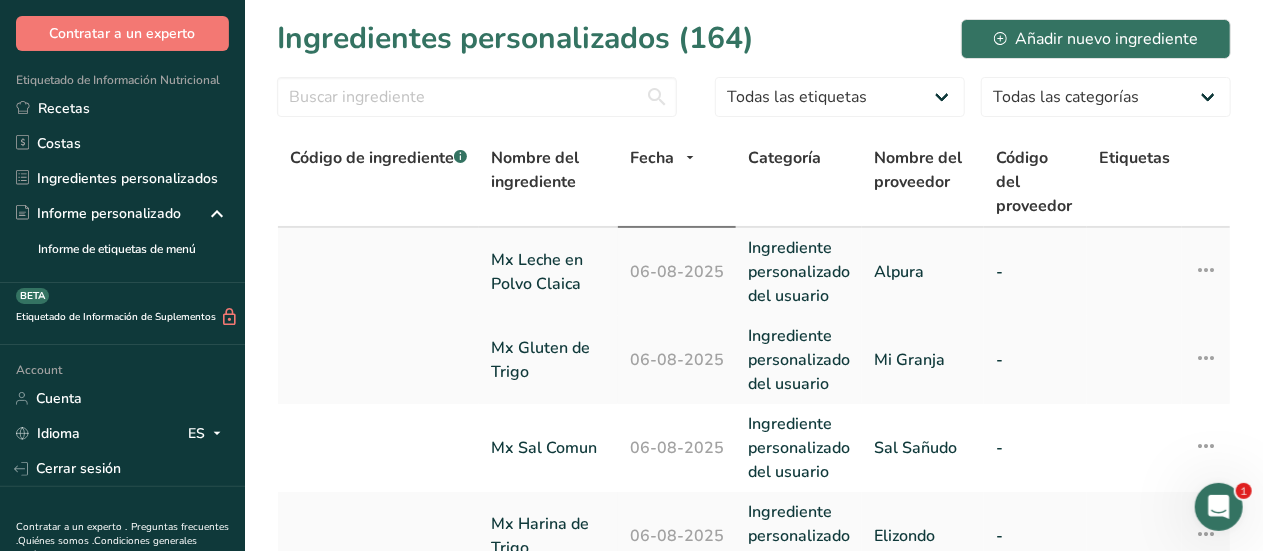 click at bounding box center (1206, 270) 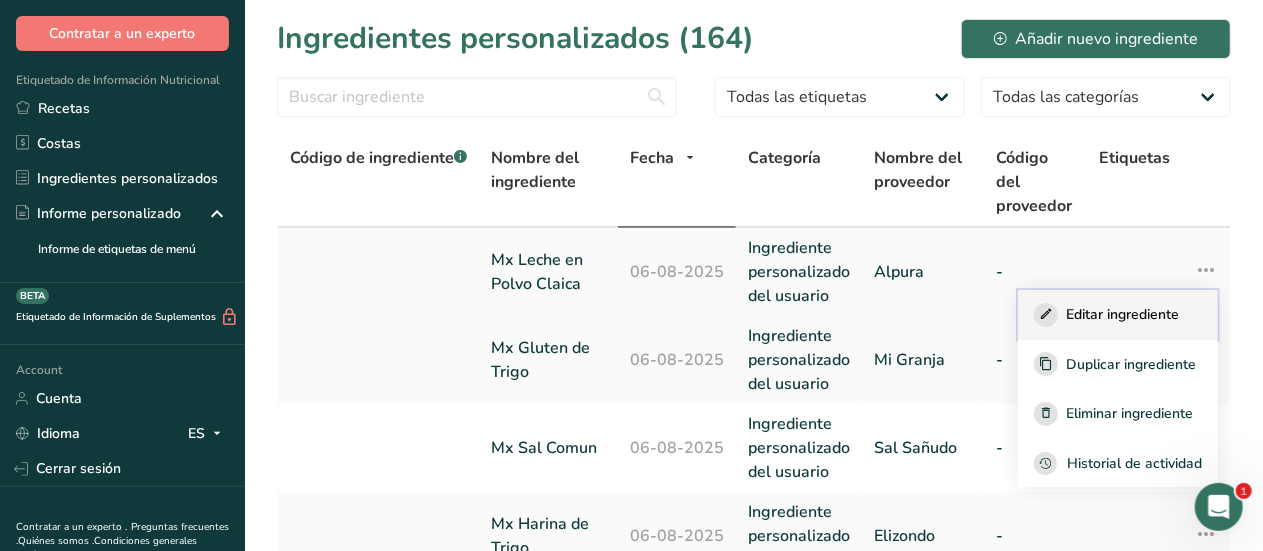 click on "Editar ingrediente" at bounding box center [1122, 314] 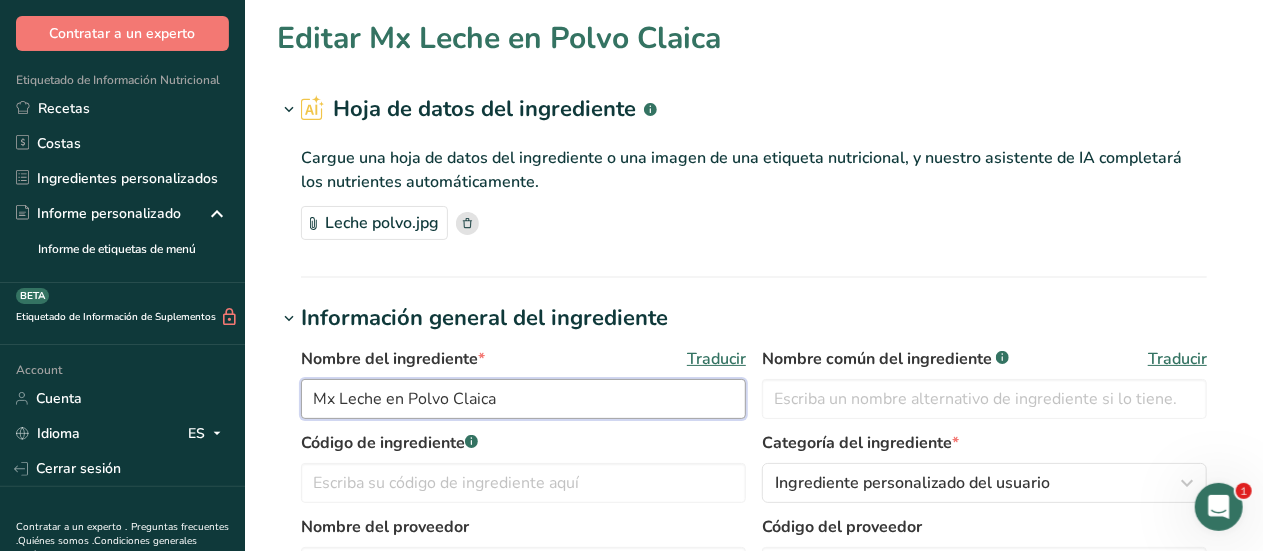 click on "Mx Leche en Polvo Claica" at bounding box center (523, 399) 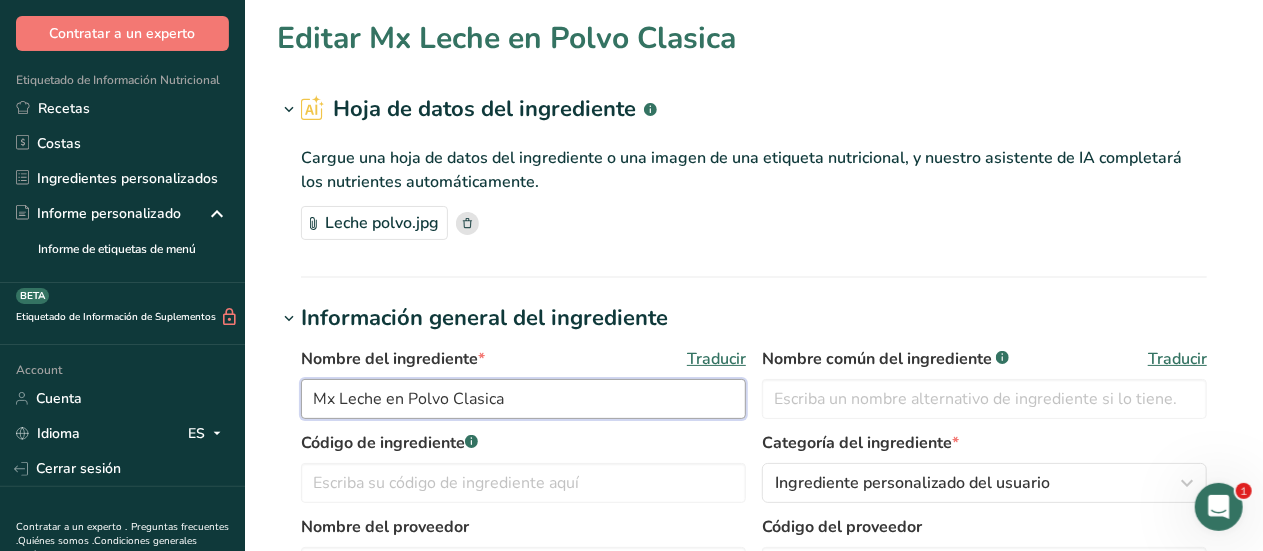 scroll, scrollTop: 908, scrollLeft: 0, axis: vertical 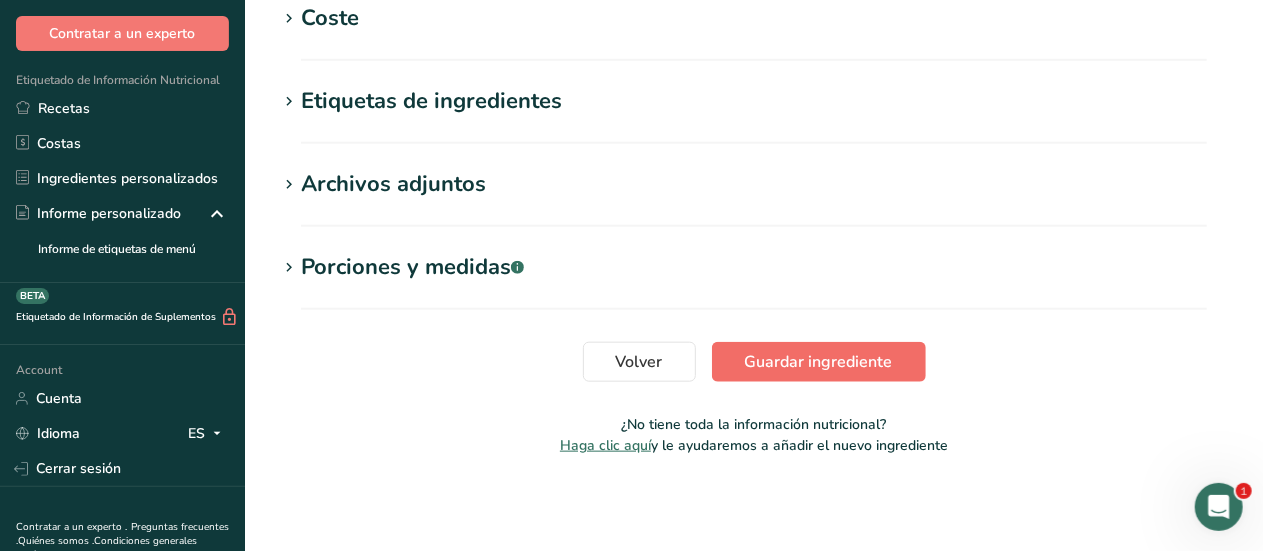 type on "Mx Leche en Polvo Clasica" 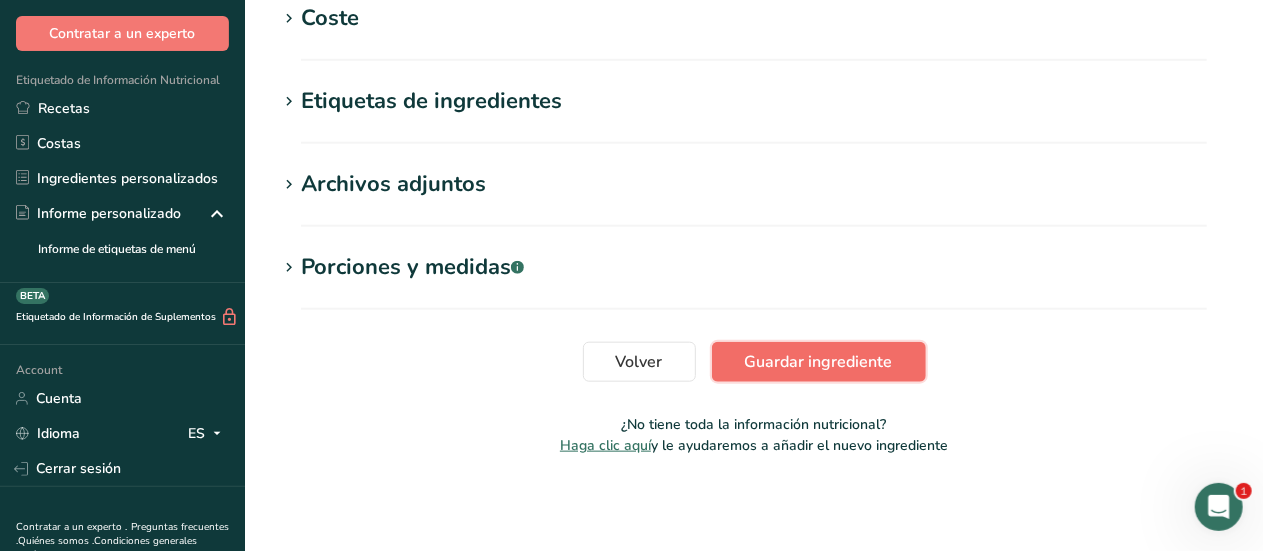 click on "Guardar ingrediente" at bounding box center [819, 362] 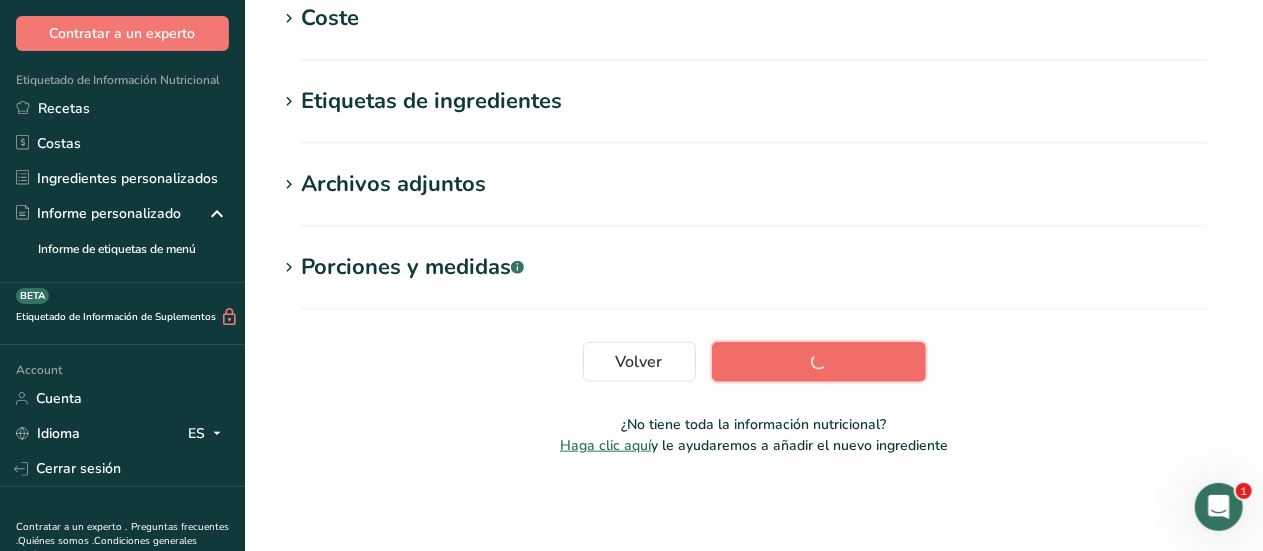 scroll, scrollTop: 506, scrollLeft: 0, axis: vertical 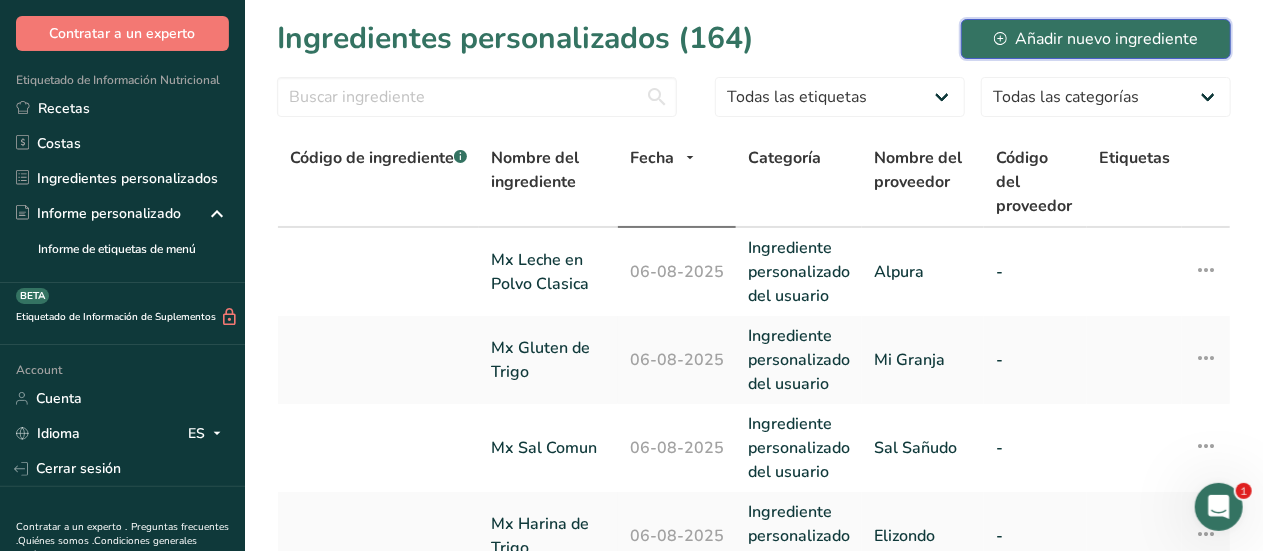click on "Añadir nuevo ingrediente" at bounding box center (1096, 39) 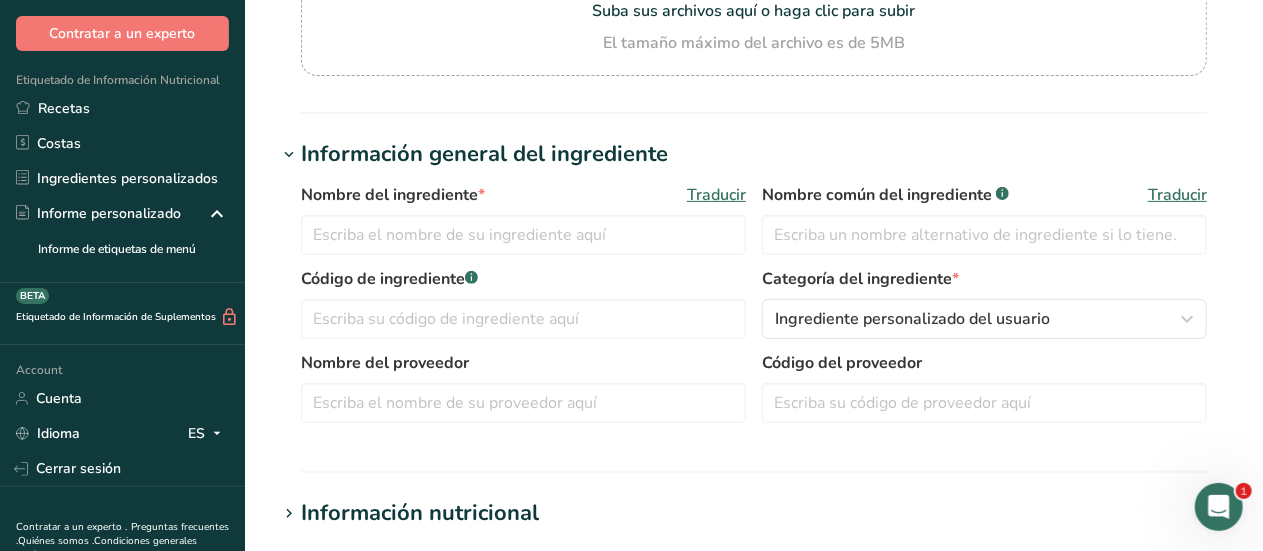 scroll, scrollTop: 299, scrollLeft: 0, axis: vertical 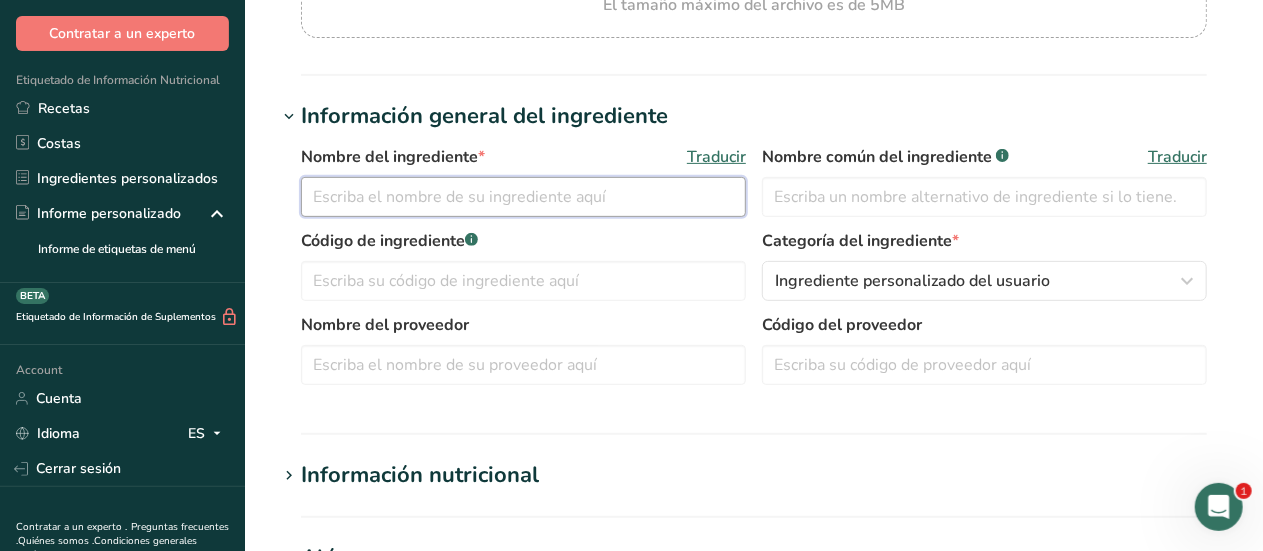 click at bounding box center (523, 197) 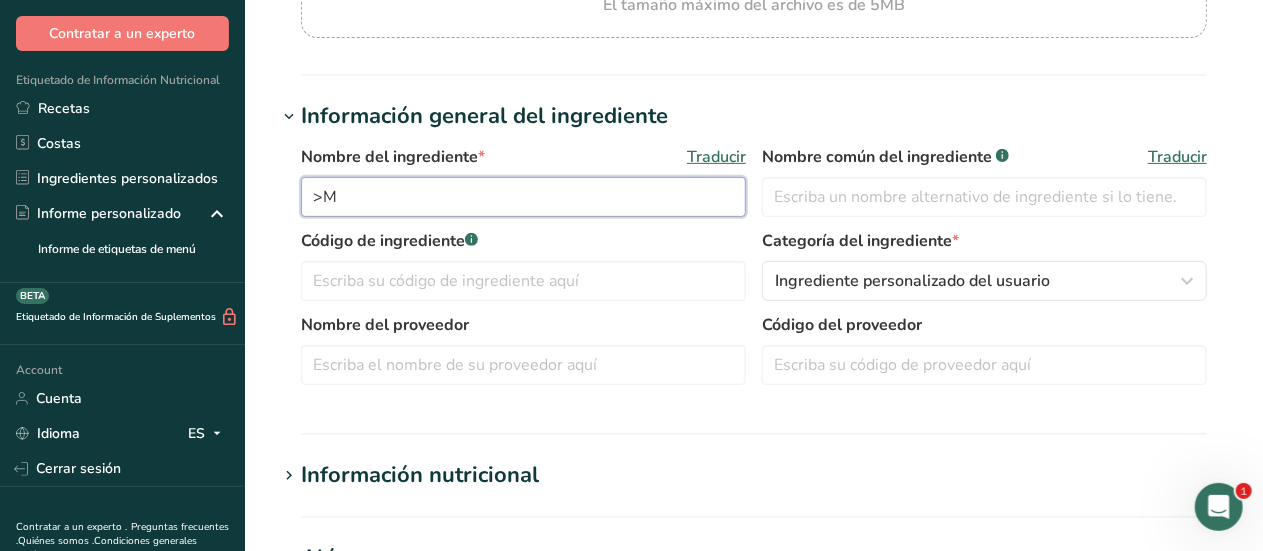 type on ">" 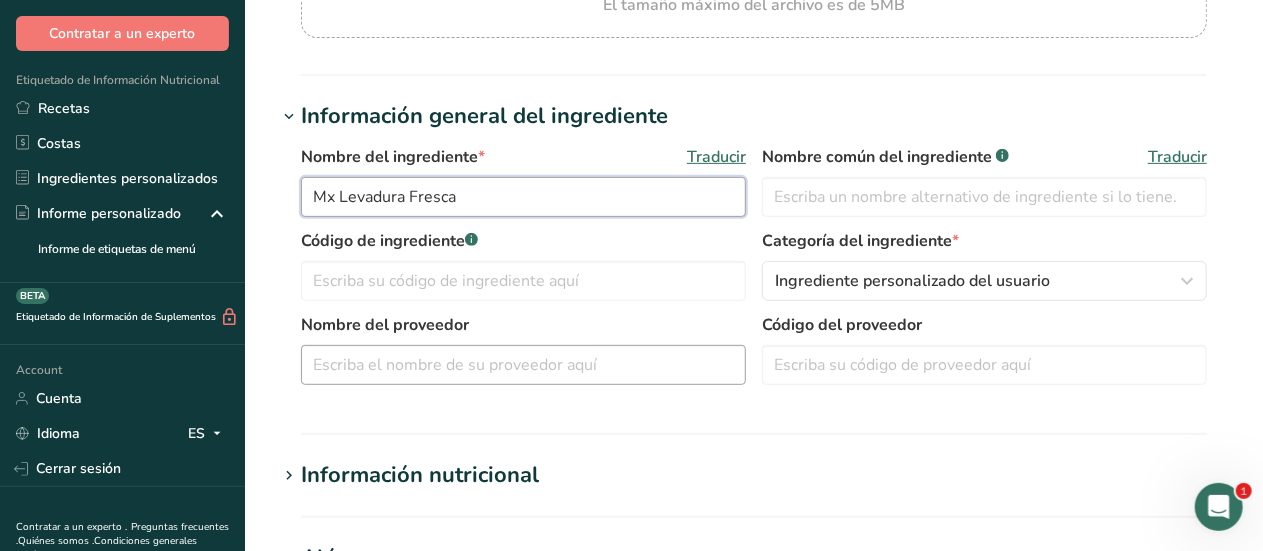 type on "Mx Levadura Fresca" 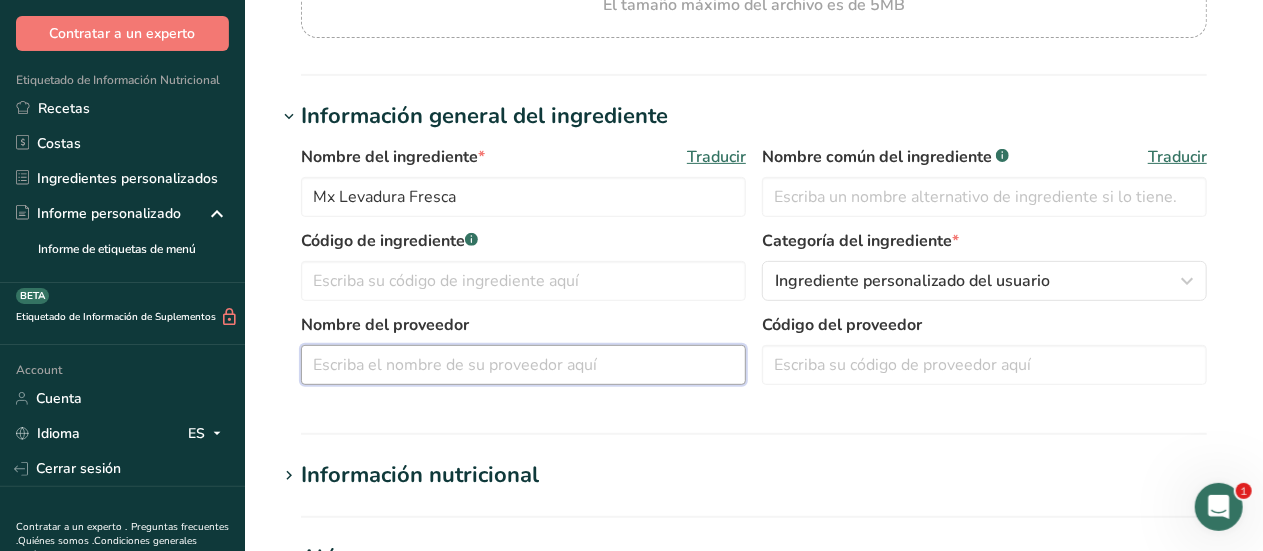click at bounding box center [523, 365] 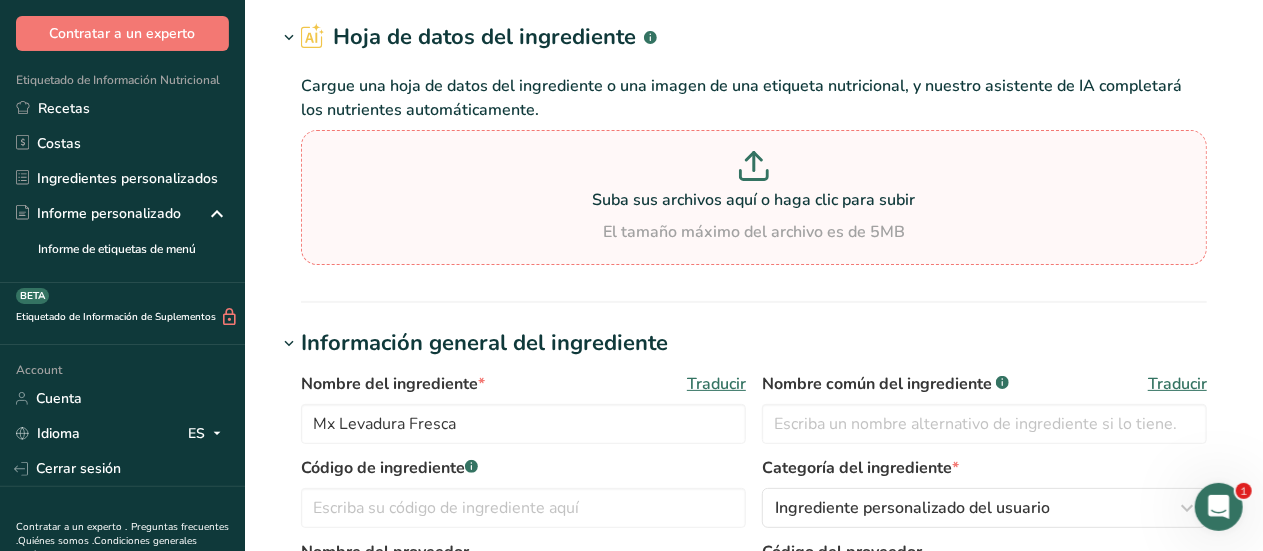 scroll, scrollTop: 58, scrollLeft: 0, axis: vertical 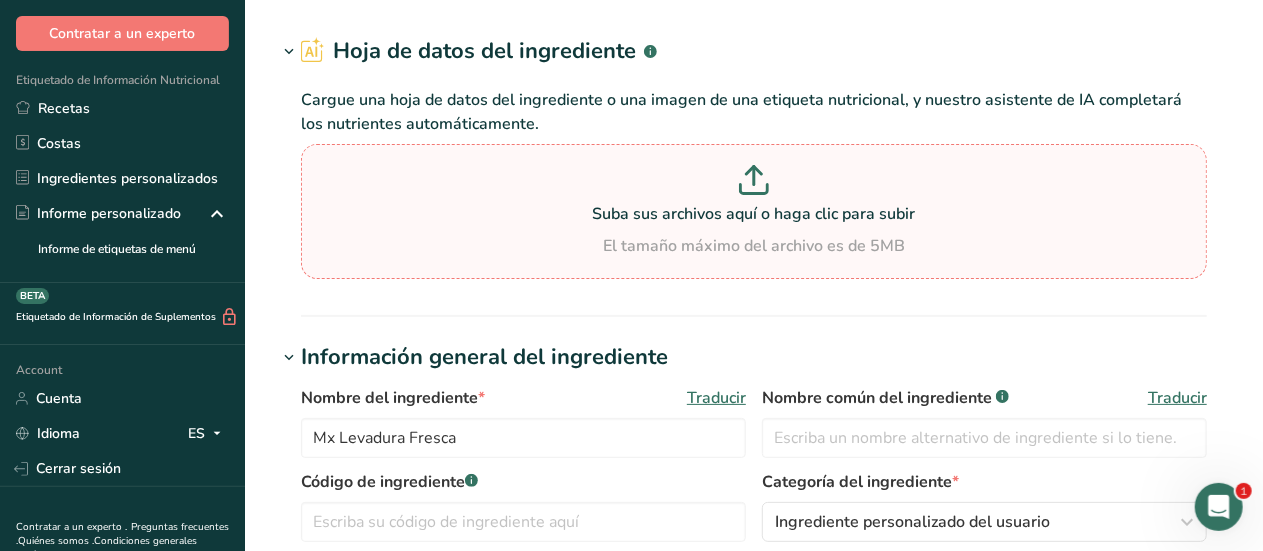 type on "La florida" 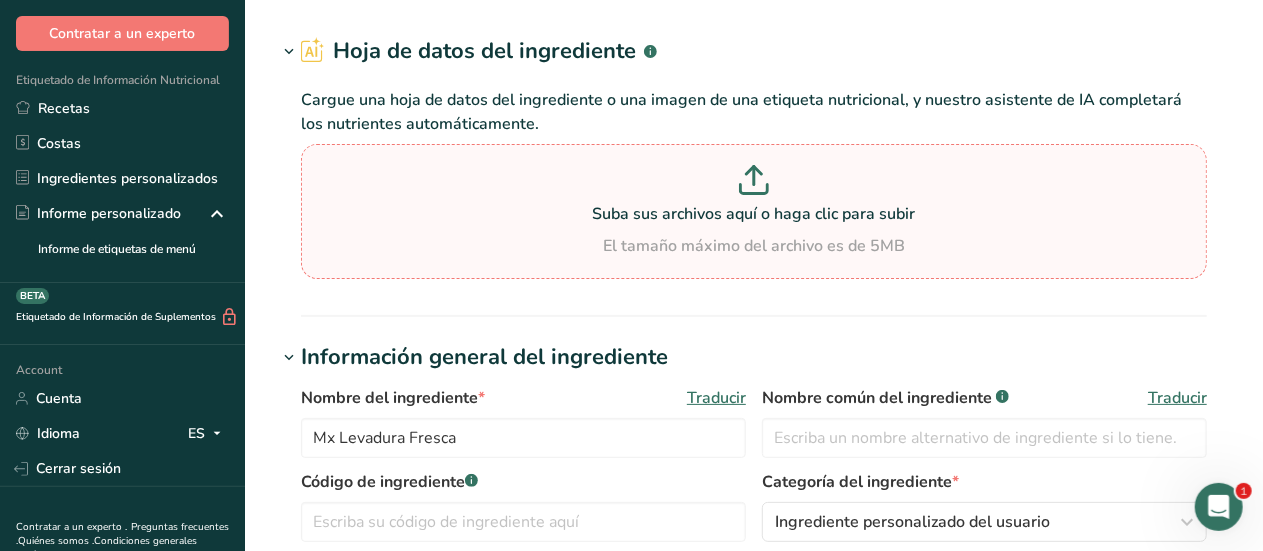 click at bounding box center [754, 183] 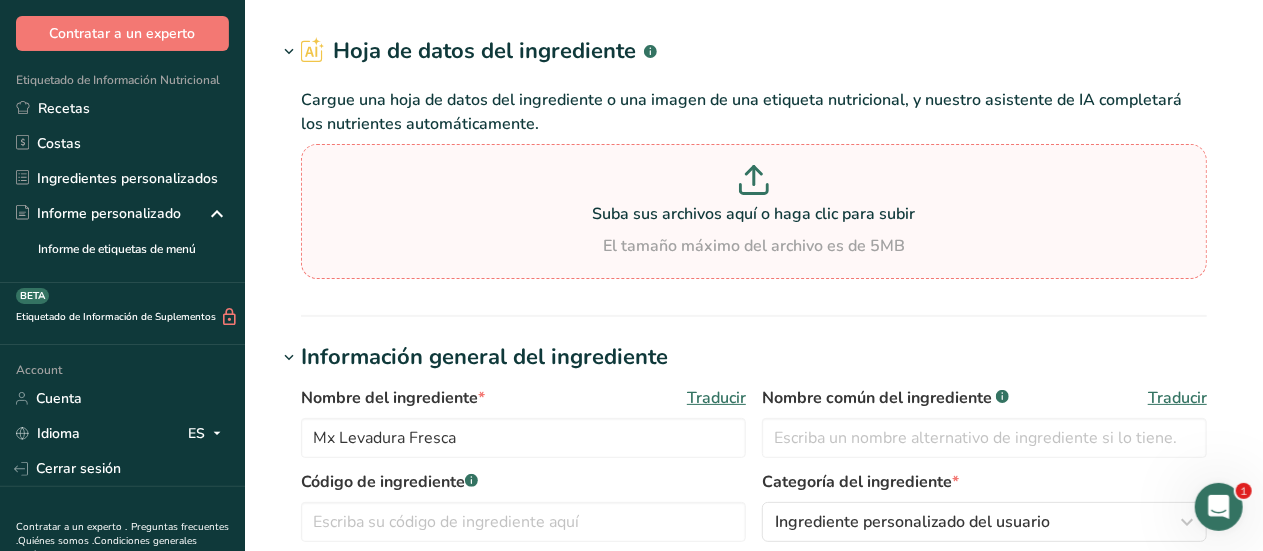type on "C:\fakepath\Levadura.jpg" 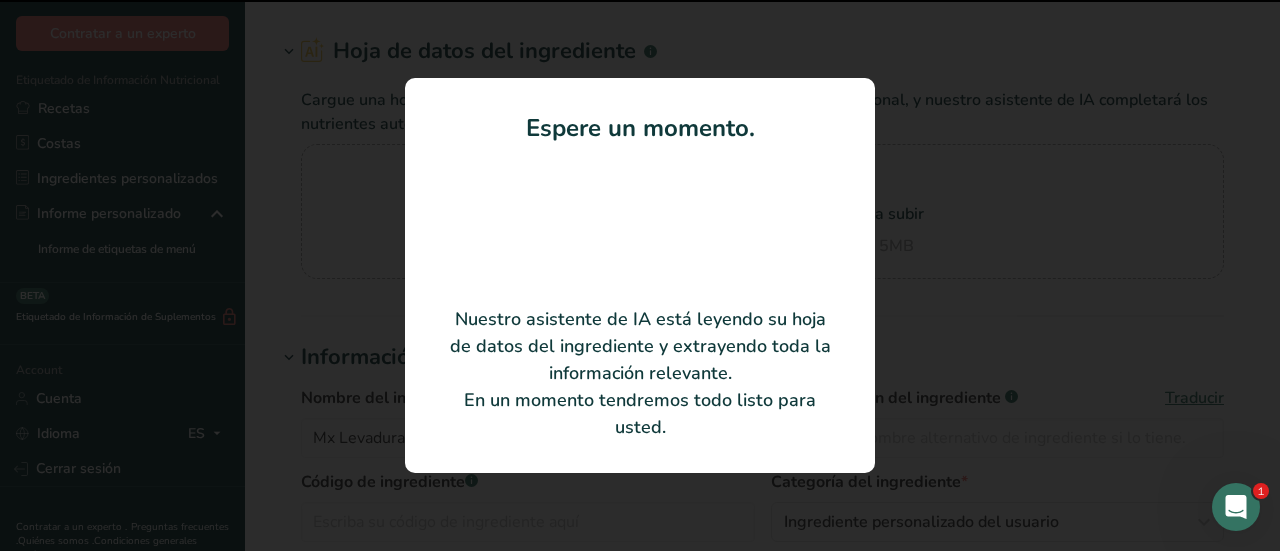 type on "Levadura" 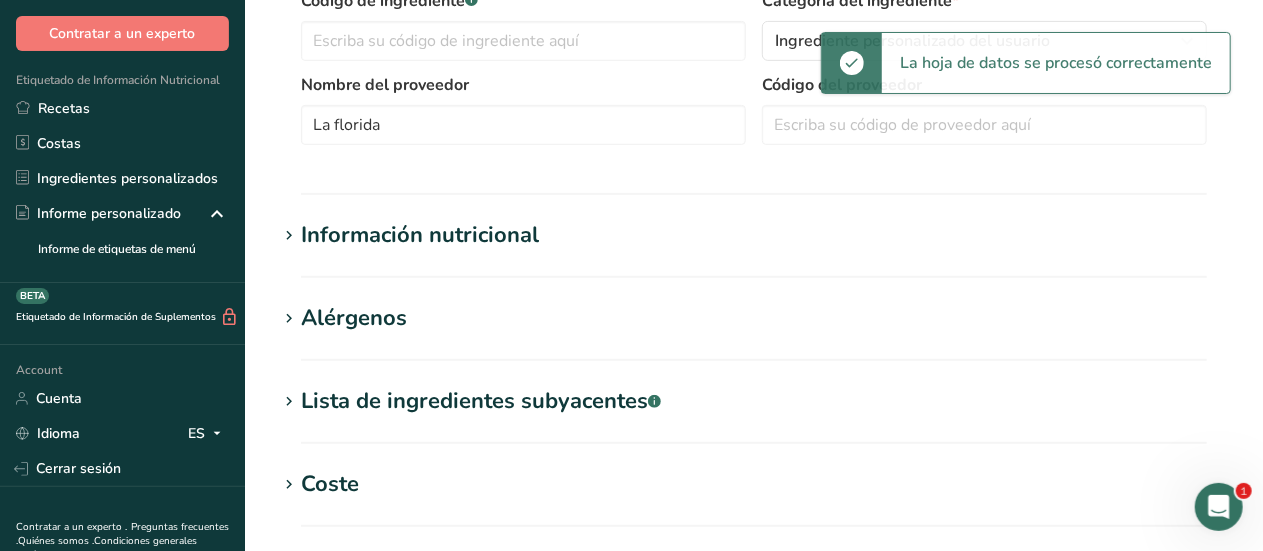 scroll, scrollTop: 521, scrollLeft: 0, axis: vertical 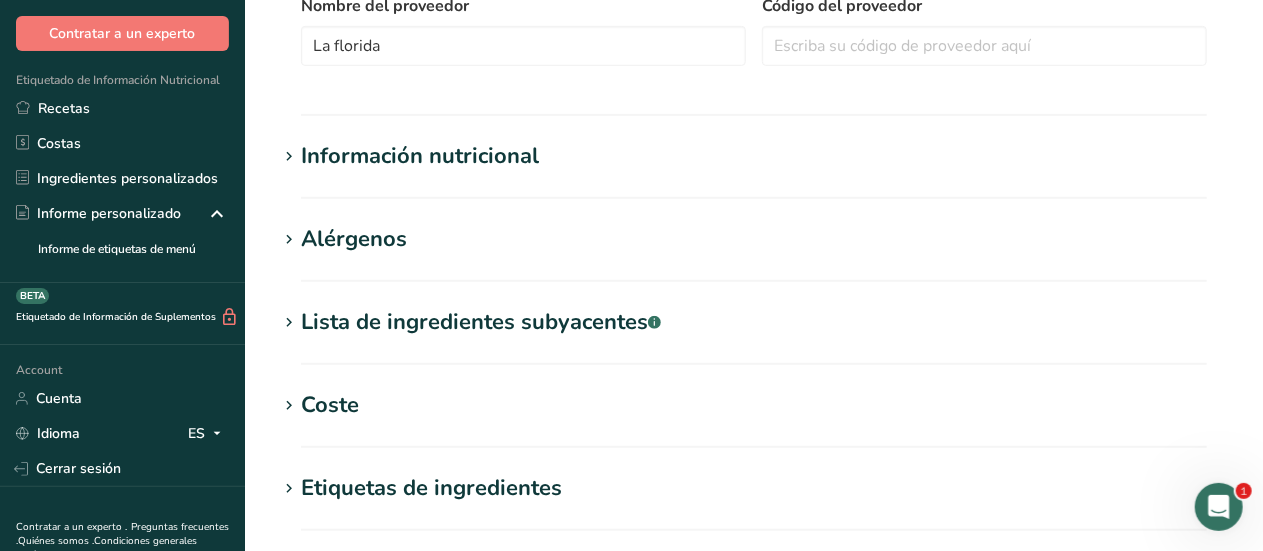 click on "Información nutricional" at bounding box center [420, 156] 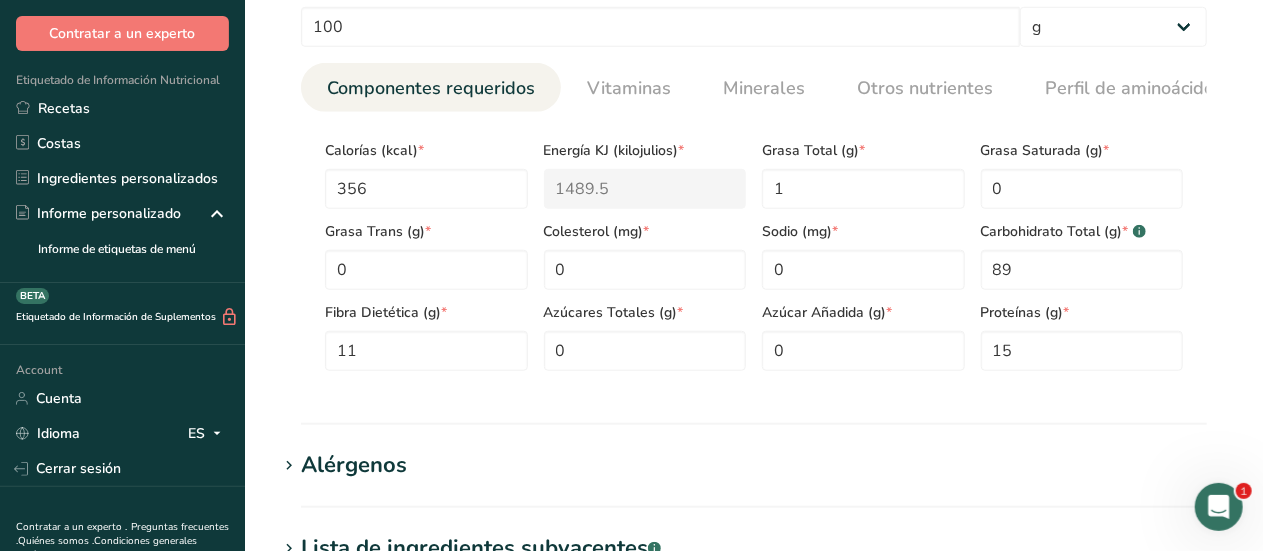 scroll, scrollTop: 775, scrollLeft: 0, axis: vertical 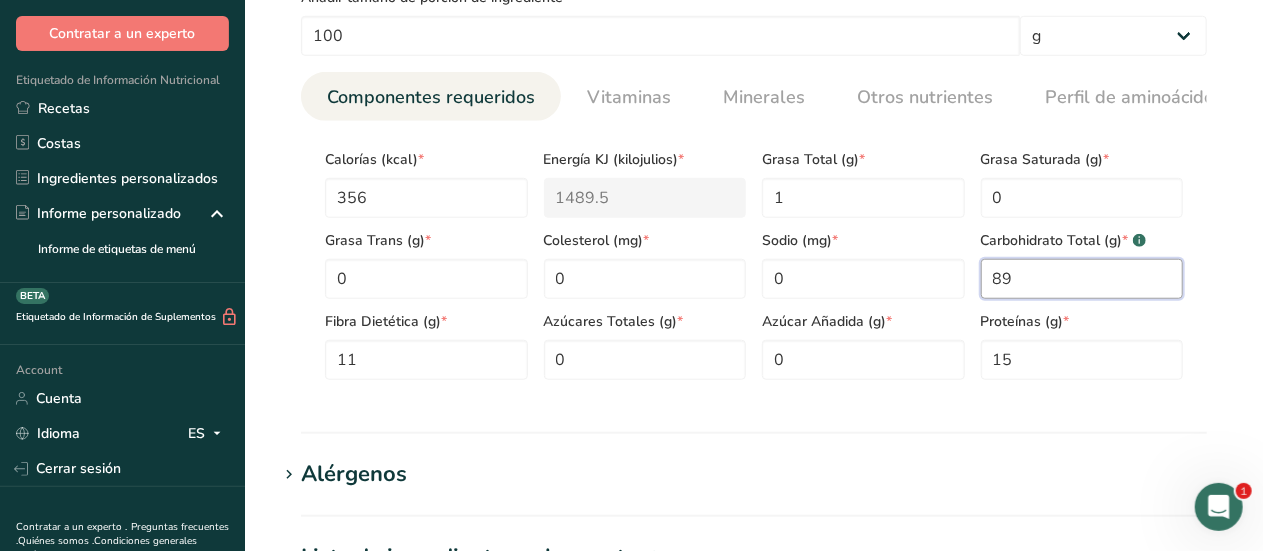 drag, startPoint x: 1038, startPoint y: 287, endPoint x: 928, endPoint y: 313, distance: 113.03097 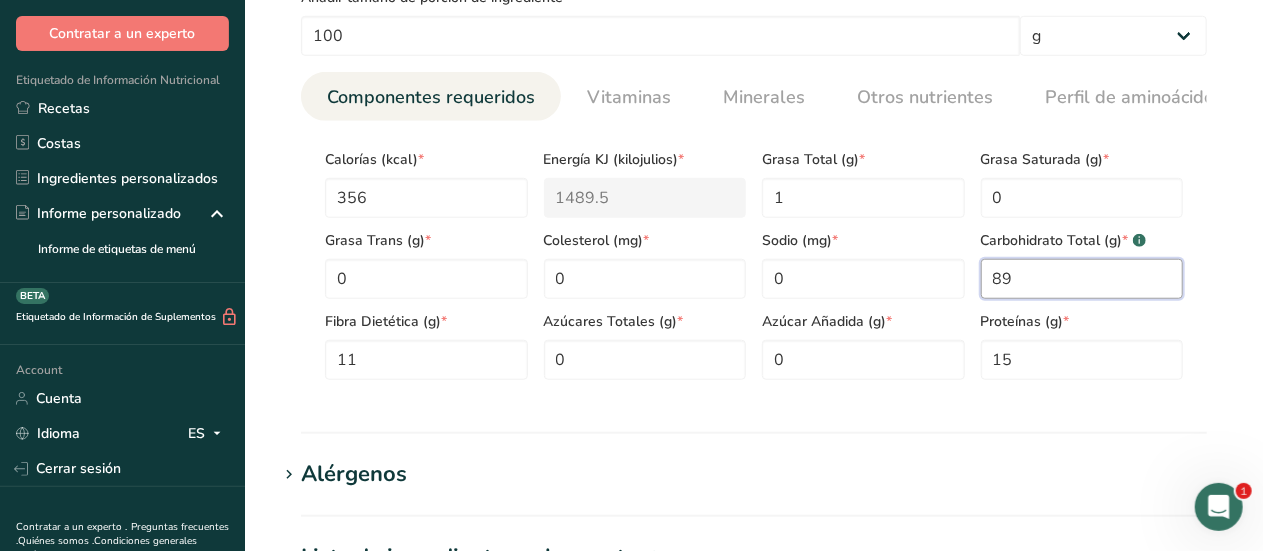 click on "Calorías
(kcal) *     356
Energía KJ
(kilojulios) *     1489.5
Grasa Total
(g) *     1
Grasa Saturada
(g) *     0
Grasa Trans
(g) *     0
Colesterol
(mg) *     0
Sodio
(mg) *     0
Carbohidrato Total
(g) *   .a-a{fill:#347362;}.b-a{fill:#fff;}           89
Fibra Dietética
(g) *     11
Azúcares Totales
(g) *     0
Azúcar Añadida
(g) *     0
Proteínas
(g) *     15" at bounding box center (754, 258) 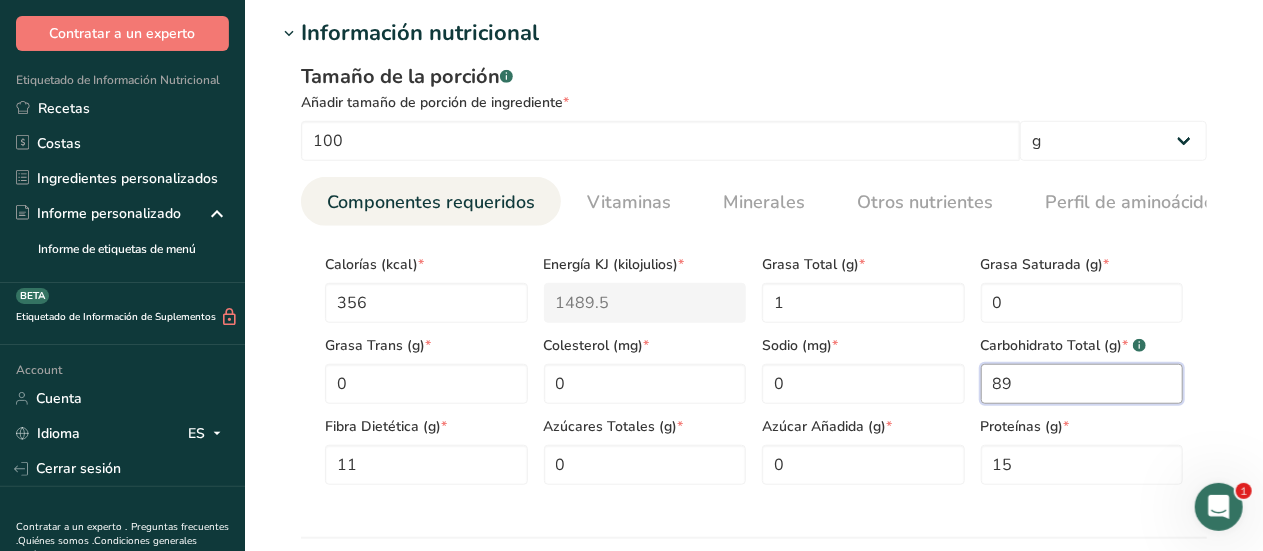scroll, scrollTop: 686, scrollLeft: 0, axis: vertical 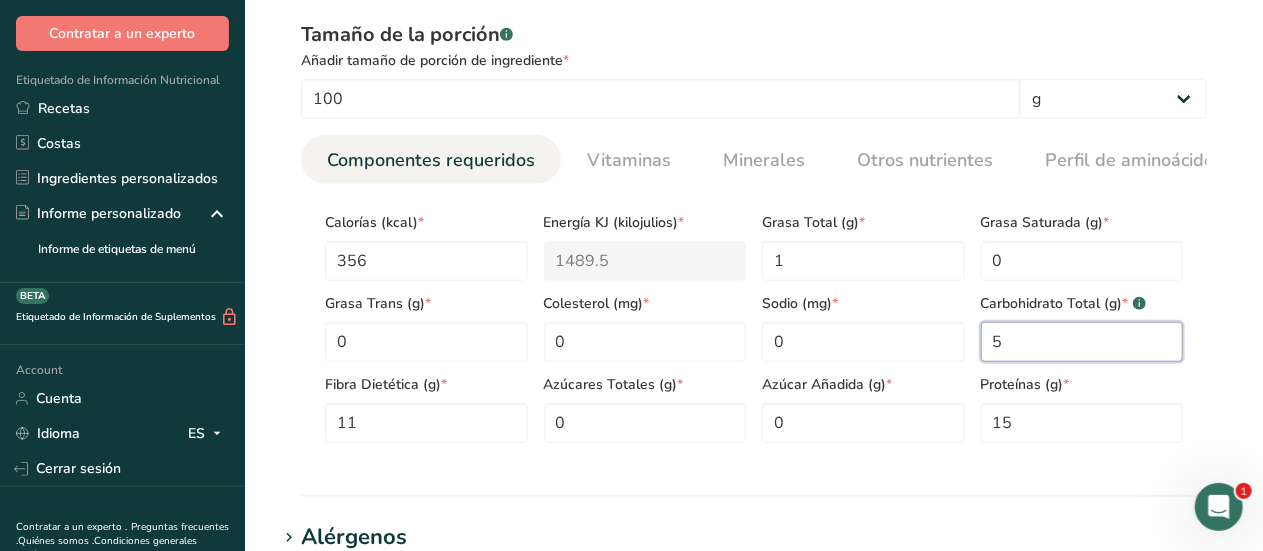 type on "5" 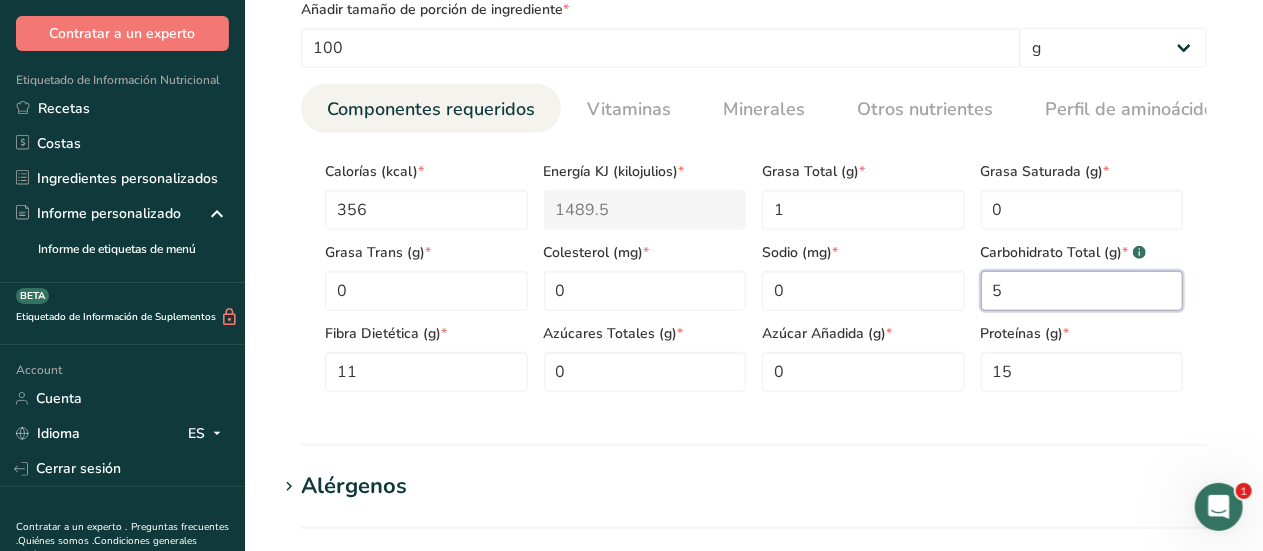 scroll, scrollTop: 749, scrollLeft: 0, axis: vertical 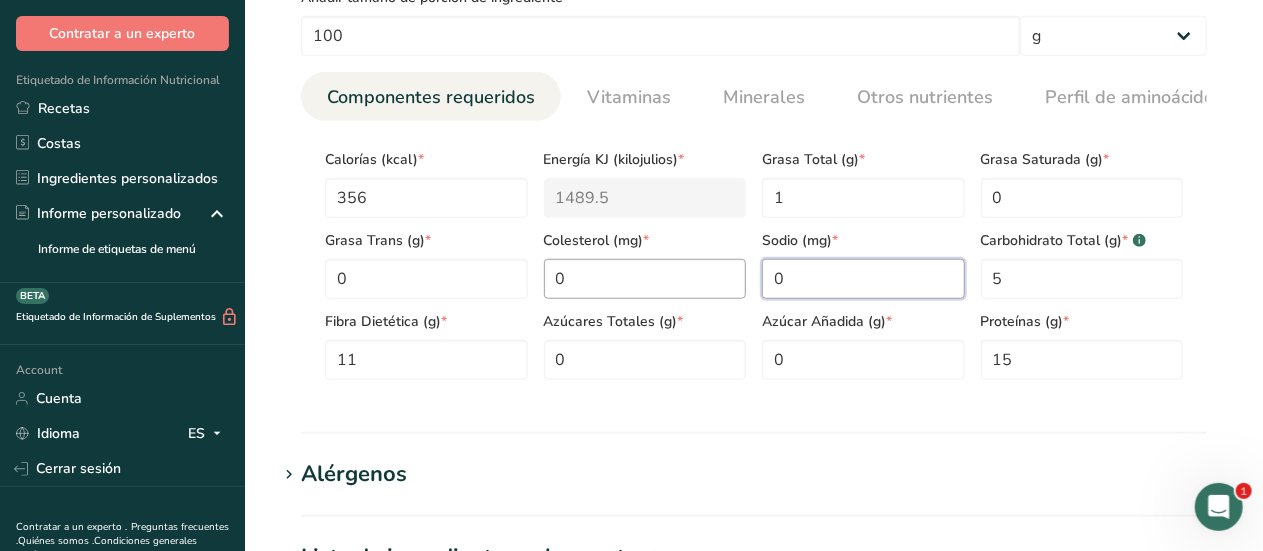 drag, startPoint x: 828, startPoint y: 285, endPoint x: 628, endPoint y: 293, distance: 200.15994 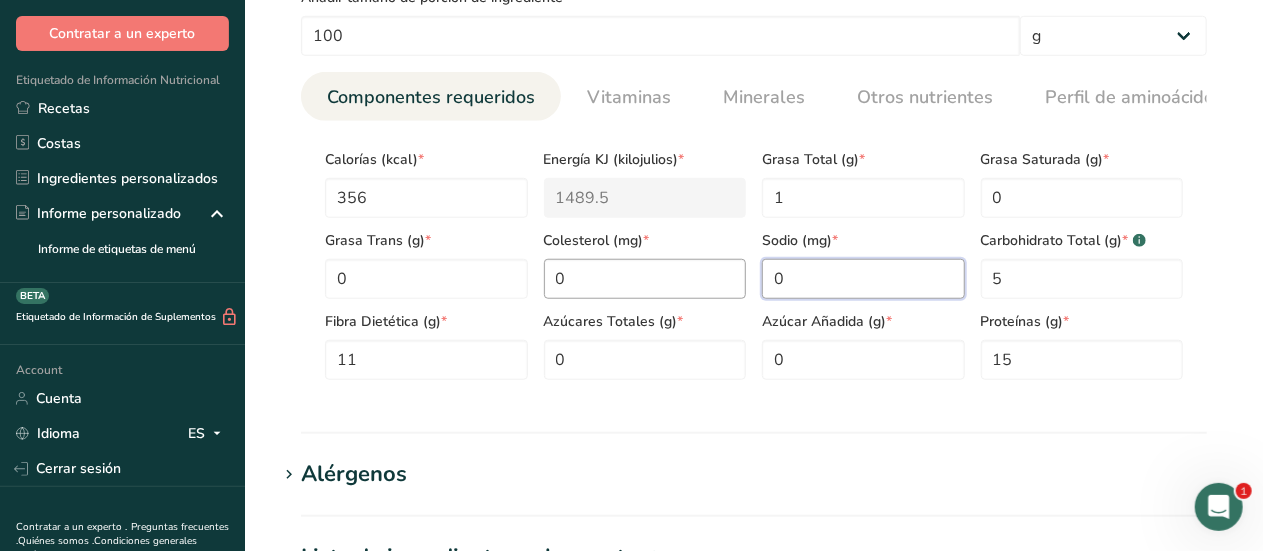 click on "Calorías
(kcal) *     356
Energía KJ
(kilojulios) *     1489.5
Grasa Total
(g) *     1
Grasa Saturada
(g) *     0
Grasa Trans
(g) *     0
Colesterol
(mg) *     0
Sodio
(mg) *     0
Carbohidrato Total
(g) *   .a-a{fill:#347362;}.b-a{fill:#fff;}           5
Fibra Dietética
(g) *     11
Azúcares Totales
(g) *     0
Azúcar Añadida
(g) *     0
Proteínas
(g) *     15" at bounding box center [754, 258] 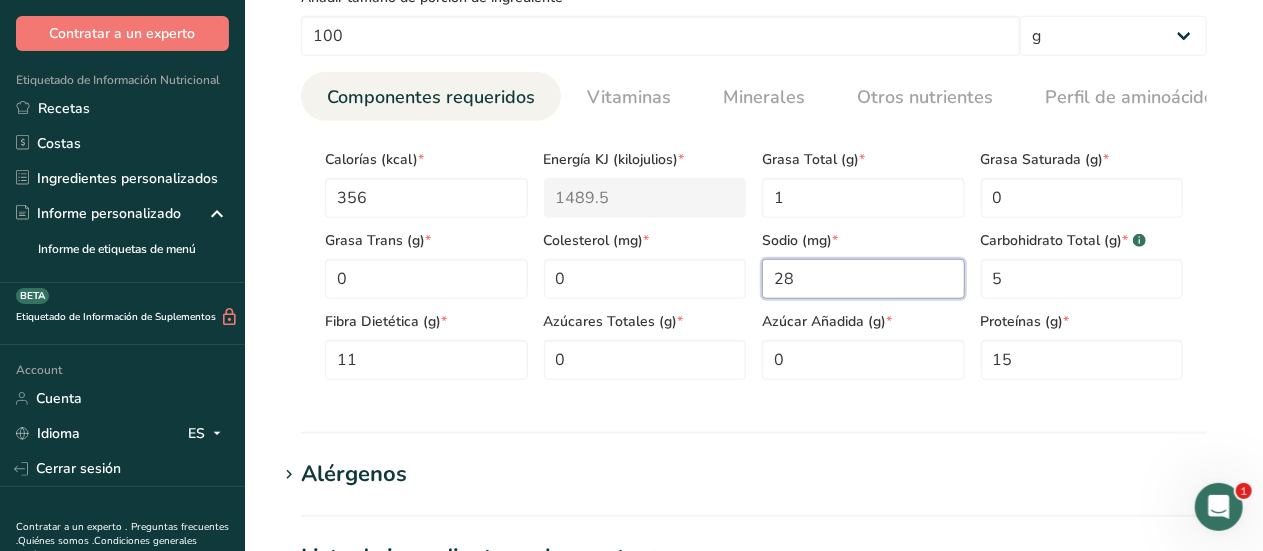 type on "28" 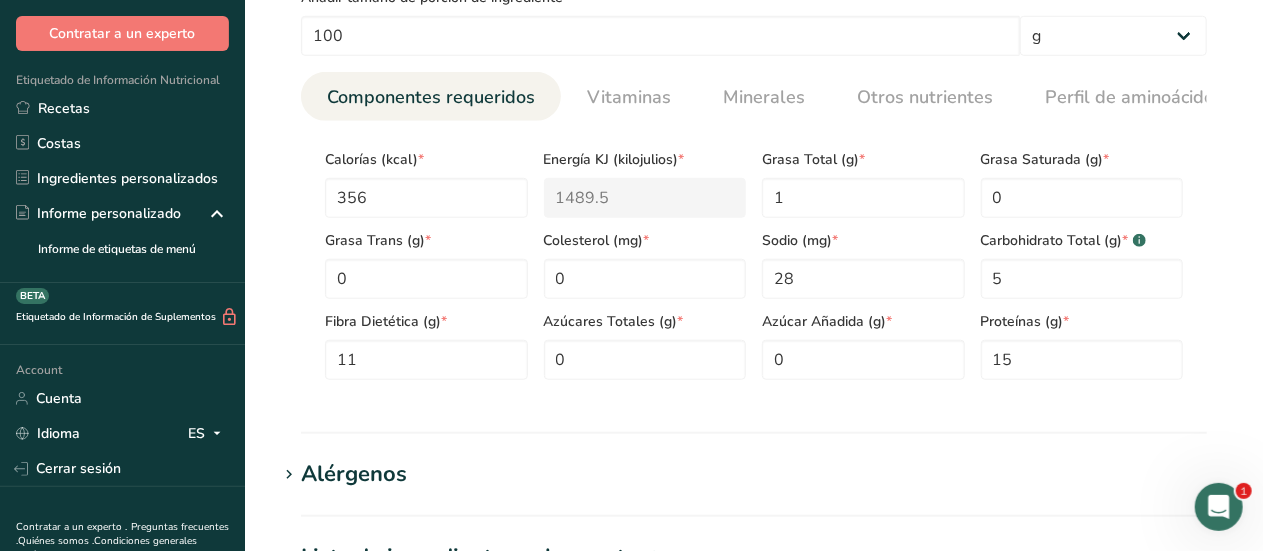 click on "Añadir nuevo ingrediente
Hoja de datos del ingrediente
.a-a{fill:#347362;}.b-a{fill:#fff;}
Cargue una hoja de datos del ingrediente o una imagen de una etiqueta nutricional, y nuestro asistente de IA completará los nutrientes automáticamente.
Levadura.jpg
Espere un momento.
Nuestro asistente de IA está leyendo su hoja de datos del ingrediente y extrayendo toda la información relevante.
En un momento tendremos todo listo para usted.
Información general del ingrediente
Nombre del ingrediente *
Traducir
Levadura
Nombre común del ingrediente
.a-a{fill:#347362;}.b-a{fill:#fff;}
Traducir
Código de ingrediente
.a-a{fill:#347362;}.b-a{fill:#fff;}             *" at bounding box center [754, 180] 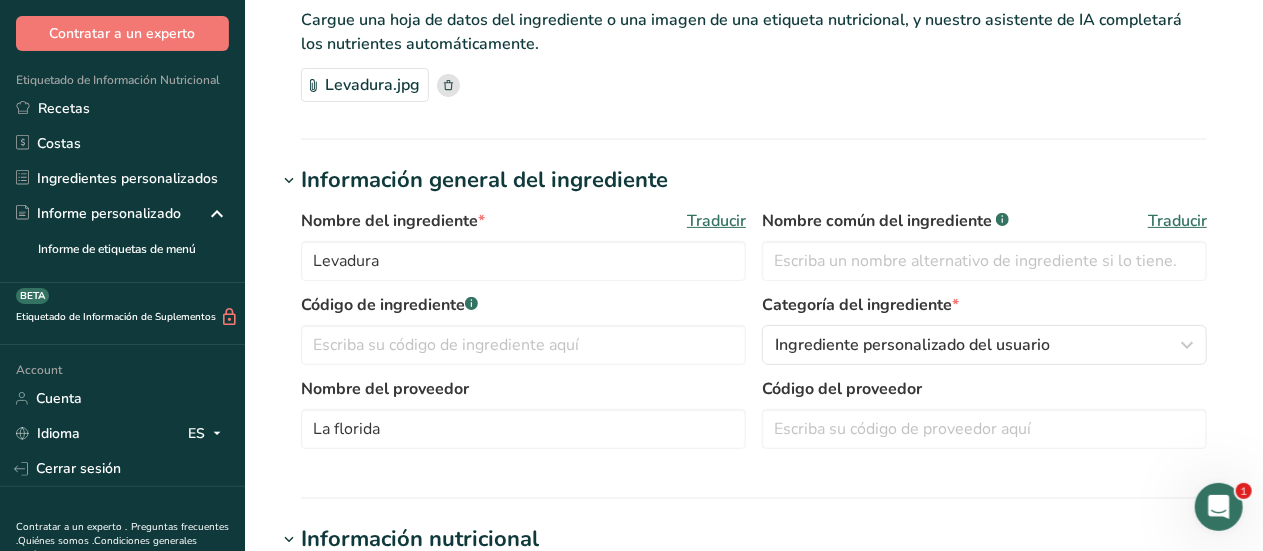 scroll, scrollTop: 136, scrollLeft: 0, axis: vertical 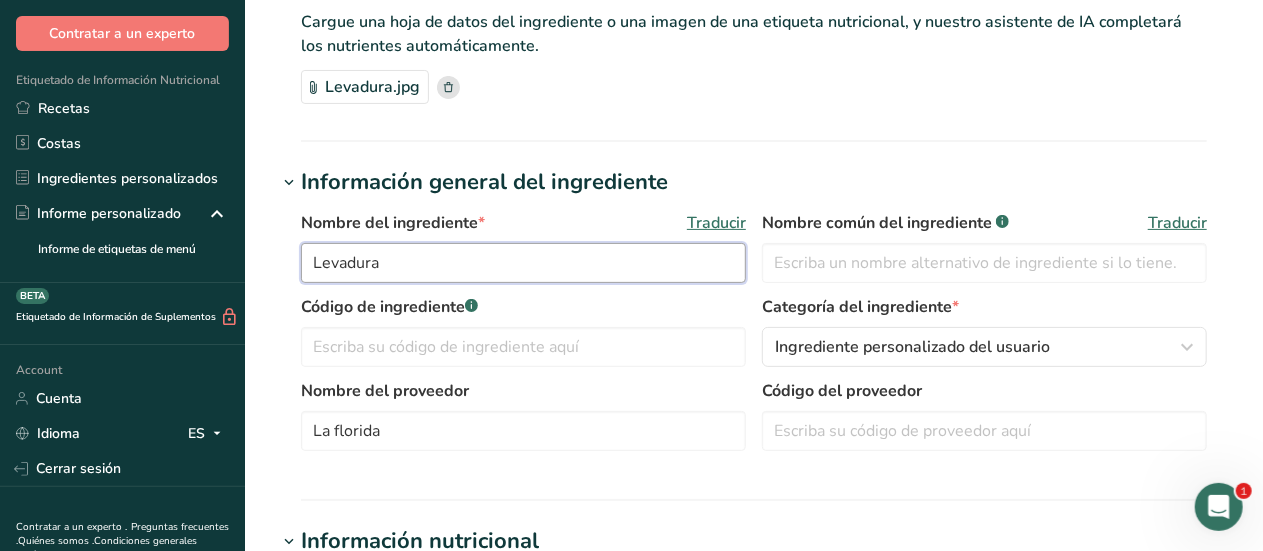 click on "Levadura" at bounding box center (523, 263) 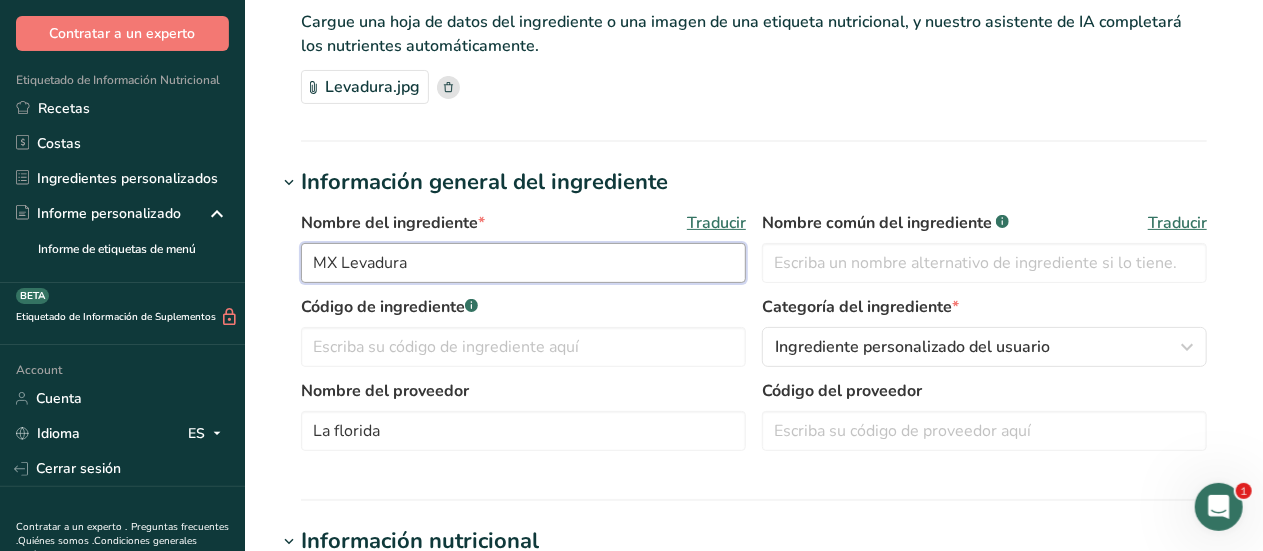 click on "MX Levadura" at bounding box center [523, 263] 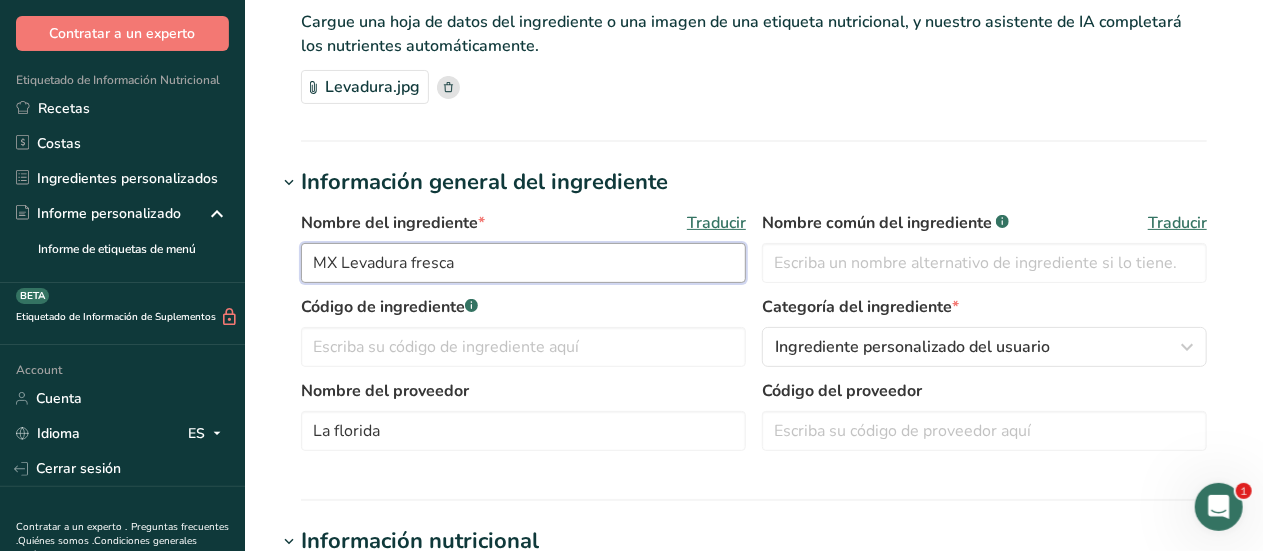 click on "MX Levadura fresca" at bounding box center [523, 263] 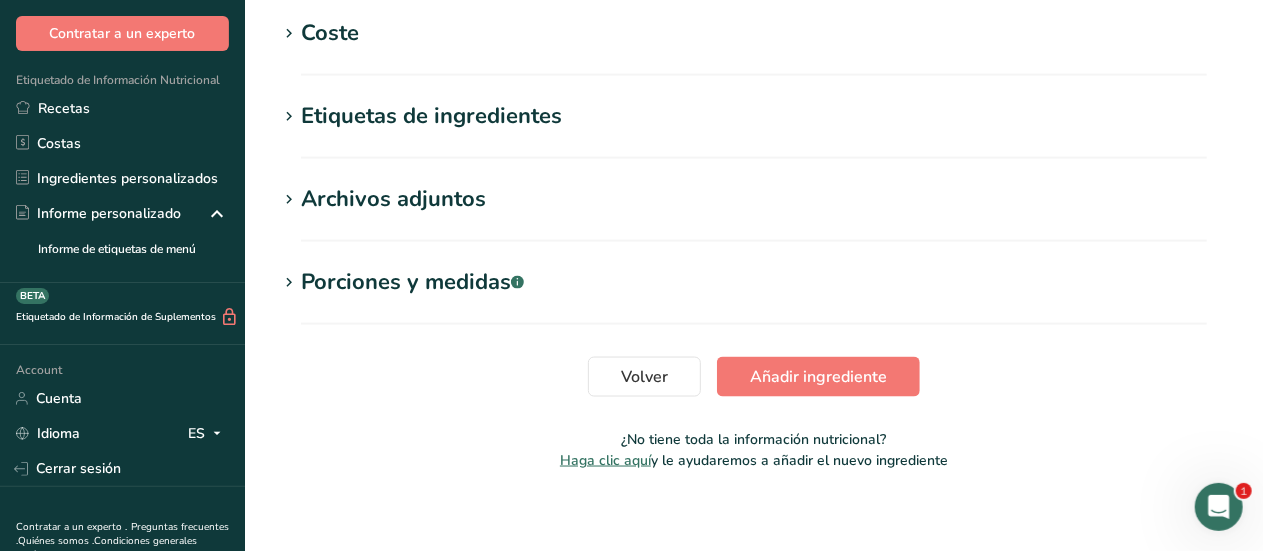 scroll, scrollTop: 1376, scrollLeft: 0, axis: vertical 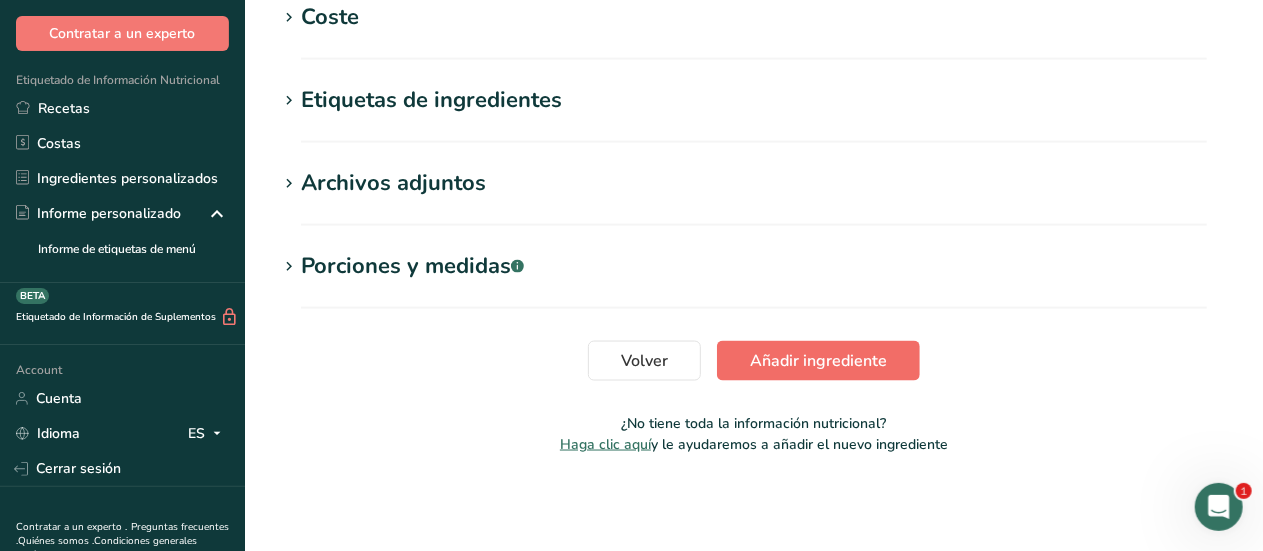 type on "Mx Levadura fresca" 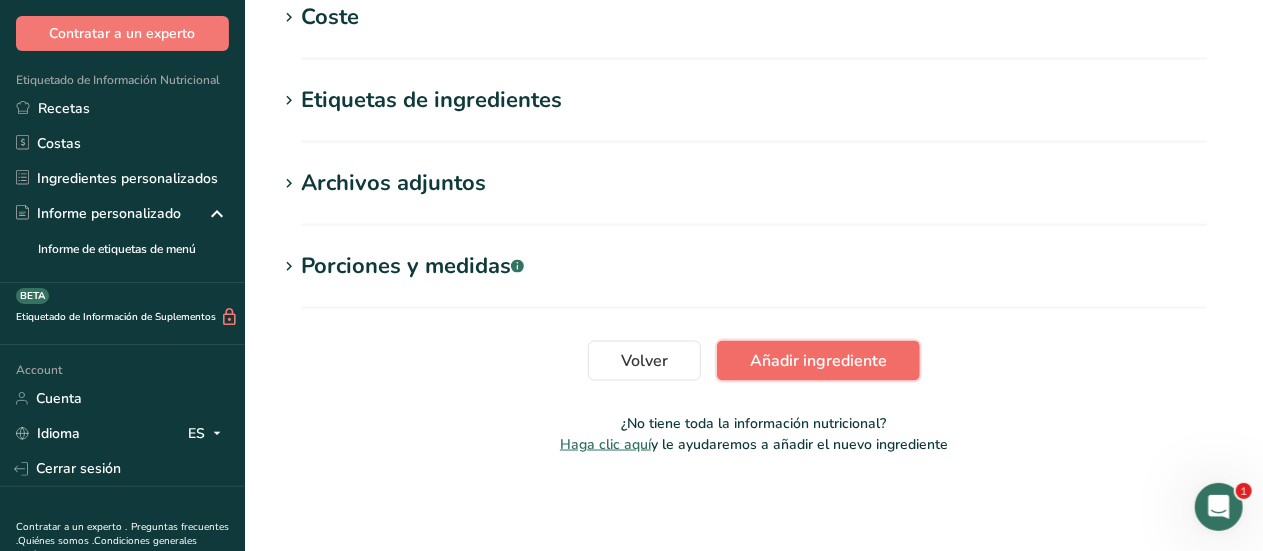 click on "Añadir ingrediente" at bounding box center (818, 361) 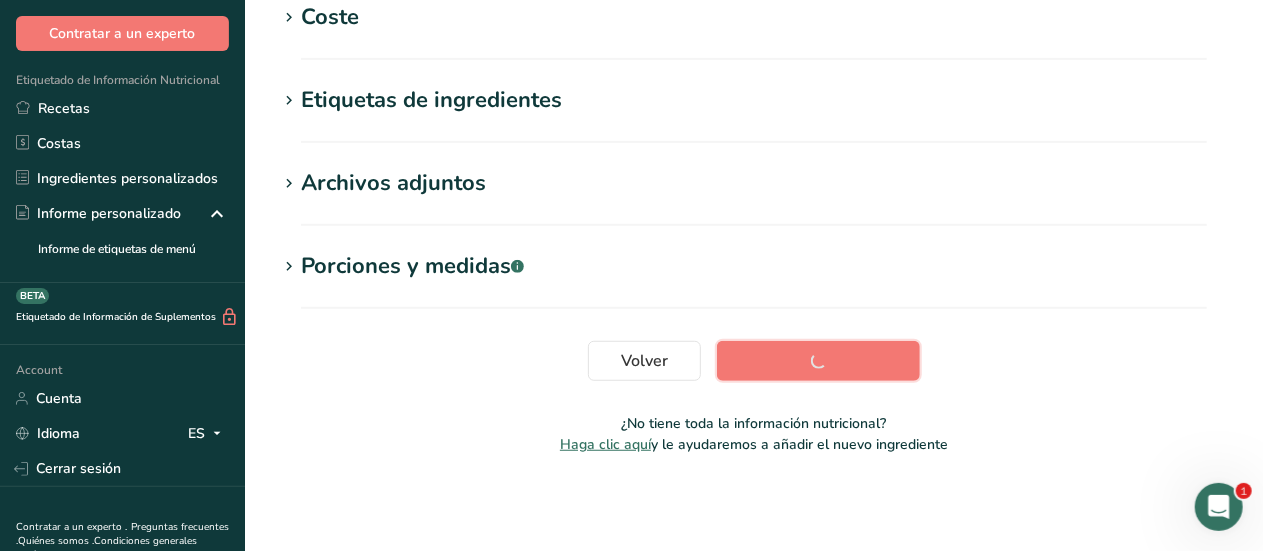 scroll, scrollTop: 506, scrollLeft: 0, axis: vertical 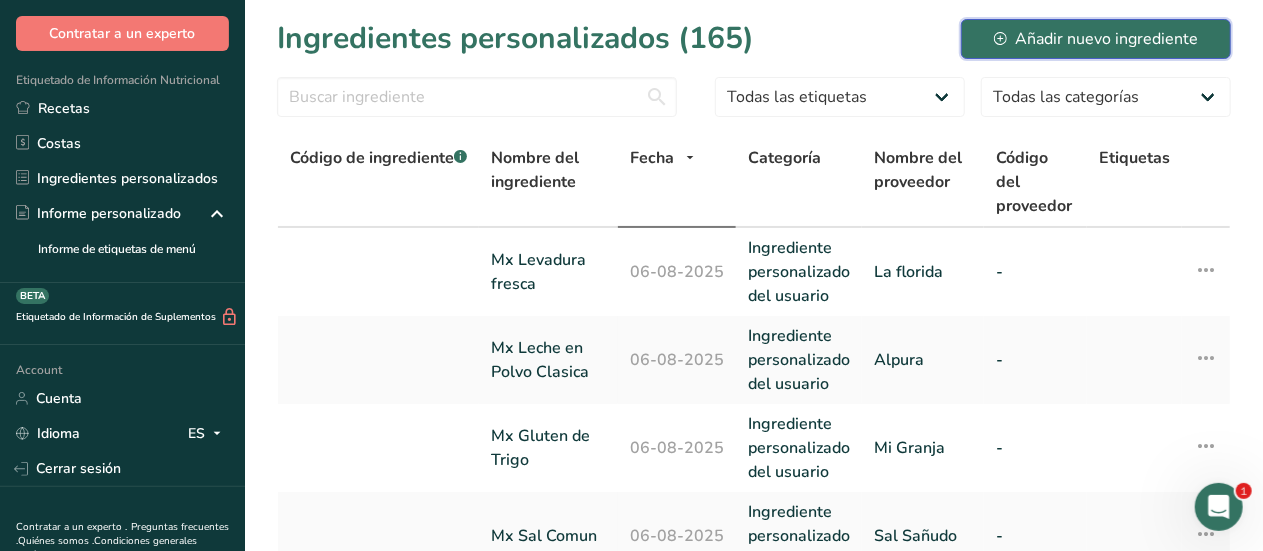 click on "Añadir nuevo ingrediente" at bounding box center (1096, 39) 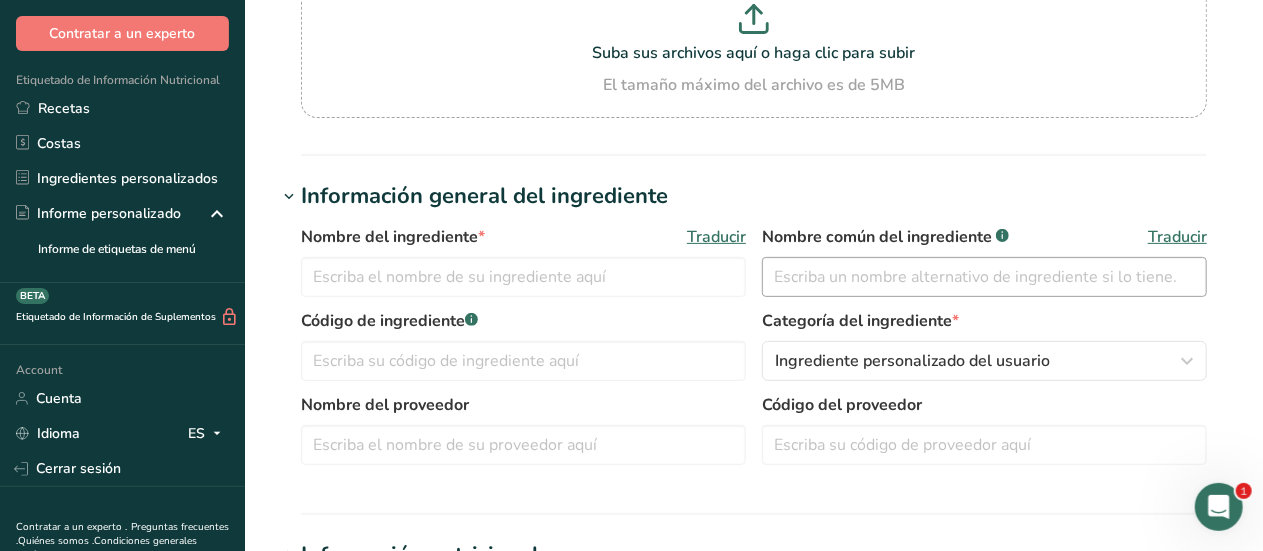 scroll, scrollTop: 225, scrollLeft: 0, axis: vertical 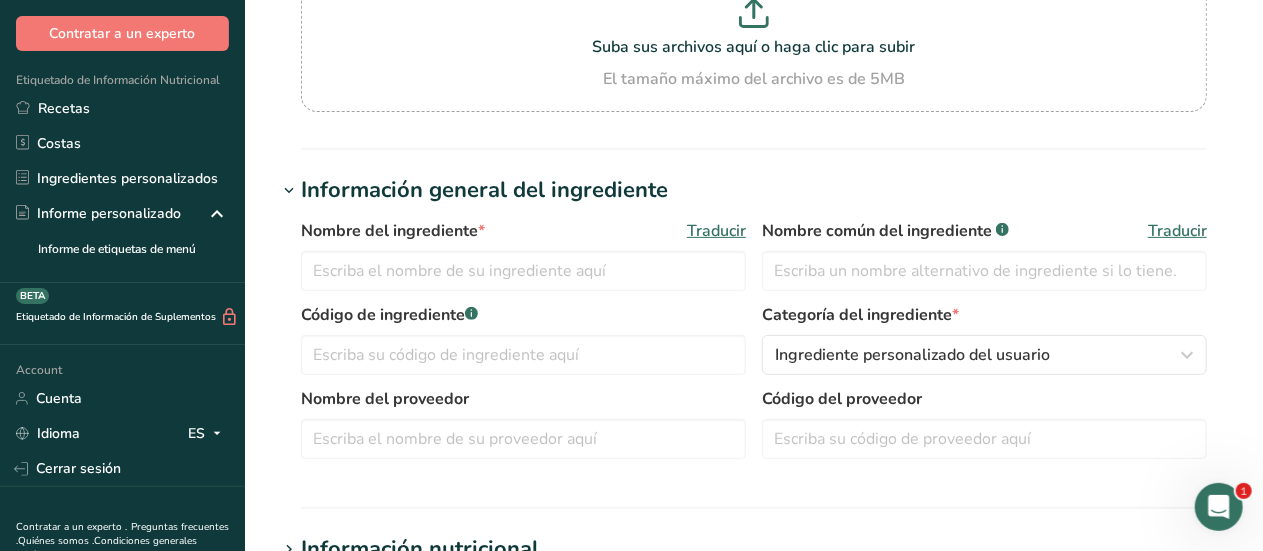 click on "Nombre del ingrediente *
Traducir
Nombre común del ingrediente
.a-a{fill:#347362;}.b-a{fill:#fff;}
Traducir" at bounding box center [754, 261] 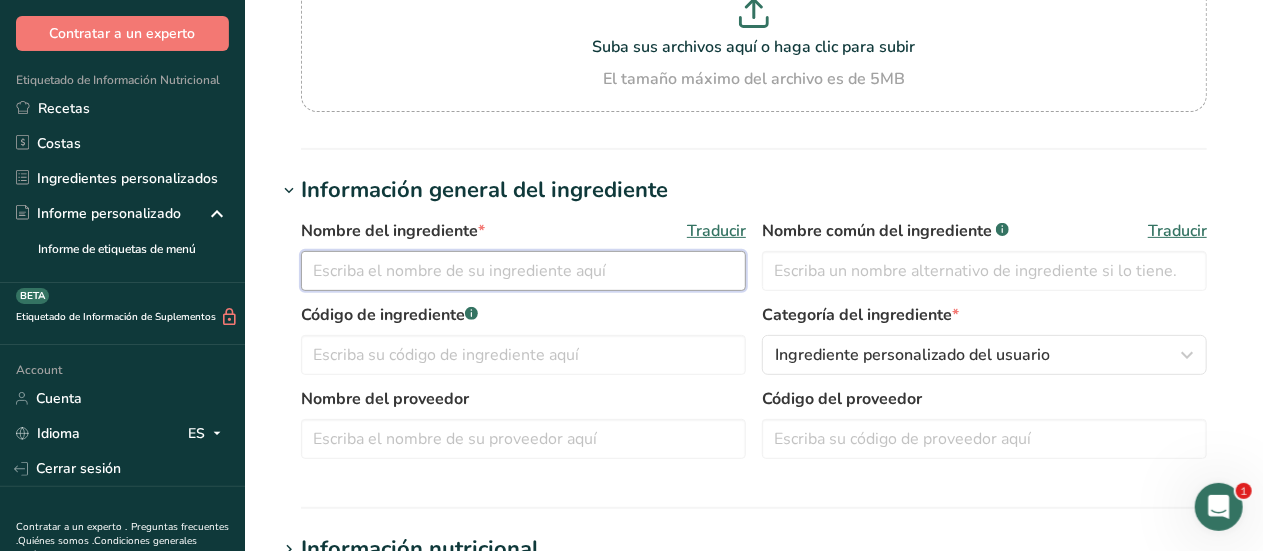 click at bounding box center [523, 271] 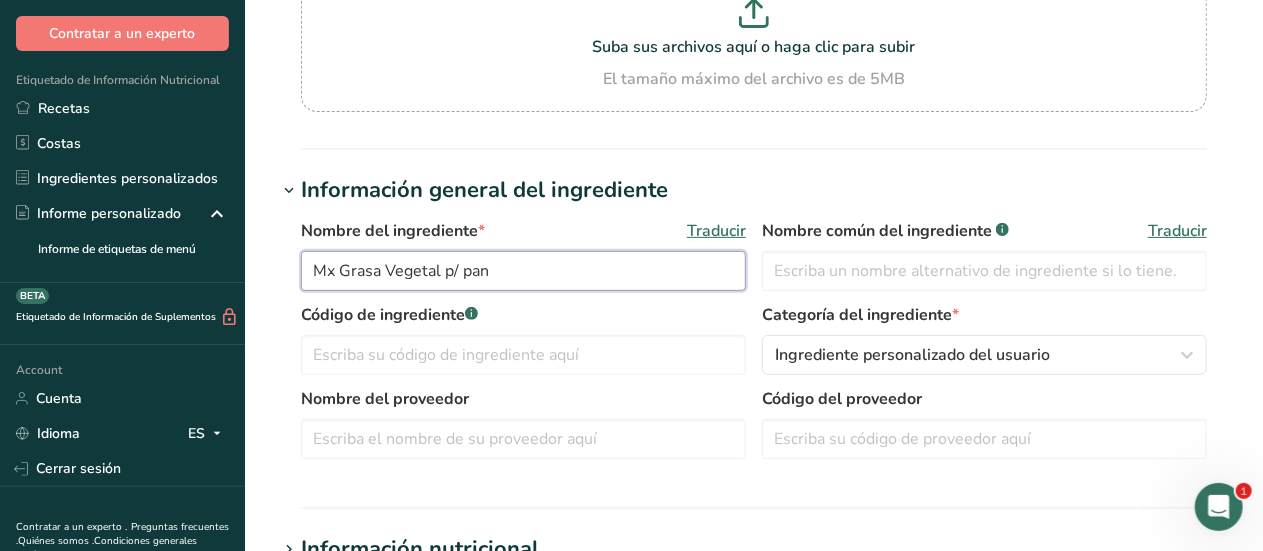 click on "Mx Grasa Vegetal p/ pan" at bounding box center [523, 271] 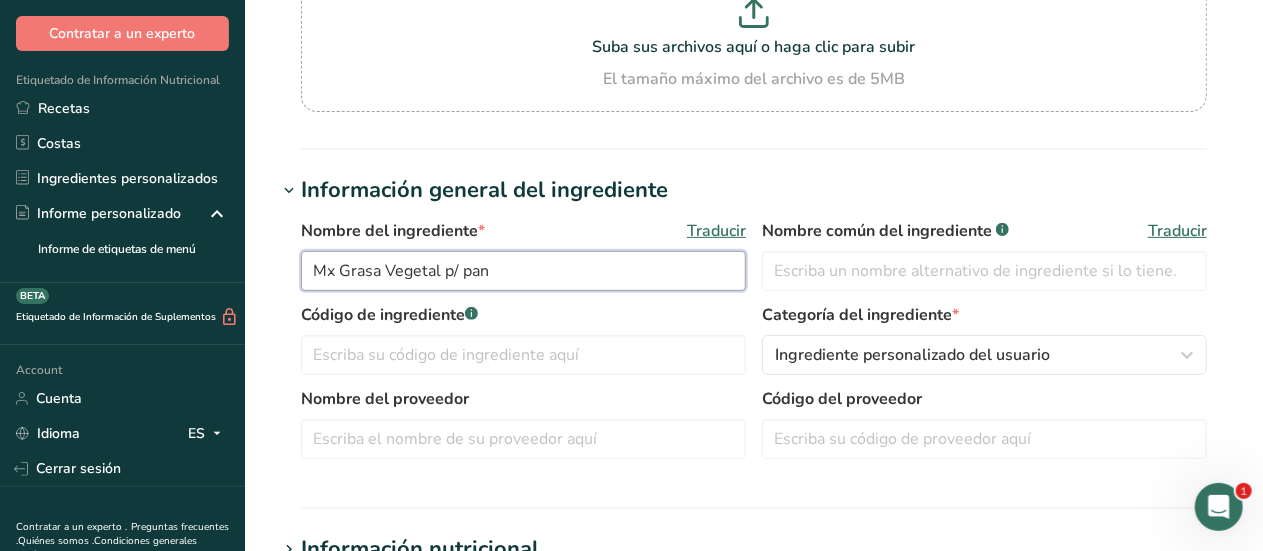 click on "Mx Grasa Vegetal p/ pan" at bounding box center (523, 271) 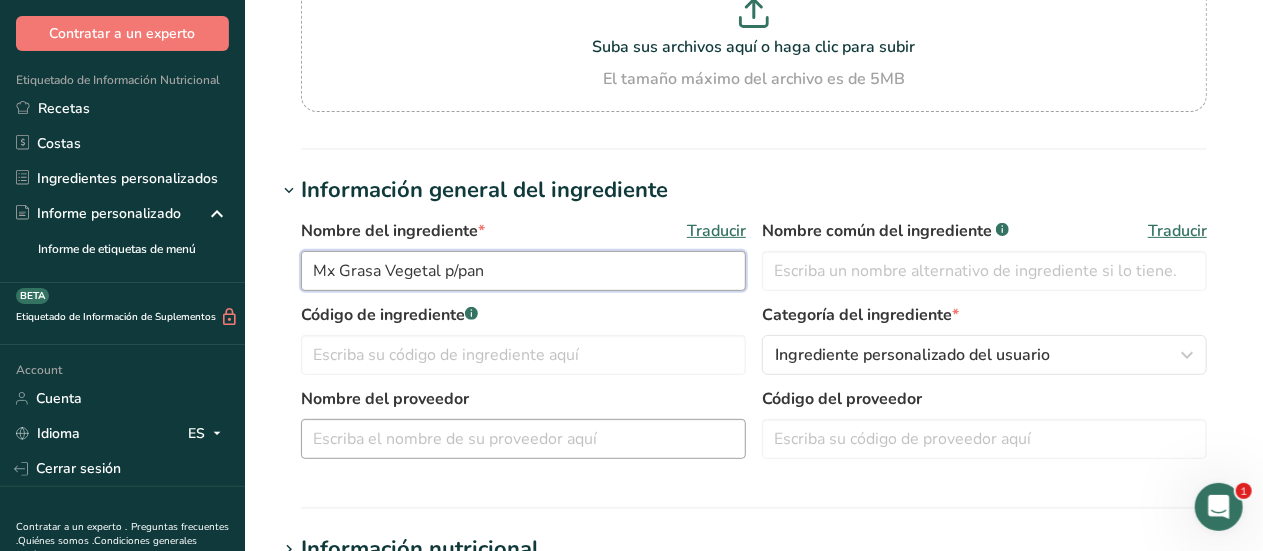 type on "Mx Grasa Vegetal p/pan" 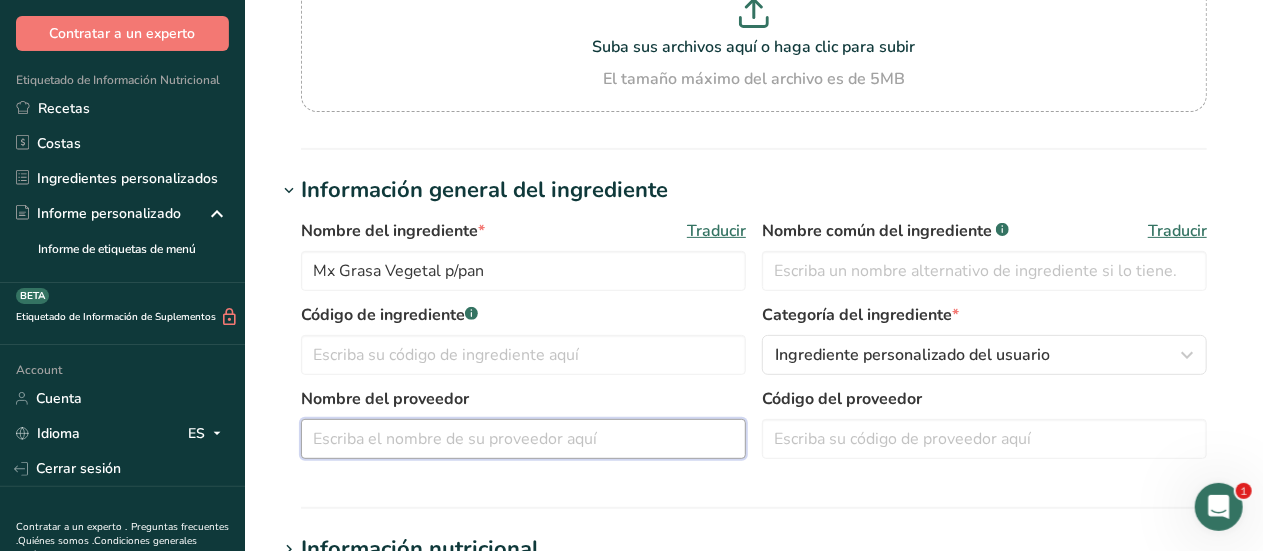 click at bounding box center [523, 439] 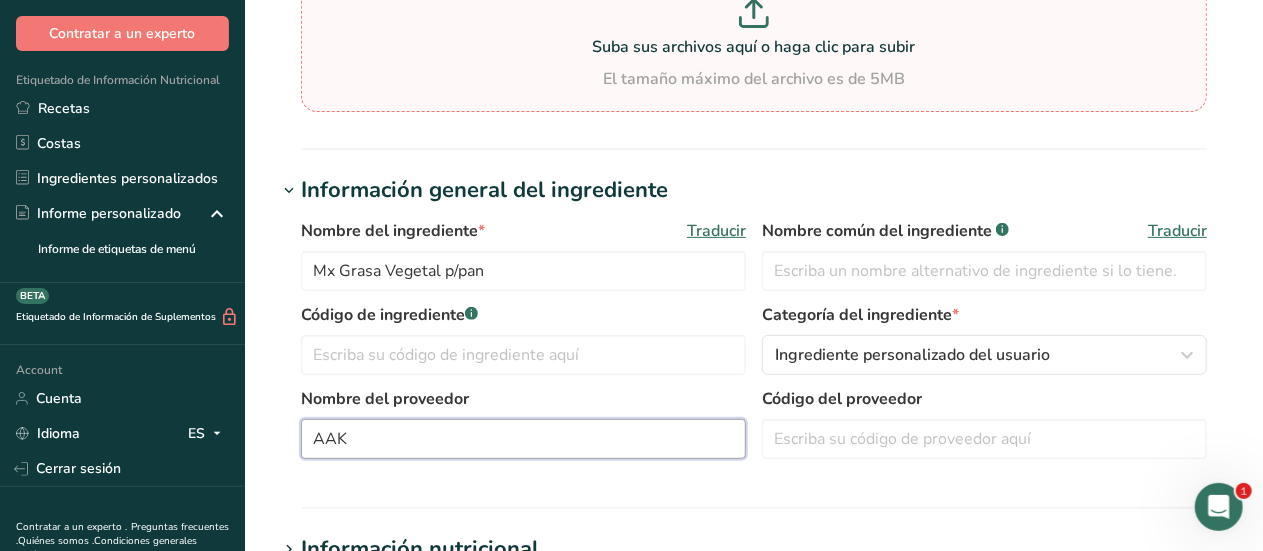 type on "AAK" 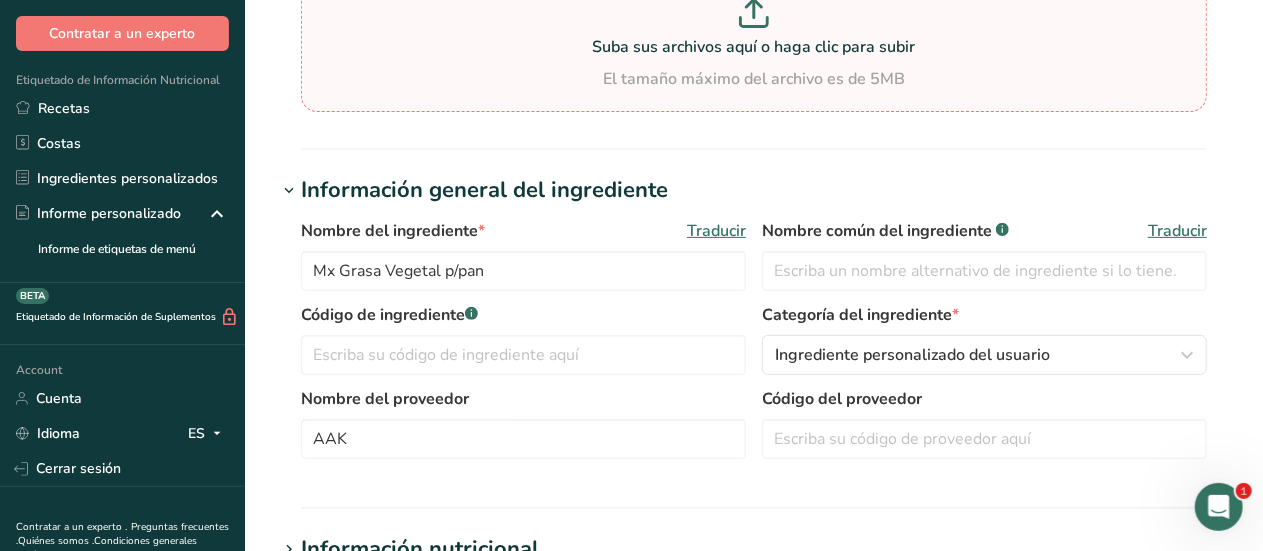 click on "Suba sus archivos aquí o haga clic para subir" at bounding box center [754, 47] 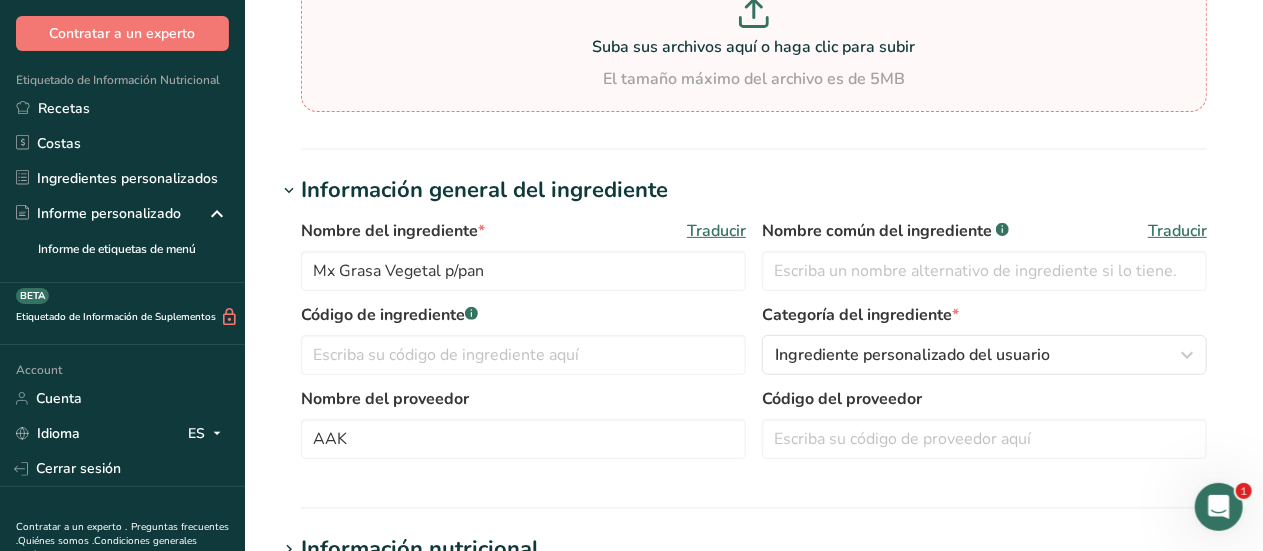 scroll, scrollTop: 202, scrollLeft: 0, axis: vertical 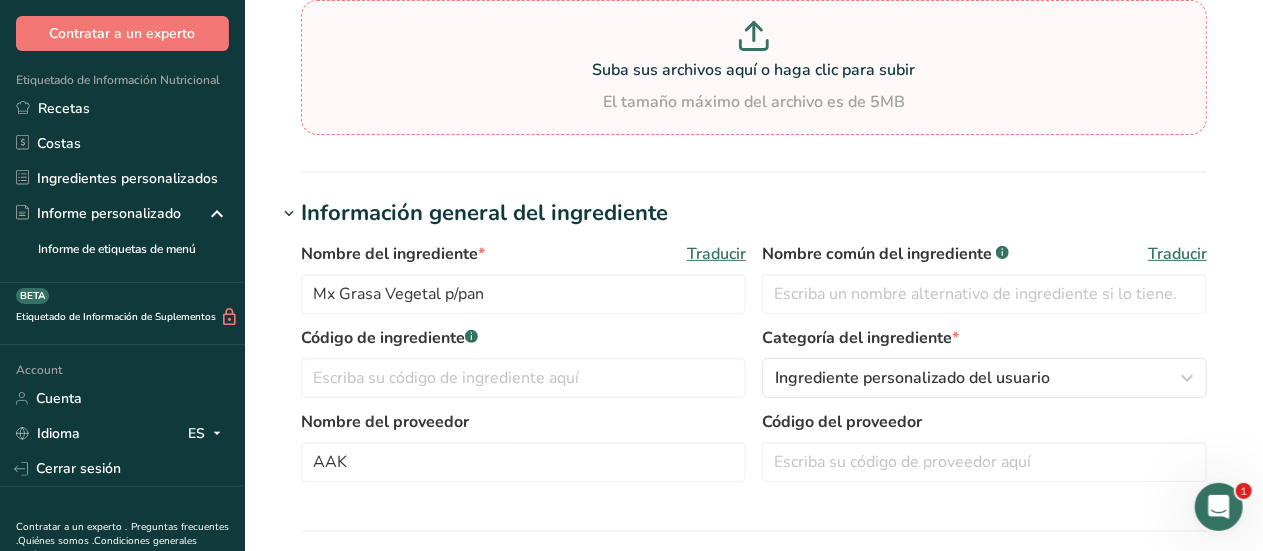 type on "C:\fakepath\Grasa.jpg" 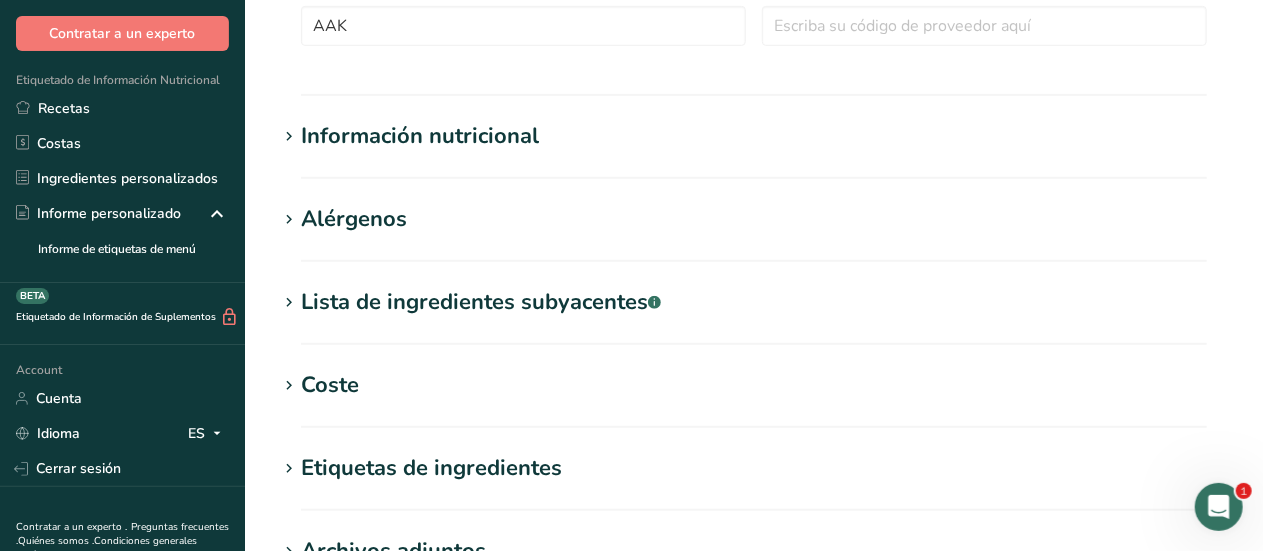 scroll, scrollTop: 528, scrollLeft: 0, axis: vertical 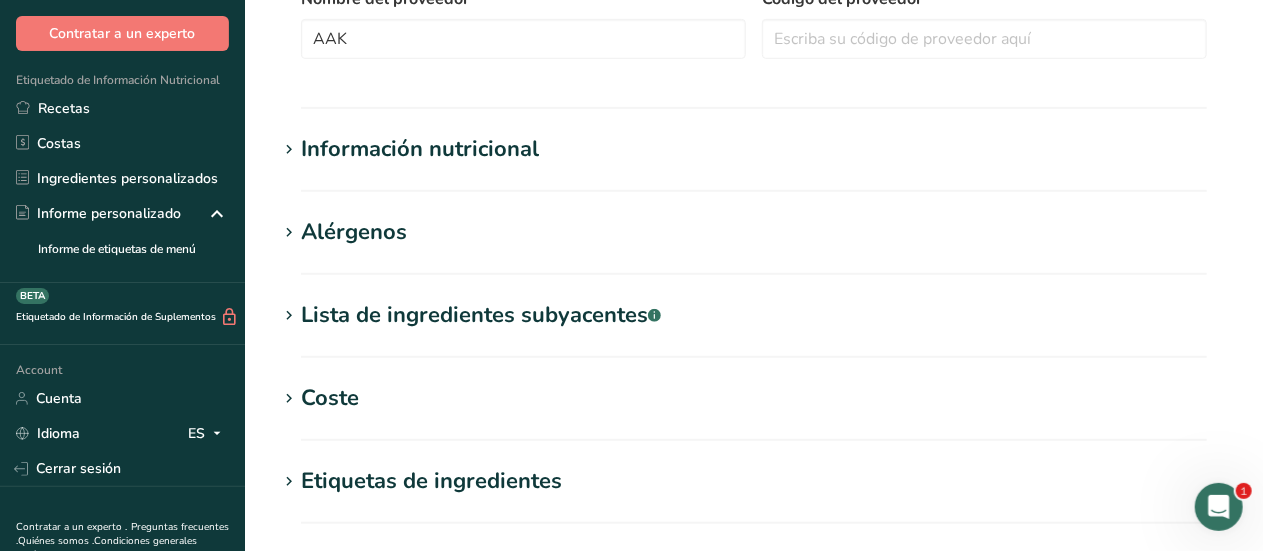 click on "Información nutricional" at bounding box center [420, 149] 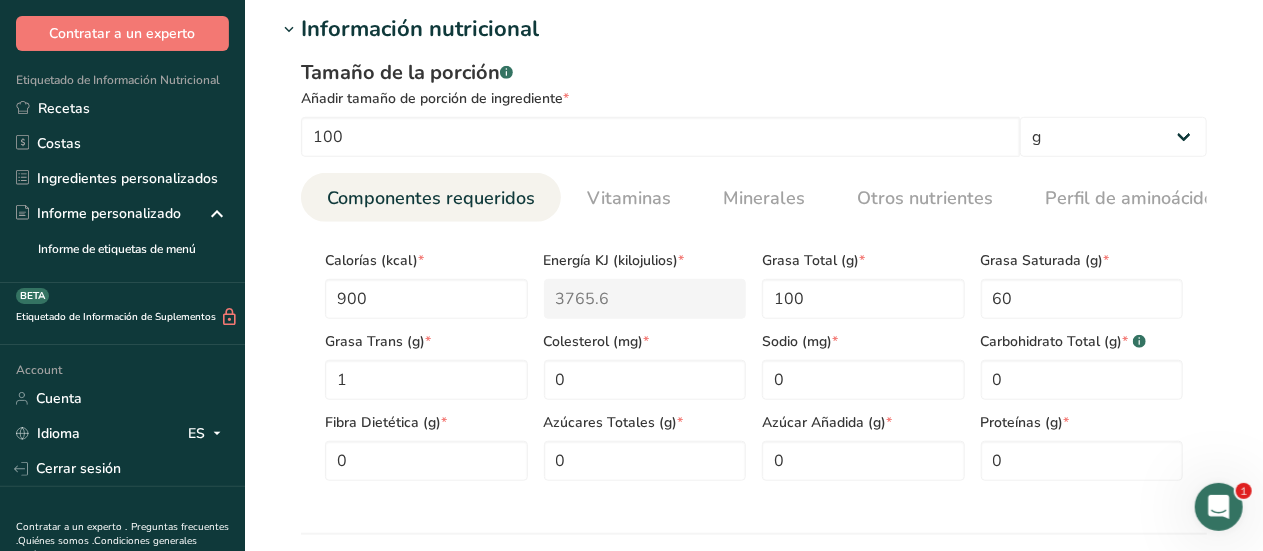 scroll, scrollTop: 655, scrollLeft: 0, axis: vertical 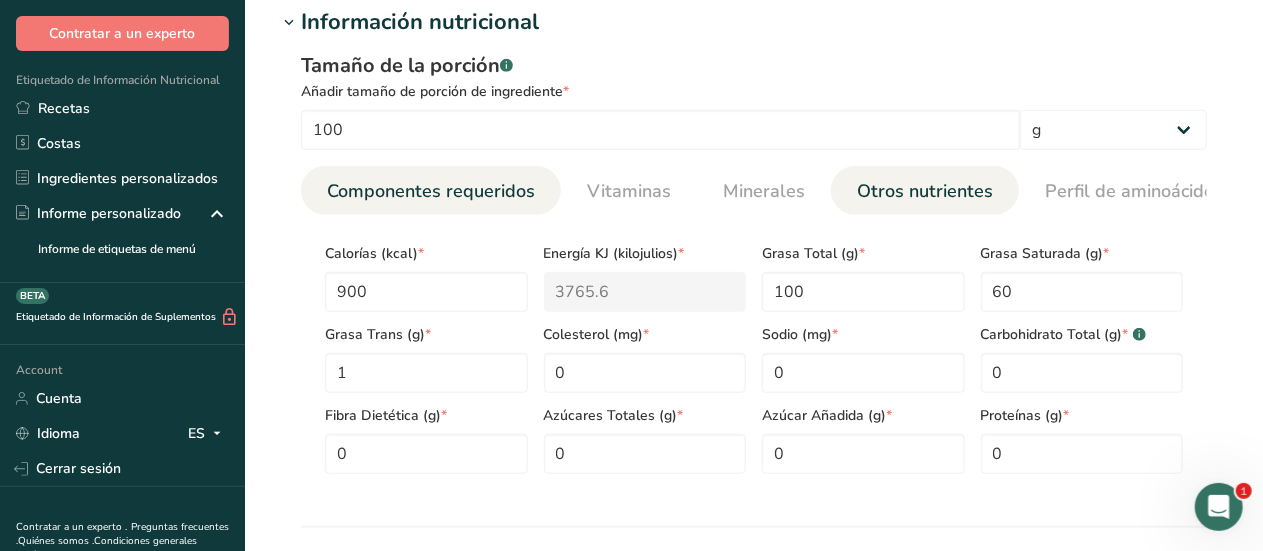 click on "Otros nutrientes" at bounding box center (925, 191) 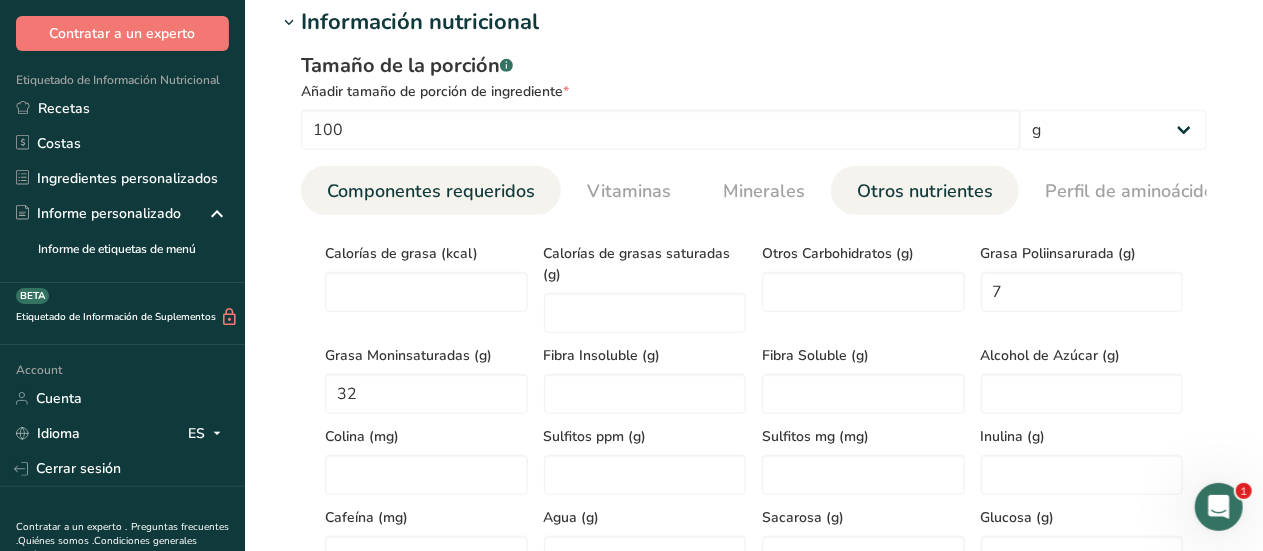 click on "Componentes requeridos" at bounding box center [431, 191] 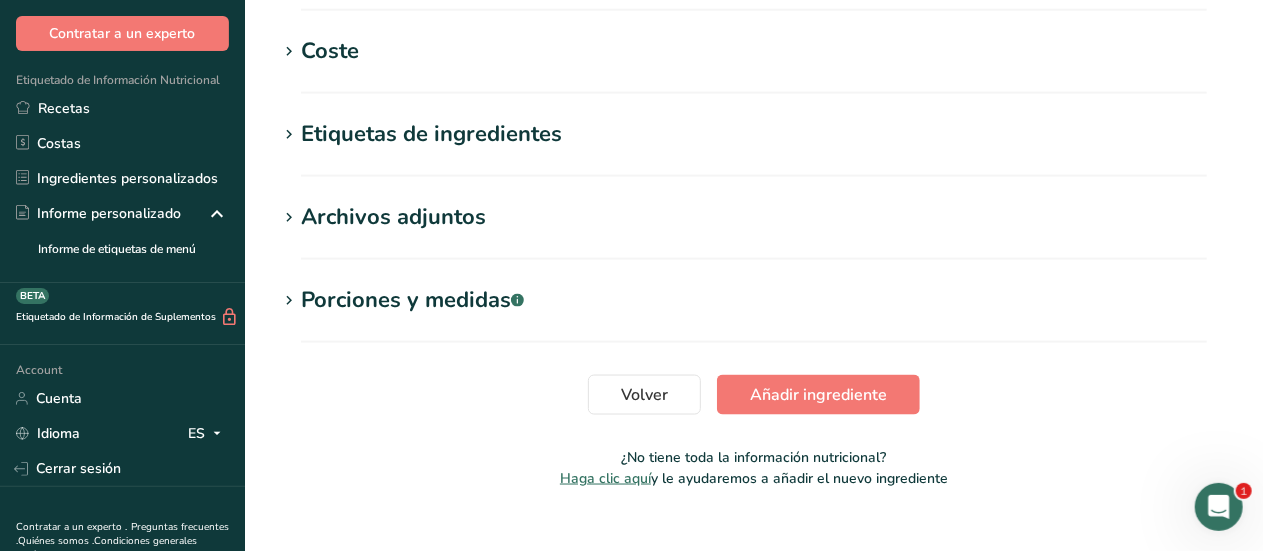 scroll, scrollTop: 1326, scrollLeft: 0, axis: vertical 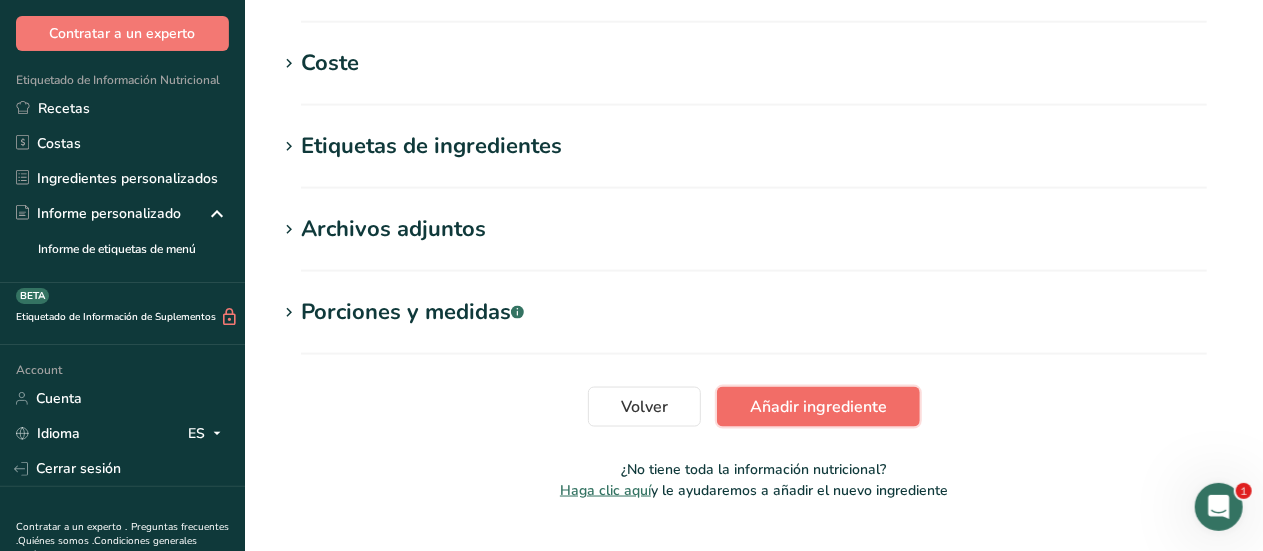 click on "Añadir ingrediente" at bounding box center [818, 407] 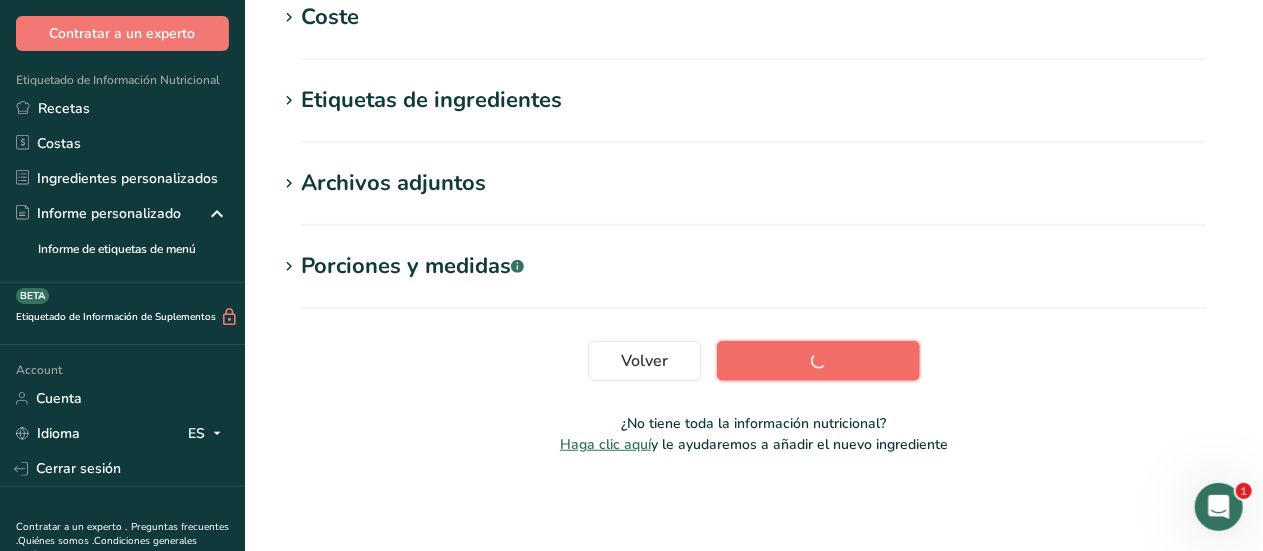 scroll, scrollTop: 457, scrollLeft: 0, axis: vertical 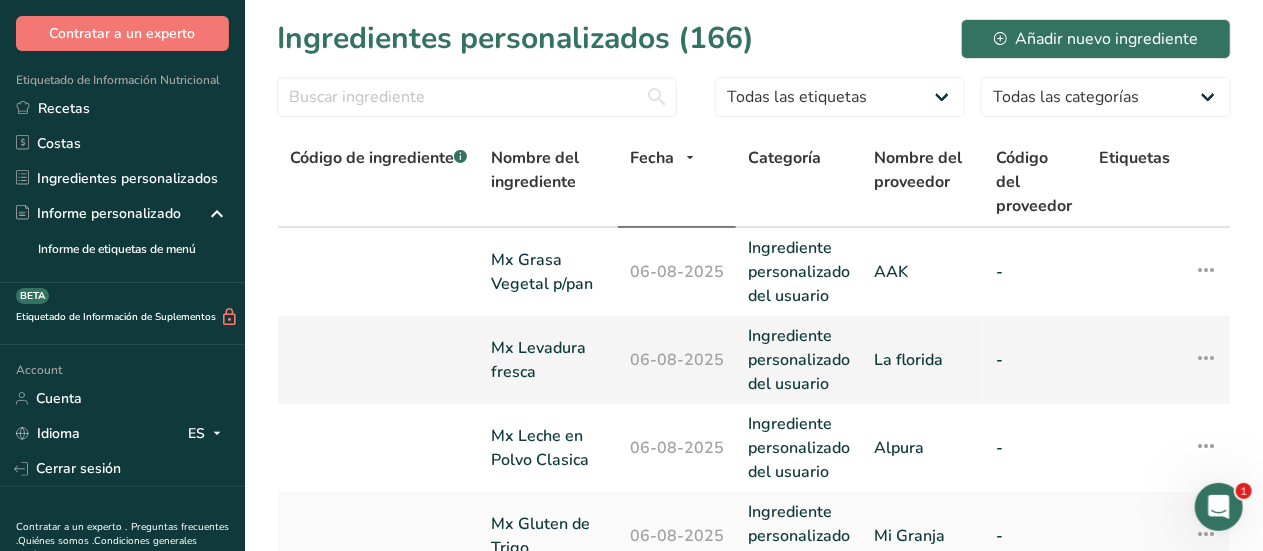 click on "-" at bounding box center (1035, 360) 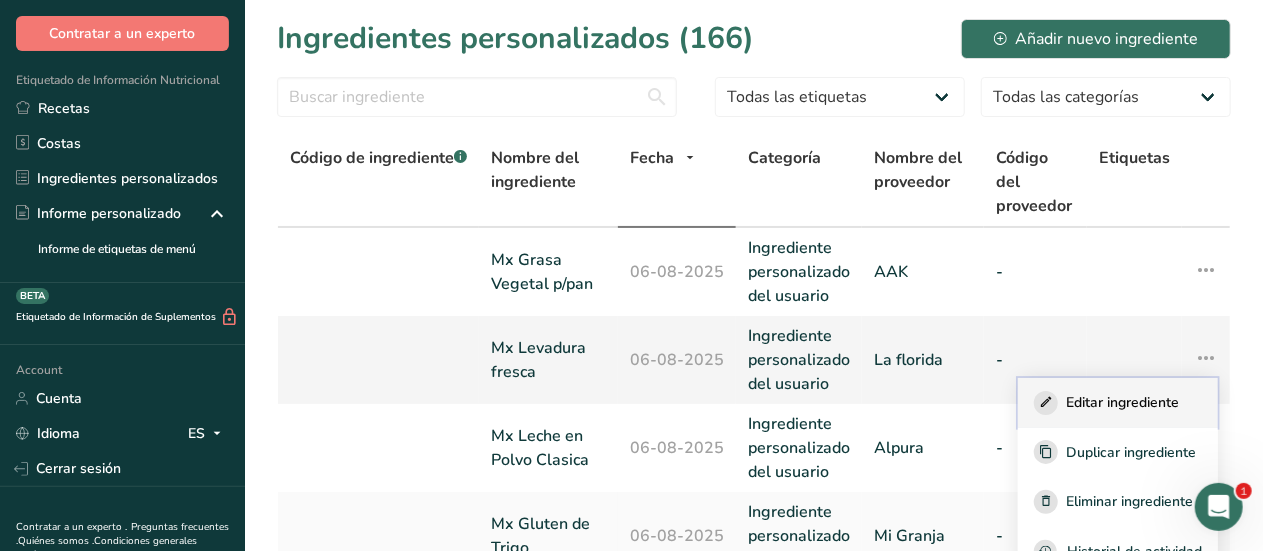 click on "Editar ingrediente" at bounding box center (1122, 402) 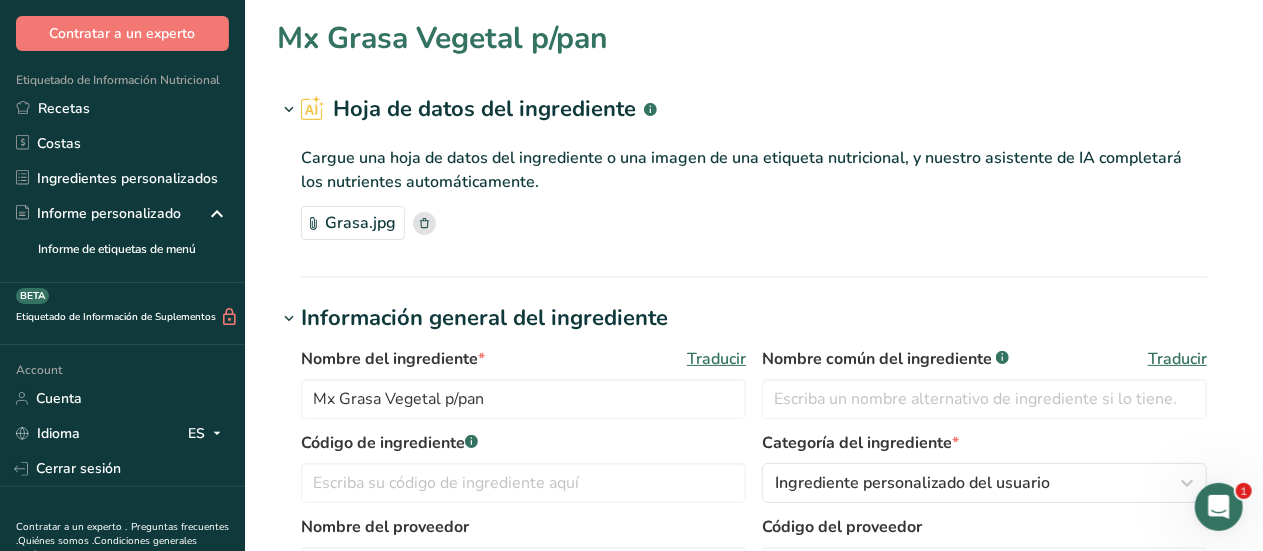 type on "Mx Levadura fresca" 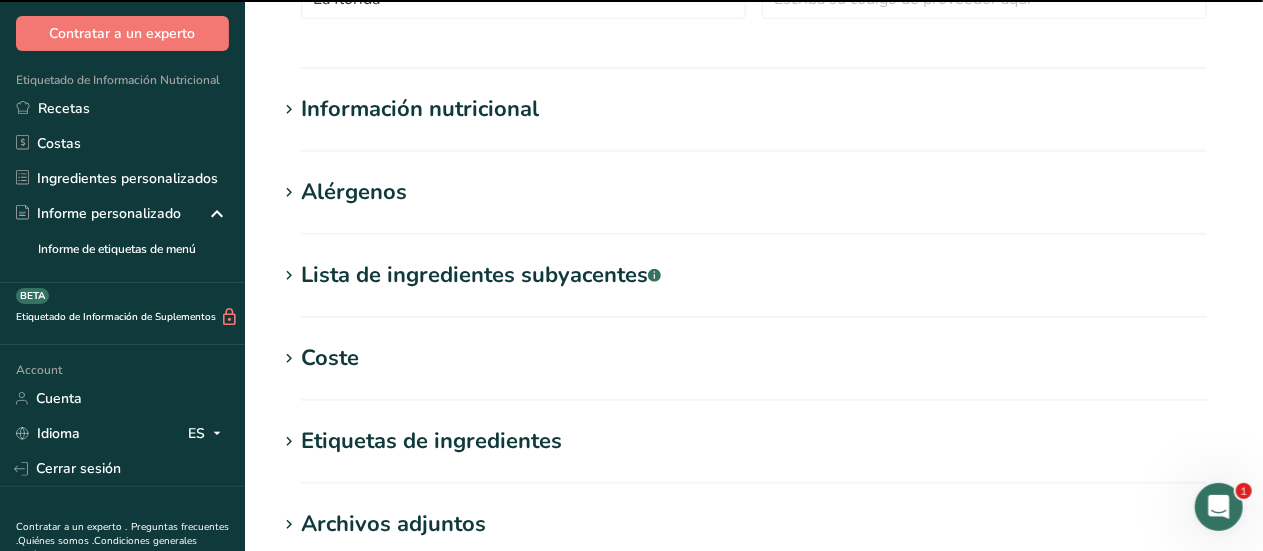 scroll, scrollTop: 572, scrollLeft: 0, axis: vertical 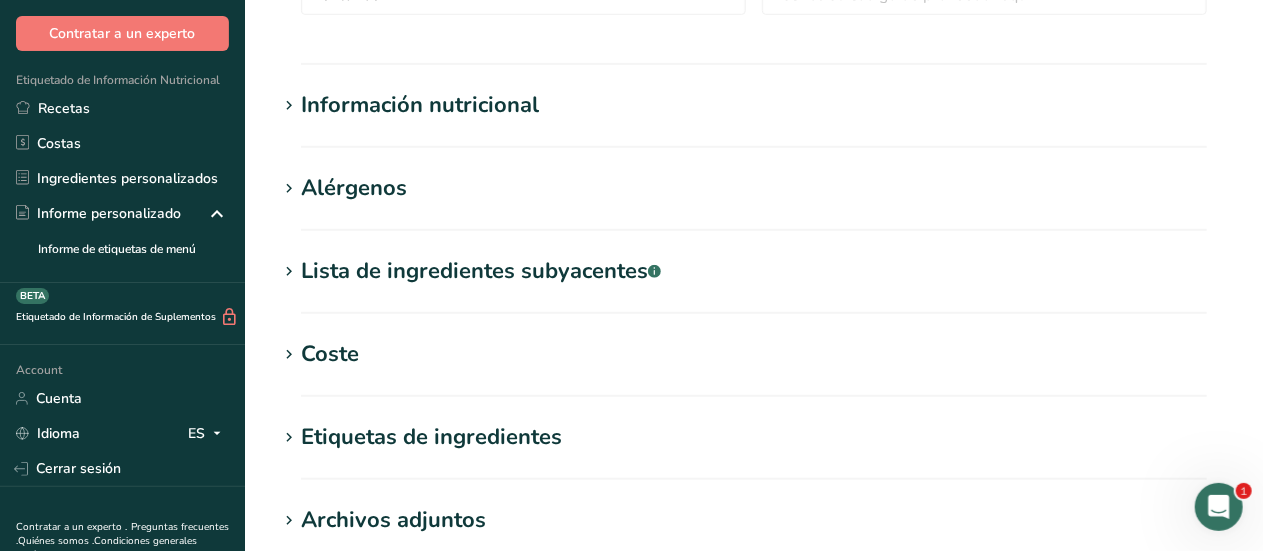 click on "Información nutricional" at bounding box center (420, 105) 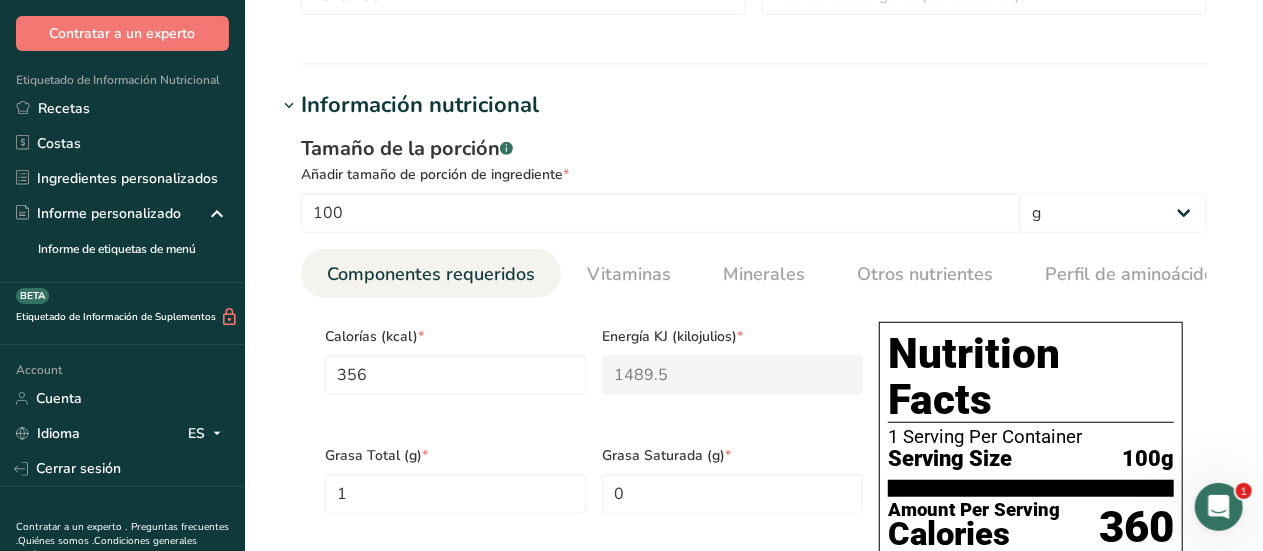 click on "Información nutricional" at bounding box center (420, 105) 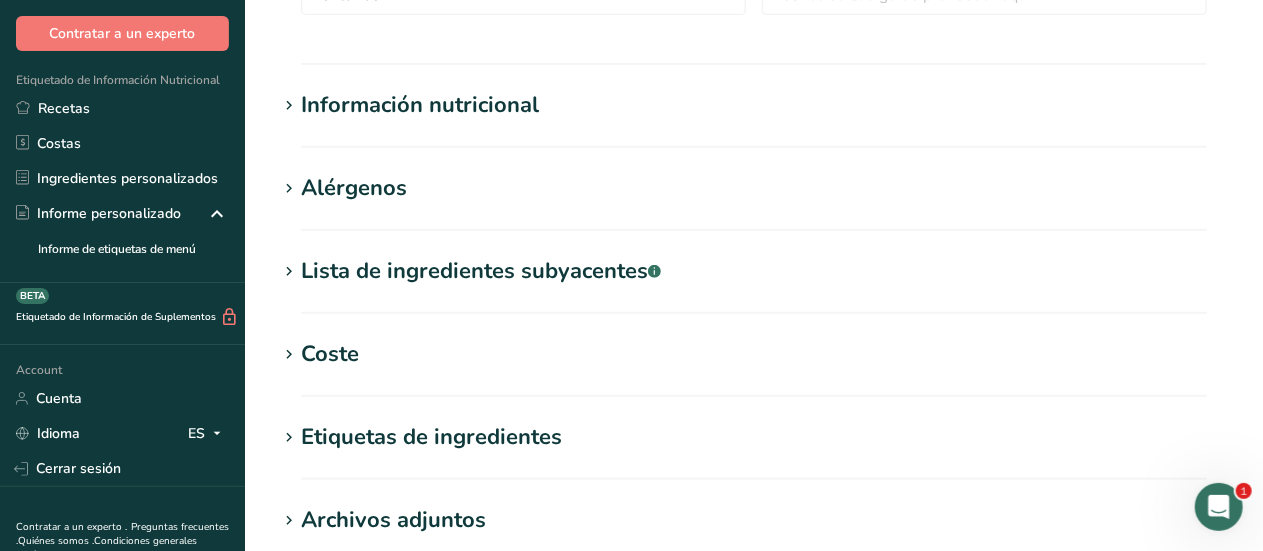 scroll, scrollTop: 0, scrollLeft: 0, axis: both 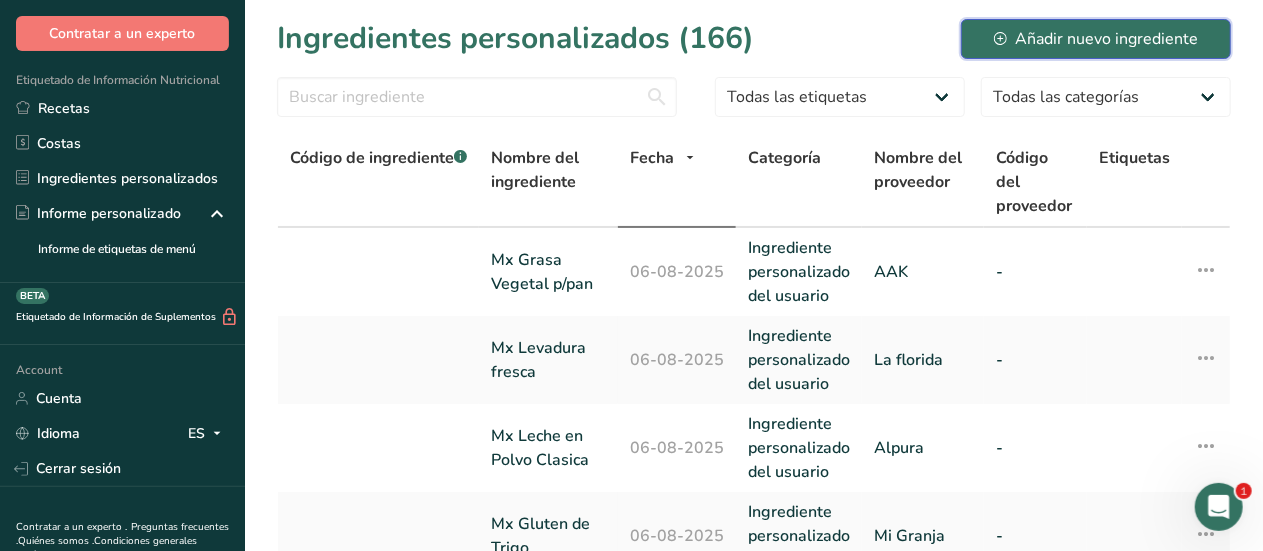click on "Añadir nuevo ingrediente" at bounding box center (1096, 39) 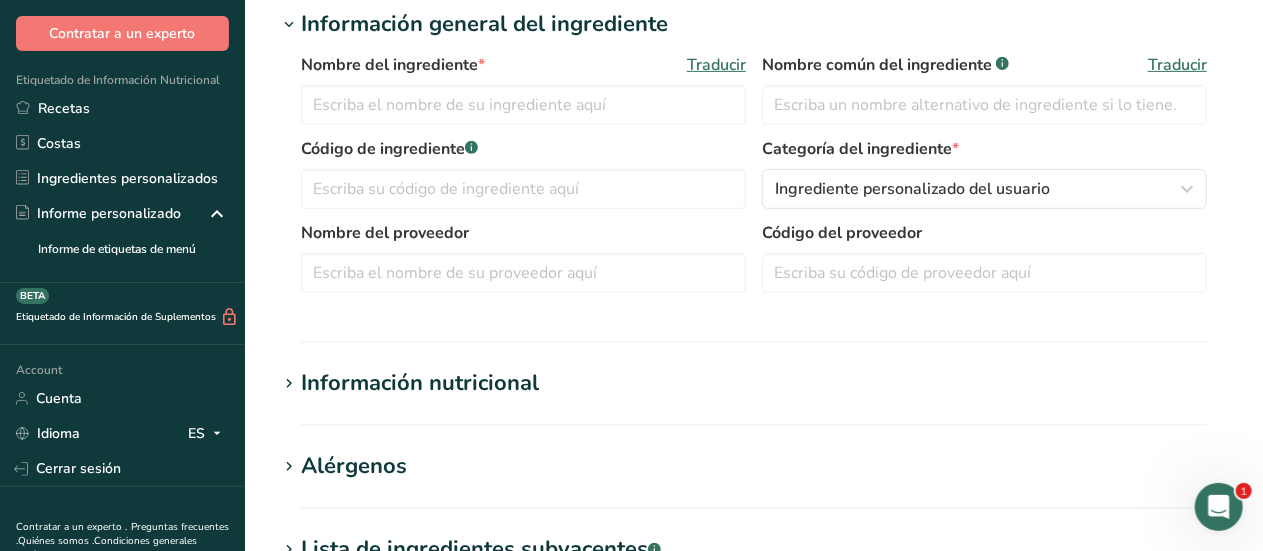 scroll, scrollTop: 397, scrollLeft: 0, axis: vertical 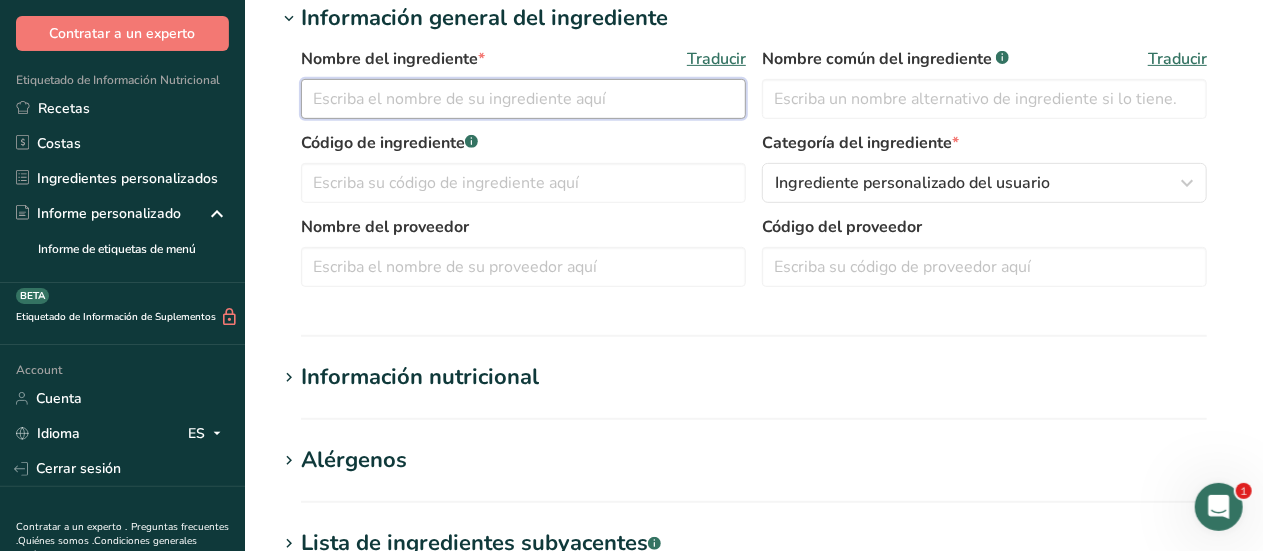 click at bounding box center (523, 99) 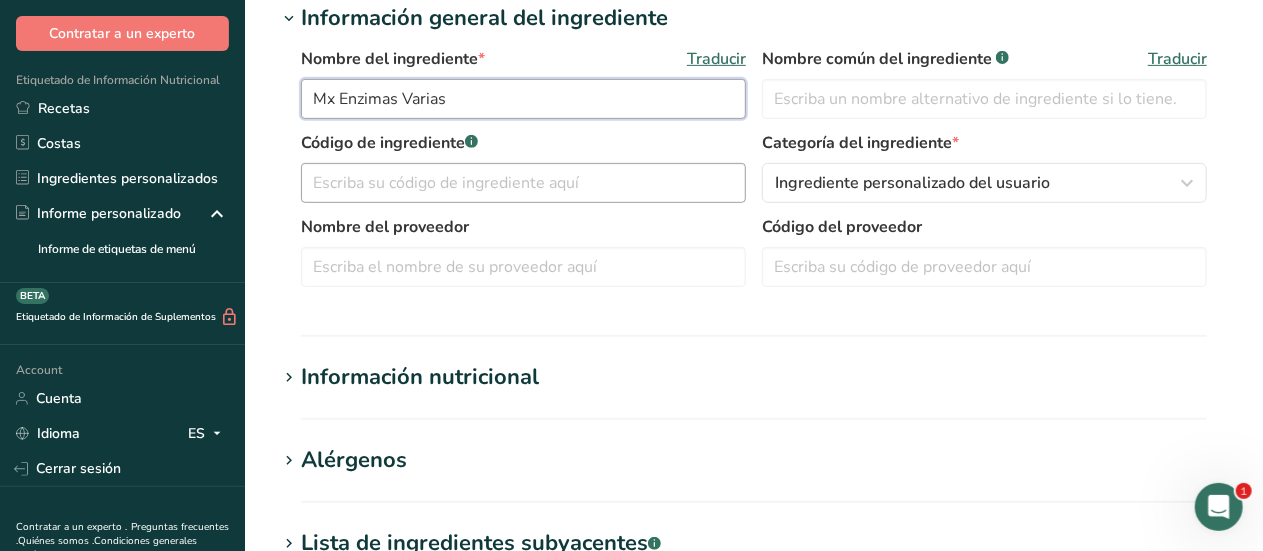 type on "Mx Enzimas Varias" 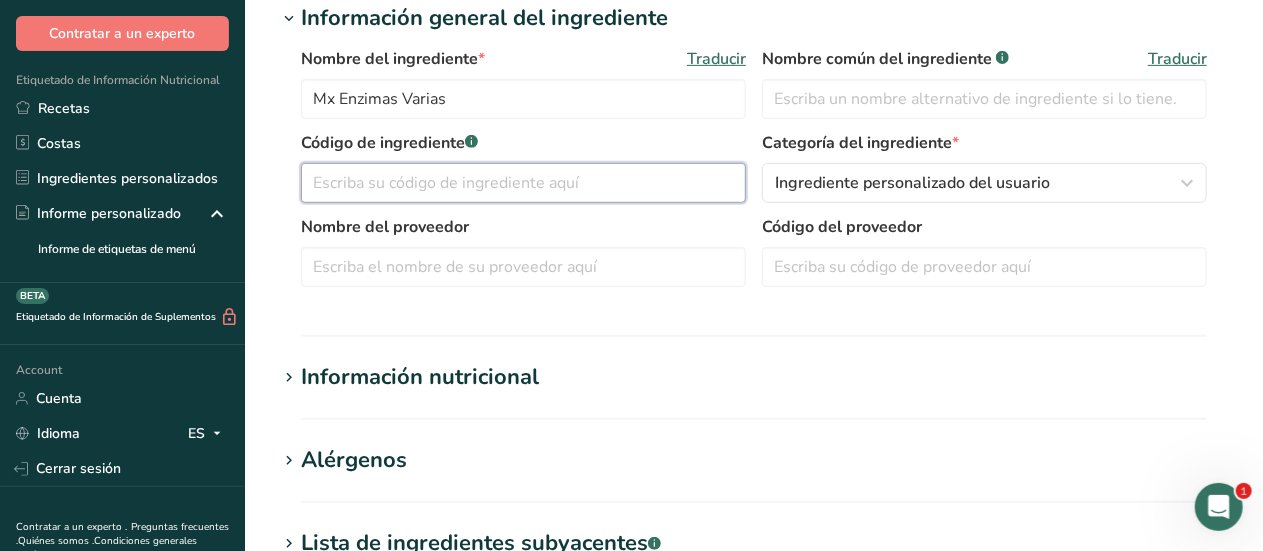 click at bounding box center (523, 183) 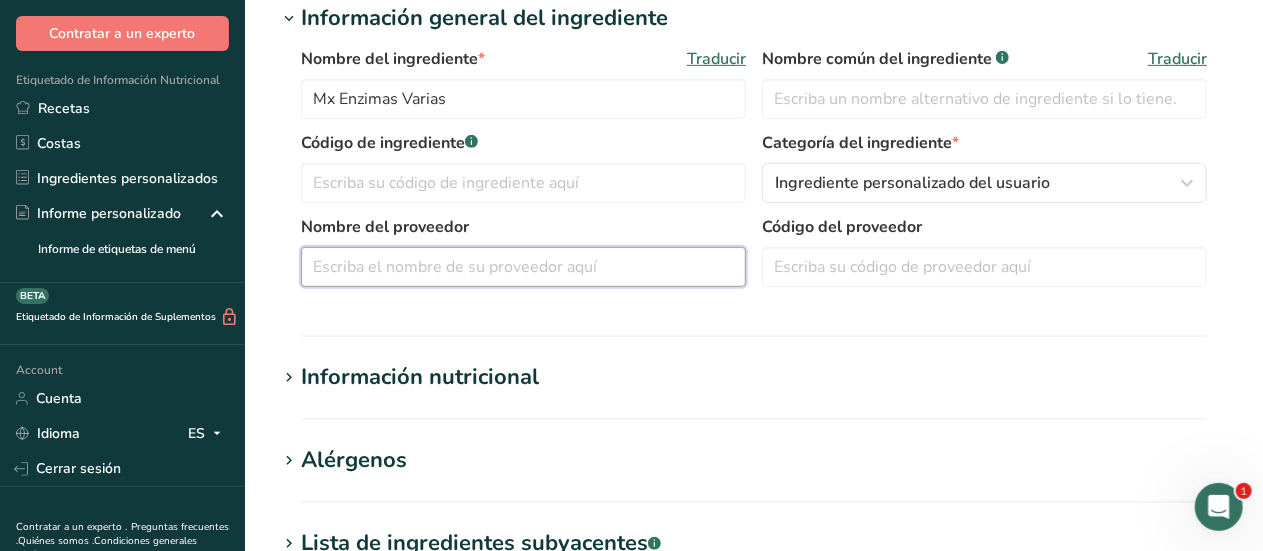 click at bounding box center (523, 267) 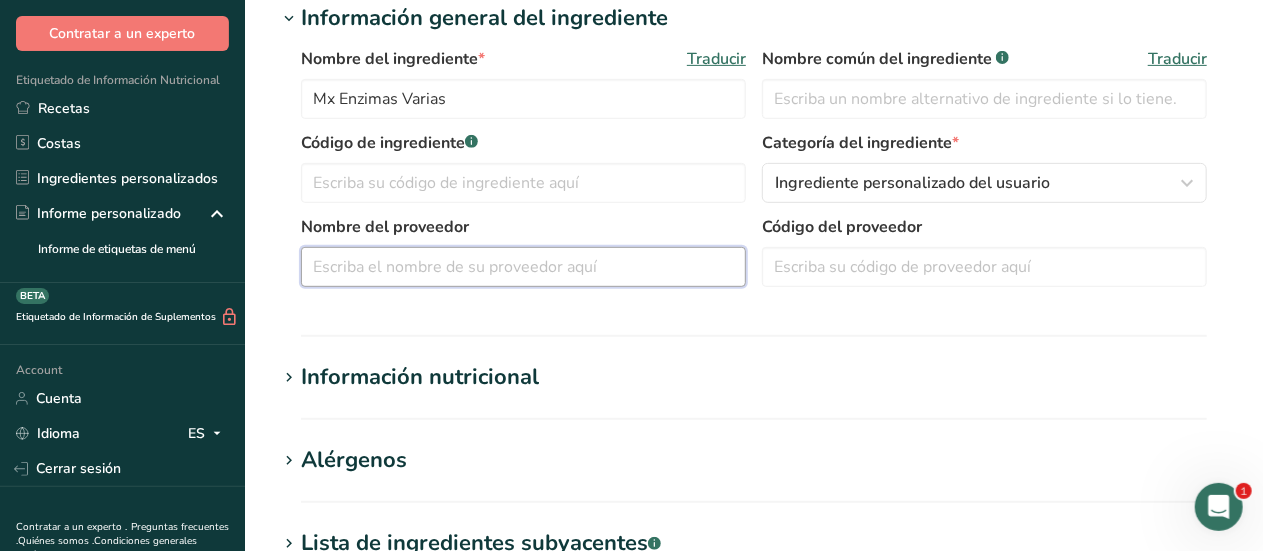 click at bounding box center [523, 267] 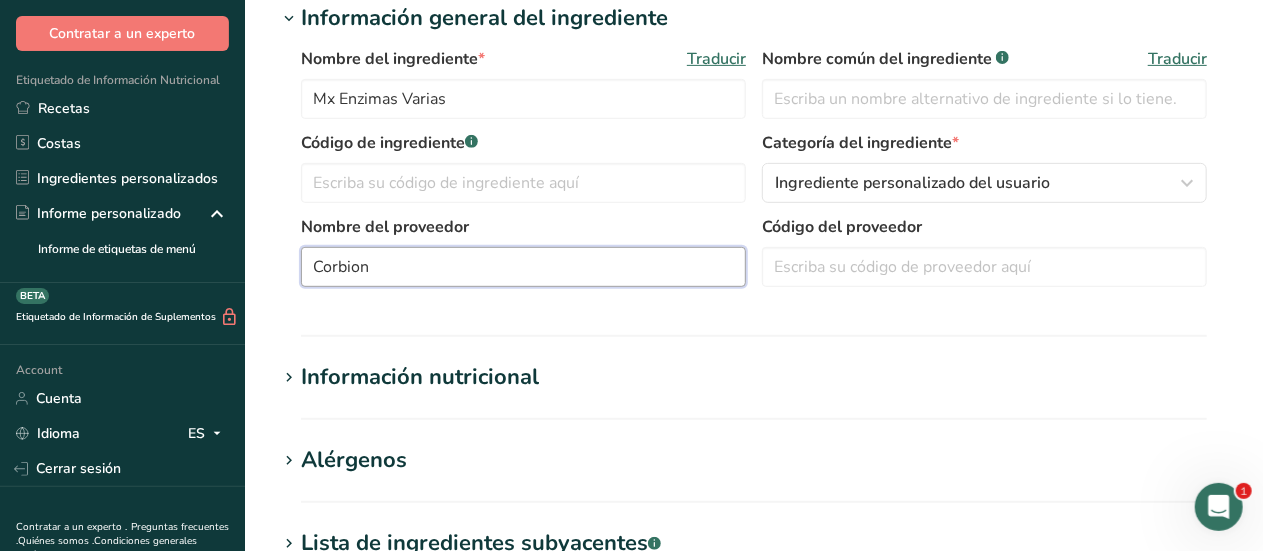 type on "Corbion" 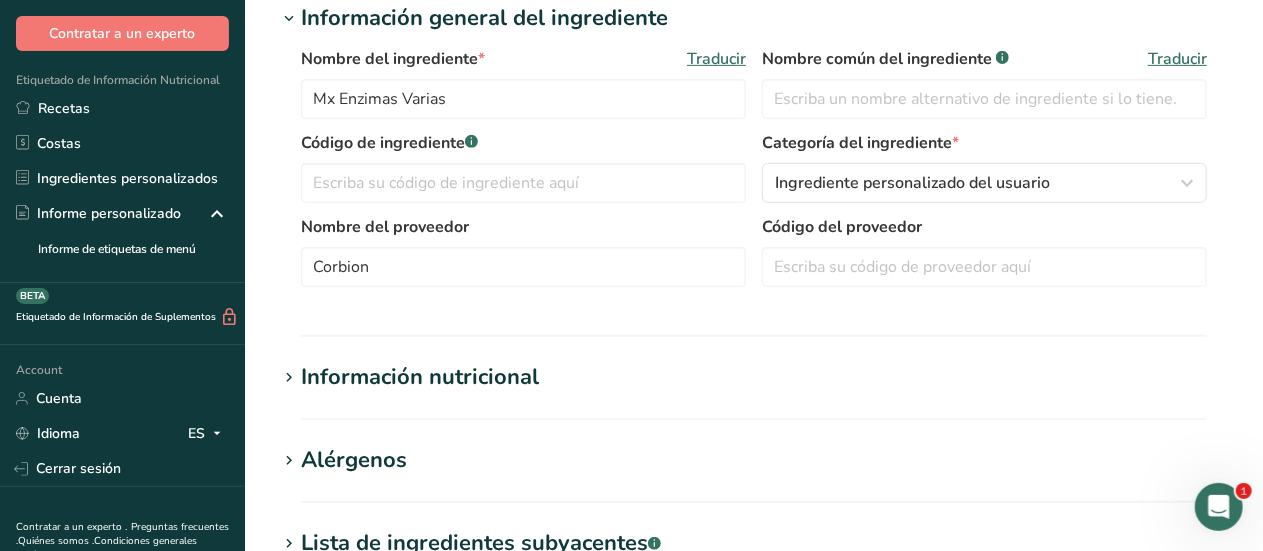 click on "Información nutricional" at bounding box center (420, 377) 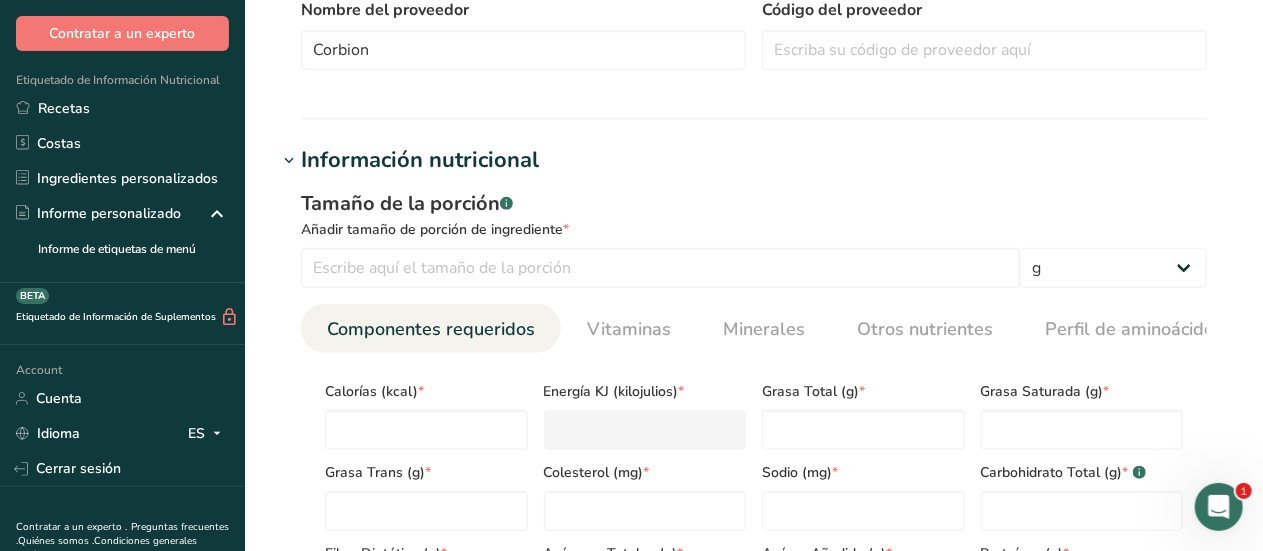 scroll, scrollTop: 622, scrollLeft: 0, axis: vertical 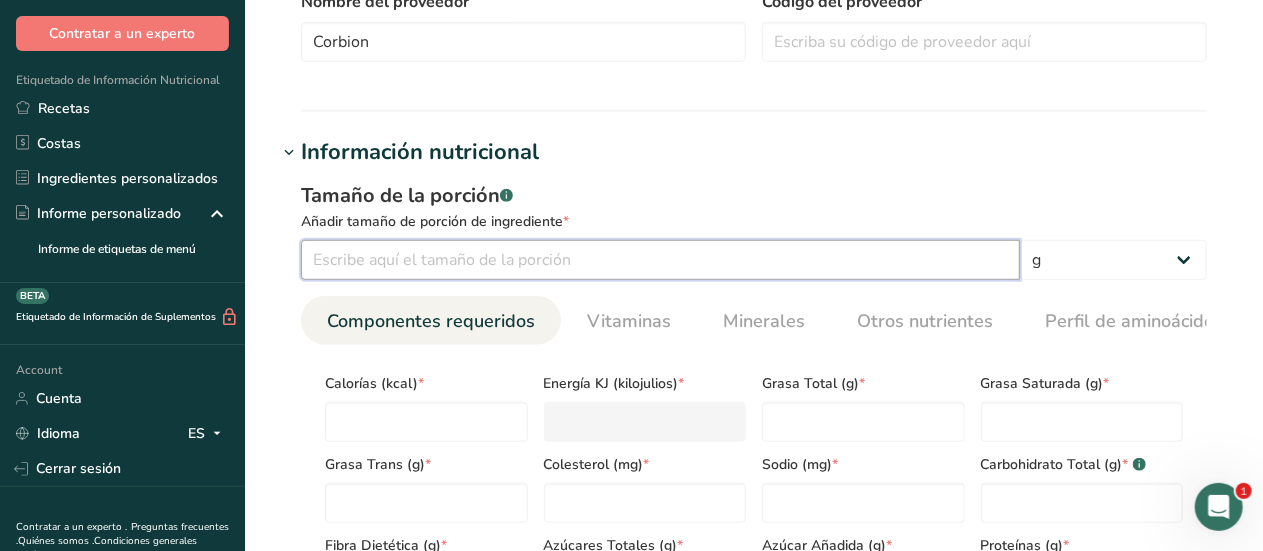 click at bounding box center [660, 260] 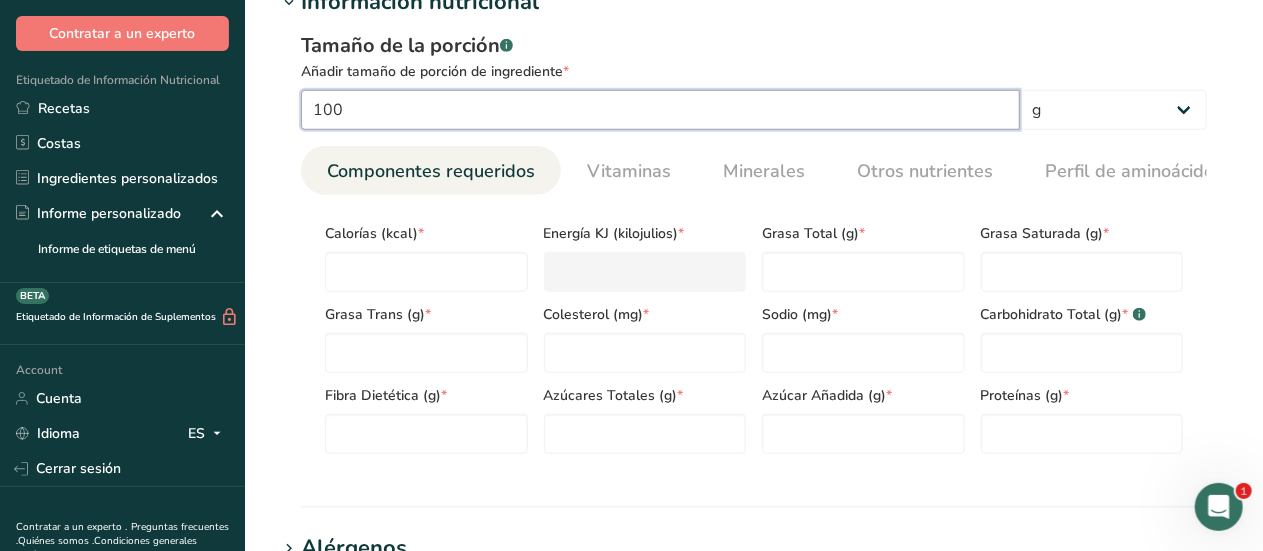 scroll, scrollTop: 775, scrollLeft: 0, axis: vertical 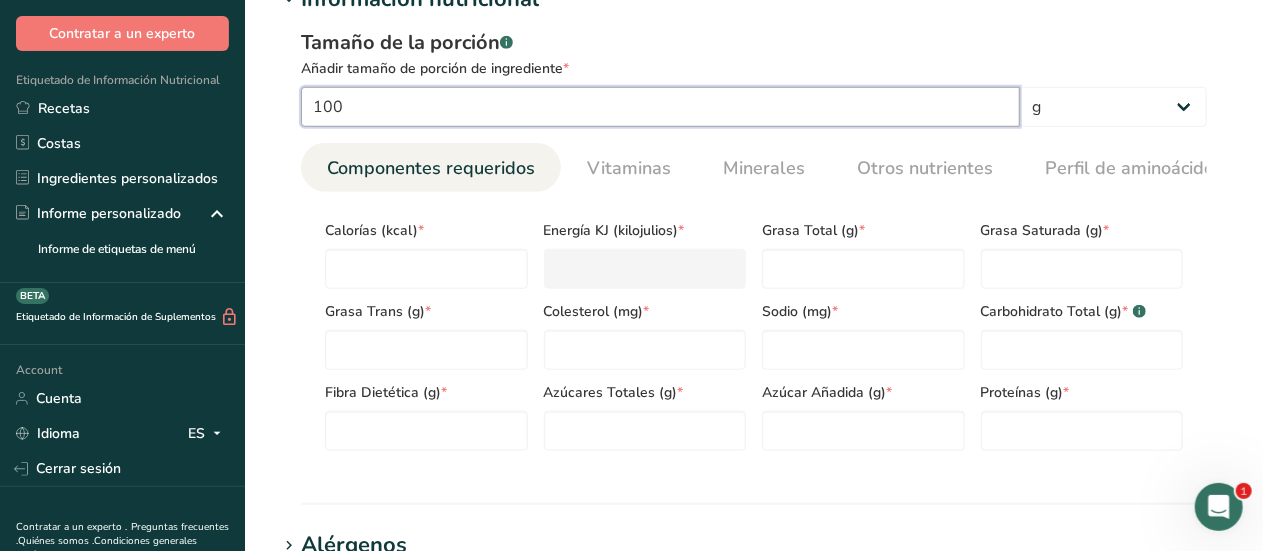 type on "100" 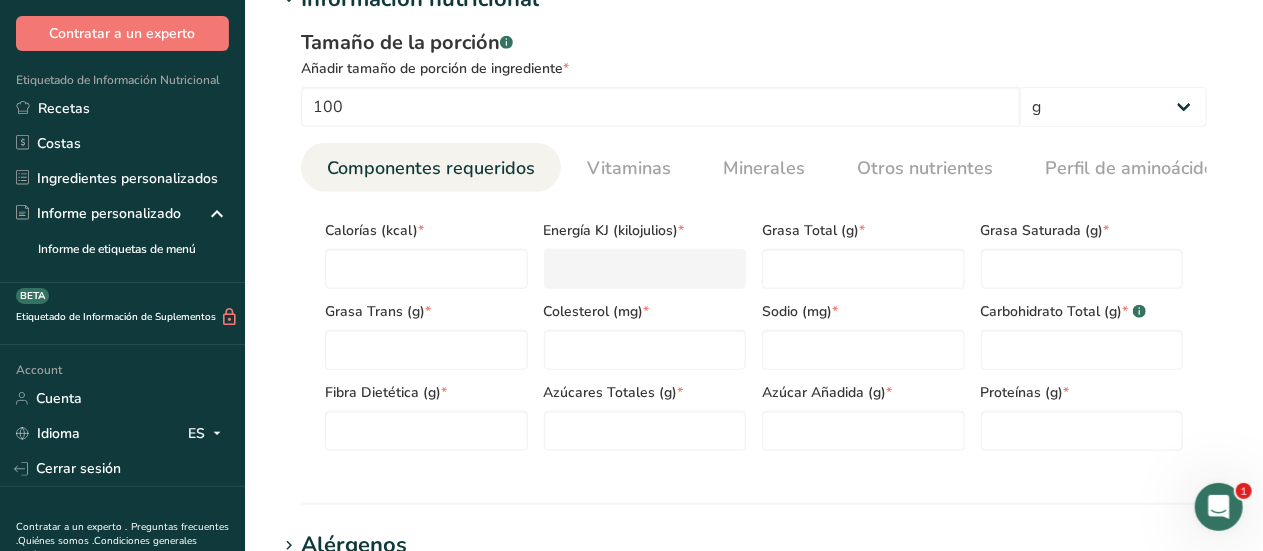click on "Tamaño de la porción
.a-a{fill:#347362;}.b-a{fill:#fff;}
Añadir tamaño de porción de ingrediente *   100
g
kg
mg
mcg
libras
onza
litro
mL
onza líquida
cucharada
cucharadita
taza
Cuarto de Galón
galón
Componentes requeridos Vitaminas Minerales Otros nutrientes Perfil de aminoácidos
Calorías
(kcal) *
Energía KJ
(kilojulios) *     *     *     *     *     *     *" at bounding box center [754, 247] 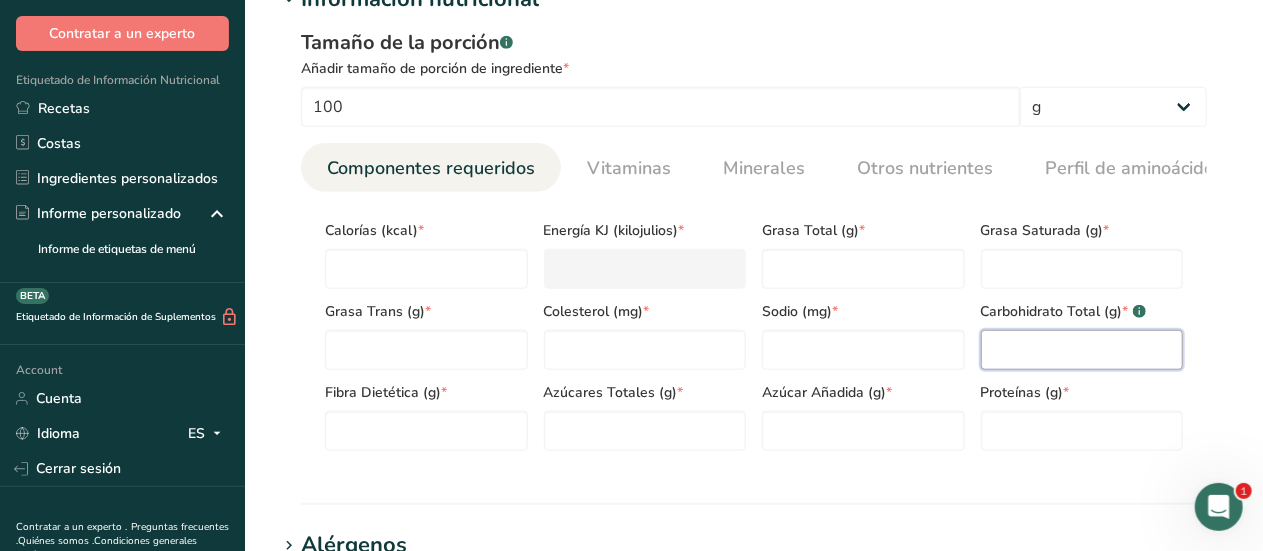 click at bounding box center (1082, 350) 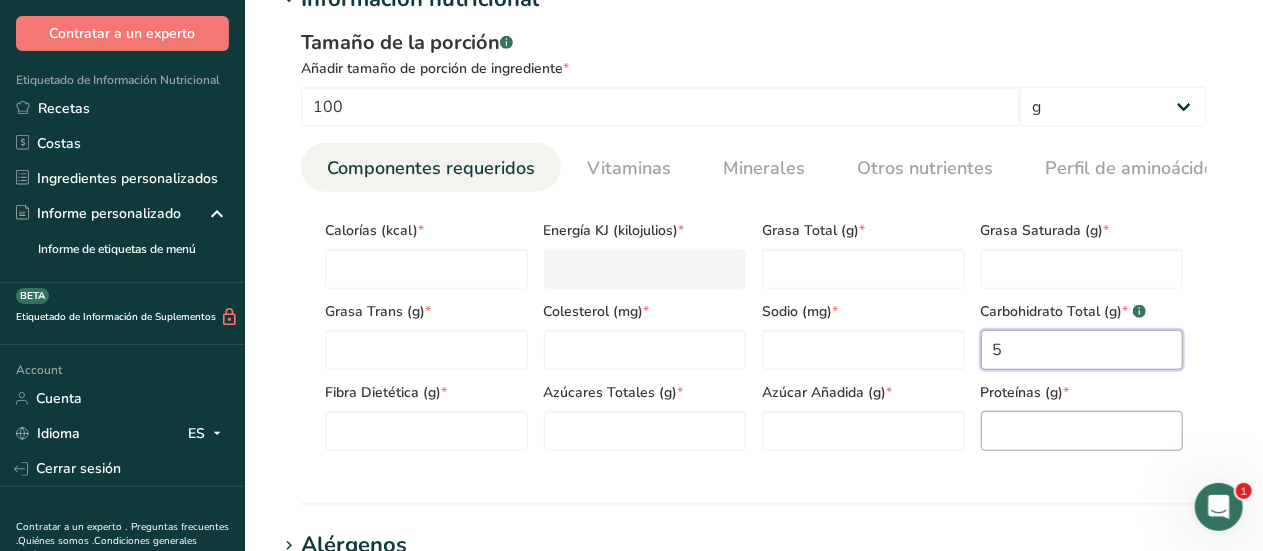 type on "5" 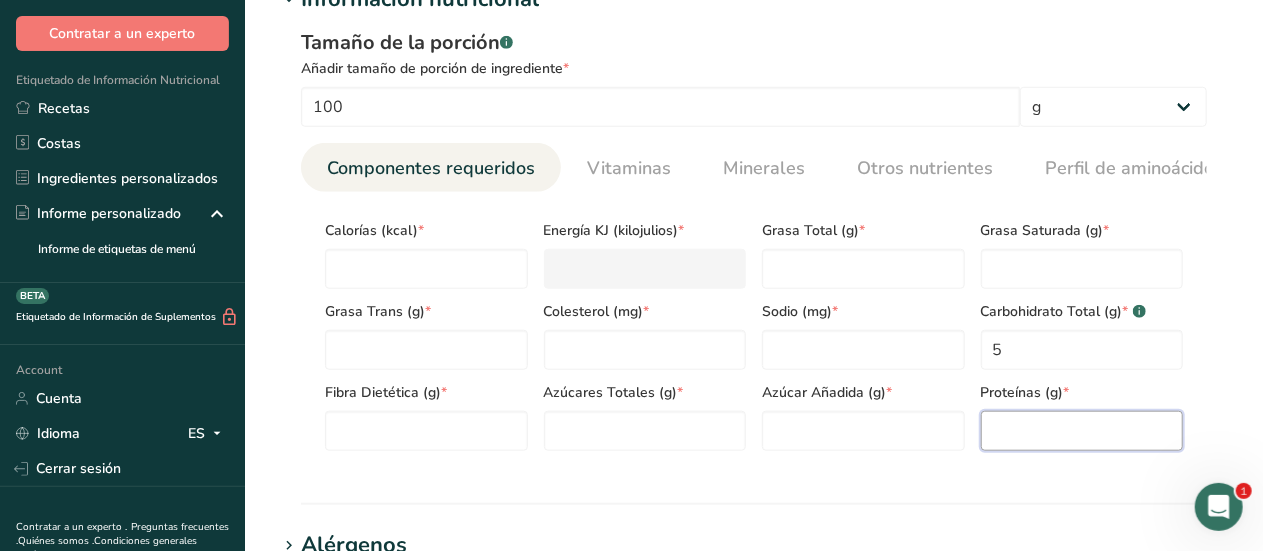 click at bounding box center [1082, 431] 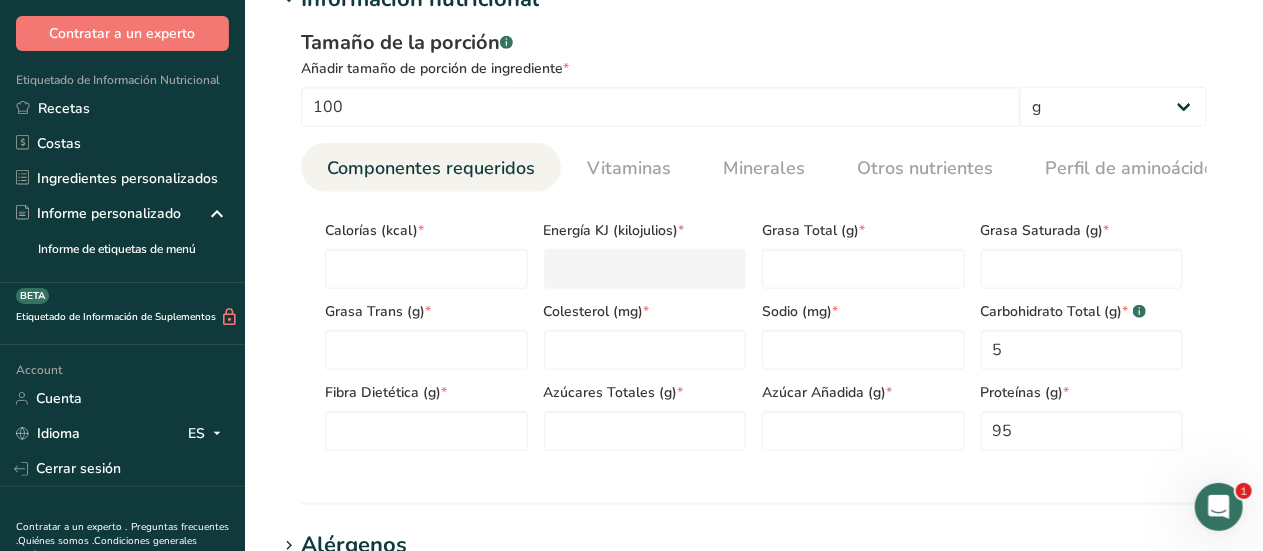 click on "Información nutricional
Tamaño de la porción
.a-a{fill:#347362;}.b-a{fill:#fff;}
Añadir tamaño de porción de ingrediente *   100
g
kg
mg
mcg
libras
onza
litro
mL
onza líquida
cucharada
cucharadita
taza
Cuarto de Galón
galón
Componentes requeridos Vitaminas Minerales Otros nutrientes Perfil de aminoácidos
Calorías
(kcal) *     *     *     *     *     *     *     *             5 *" at bounding box center (754, 244) 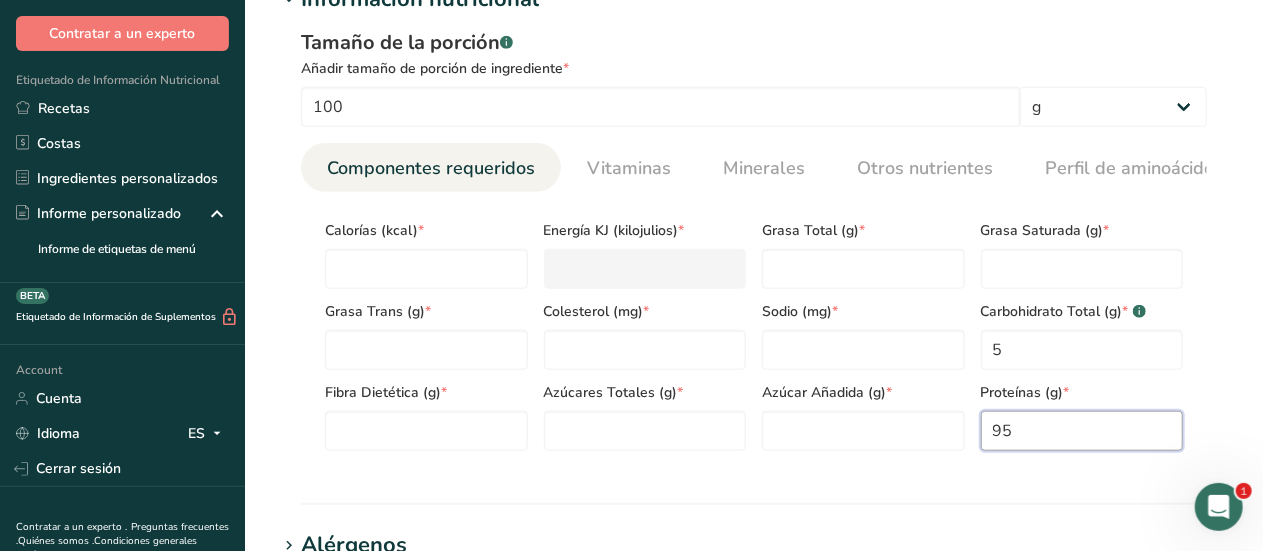 drag, startPoint x: 1012, startPoint y: 437, endPoint x: 967, endPoint y: 446, distance: 45.891174 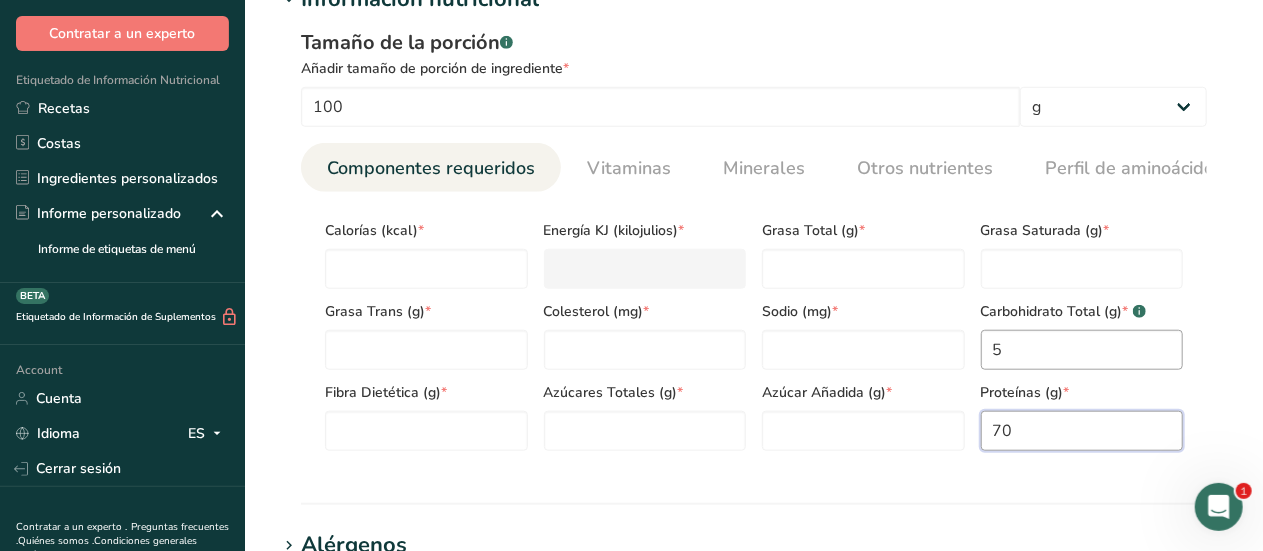type on "70" 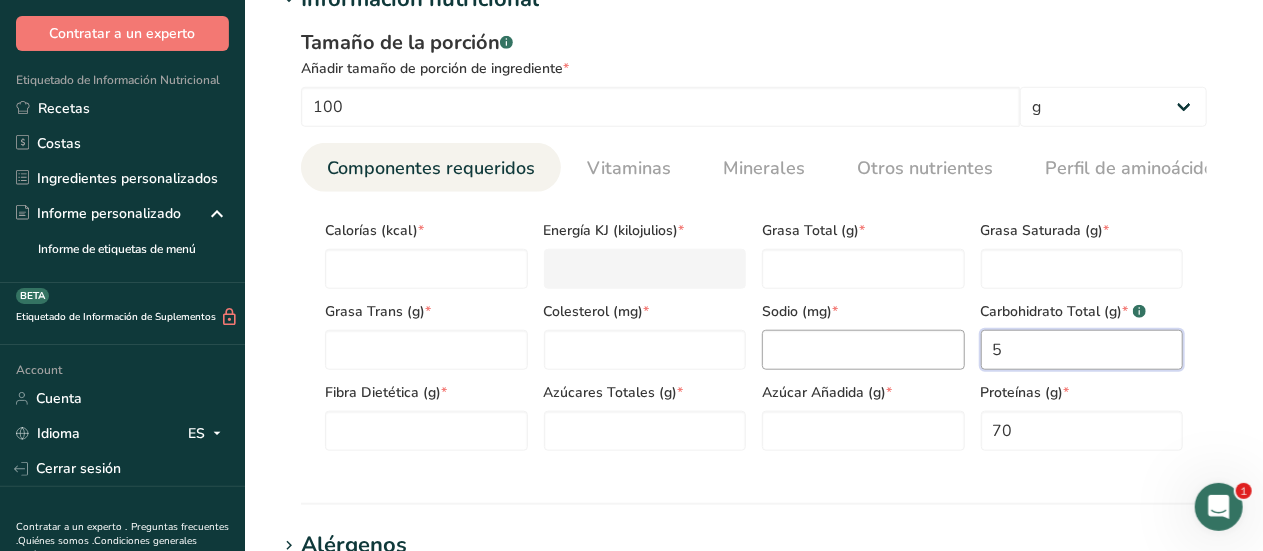drag, startPoint x: 1022, startPoint y: 343, endPoint x: 933, endPoint y: 347, distance: 89.08984 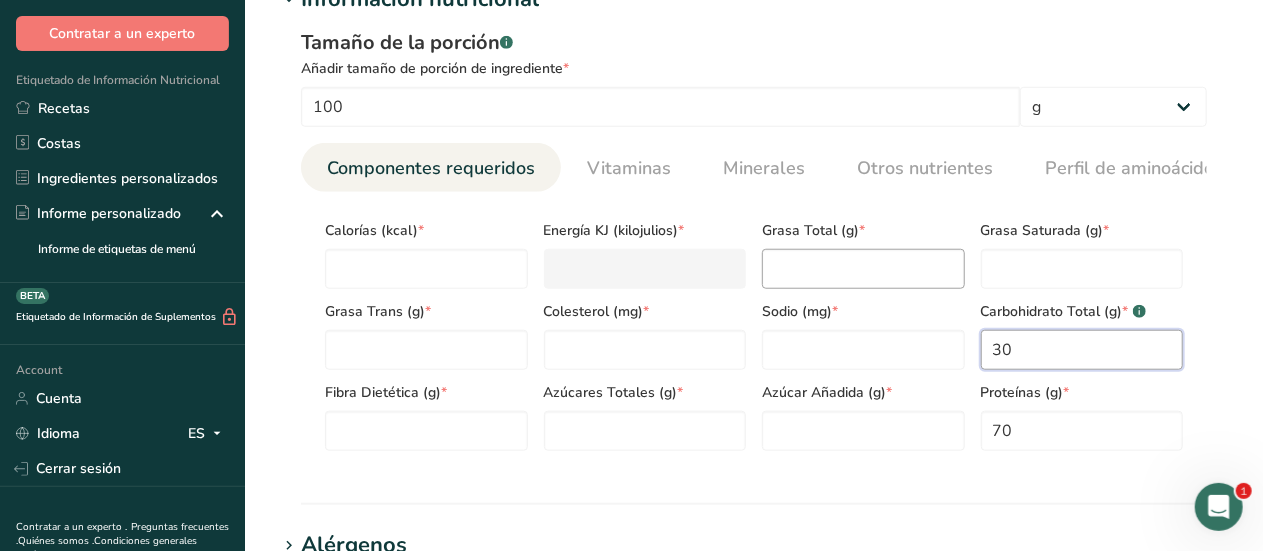 type on "30" 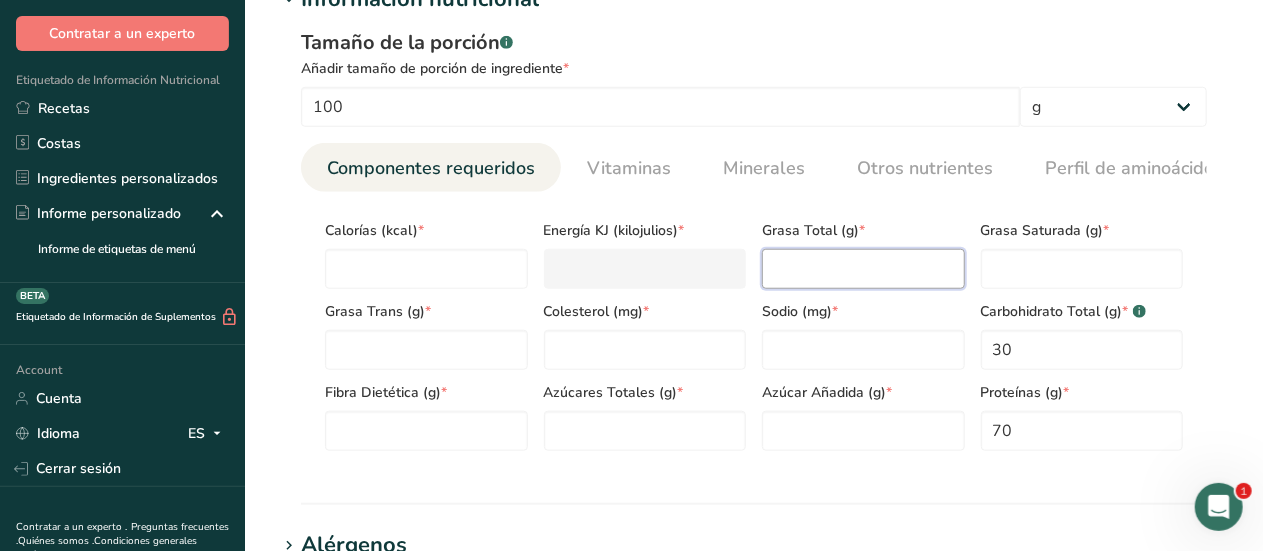 click at bounding box center (863, 269) 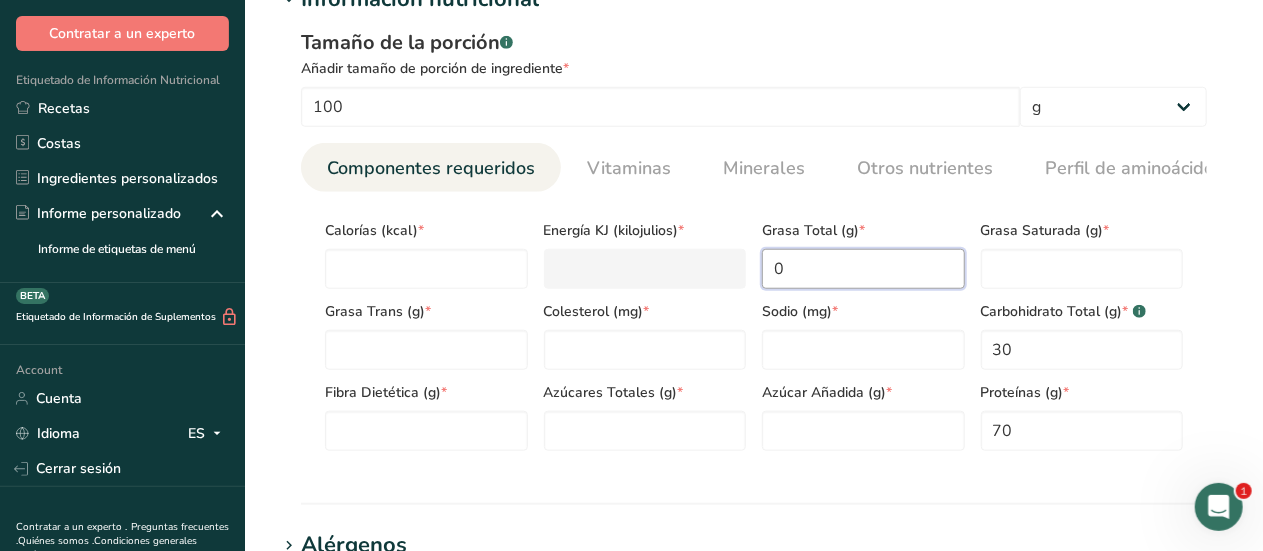 type on "0" 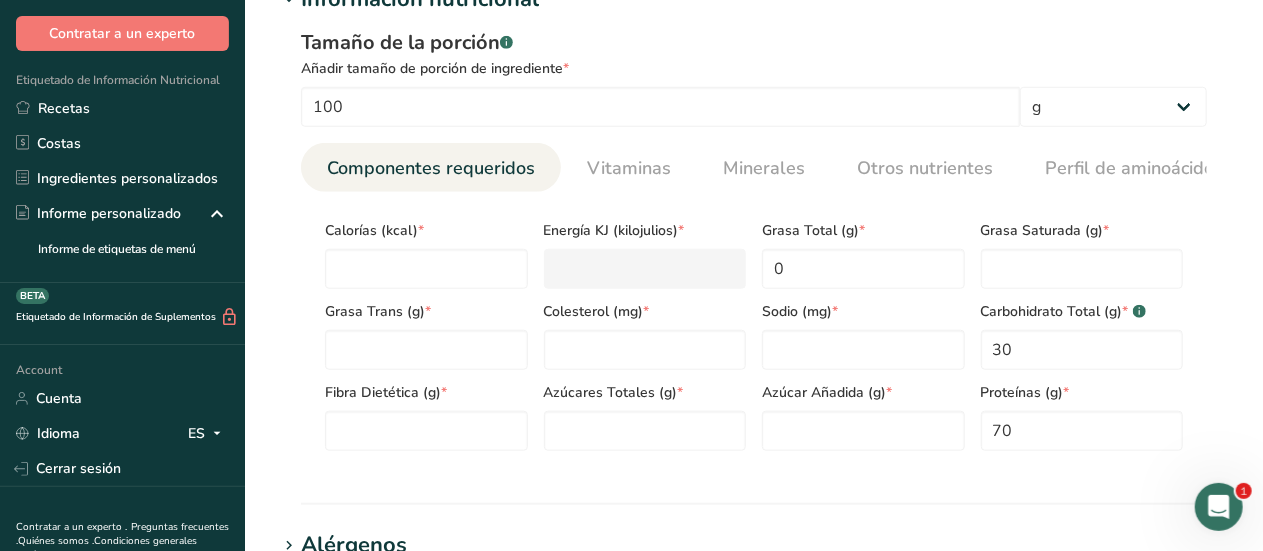 click on "Información nutricional
Tamaño de la porción
.a-a{fill:#347362;}.b-a{fill:#fff;}
Añadir tamaño de porción de ingrediente *   100
g
kg
mg
mcg
libras
onza
litro
mL
onza líquida
cucharada
cucharadita
taza
Cuarto de Galón
galón
Componentes requeridos Vitaminas Minerales Otros nutrientes Perfil de aminoácidos
Calorías
(kcal) *     *     *     0 *     *     *     *     *             30" at bounding box center (754, 244) 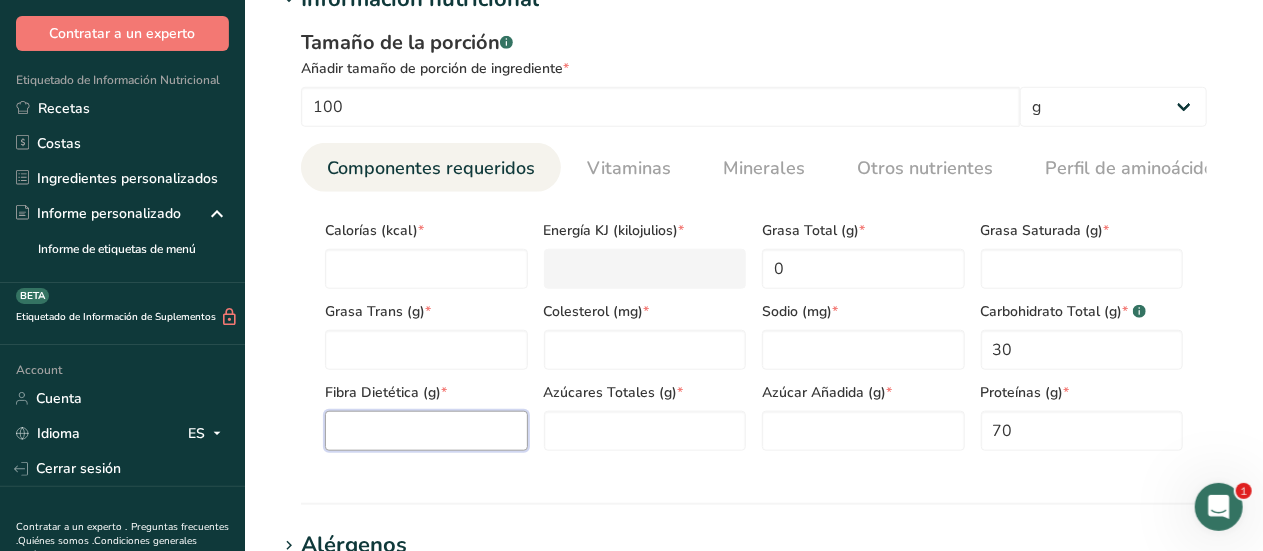 click at bounding box center (426, 431) 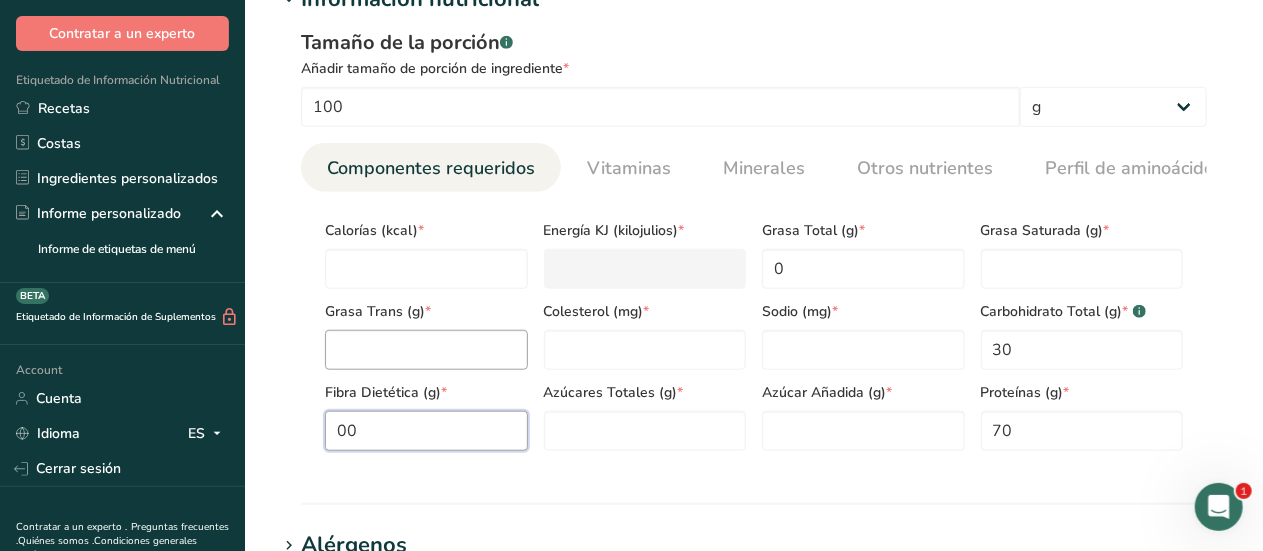 type on "00" 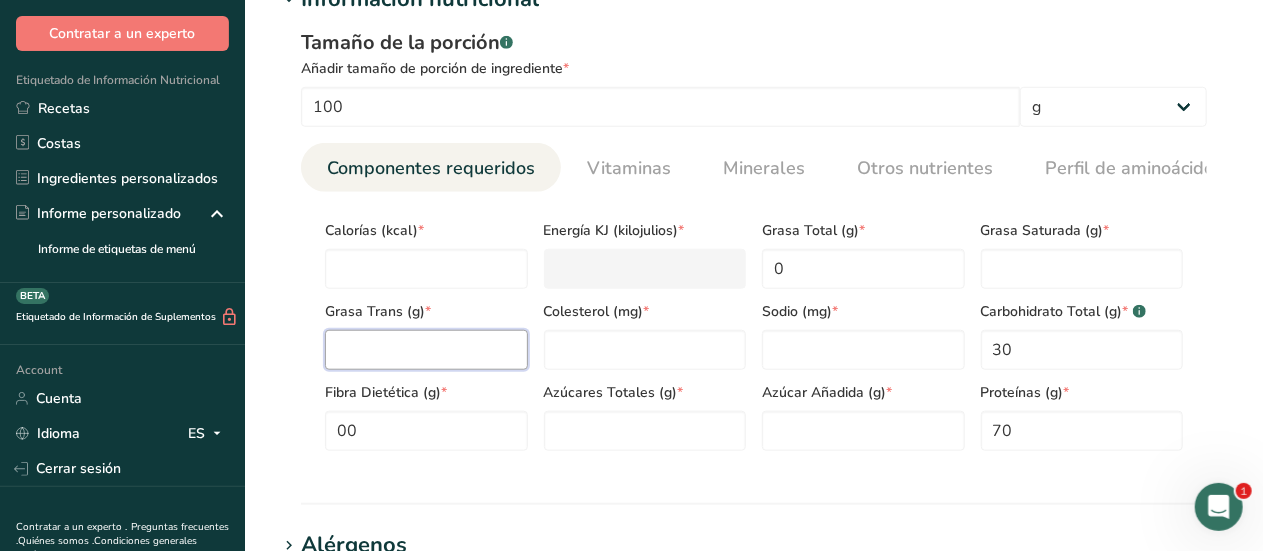 click at bounding box center (426, 350) 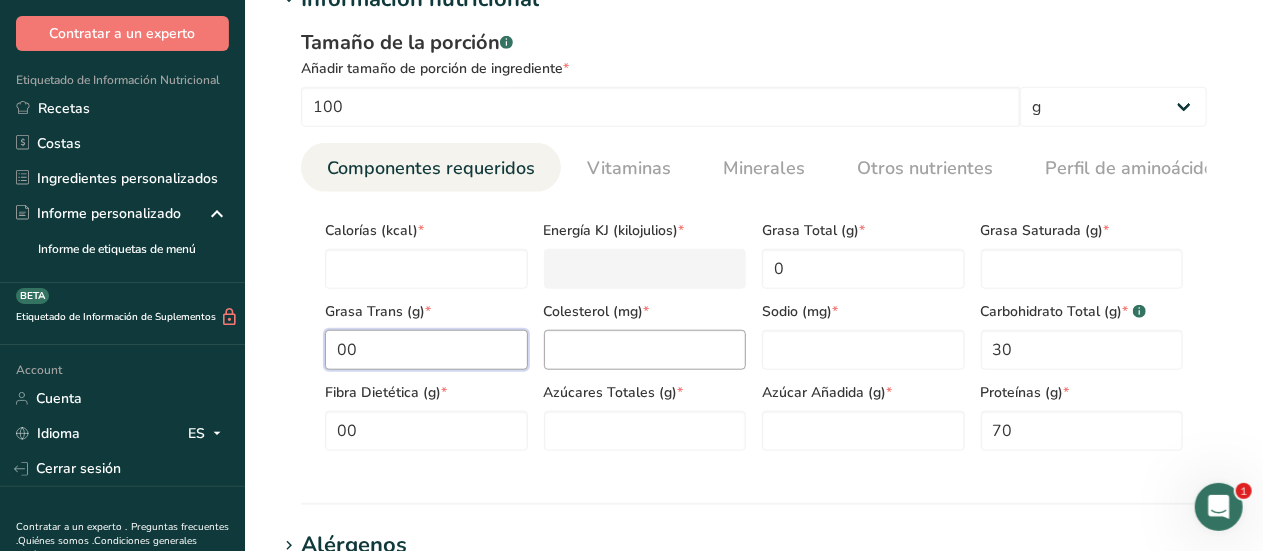 type on "00" 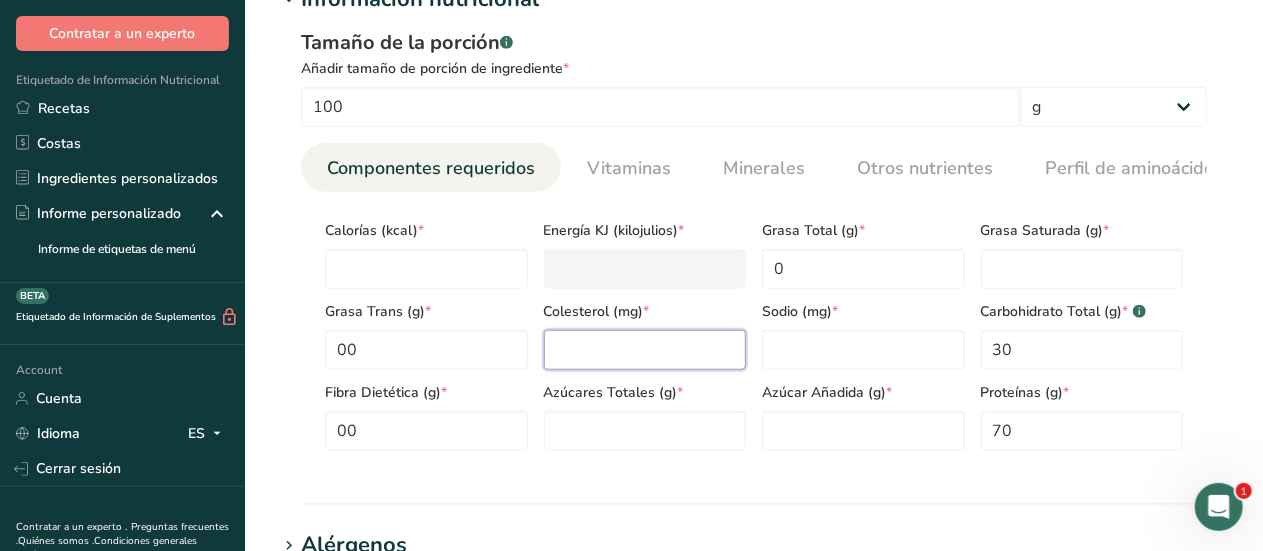 click at bounding box center [645, 350] 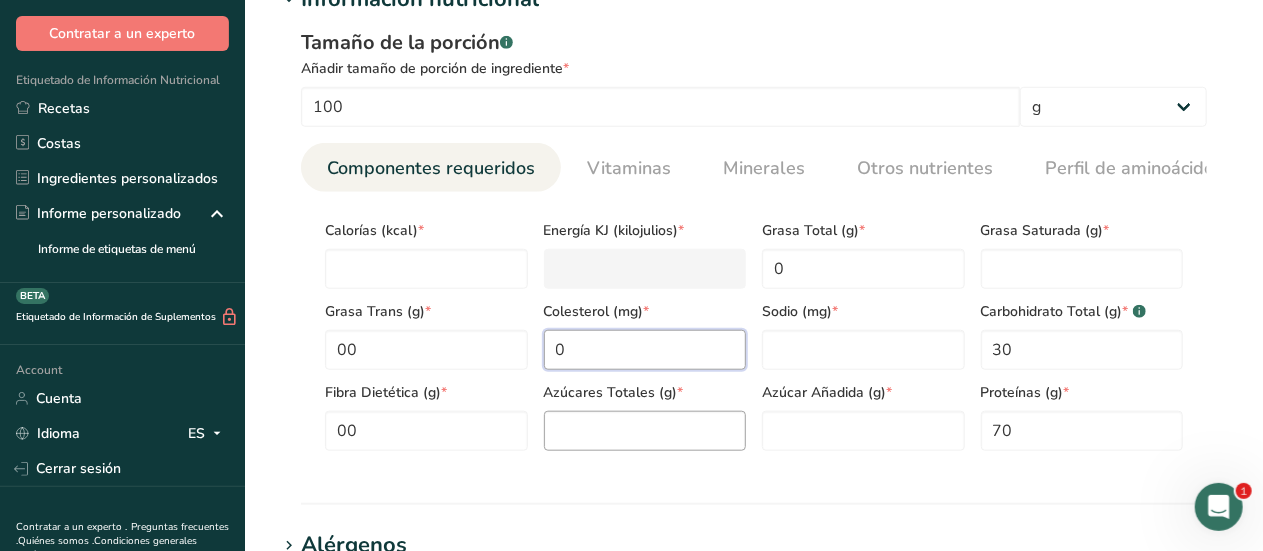type on "0" 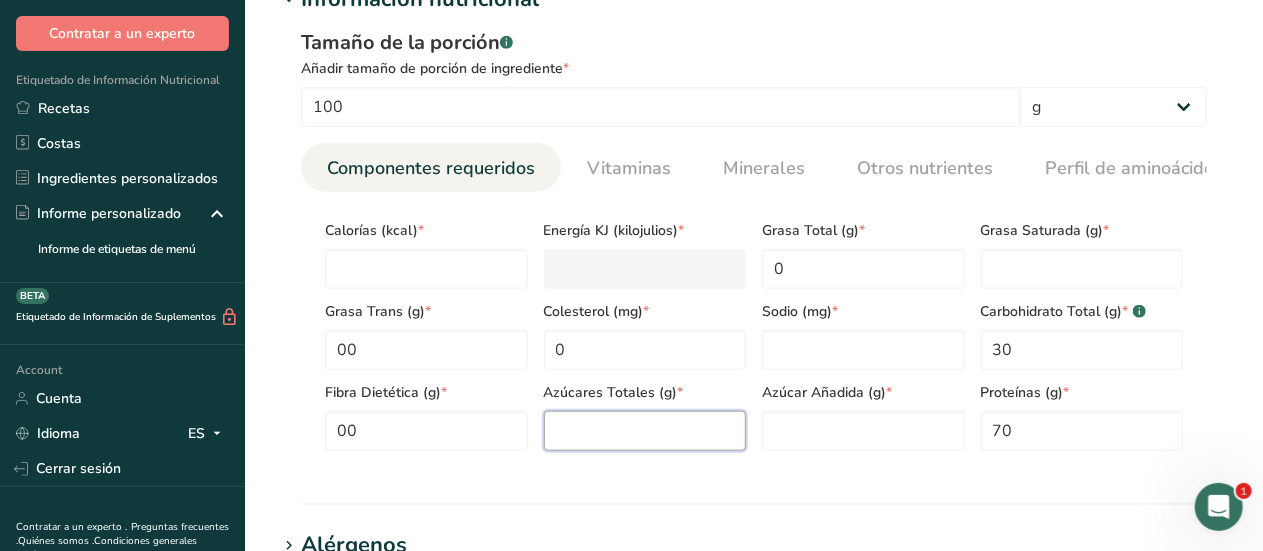 click at bounding box center (645, 431) 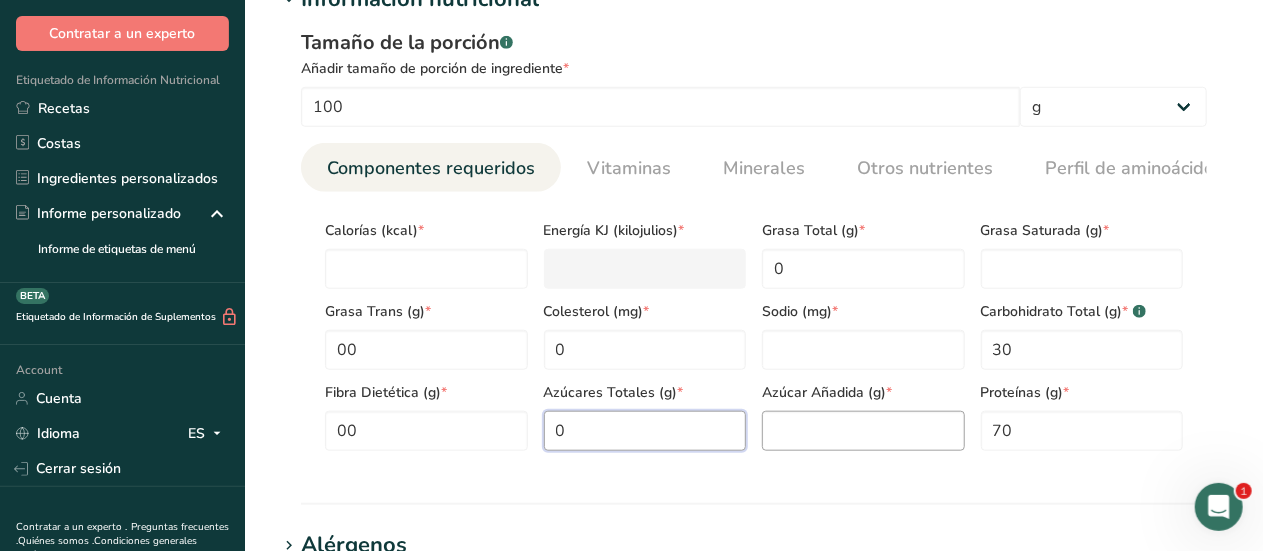 type on "0" 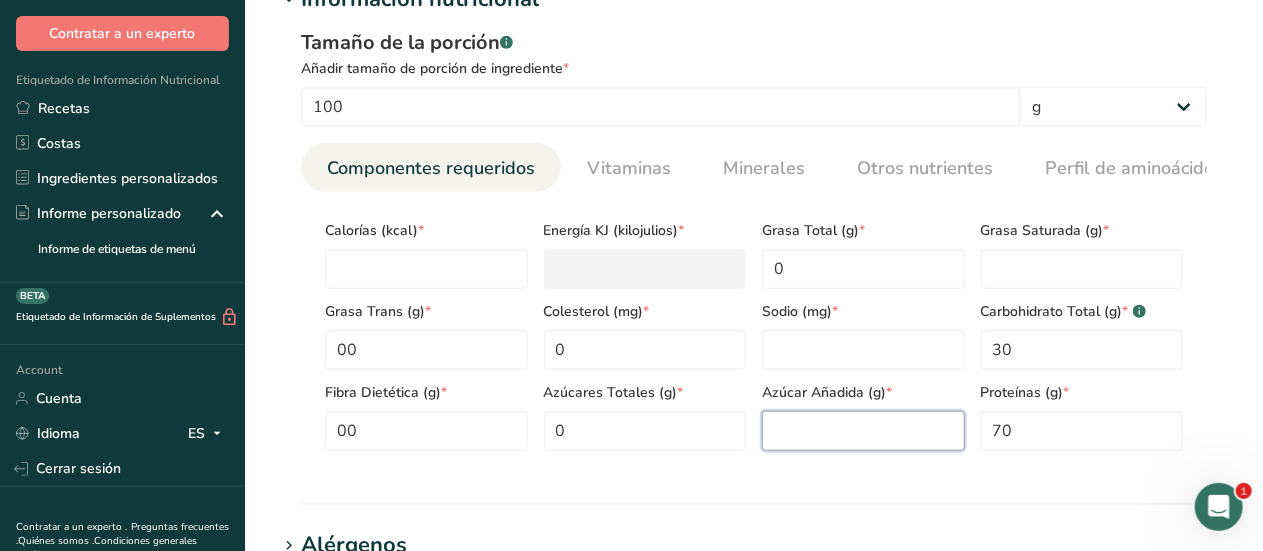 click at bounding box center [863, 431] 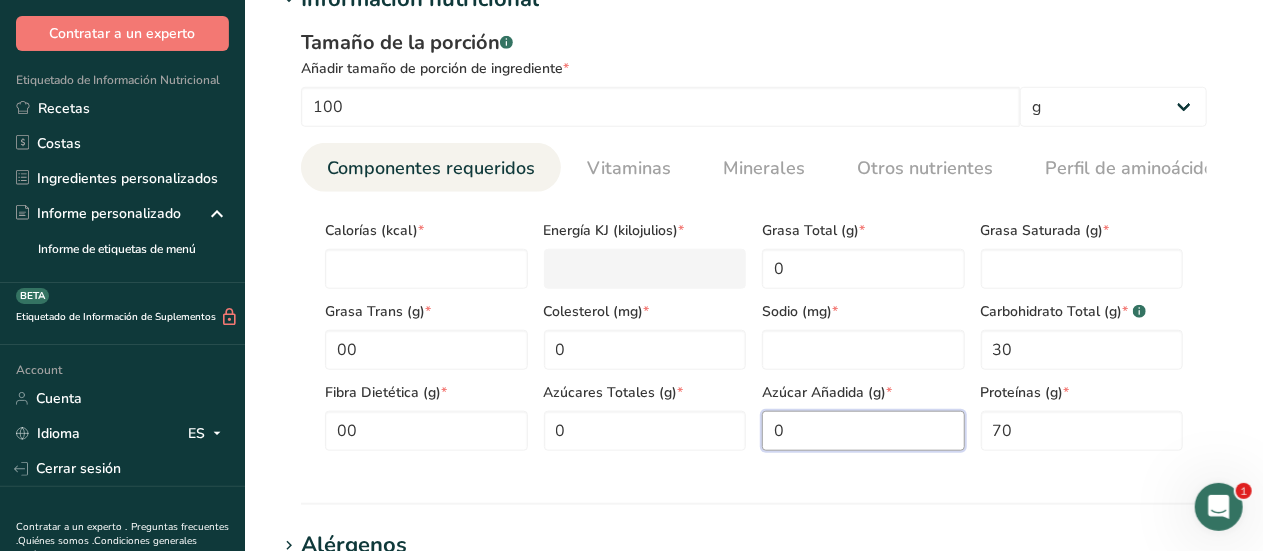 type on "0" 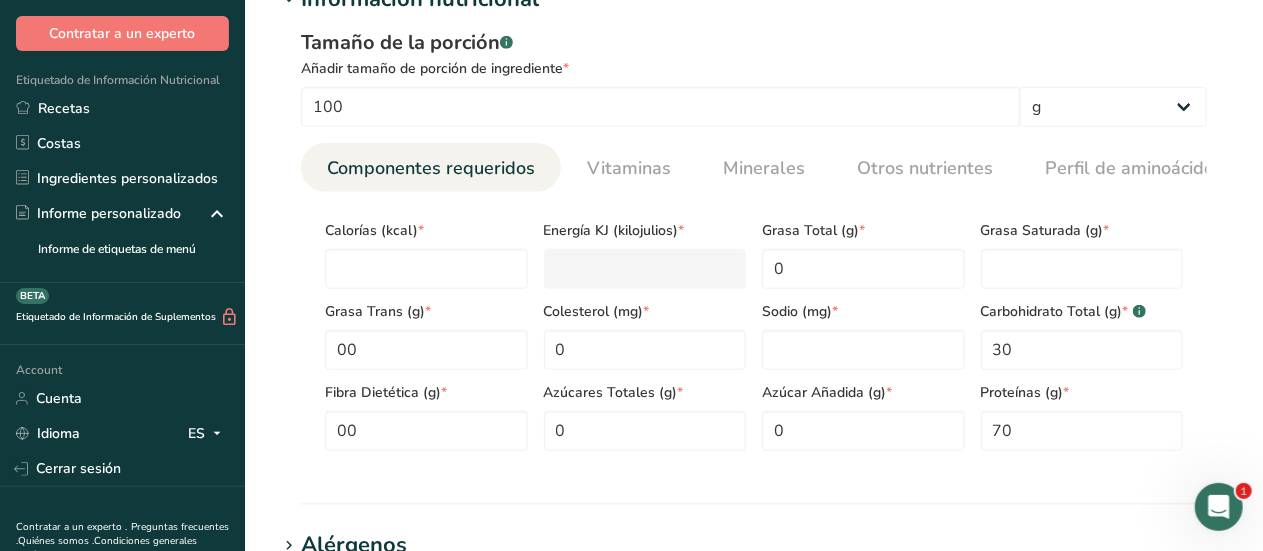 click on "Sodio
(mg) *" at bounding box center [863, 329] 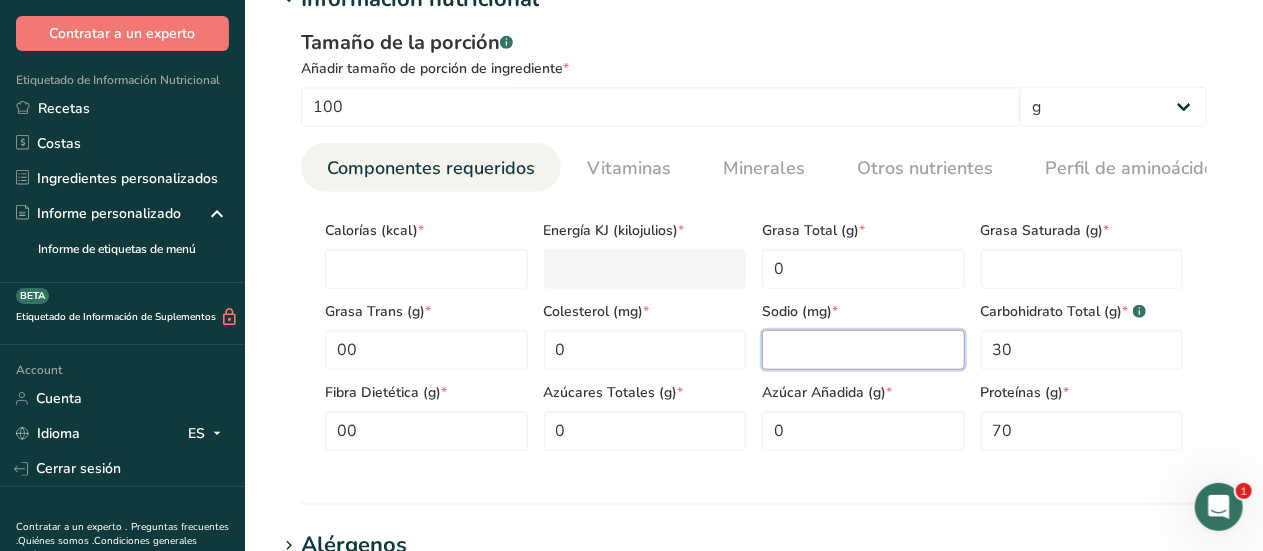 click at bounding box center (863, 350) 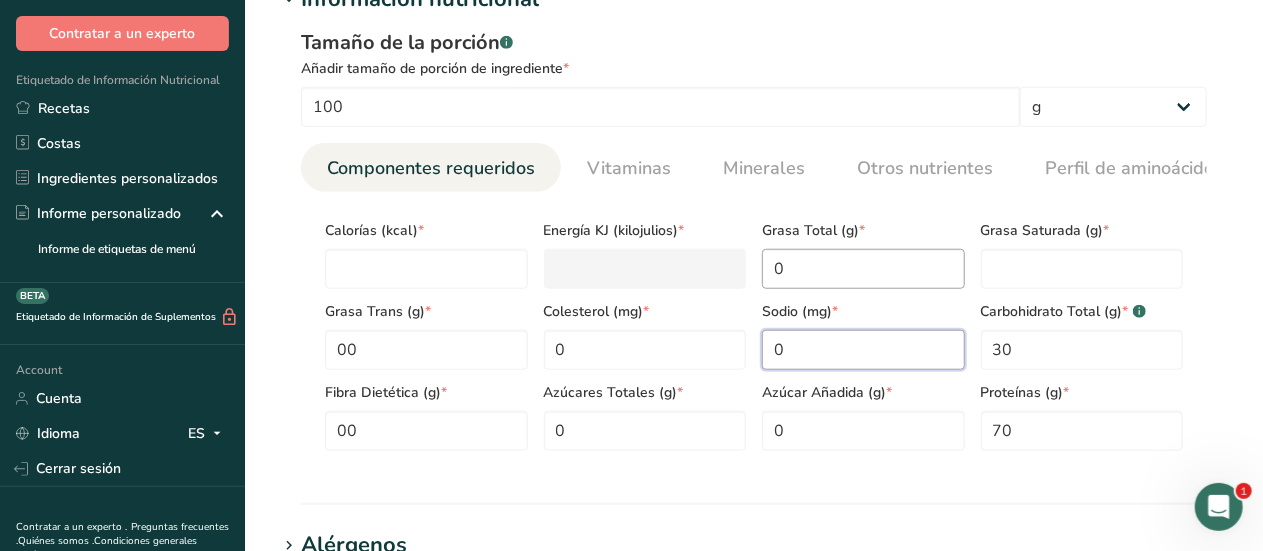 type on "0" 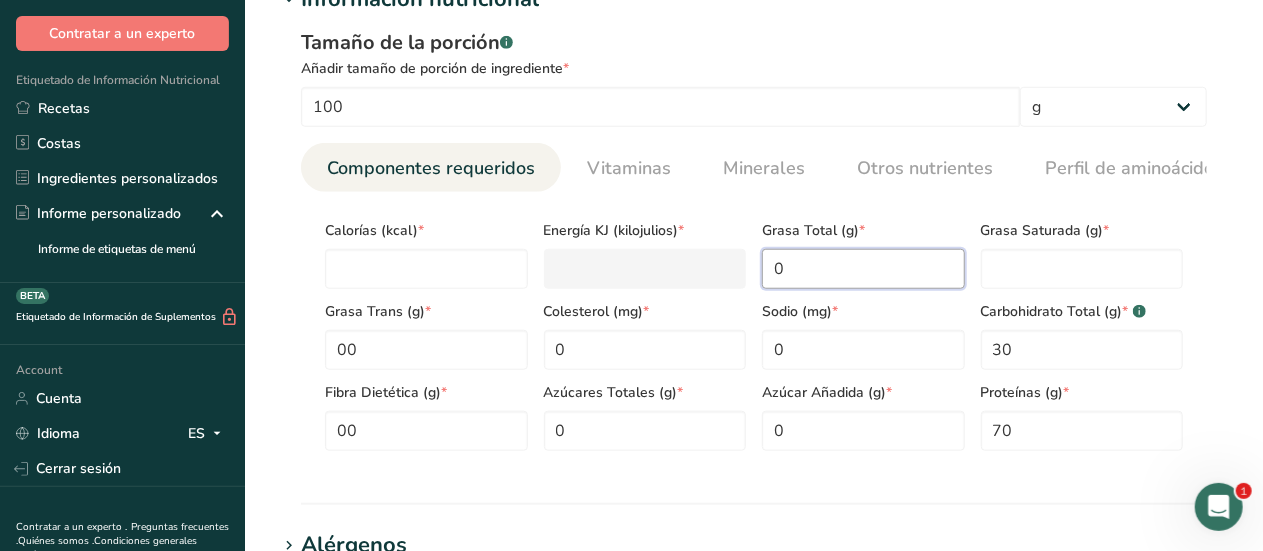 click on "Calorías
(kcal) *
Energía KJ
(kilojulios) *
Grasa Total
(g) *     0
Grasa Saturada
(g) *
Grasa Trans
(g) *     00
Colesterol
(mg) *     0
Sodio
(mg) *     0
Carbohidrato Total
(g) *   .a-a{fill:#347362;}.b-a{fill:#fff;}           30
Fibra Dietética
(g) *     00
Azúcares Totales
(g) *     0
Azúcar Añadida
(g) *     0
Proteínas
(g) *     70" at bounding box center (754, 329) 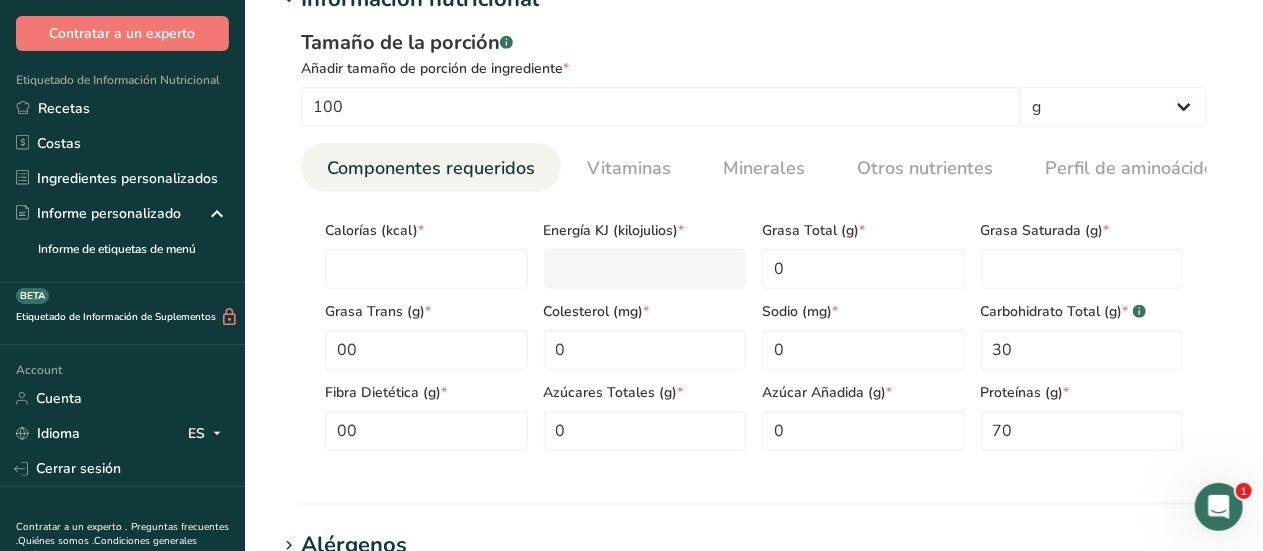 click on "Información nutricional
Tamaño de la porción
.a-a{fill:#347362;}.b-a{fill:#fff;}
Añadir tamaño de porción de ingrediente *   100
g
kg
mg
mcg
libras
onza
litro
mL
onza líquida
cucharada
cucharadita
taza
Cuarto de Galón
galón
Componentes requeridos Vitaminas Minerales Otros nutrientes Perfil de aminoácidos
Calorías
(kcal) *     *     *     0 *     *     00 *     0 *     0 *" at bounding box center (754, 244) 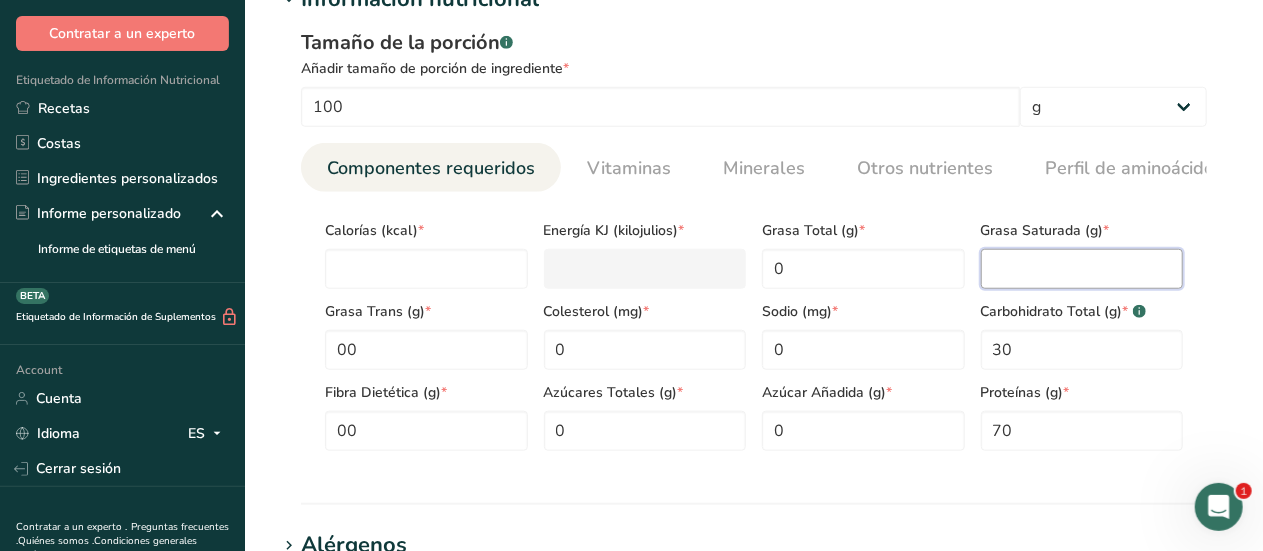 click at bounding box center (1082, 269) 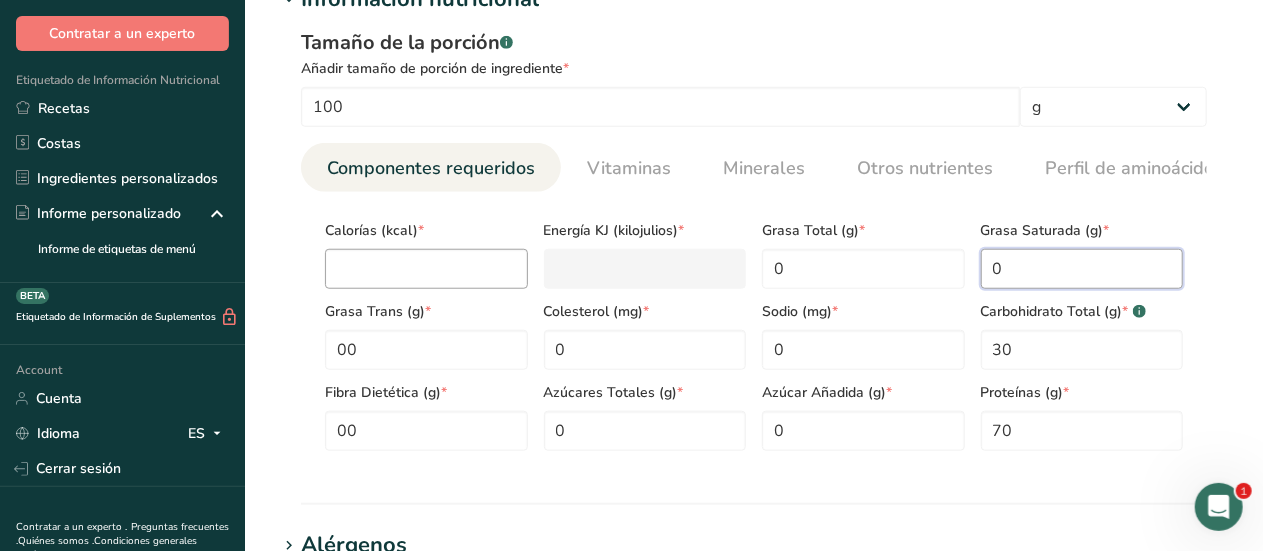 type on "0" 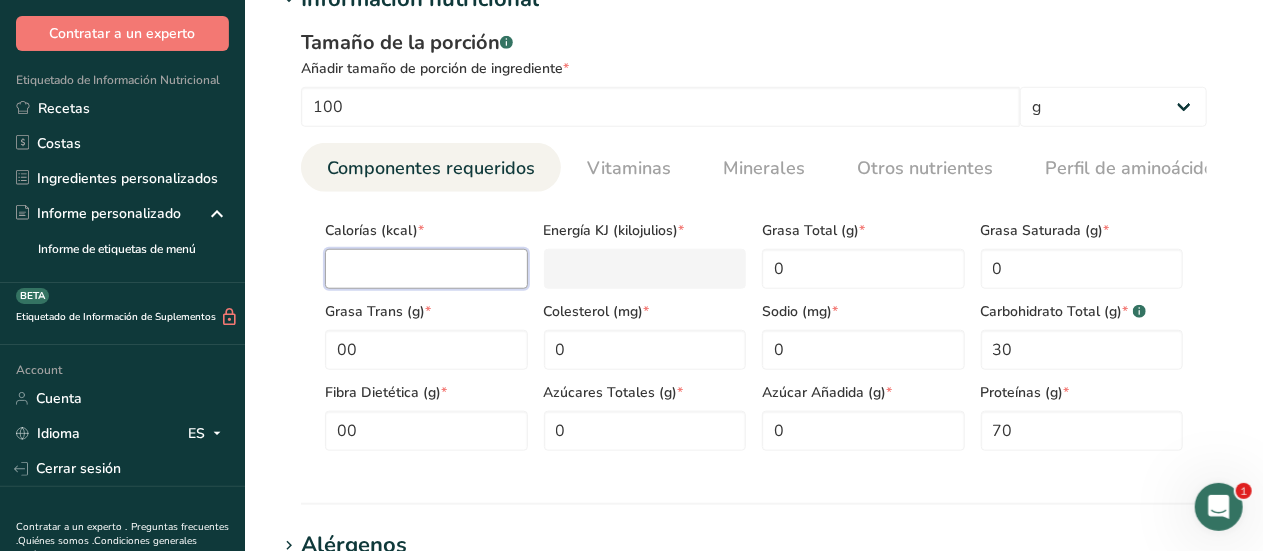 click at bounding box center (426, 269) 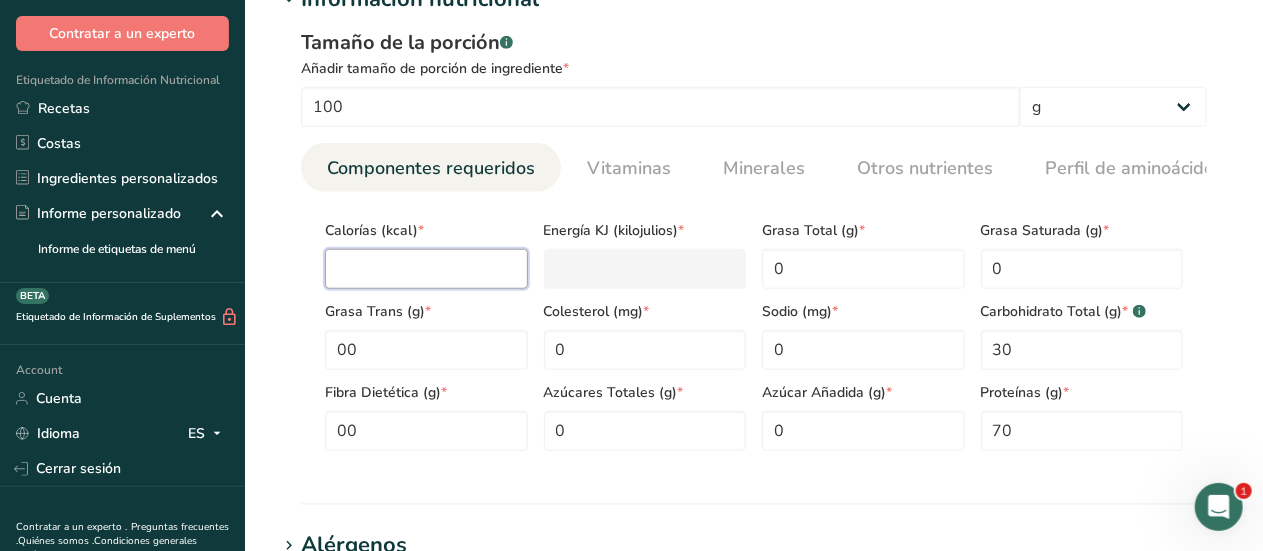 type on "4" 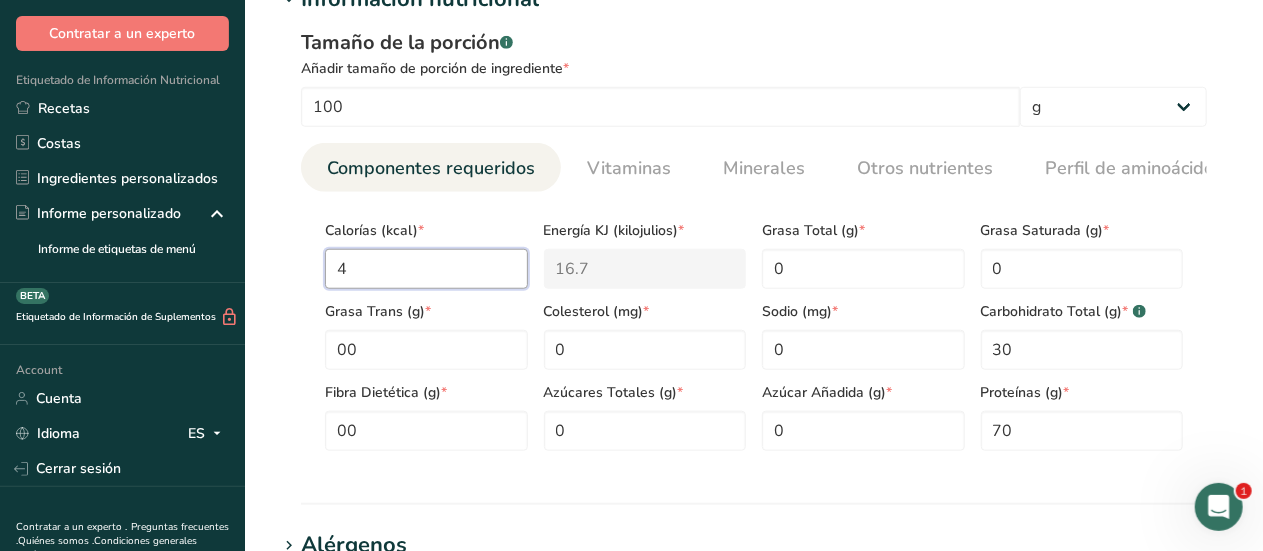 type on "40" 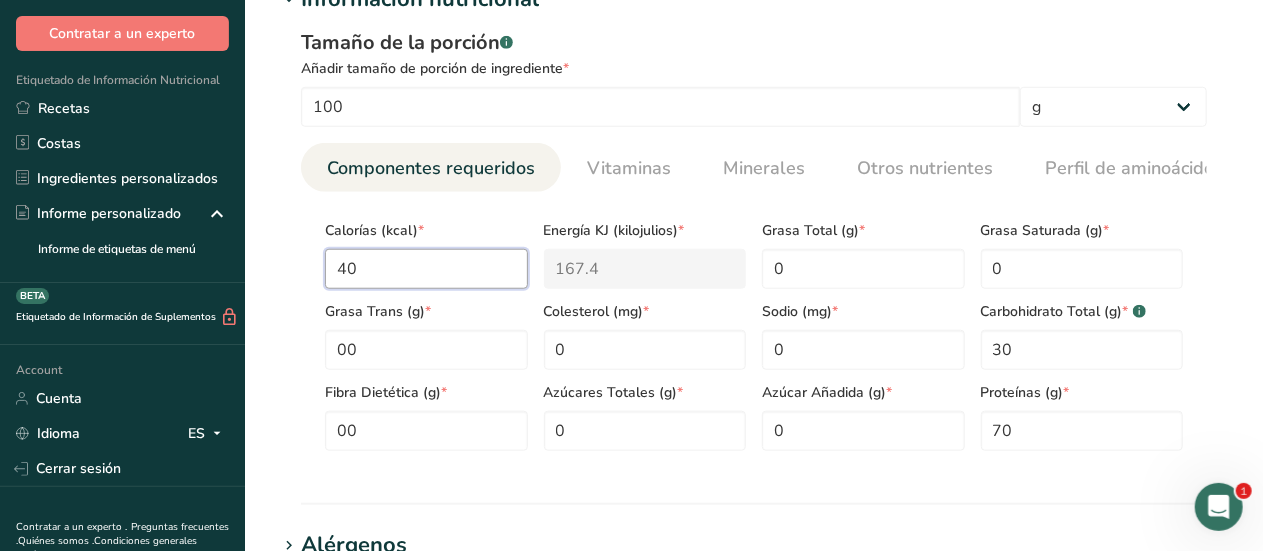 type on "400" 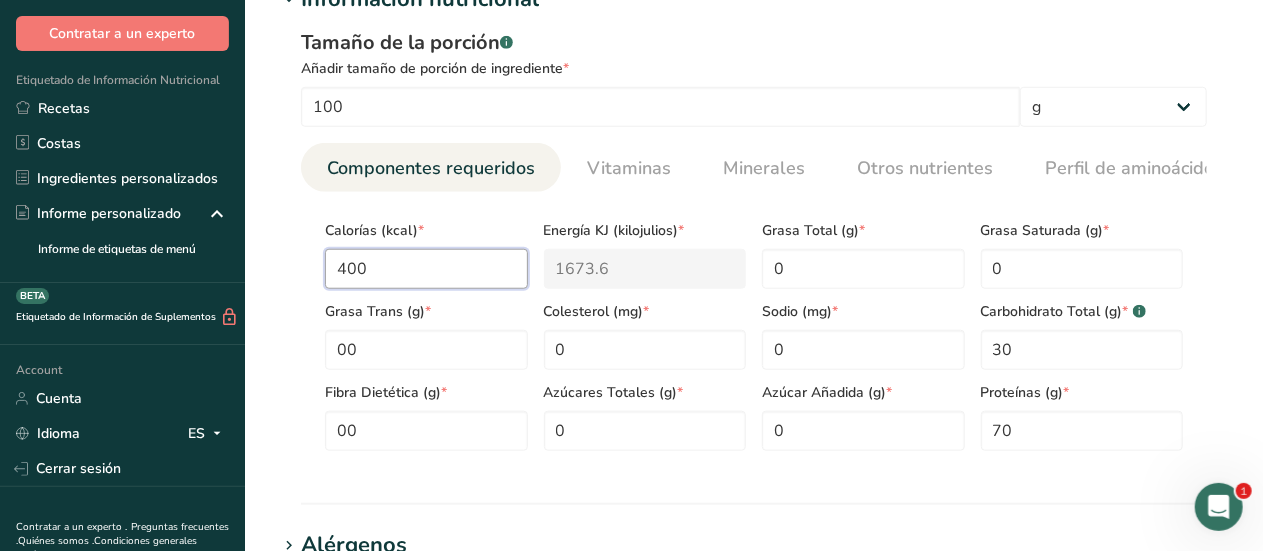 type on "400" 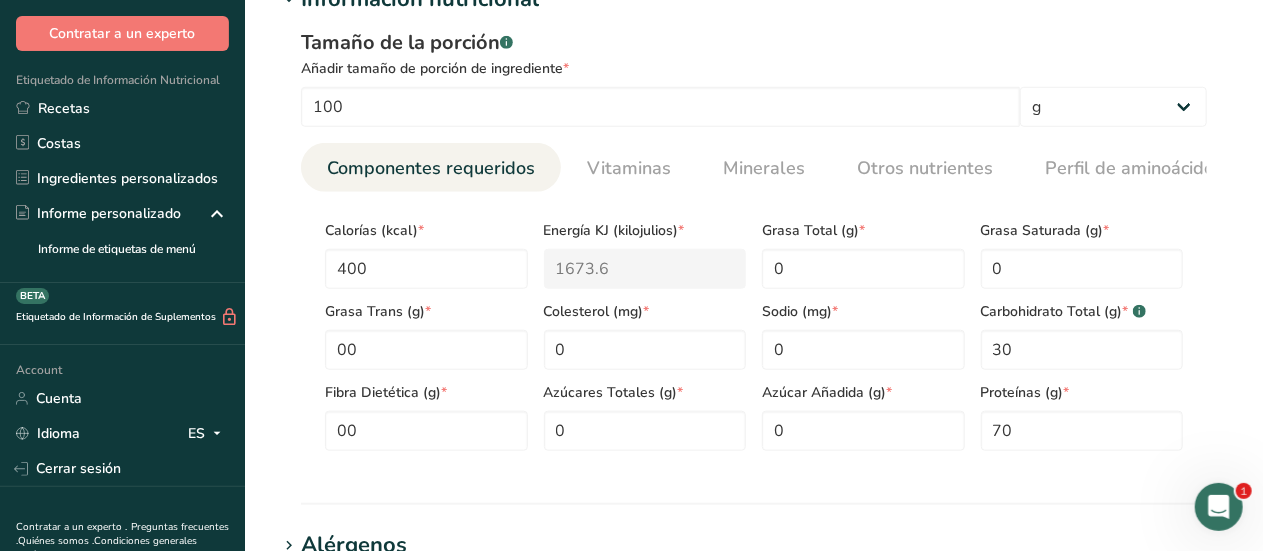 click on "Tamaño de la porción
.a-a{fill:#347362;}.b-a{fill:#fff;}
Añadir tamaño de porción de ingrediente *   100
g
kg
mg
mcg
libras
onza
litro
mL
onza líquida
cucharada
cucharadita
taza
Cuarto de Galón
galón
Componentes requeridos Vitaminas Minerales Otros nutrientes Perfil de aminoácidos
Calorías
(kcal) *     400
Energía KJ
(kilojulios) *     1673.6 *     0 *     0 *     00" at bounding box center (754, 247) 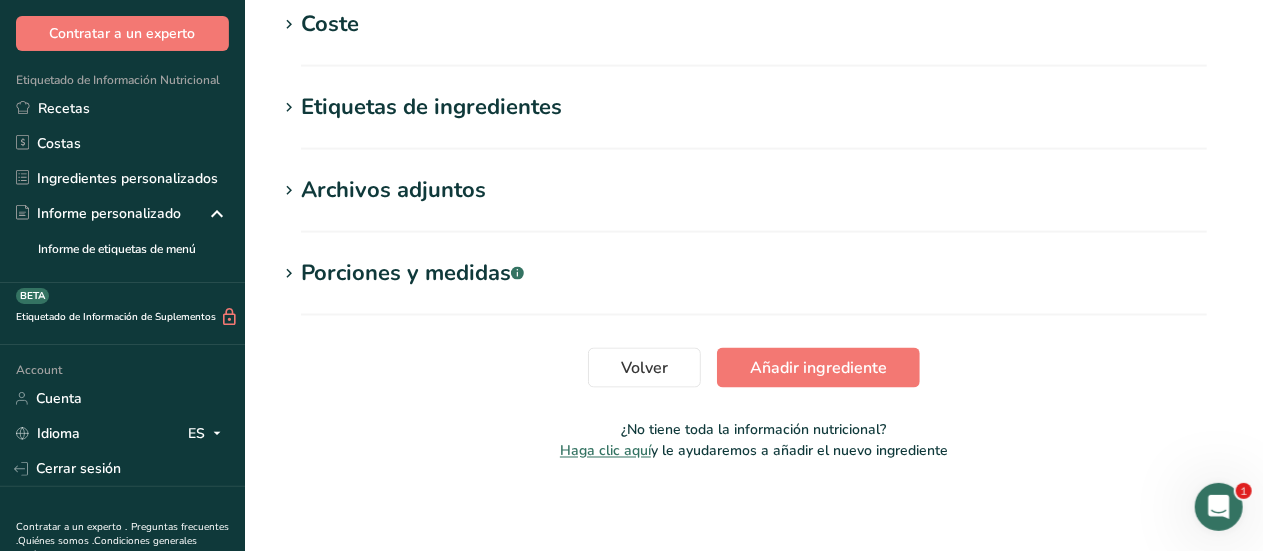 scroll, scrollTop: 1472, scrollLeft: 0, axis: vertical 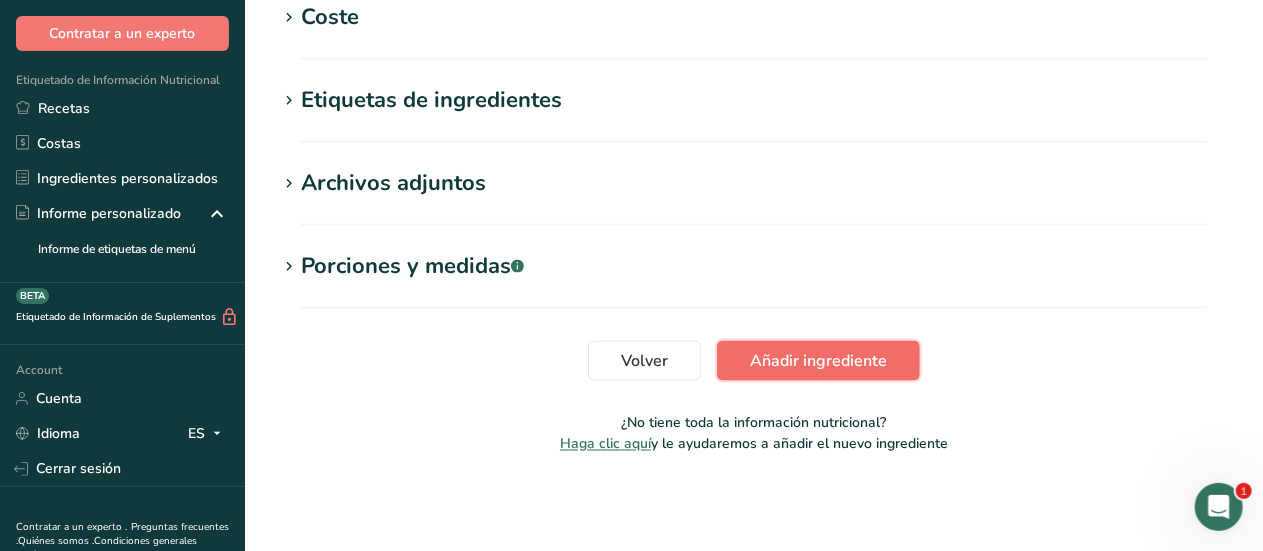 click on "Añadir ingrediente" at bounding box center (818, 361) 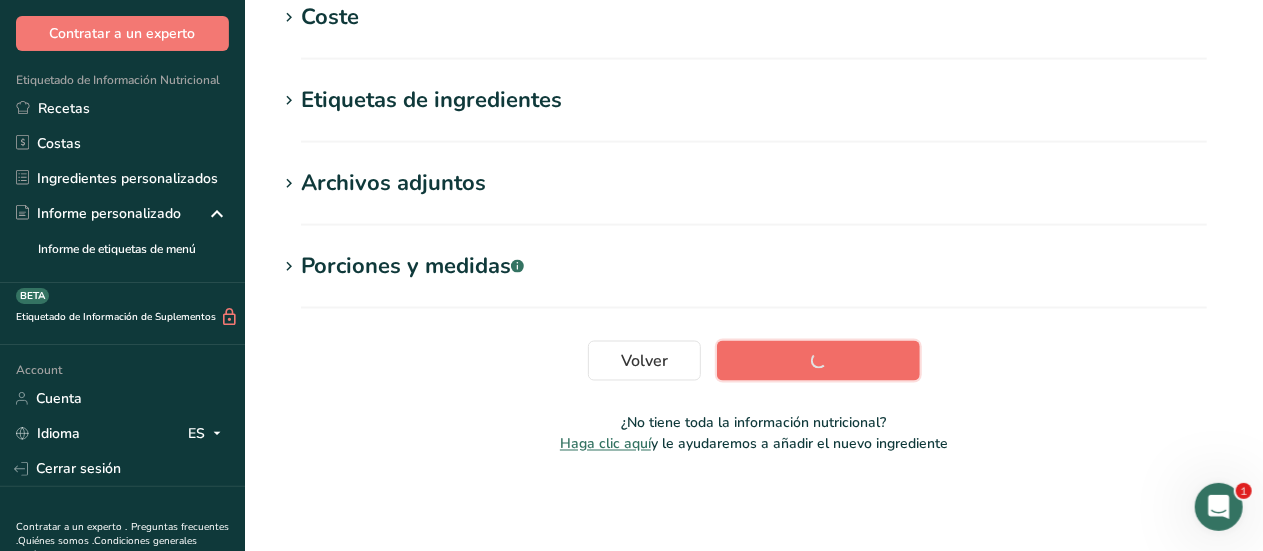 scroll, scrollTop: 506, scrollLeft: 0, axis: vertical 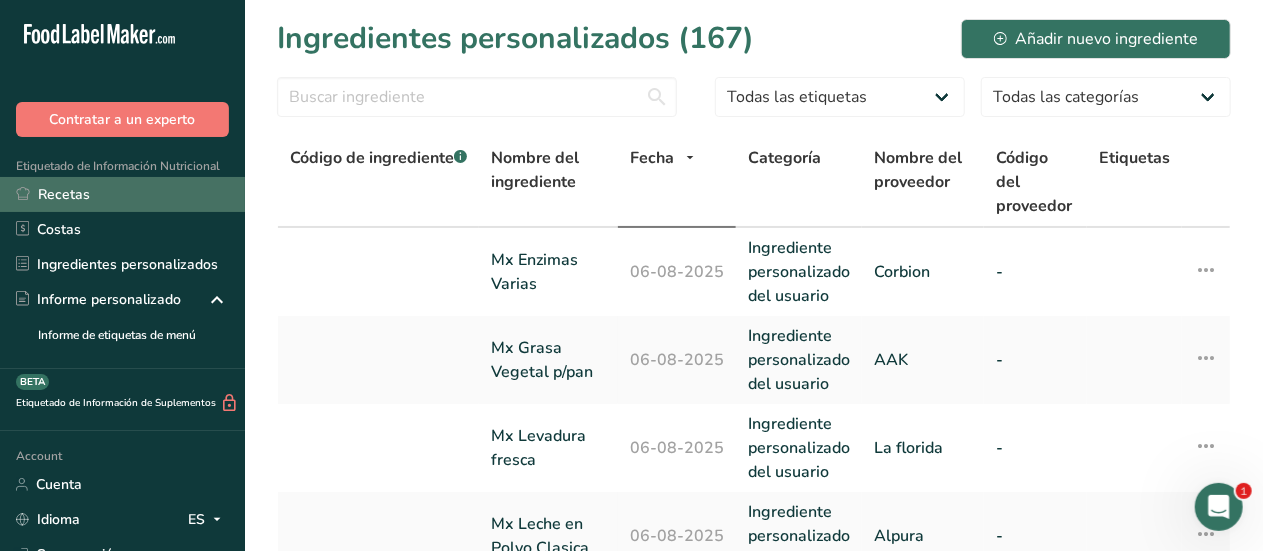 click on "Recetas" at bounding box center [122, 194] 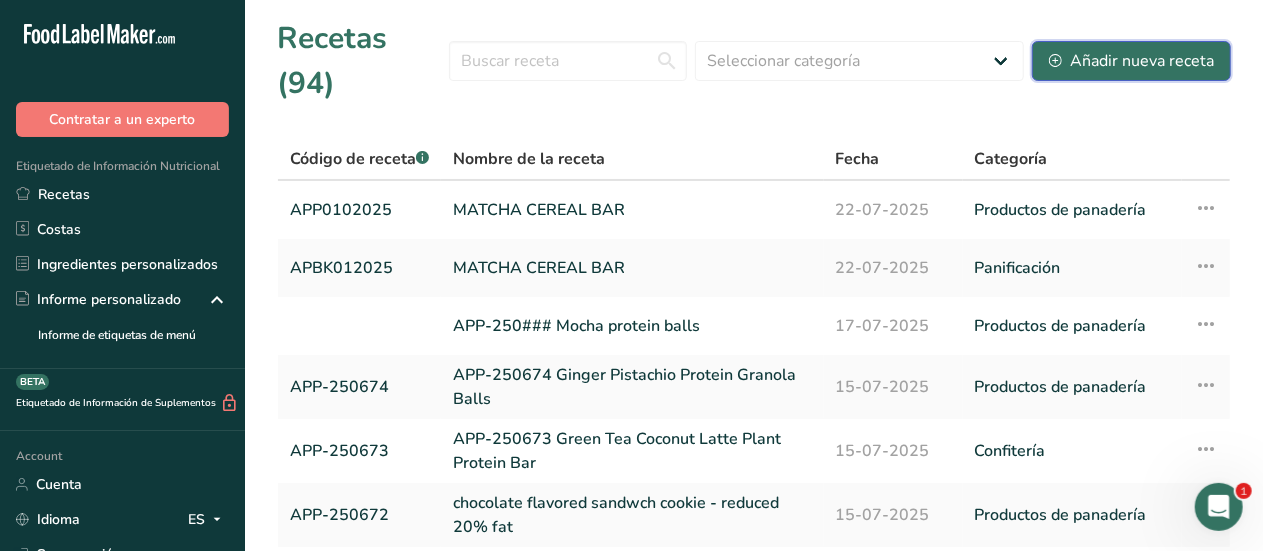 click on "Añadir nueva receta" at bounding box center (1131, 61) 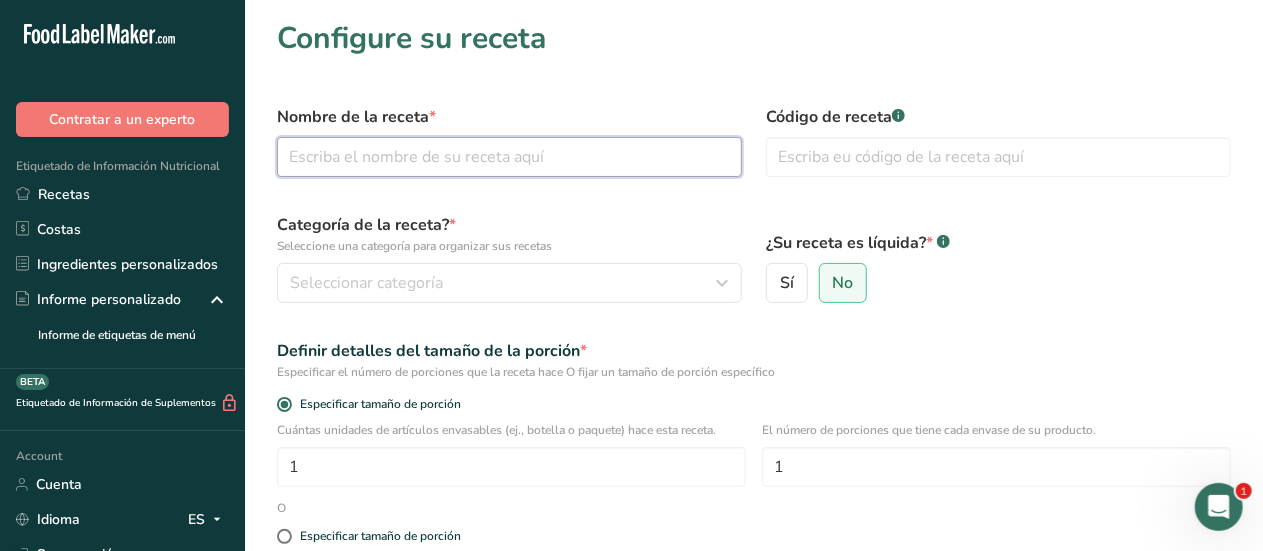 click at bounding box center [509, 157] 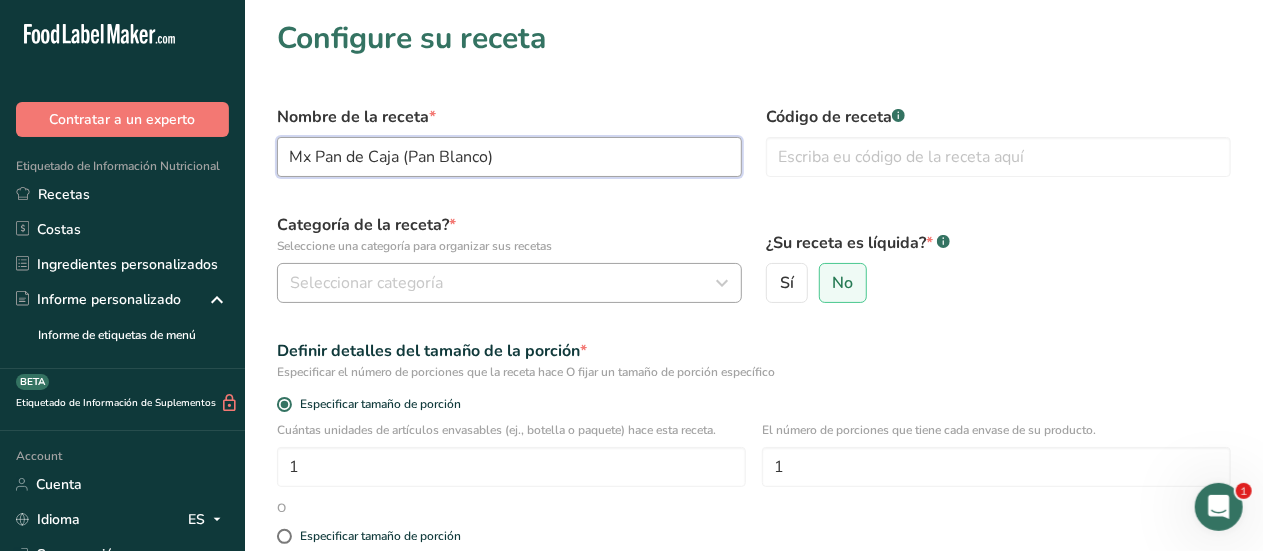 type on "Mx Pan de Caja (Pan Blanco)" 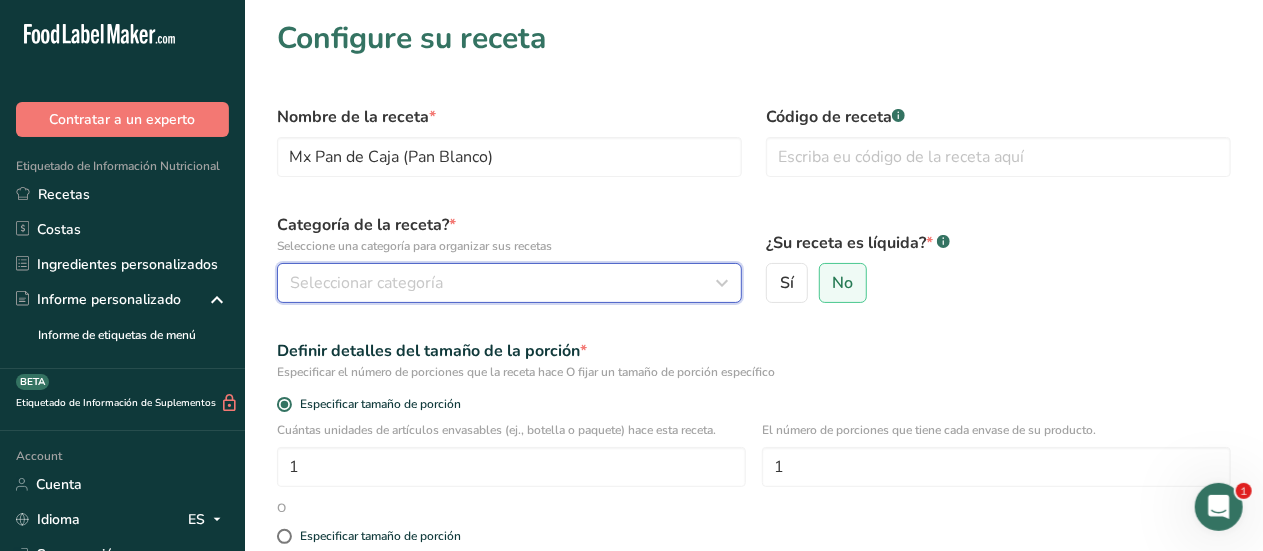click on "Seleccionar categoría" at bounding box center [366, 283] 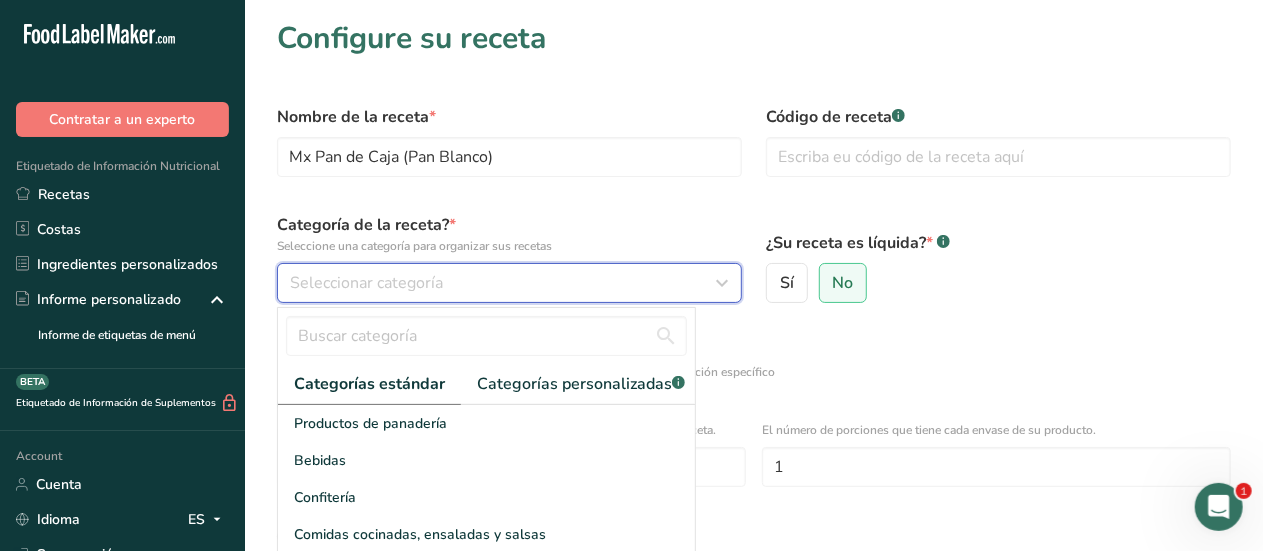 type 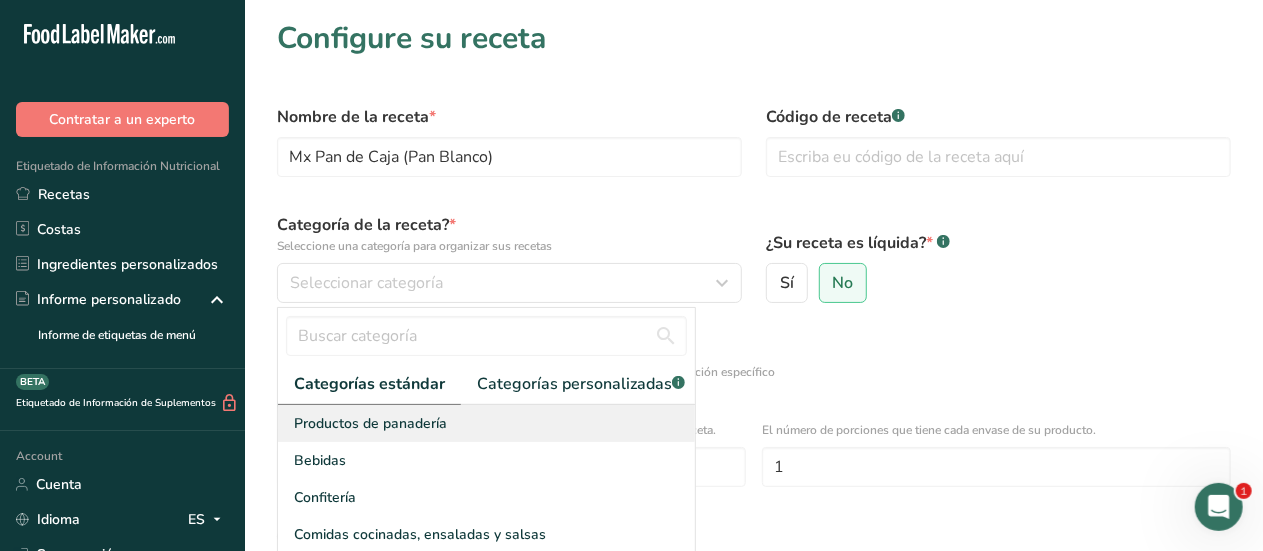 click on "Productos de panadería" at bounding box center [370, 423] 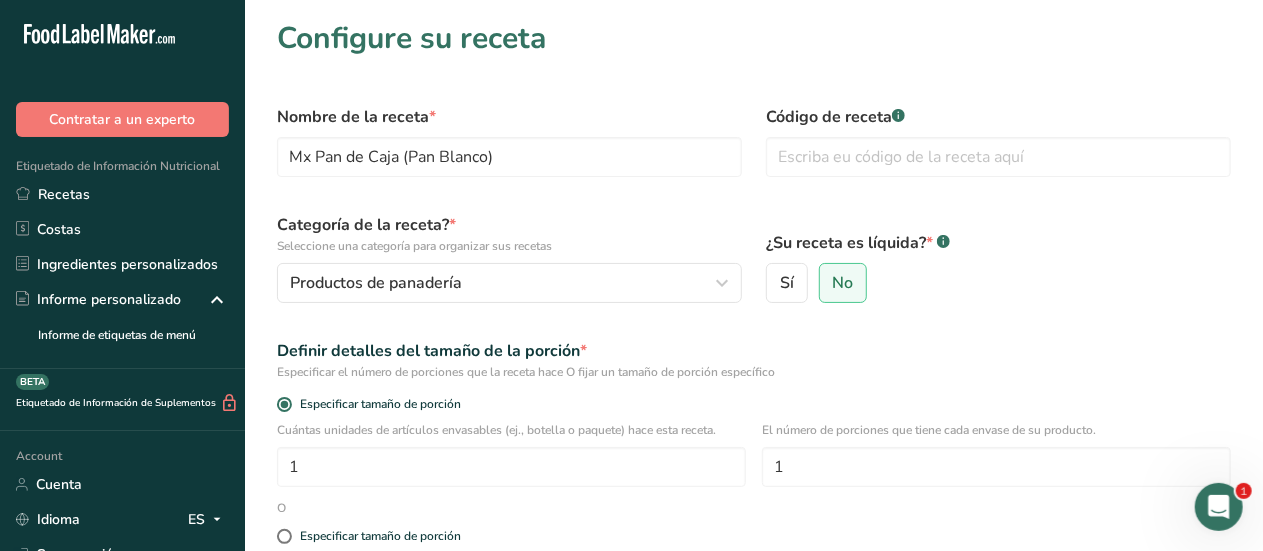 click on "Definir detalles del tamaño de la porción *" at bounding box center (754, 351) 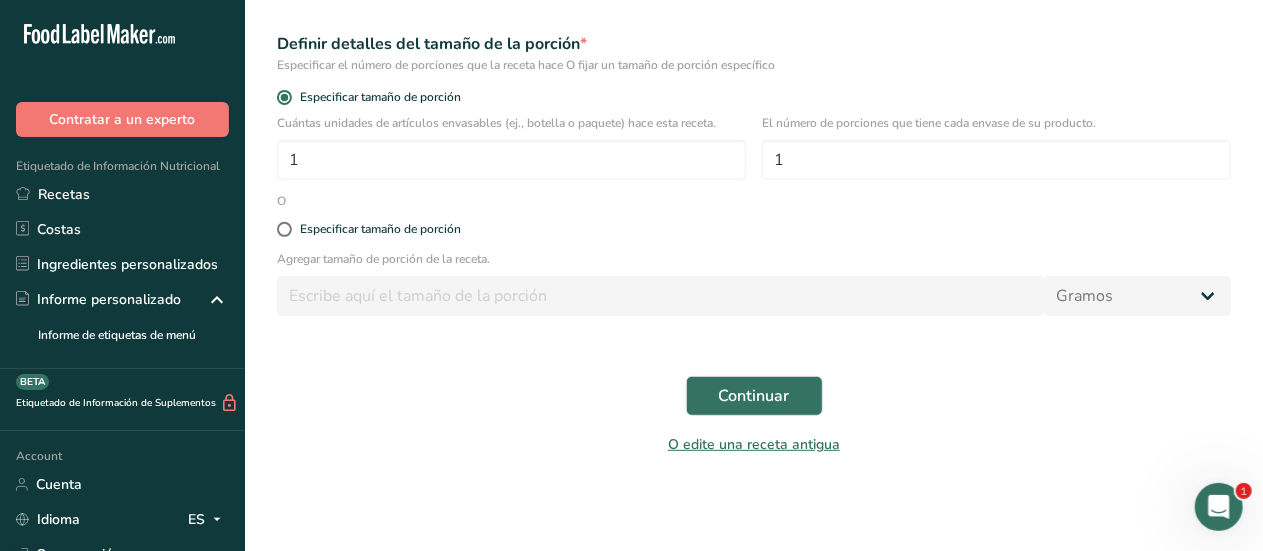 scroll, scrollTop: 308, scrollLeft: 0, axis: vertical 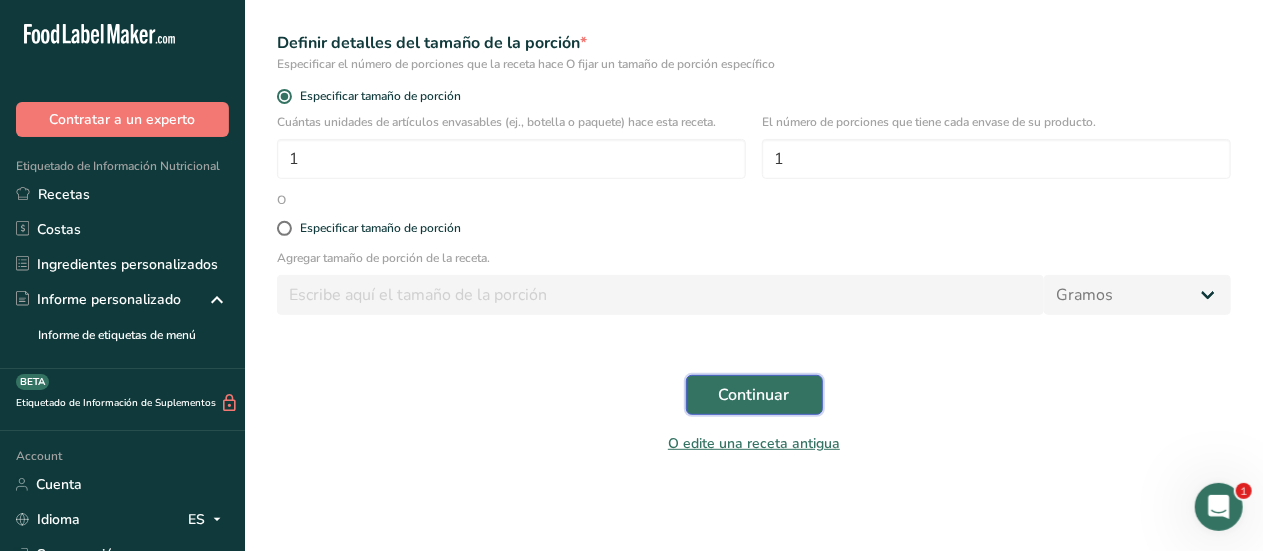click on "Continuar" at bounding box center (754, 395) 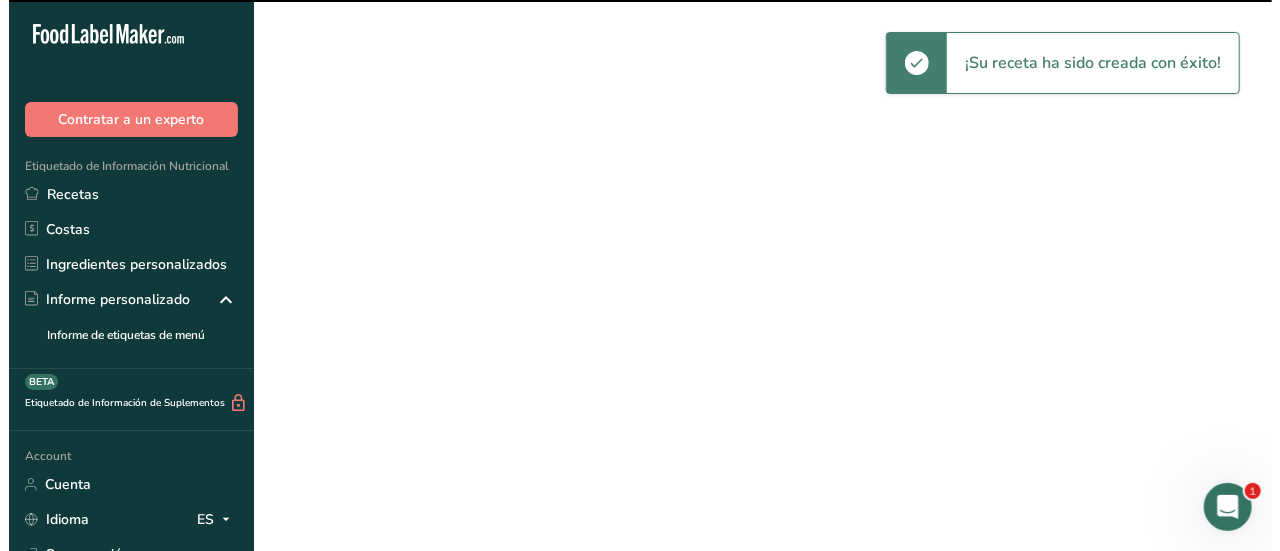 scroll, scrollTop: 0, scrollLeft: 0, axis: both 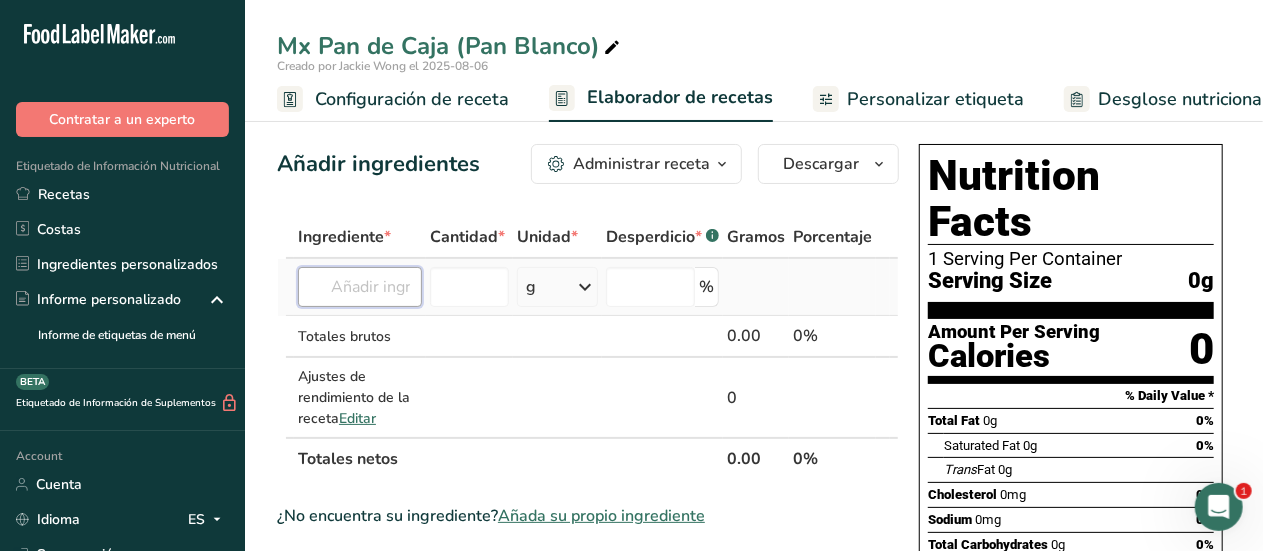 click at bounding box center (360, 287) 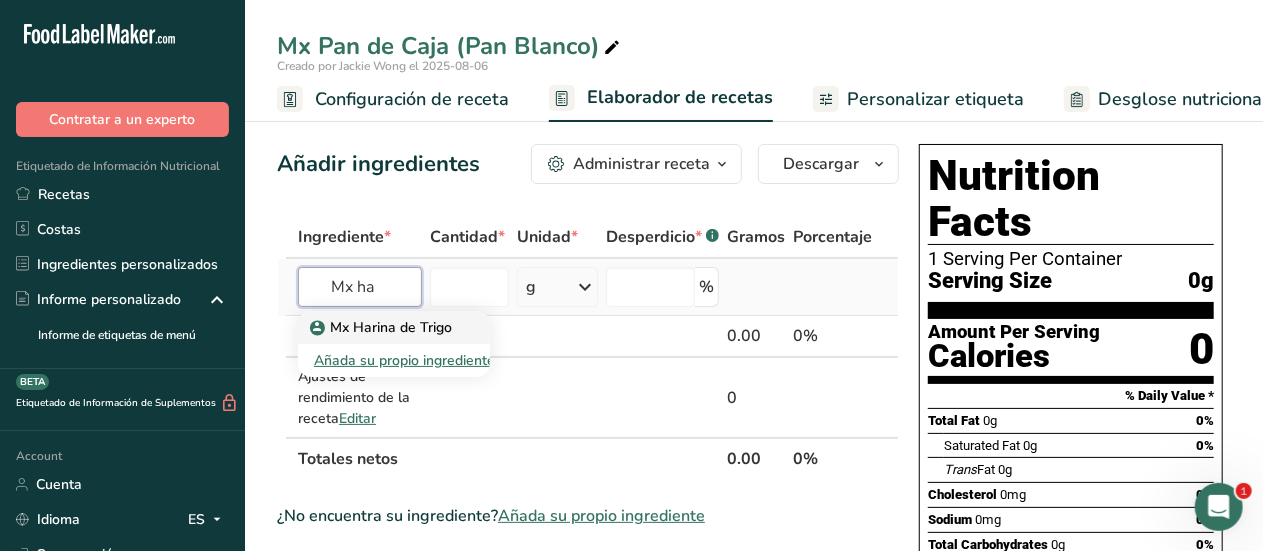 type on "Mx ha" 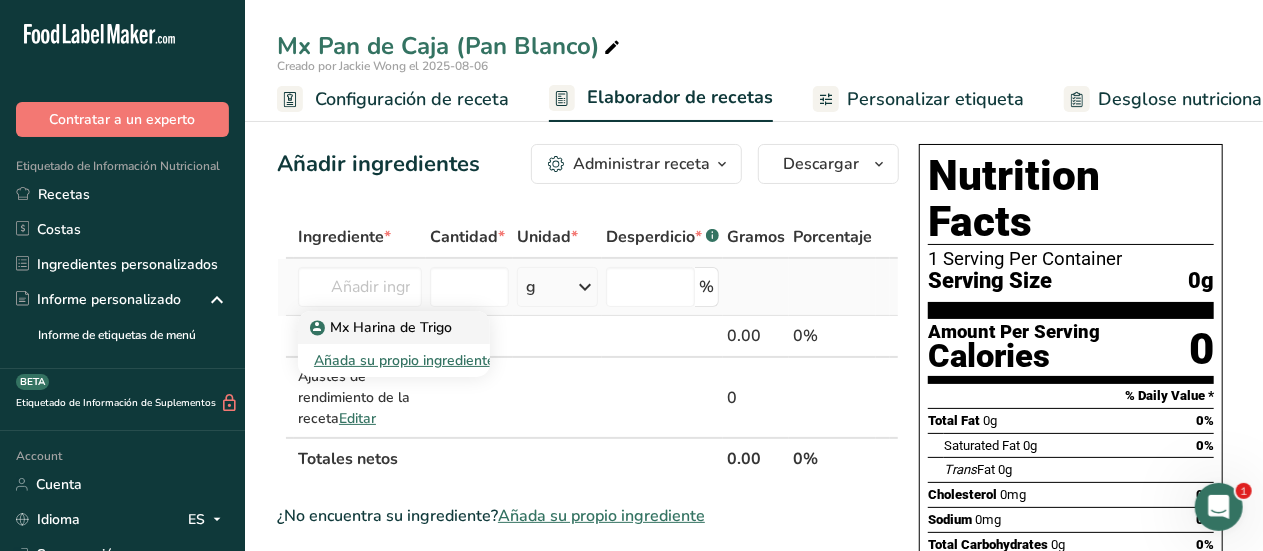 click on "Mx Harina de Trigo" at bounding box center (383, 327) 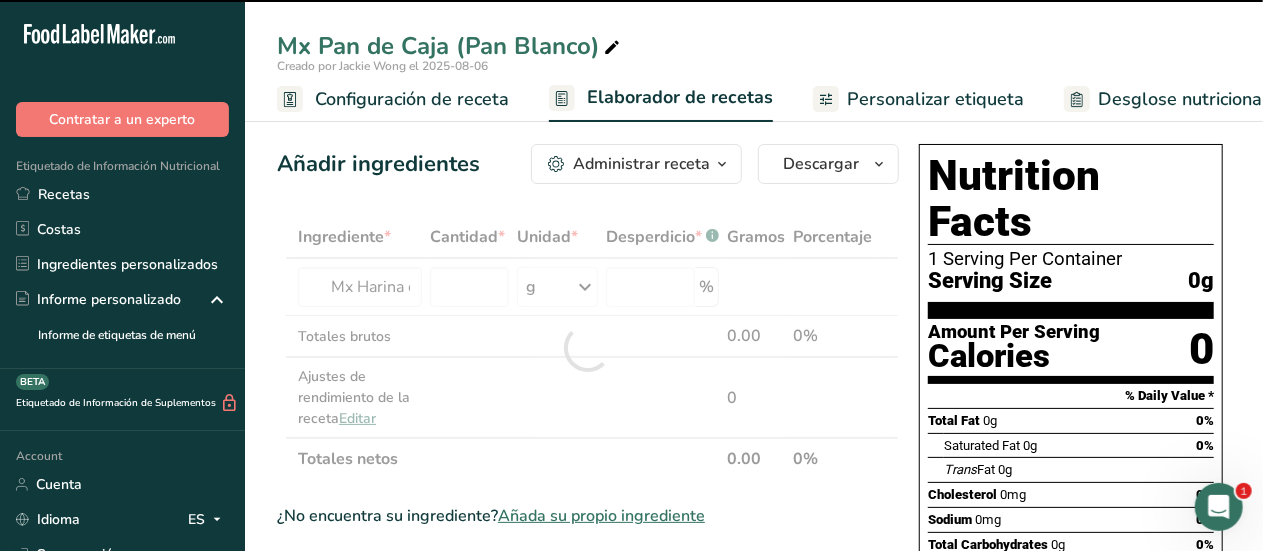 type on "0" 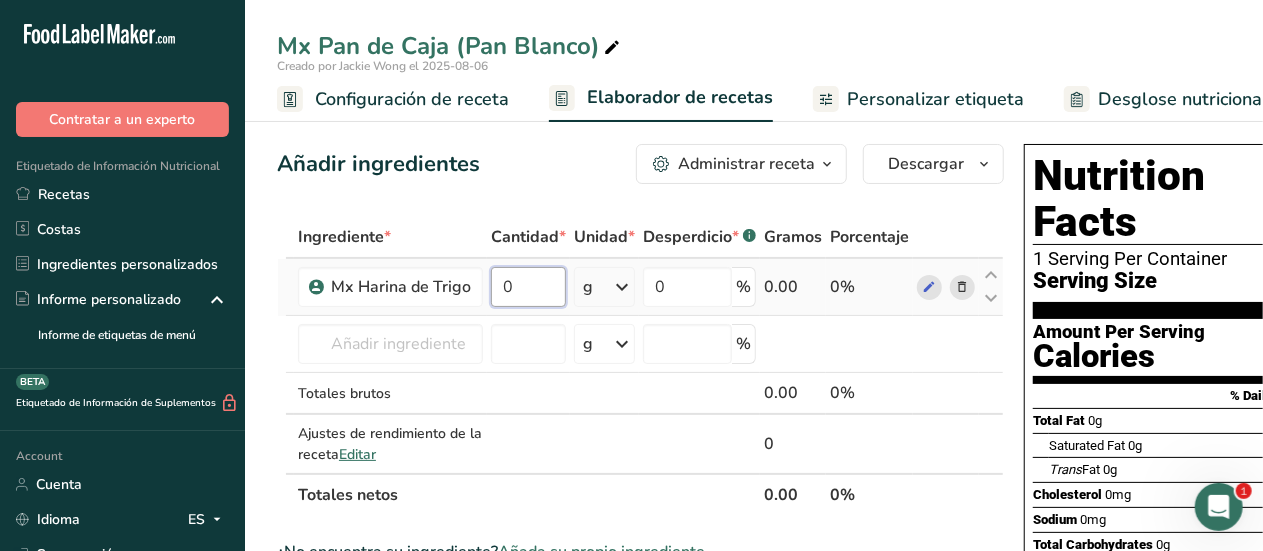 drag, startPoint x: 510, startPoint y: 284, endPoint x: 484, endPoint y: 285, distance: 26.019224 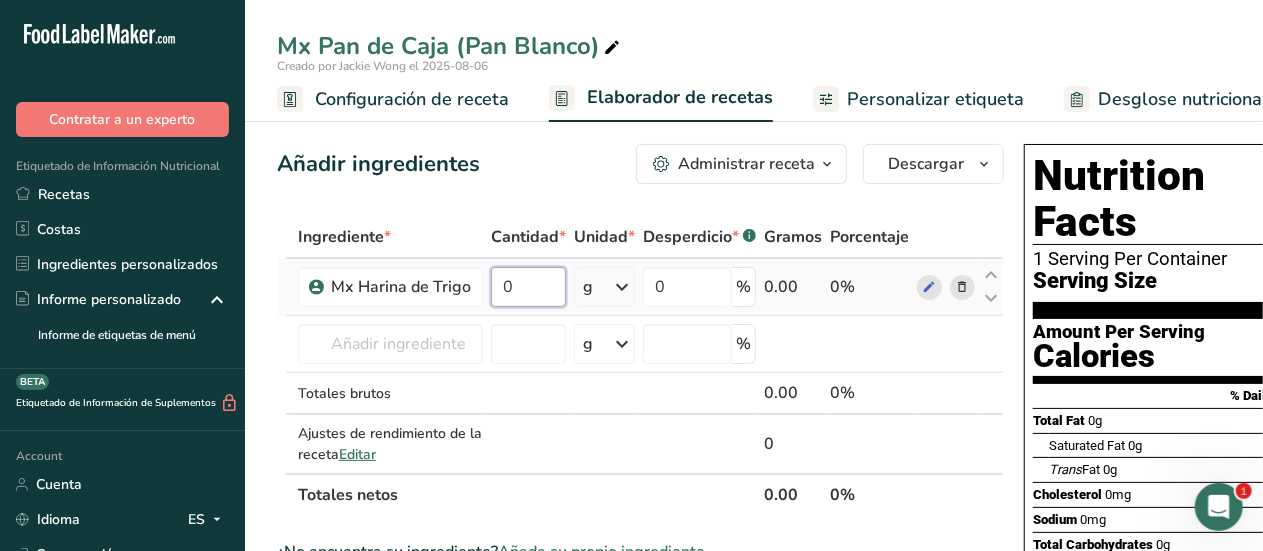 click on "0" at bounding box center [528, 287] 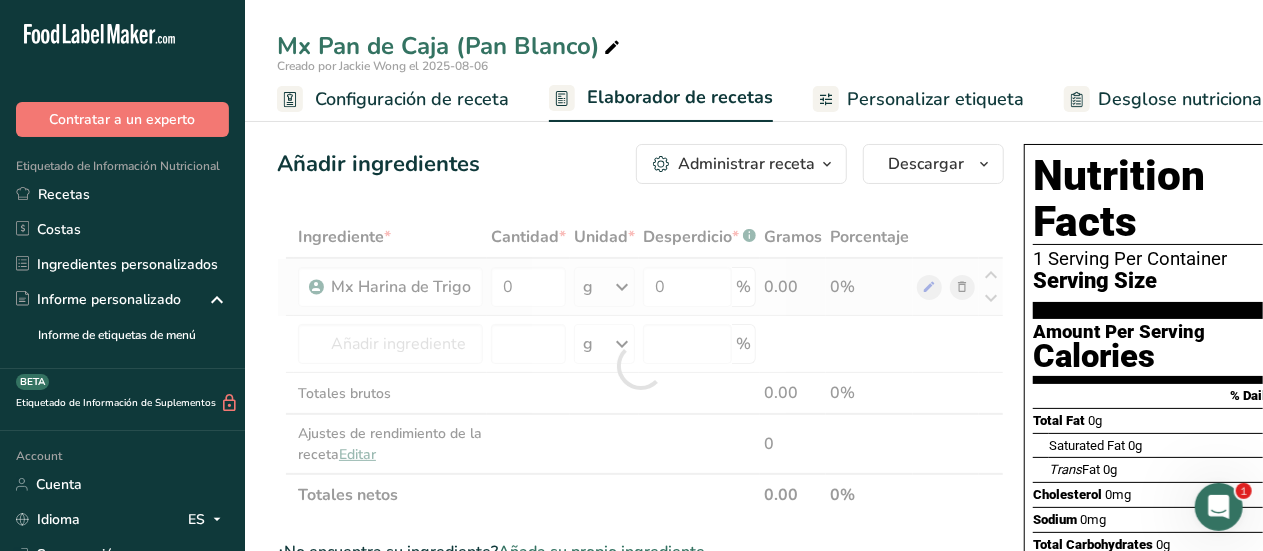 click on "Ingrediente *
Cantidad *
Unidad *
Desperdicio *   .a-a{fill:#347362;}.b-a{fill:#fff;}          Gramos
Porcentaje
Mx Harina de Trigo
0
g
Unidades de peso
g
kg
mg
Ver más
Unidades de volumen
litro
mL
onza líquida
Ver más
Unidades de peso
g
kg
mg
Ver más
Unidades de volumen
litro
mL
onza líquida
Ver más
%
0.00
0%" at bounding box center (640, 366) 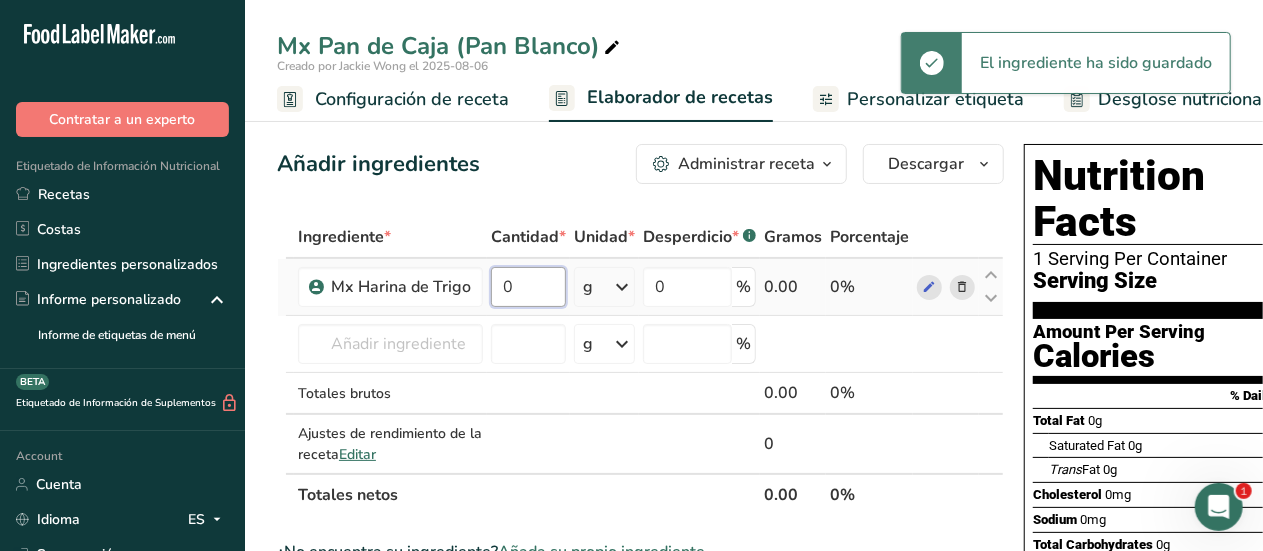 click on "0" at bounding box center [528, 287] 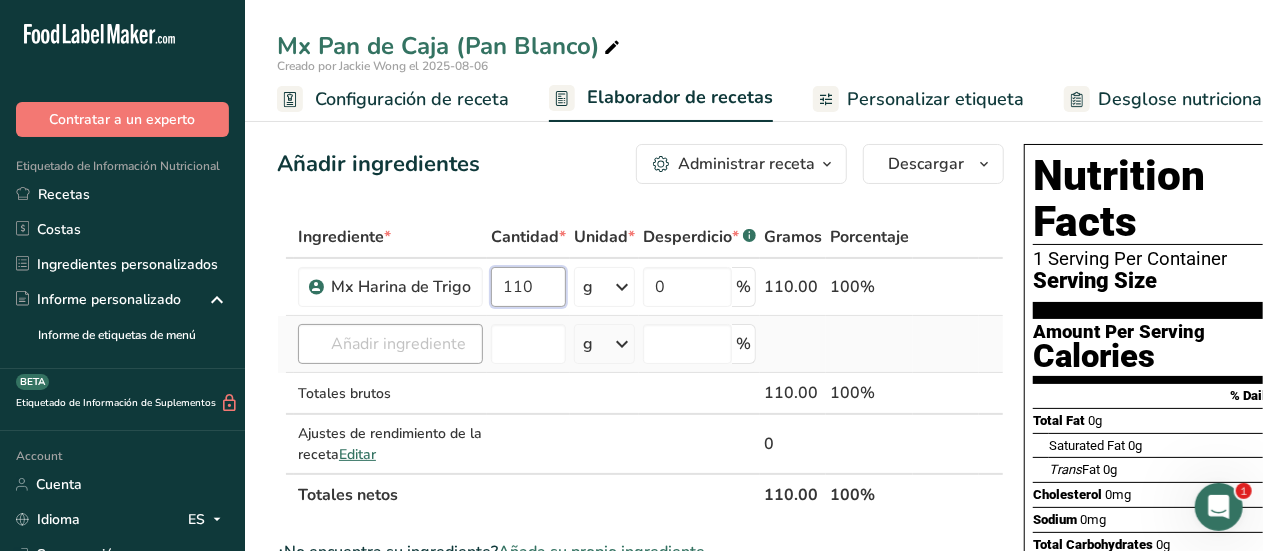 type on "110" 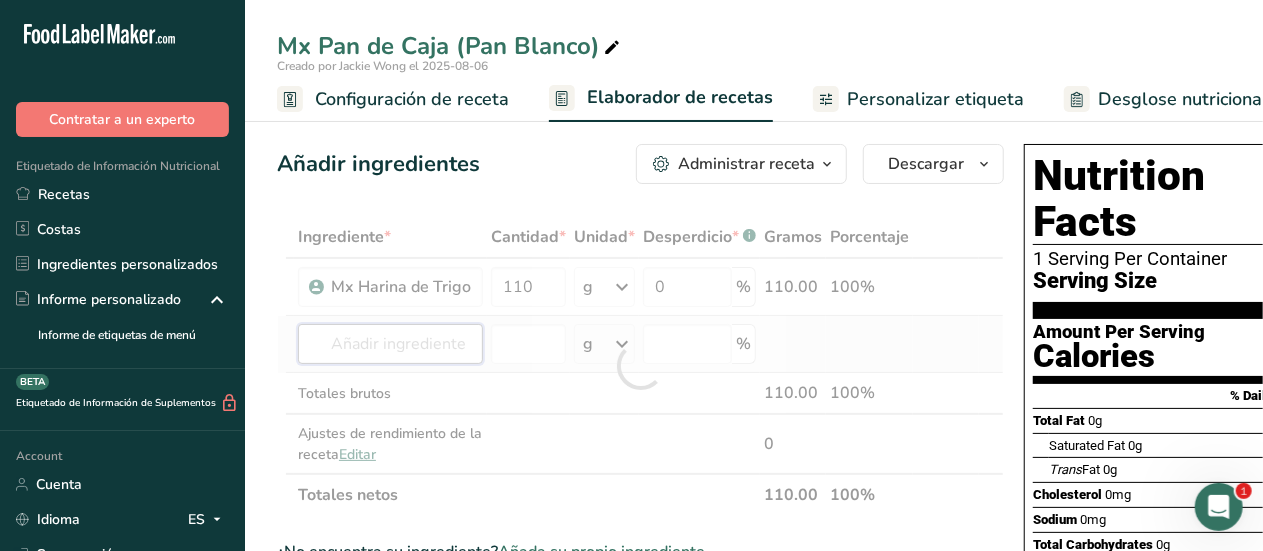 click on "Ingrediente *
Cantidad *
Unidad *
Desperdicio *   .a-a{fill:#347362;}.b-a{fill:#fff;}          Gramos
Porcentaje
Mx Harina de Trigo
110
g
Unidades de peso
g
kg
mg
Ver más
Unidades de volumen
litro
mL
onza líquida
Ver más
0
%
110.00
100%
Mx Harina de Trigo
Añada su propio ingrediente
g
Unidades de peso
g
kg
mg
Ver más
Unidades de volumen
litro
mL
onza líquida
Ver más
%" at bounding box center (640, 366) 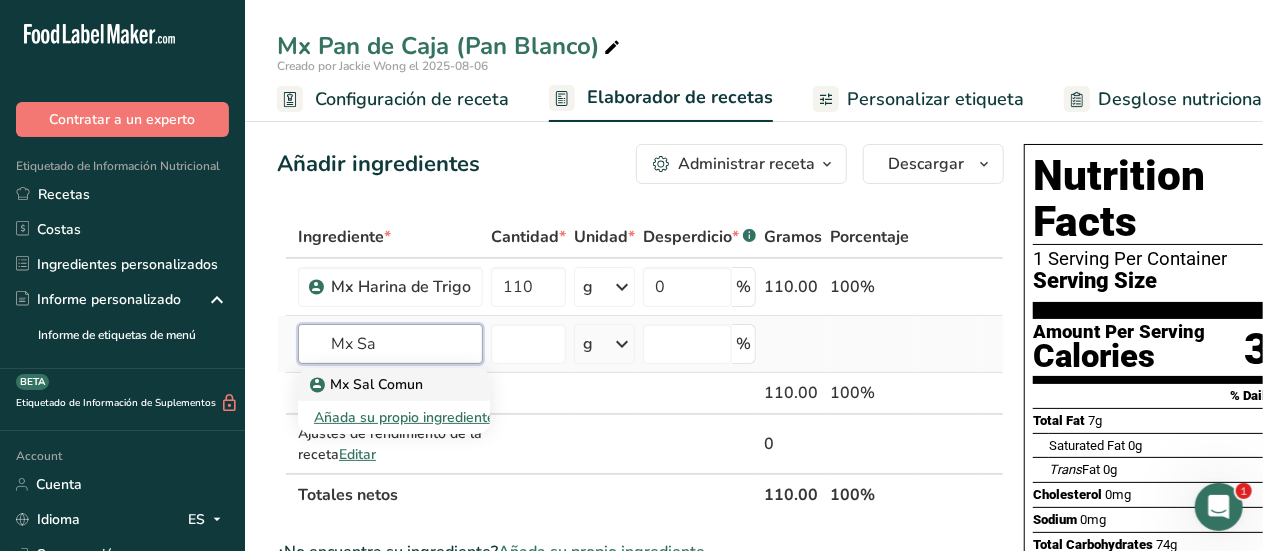 type on "Mx Sa" 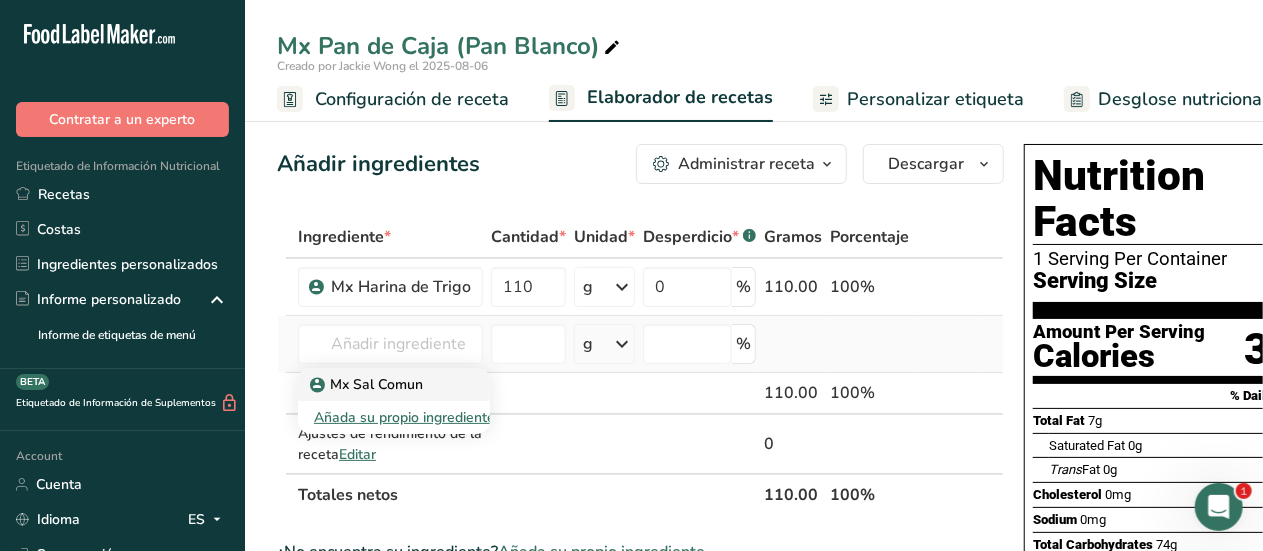 click on "Mx Sal Comun" at bounding box center [378, 384] 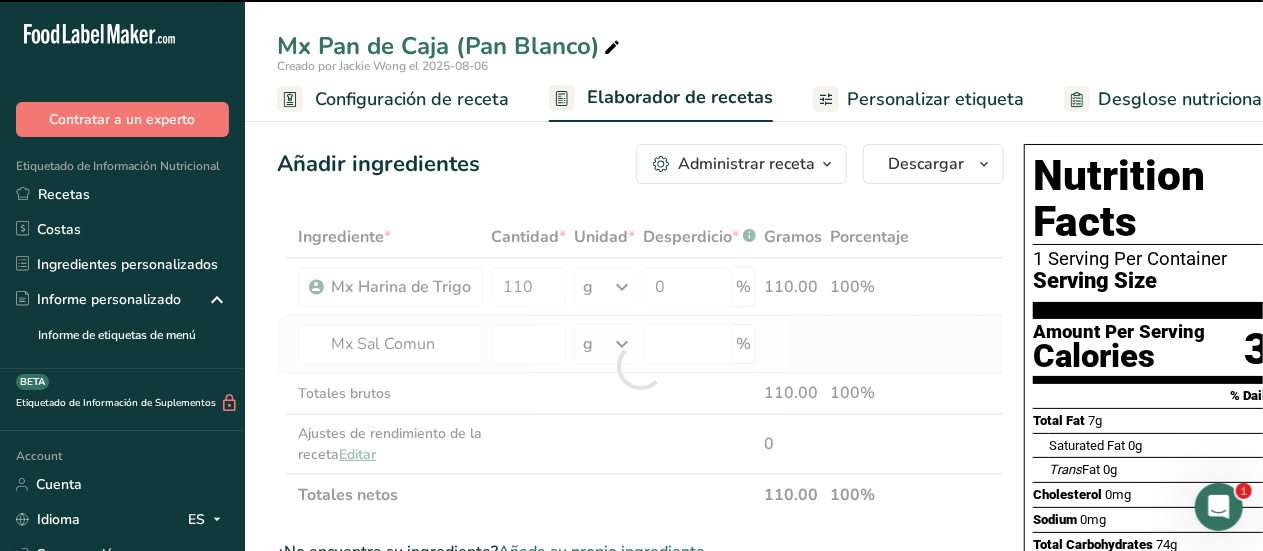 type on "0" 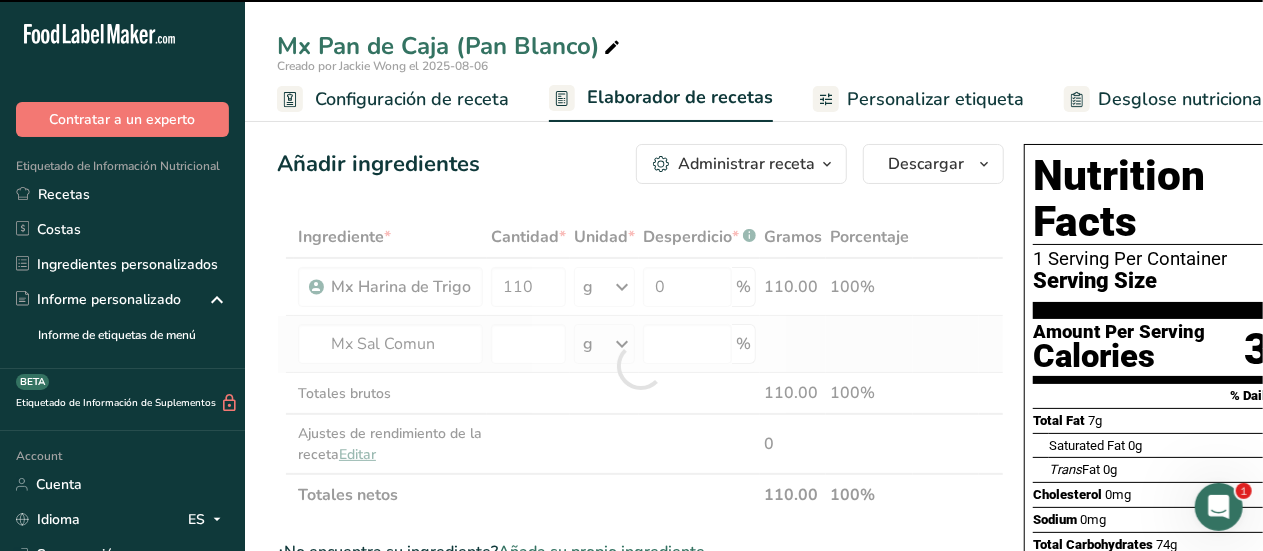 type on "0" 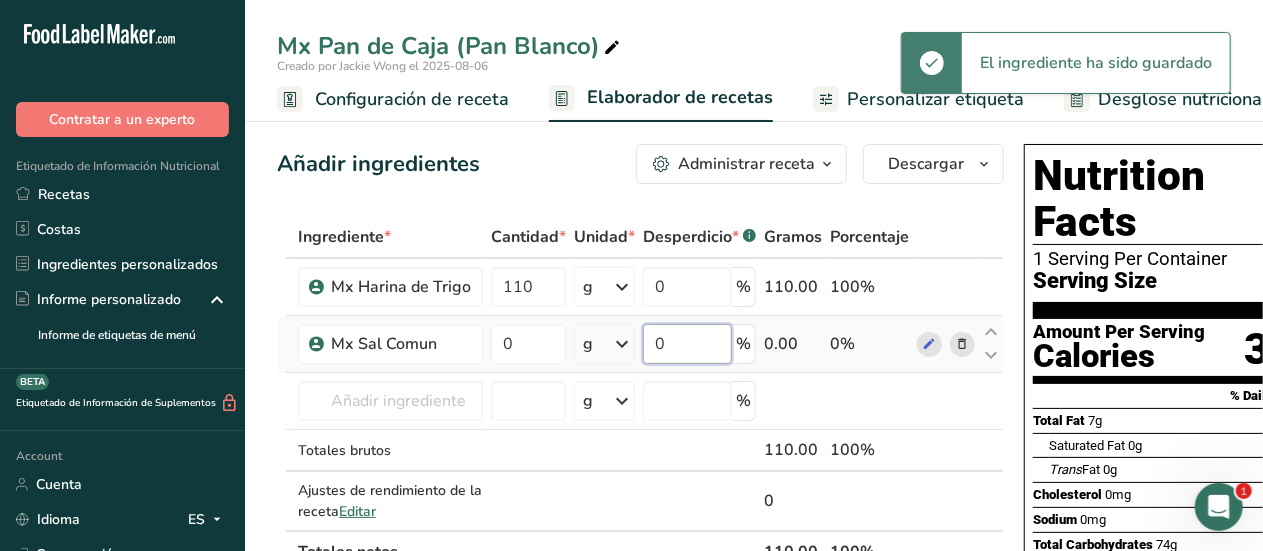 click on "0" at bounding box center [687, 344] 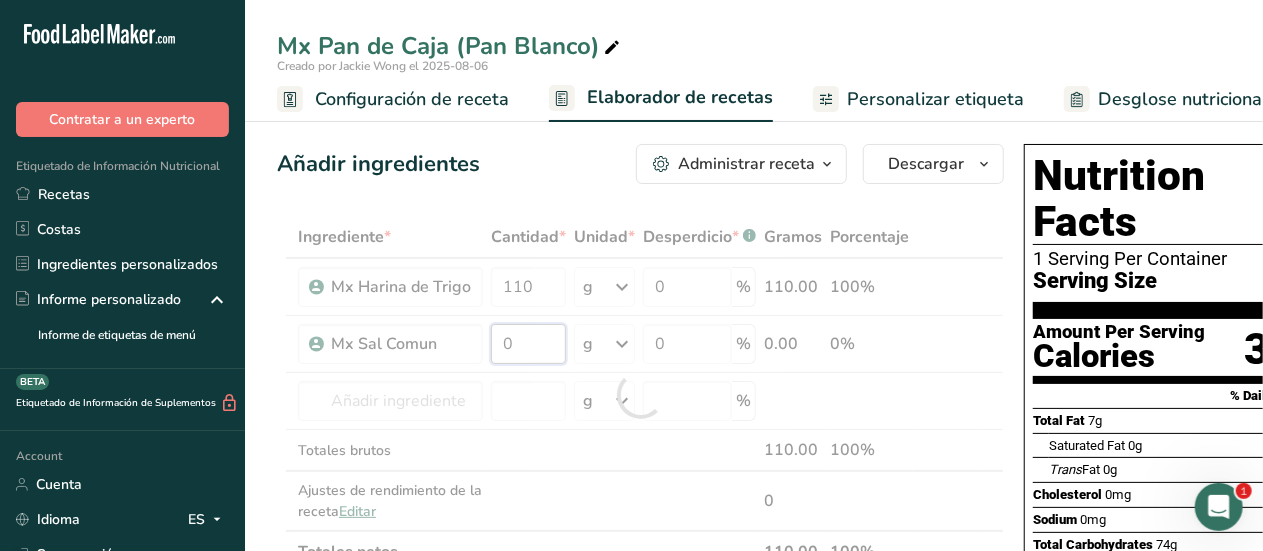 drag, startPoint x: 512, startPoint y: 335, endPoint x: 479, endPoint y: 339, distance: 33.24154 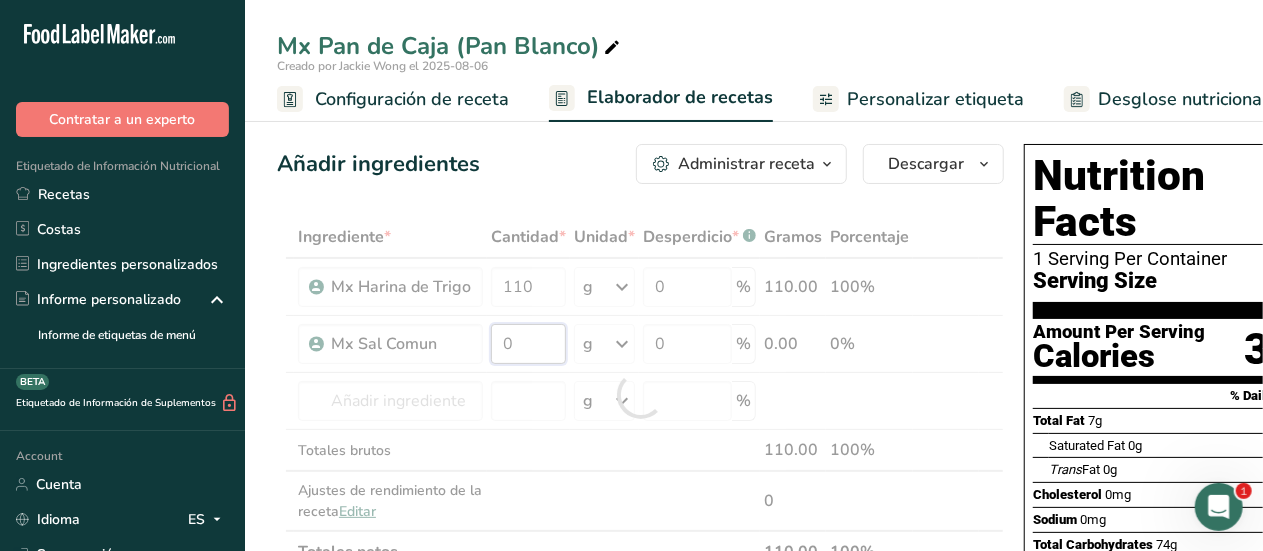 click on "Ingrediente *
Cantidad *
Unidad *
Desperdicio *   .a-a{fill:#347362;}.b-a{fill:#fff;}          Gramos
Porcentaje
Mx Harina de Trigo
110
g
Unidades de peso
g
kg
mg
Ver más
Unidades de volumen
litro
mL
onza líquida
Ver más
0
%
110.00
100%
Mx Sal Comun
0
g
Unidades de peso
g
kg
mg
Ver más
Unidades de volumen
litro
mL
onza líquida
Ver más
0
%
0.00
0%
g" at bounding box center (640, 394) 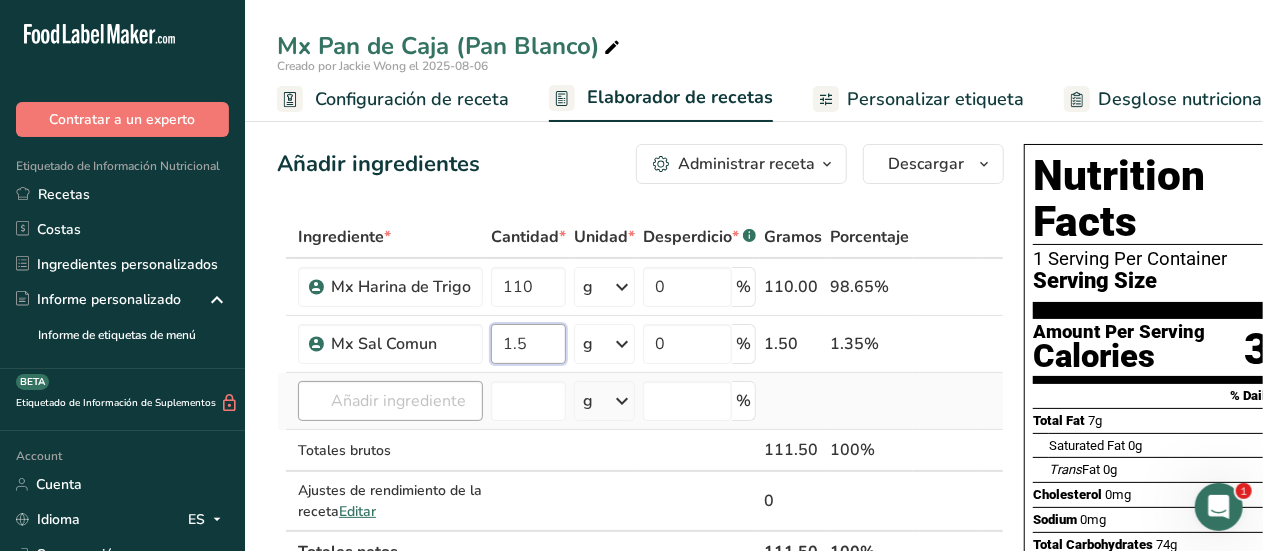 type on "1.5" 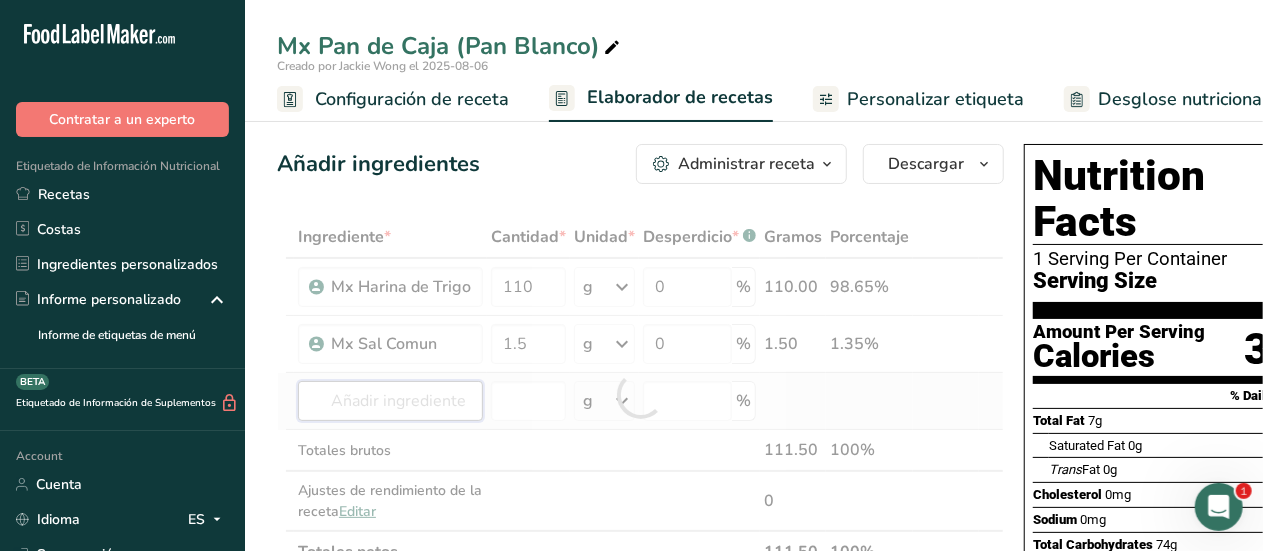 click on "Ingrediente *
Cantidad *
Unidad *
Desperdicio *   .a-a{fill:#347362;}.b-a{fill:#fff;}          Gramos
Porcentaje
Mx Harina de Trigo
110
g
Unidades de peso
g
kg
mg
Ver más
Unidades de volumen
litro
mL
onza líquida
Ver más
0
%
110.00
98.65%
Mx Sal Comun
1.5
g
Unidades de peso
g
kg
mg
Ver más
Unidades de volumen
litro
mL
onza líquida
Ver más
0
%
1.50
1.35%" at bounding box center [640, 394] 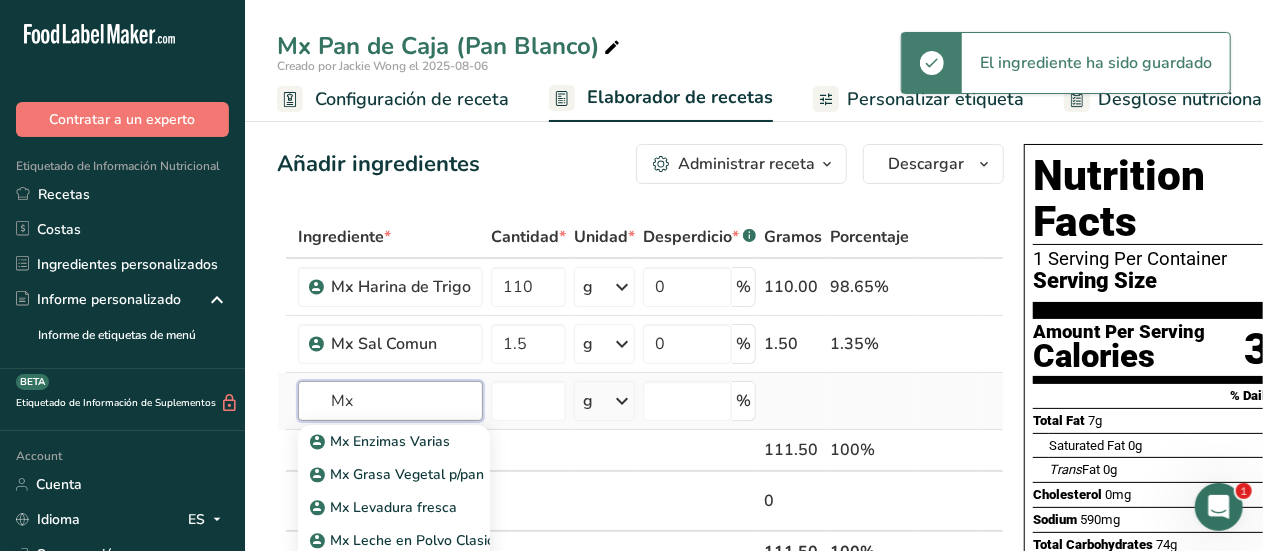 type on "Mx" 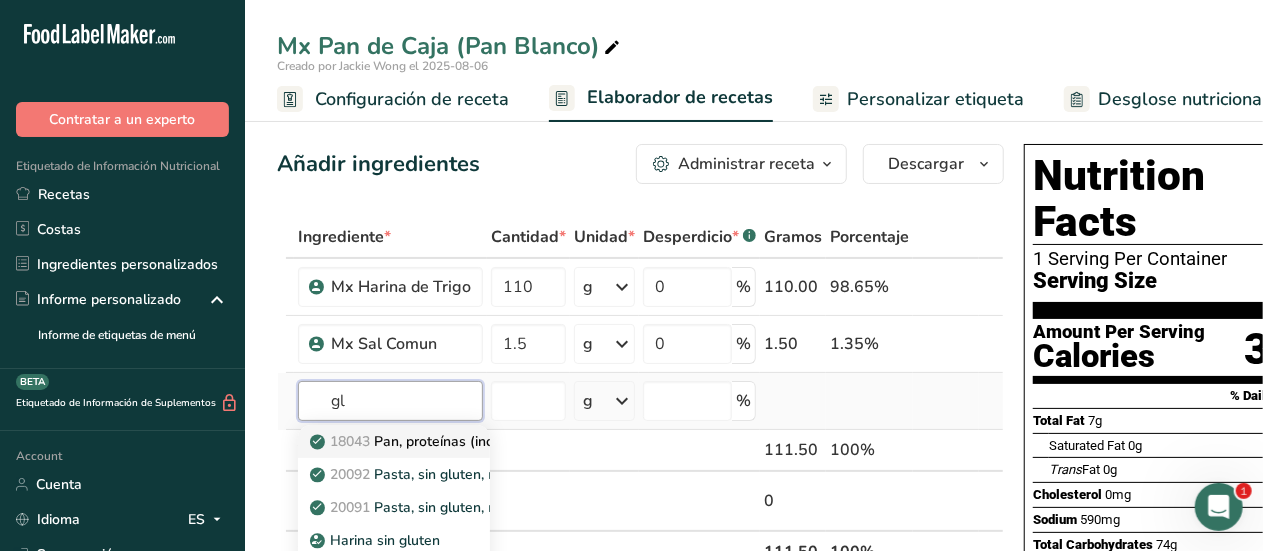 type on "g" 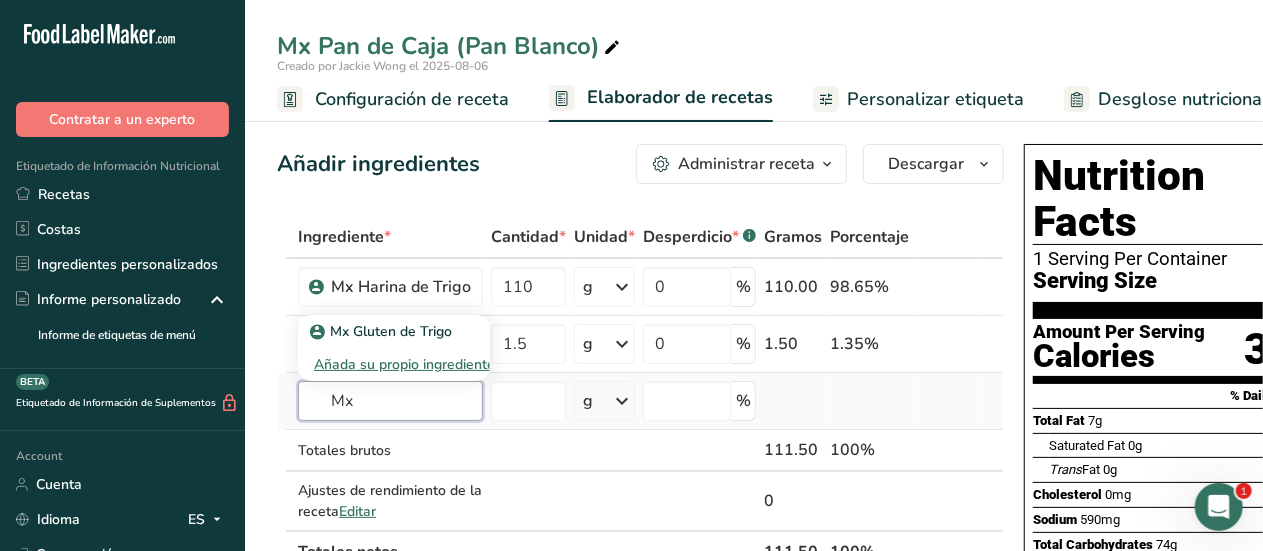 type on "M" 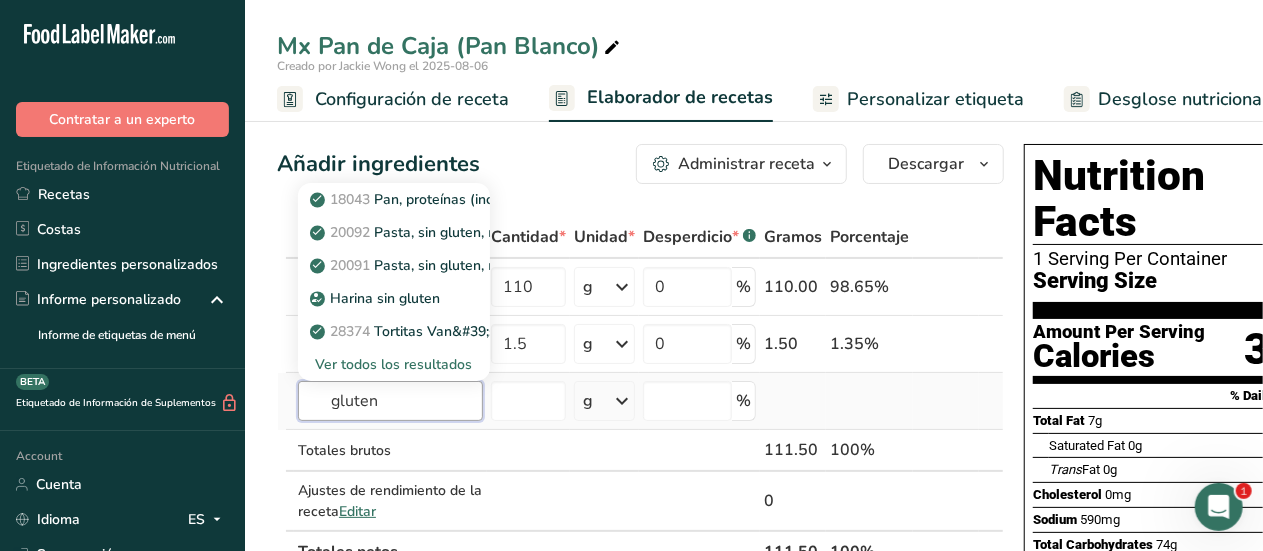 type on "gluten" 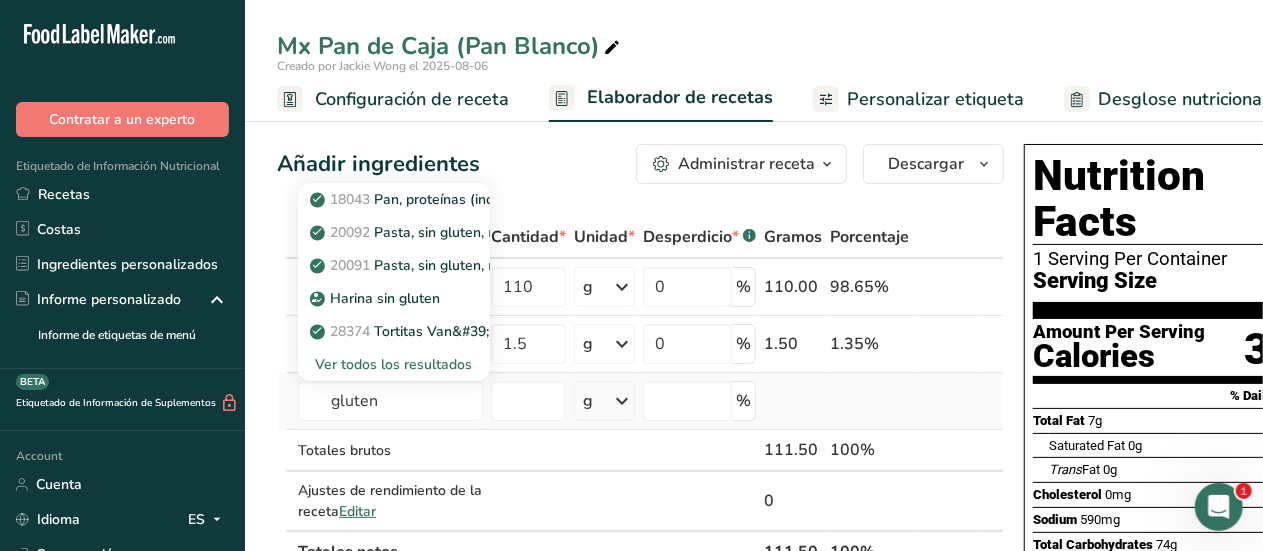 type 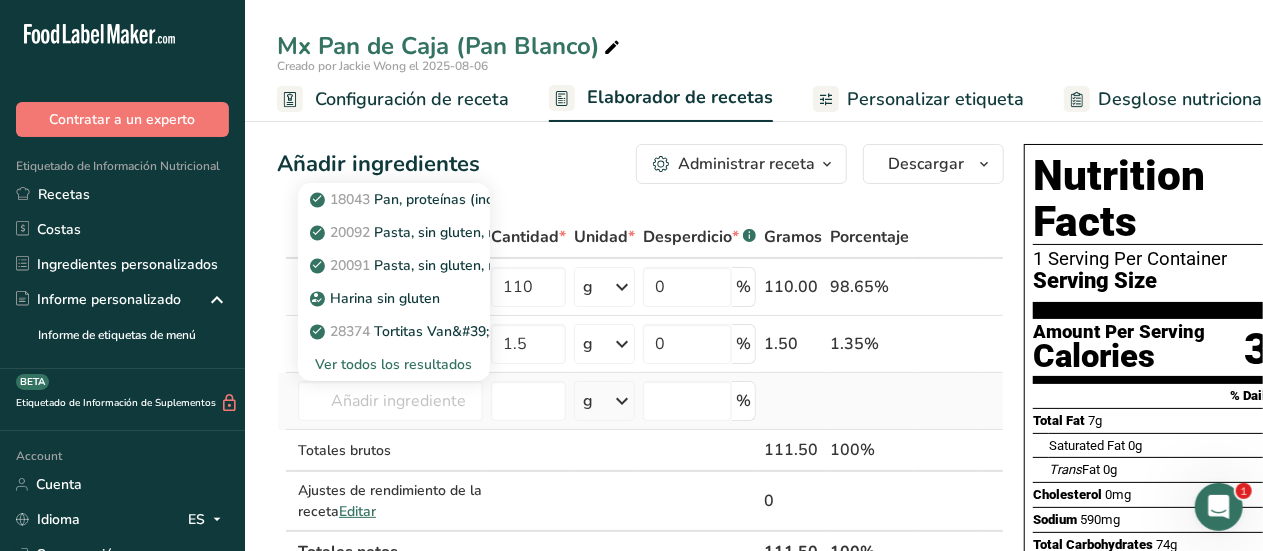 click on "Ver todos los resultados" at bounding box center (394, 364) 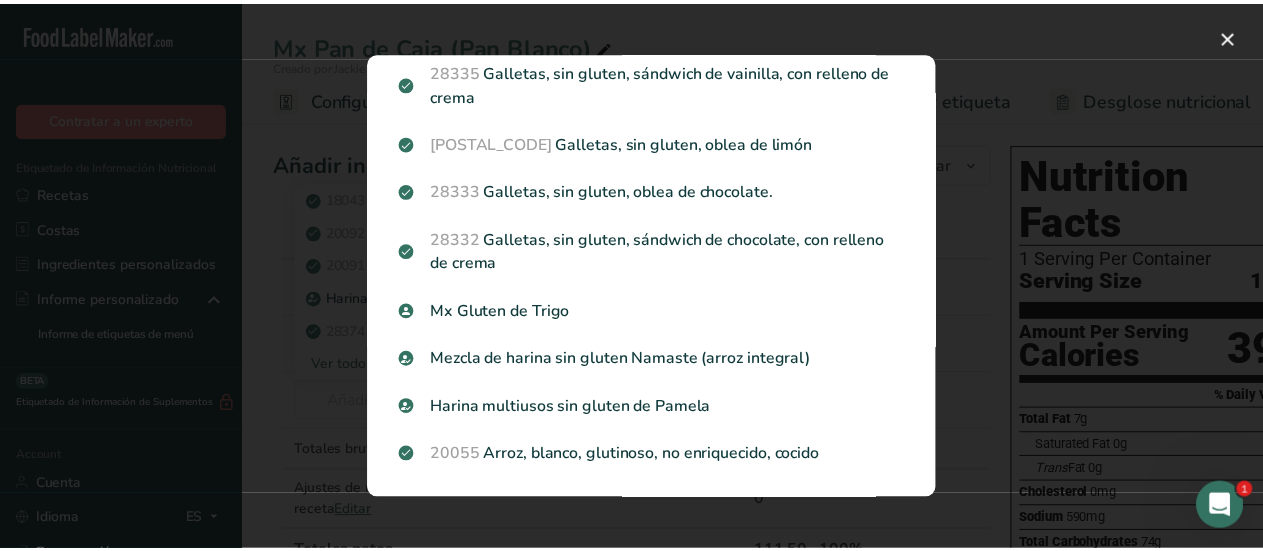 scroll, scrollTop: 2608, scrollLeft: 0, axis: vertical 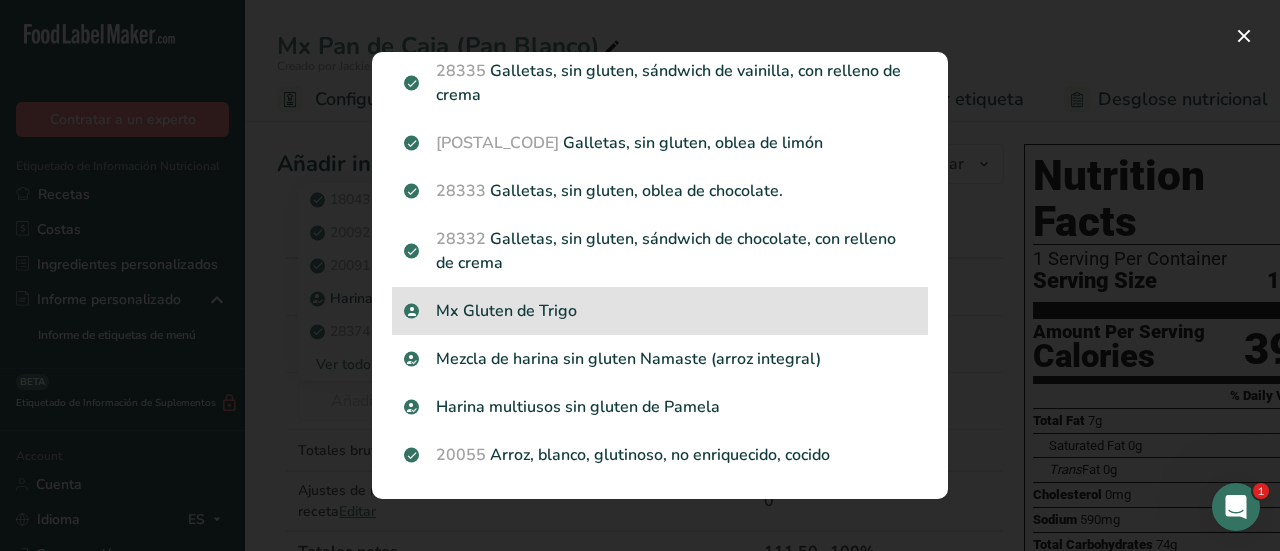 click on "Mx Gluten de Trigo" at bounding box center (660, 311) 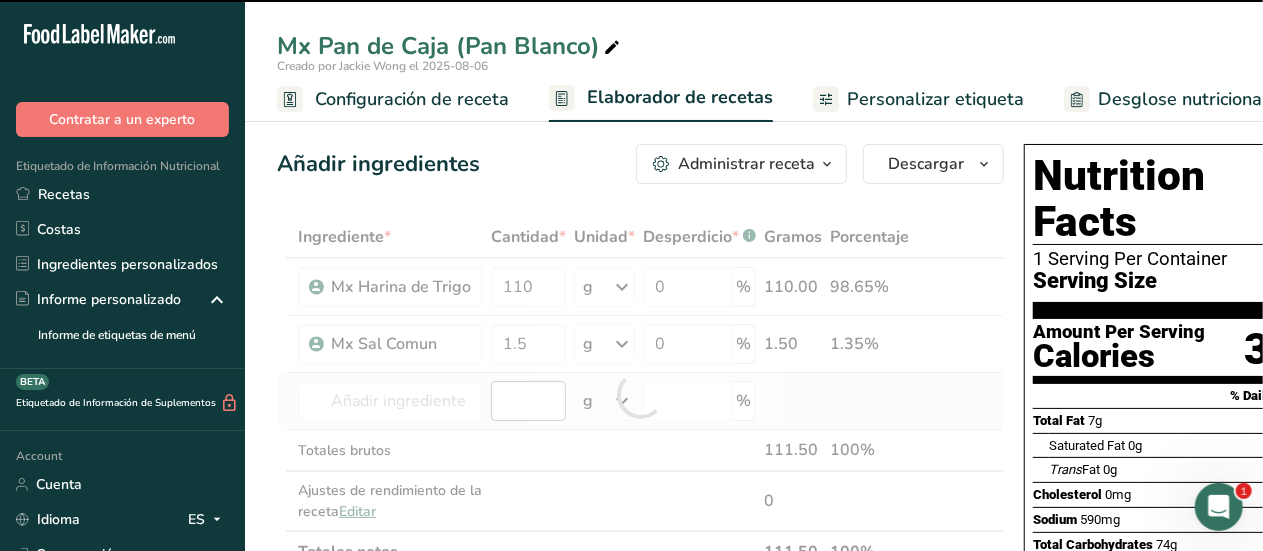 type on "0" 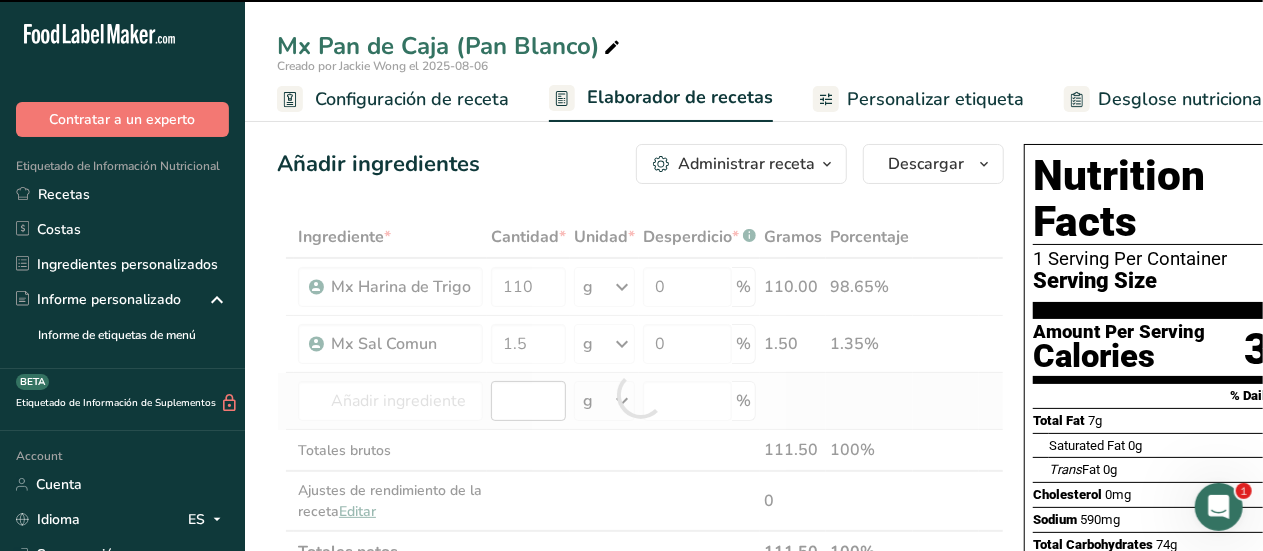 type on "0" 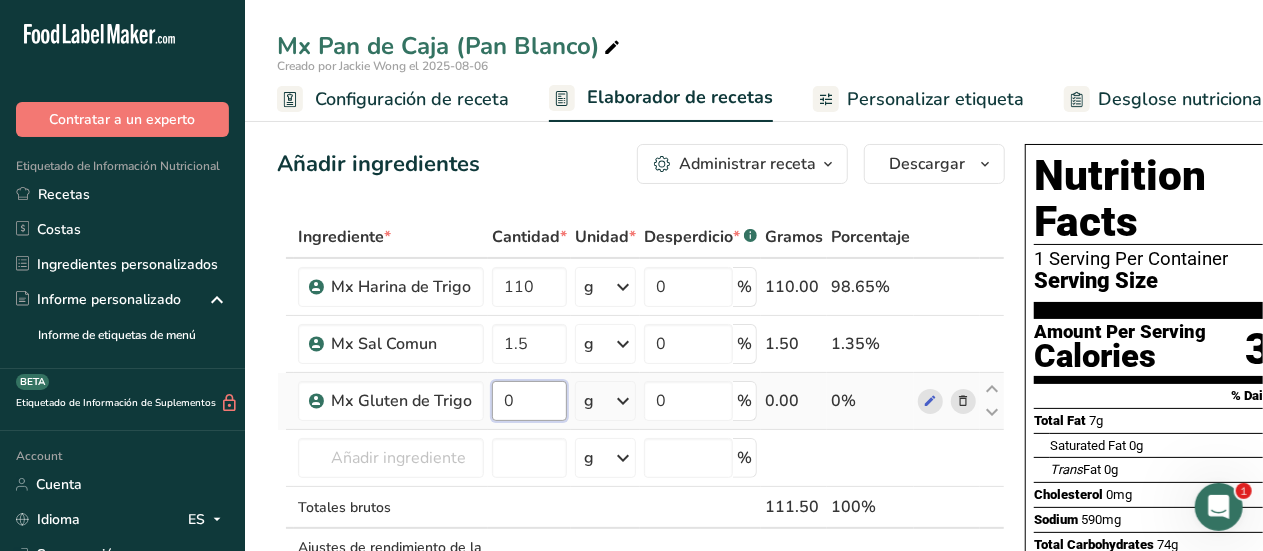 drag, startPoint x: 519, startPoint y: 405, endPoint x: 491, endPoint y: 406, distance: 28.01785 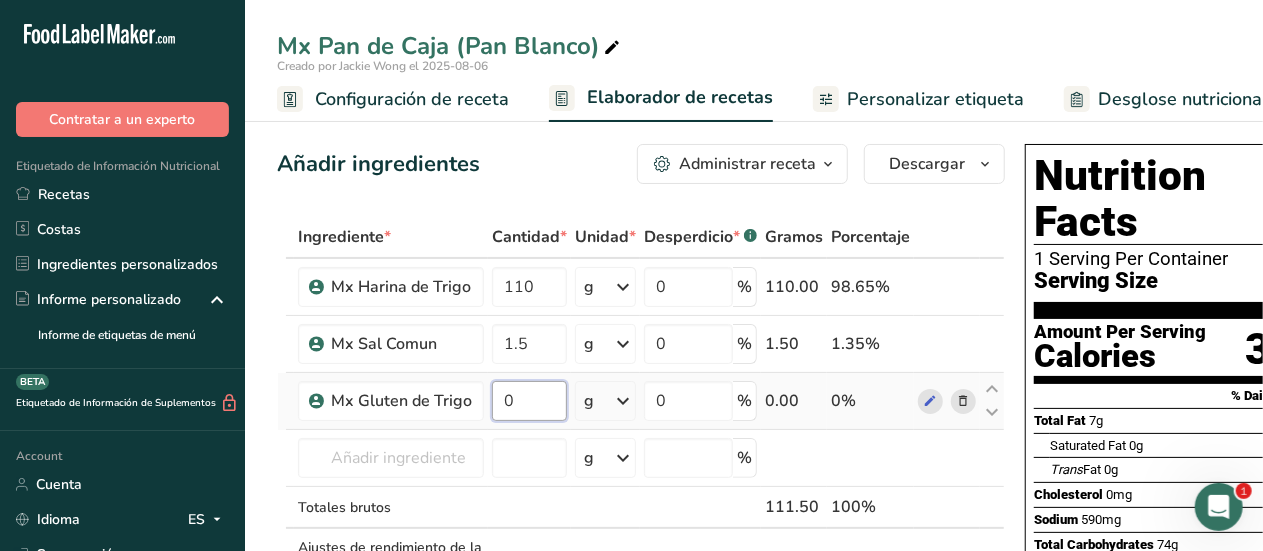 click on "0" at bounding box center (529, 401) 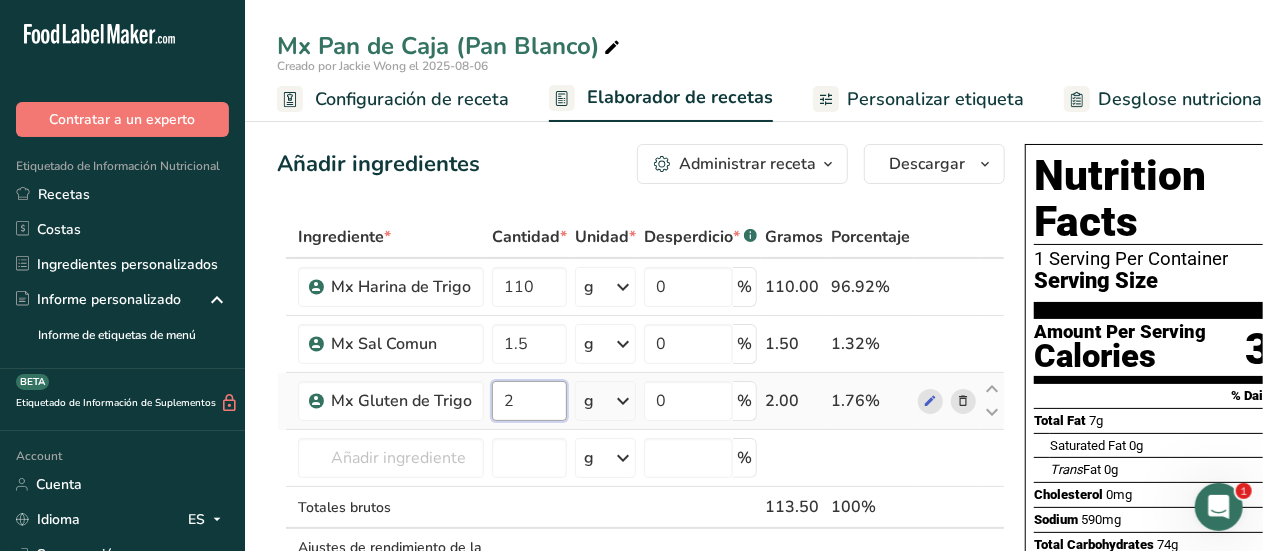type on "2" 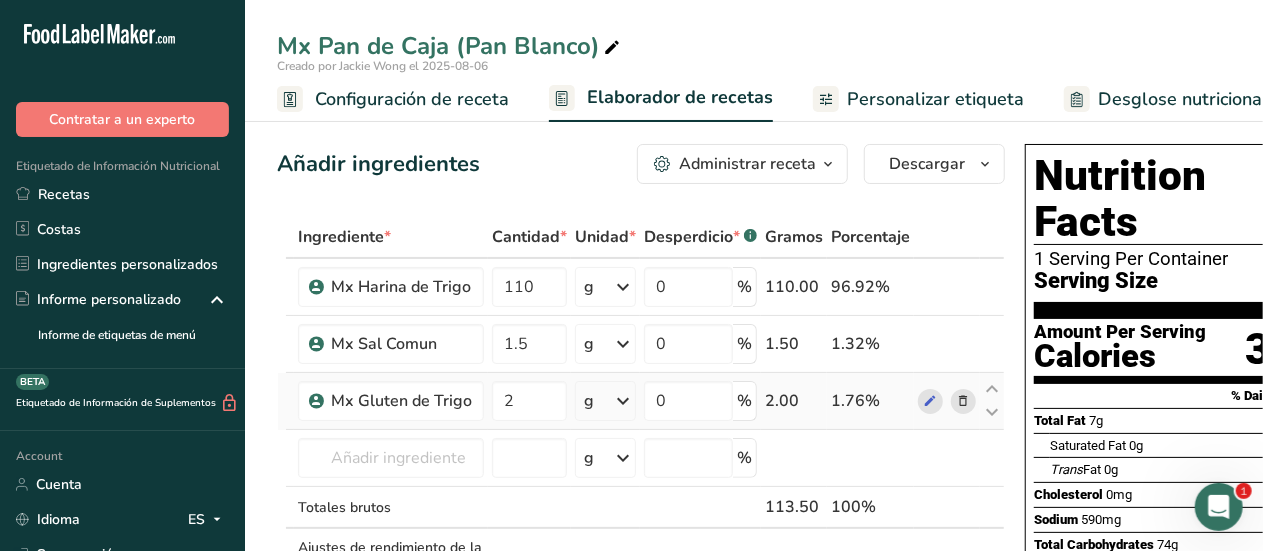 click on "Ingrediente *
Cantidad *
Unidad *
Desperdicio *   .a-a{fill:#347362;}.b-a{fill:#fff;}          Gramos
Porcentaje
Mx Harina de Trigo
110
g
Unidades de peso
g
kg
mg
Ver más
Unidades de volumen
litro
mL
onza líquida
Ver más
0
%
110.00
96.92%
Mx Sal Comun
1.5
g
Unidades de peso
g
kg
mg
Ver más
Unidades de volumen
litro
mL
onza líquida
Ver más
0
%
1.50
1.32%
2" at bounding box center [641, 423] 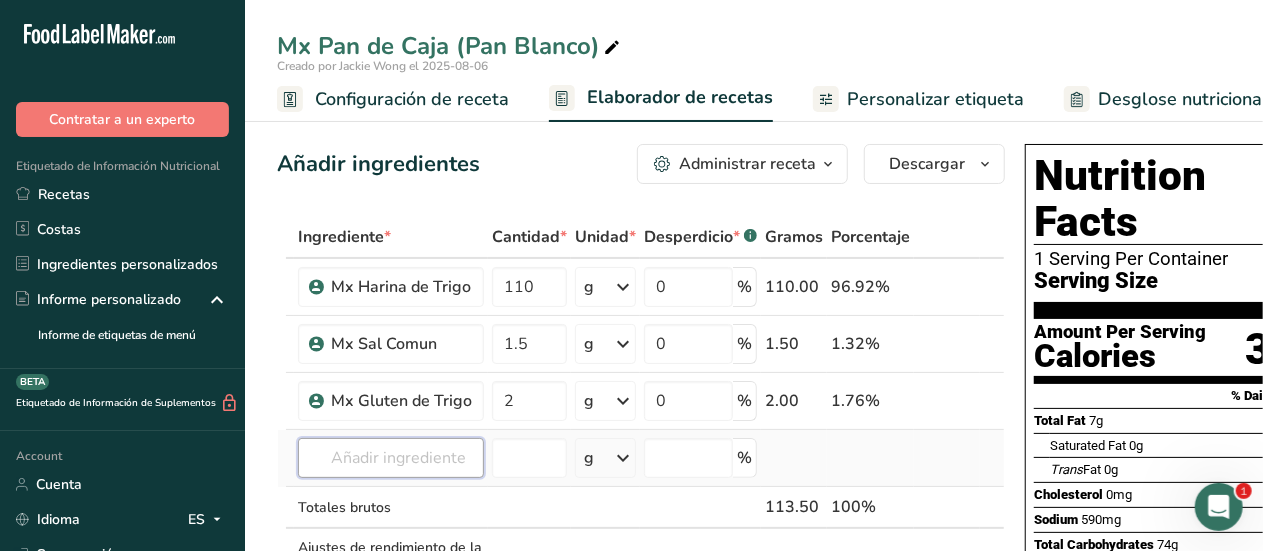 click at bounding box center [391, 458] 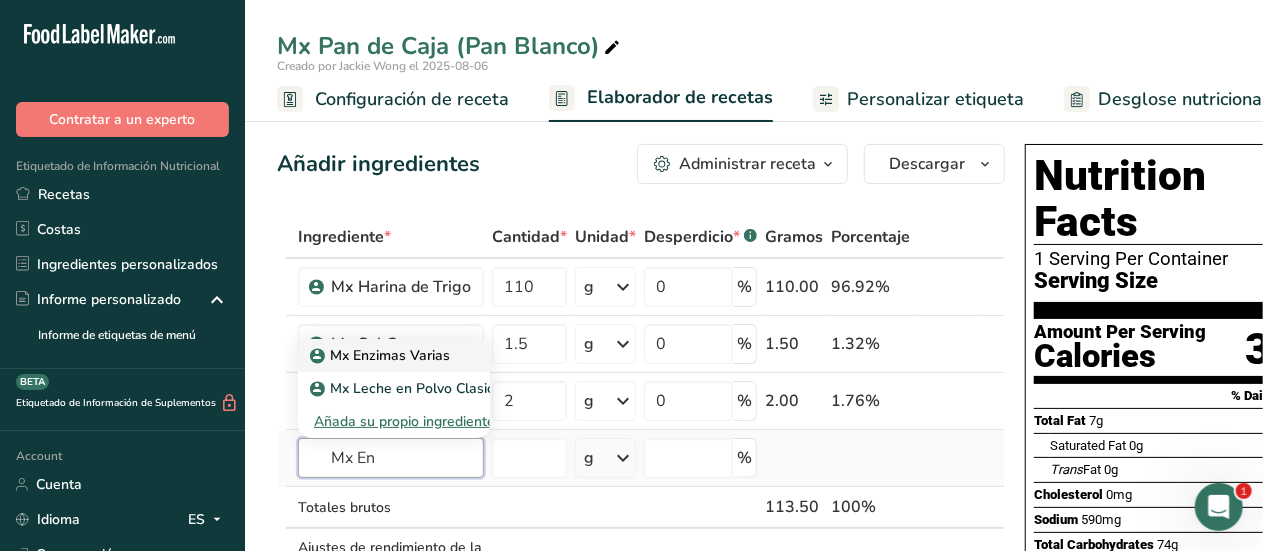 type on "Mx En" 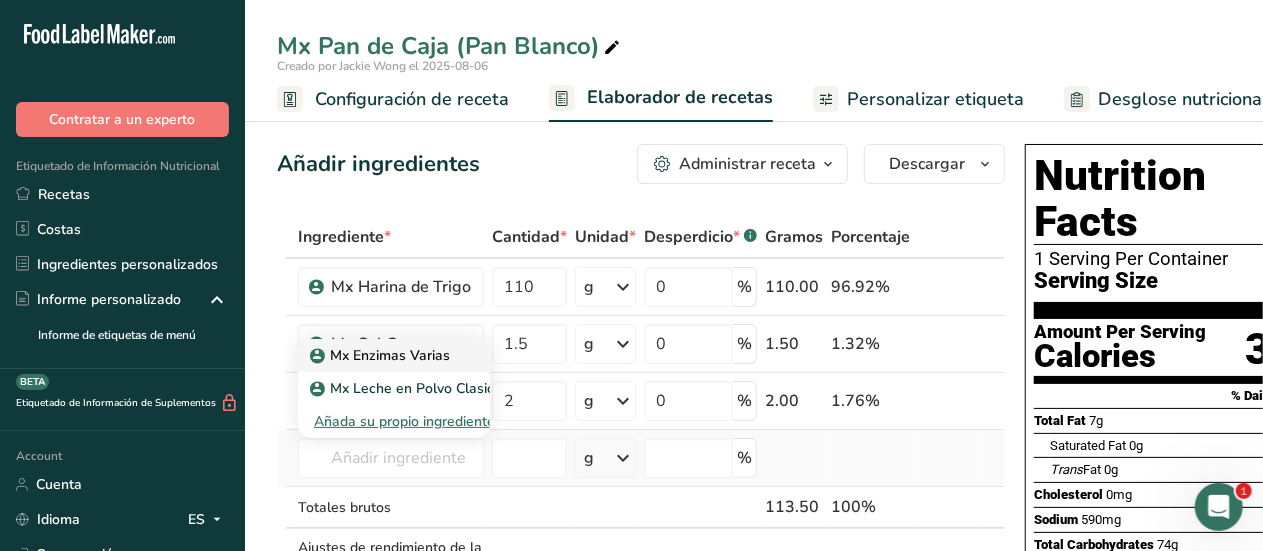 click on "Mx Enzimas Varias" at bounding box center [382, 355] 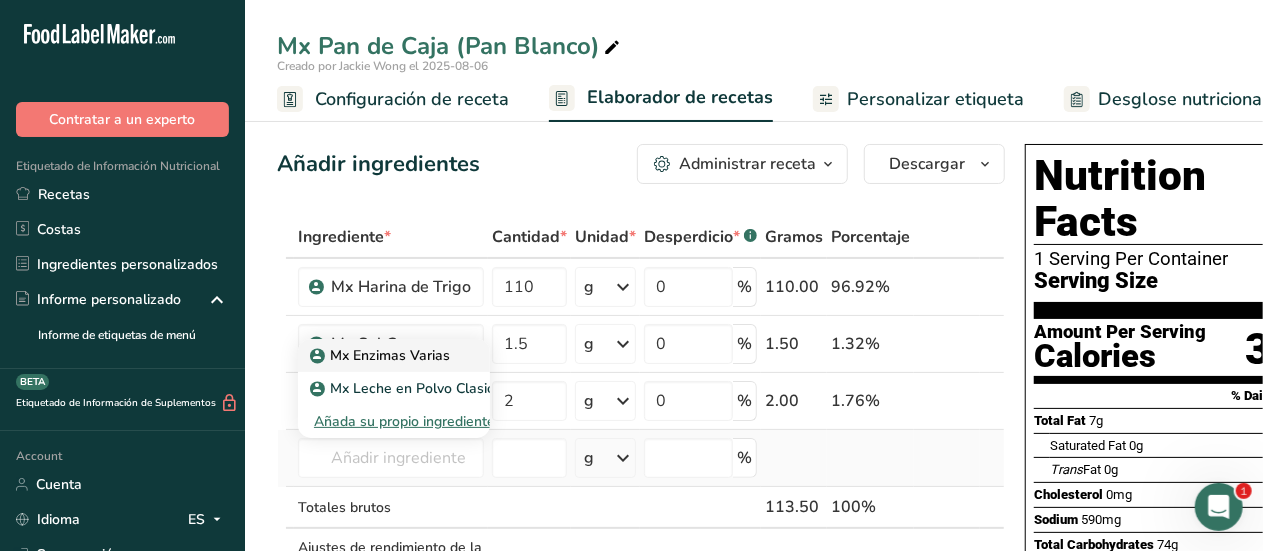 type on "Mx Enzimas Varias" 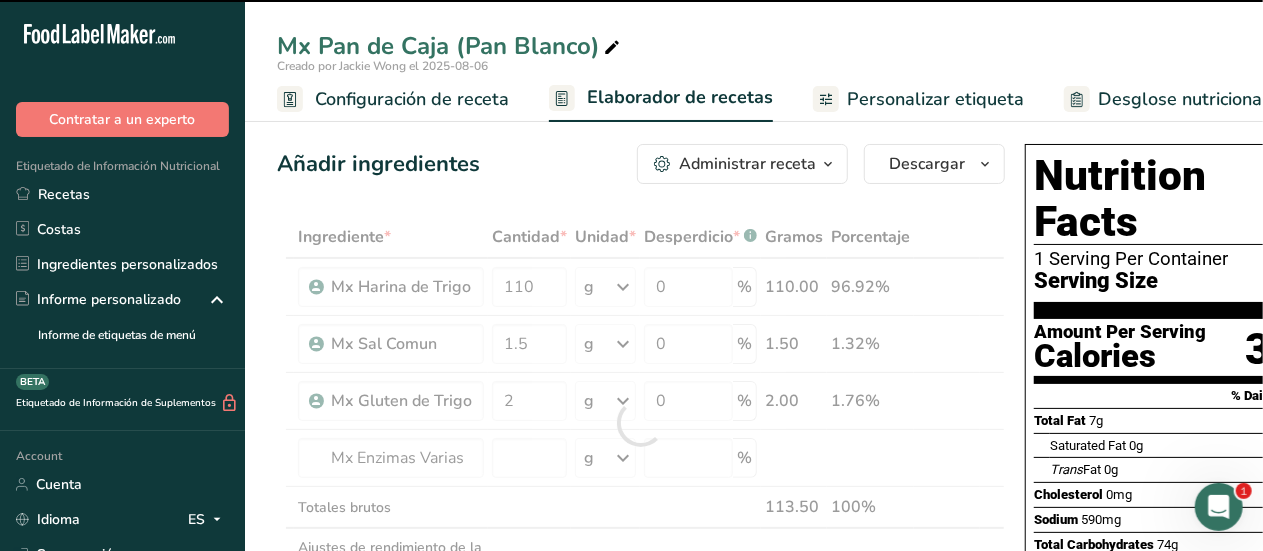 type on "0" 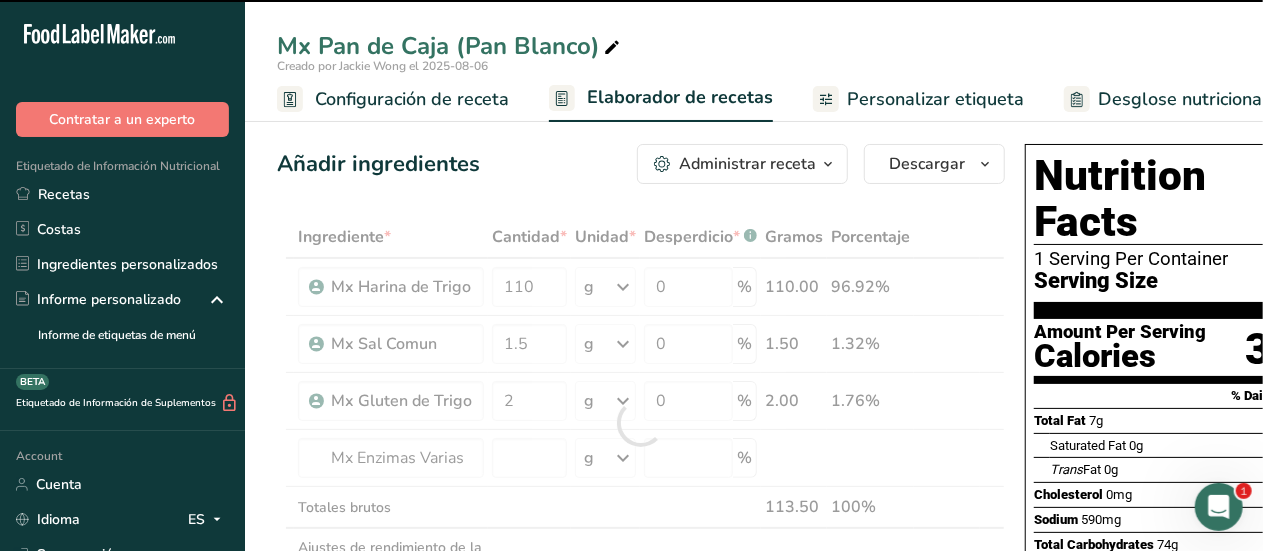 type on "0" 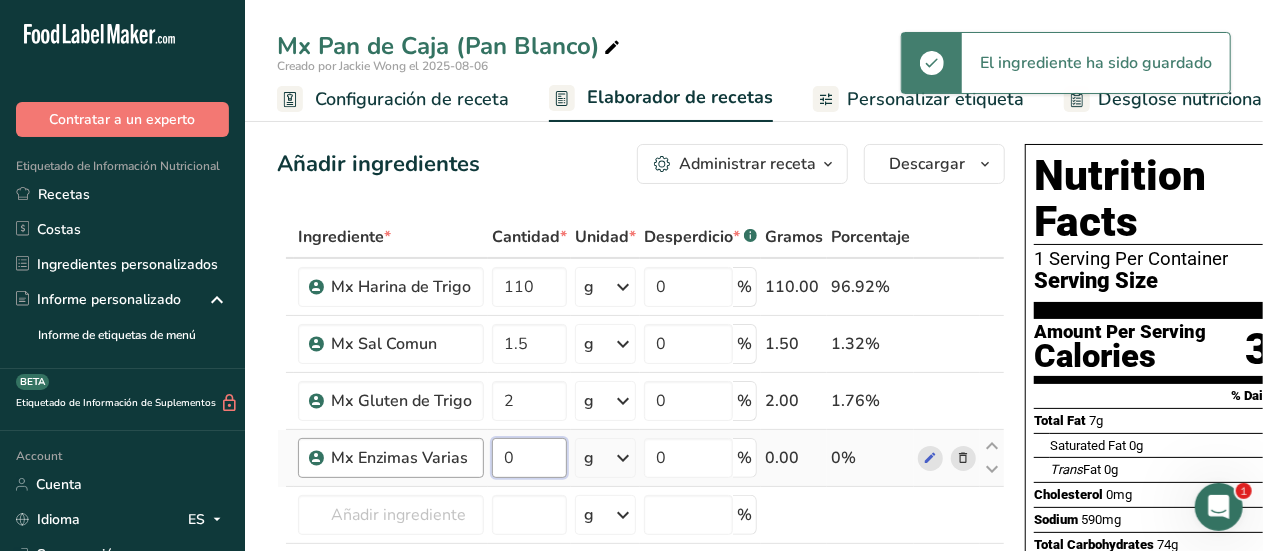 drag, startPoint x: 511, startPoint y: 459, endPoint x: 468, endPoint y: 461, distance: 43.046486 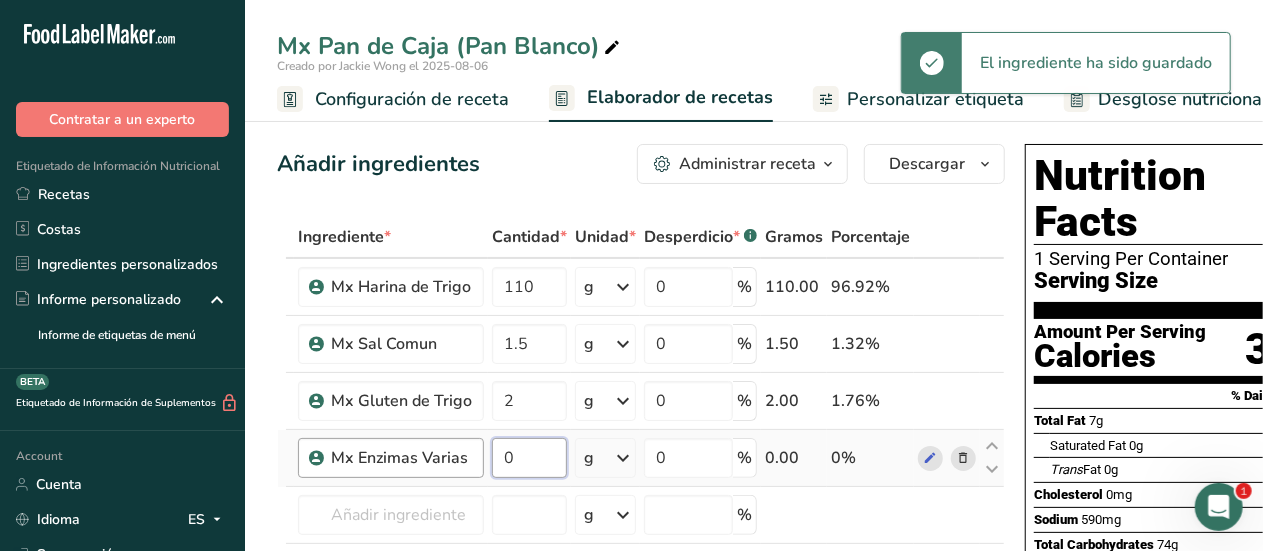 click on "Mx Enzimas Varias
0
g
Unidades de peso
g
kg
mg
Ver más
Unidades de volumen
litro
mL
onza líquida
Ver más
0
%
0.00
0%" at bounding box center (641, 458) 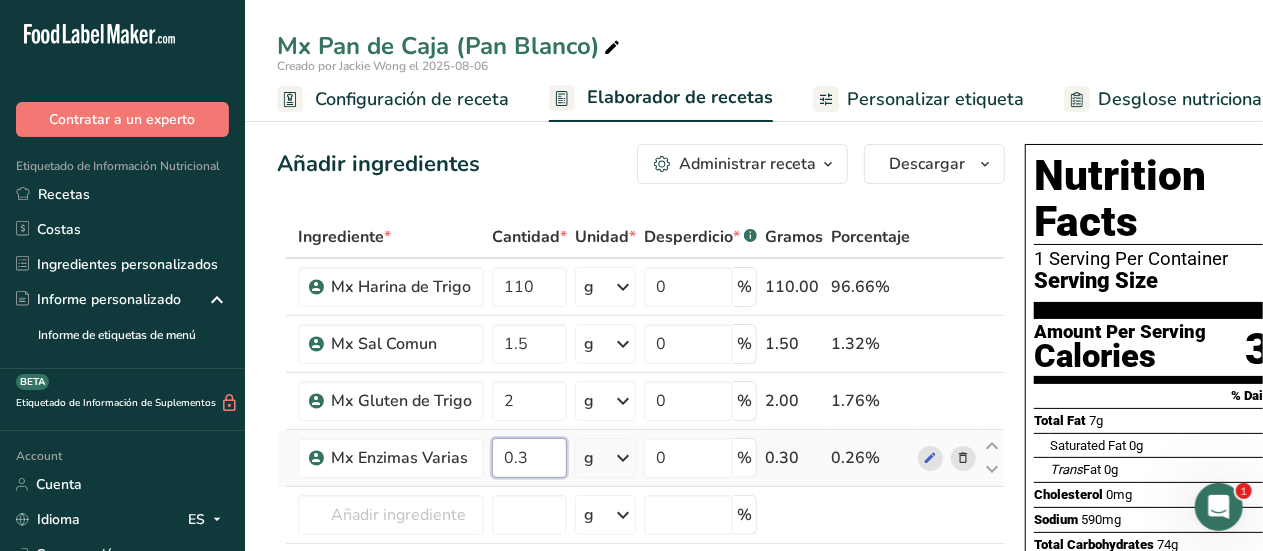 type on "0.3" 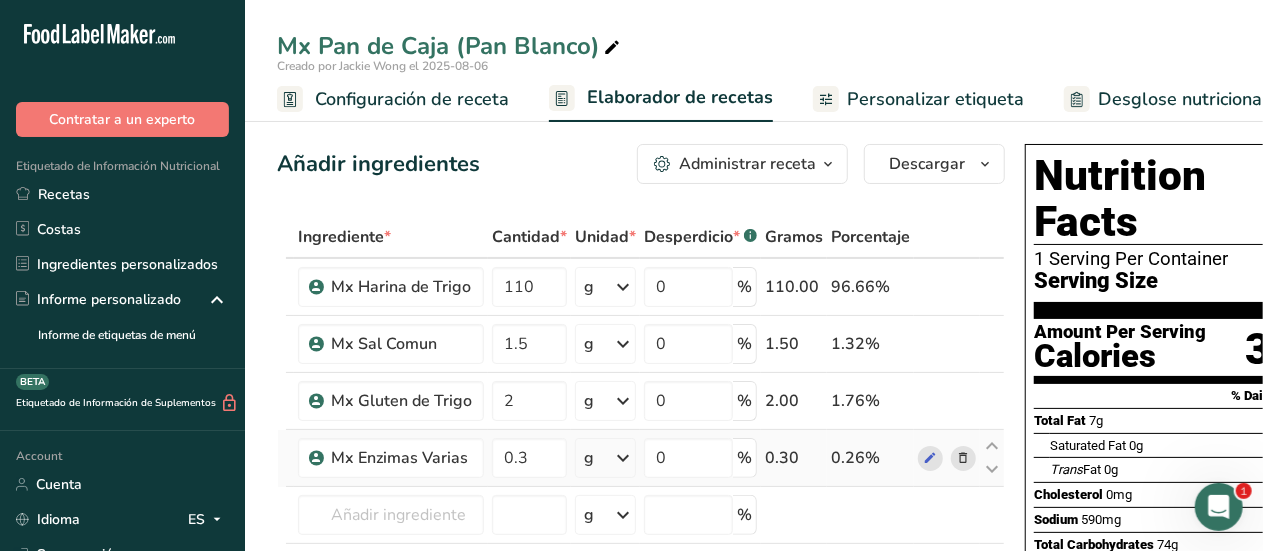 click on "Ingrediente *
Cantidad *
Unidad *
Desperdicio *   .a-a{fill:#347362;}.b-a{fill:#fff;}          Gramos
Porcentaje
Mx Harina de Trigo
110
g
Unidades de peso
g
kg
mg
Ver más
Unidades de volumen
litro
mL
onza líquida
Ver más
0
%
110.00
96.66%
Mx Sal Comun
1.5
g
Unidades de peso
g
kg
mg
Ver más
Unidades de volumen
litro
mL
onza líquida
Ver más
0
%
1.50
1.32%
2" at bounding box center (641, 451) 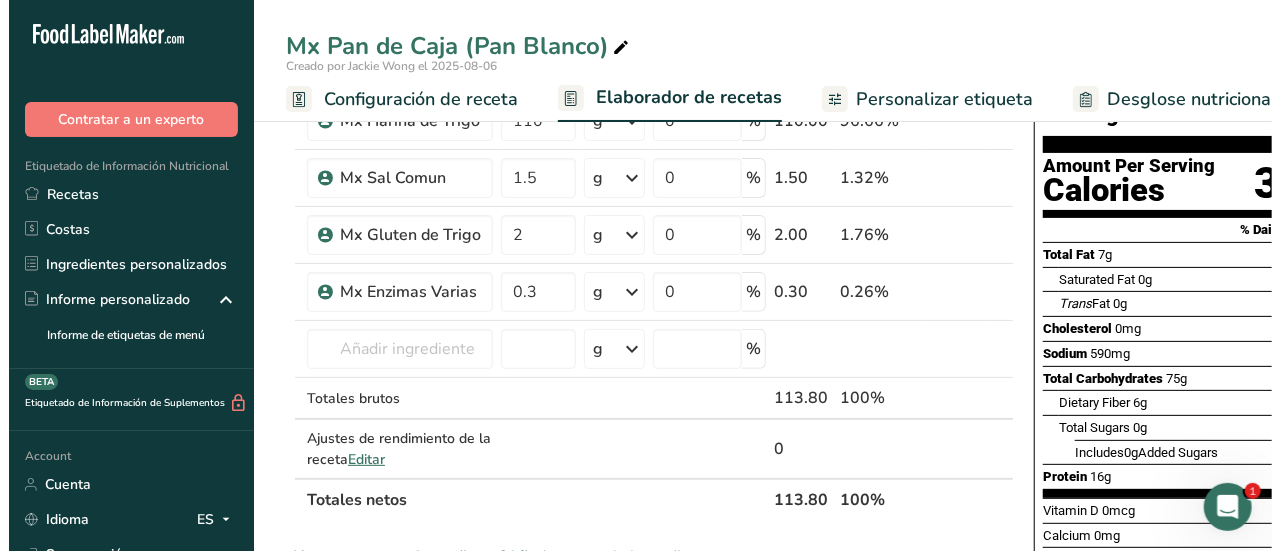 scroll, scrollTop: 172, scrollLeft: 0, axis: vertical 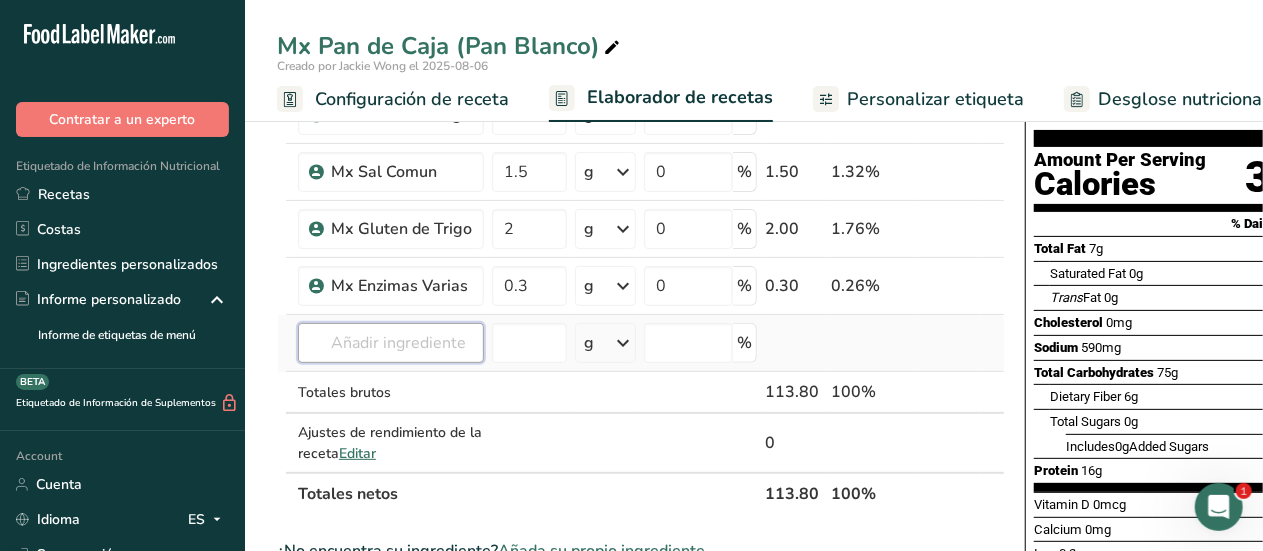 click at bounding box center (391, 343) 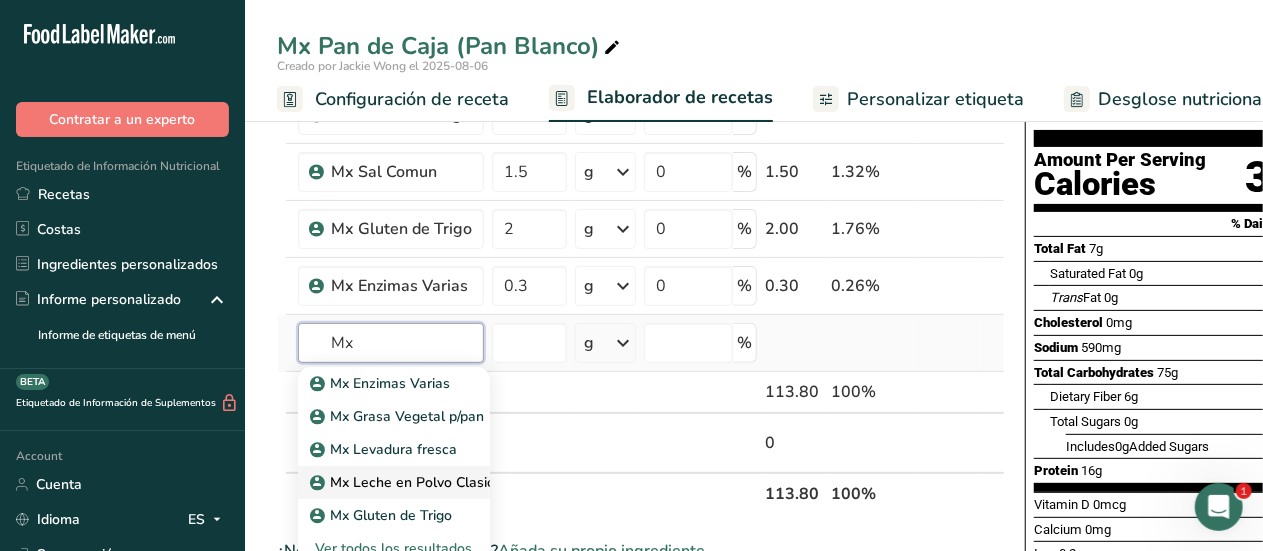 type on "Mx" 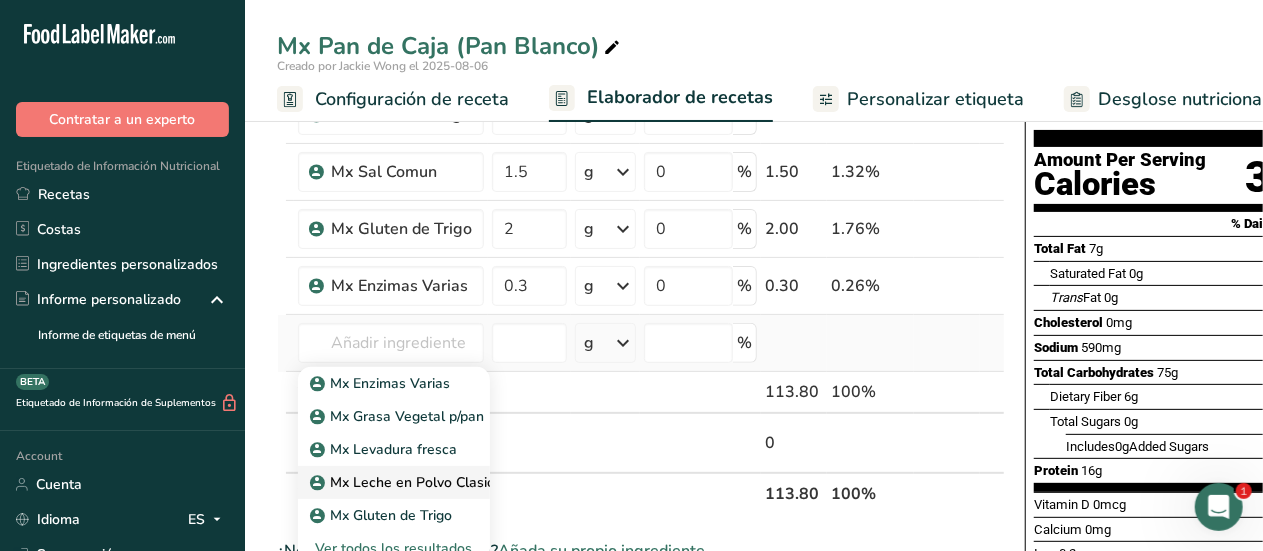 click on "Mx Leche en Polvo Clasica" at bounding box center (408, 482) 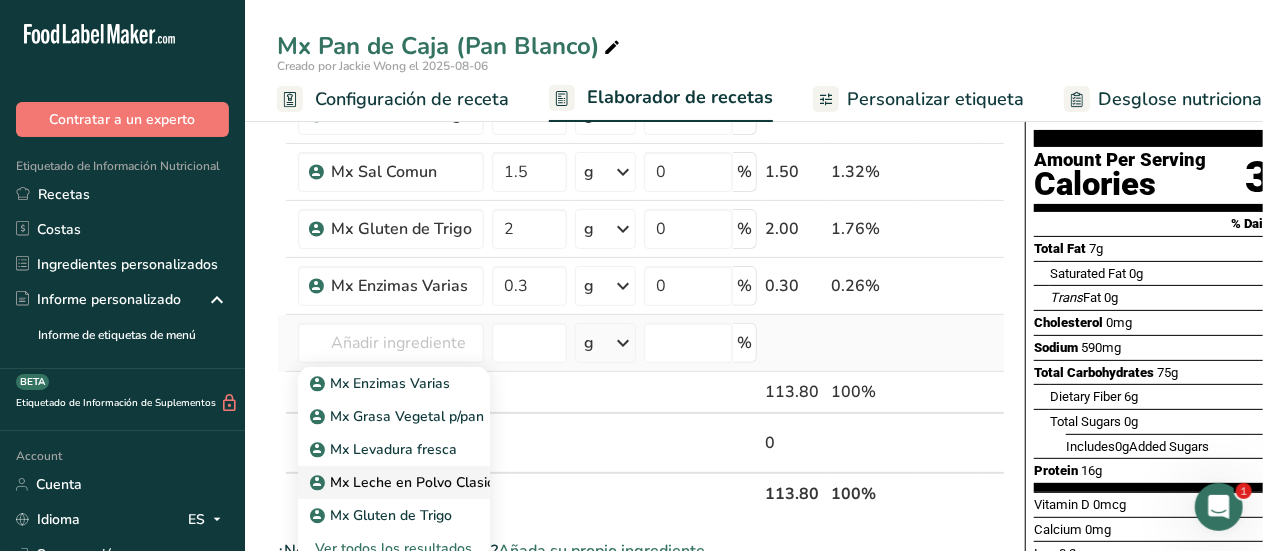 type on "Mx Leche en Polvo Clasica" 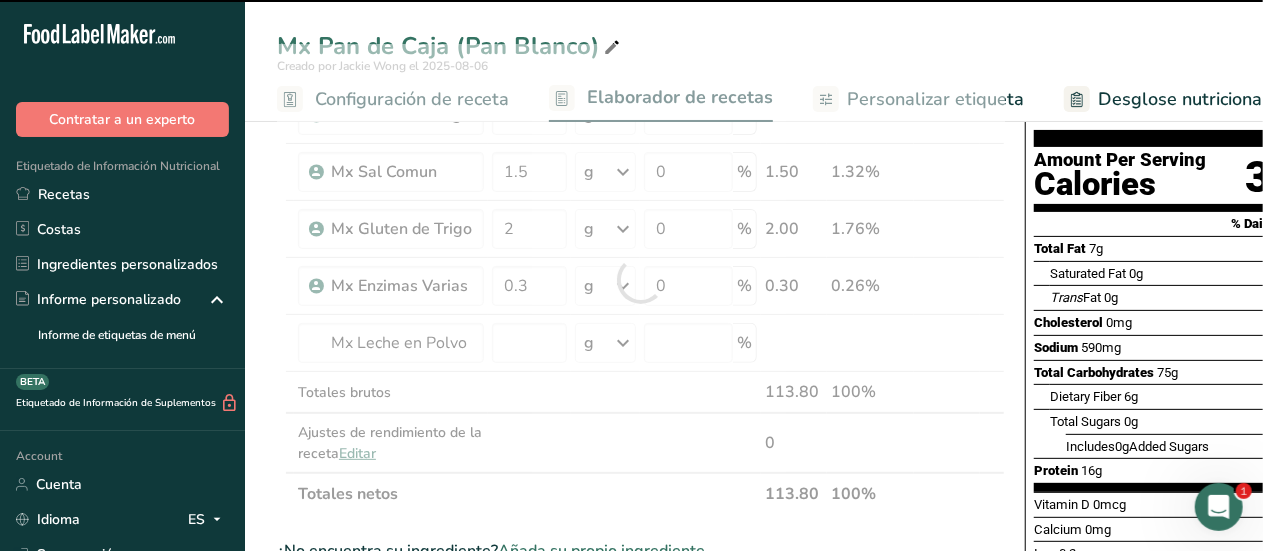 type on "0" 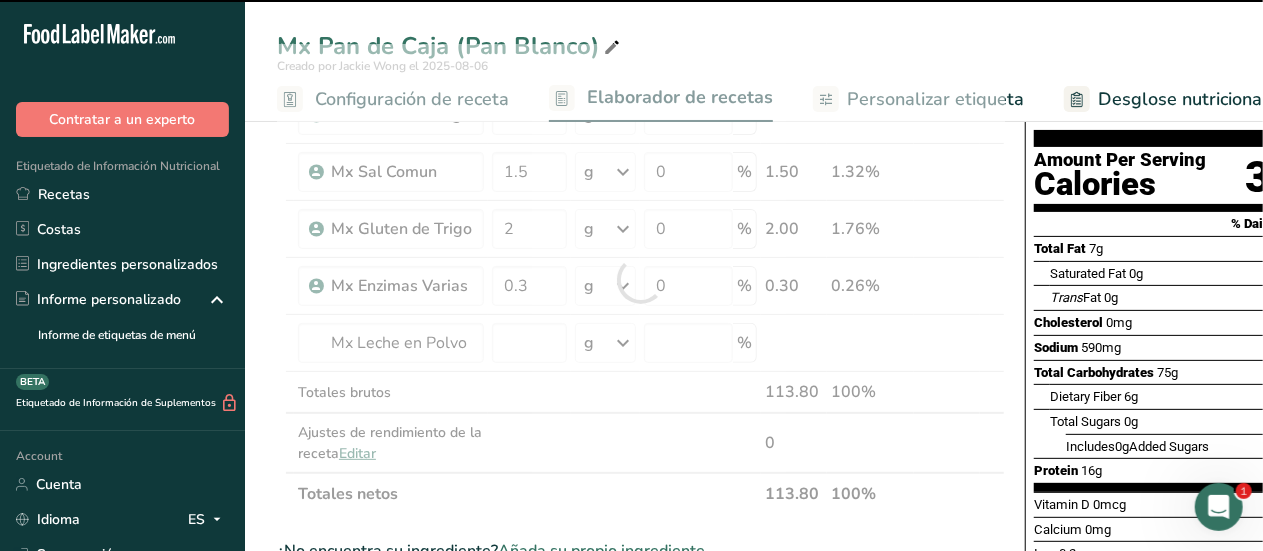type on "0" 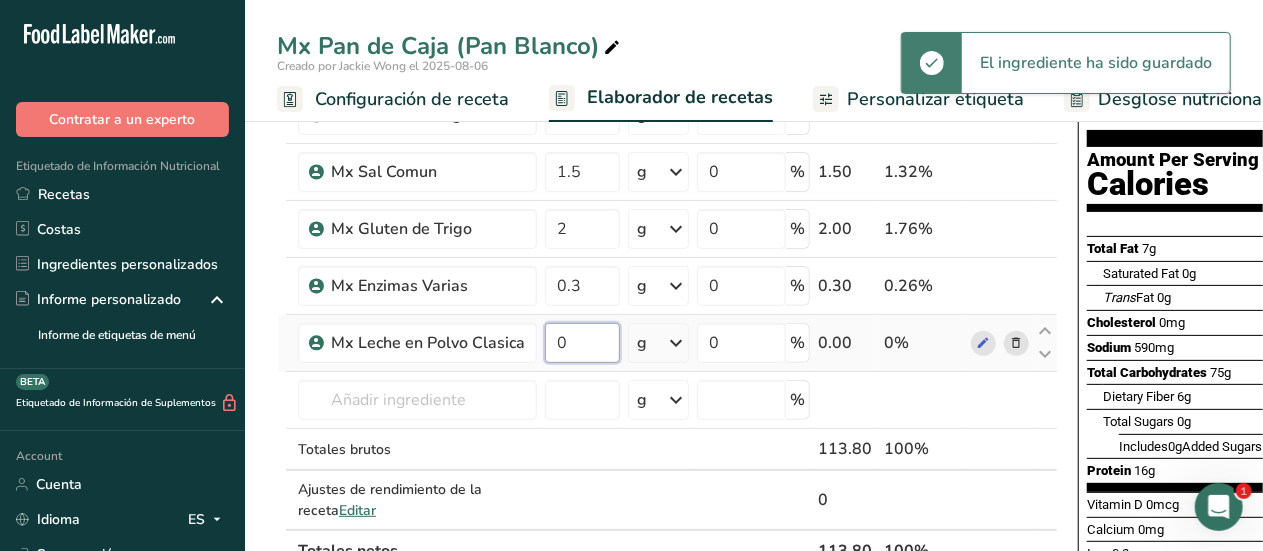 drag, startPoint x: 572, startPoint y: 345, endPoint x: 536, endPoint y: 338, distance: 36.67424 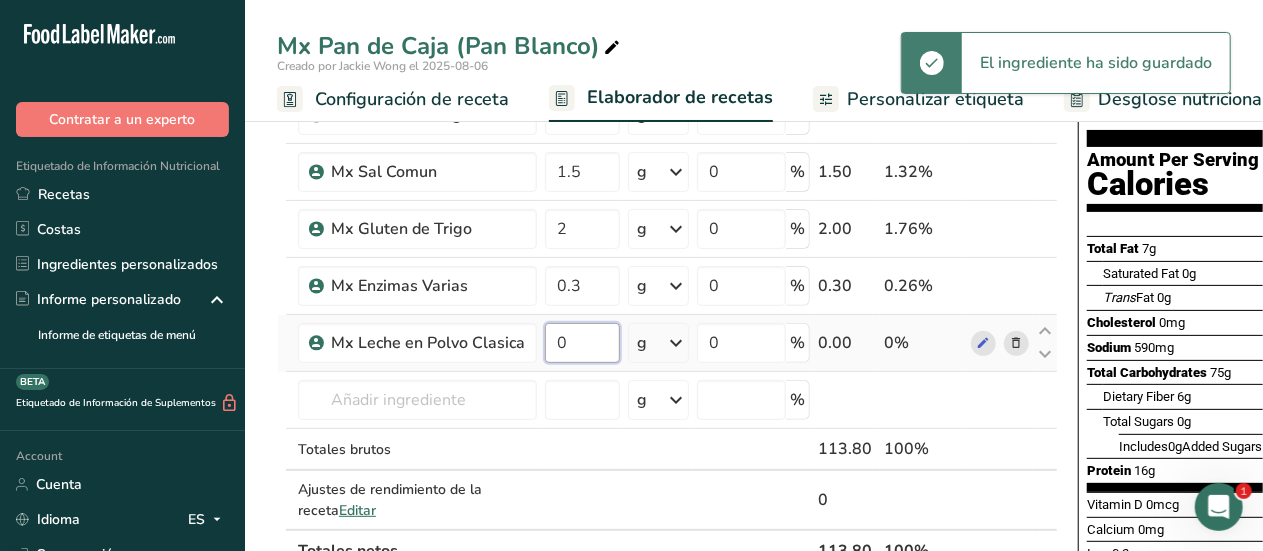 click on "0" at bounding box center [582, 343] 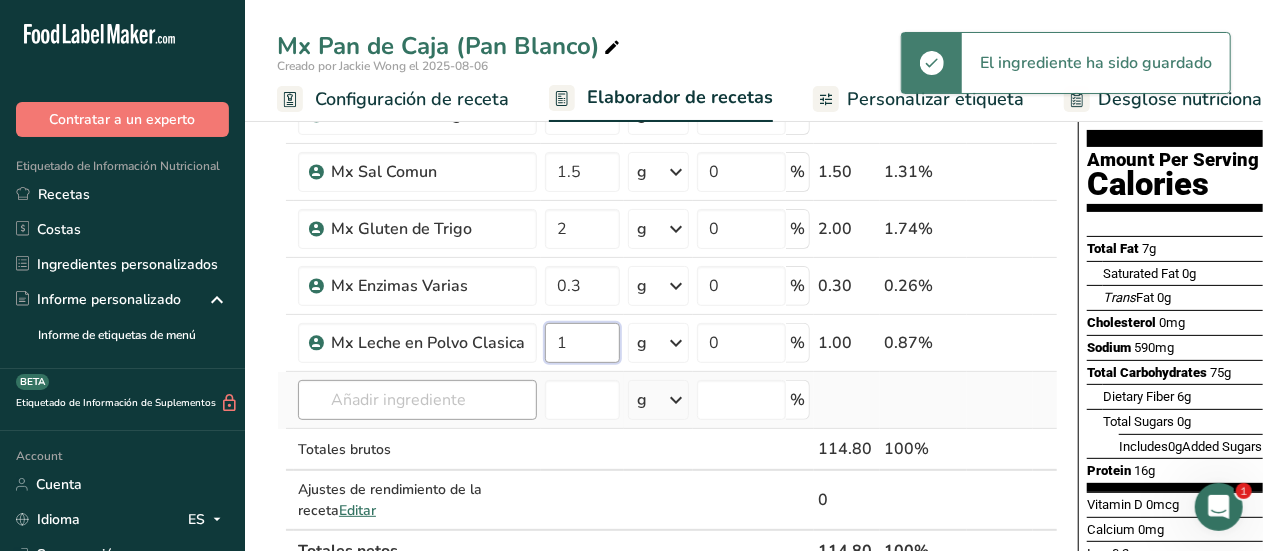 type on "1" 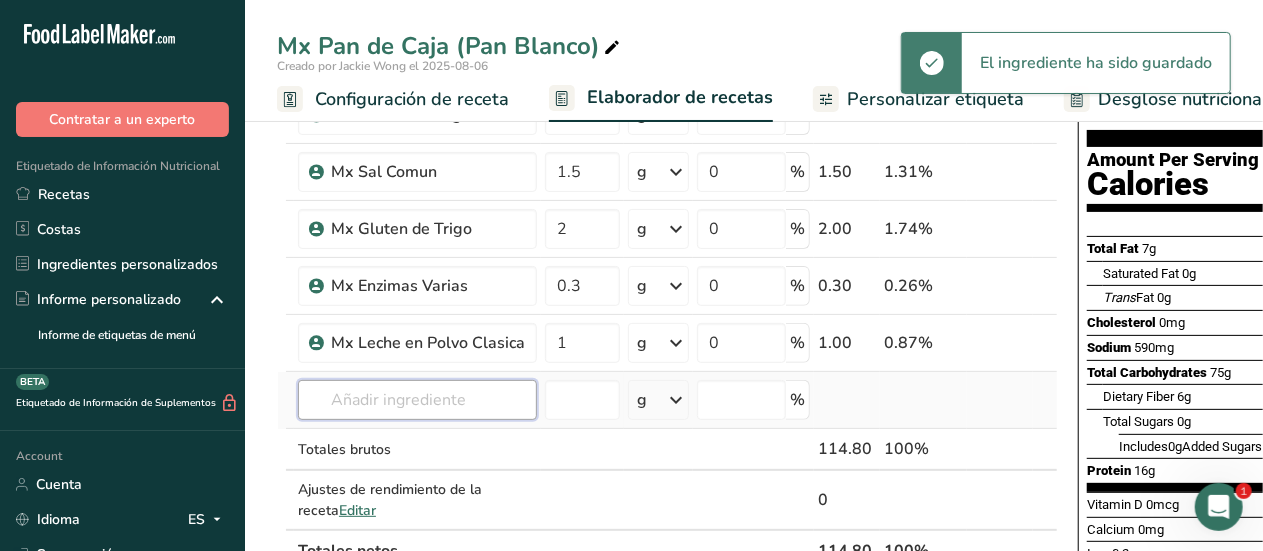 click on "Ingrediente *
Cantidad *
Unidad *
Desperdicio *   .a-a{fill:#347362;}.b-a{fill:#fff;}          Gramos
Porcentaje
Mx Harina de Trigo
110
g
Unidades de peso
g
kg
mg
Ver más
Unidades de volumen
litro
mL
onza líquida
Ver más
0
%
110.00
95.82%
Mx Sal Comun
1.5
g
Unidades de peso
g
kg
mg
Ver más
Unidades de volumen
litro
mL
onza líquida
Ver más
0
%
1.50
1.31%
2" at bounding box center (667, 308) 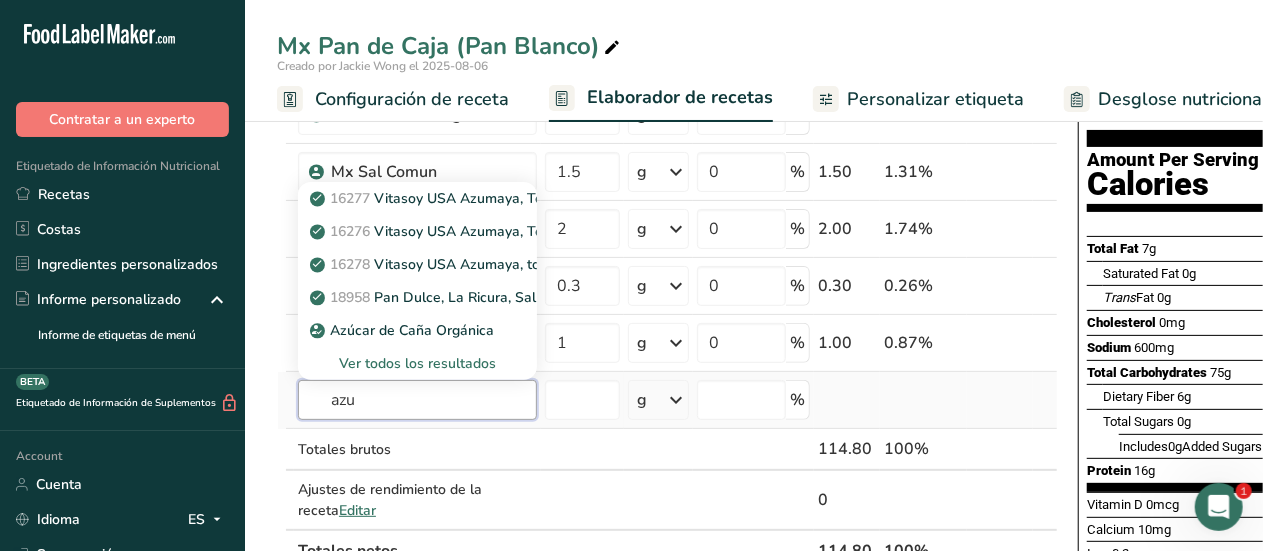 type on "azu" 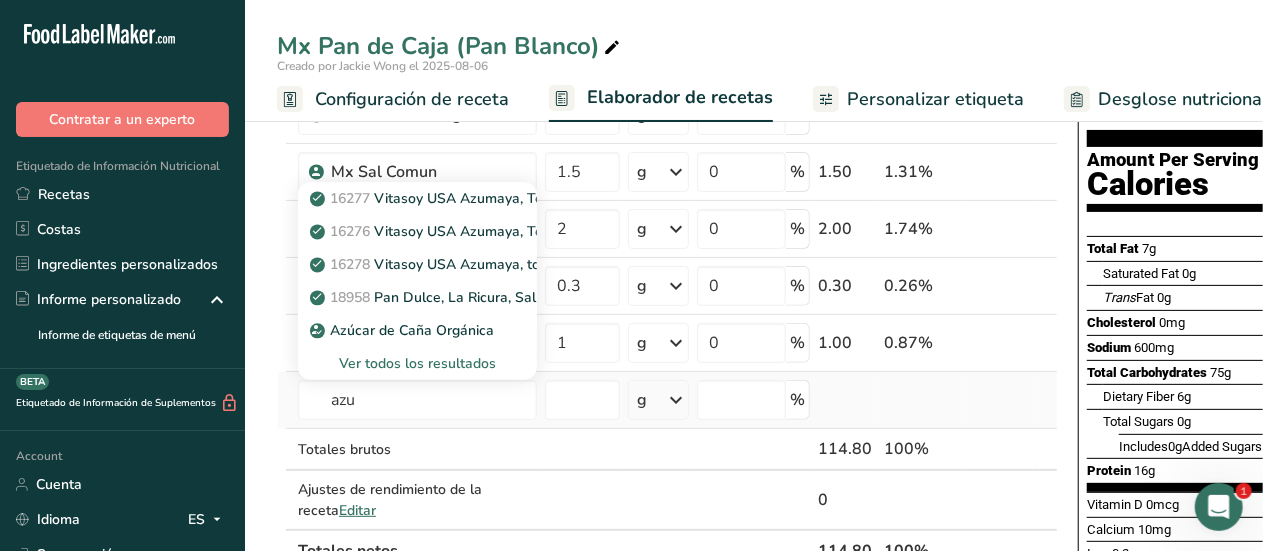 type 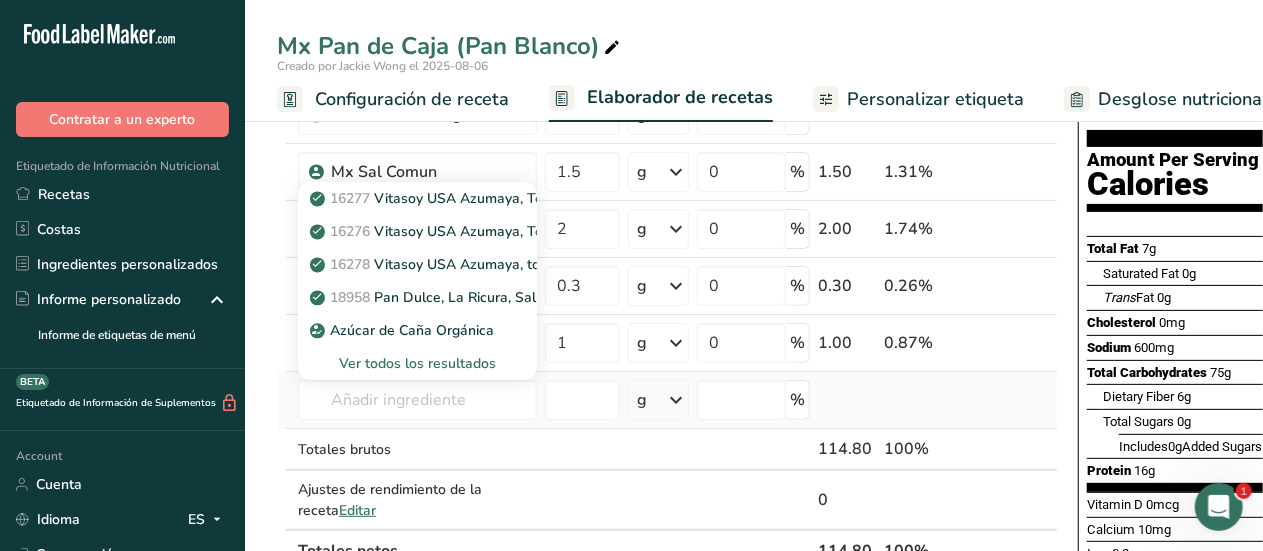 click on "Ver todos los resultados" at bounding box center [417, 363] 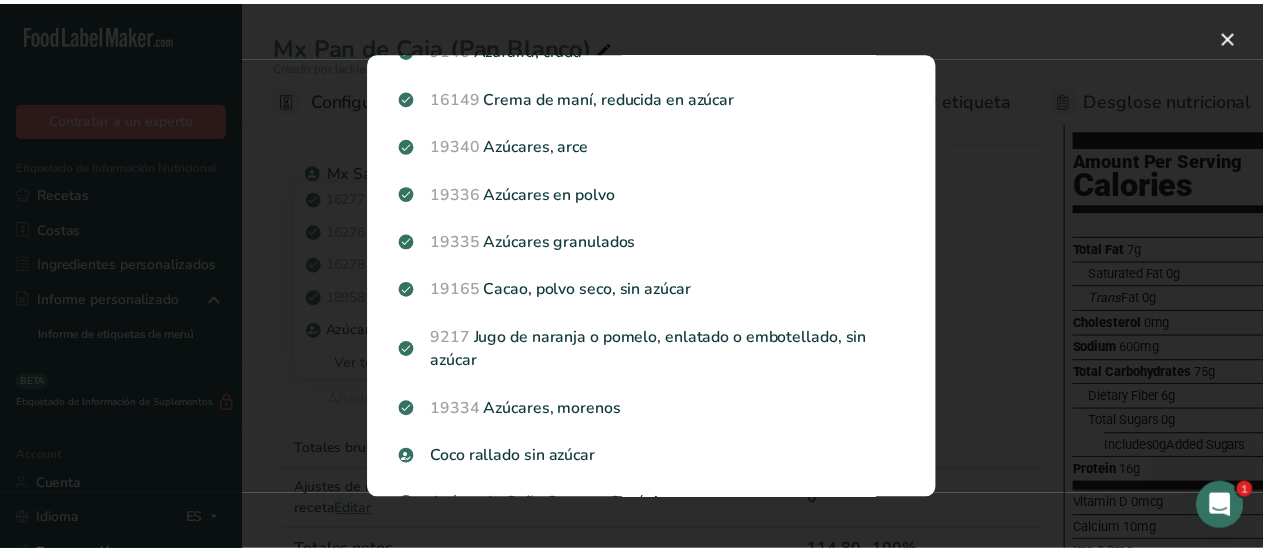 scroll, scrollTop: 572, scrollLeft: 0, axis: vertical 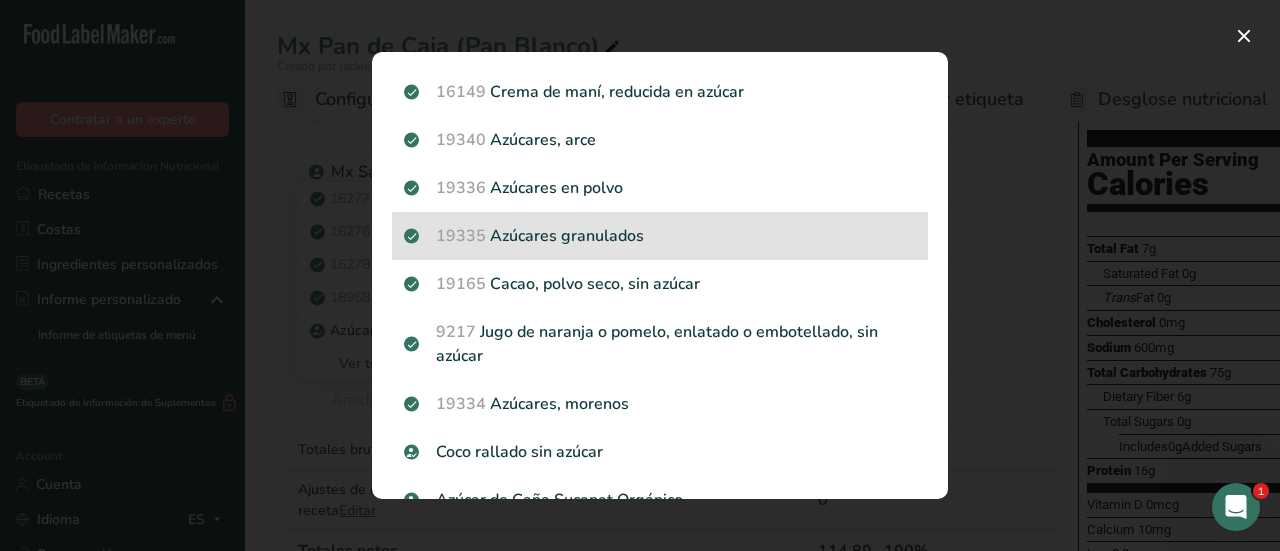 click on "19335
Azúcares granulados" at bounding box center (660, 236) 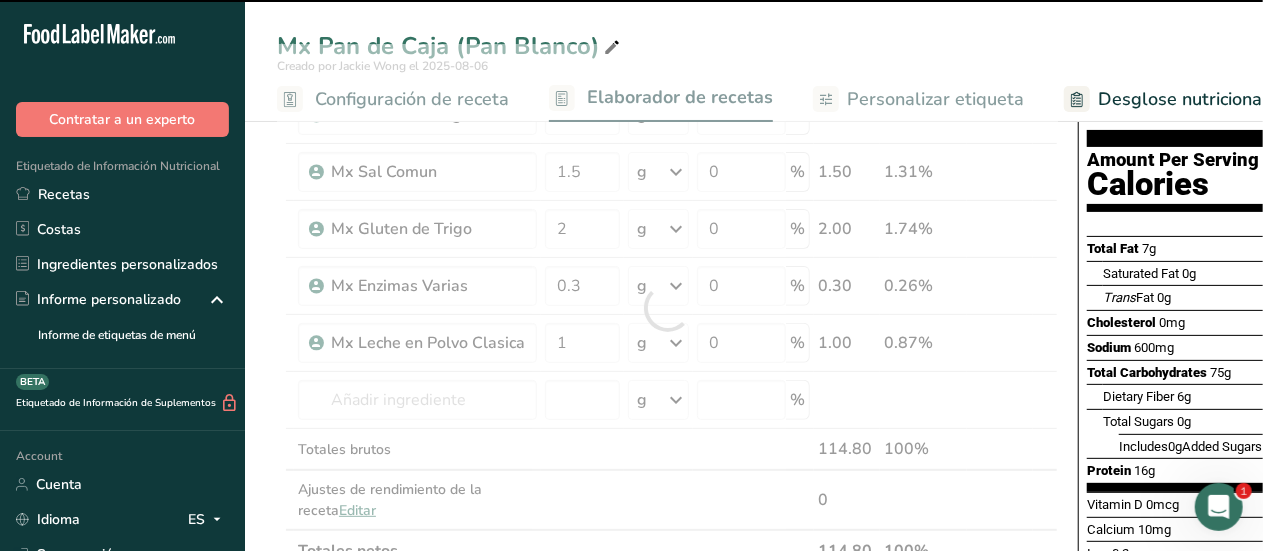 type on "0" 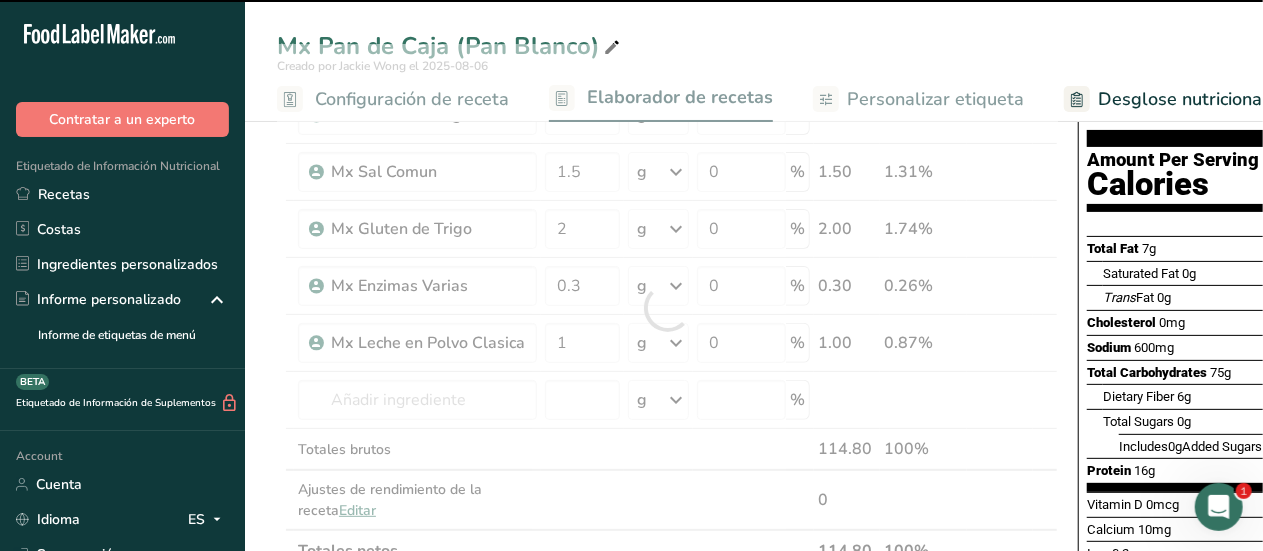 type on "0" 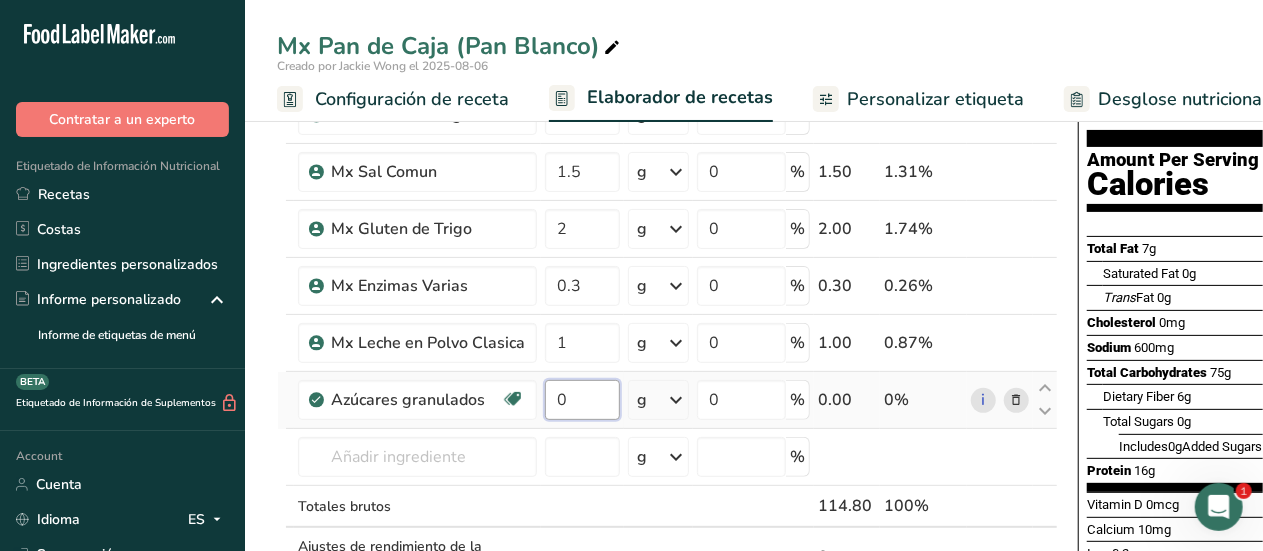 click on "0" at bounding box center [582, 400] 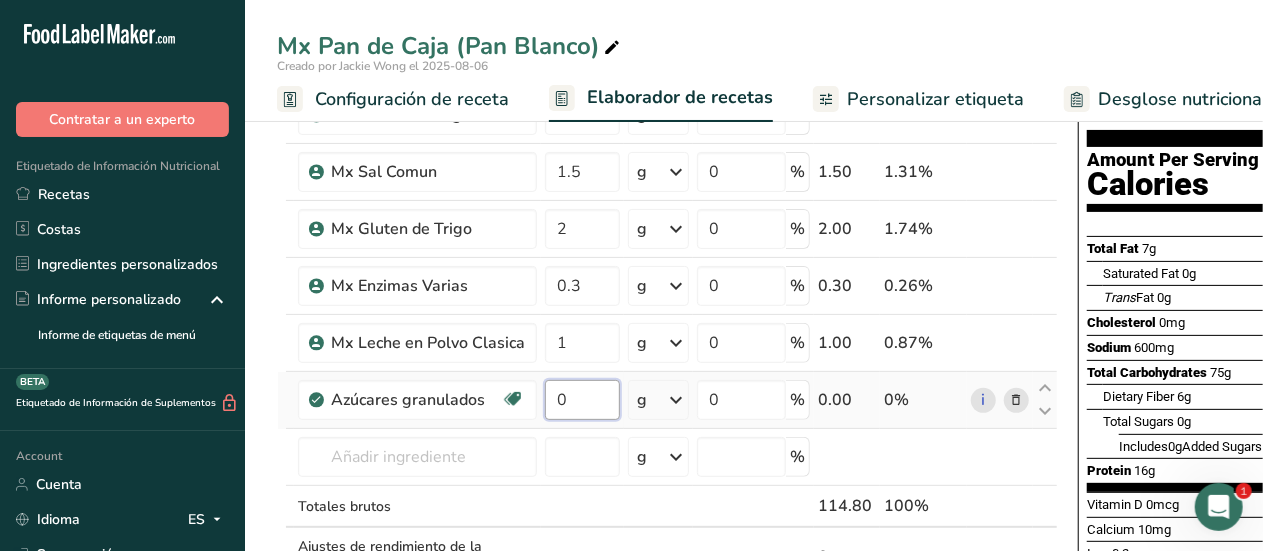click on "0" at bounding box center [582, 400] 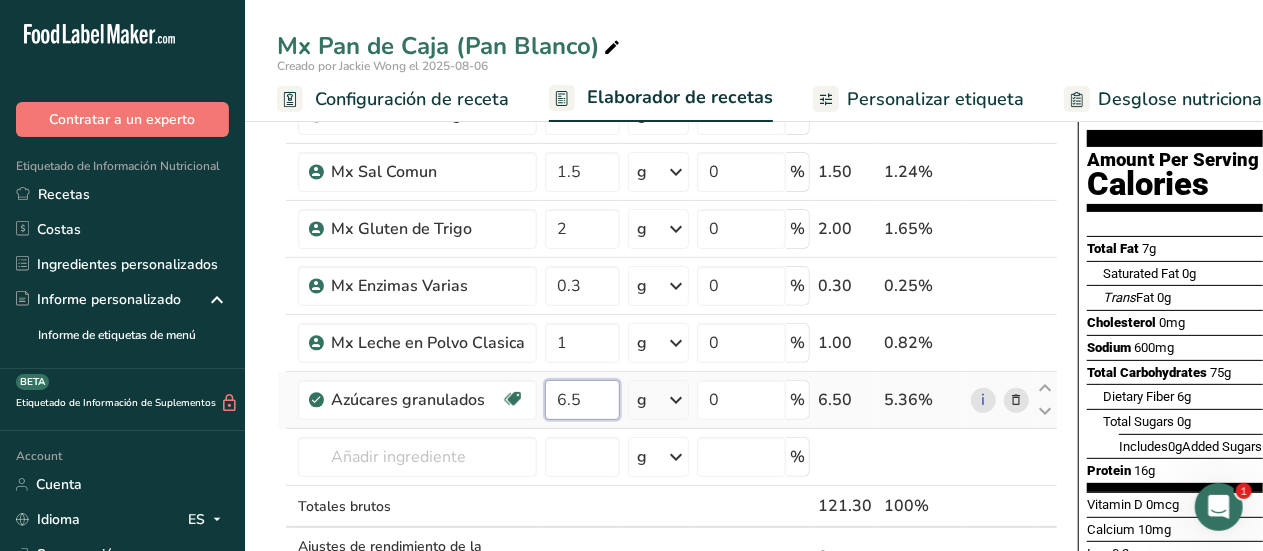 type on "6.5" 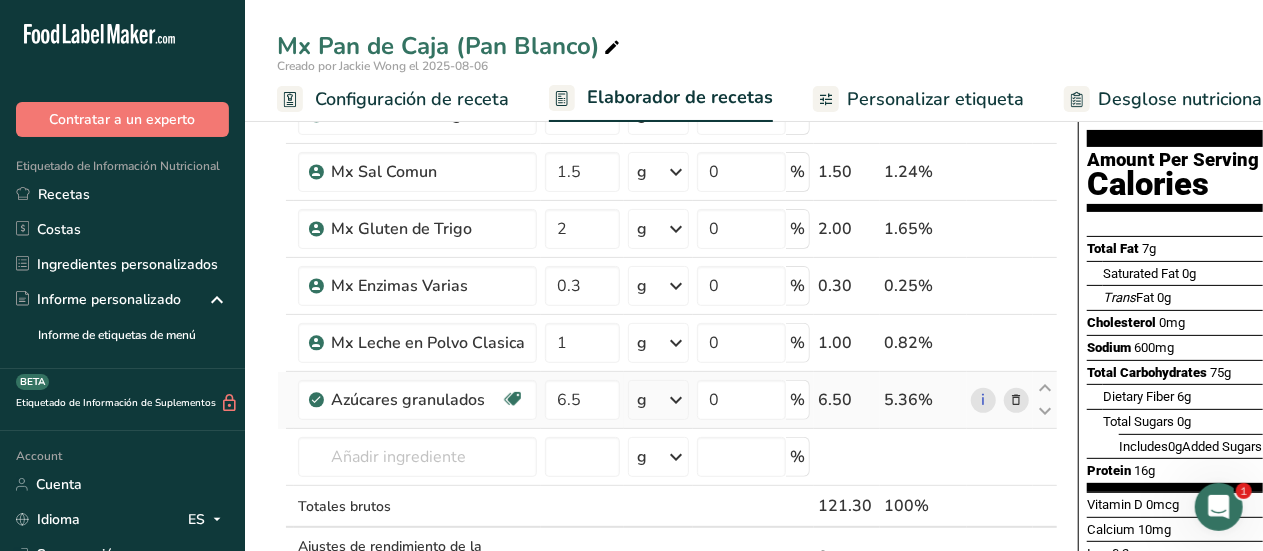 click on "Ingrediente *
Cantidad *
Unidad *
Desperdicio *   .a-a{fill:#347362;}.b-a{fill:#fff;}          Gramos
Porcentaje
Mx Harina de Trigo
110
g
Unidades de peso
g
kg
mg
Ver más
Unidades de volumen
litro
mL
onza líquida
Ver más
0
%
110.00
90.68%
Mx Sal Comun
1.5
g
Unidades de peso
g
kg
mg
Ver más
Unidades de volumen
litro
mL
onza líquida
Ver más
0
%
1.50
1.24%
2" at bounding box center (667, 336) 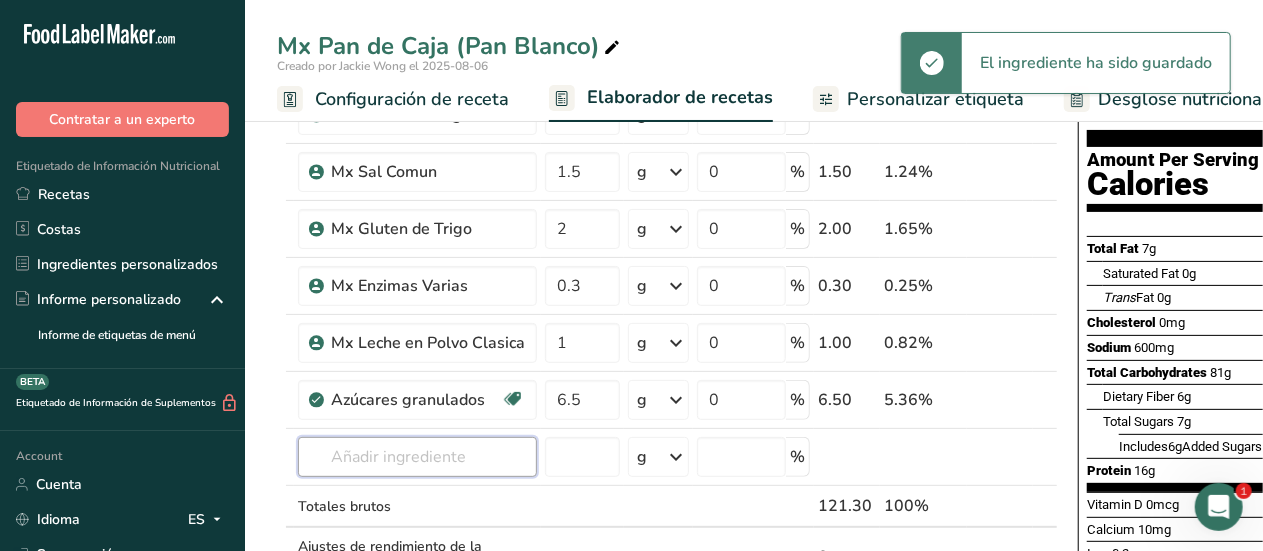 click at bounding box center (417, 457) 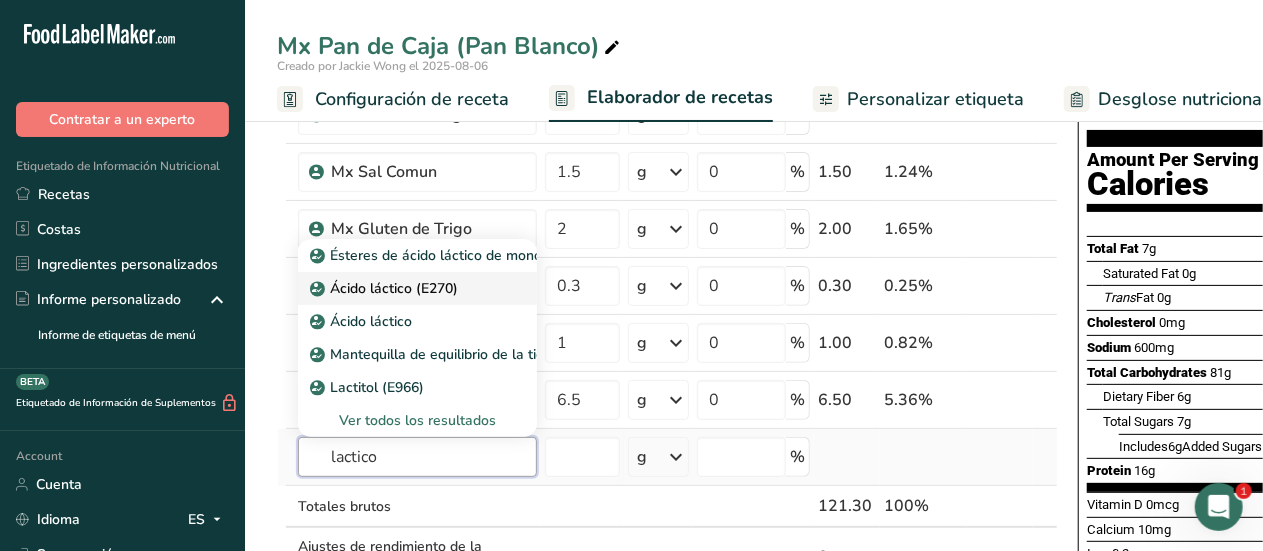 type on "lactico" 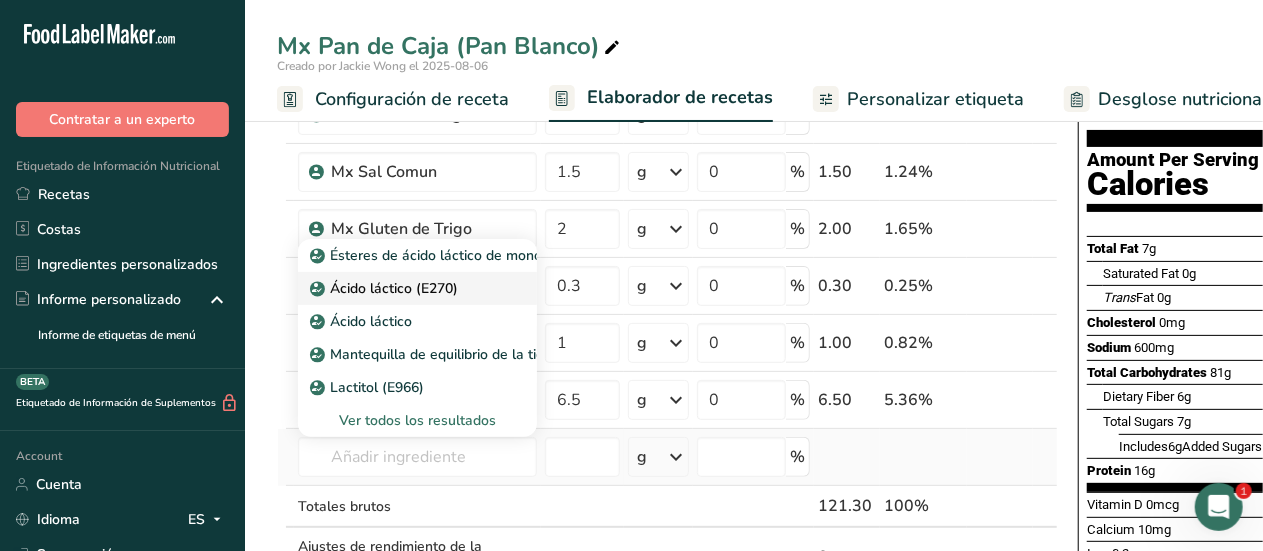 click on "Ácido láctico (E270)" at bounding box center (386, 288) 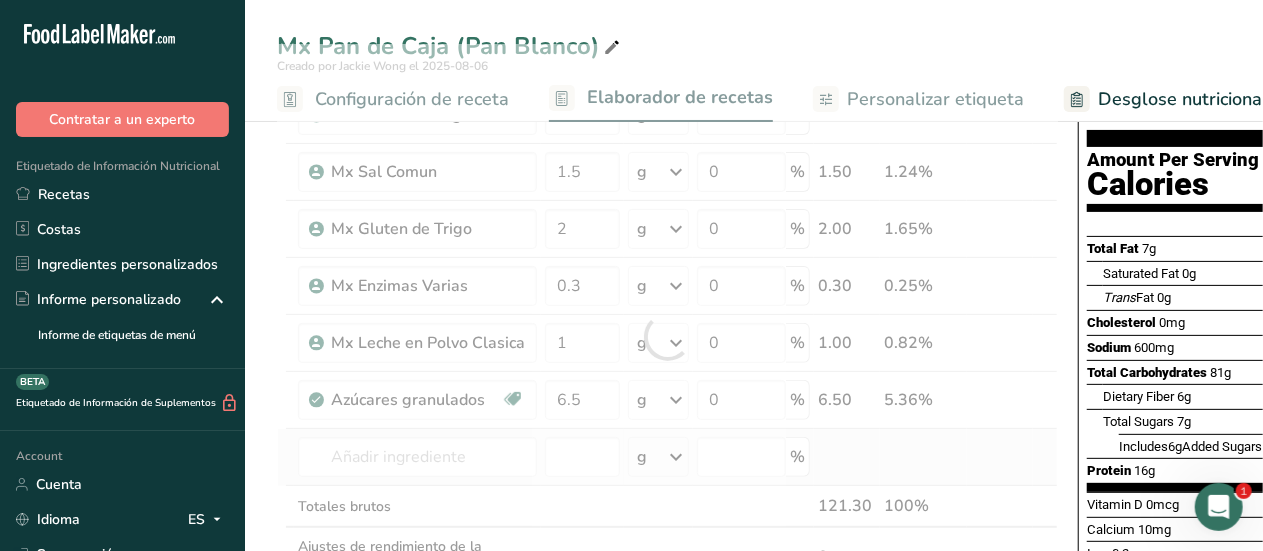 type on "Lactic Acid (E270)" 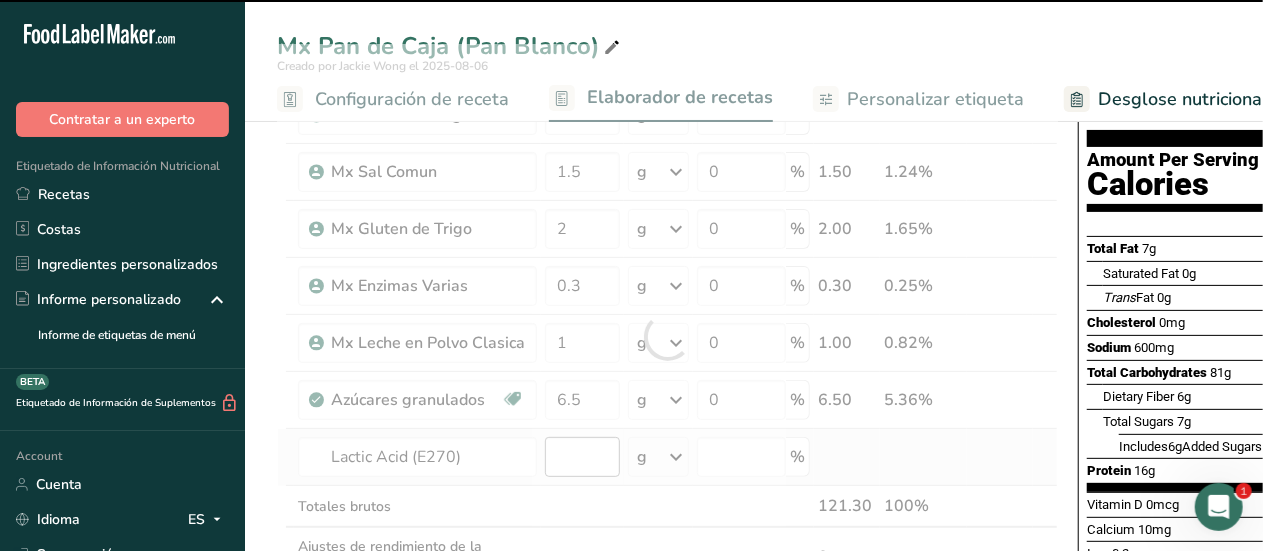 type on "0" 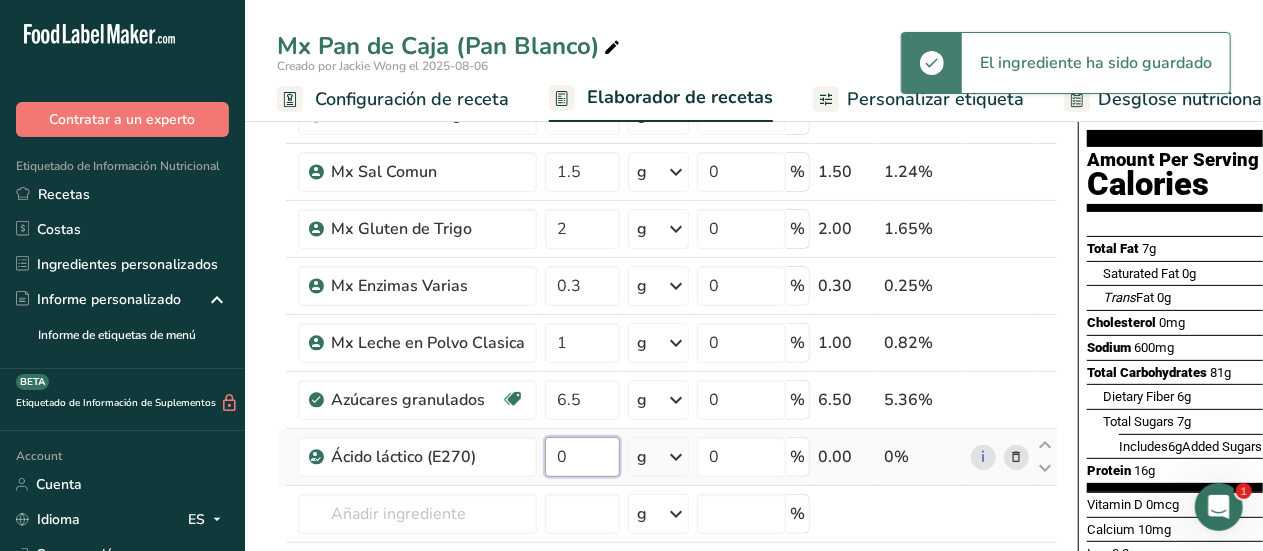 click on "0" at bounding box center (582, 457) 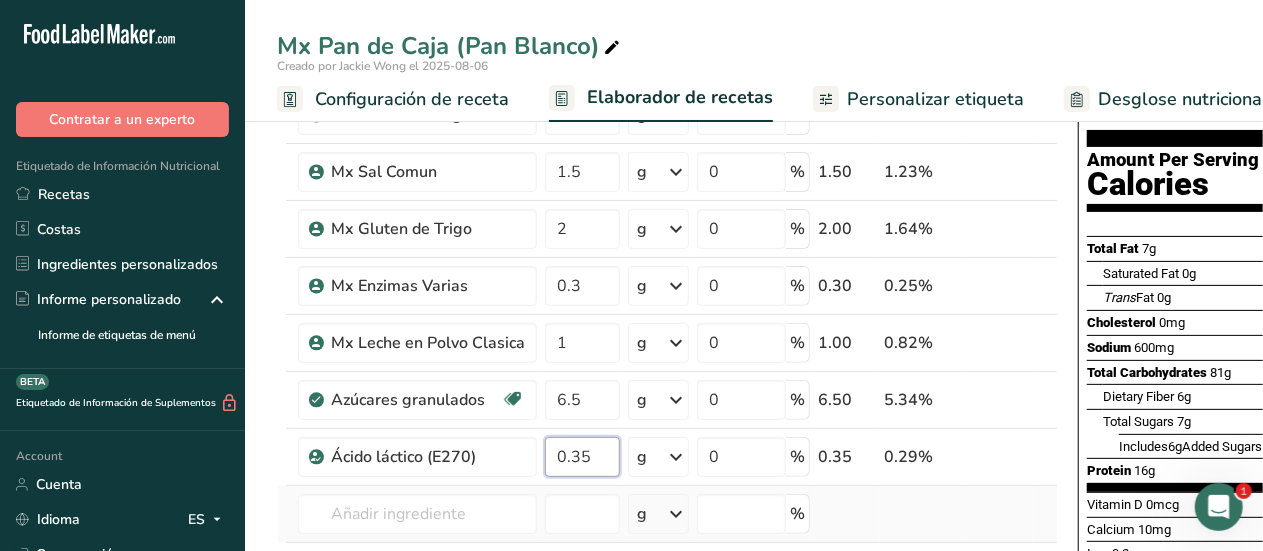 type on "0.35" 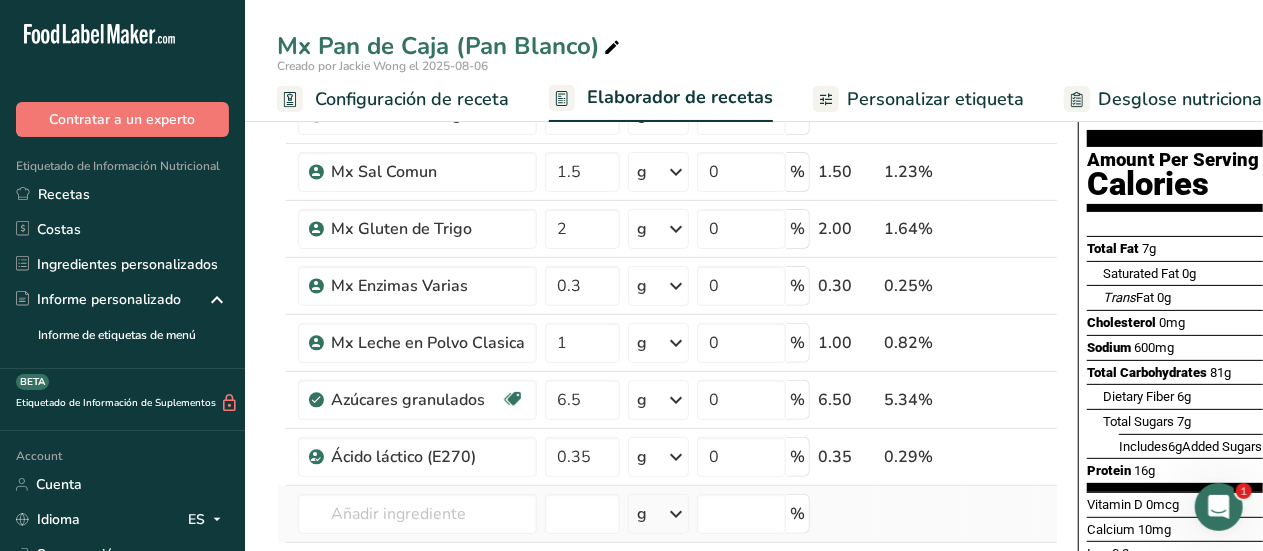 click on "Ingrediente *
Cantidad *
Unidad *
Desperdicio *   .a-a{fill:#347362;}.b-a{fill:#fff;}          Gramos
Porcentaje
Mx Harina de Trigo
110
g
Unidades de peso
g
kg
mg
Ver más
Unidades de volumen
litro
mL
onza líquida
Ver más
0
%
110.00
90.42%
Mx Sal Comun
1.5
g
Unidades de peso
g
kg
mg
Ver más
Unidades de volumen
litro
mL
onza líquida
Ver más
0
%
1.50
1.23%
2" at bounding box center [667, 365] 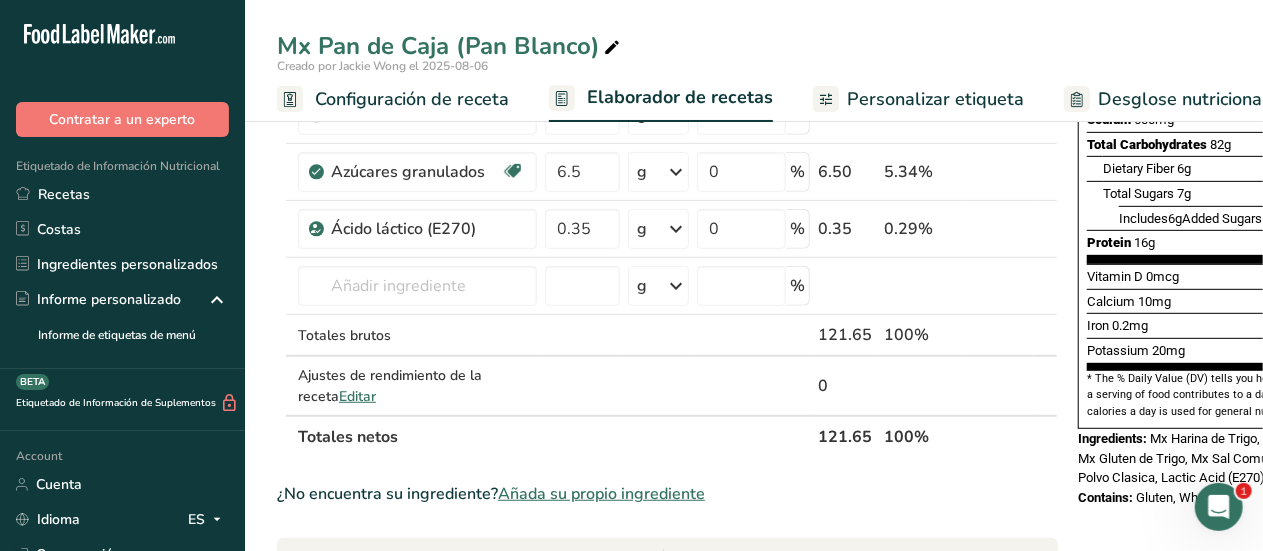 scroll, scrollTop: 411, scrollLeft: 0, axis: vertical 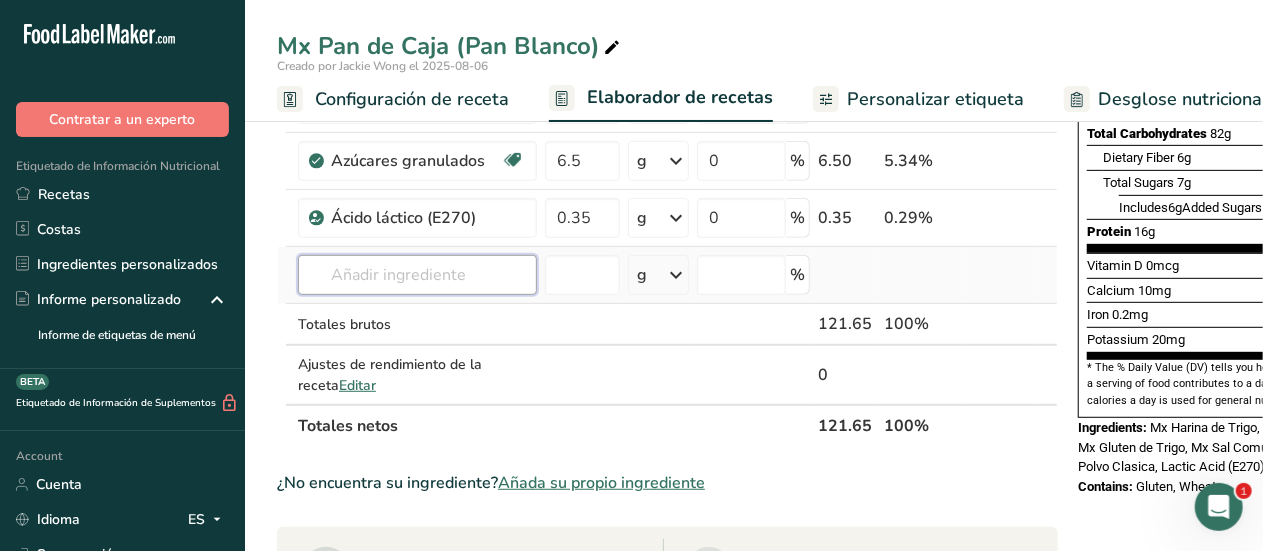 click at bounding box center (417, 275) 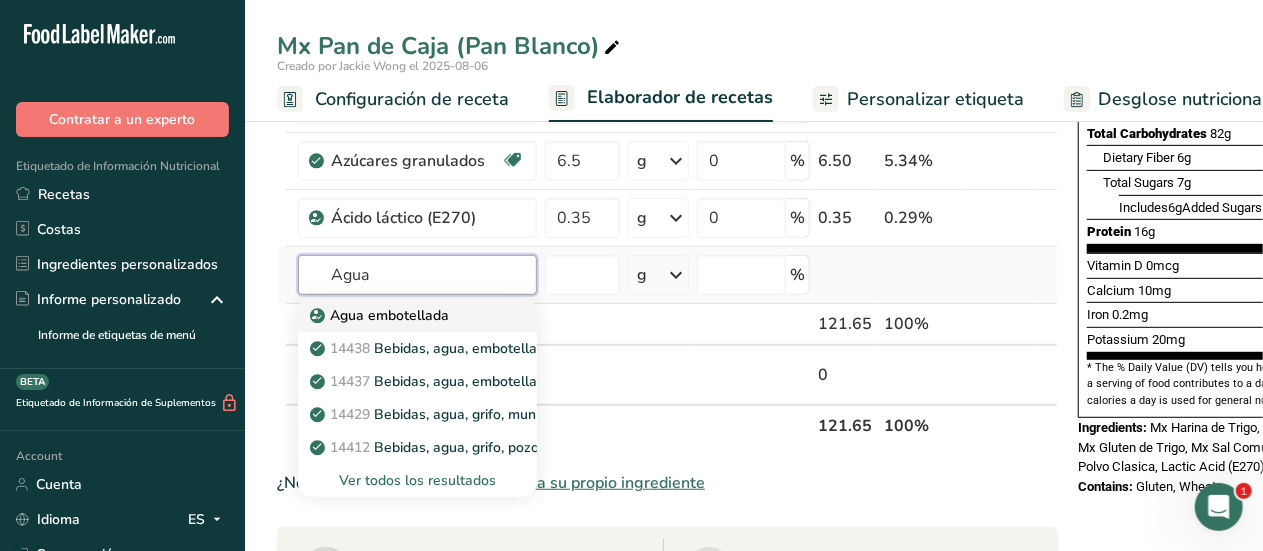type on "Agua" 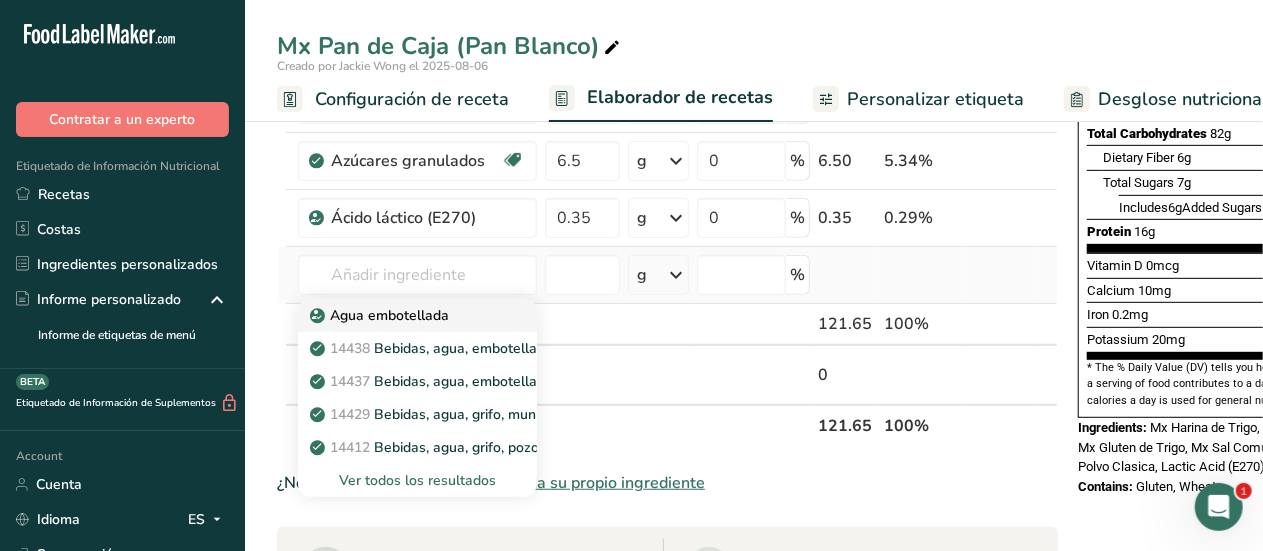 click on "Agua embotellada" at bounding box center [381, 315] 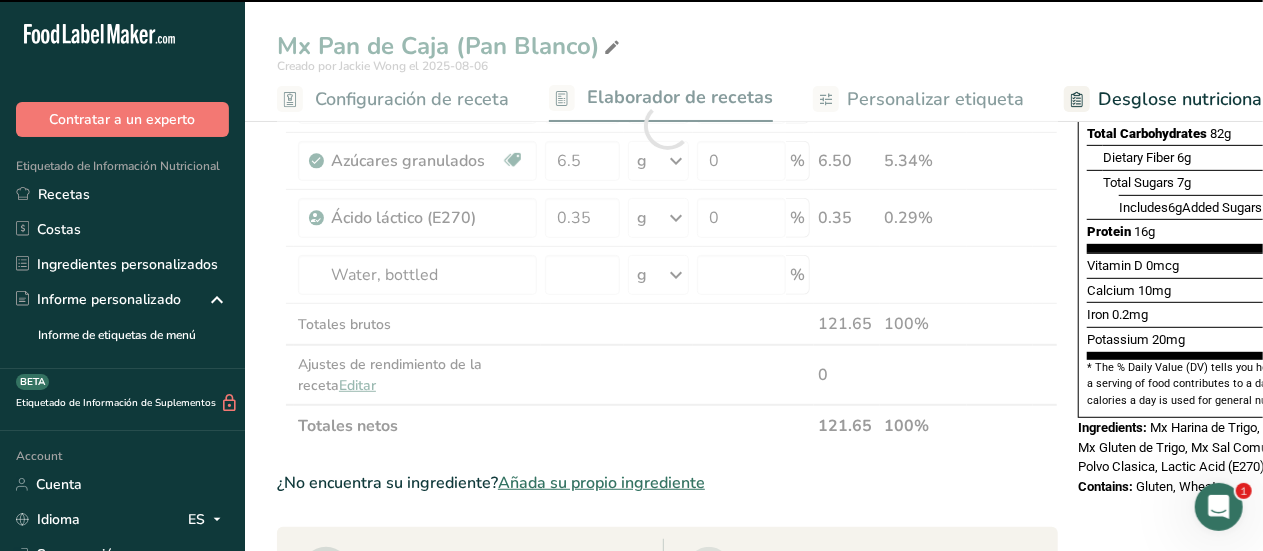 type on "0" 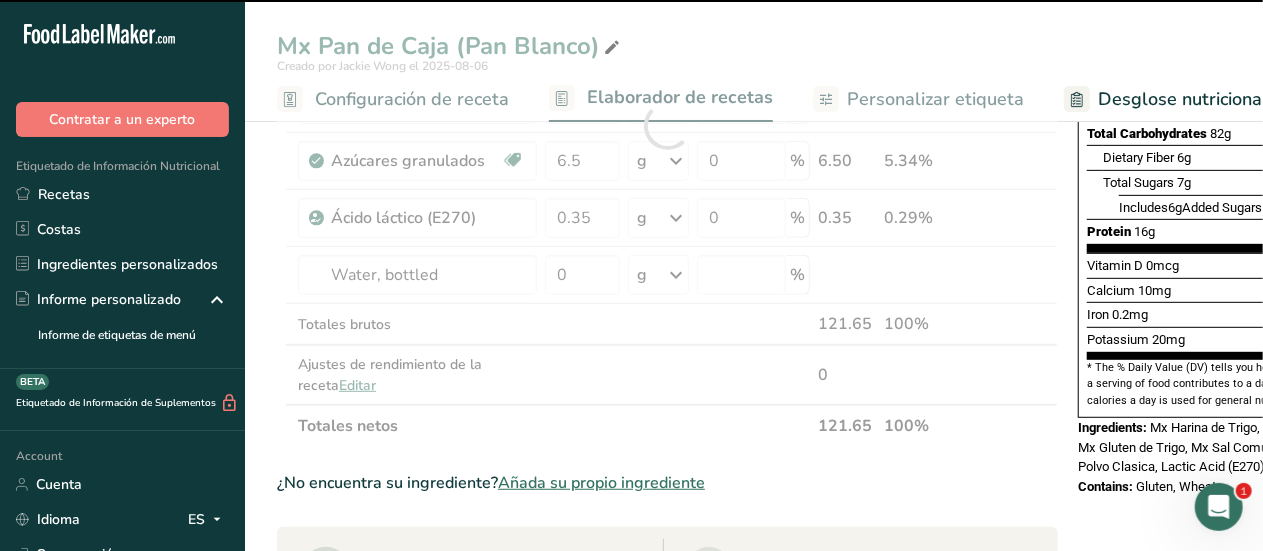 type on "0" 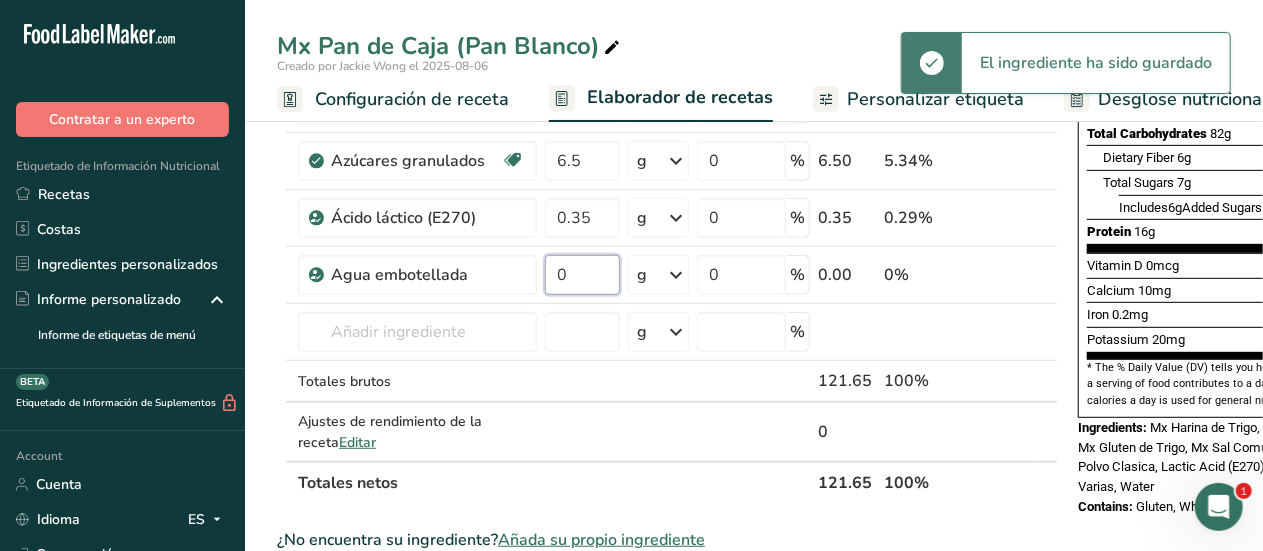 click on "0" at bounding box center [582, 275] 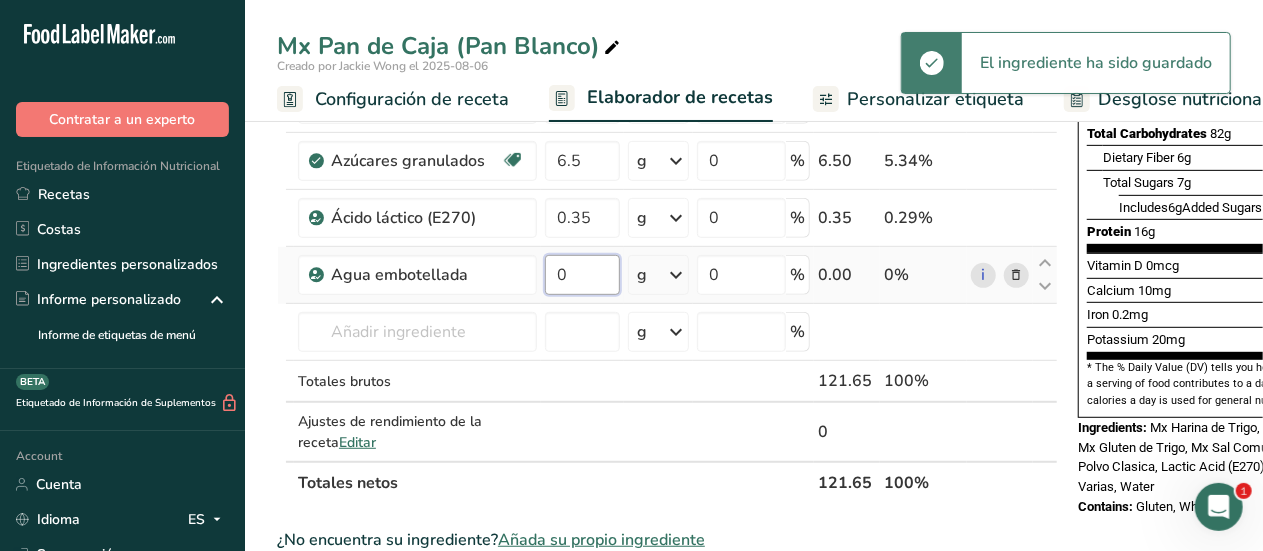 drag, startPoint x: 562, startPoint y: 278, endPoint x: 551, endPoint y: 275, distance: 11.401754 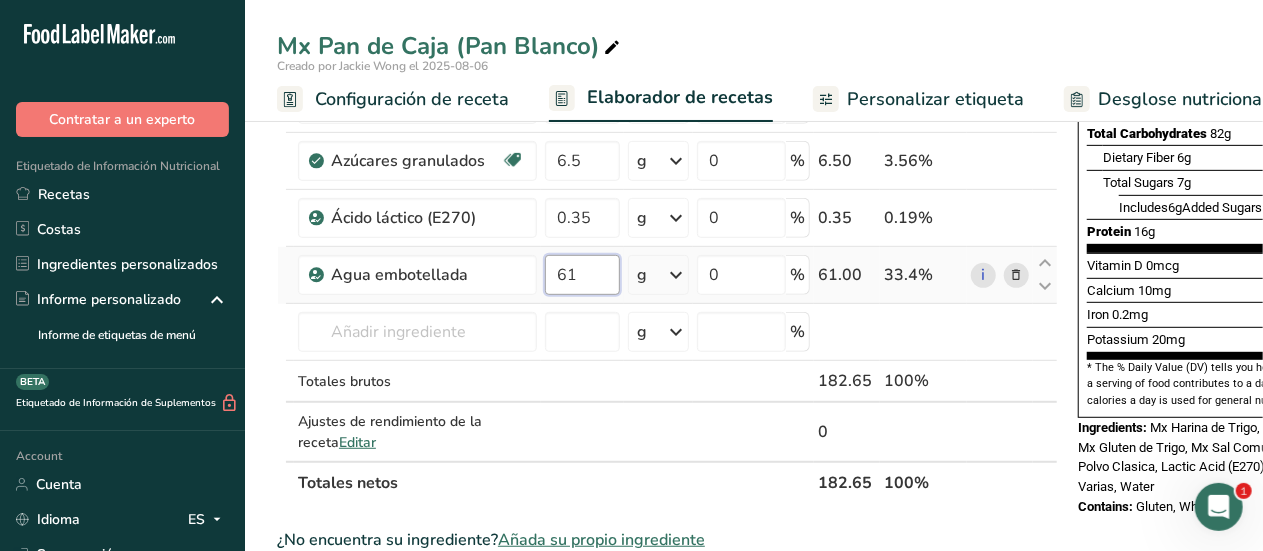 type on "61" 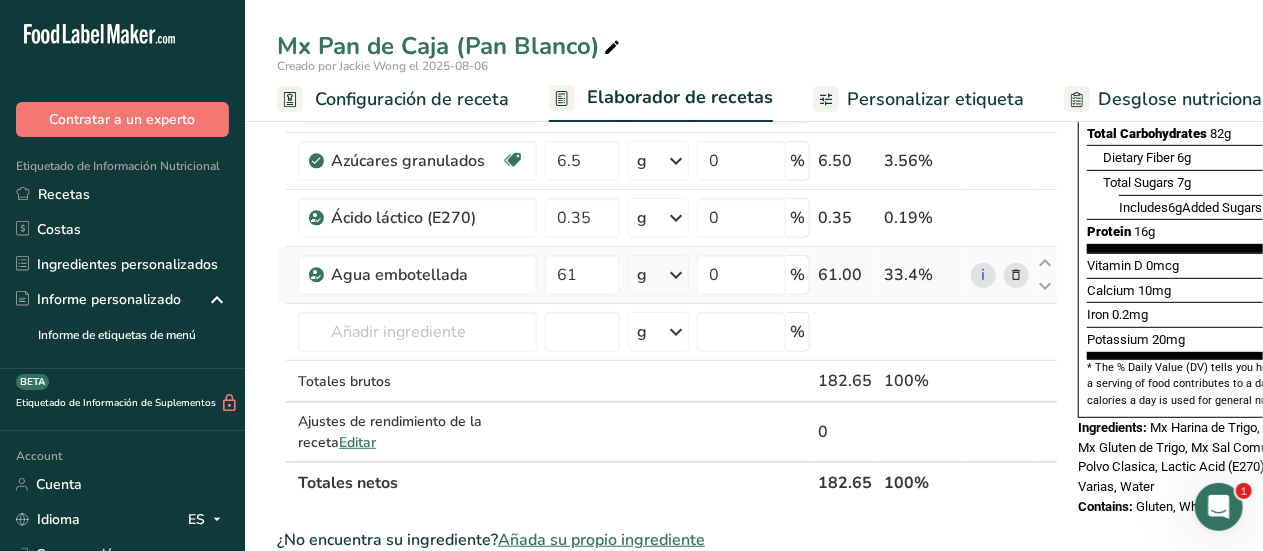 click on "Ingrediente *
Cantidad *
Unidad *
Desperdicio *   .a-a{fill:#347362;}.b-a{fill:#fff;}          Gramos
Porcentaje
Mx Harina de Trigo
110
g
Unidades de peso
g
kg
mg
Ver más
Unidades de volumen
litro
mL
onza líquida
Ver más
0
%
110.00
60.22%
Mx Sal Comun
1.5
g
Unidades de peso
g
kg
mg
Ver más
Unidades de volumen
litro
mL
onza líquida
Ver más
0
%
1.50
0.82%
2" at bounding box center (667, 154) 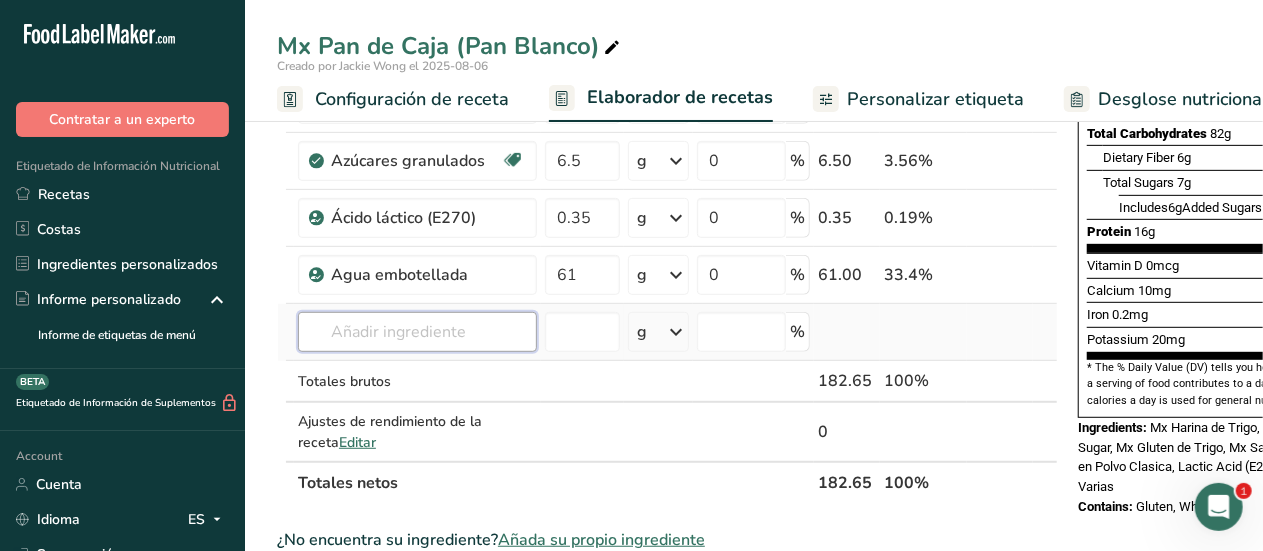 click at bounding box center (417, 332) 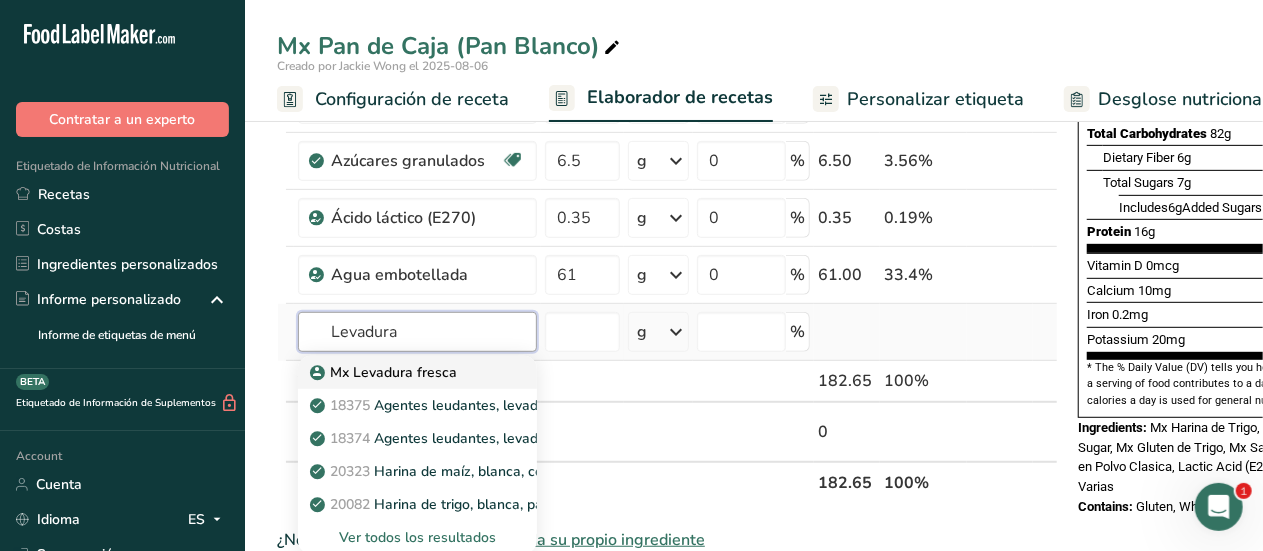 type on "Levadura" 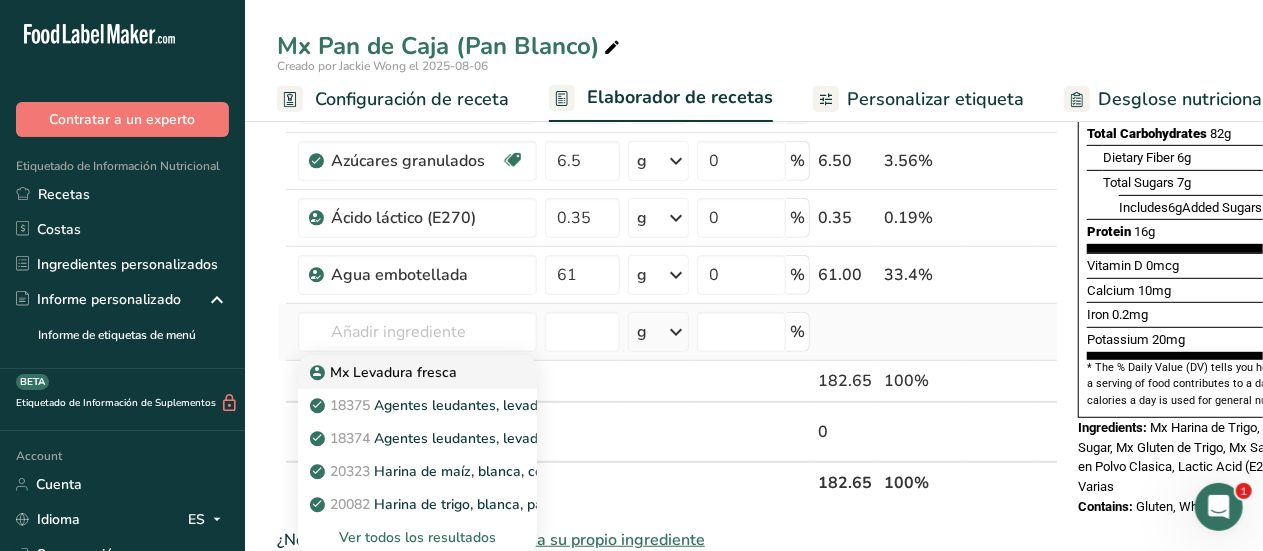 click on "Mx Levadura fresca" at bounding box center [385, 372] 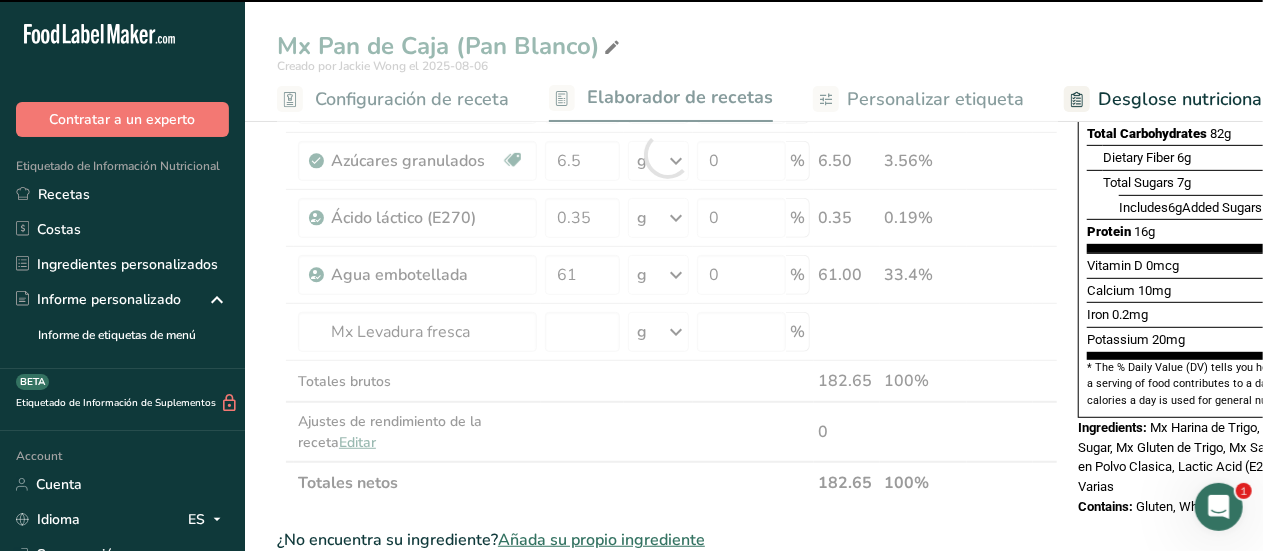 type on "0" 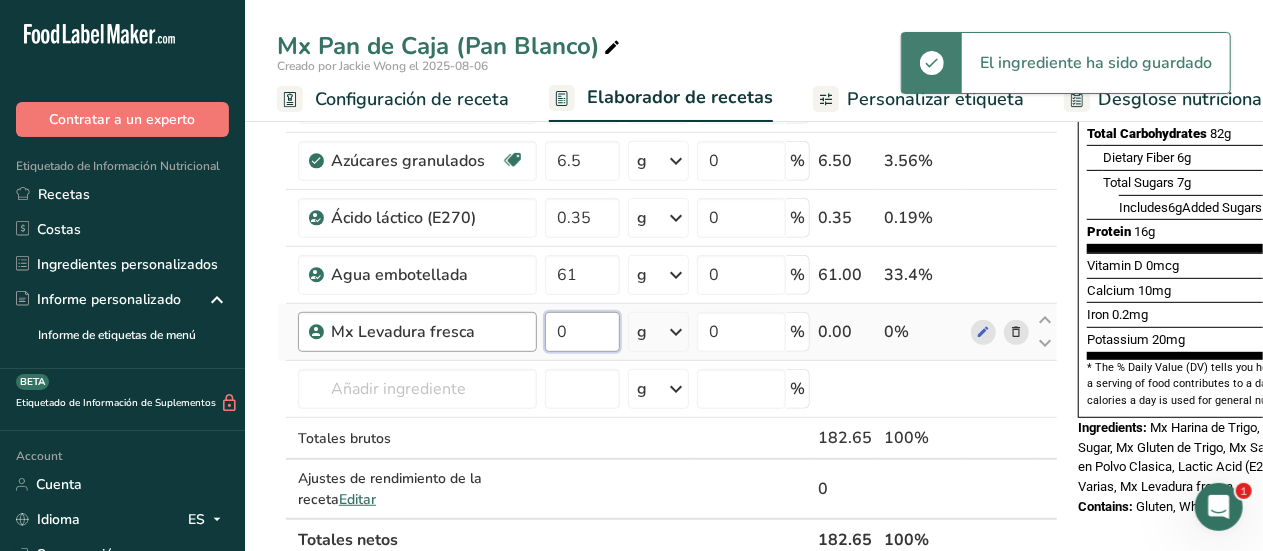drag, startPoint x: 570, startPoint y: 329, endPoint x: 510, endPoint y: 341, distance: 61.188232 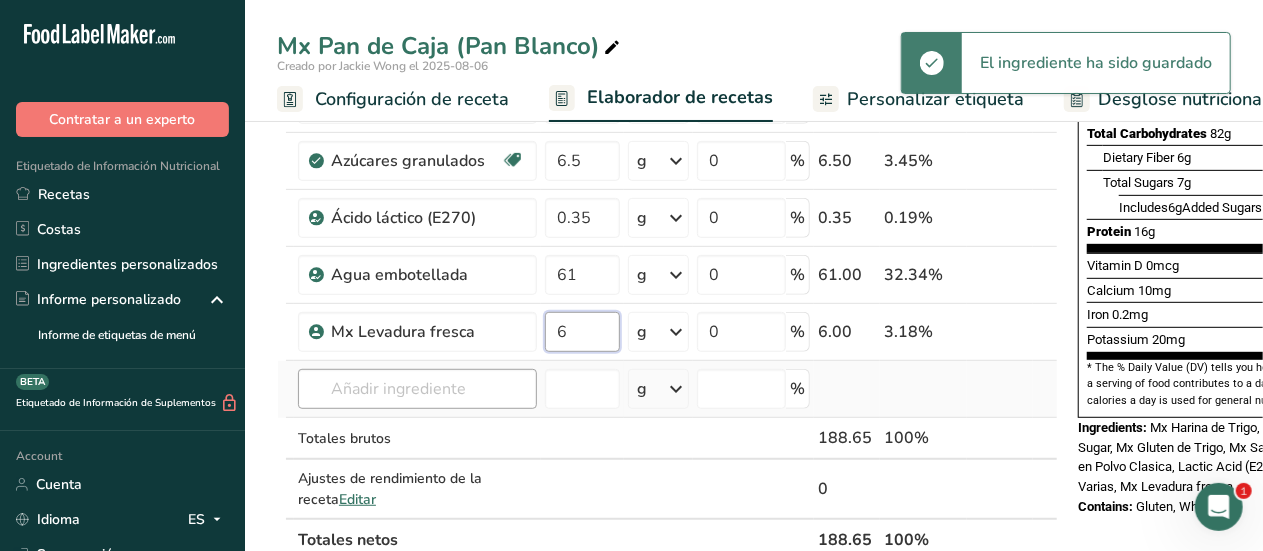 type on "6" 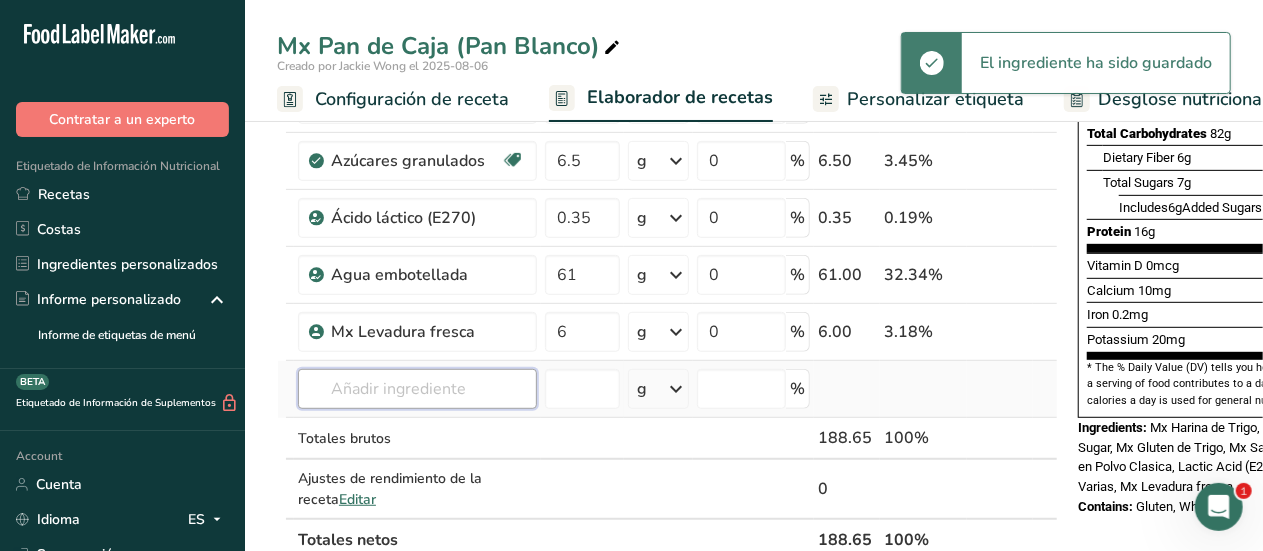 click on "Ingrediente *
Cantidad *
Unidad *
Desperdicio *   .a-a{fill:#347362;}.b-a{fill:#fff;}          Gramos
Porcentaje
Mx Harina de Trigo
110
g
Unidades de peso
g
kg
mg
Ver más
Unidades de volumen
litro
mL
onza líquida
Ver más
0
%
110.00
58.31%
Mx Sal Comun
1.5
g
Unidades de peso
g
kg
mg
Ver más
Unidades de volumen
litro
mL
onza líquida
Ver más
0
%
1.50
0.8%
2" at bounding box center (667, 183) 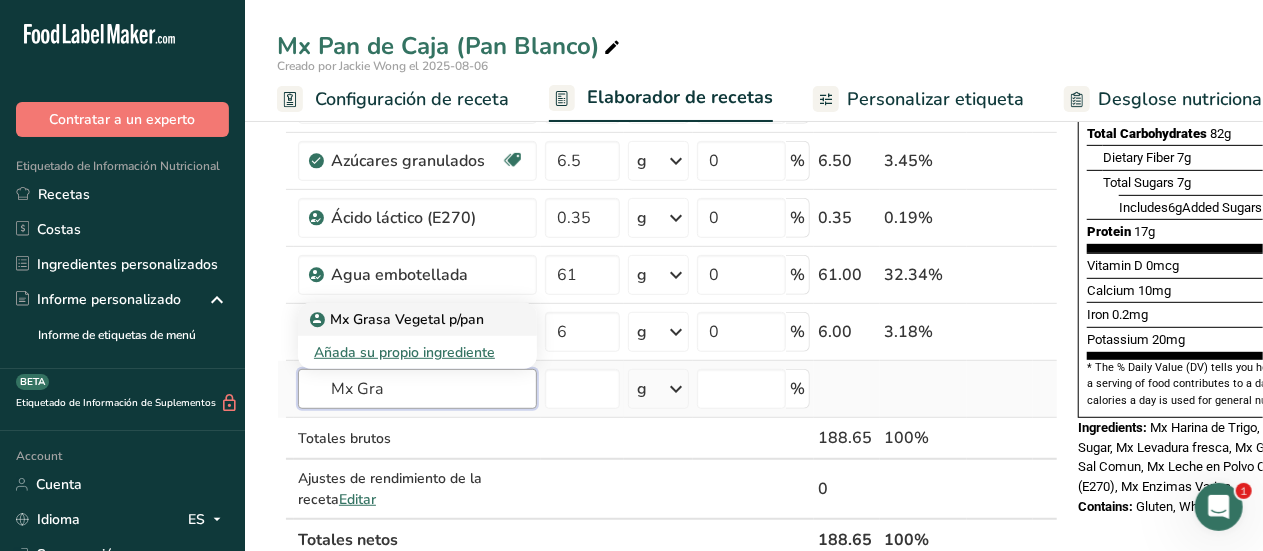 type on "Mx Gra" 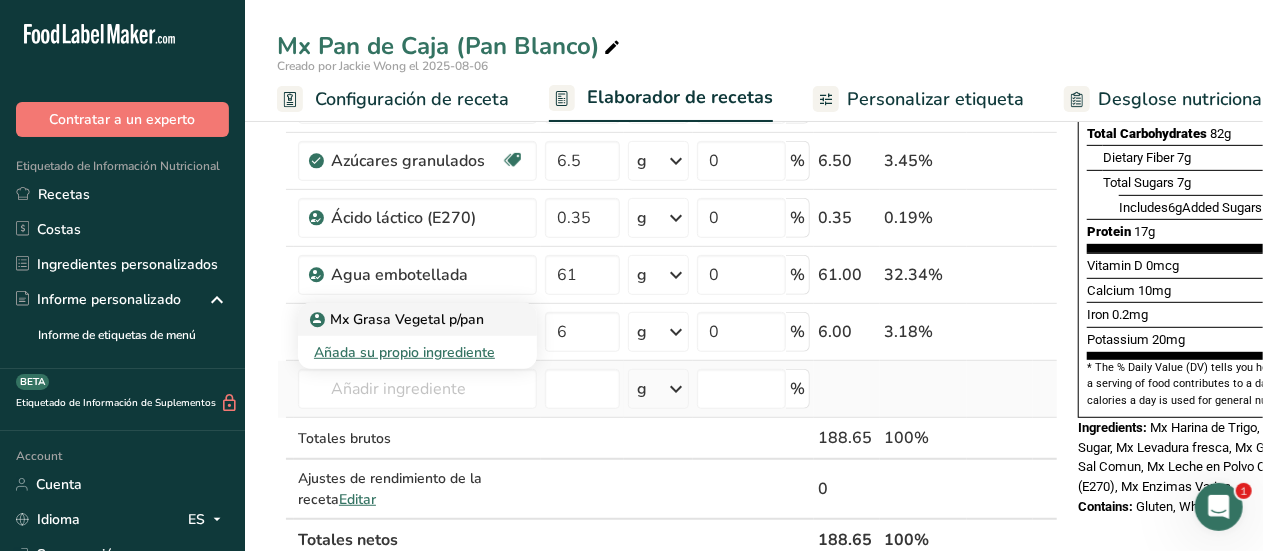 click on "Mx Grasa Vegetal p/pan" at bounding box center [399, 319] 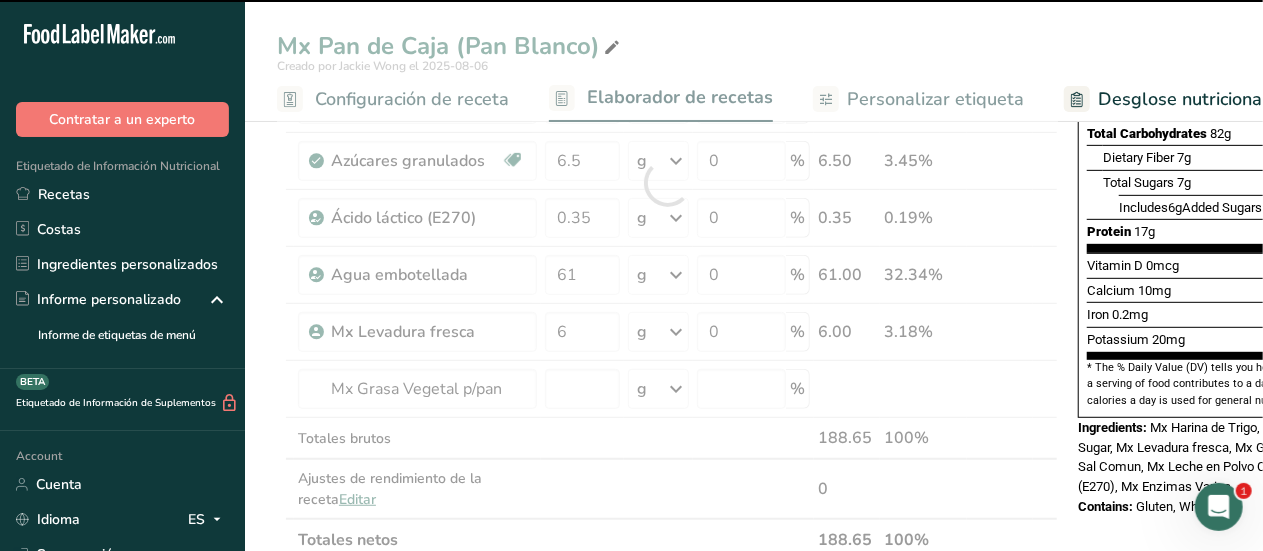 type on "0" 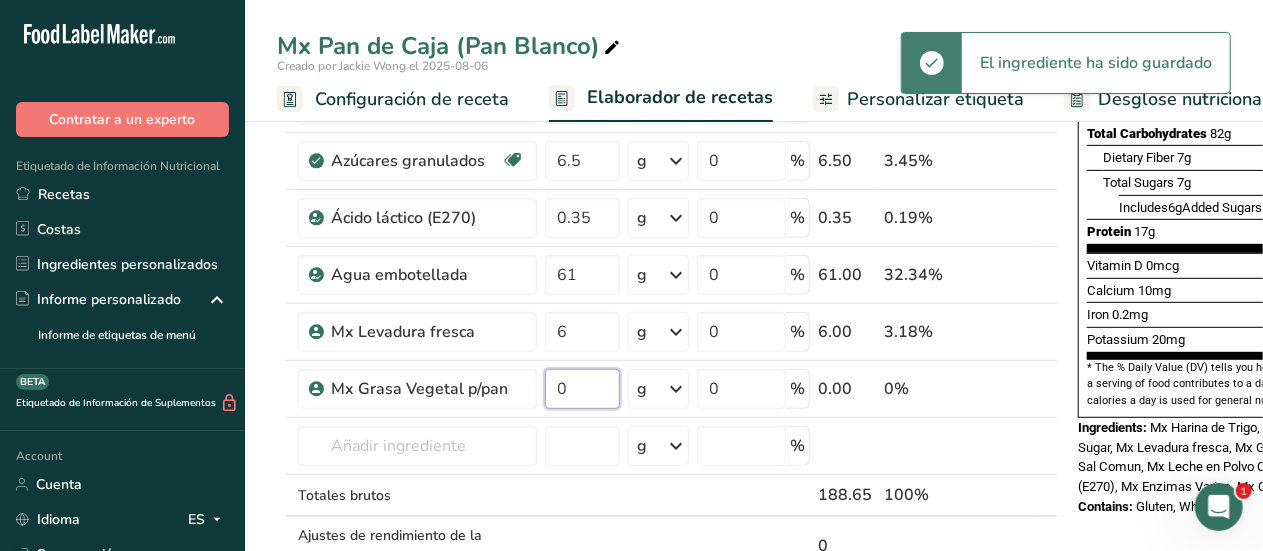click on "0" at bounding box center (582, 389) 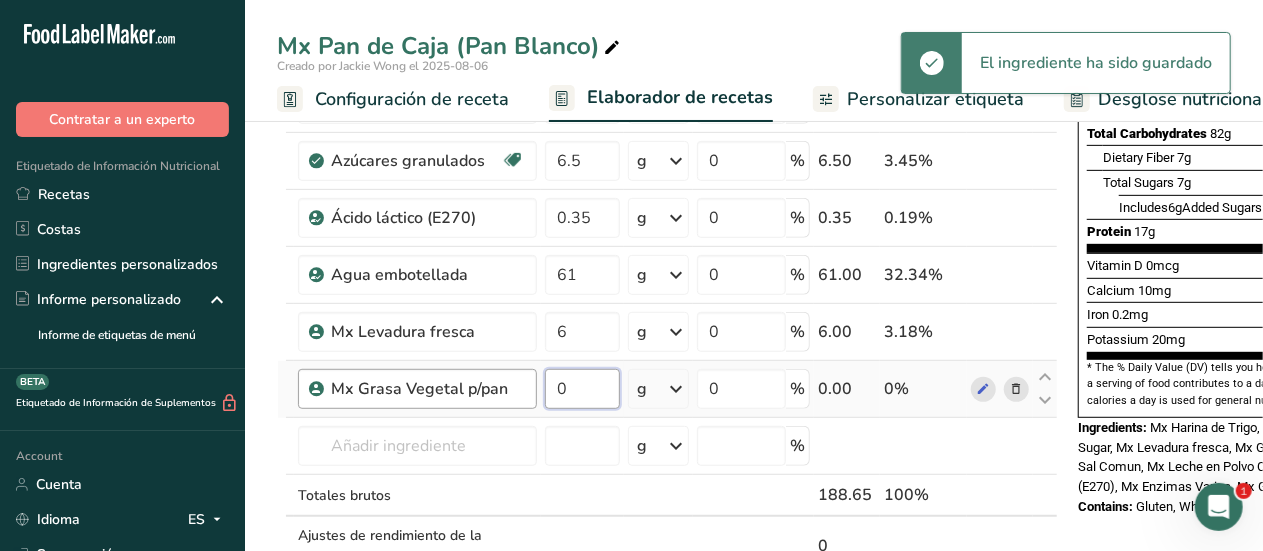 drag, startPoint x: 562, startPoint y: 383, endPoint x: 513, endPoint y: 393, distance: 50.01 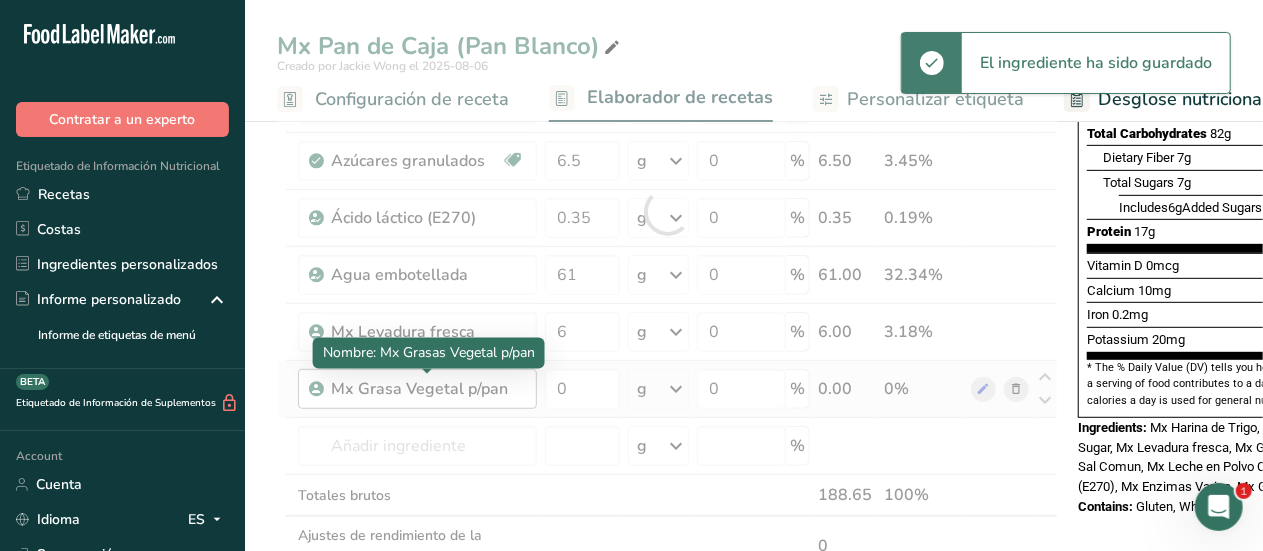 click on "Ingrediente *
Cantidad *
Unidad *
Desperdicio *   .a-a{fill:#347362;}.b-a{fill:#fff;}          Gramos
Porcentaje
Mx Harina de Trigo
110
g
Unidades de peso
g
kg
mg
Ver más
Unidades de volumen
litro
mL
onza líquida
Ver más
0
%
110.00
58.31%
Mx Sal Comun
1.5
g
Unidades de peso
g
kg
mg
Ver más
Unidades de volumen
litro
mL
onza líquida
Ver más
0
%
1.50
0.8%
2" at bounding box center (667, 211) 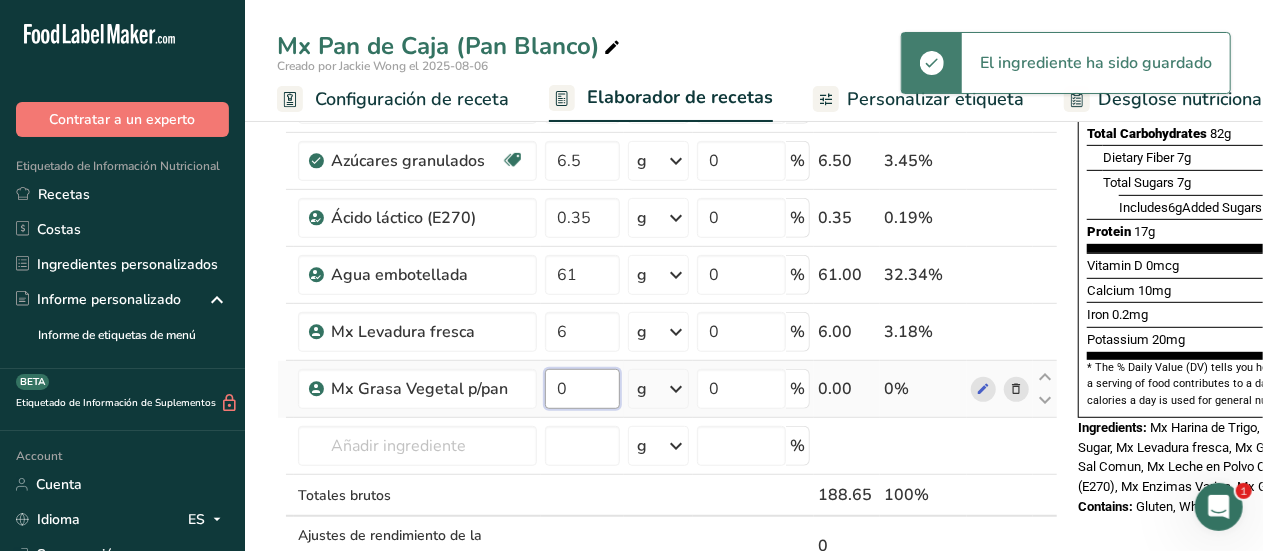click on "0" at bounding box center [582, 389] 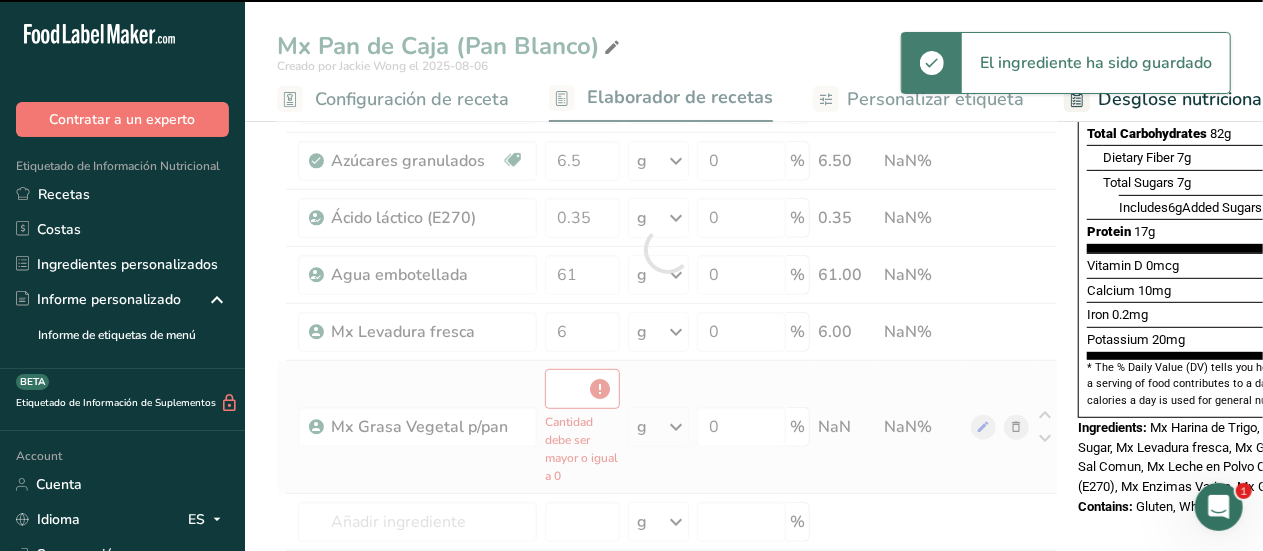 type on "0" 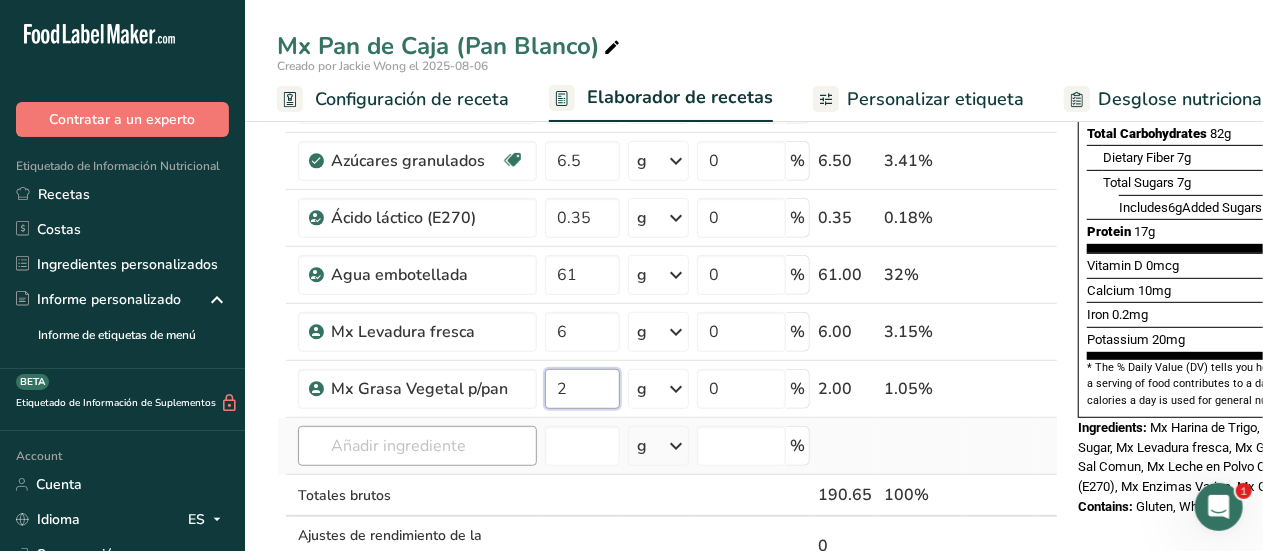 type on "2" 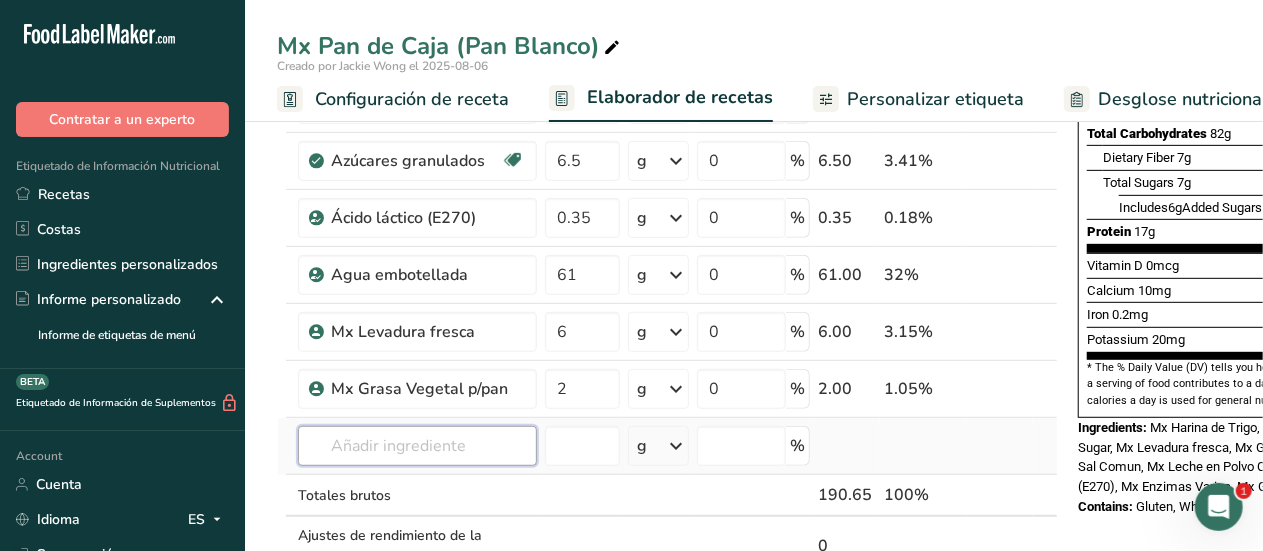 click on "Ingrediente *
Cantidad *
Unidad *
Desperdicio *   .a-a{fill:#347362;}.b-a{fill:#fff;}          Gramos
Porcentaje
Mx Harina de Trigo
110
g
Unidades de peso
g
kg
mg
Ver más
Unidades de volumen
litro
mL
onza líquida
Ver más
0
%
110.00
57.7%
Mx Sal Comun
1.5
g
Unidades de peso
g
kg
mg
Ver más
Unidades de volumen
litro
mL
onza líquida
Ver más
0
%
1.50
0.79%
2" at bounding box center (667, 211) 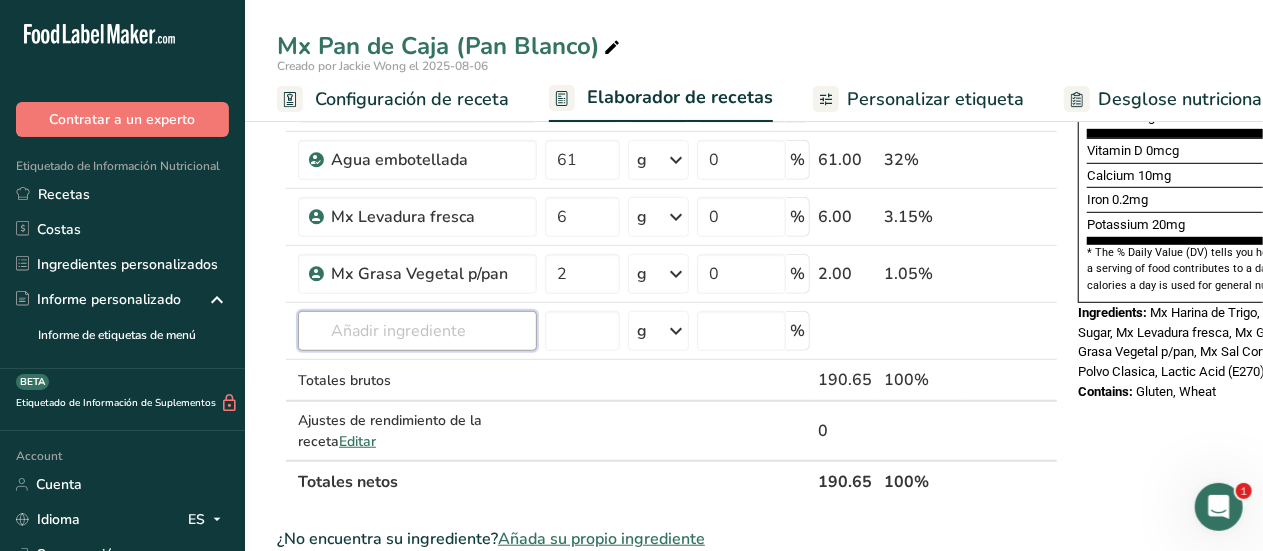 scroll, scrollTop: 514, scrollLeft: 0, axis: vertical 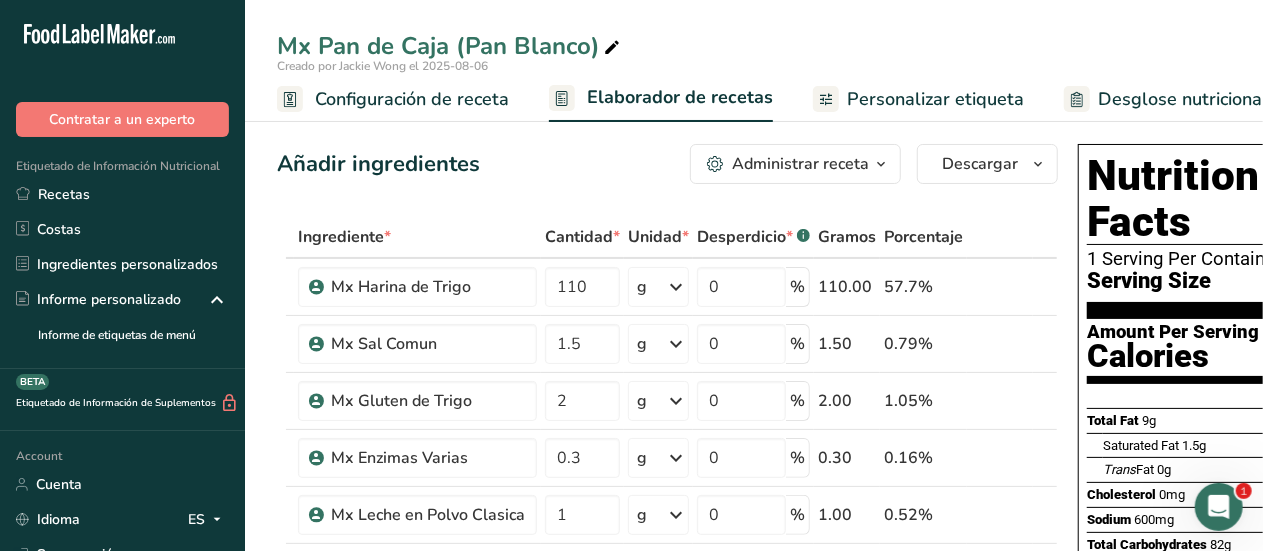 click on "Etiquetado de Información de Suplementos
BETA" at bounding box center (122, 400) 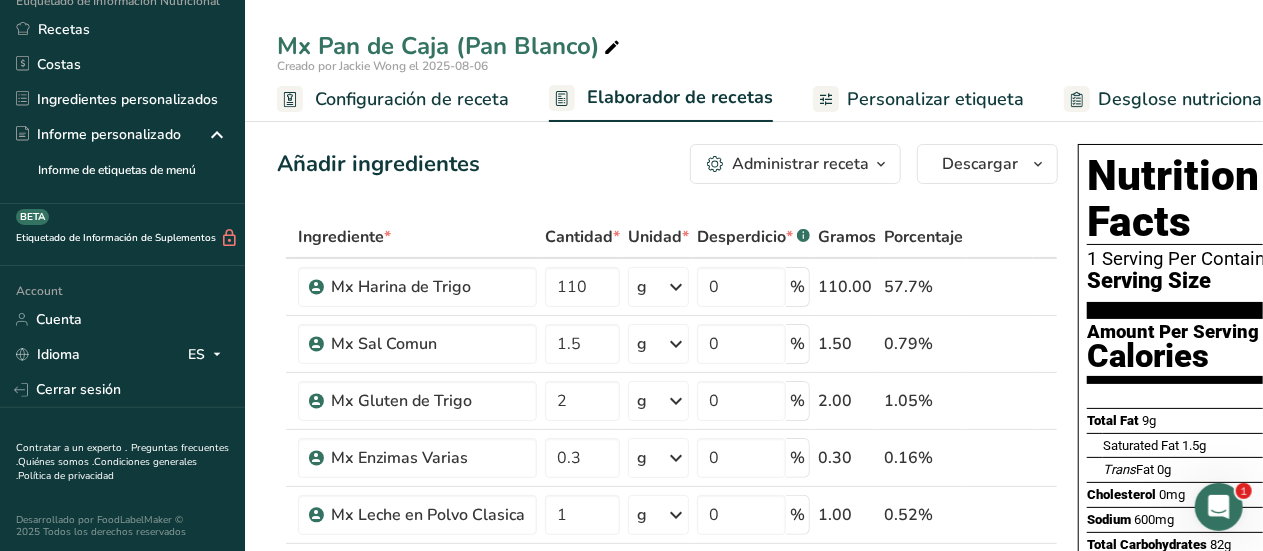 scroll, scrollTop: 0, scrollLeft: 0, axis: both 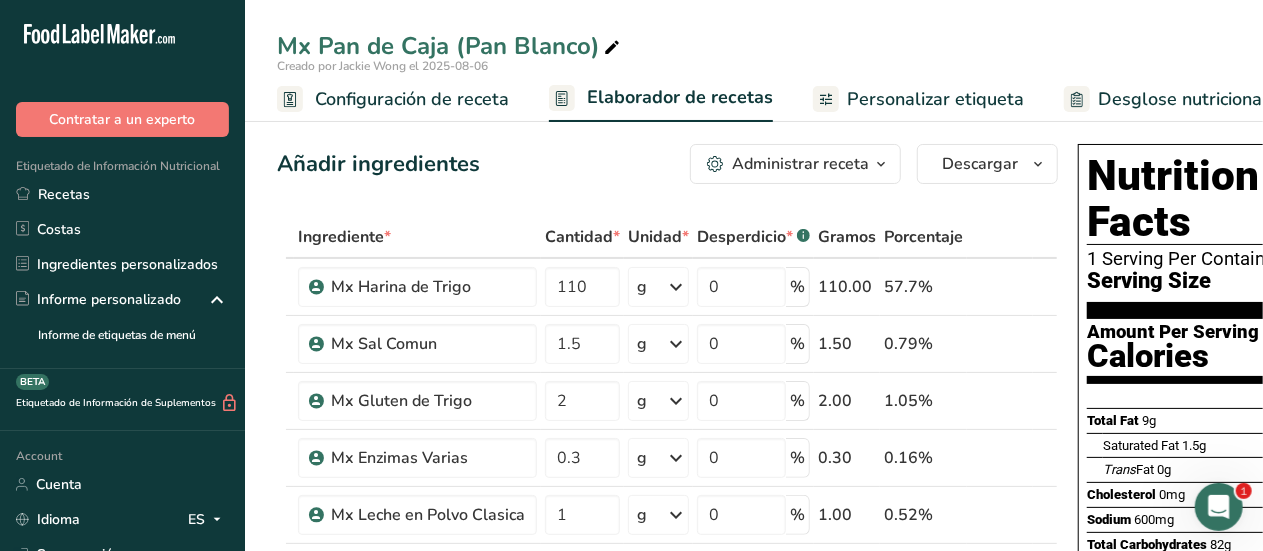click on "Configuración de receta" at bounding box center [412, 99] 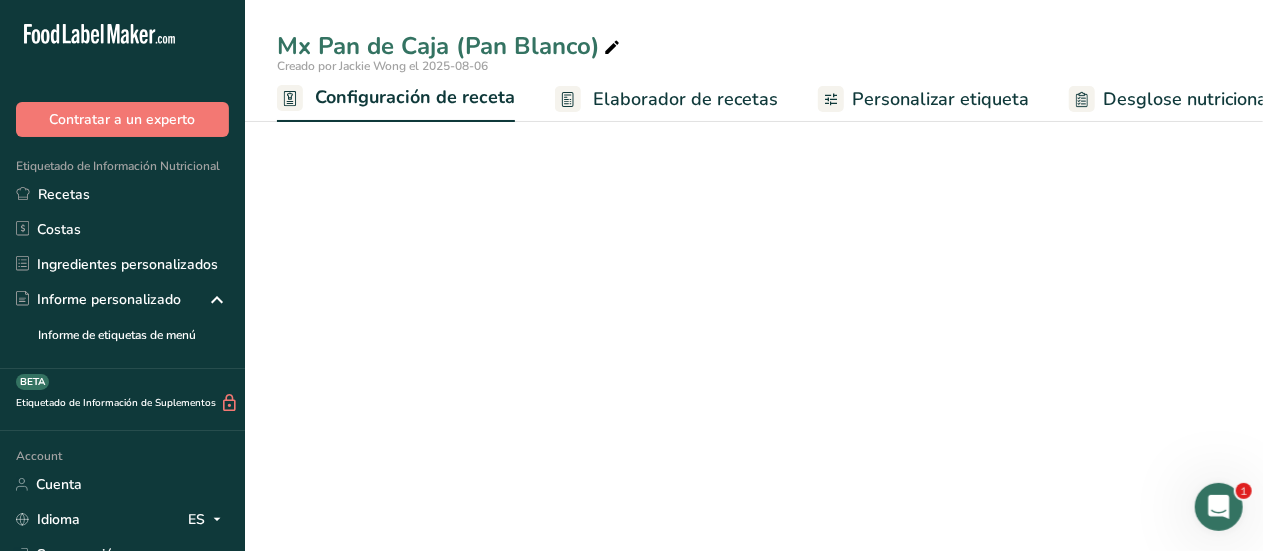 scroll, scrollTop: 0, scrollLeft: 7, axis: horizontal 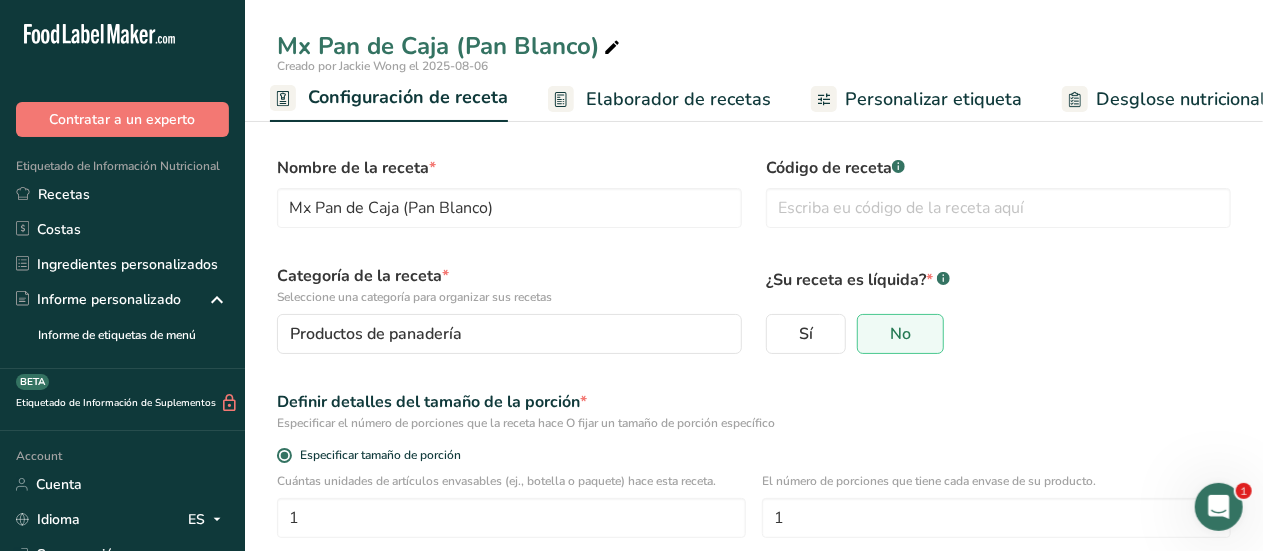 click on "Elaborador de recetas" at bounding box center (678, 99) 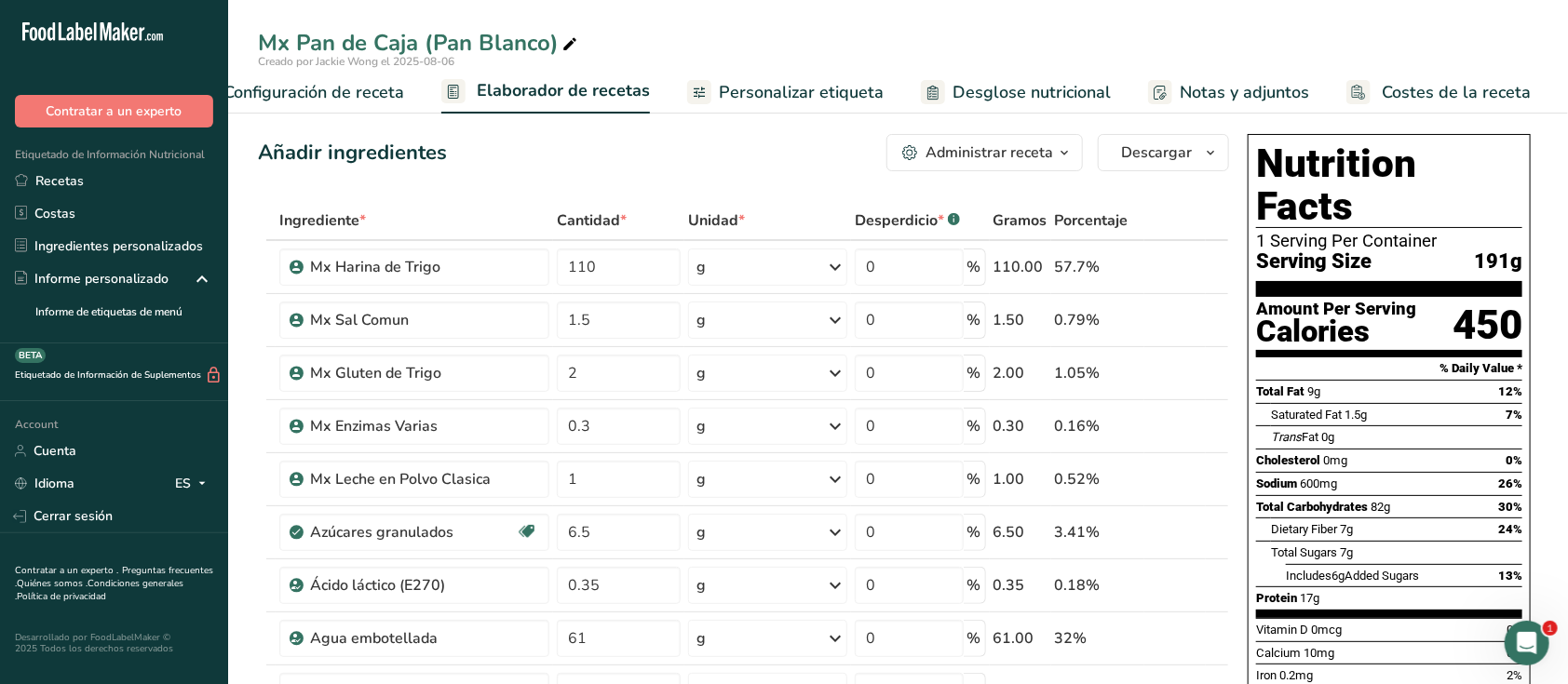scroll, scrollTop: 0, scrollLeft: 55, axis: horizontal 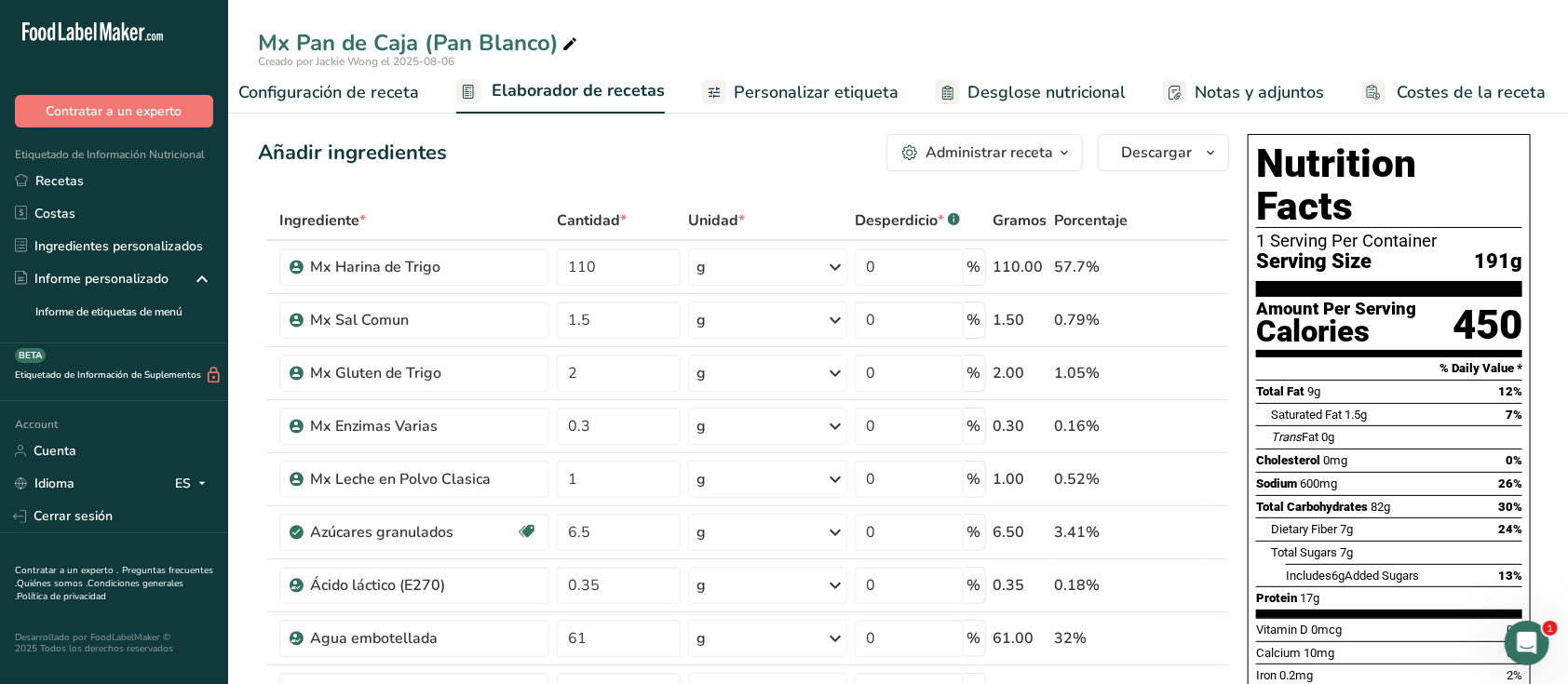 click on "Personalizar etiqueta" at bounding box center (816, 92) 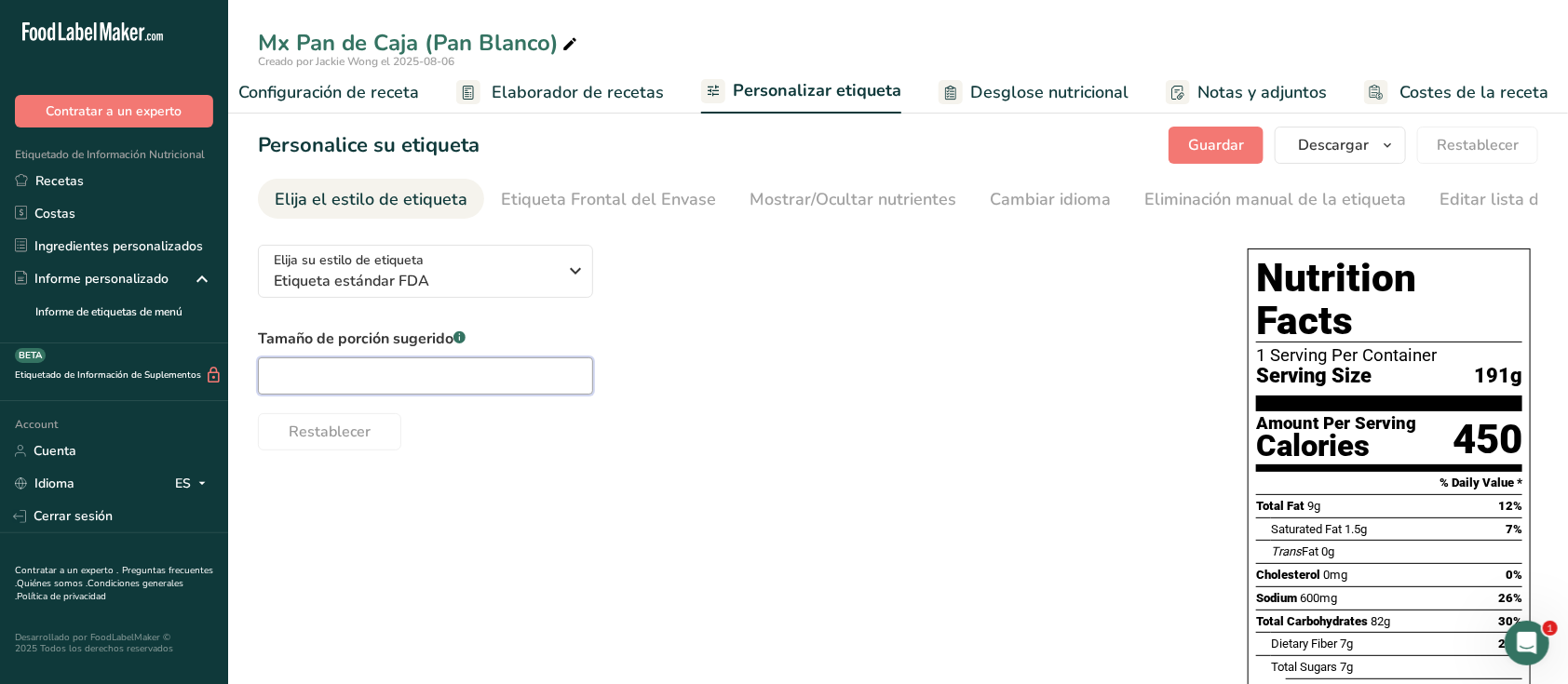 click at bounding box center (426, 376) 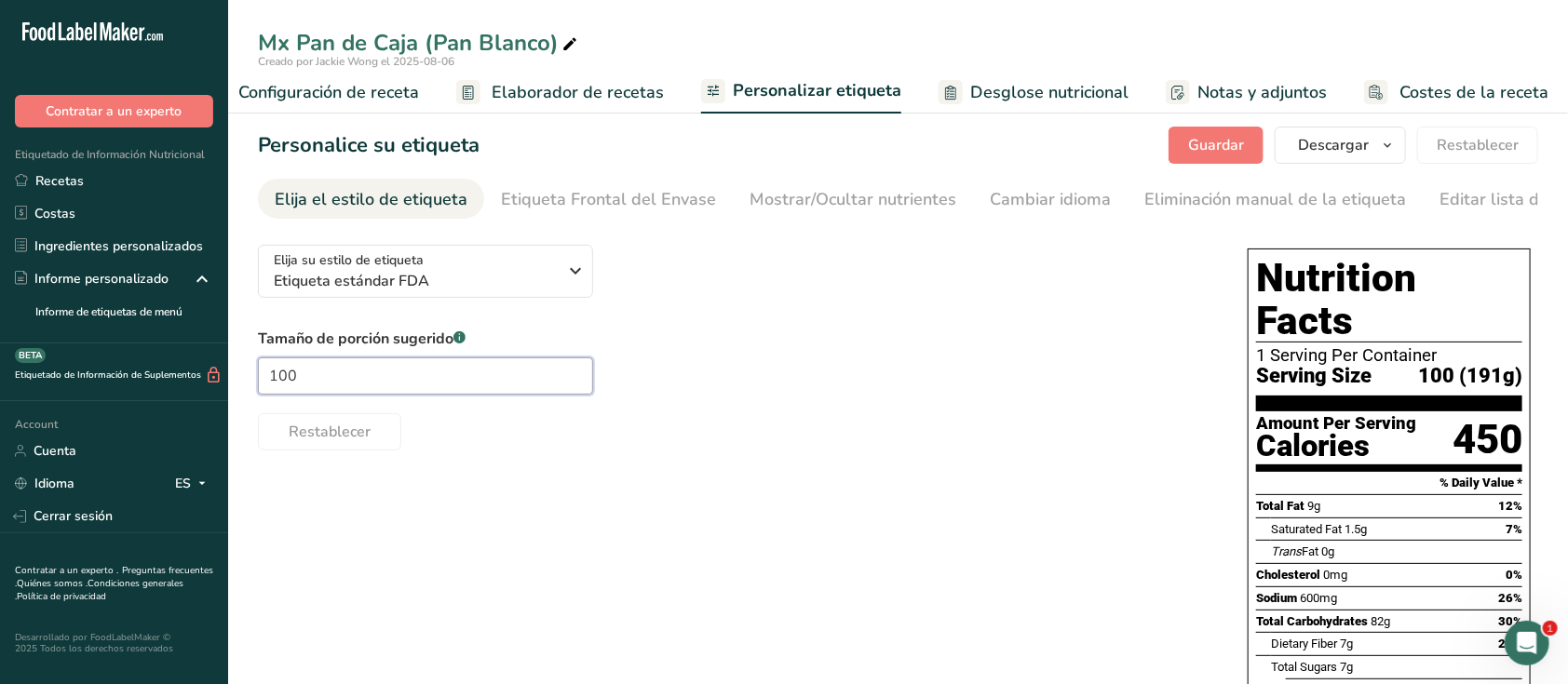 type on "100" 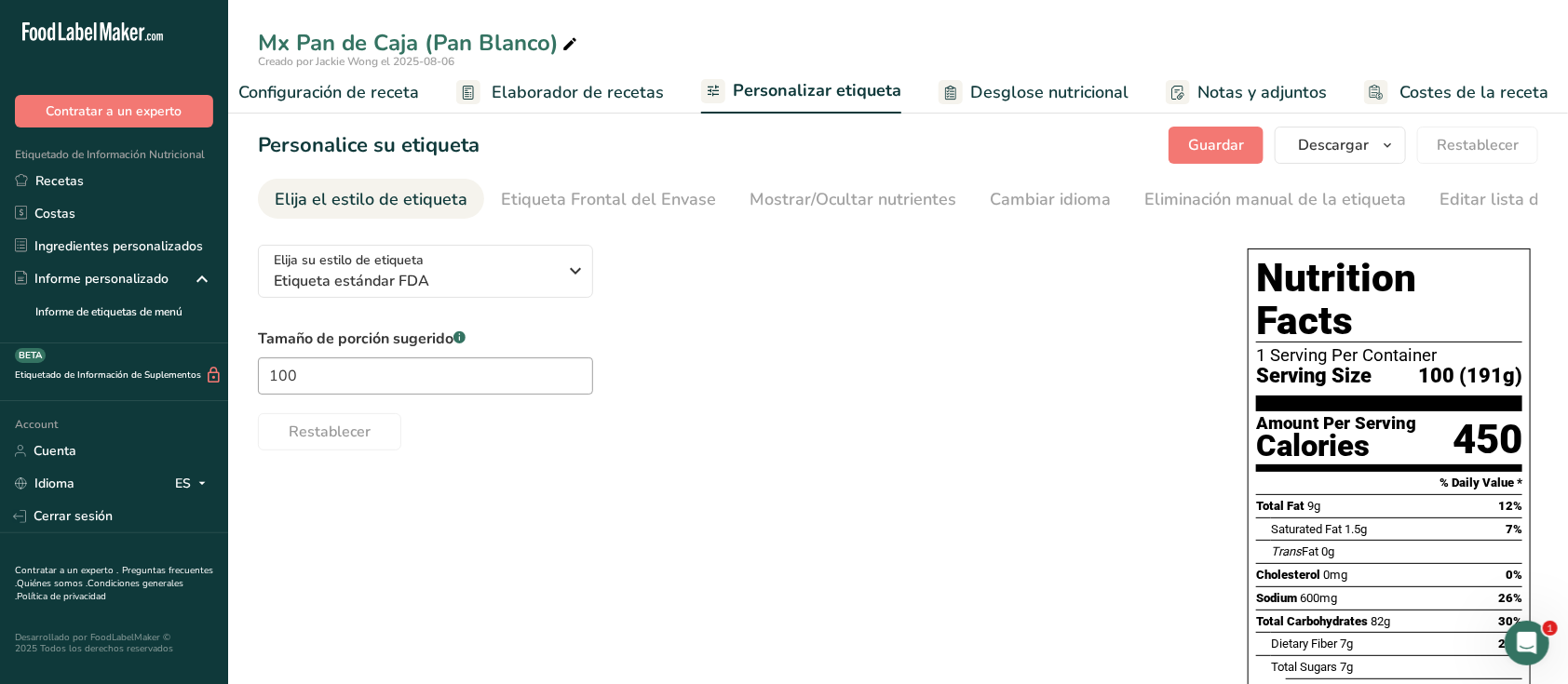 click on "Tamaño de porción sugerido
.a-a{fill:#347362;}.b-a{fill:#fff;}           100
Restablecer" at bounding box center (734, 389) 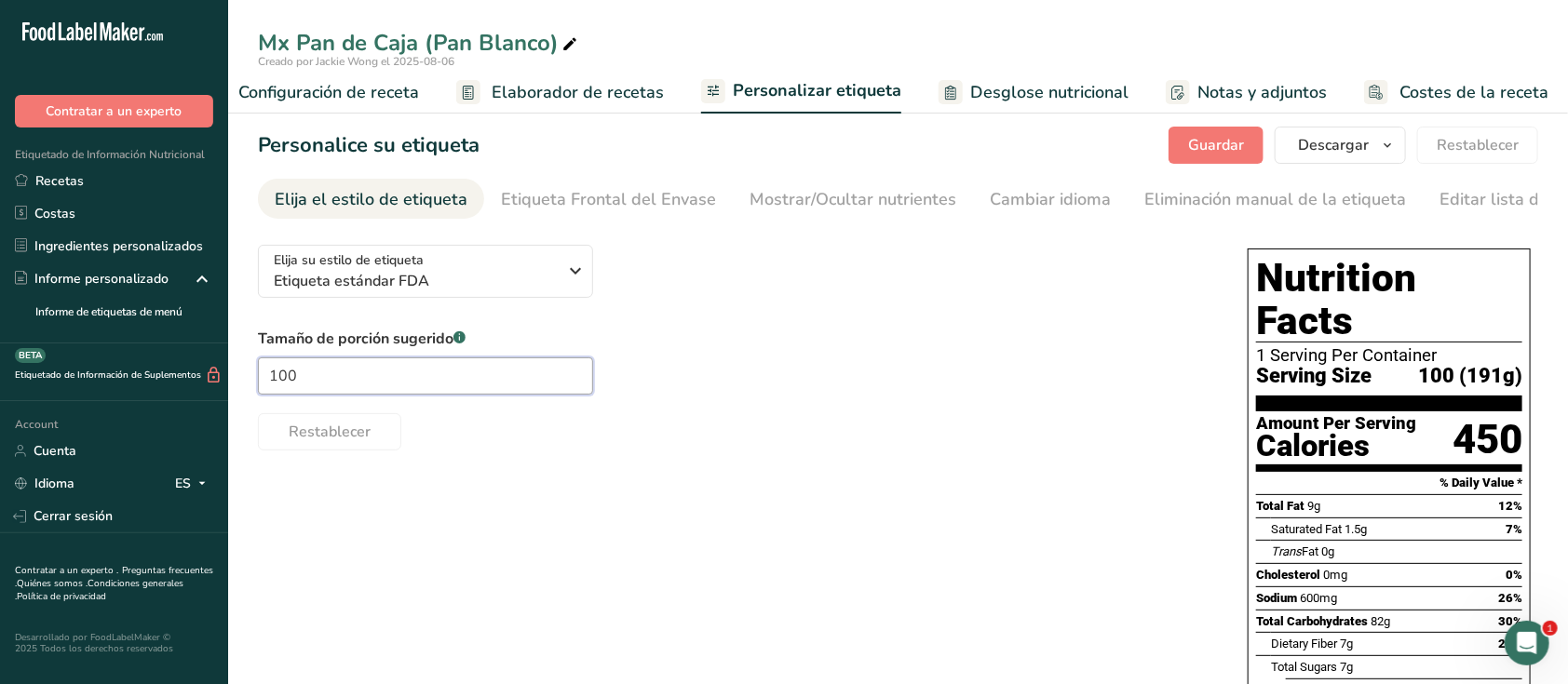 drag, startPoint x: 368, startPoint y: 377, endPoint x: 156, endPoint y: 378, distance: 212.0024 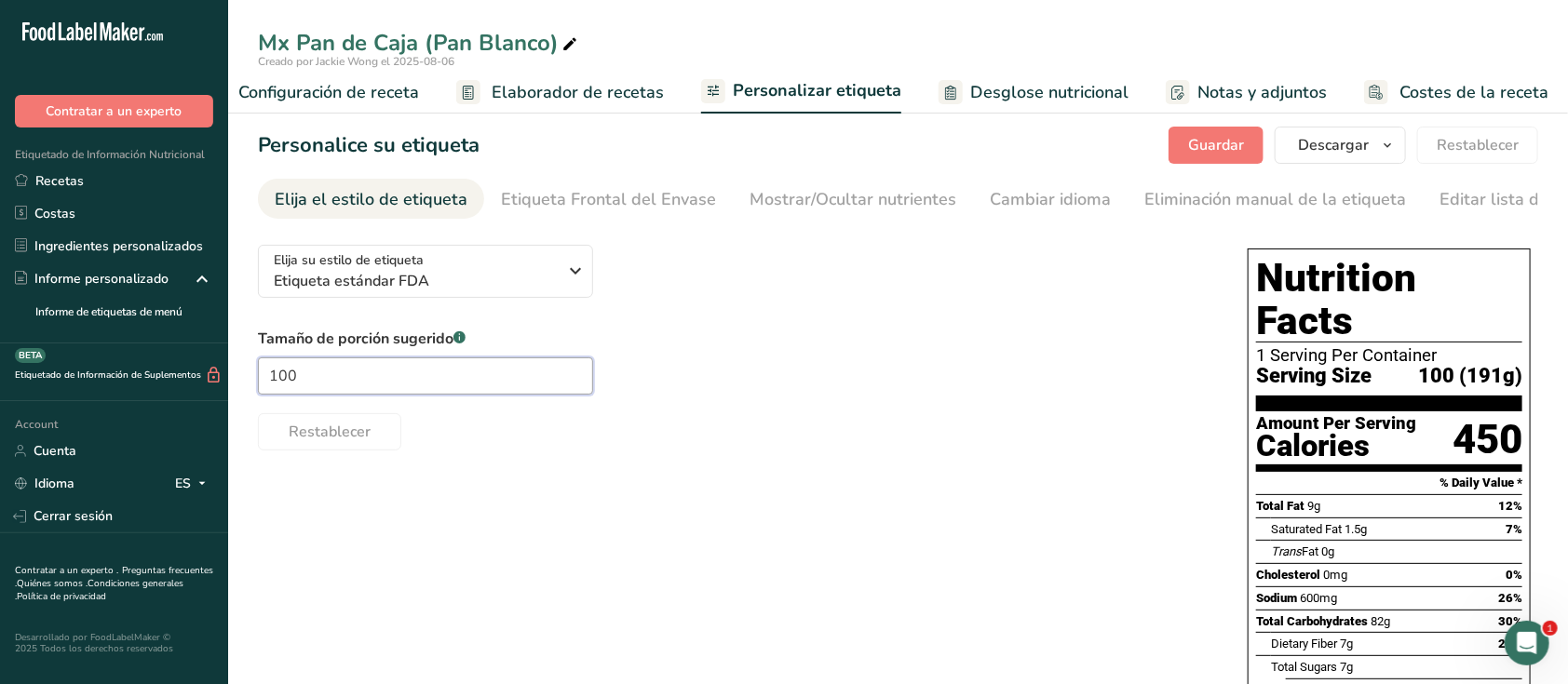 click on ".a-20{fill:#fff;}
Contratar a un experto
Etiquetado de Información Nutricional
Recetas
Costas
Ingredientes personalizados
Informe personalizado
Informe de etiquetas de menú
Etiquetado de Información de Suplementos
BETA
Account
Cuenta
Idioma
ES
English
Spanish
Cerrar sesión
Contratar a un experto .
Preguntas frecuentes .
Quiénes somos .
Condiciones generales .
Política de privacidad" at bounding box center (784, 513) 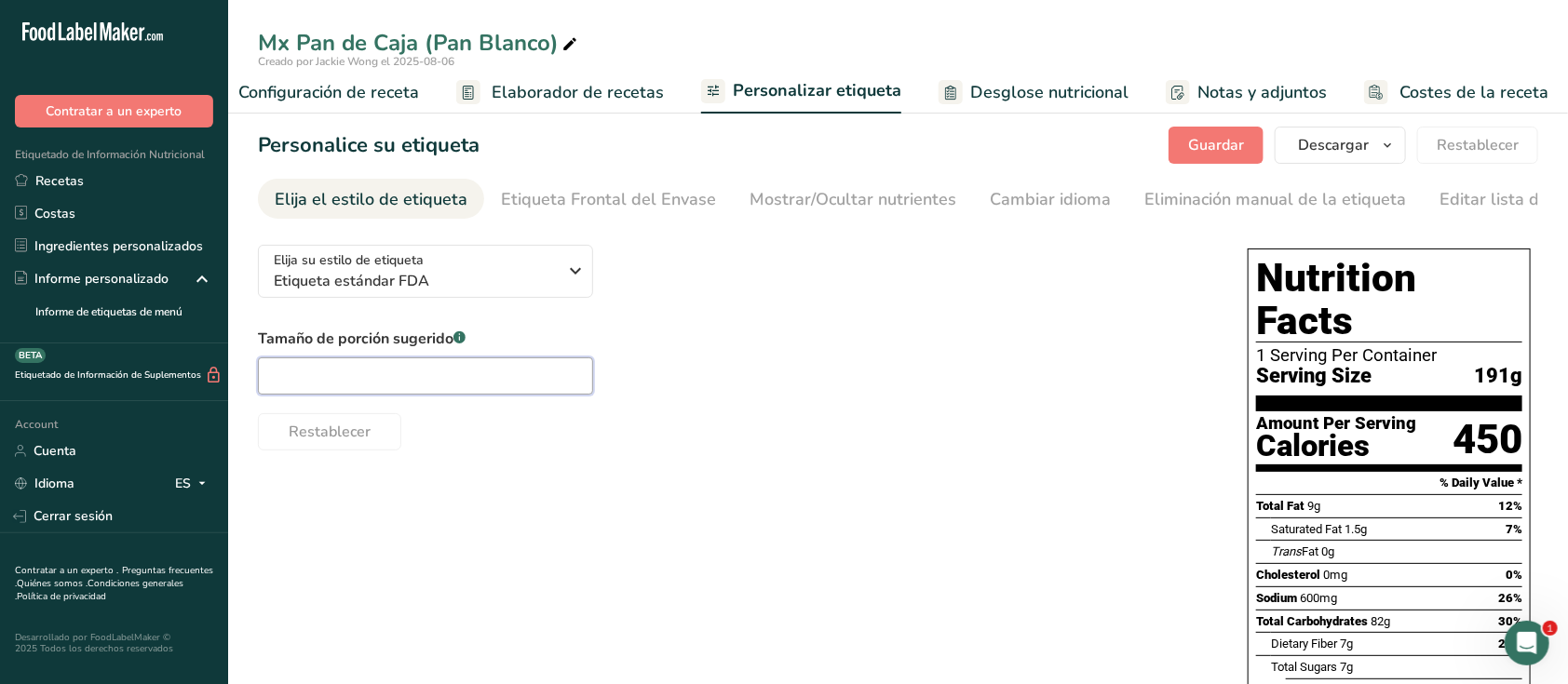 type 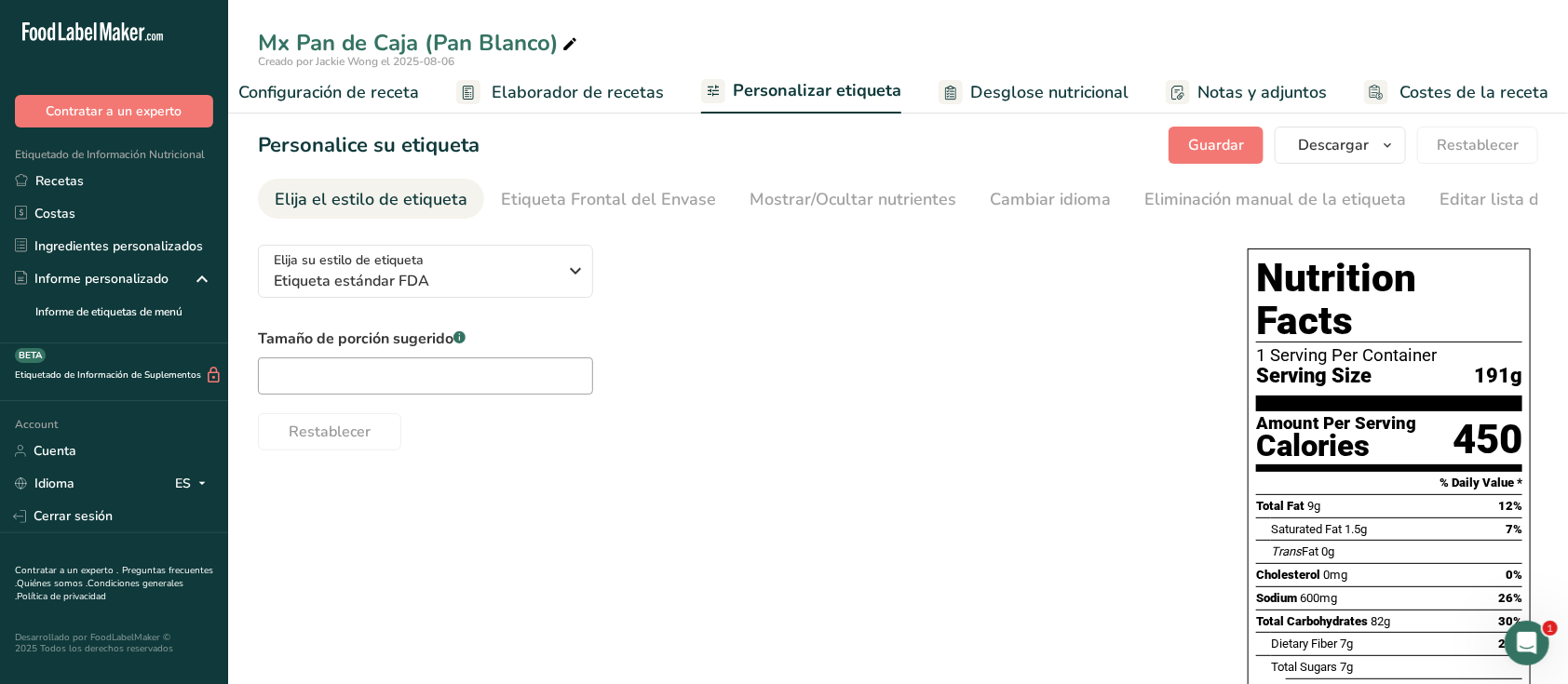 click on "Restablecer" at bounding box center (734, 428) 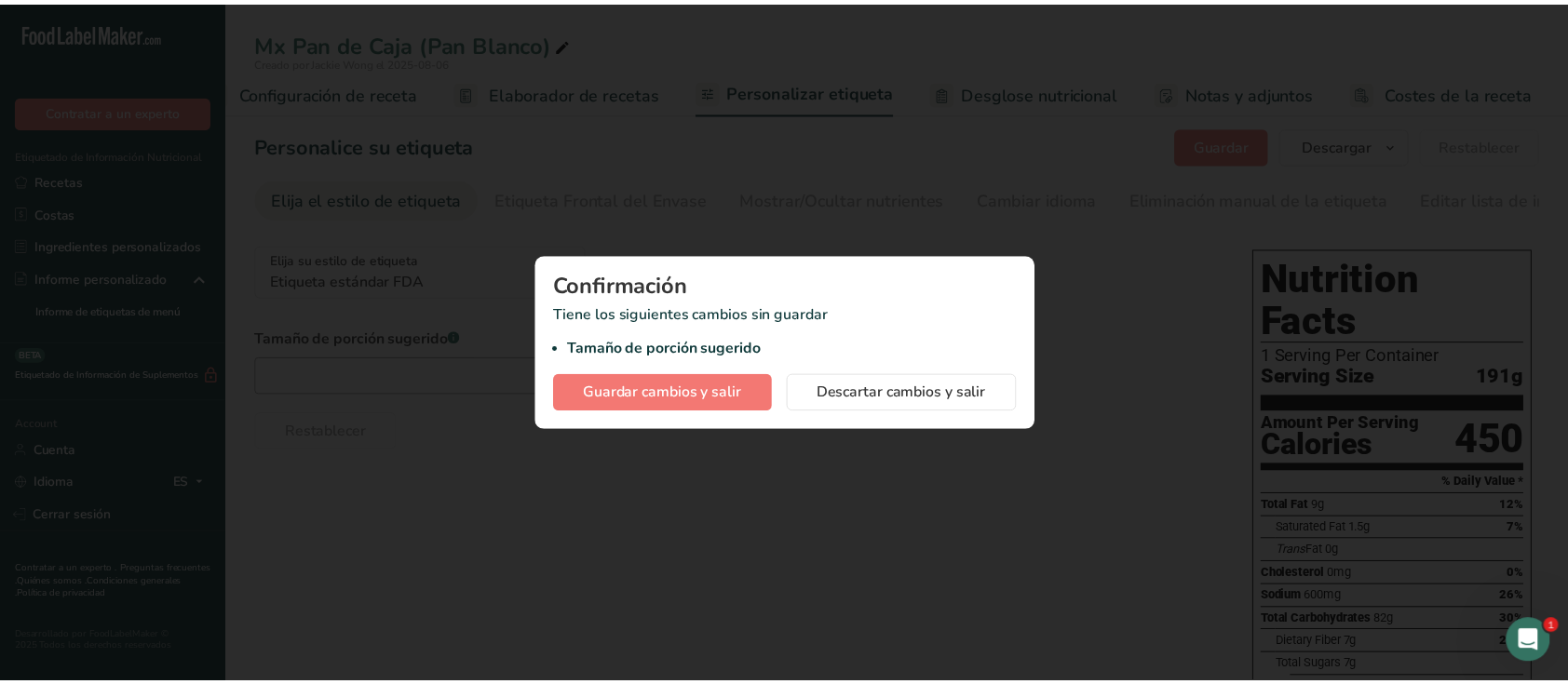 scroll, scrollTop: 0, scrollLeft: 35, axis: horizontal 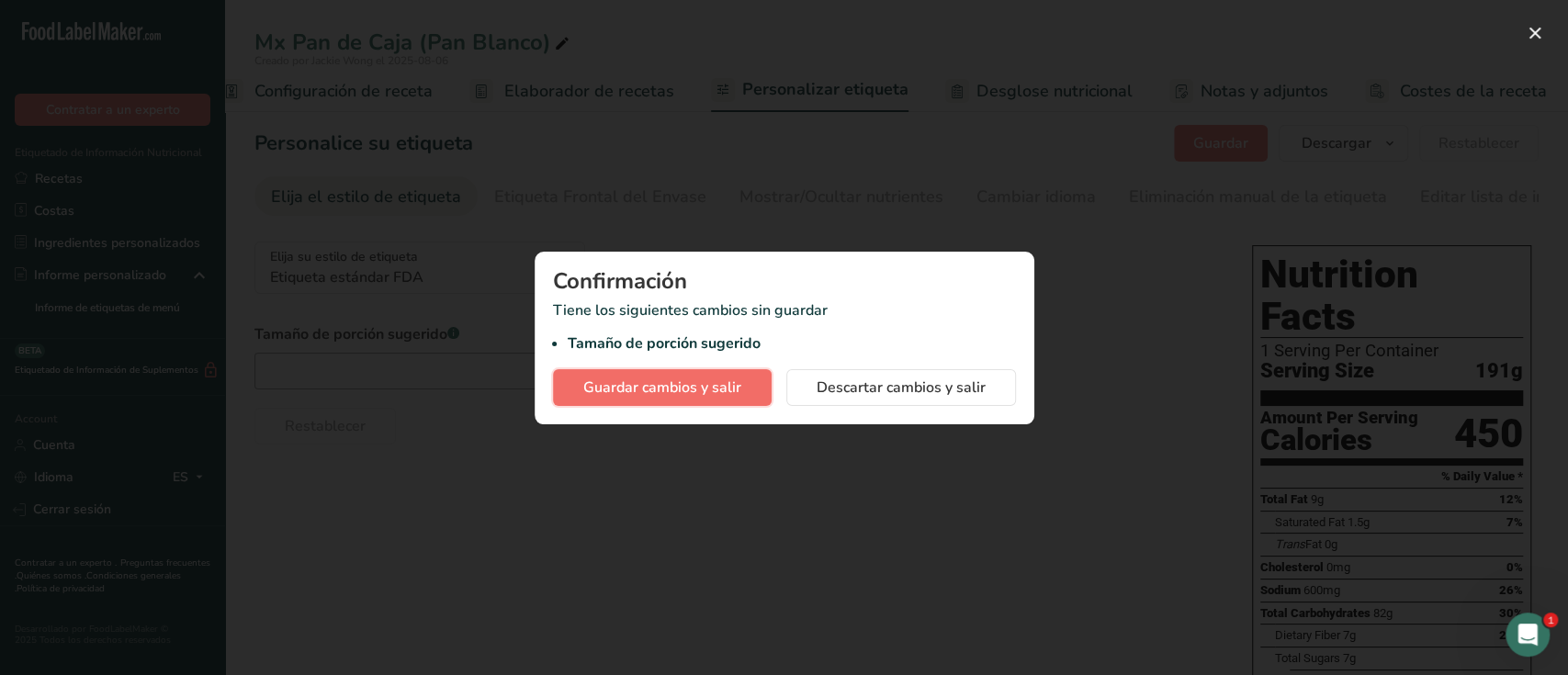 click on "Guardar cambios y salir" at bounding box center (662, 388) 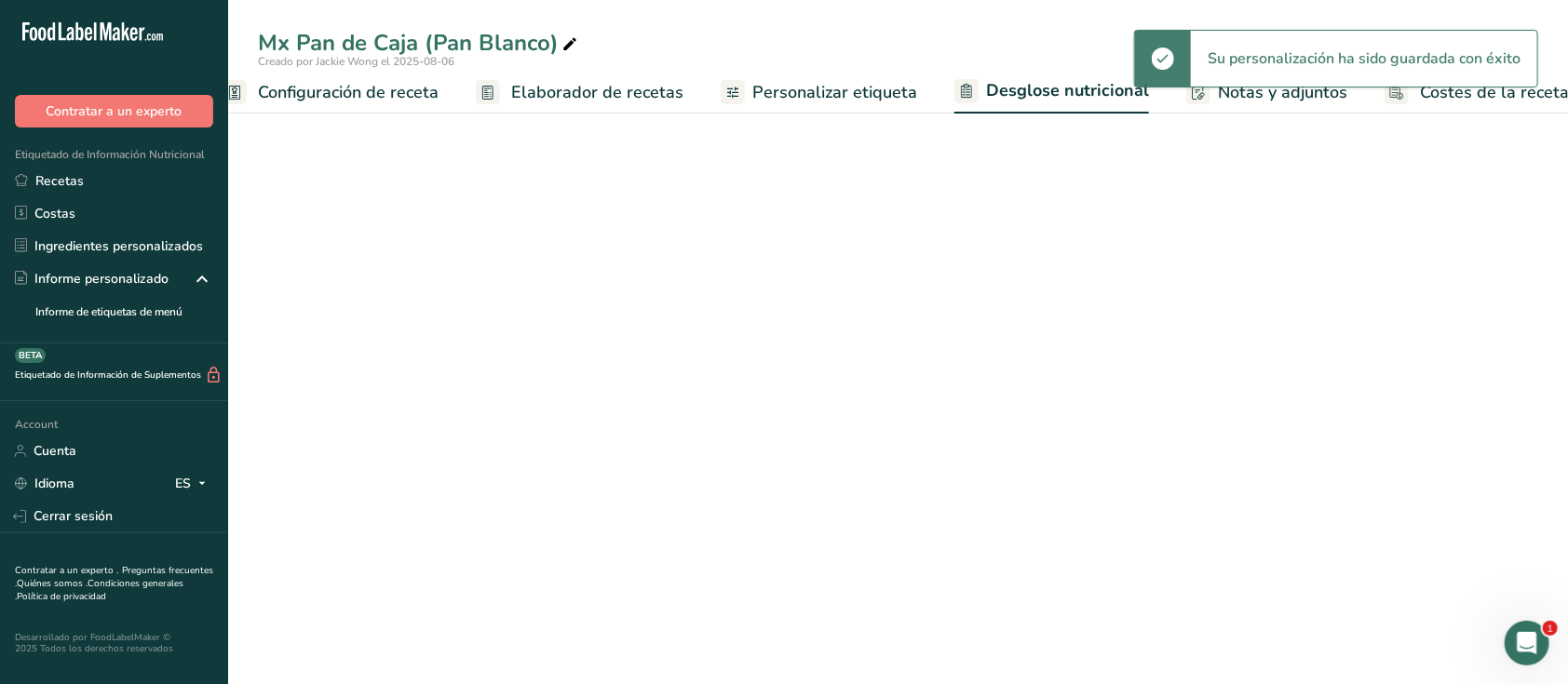 select on "Calories" 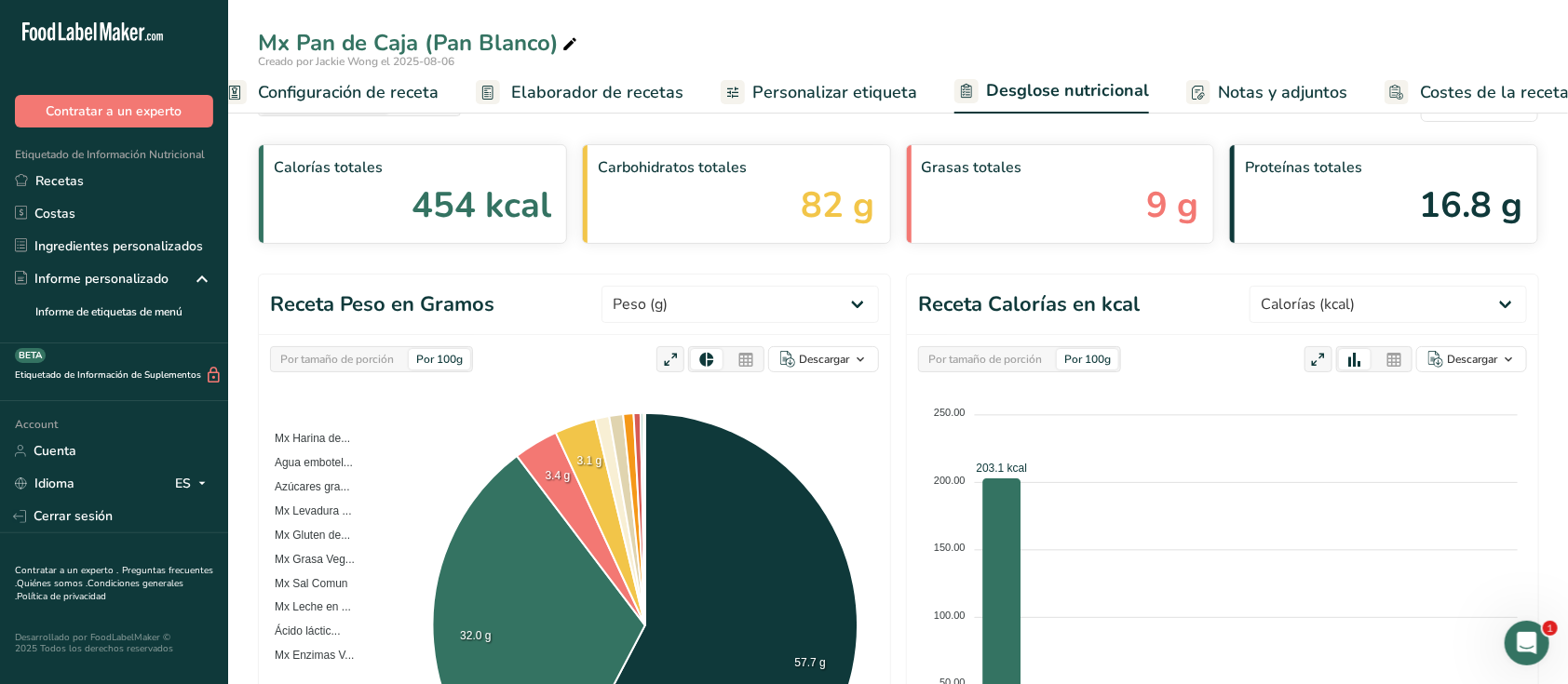 scroll, scrollTop: 0, scrollLeft: 0, axis: both 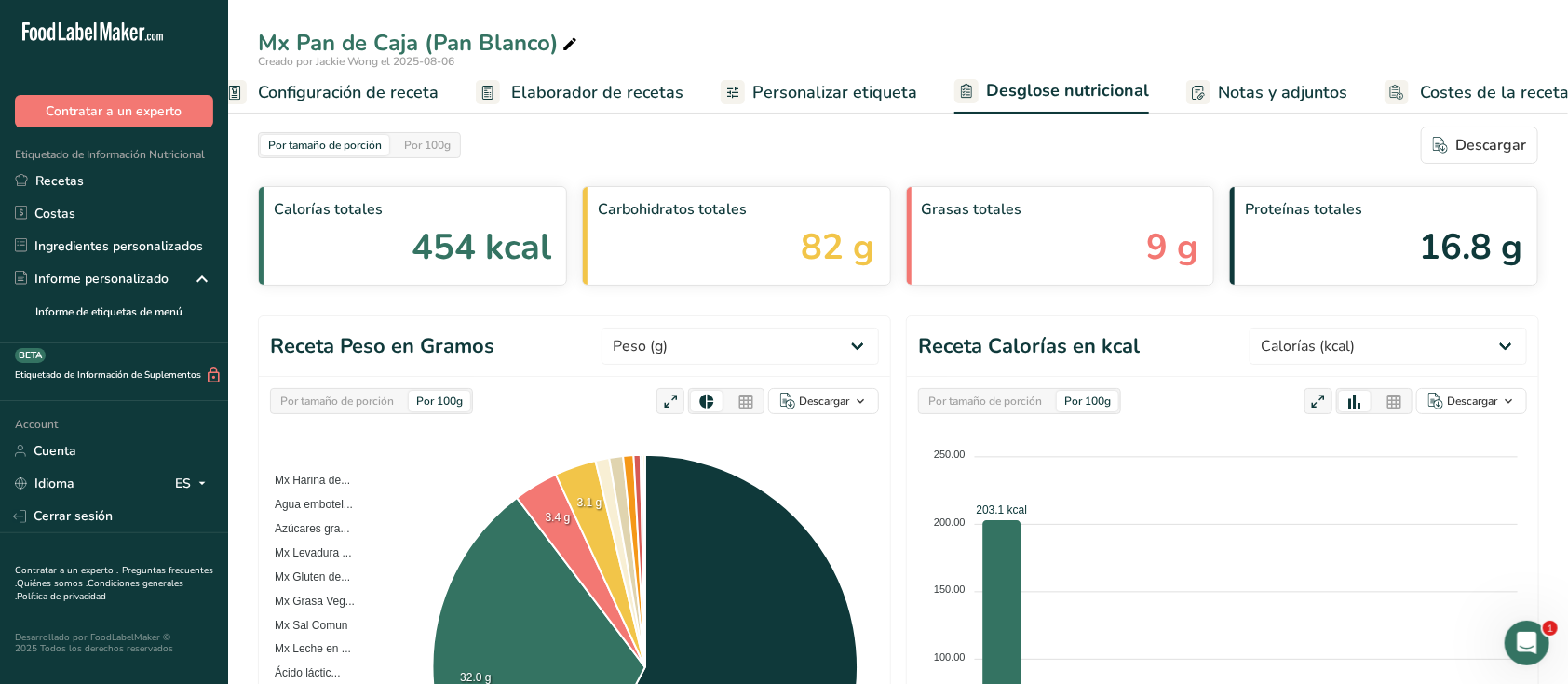 click on "Configuración de receta" at bounding box center (348, 92) 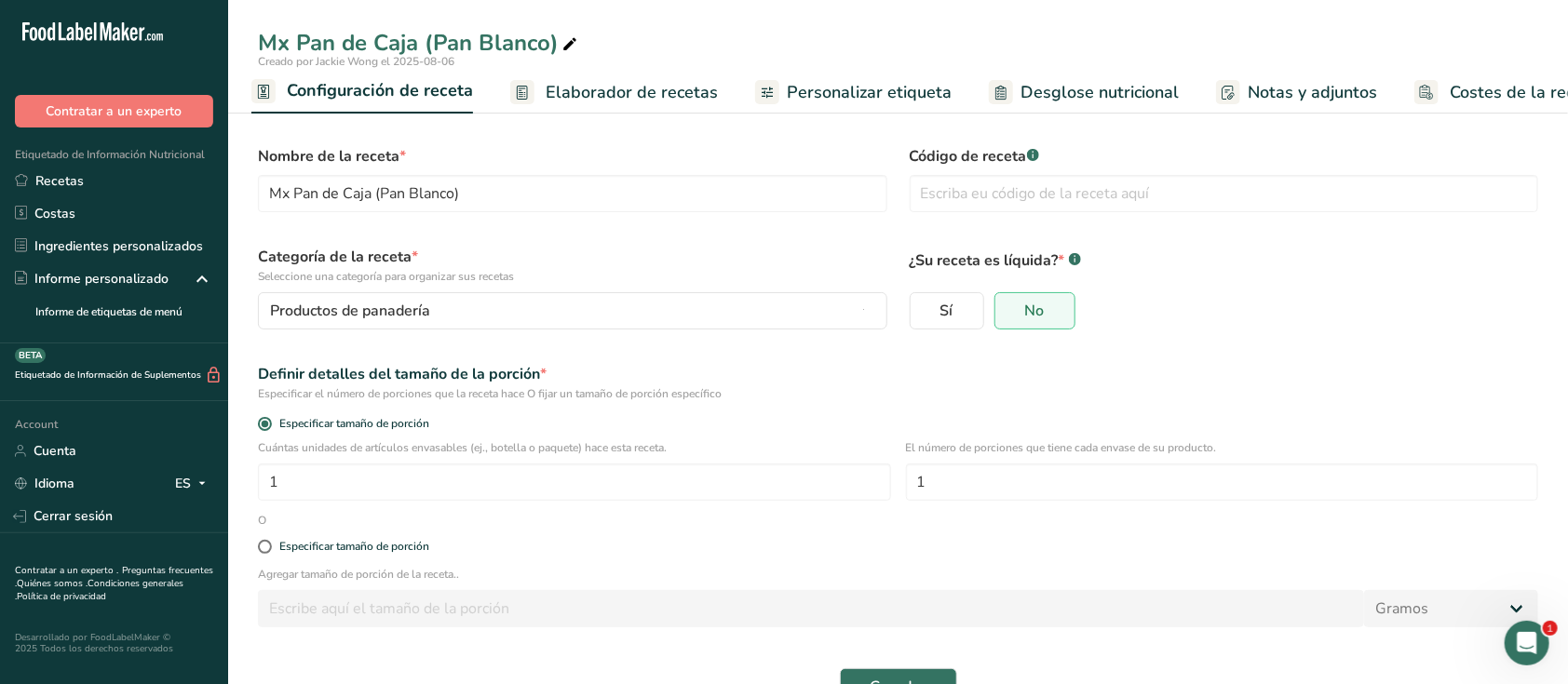 click on "Elaborador de recetas" at bounding box center (631, 92) 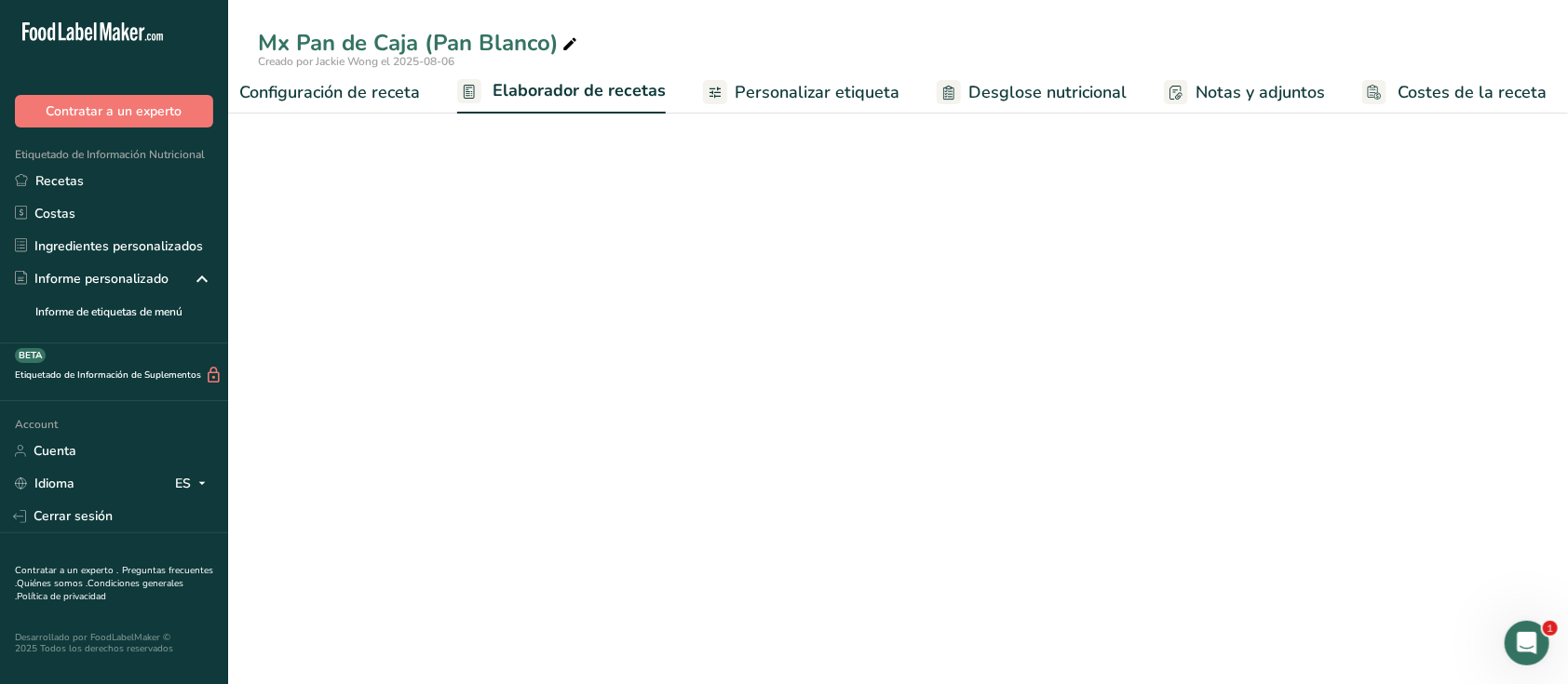 scroll, scrollTop: 0, scrollLeft: 55, axis: horizontal 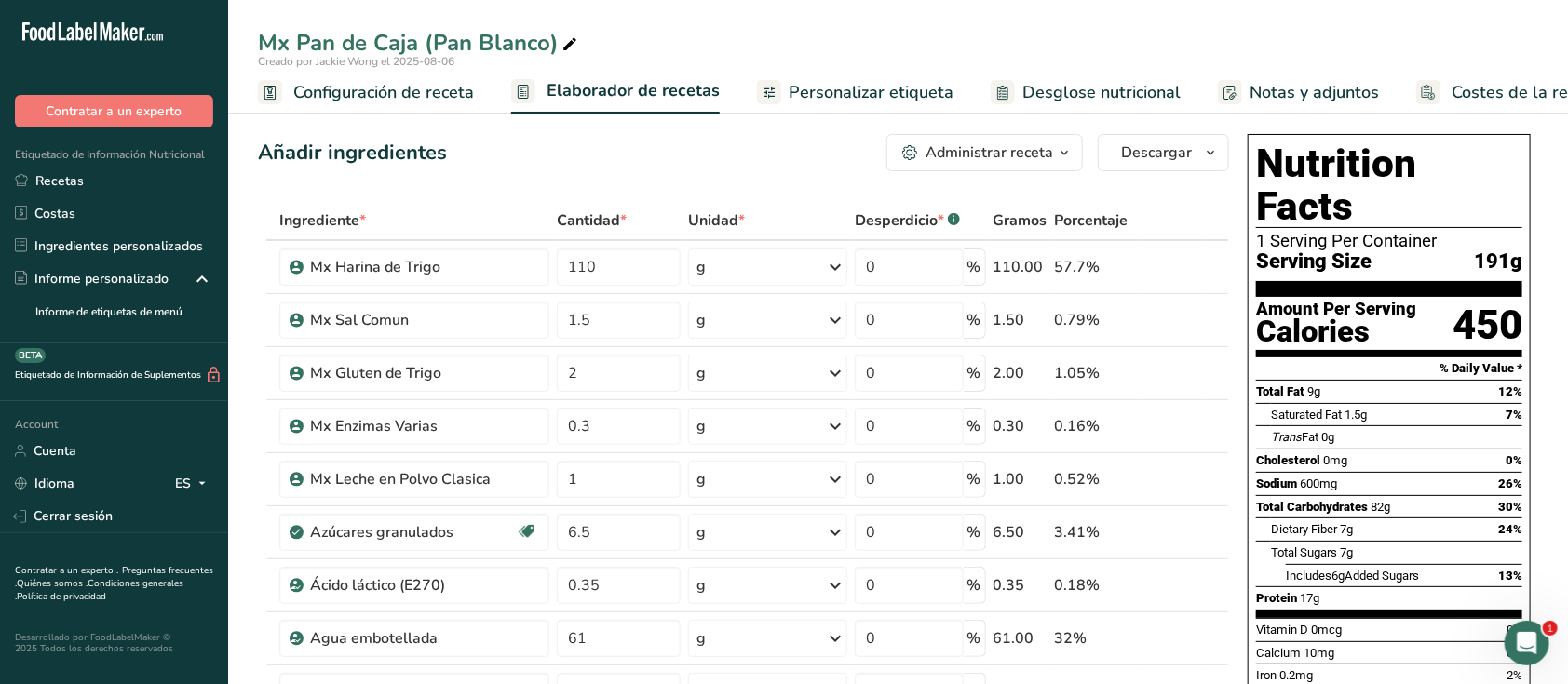 click on "Configuración de receta" at bounding box center [384, 92] 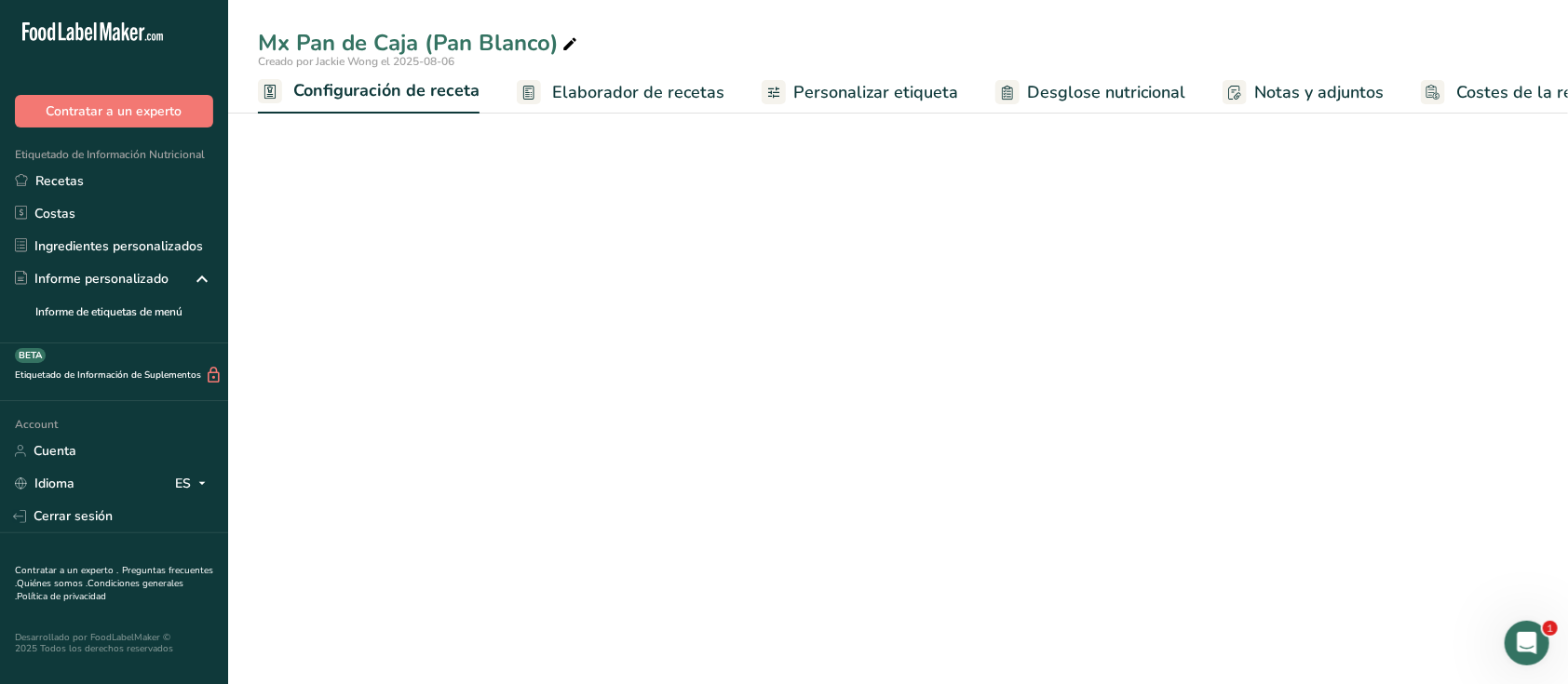 scroll, scrollTop: 0, scrollLeft: 7, axis: horizontal 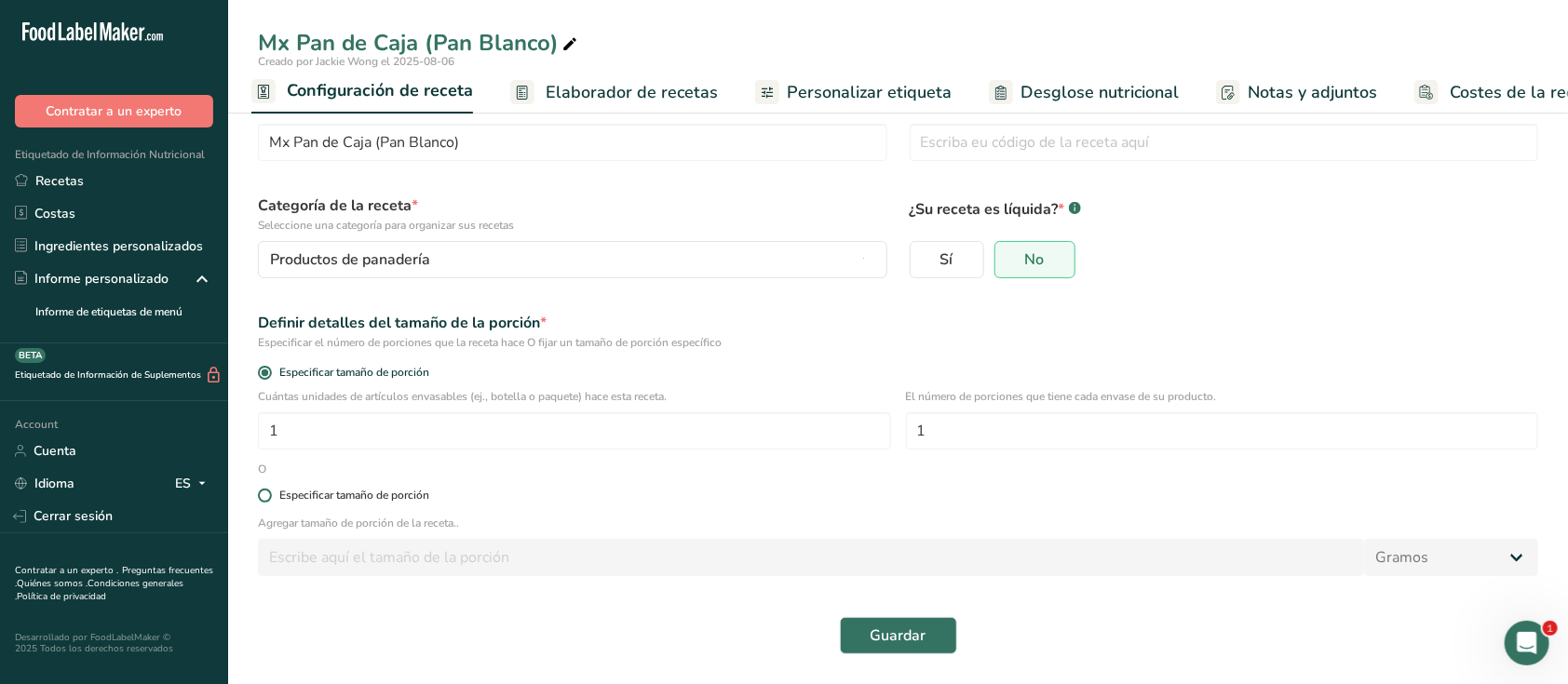 click at bounding box center [264, 495] 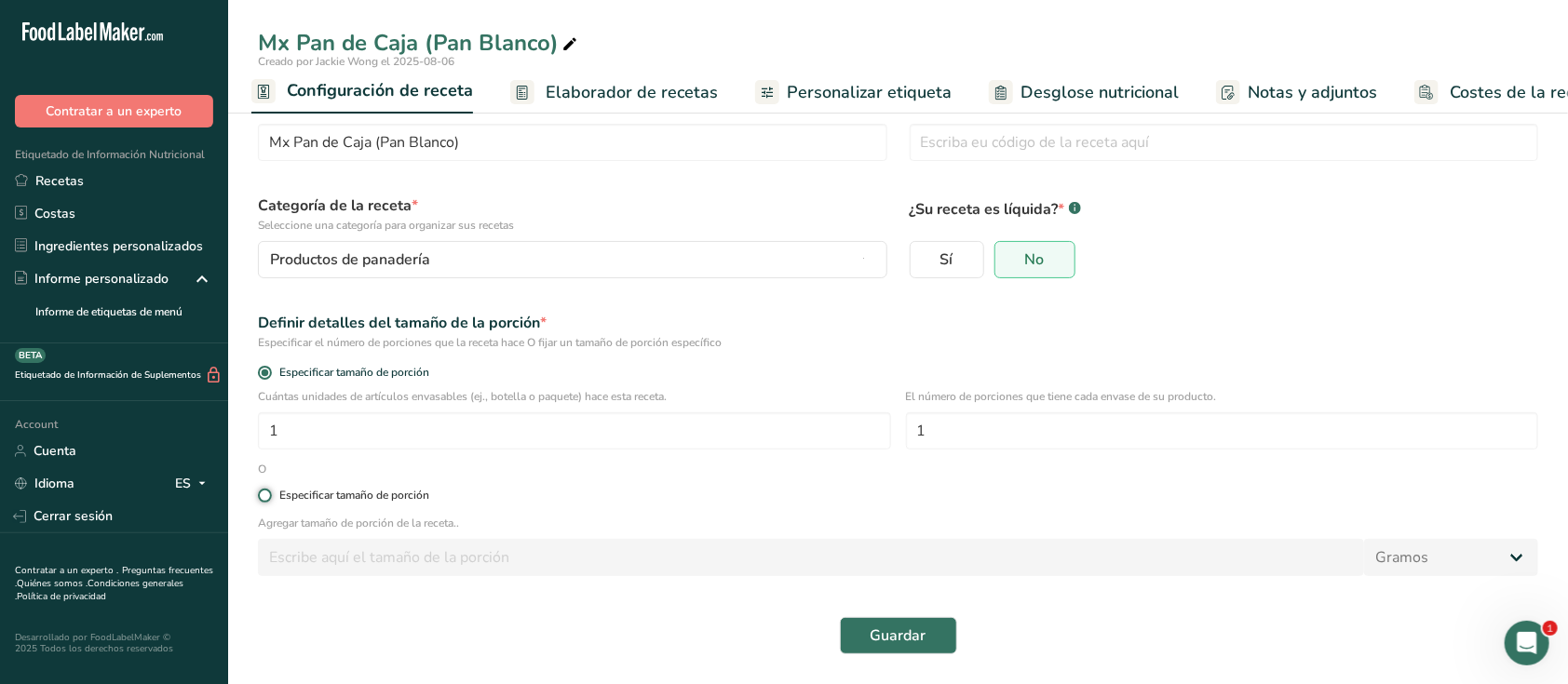 click on "Especificar tamaño de porción" at bounding box center (264, 495) 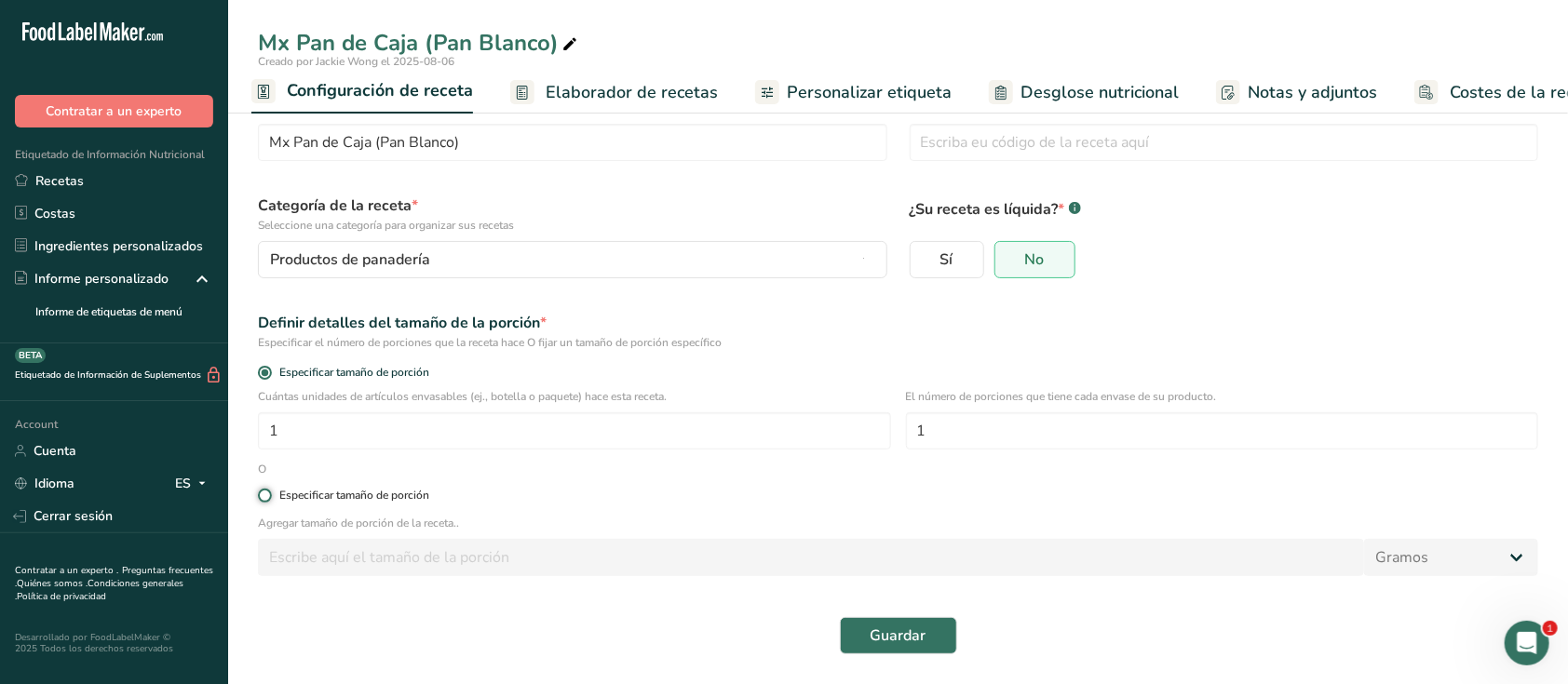 radio on "true" 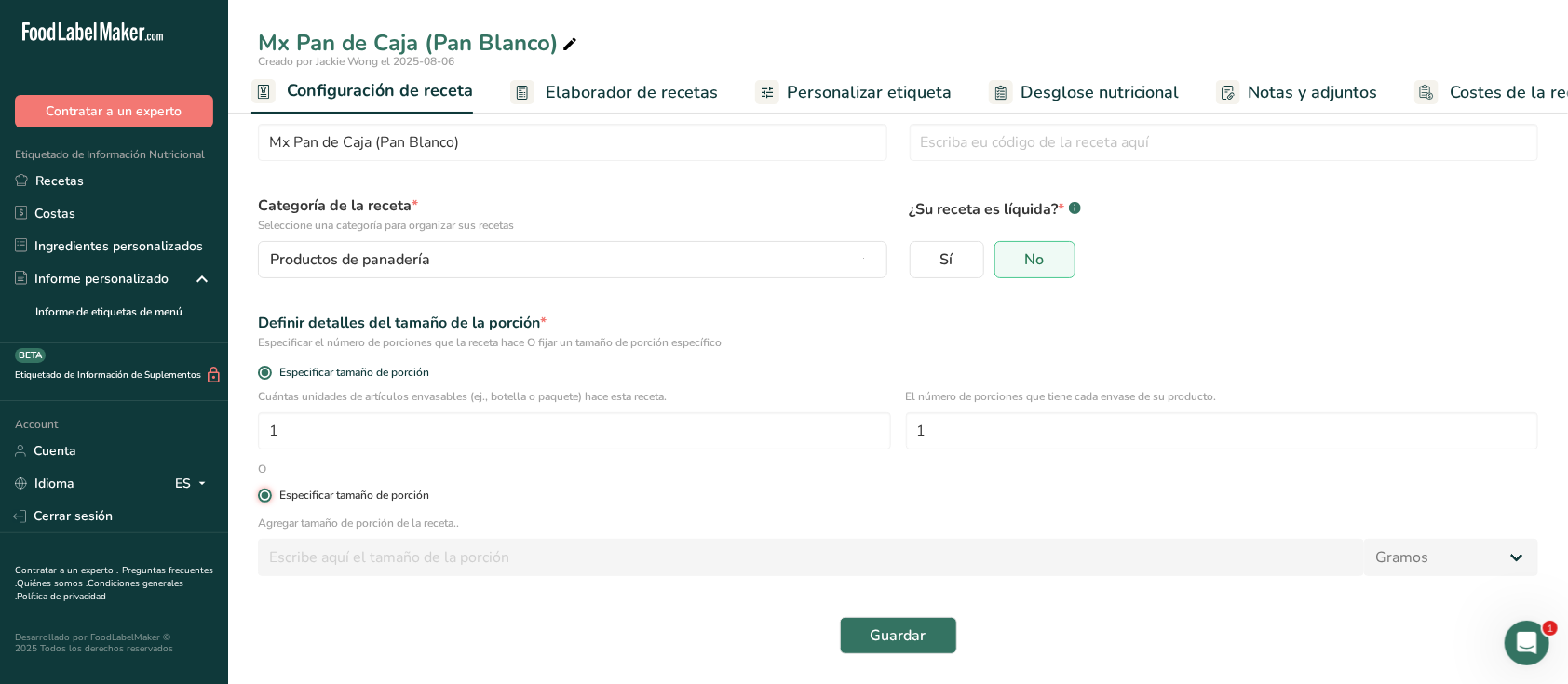 radio on "false" 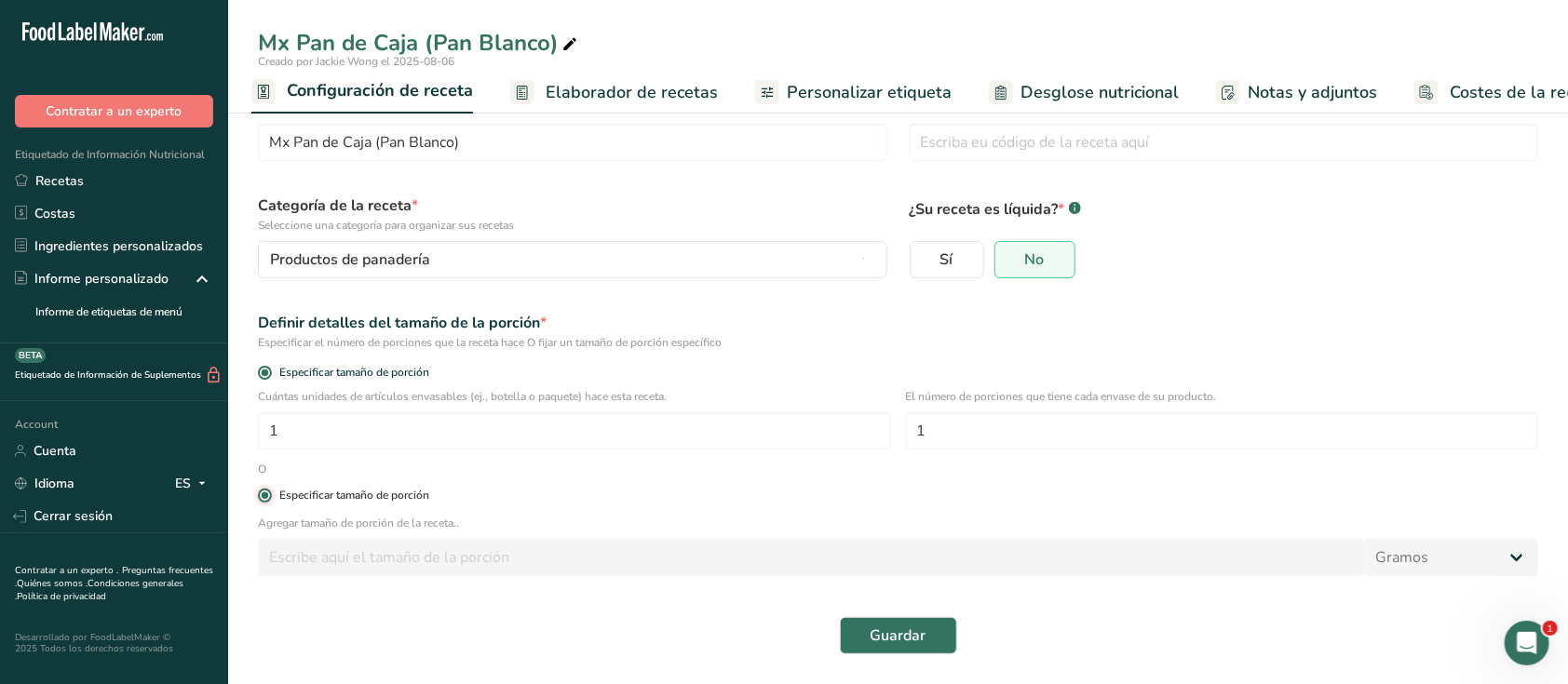 type 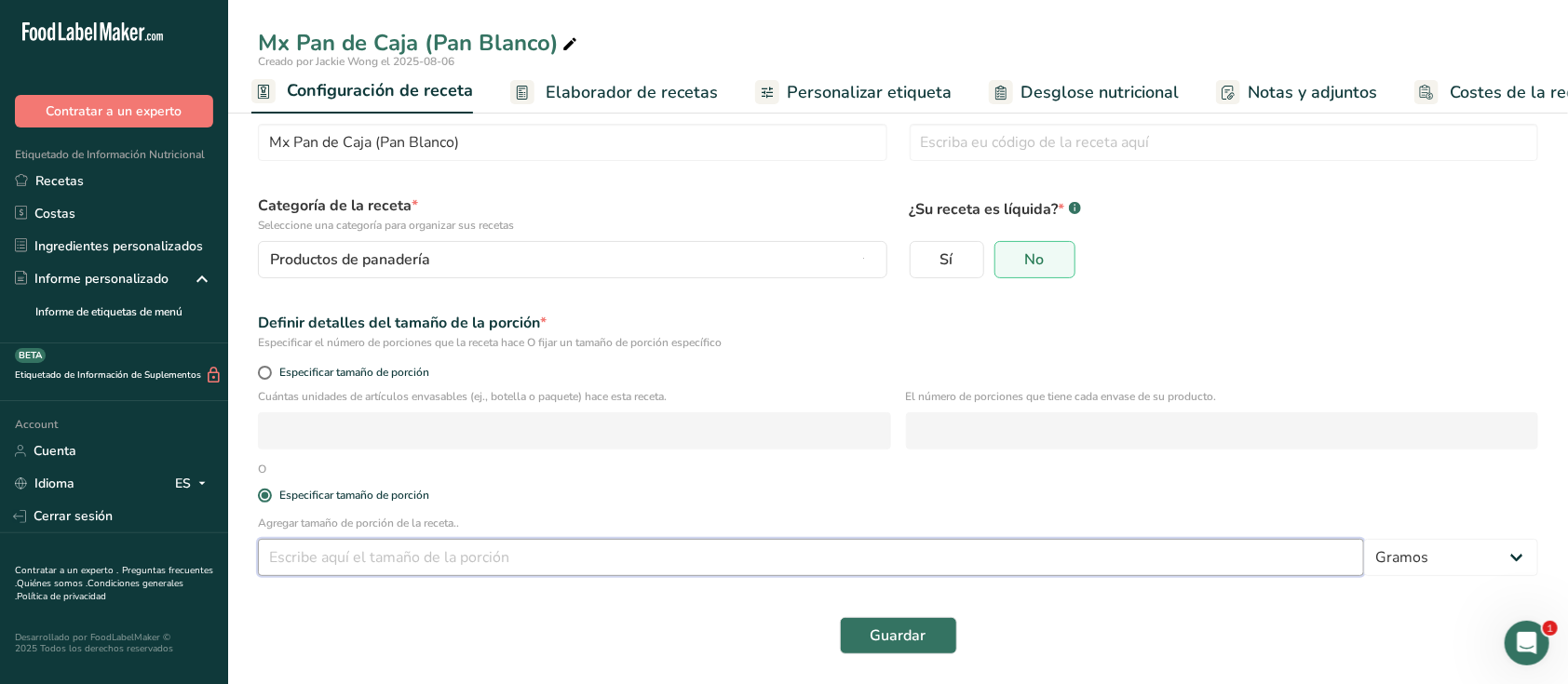 click at bounding box center (811, 557) 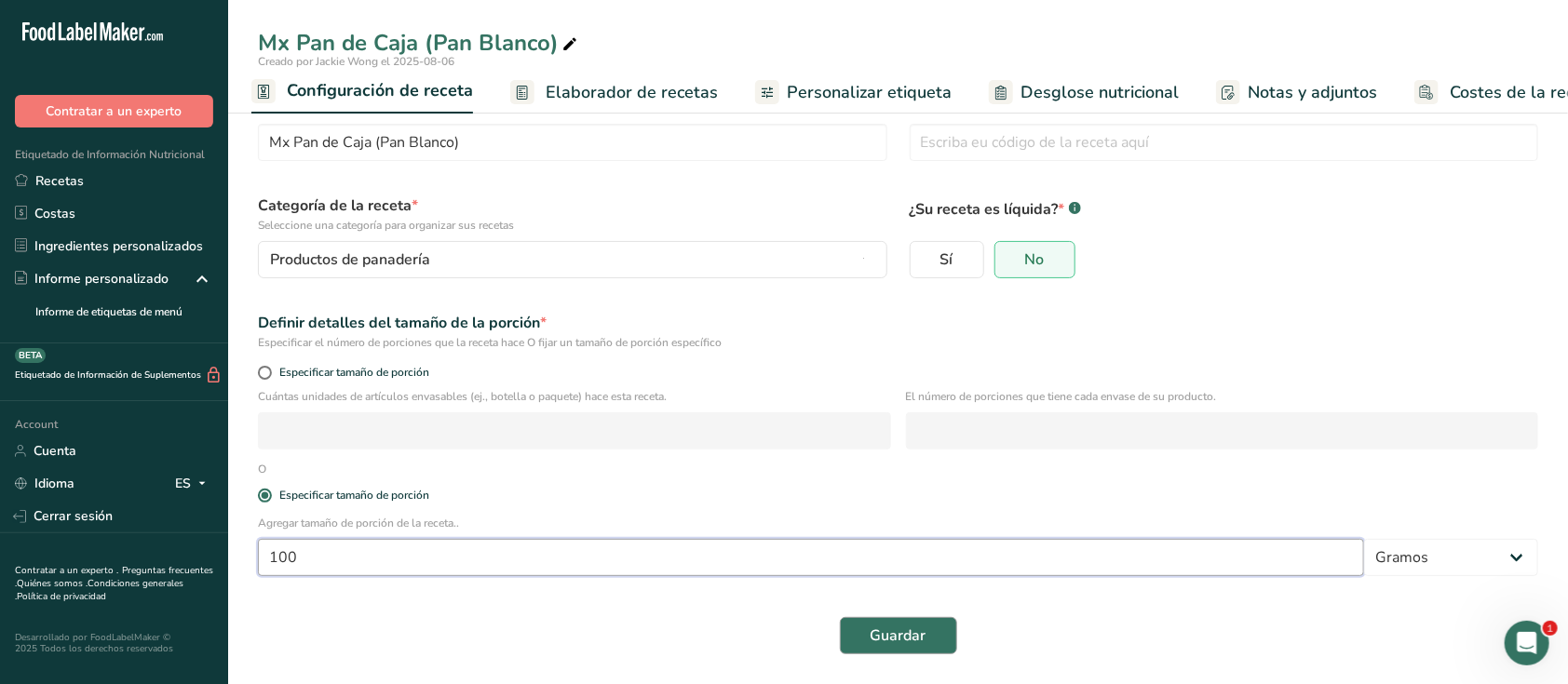 type on "100" 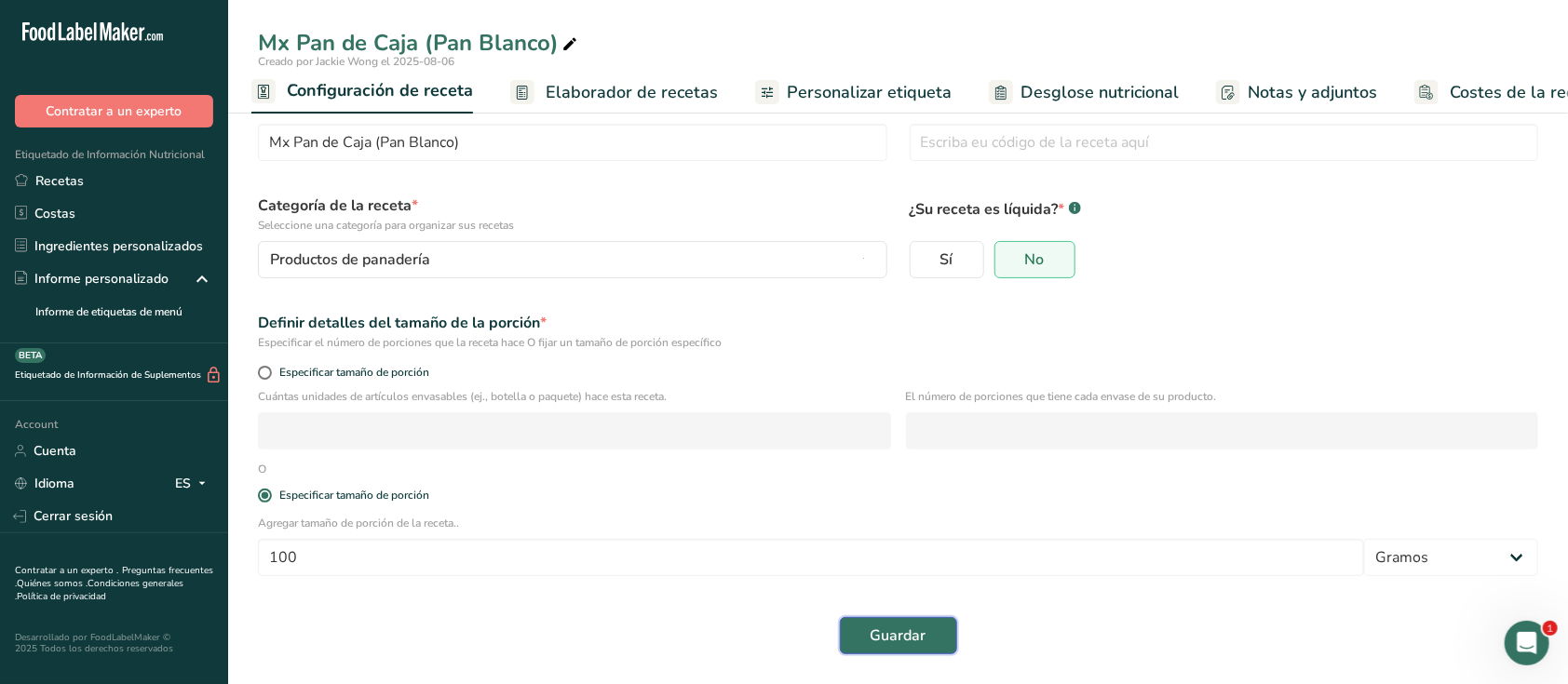 click on "Guardar" at bounding box center [899, 636] 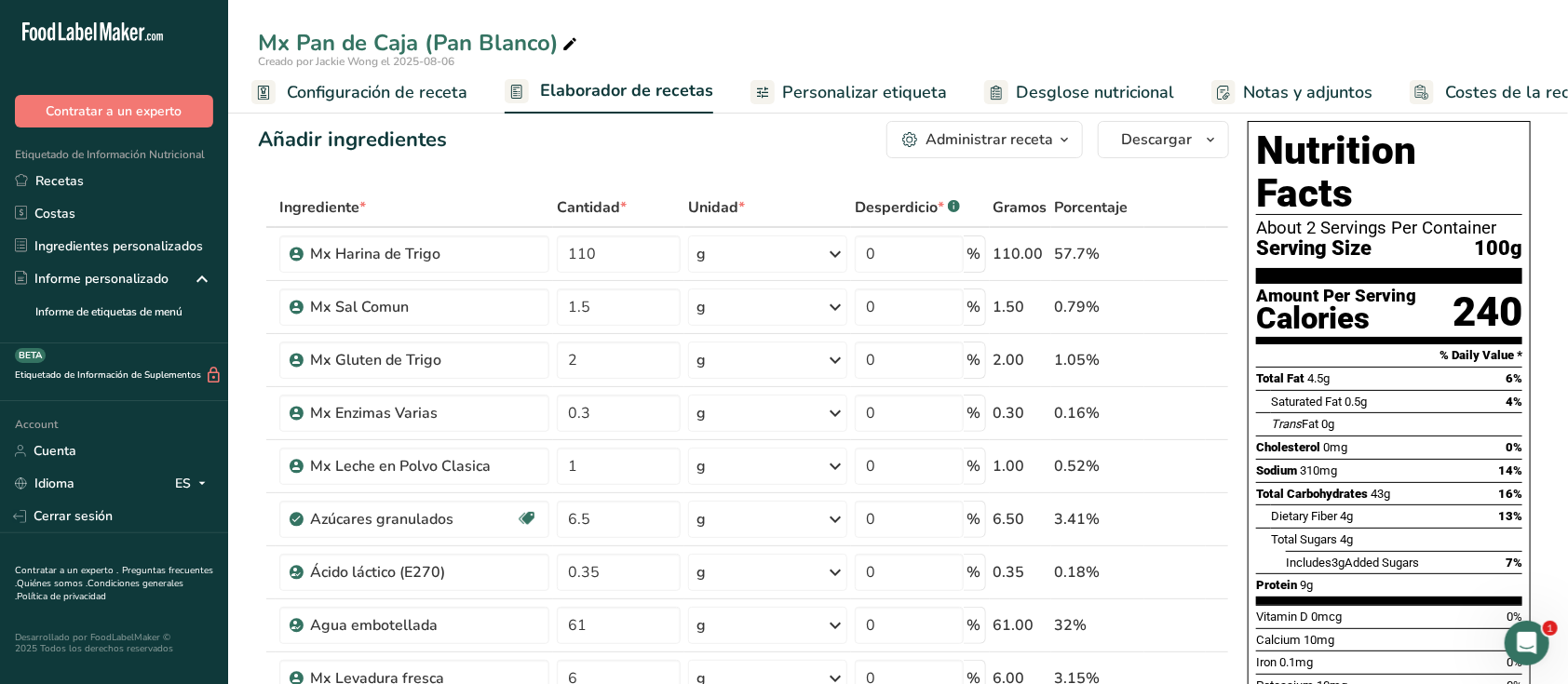 scroll, scrollTop: 0, scrollLeft: 0, axis: both 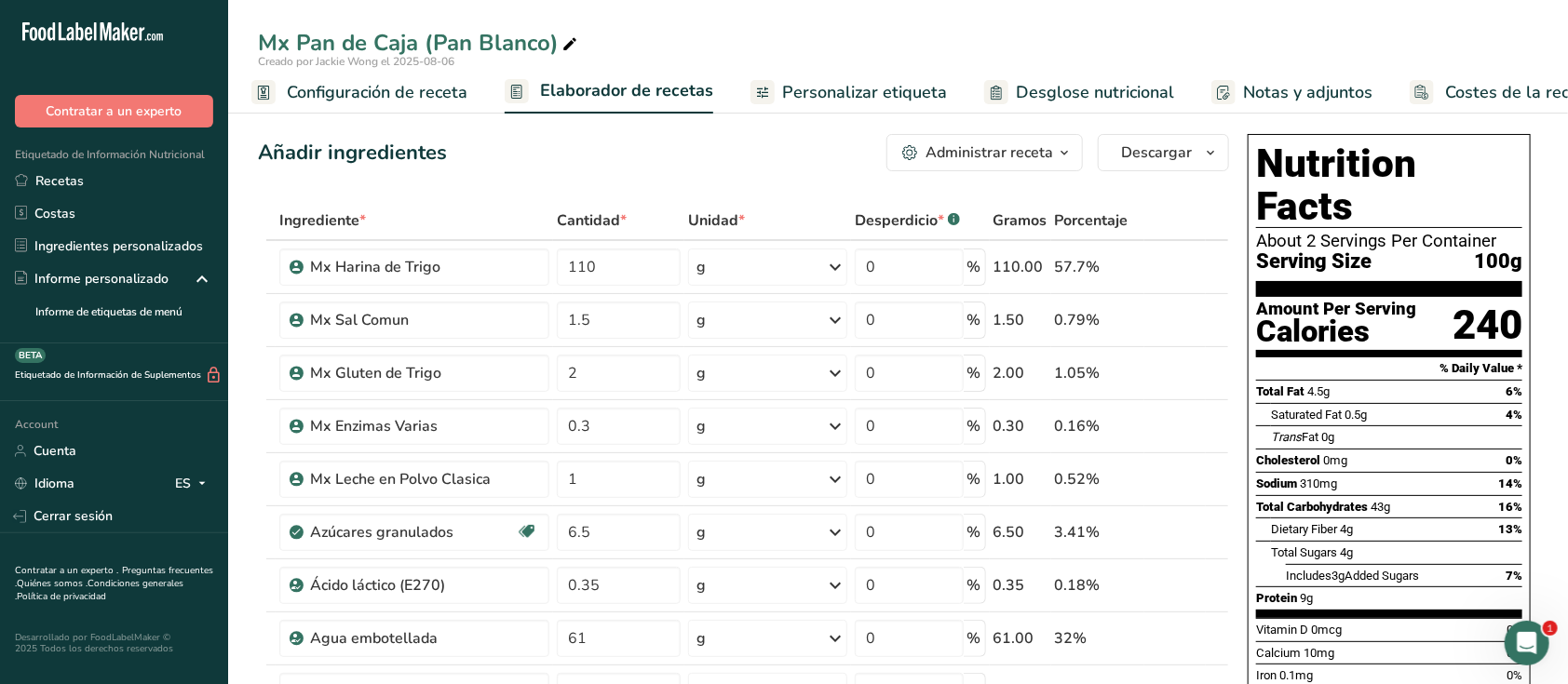 click on "Personalizar etiqueta" at bounding box center [864, 92] 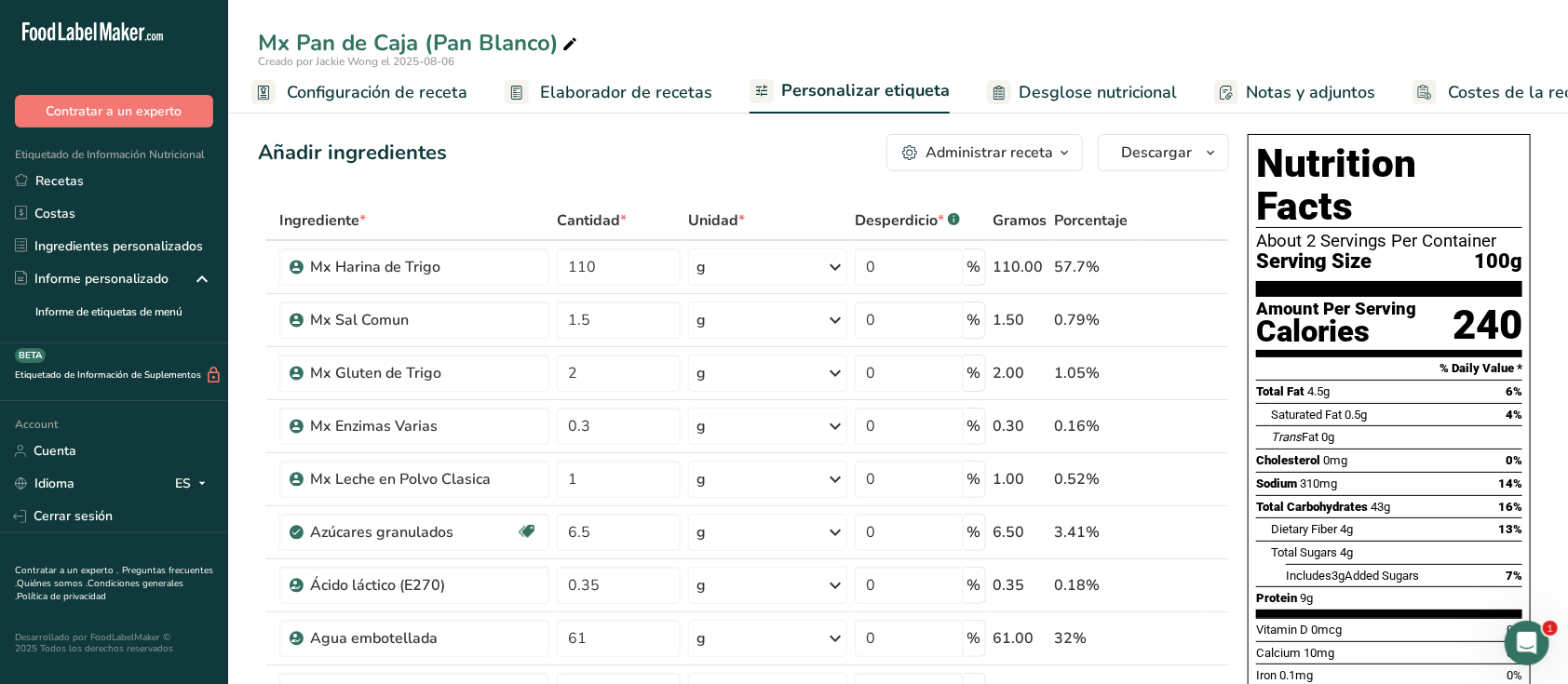 scroll, scrollTop: 0, scrollLeft: 55, axis: horizontal 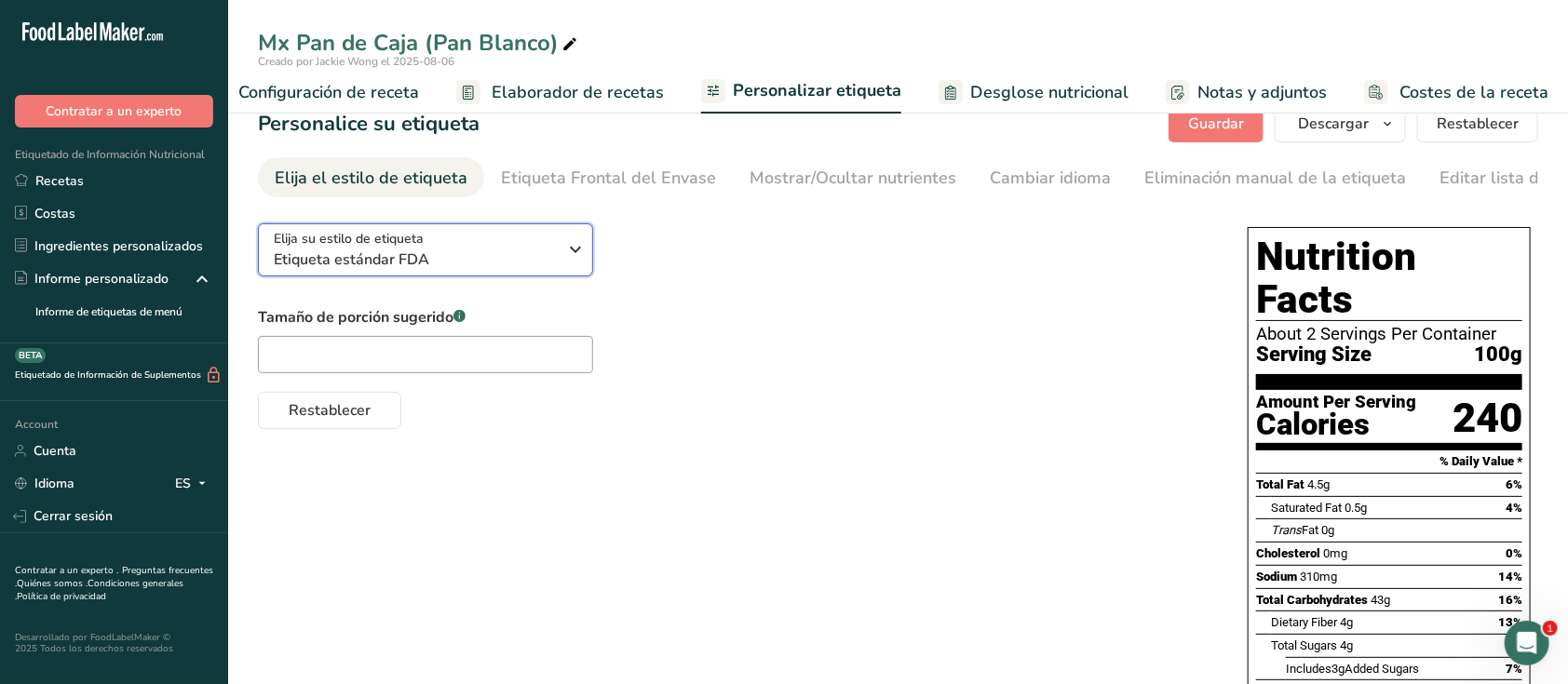 click on "Elija su estilo de etiqueta
Etiqueta estándar FDA" at bounding box center (415, 249) 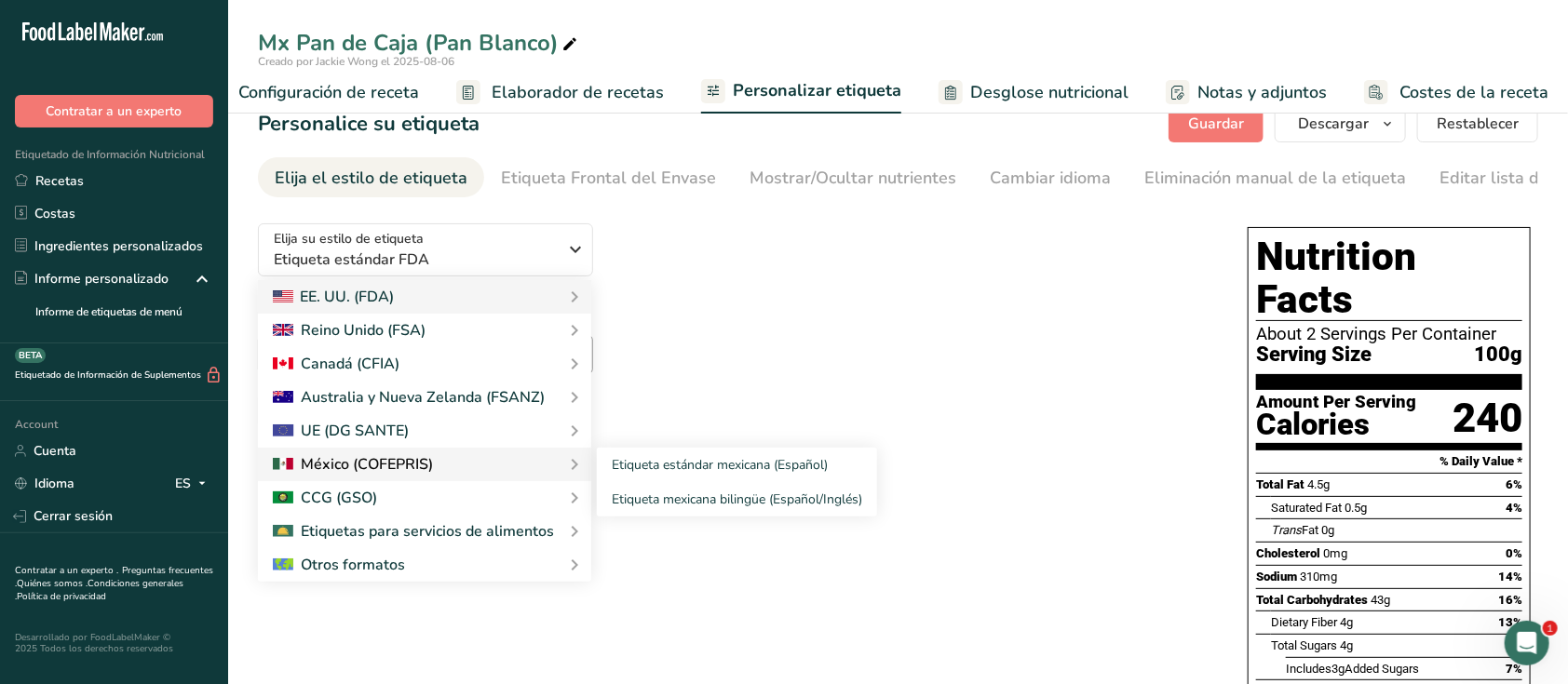 click at bounding box center (353, 464) 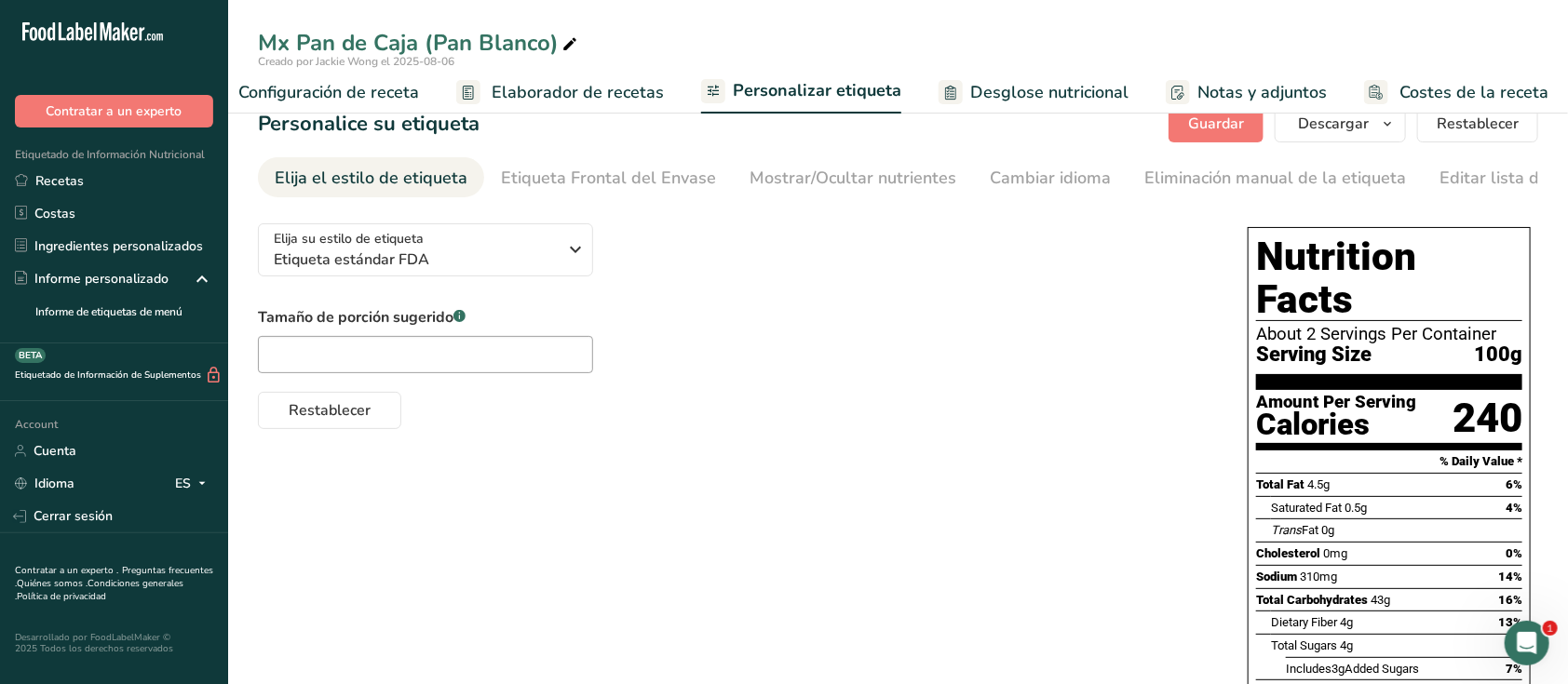 click on "Restablecer" at bounding box center (734, 407) 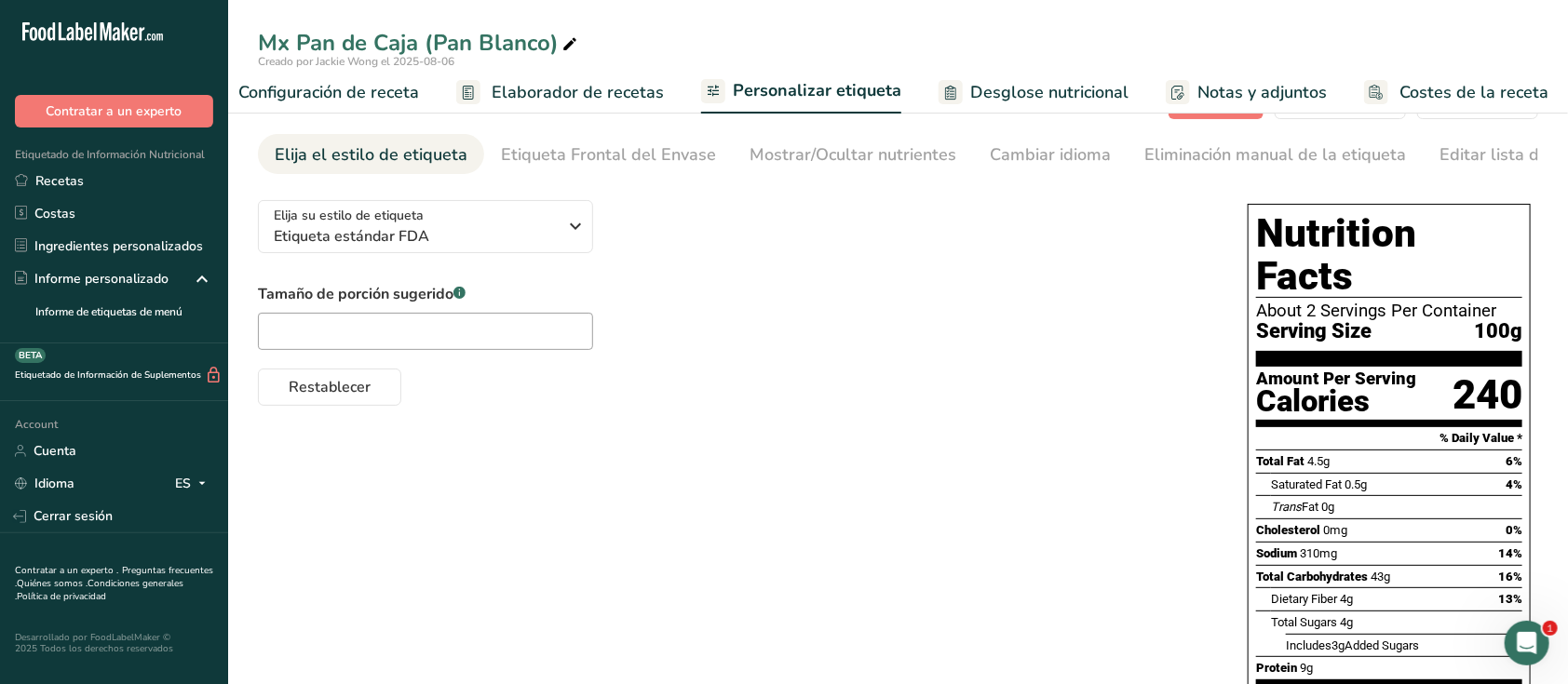 scroll, scrollTop: 0, scrollLeft: 0, axis: both 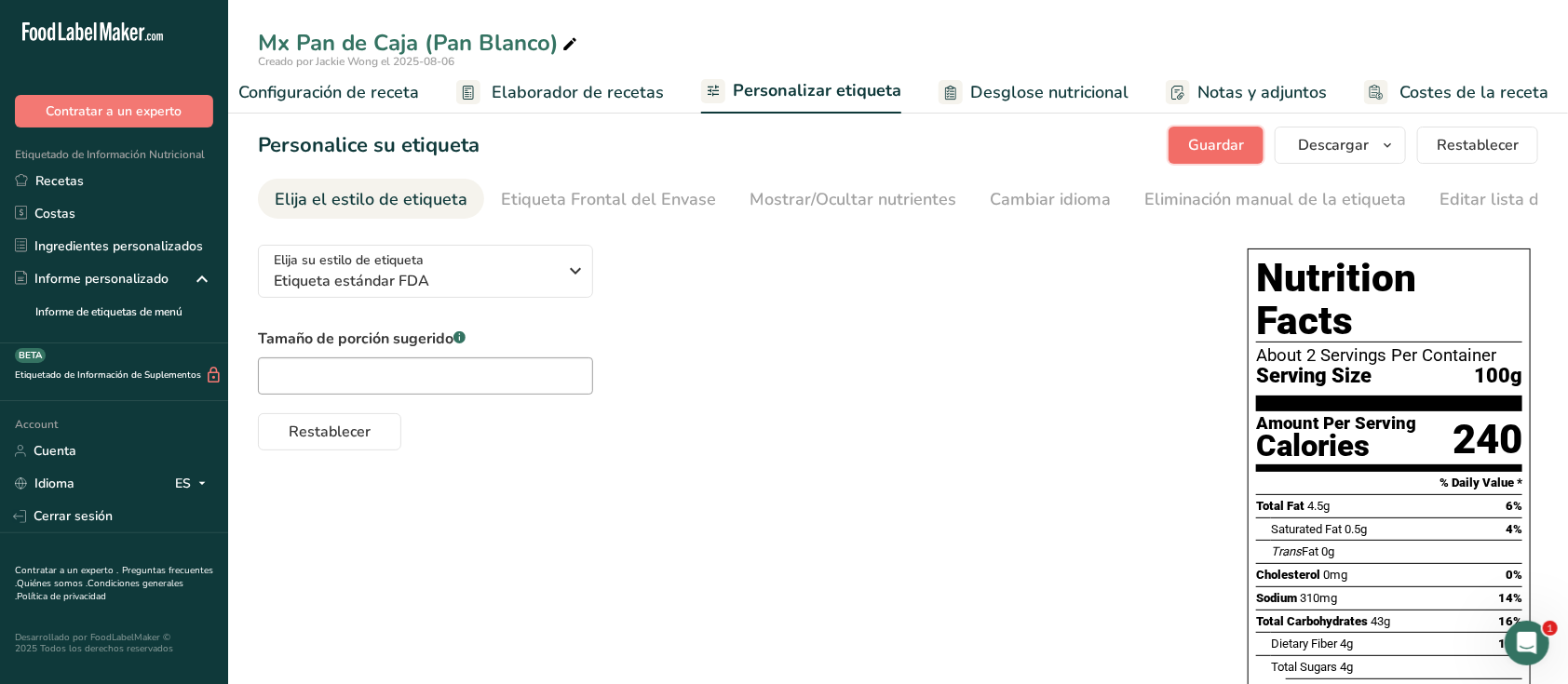 click on "Guardar" at bounding box center [1216, 145] 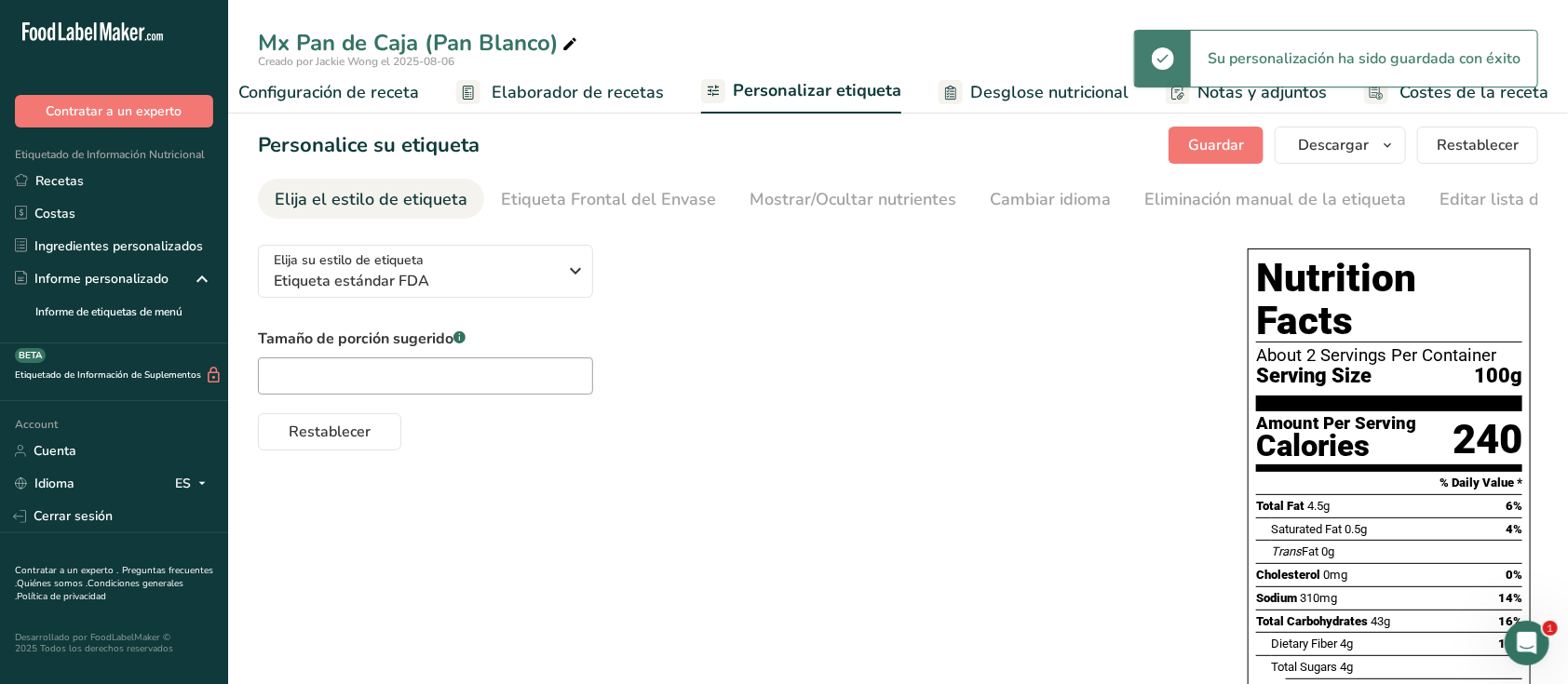 click on "Elija su estilo de etiqueta
Etiqueta estándar FDA
EE. UU. (FDA)
Etiqueta estándar FDA
Etiqueta tabular FDA
Etiqueta lineal FDA
Etiqueta simplificada FDA
Etiqueta FDA de dos columnas (Por porción/Por envase)
Etiqueta FDA de dos columnas (Tal como se vende/Tal como se prepara)
Etiqueta estándar FDA agregada
Etiqueta estándar FDA con micronutrientes listados lado a lado
Reino Unido (FSA)
Etiqueta obligatoria del Reino Unido "Parte trasera del envase"
Etiqueta de semáforo del Reino Unido "Parte frontal del envase"
Canadá (CFIA)" at bounding box center (734, 340) 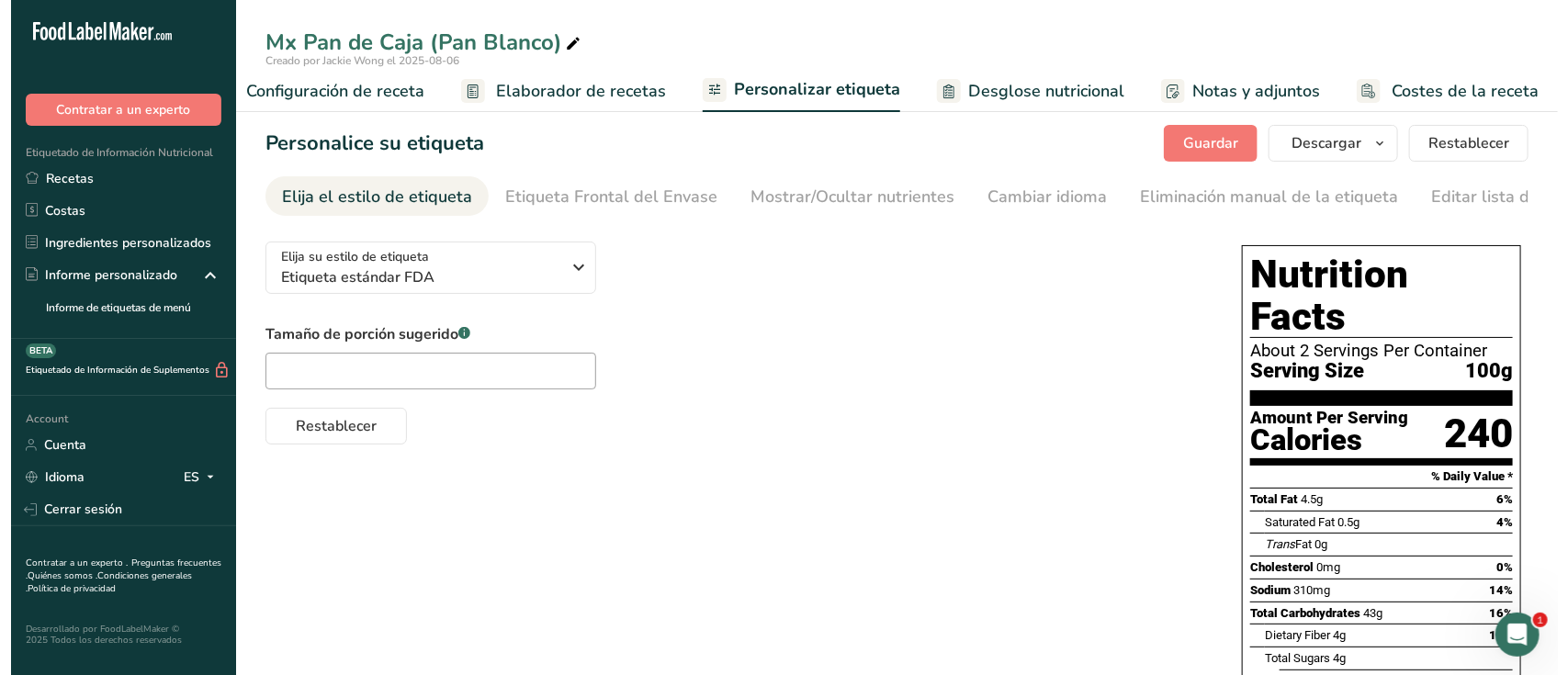 scroll, scrollTop: 0, scrollLeft: 0, axis: both 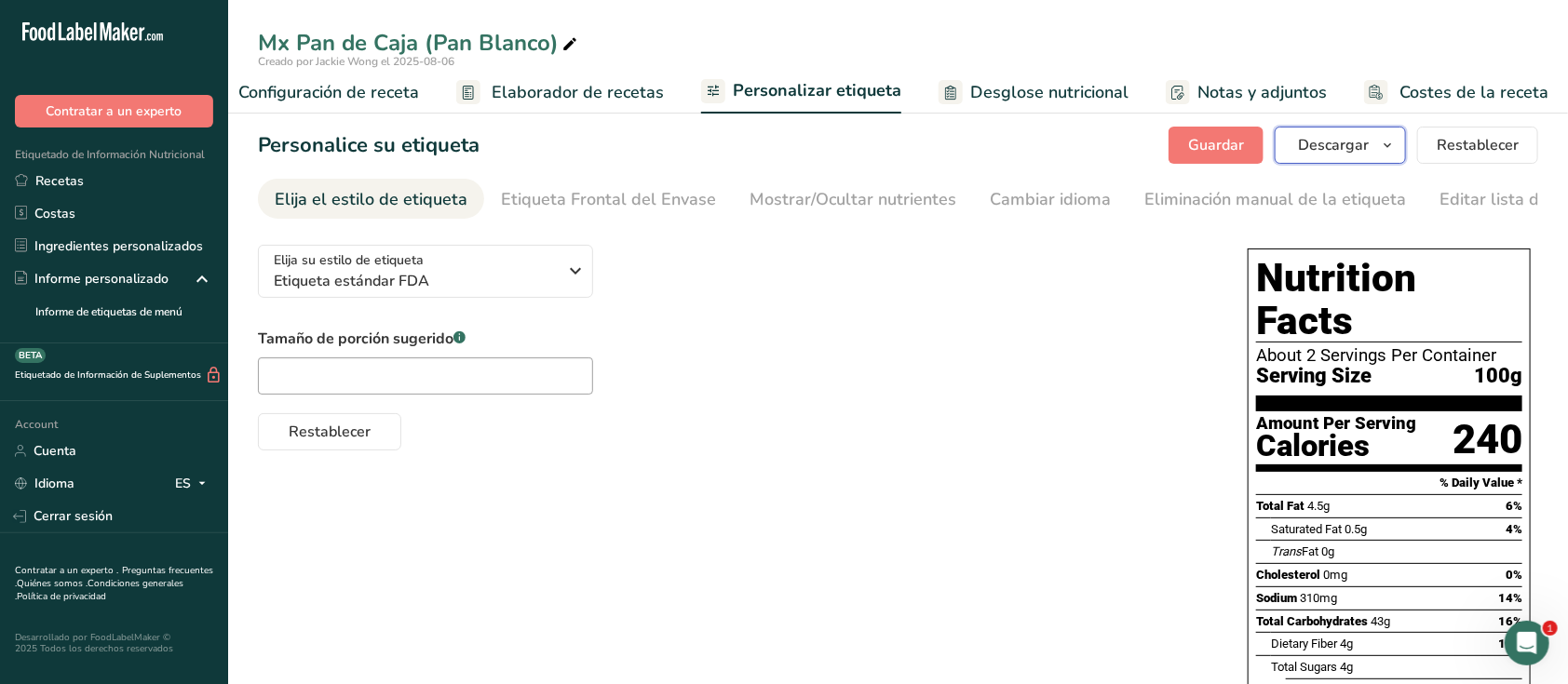 click on "Descargar" at bounding box center [1333, 145] 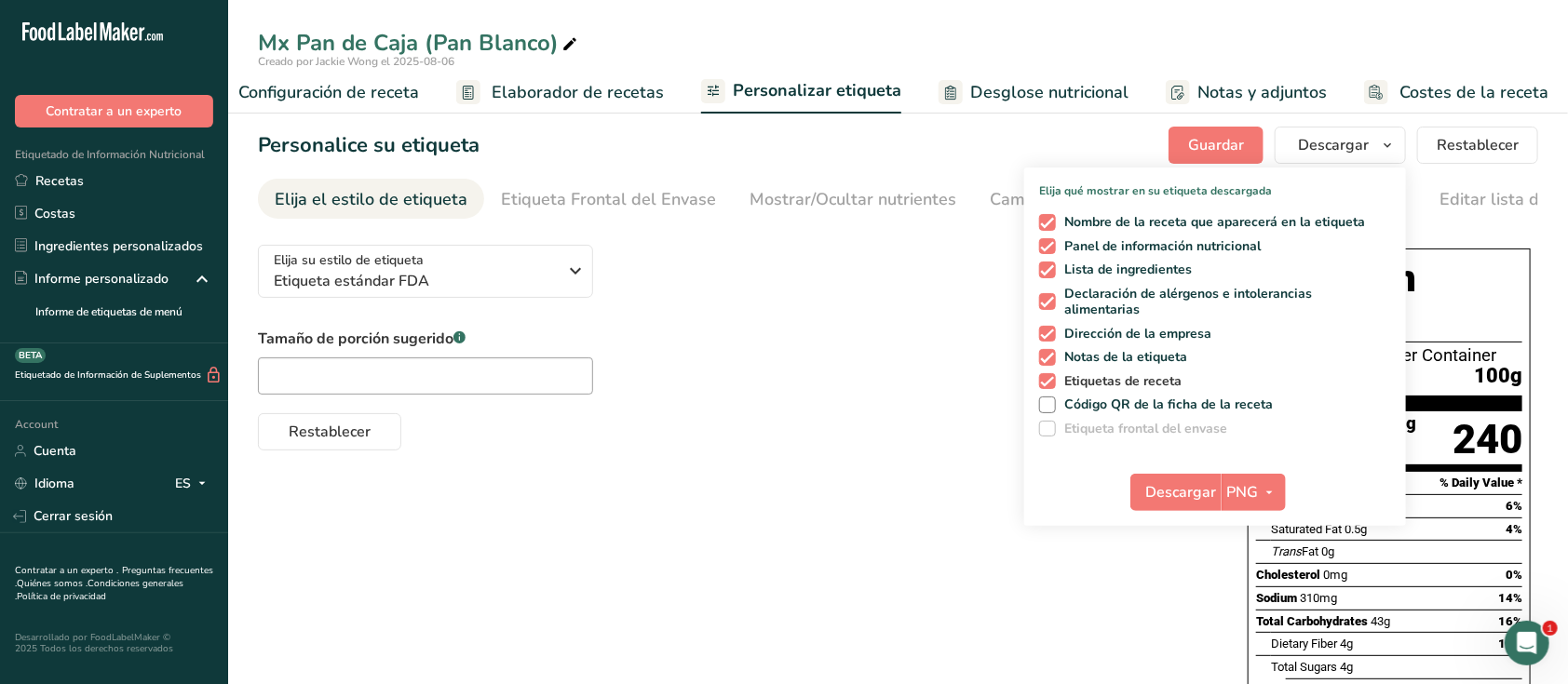 click at bounding box center [1048, 382] 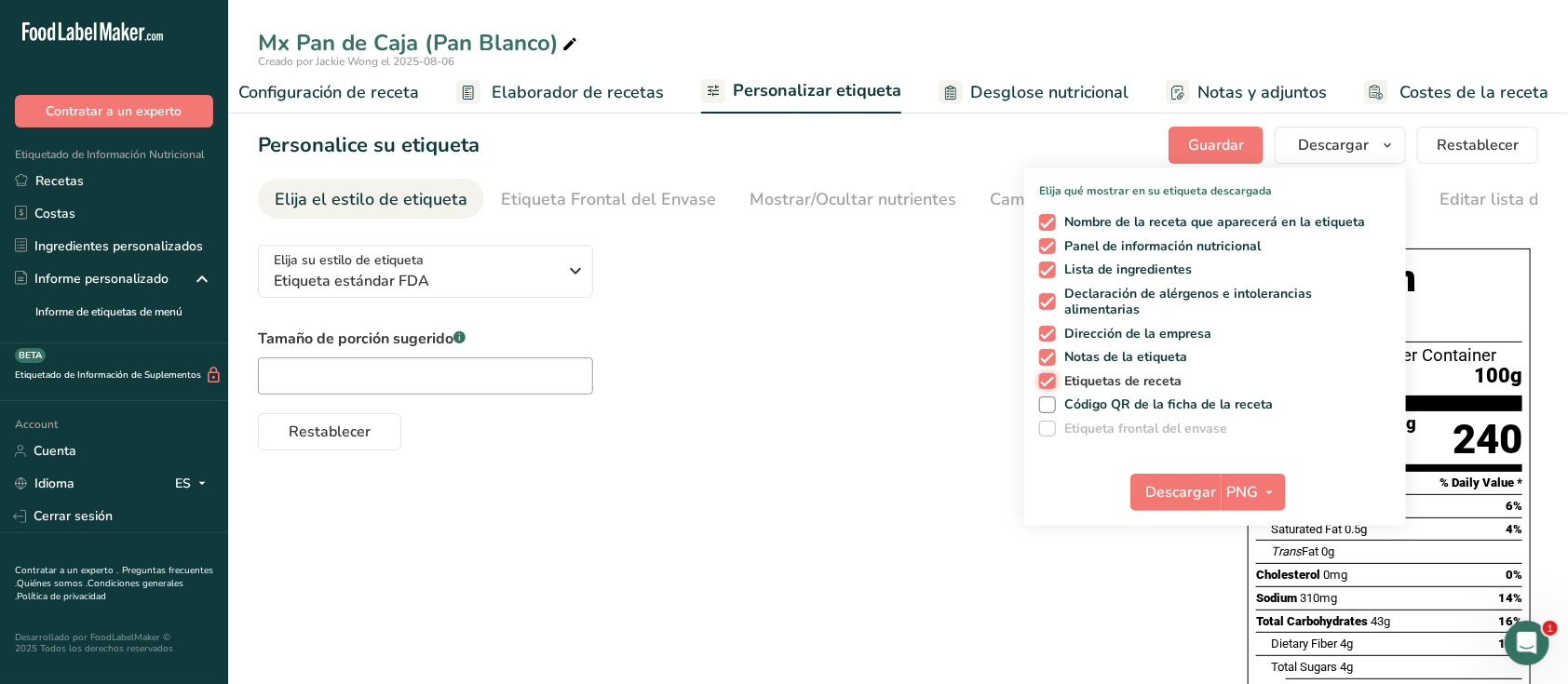 click on "Etiquetas de receta" at bounding box center [1045, 381] 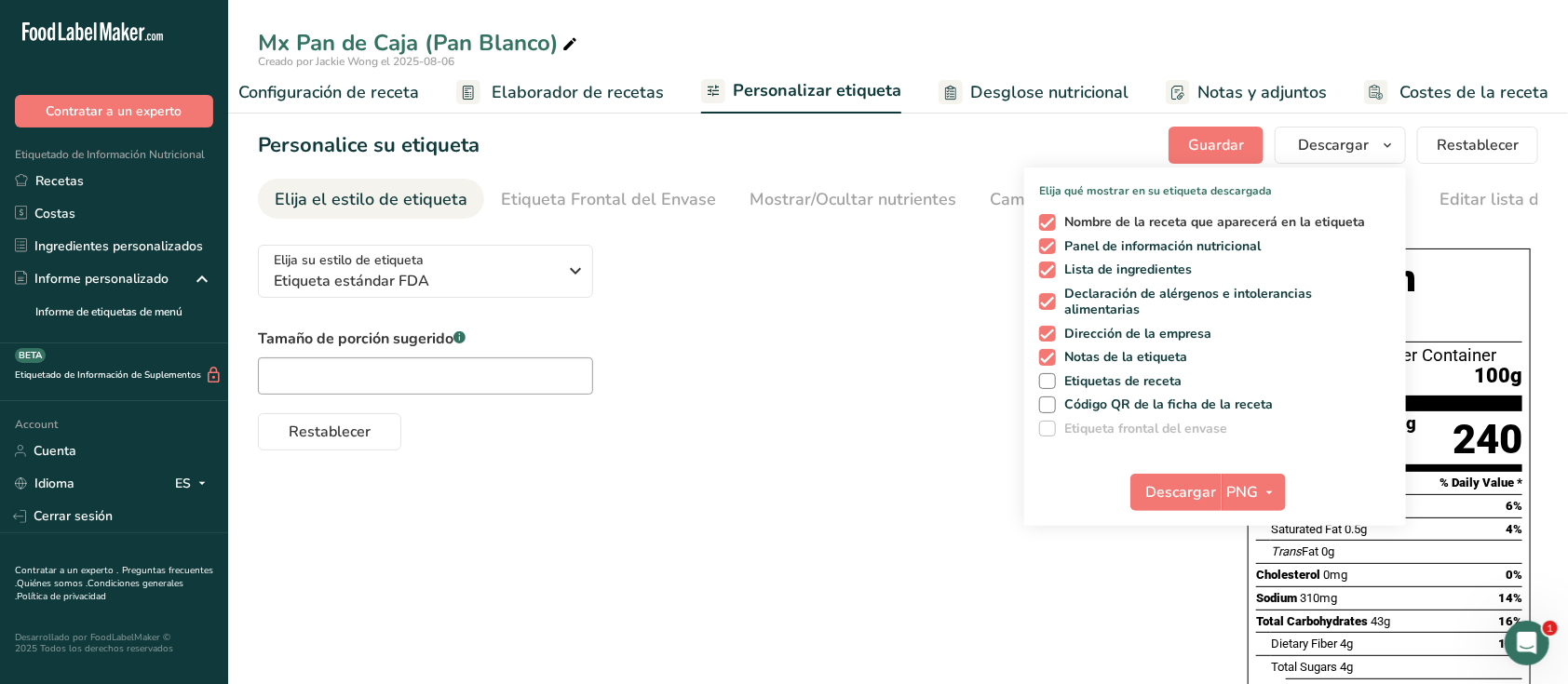 click at bounding box center [1048, 222] 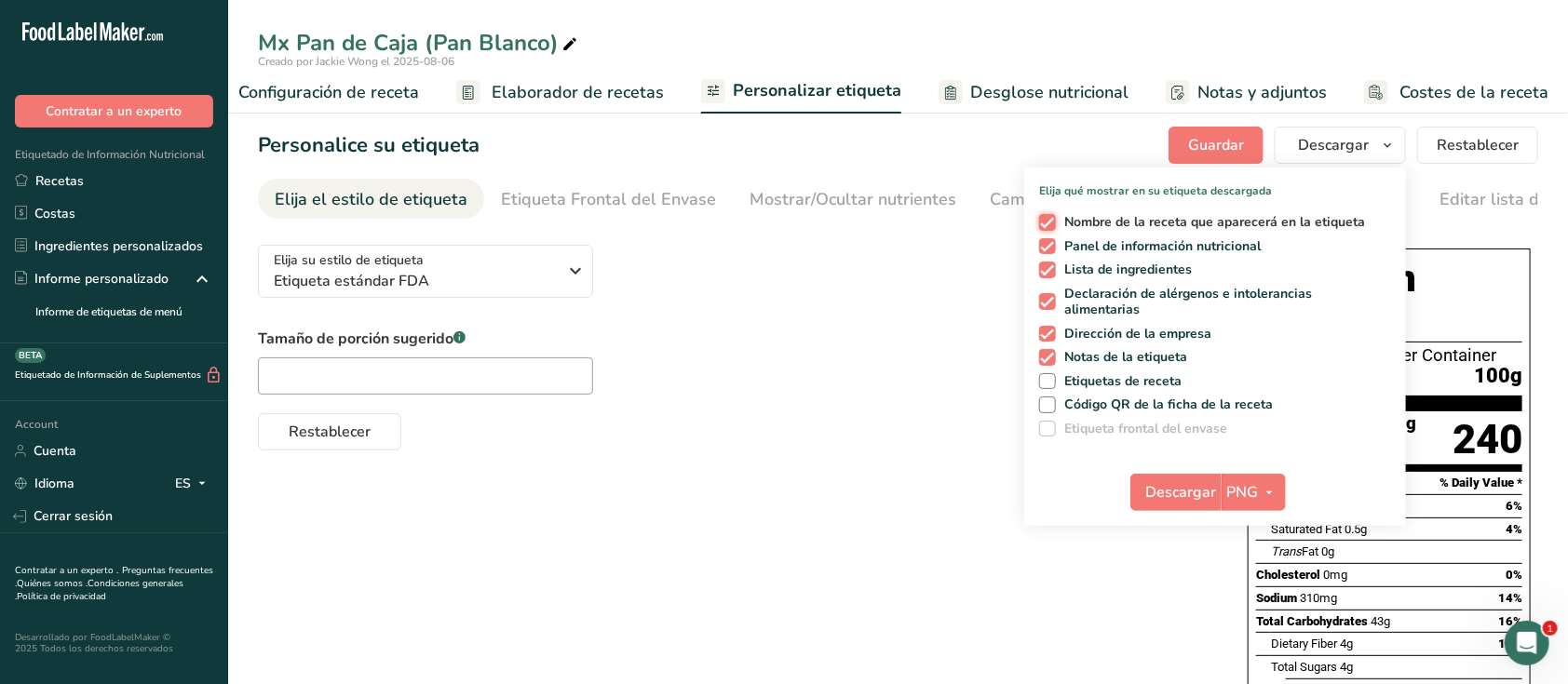 click on "Nombre de la receta que aparecerá en la etiqueta" at bounding box center [1045, 221] 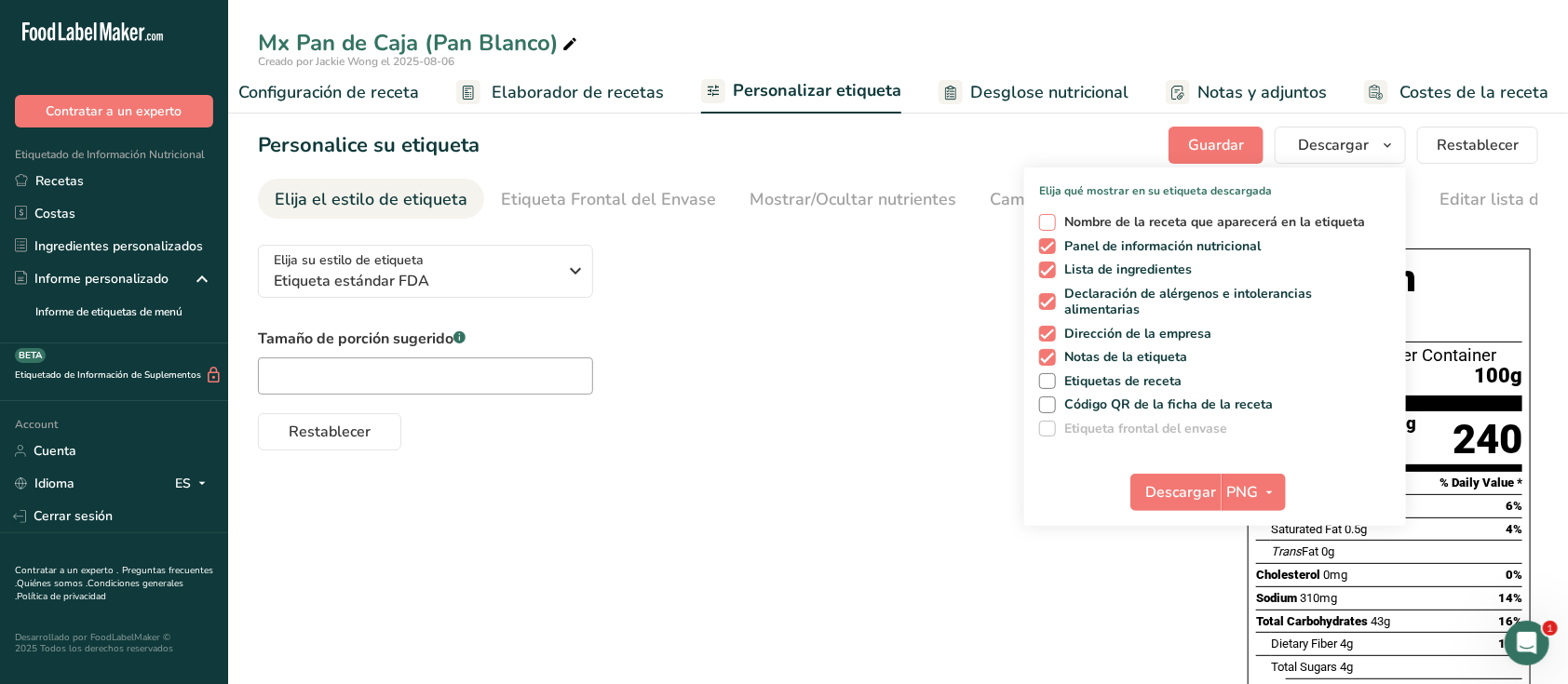 click at bounding box center [1048, 222] 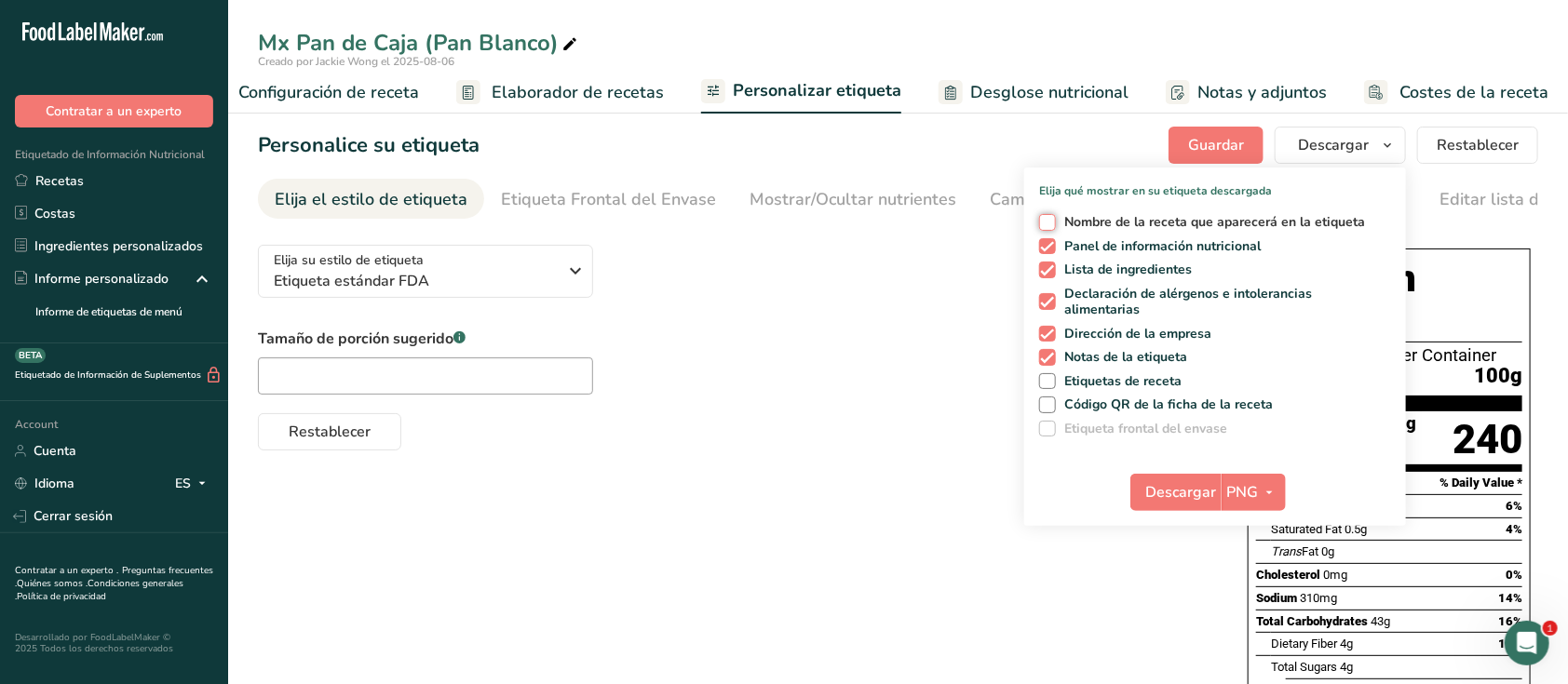 click on "Nombre de la receta que aparecerá en la etiqueta" at bounding box center [1045, 221] 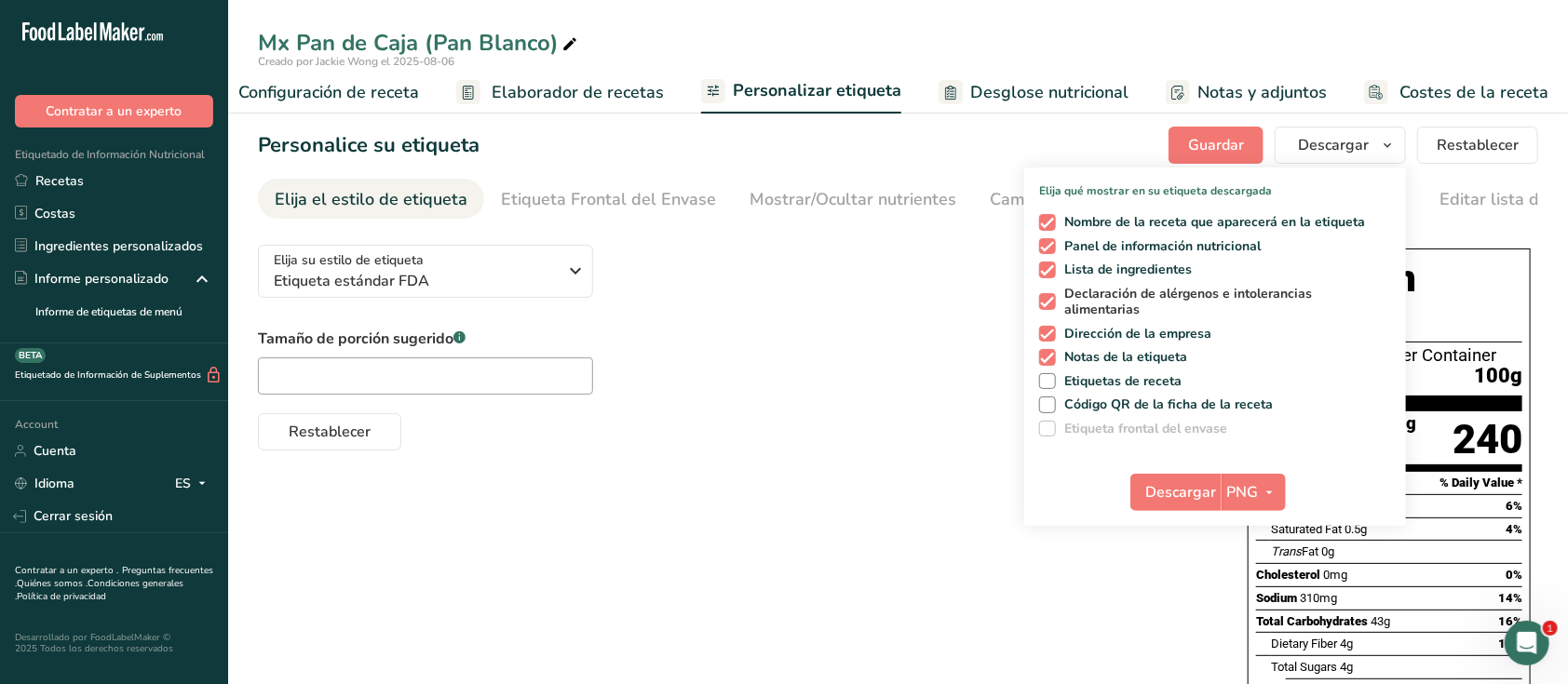 click at bounding box center (1048, 302) 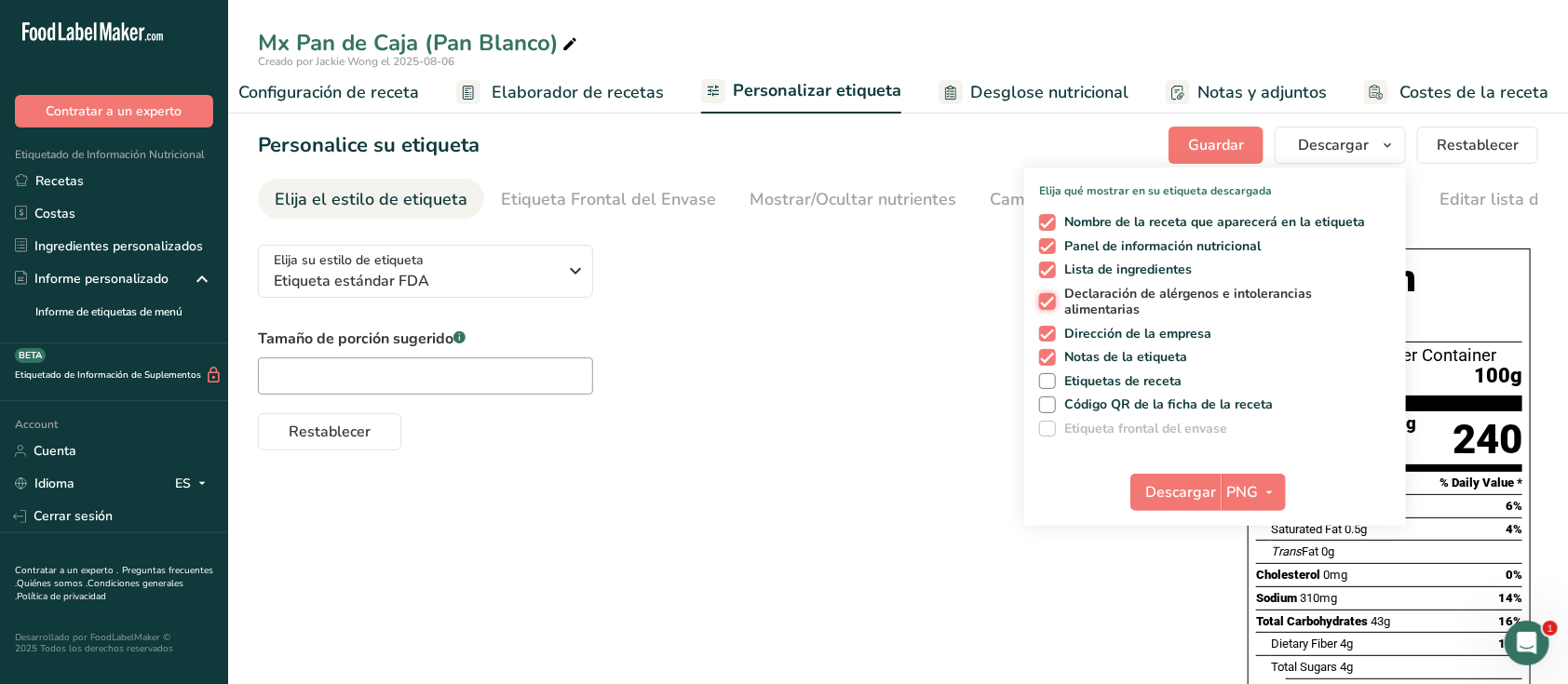 click on "Declaración de alérgenos e intolerancias alimentarias" at bounding box center (1045, 302) 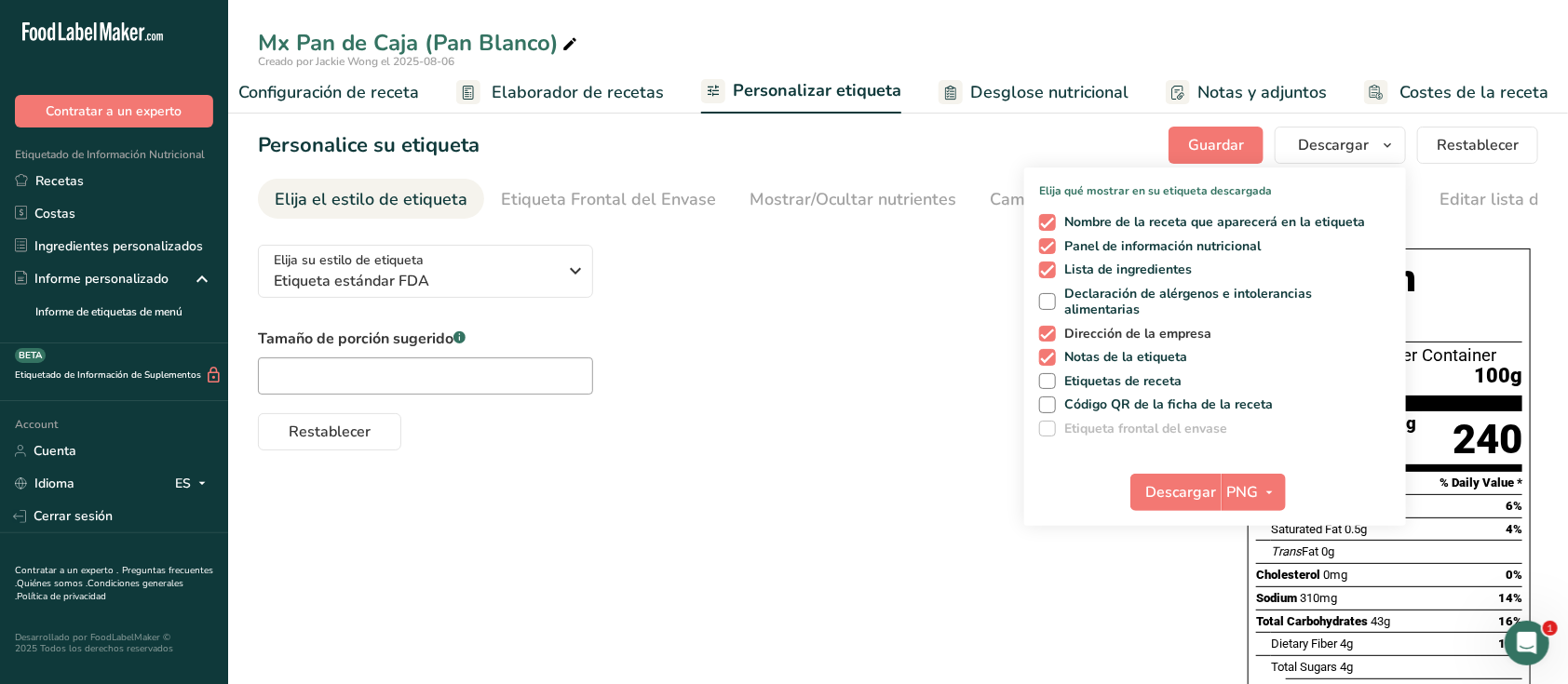 click at bounding box center [1048, 334] 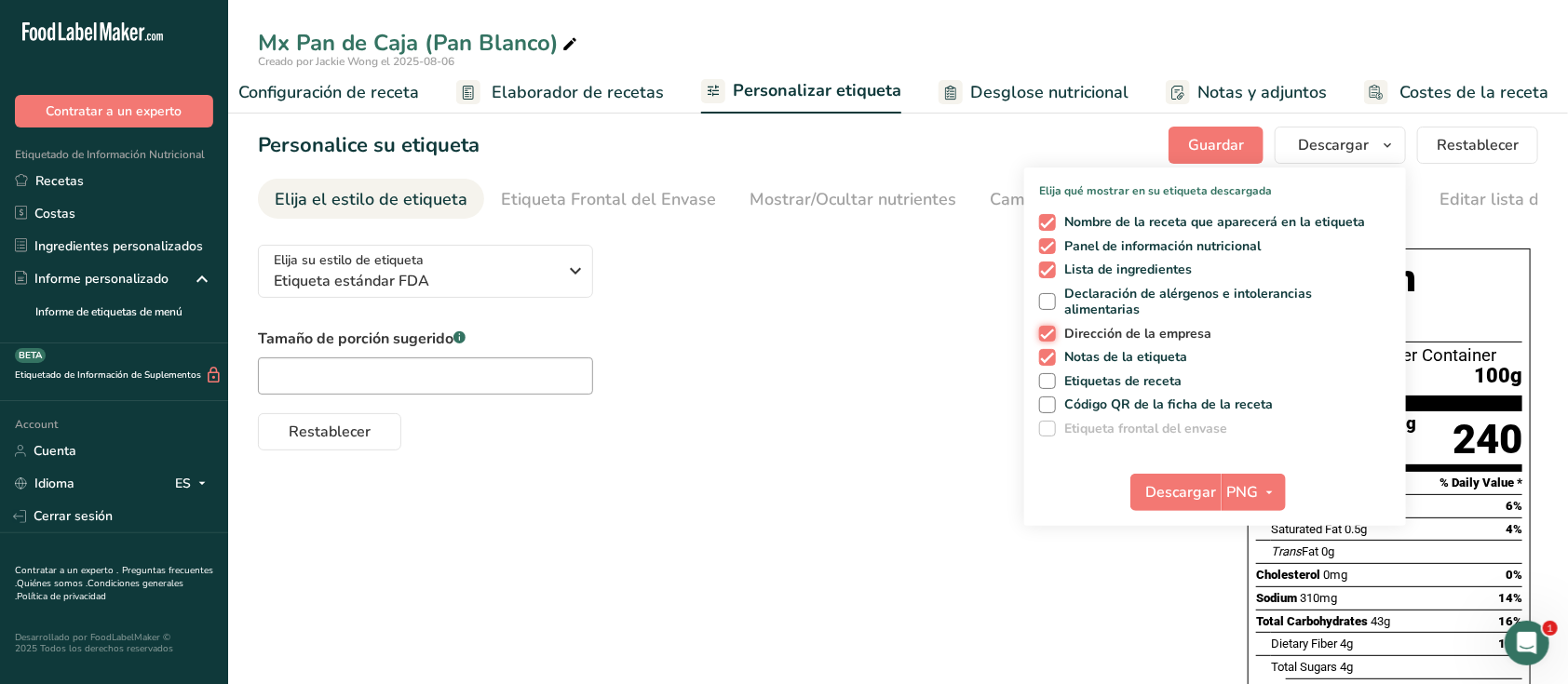 click on "Dirección de la empresa" at bounding box center (1045, 333) 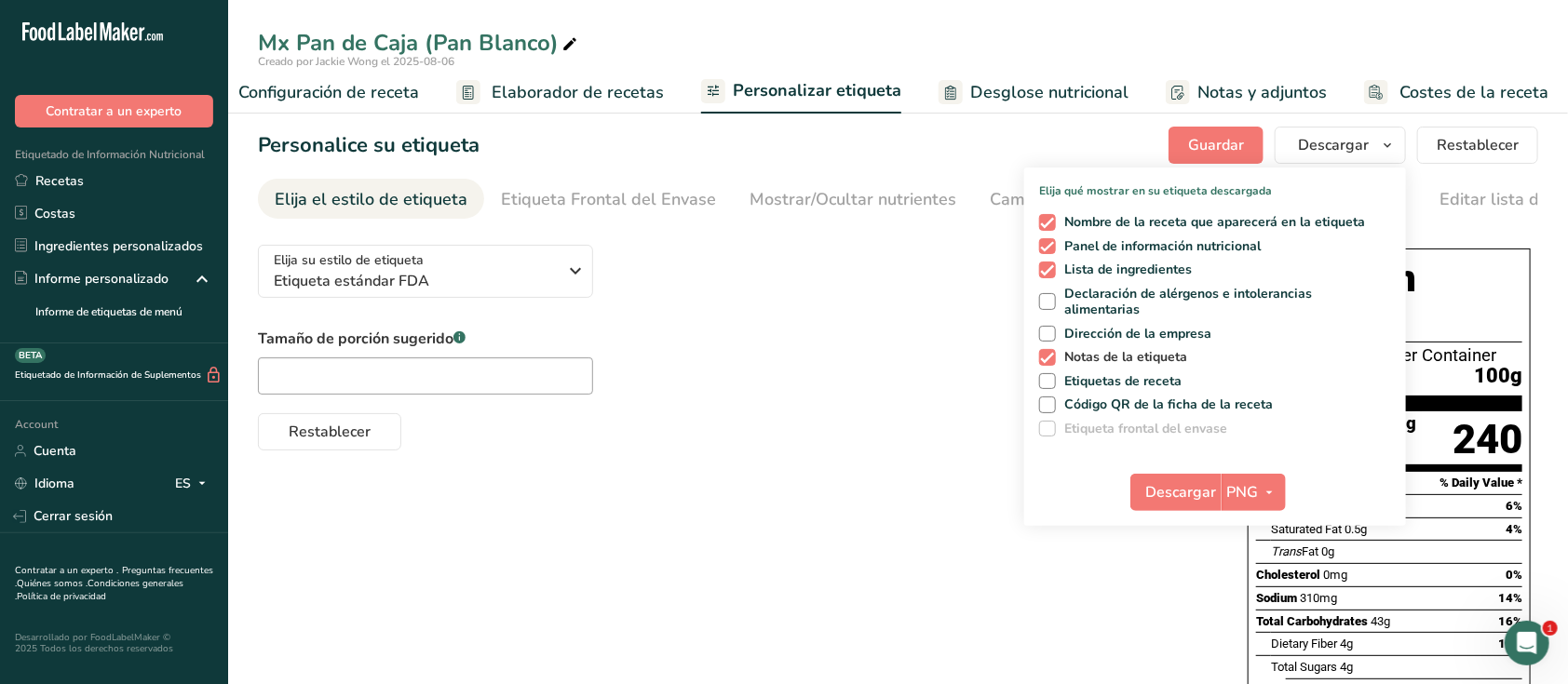 click at bounding box center (1048, 357) 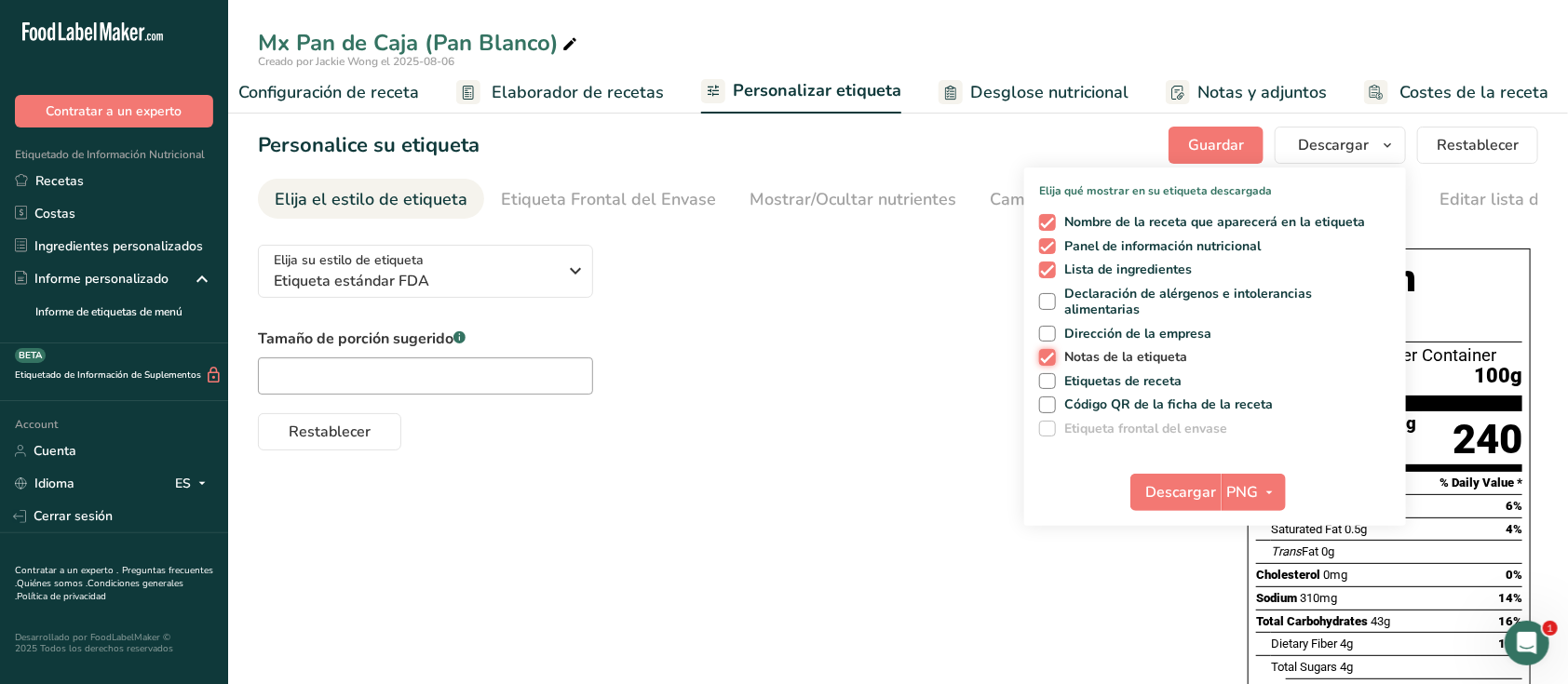 click on "Notas de la etiqueta" at bounding box center (1045, 356) 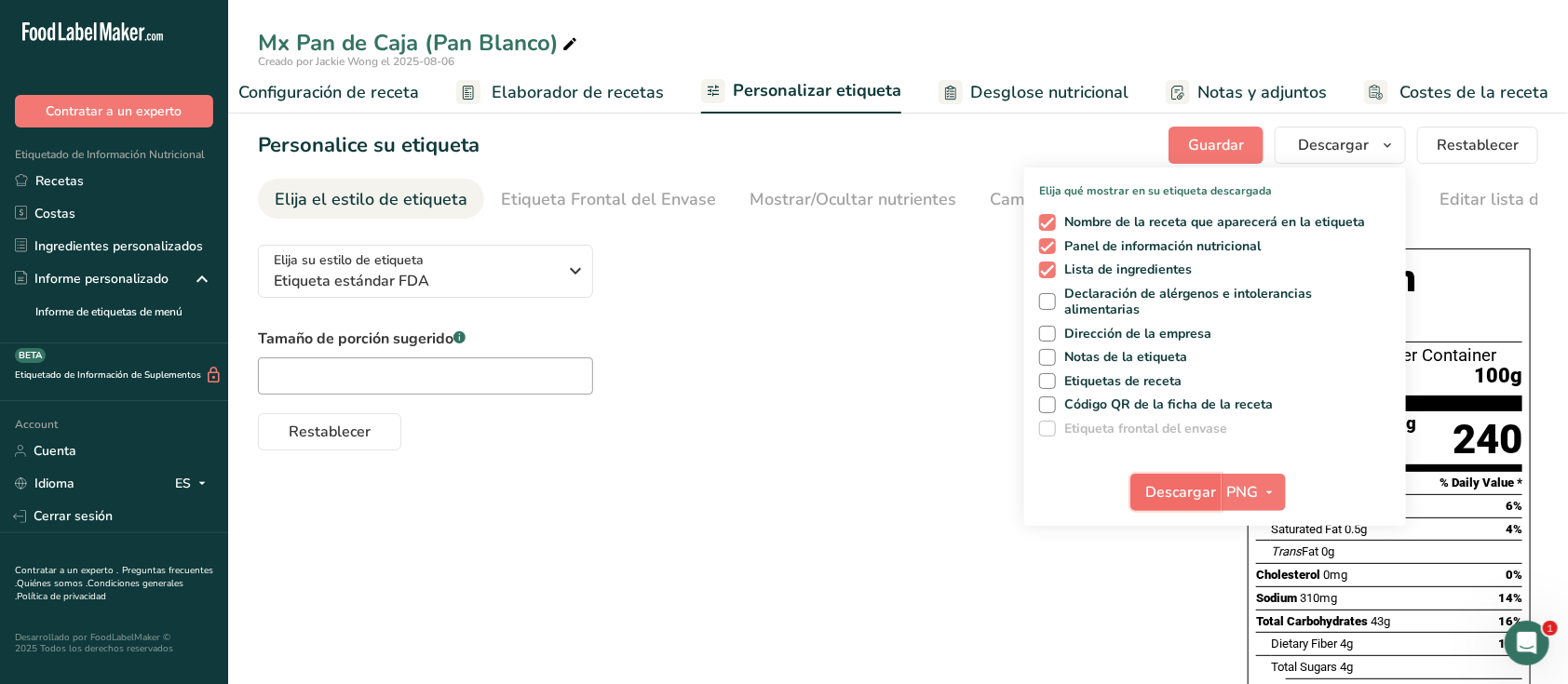 click on "Descargar" at bounding box center [1182, 492] 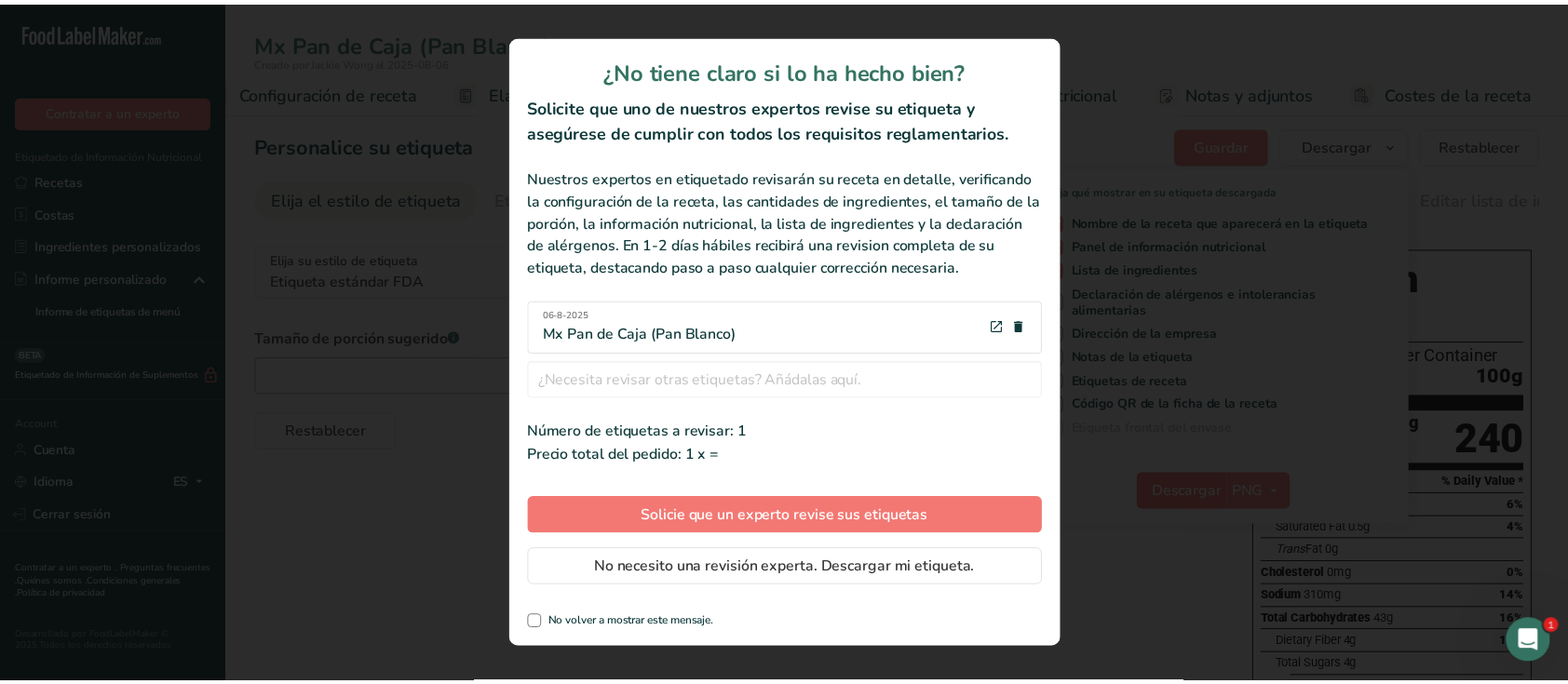 scroll, scrollTop: 0, scrollLeft: 35, axis: horizontal 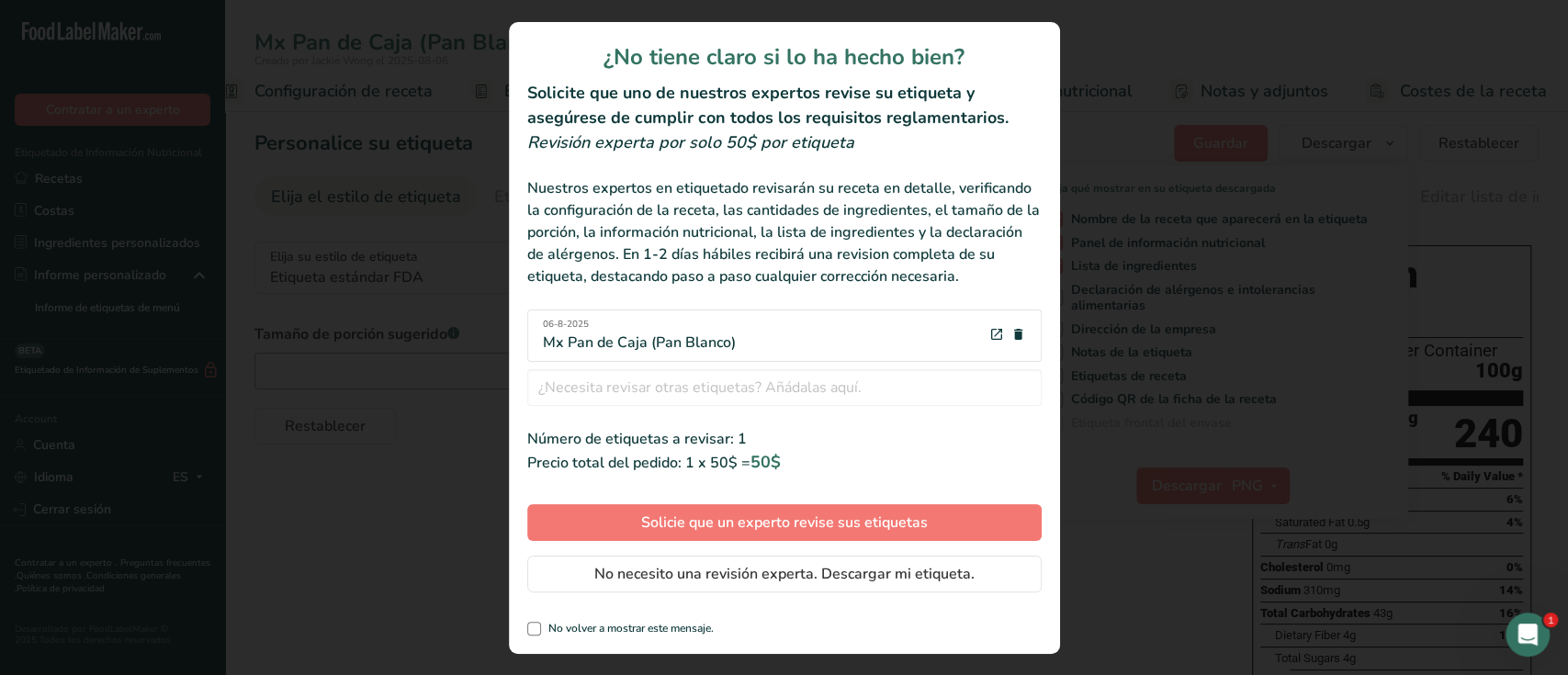 click at bounding box center [997, 334] 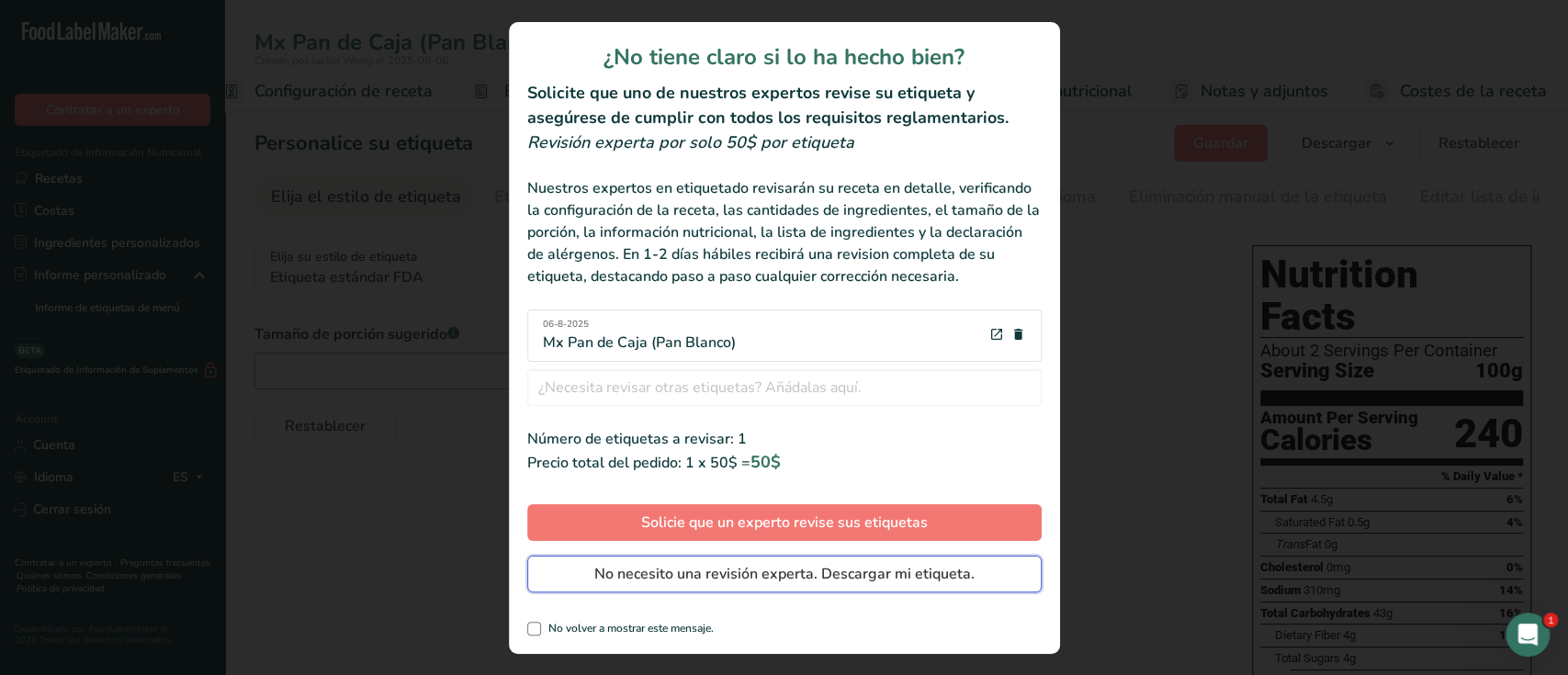 click on "No necesito una revisión experta. Descargar mi etiqueta." at bounding box center (784, 574) 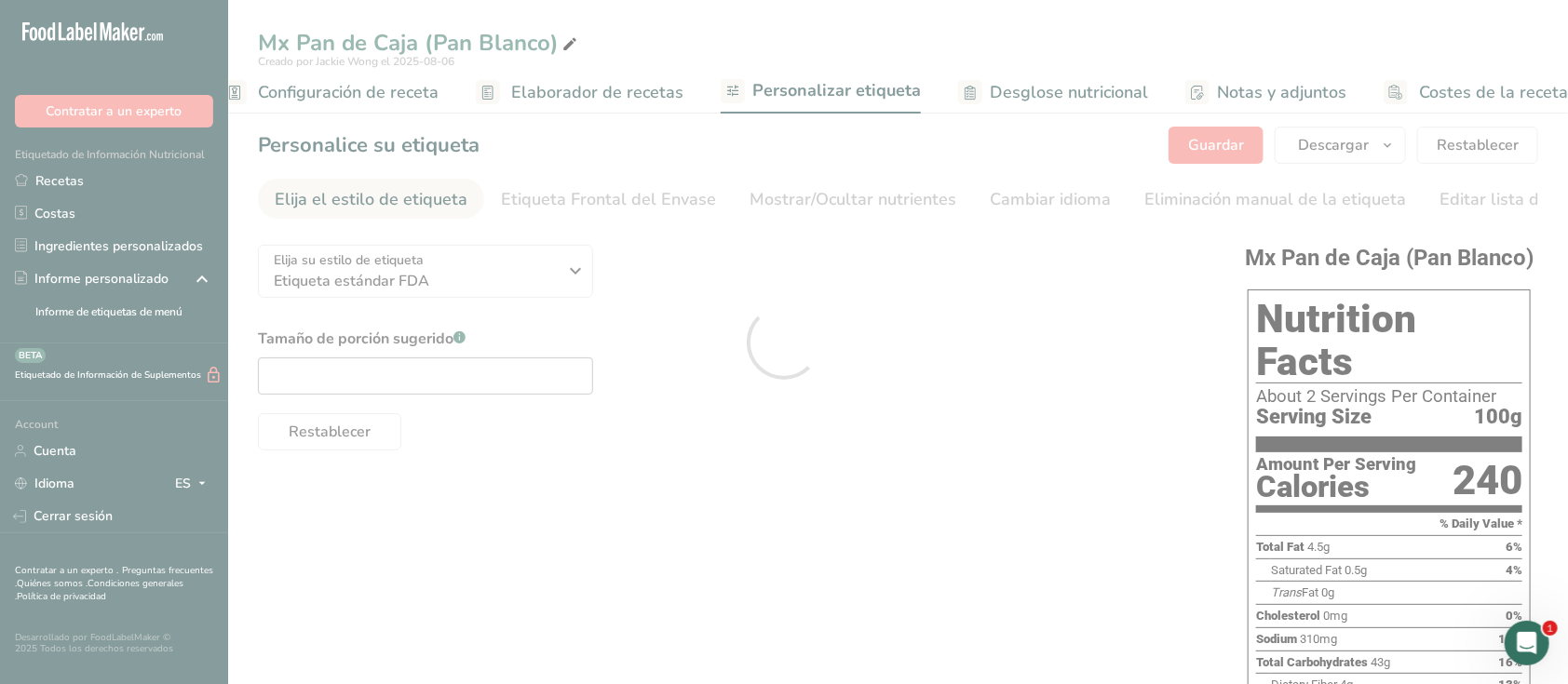 scroll, scrollTop: 0, scrollLeft: 0, axis: both 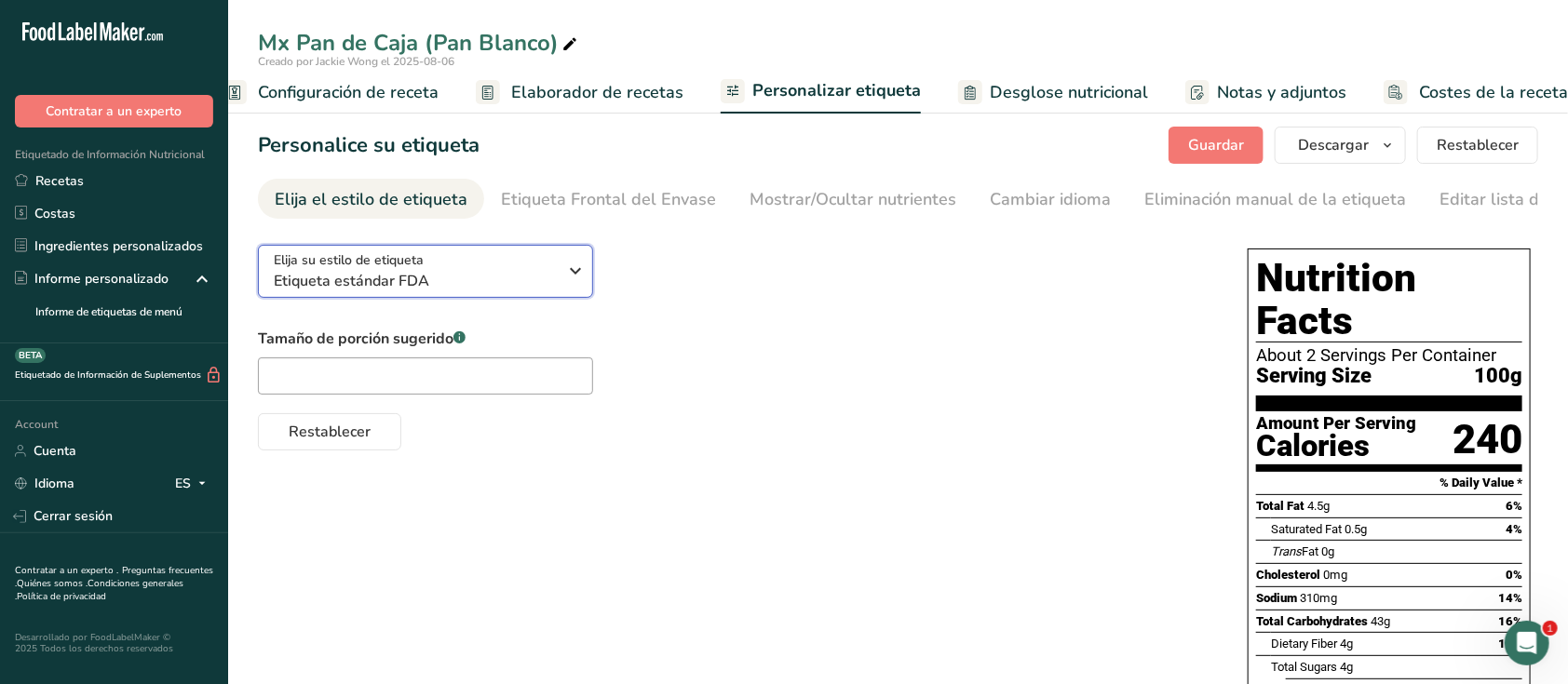 click on "Etiqueta estándar FDA" at bounding box center (415, 281) 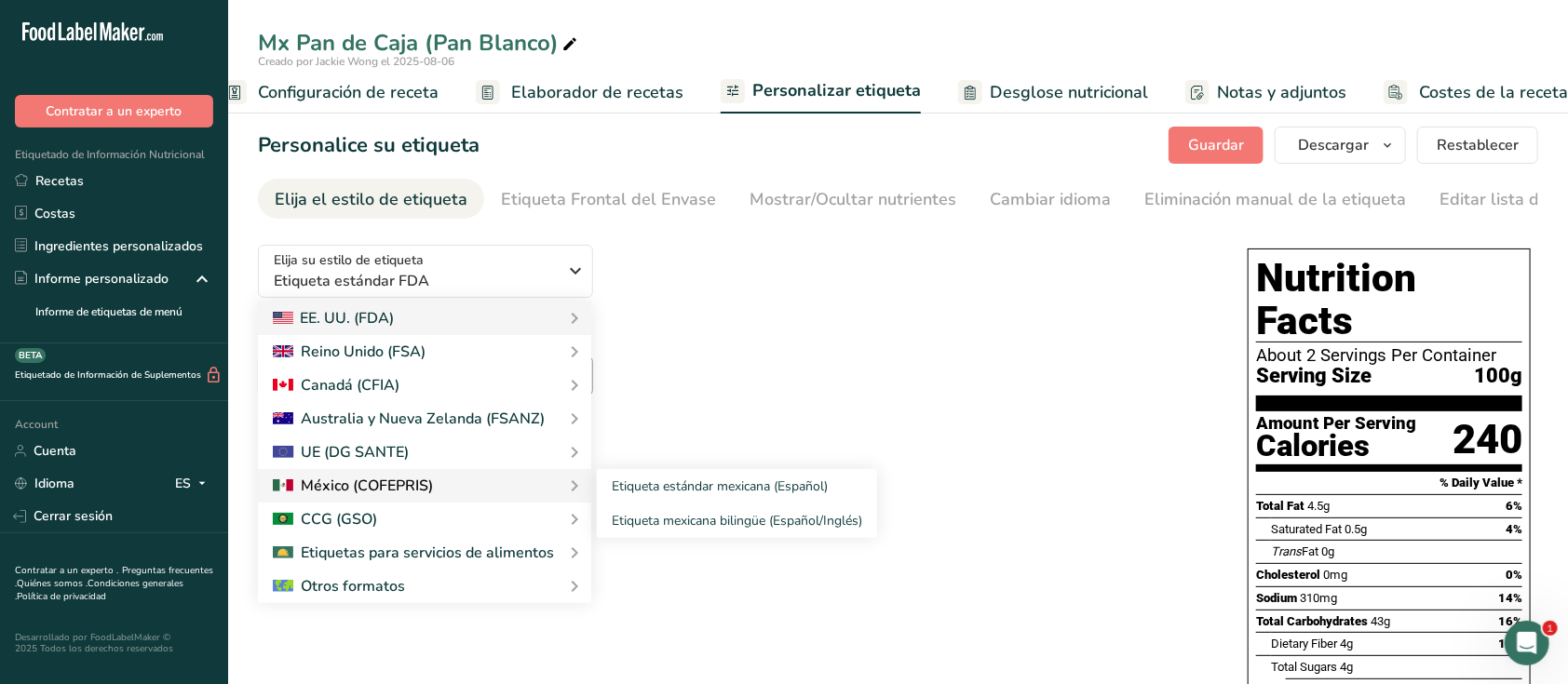click at bounding box center [353, 486] 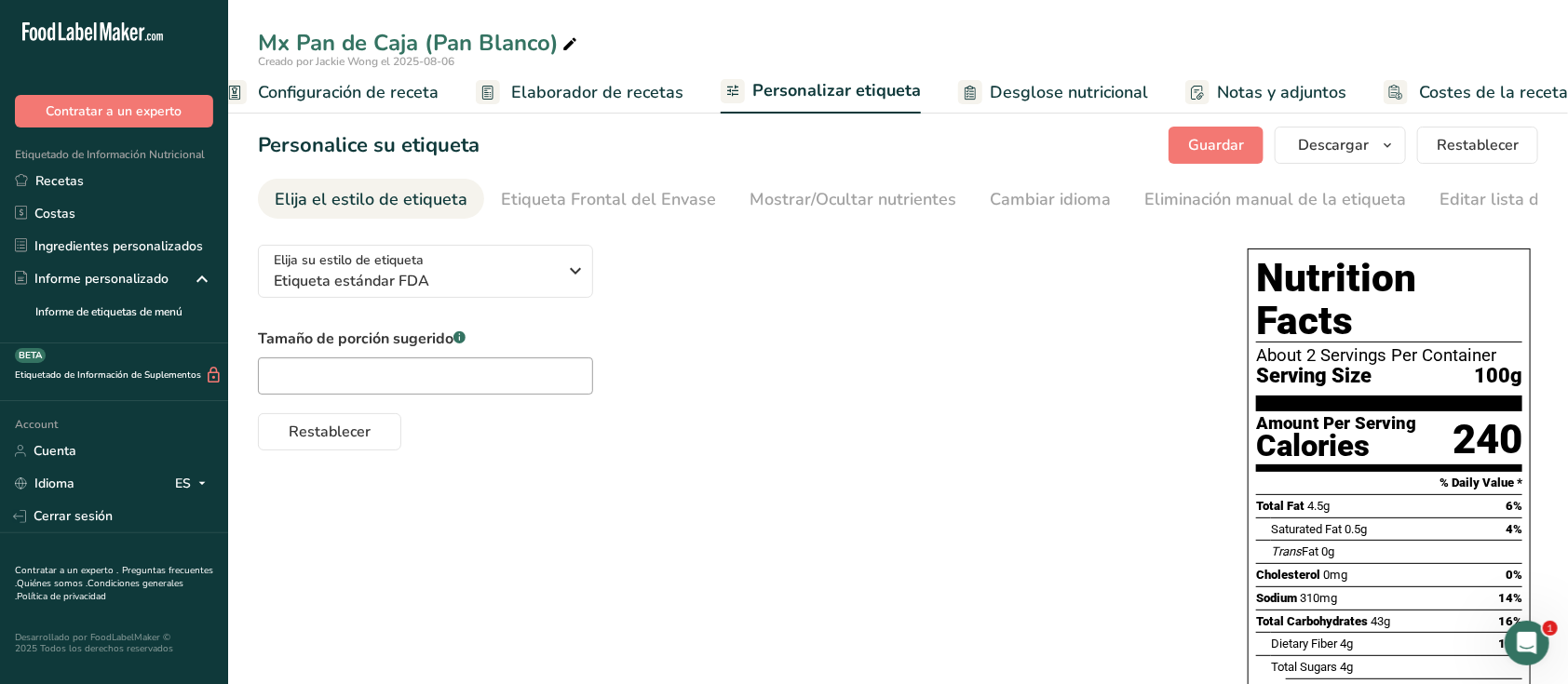 click on "Tamaño de porción sugerido
.a-a{fill:#347362;}.b-a{fill:#fff;}
Restablecer" at bounding box center [734, 389] 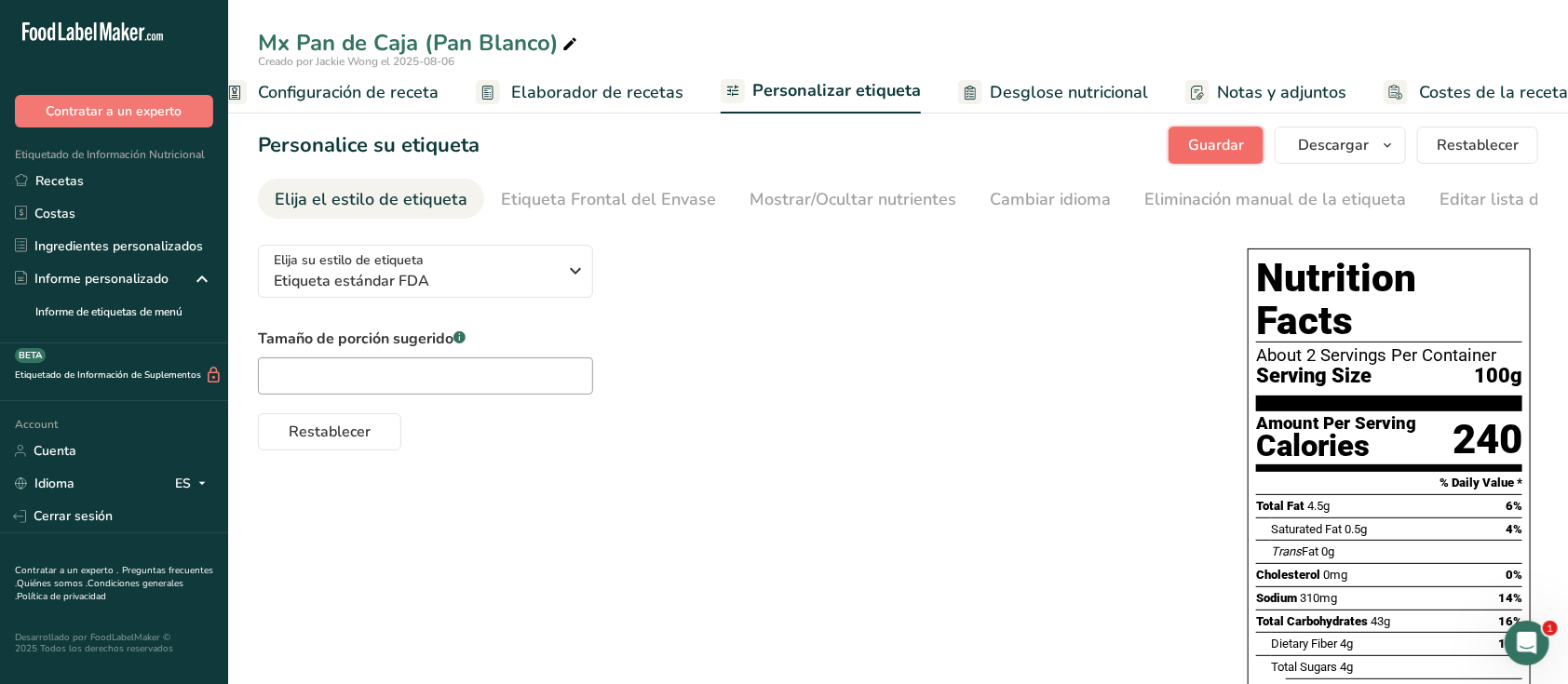 click on "Guardar" at bounding box center (1216, 145) 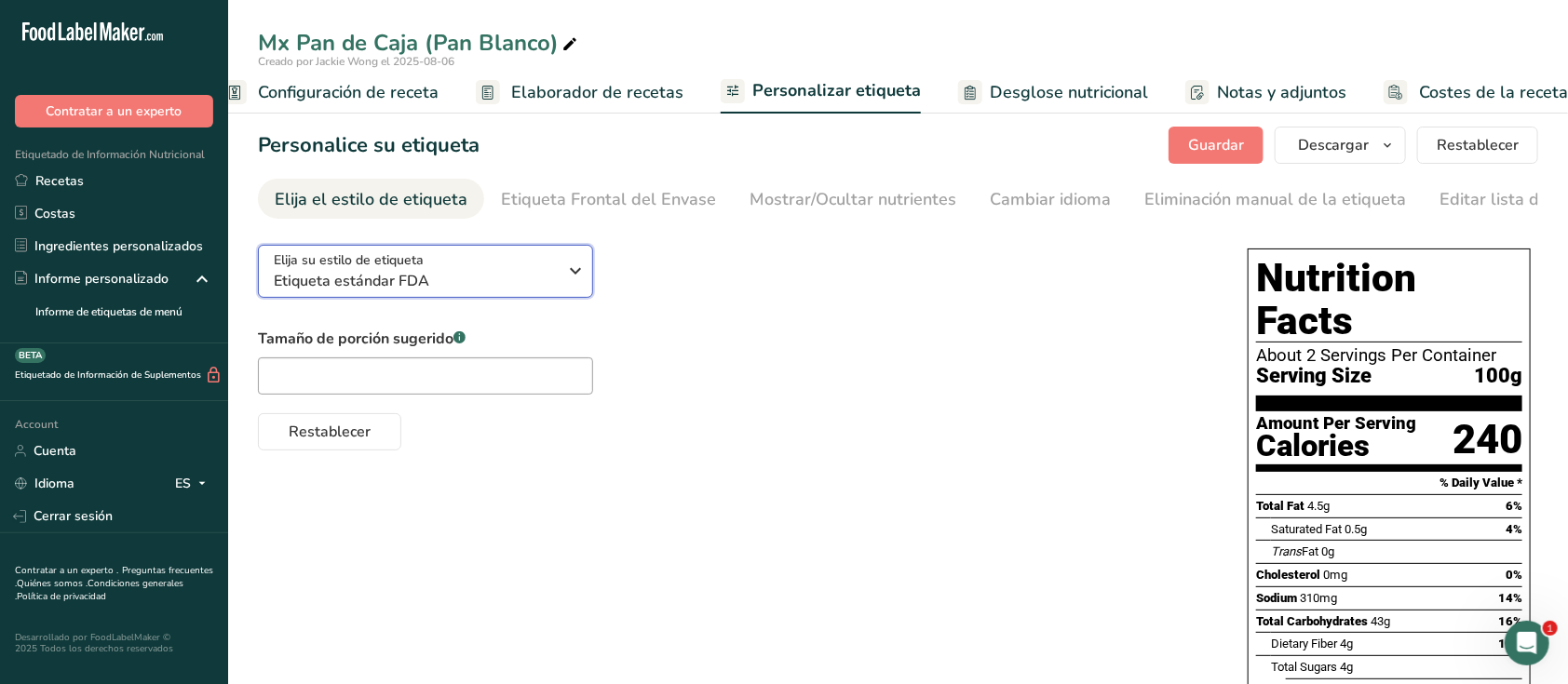 click on "Elija su estilo de etiqueta" at bounding box center [348, 260] 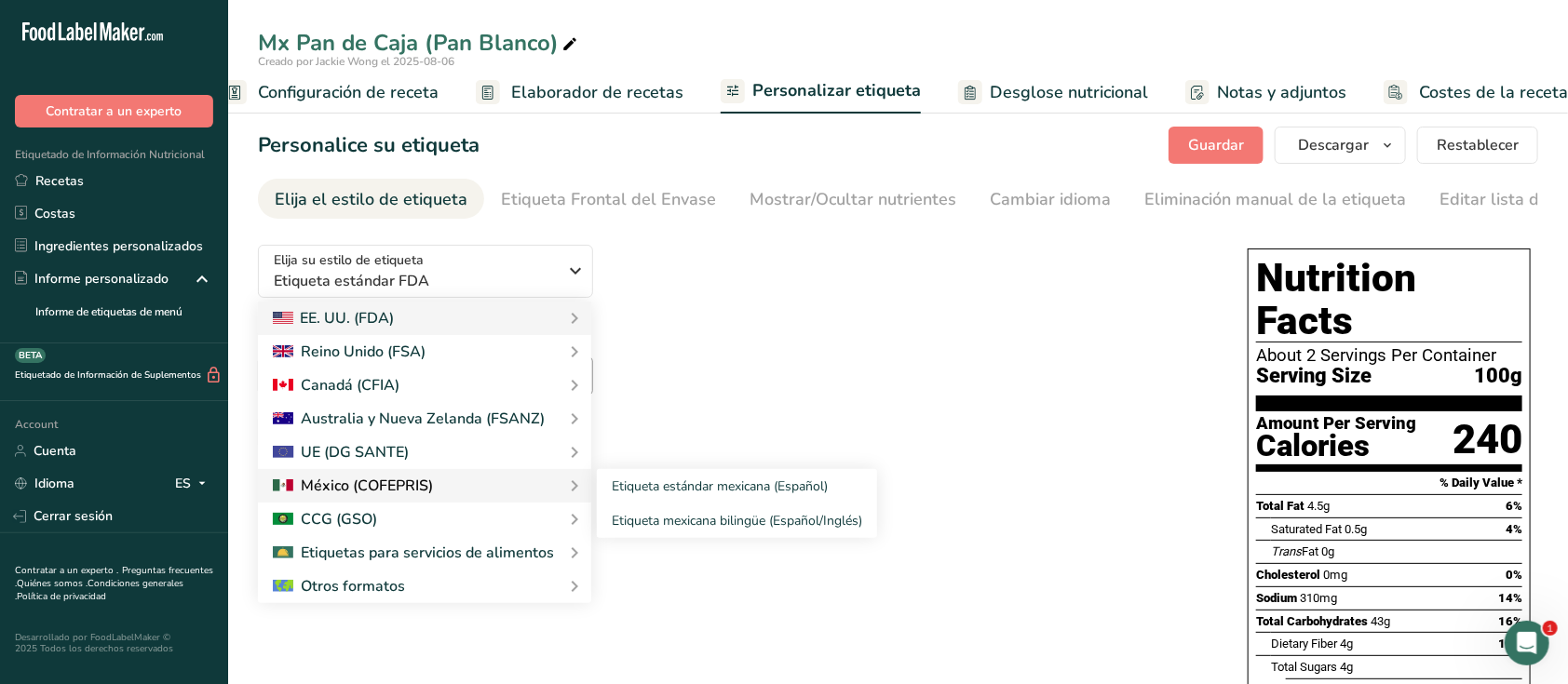 click at bounding box center [353, 486] 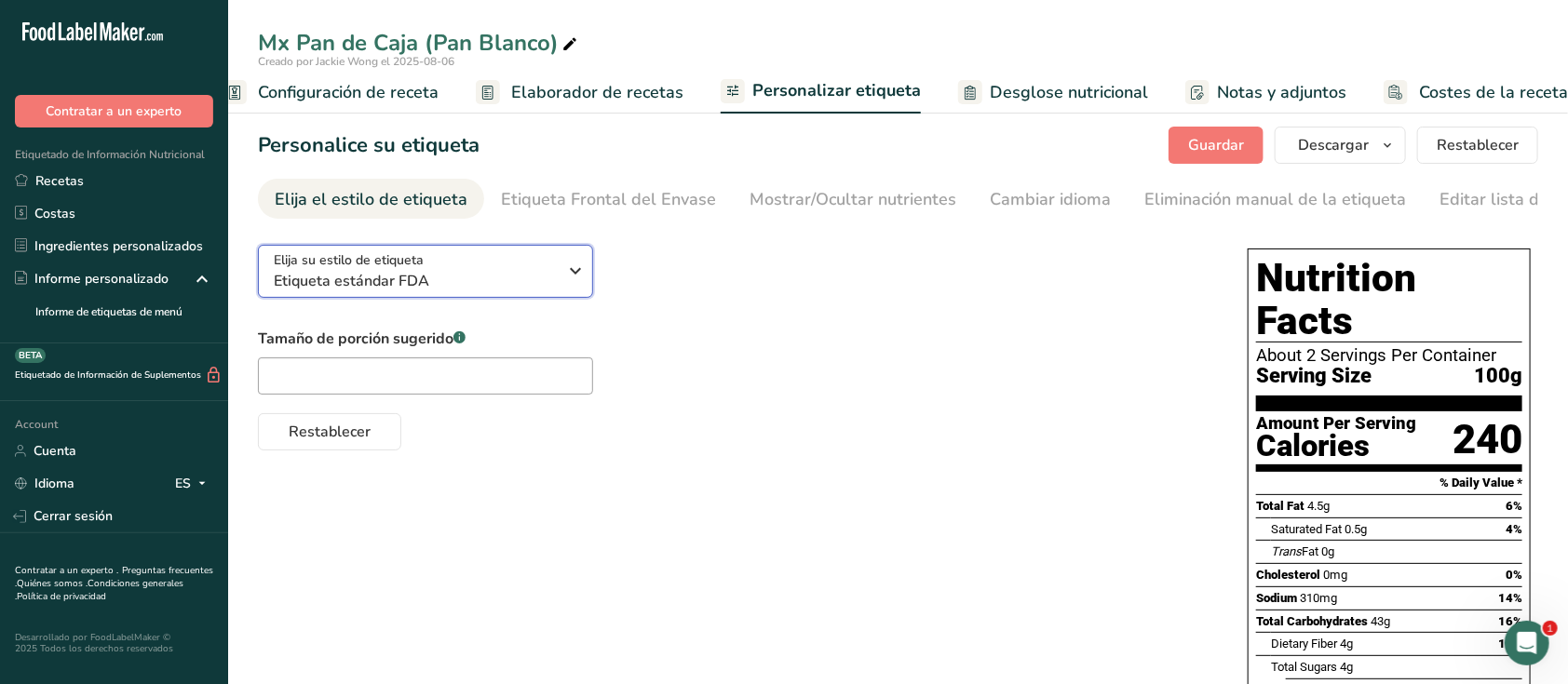 click on "Etiqueta estándar FDA" at bounding box center [415, 281] 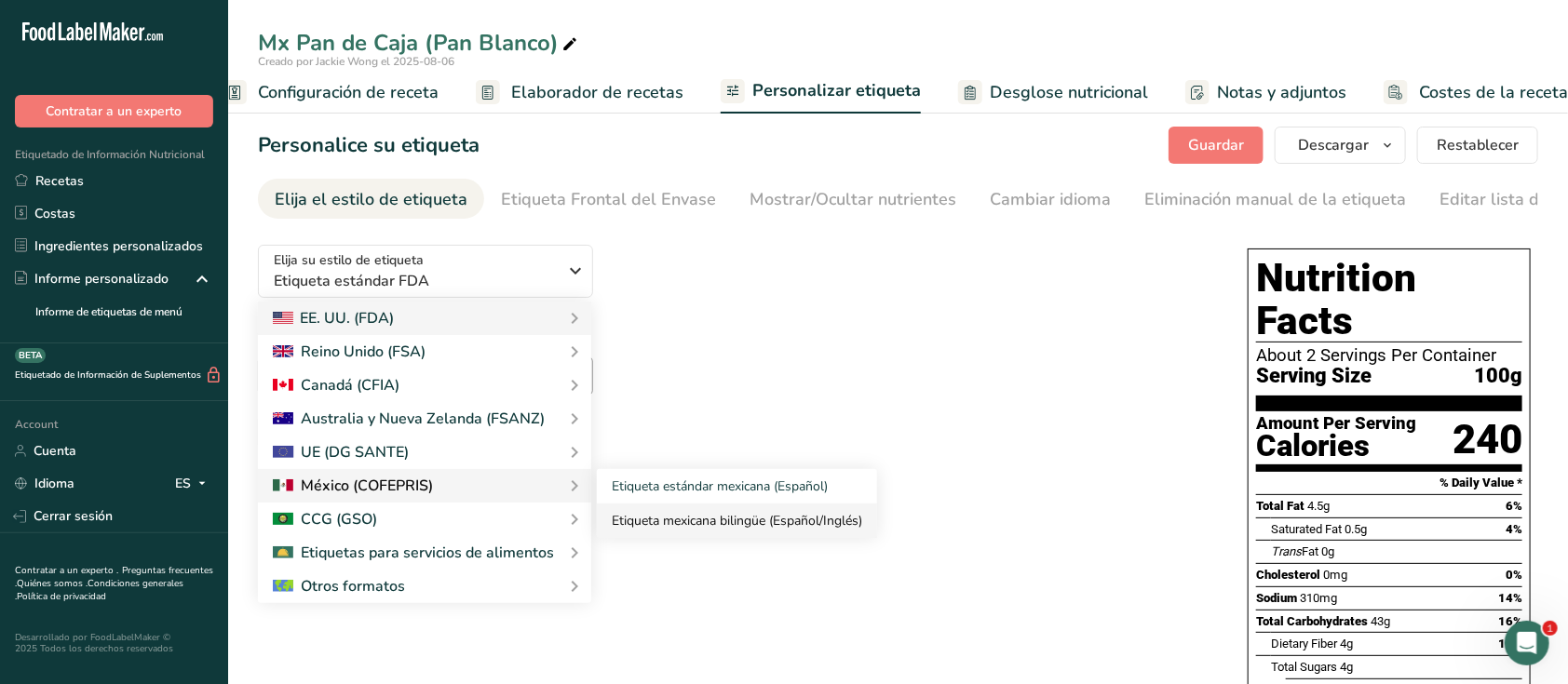 click on "Etiqueta mexicana bilingüe (Español/Inglés)" at bounding box center [737, 520] 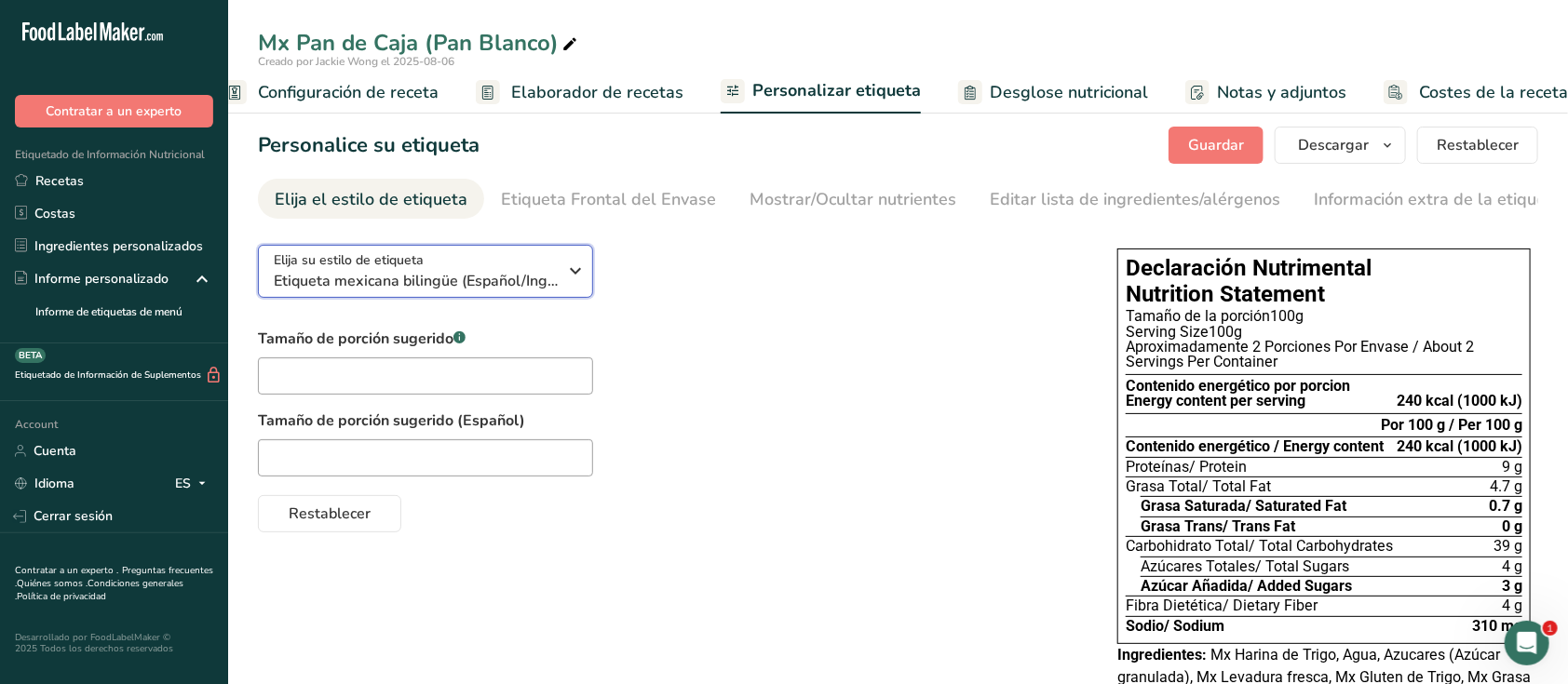 click on "Elija su estilo de etiqueta" at bounding box center [348, 260] 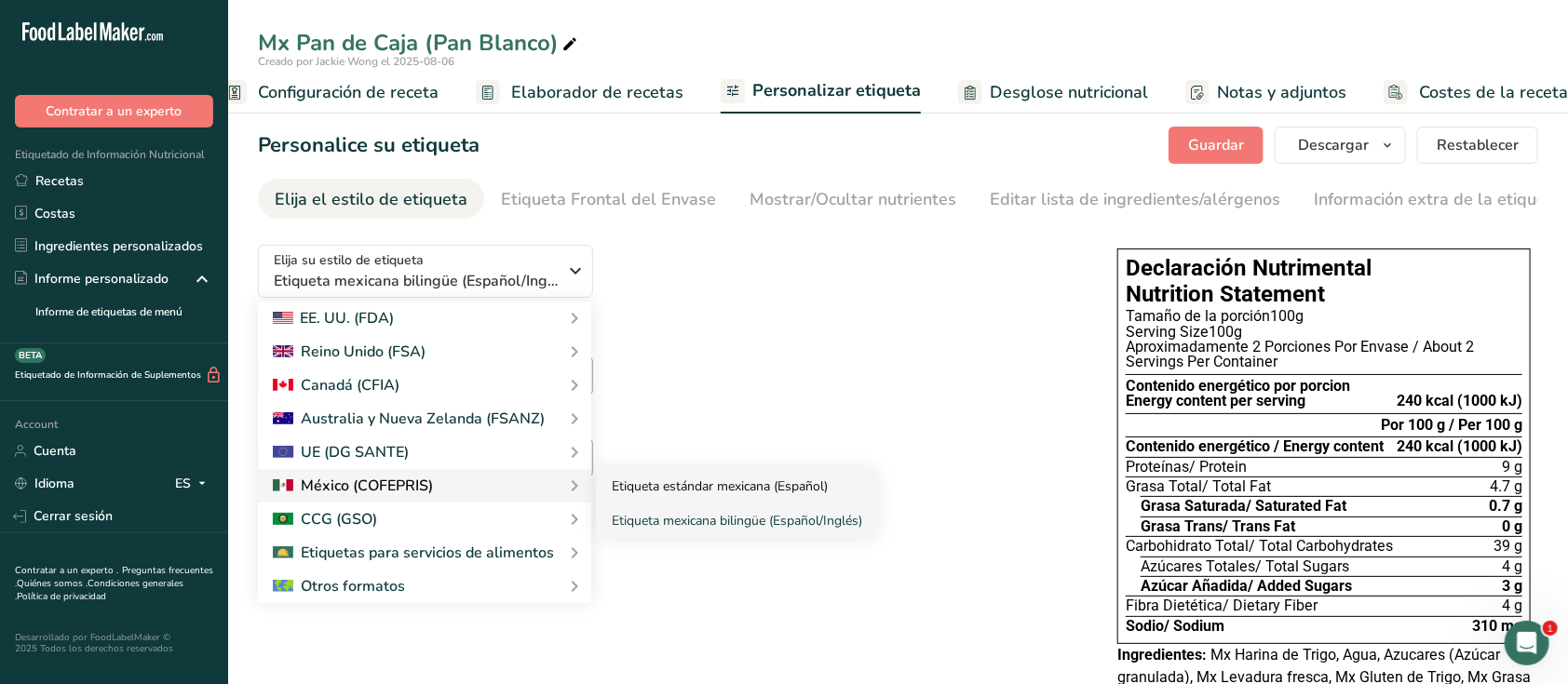 click on "Etiqueta estándar mexicana (Español)" at bounding box center (737, 486) 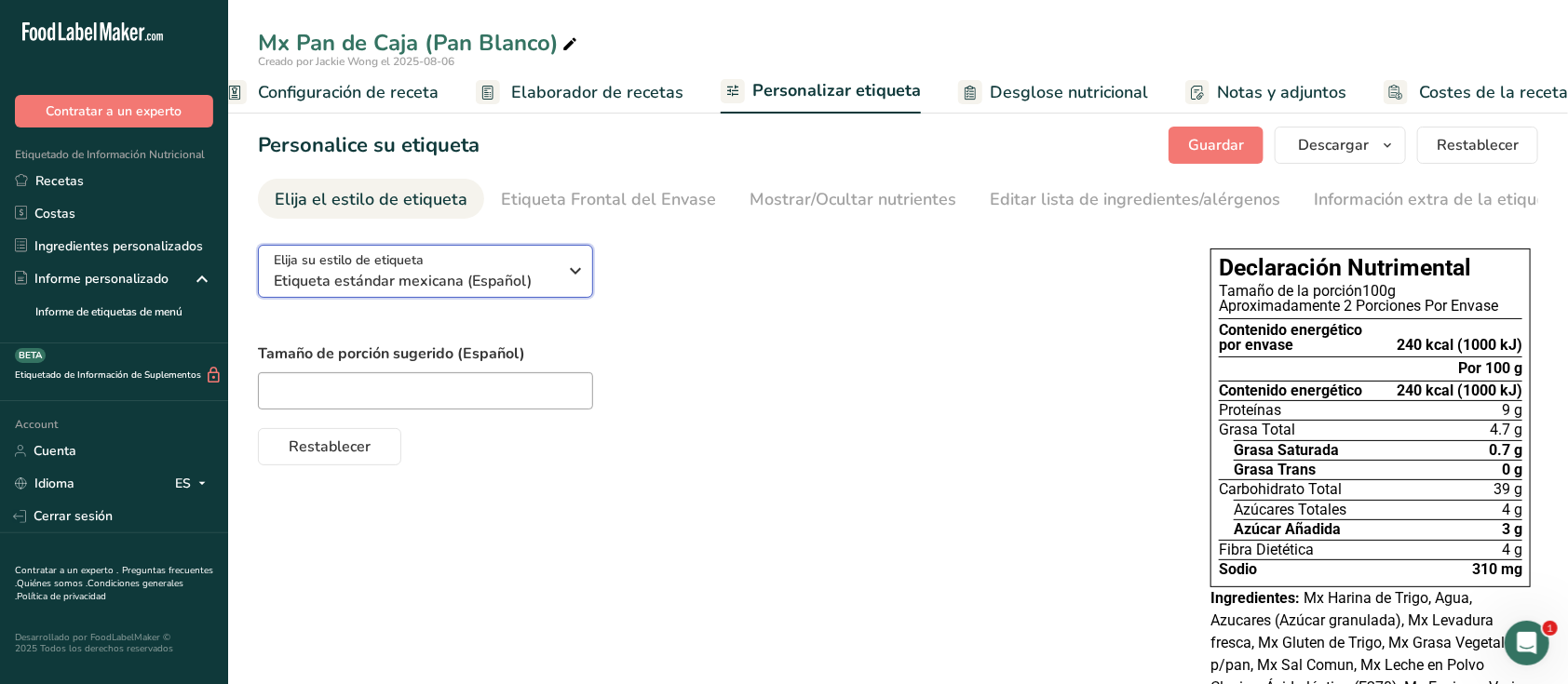 click on "Etiqueta estándar mexicana (Español)" at bounding box center [415, 281] 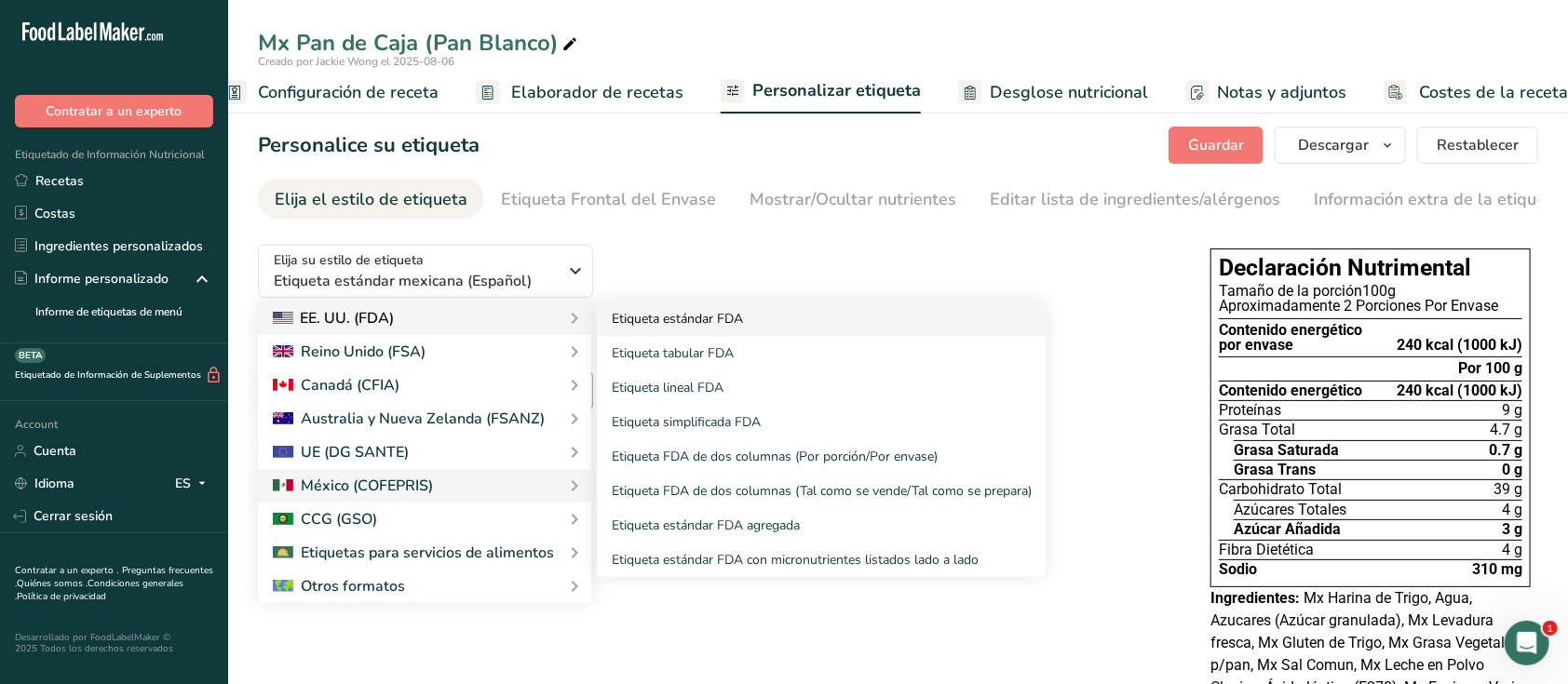 click on "Etiqueta estándar FDA" at bounding box center [821, 318] 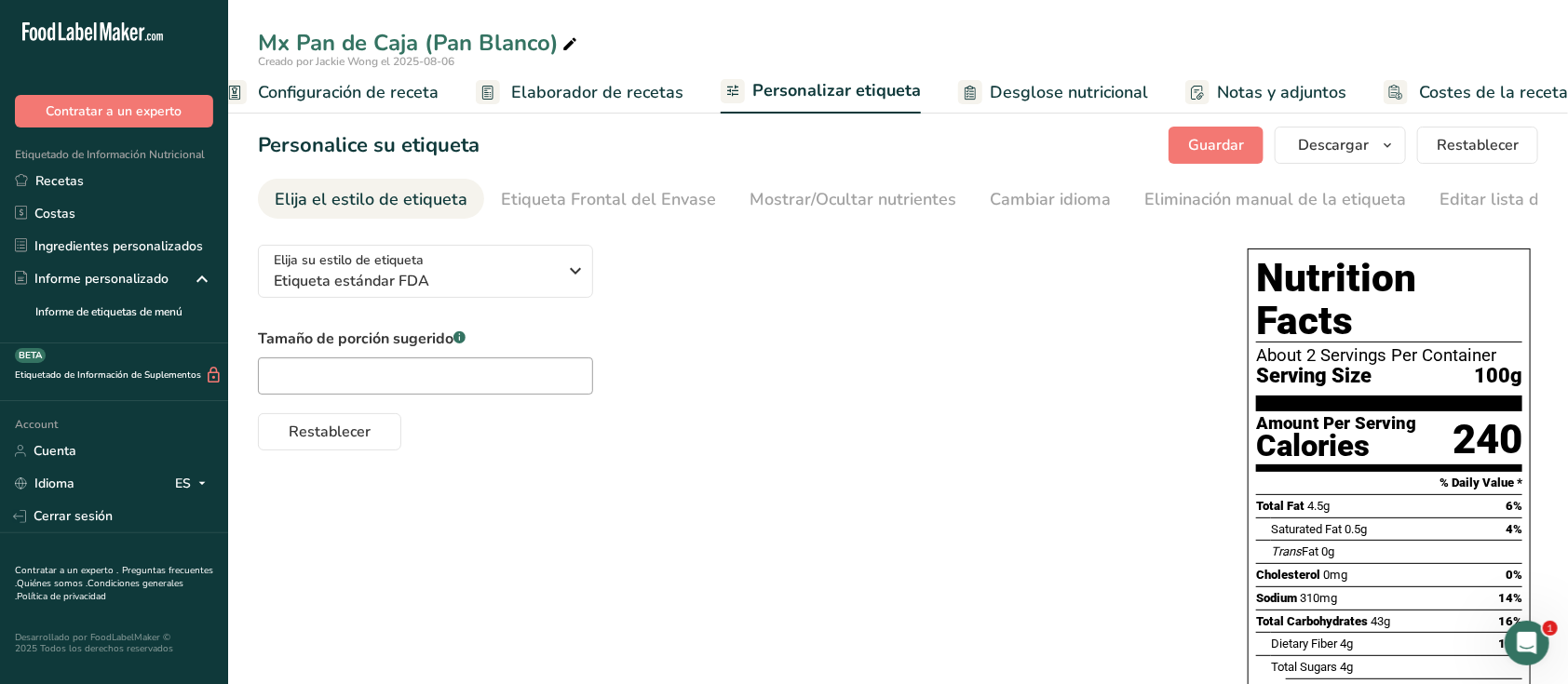 click on "Restablecer" at bounding box center [734, 428] 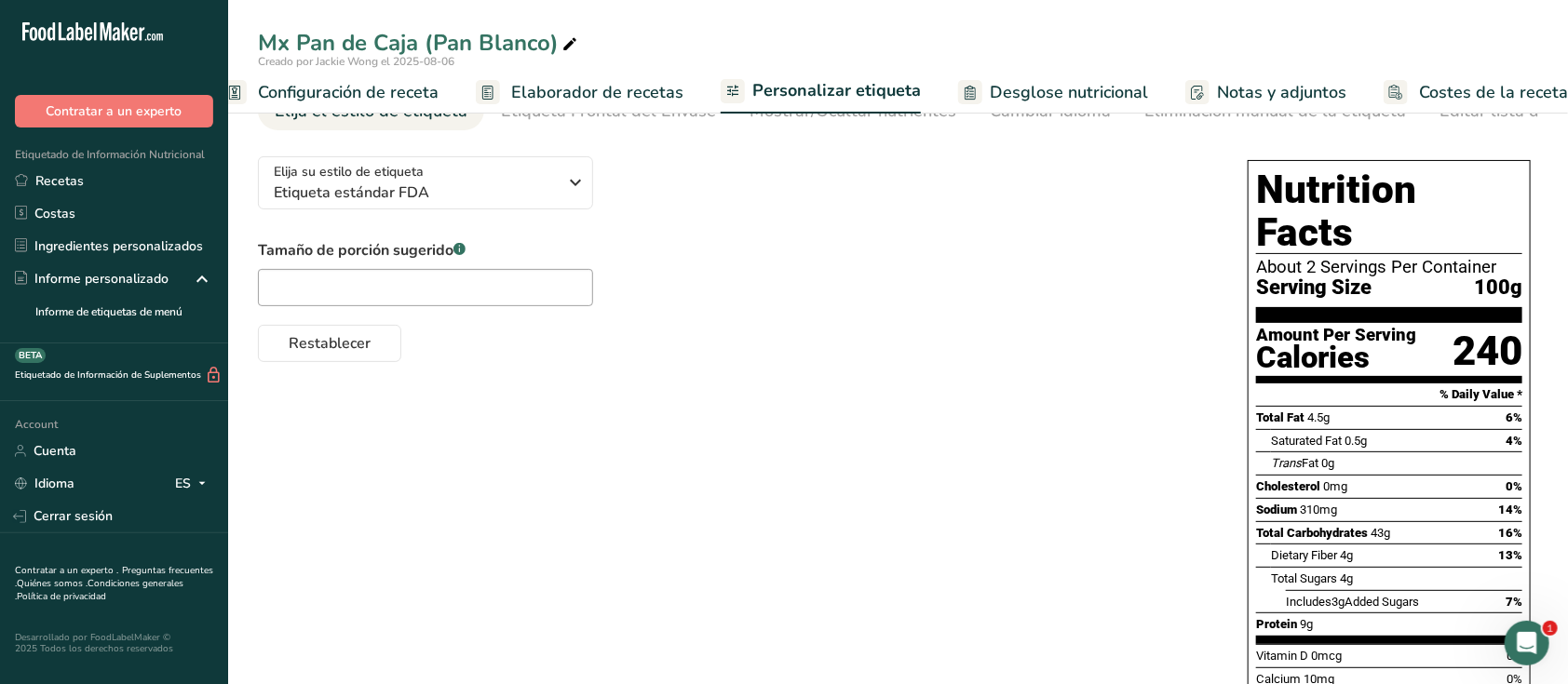 scroll, scrollTop: 0, scrollLeft: 0, axis: both 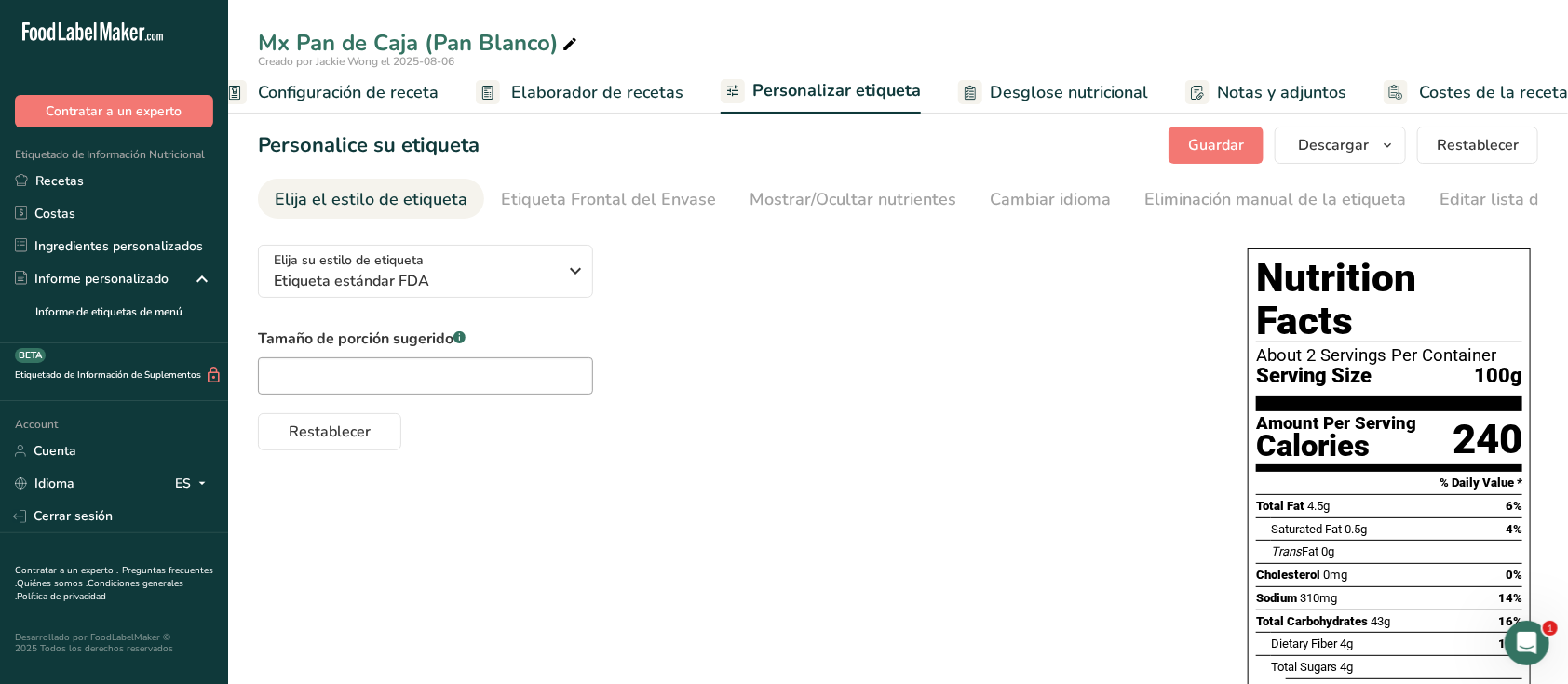 click on "Configuración de receta" at bounding box center (348, 92) 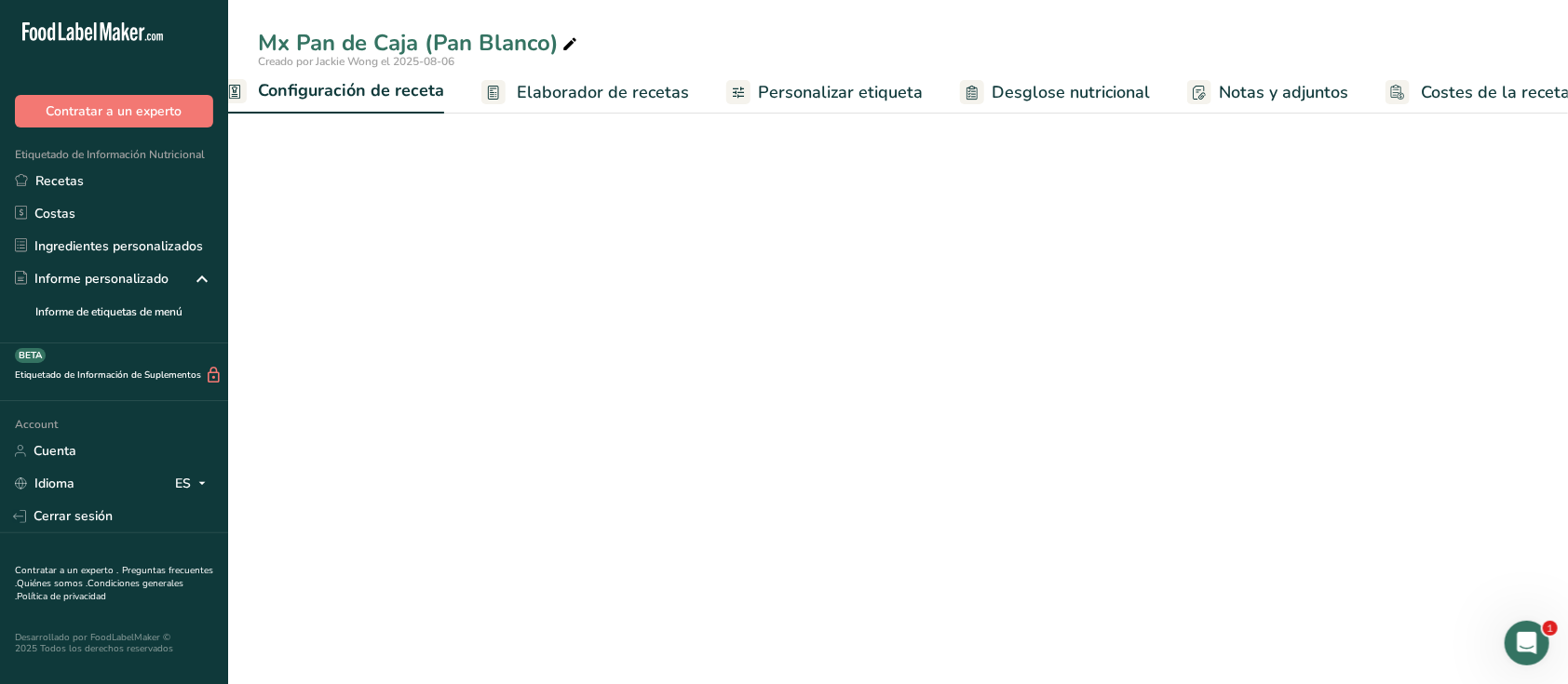 scroll, scrollTop: 0, scrollLeft: 7, axis: horizontal 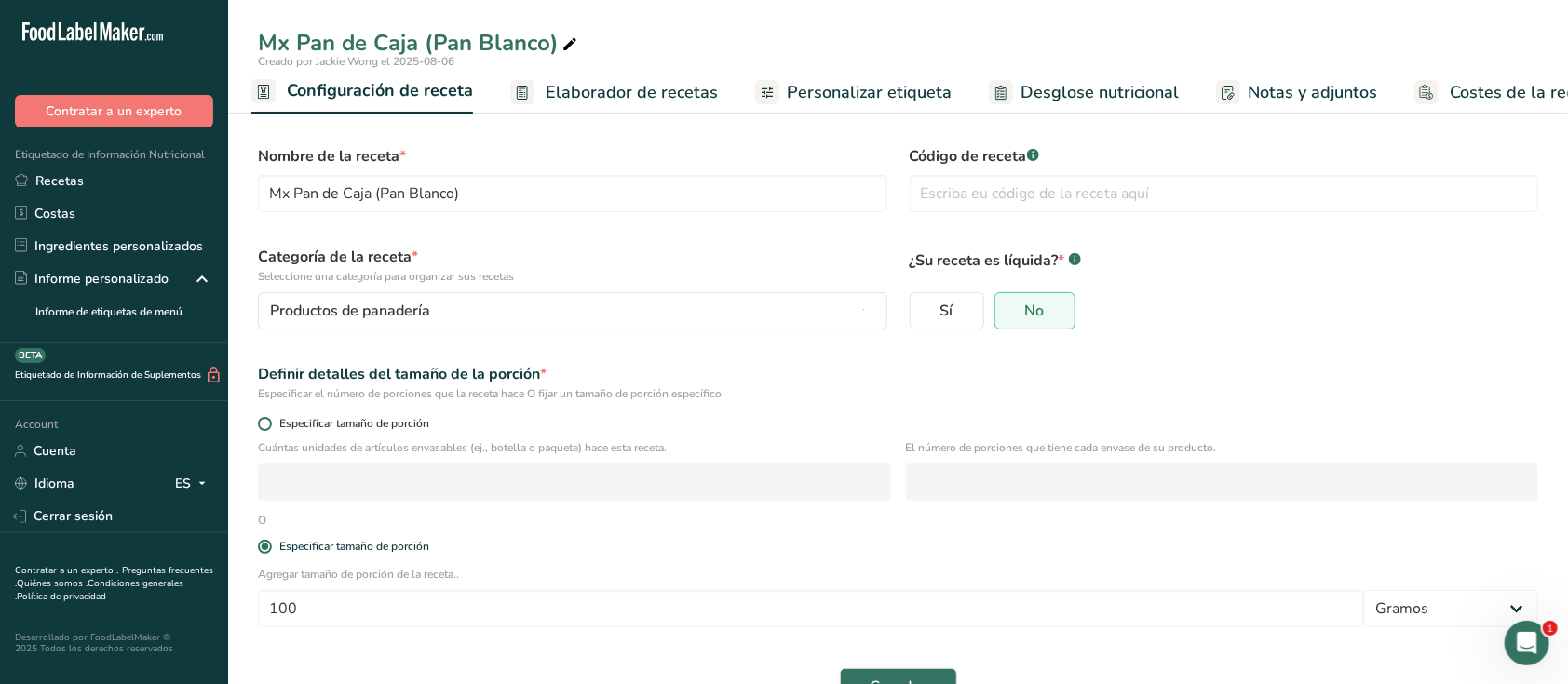 click at bounding box center (264, 423) 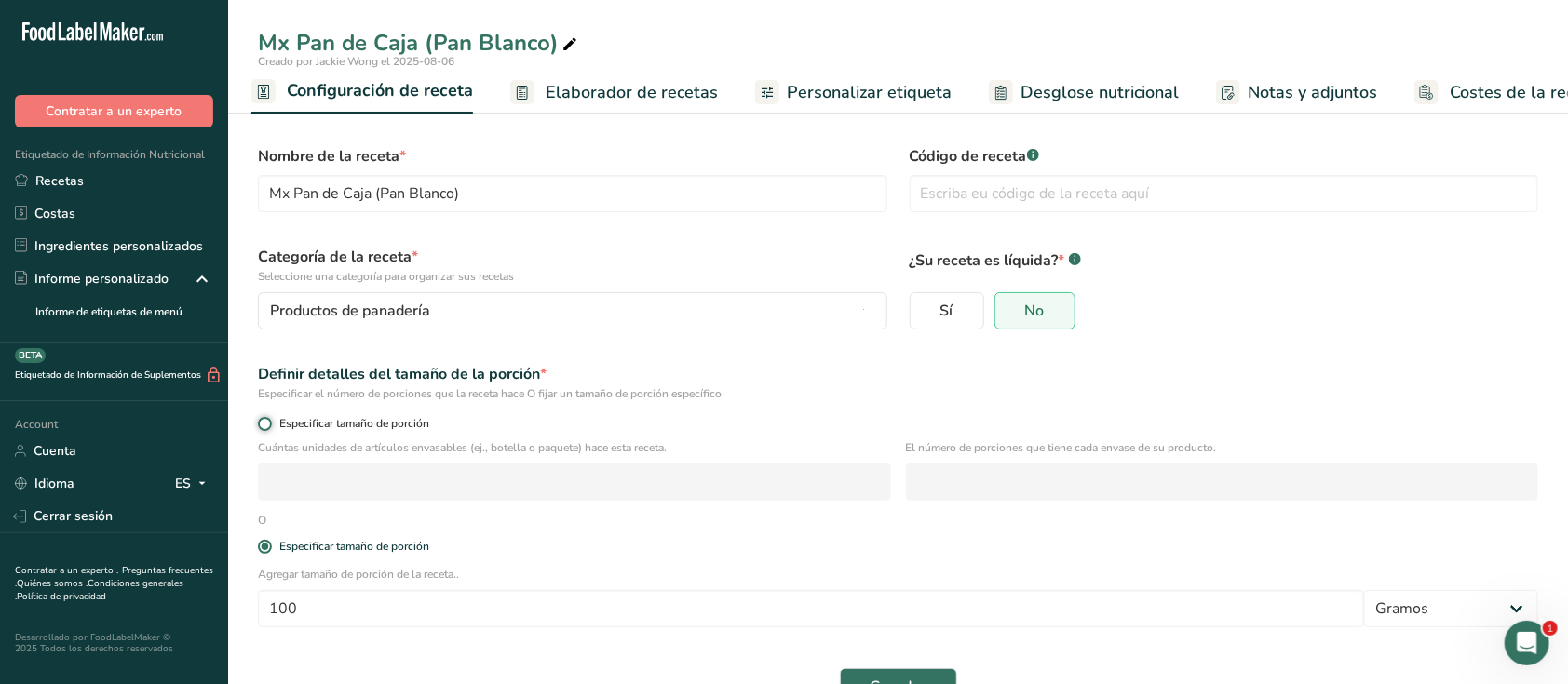 click on "Especificar tamaño de porción" at bounding box center (264, 423) 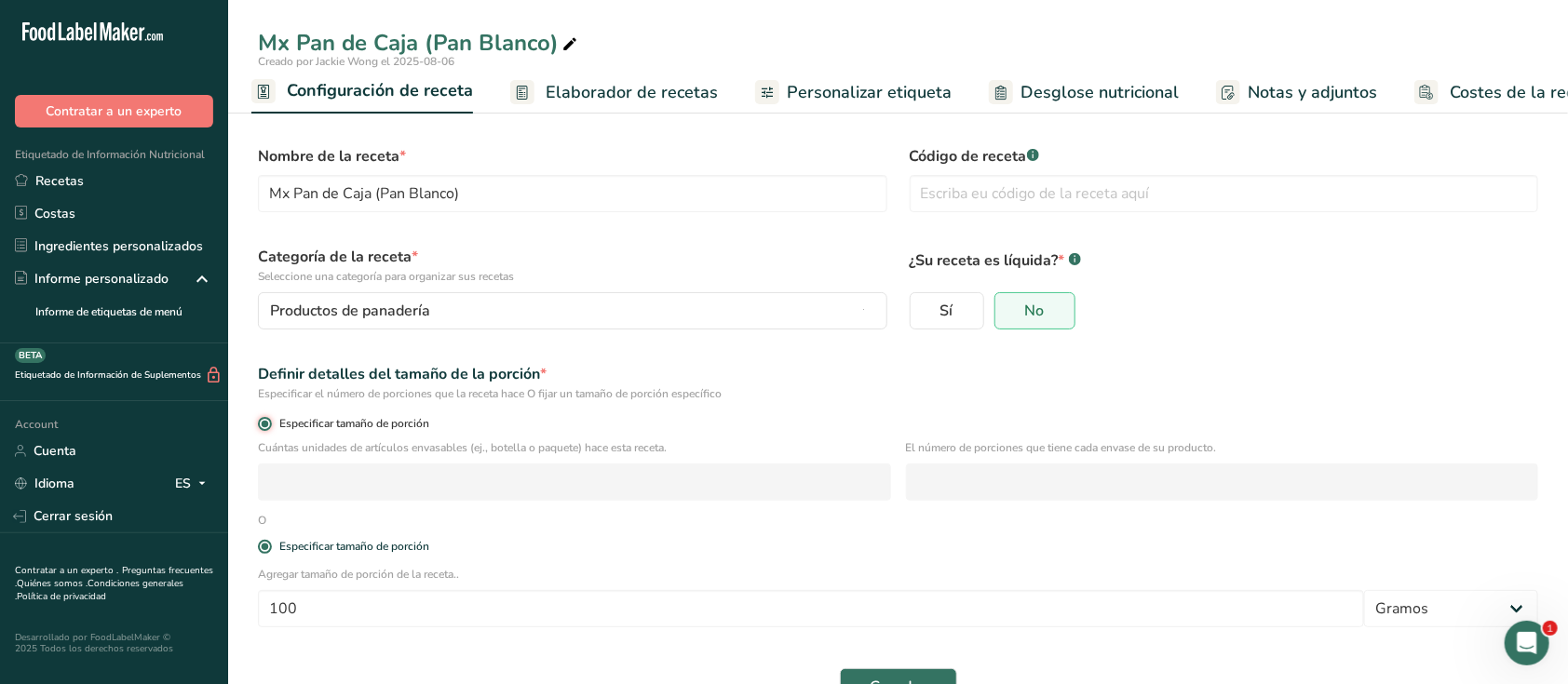 radio on "false" 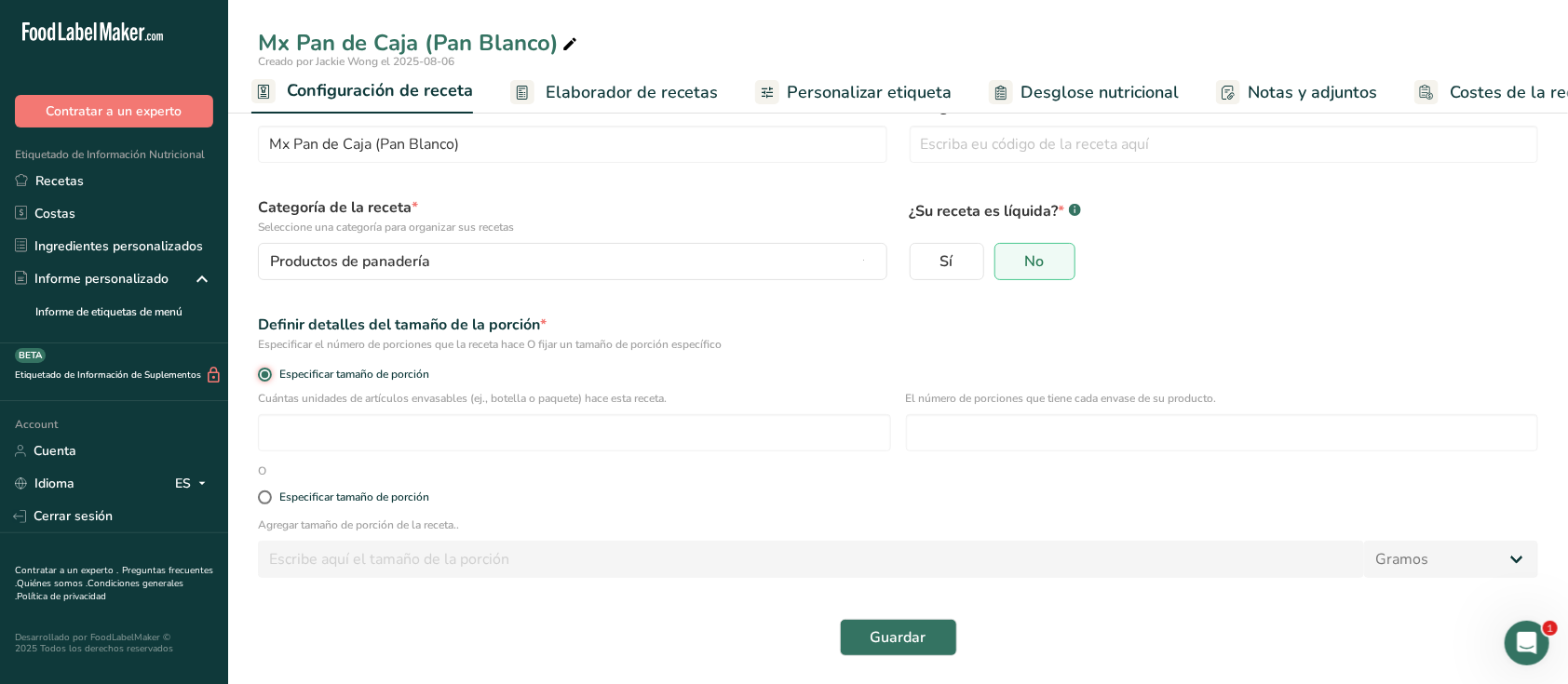 scroll, scrollTop: 52, scrollLeft: 0, axis: vertical 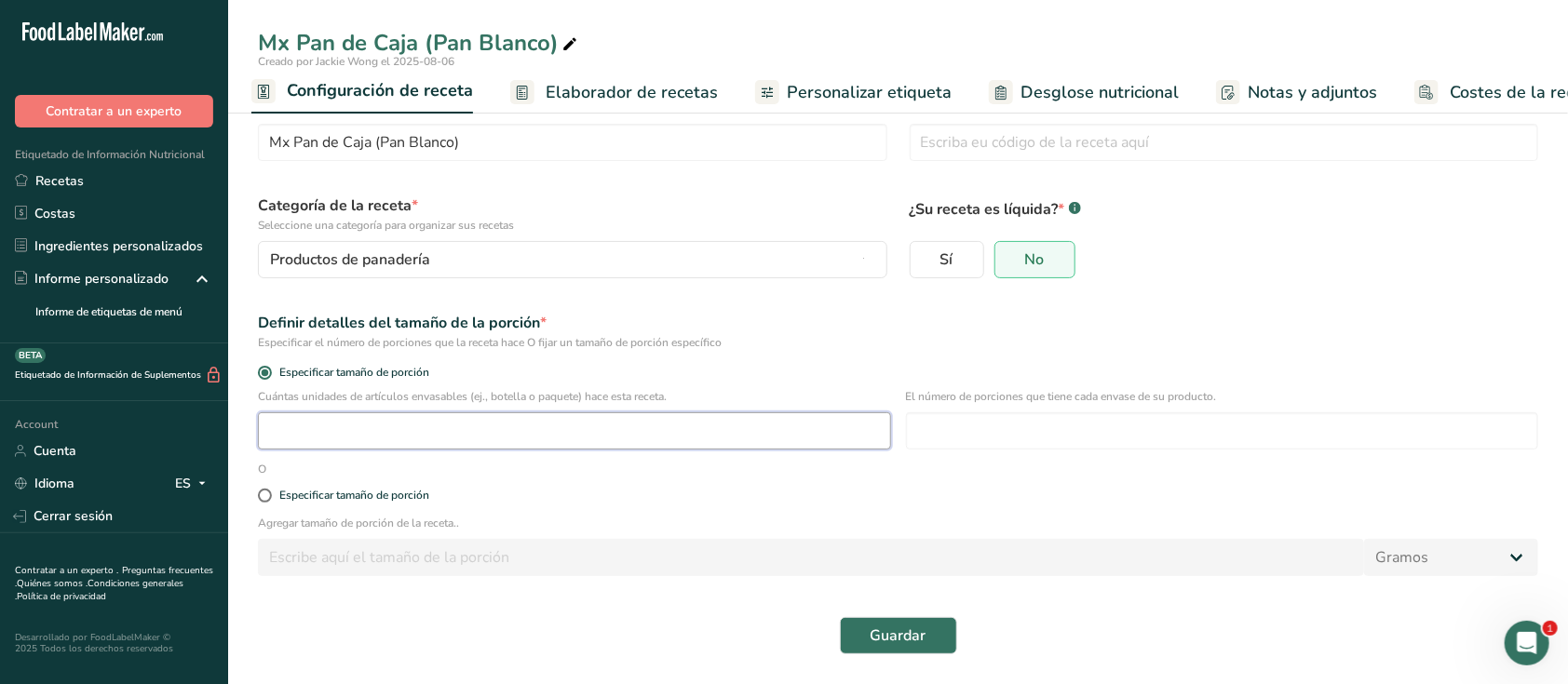 click at bounding box center (574, 431) 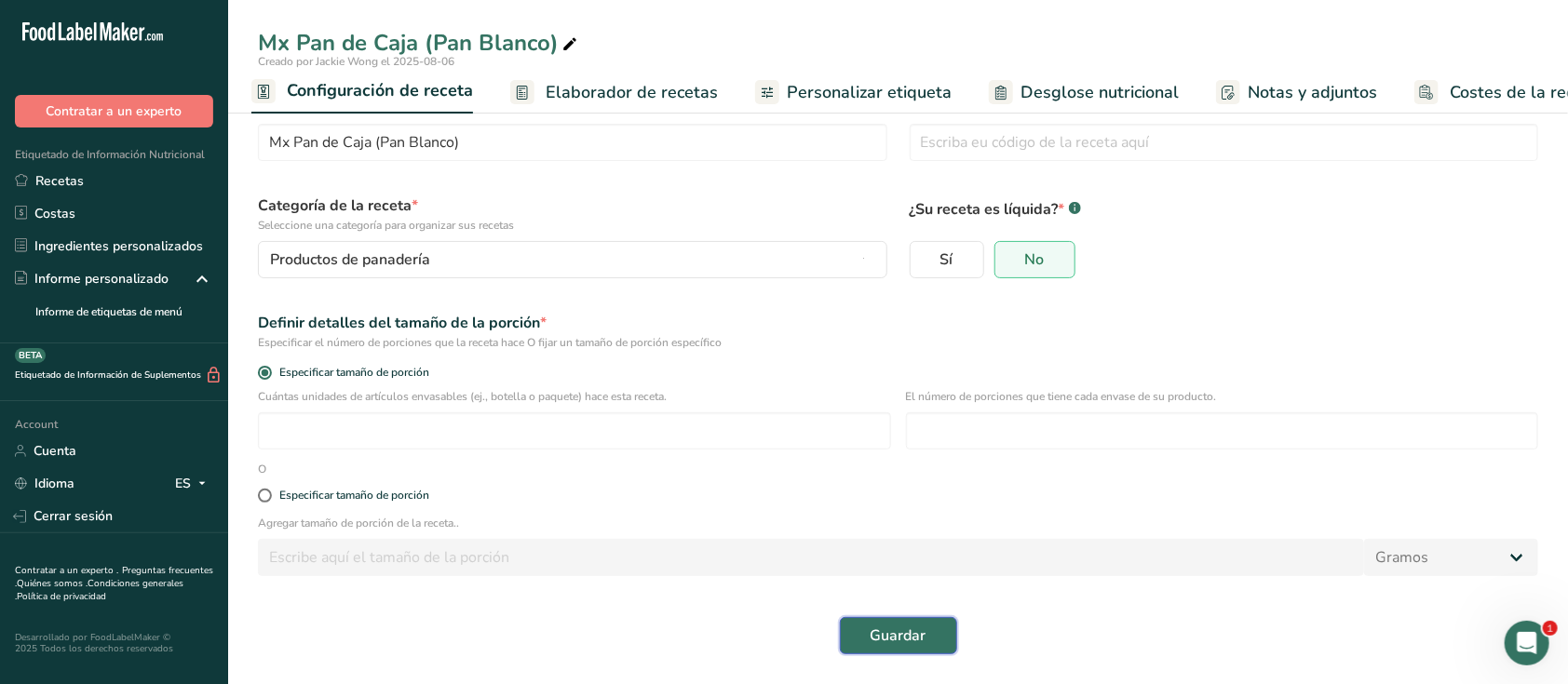 click on "Guardar" at bounding box center [899, 636] 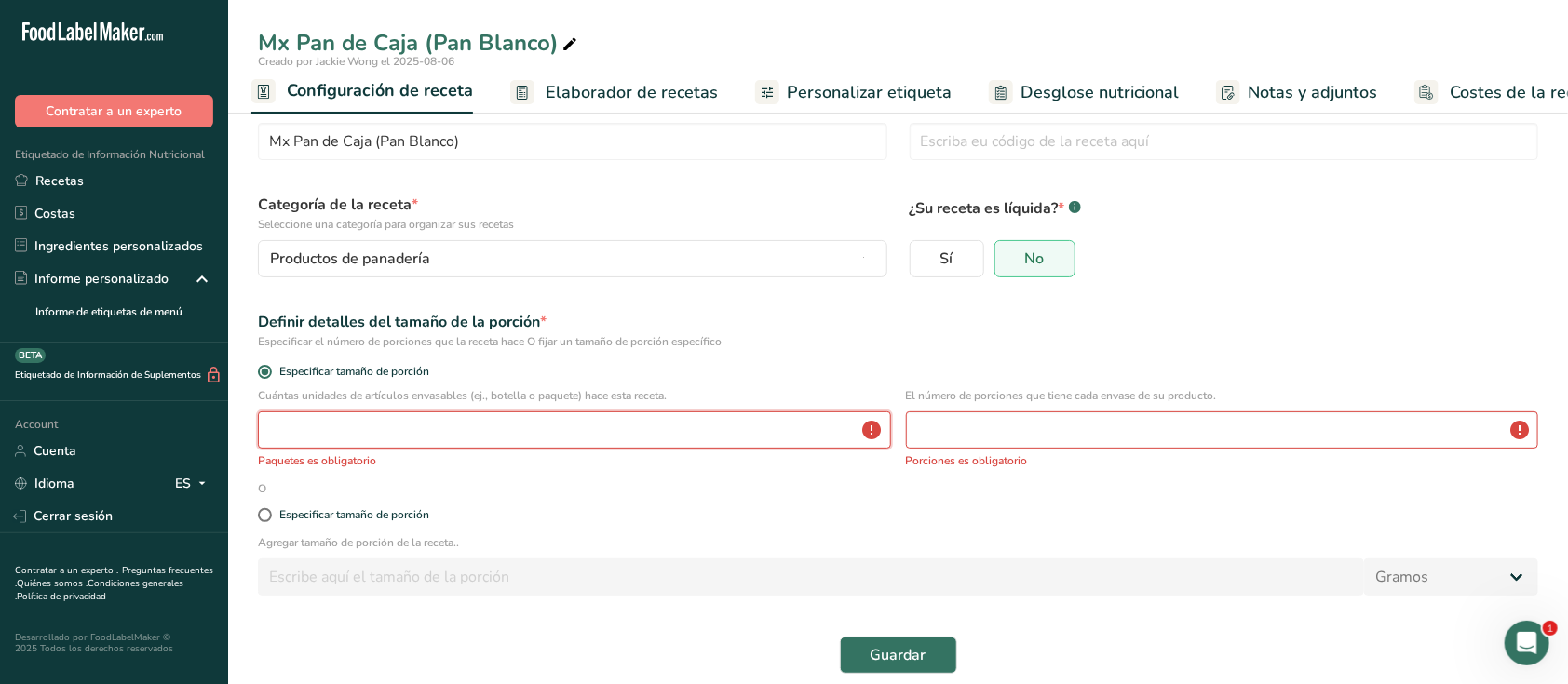 click at bounding box center [574, 430] 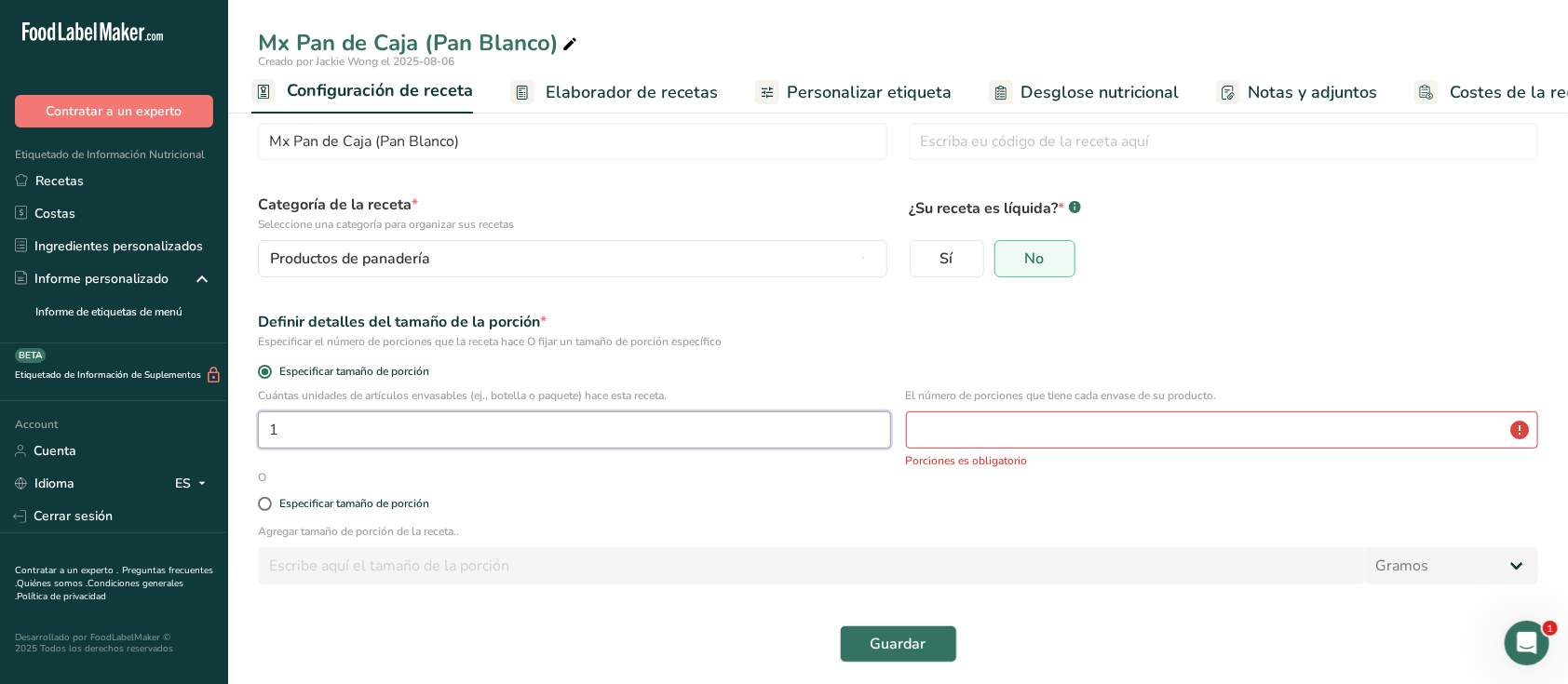 type on "1" 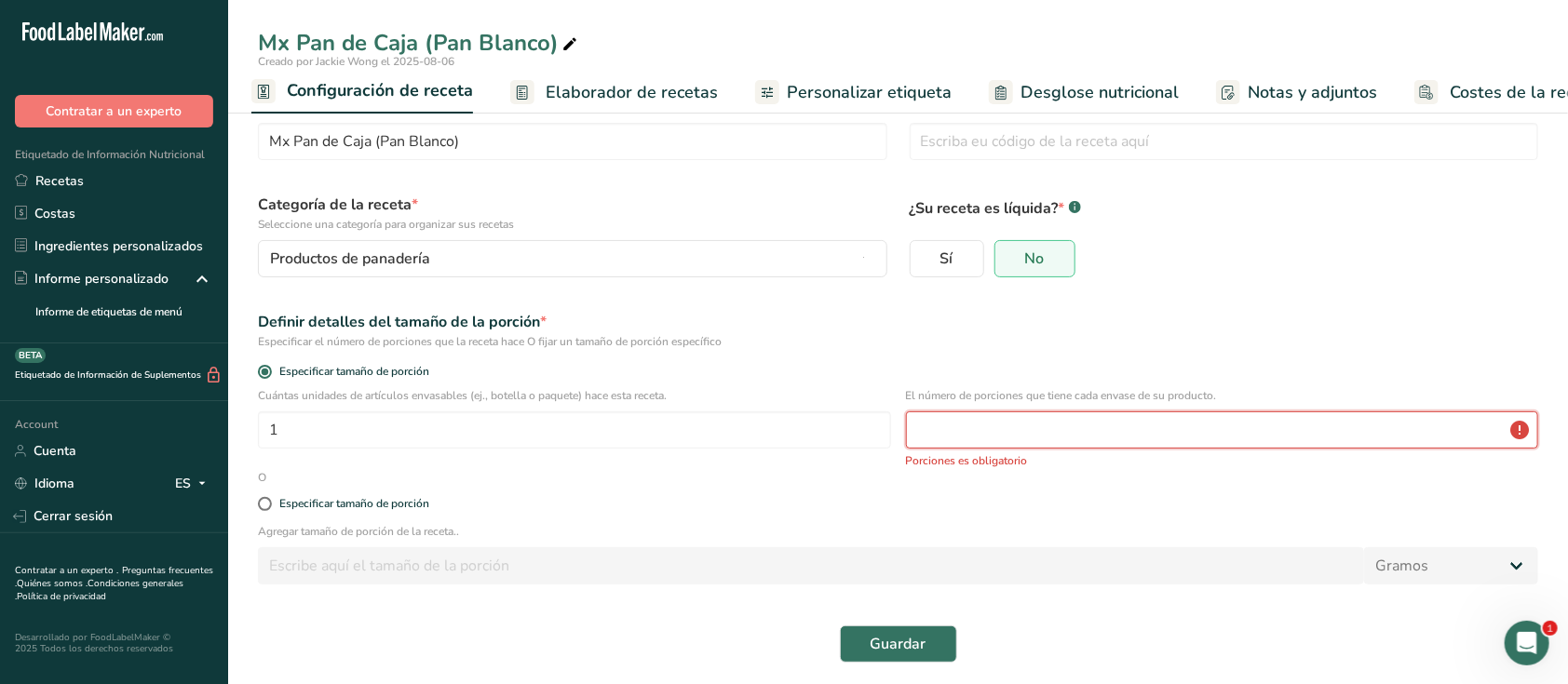 click at bounding box center (1223, 430) 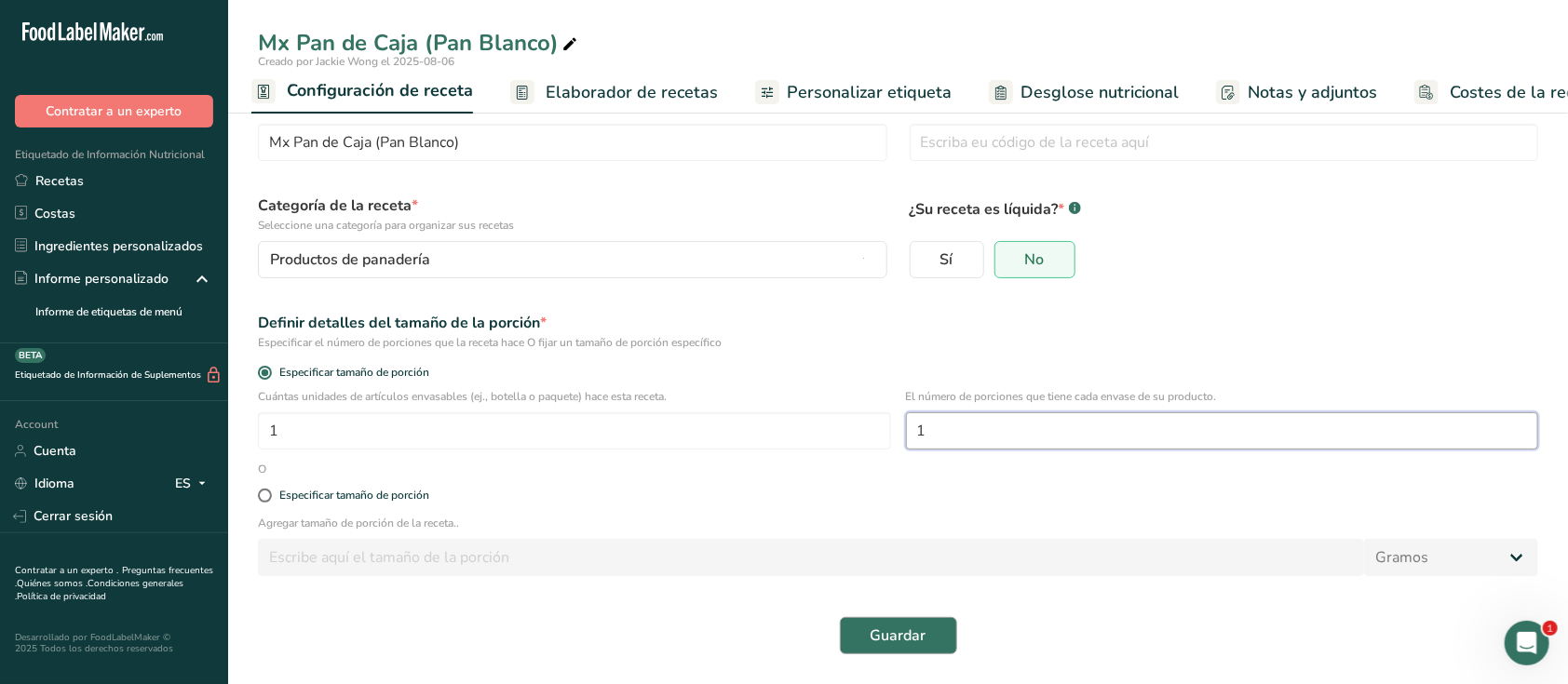type on "1" 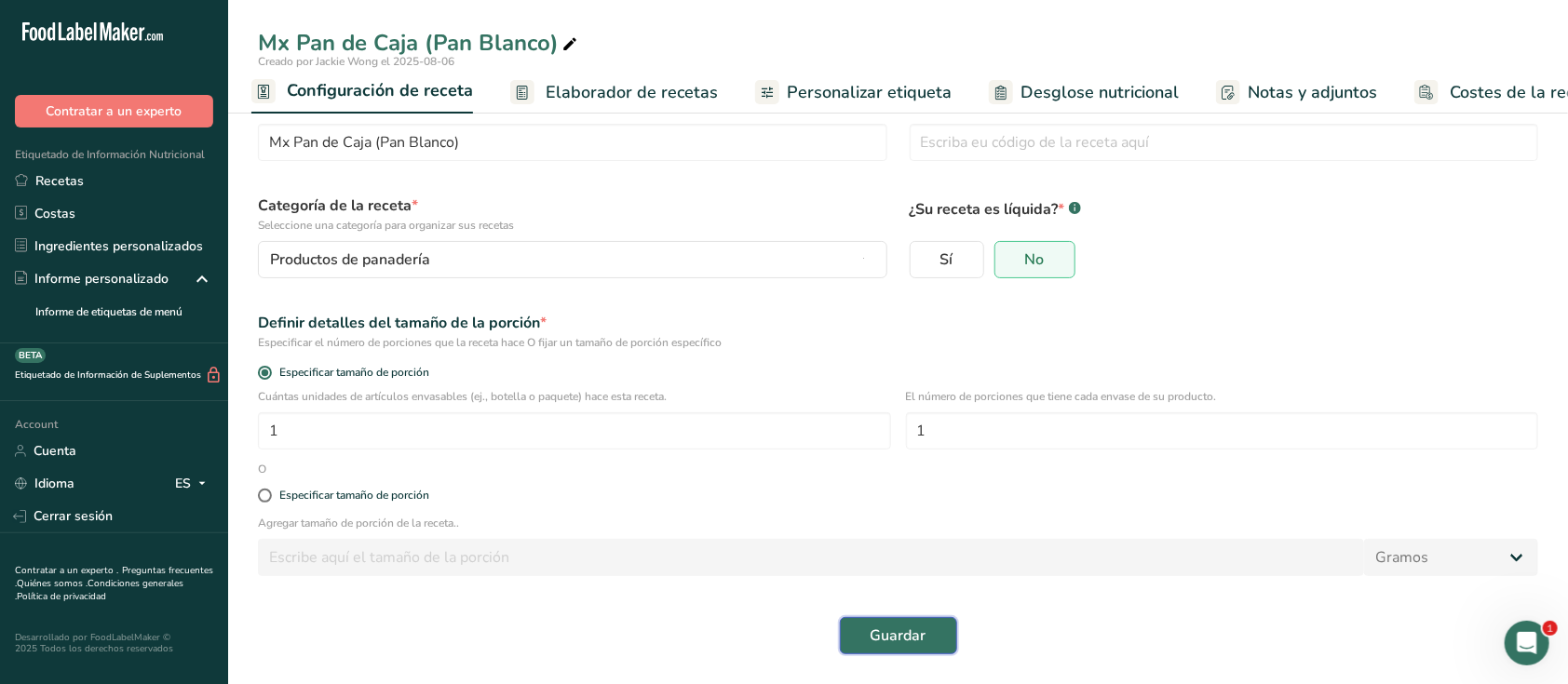 click on "Guardar" at bounding box center (899, 636) 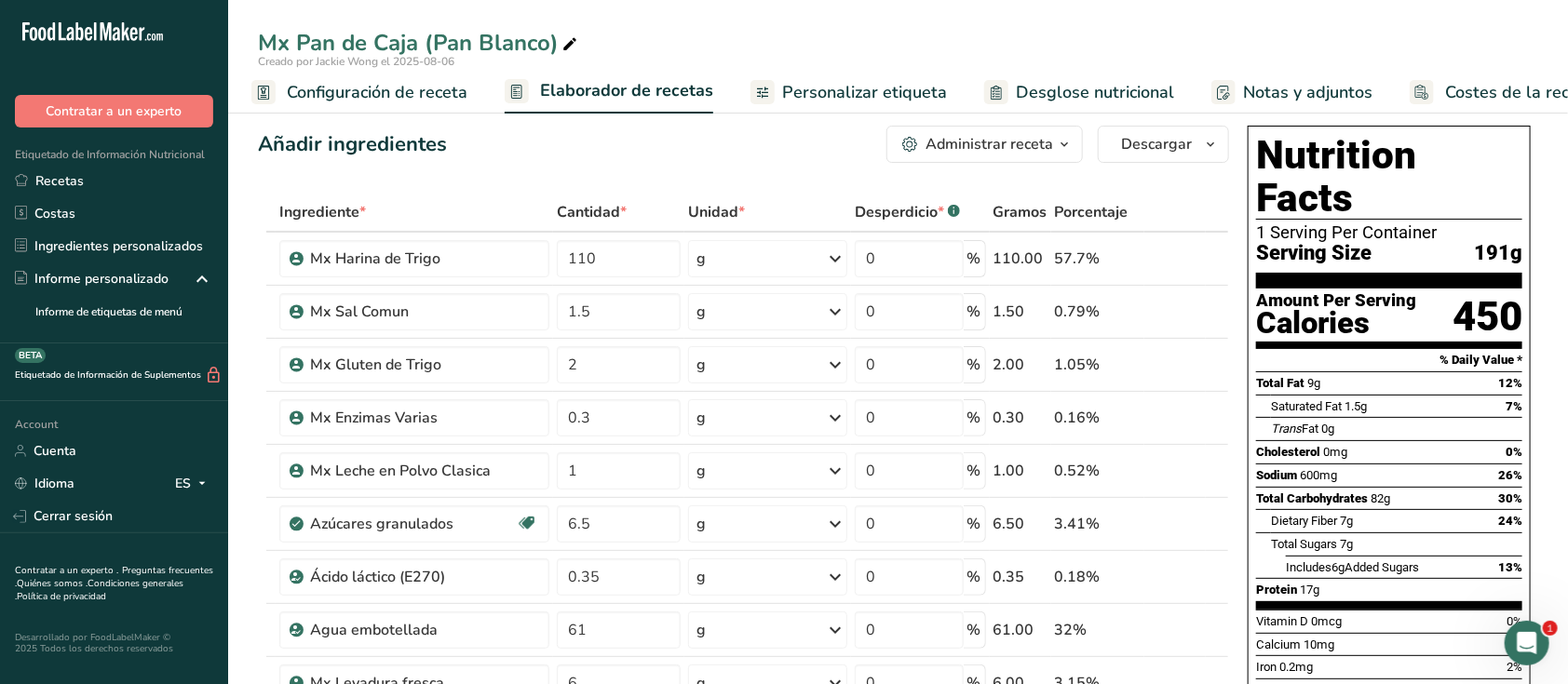 scroll, scrollTop: 0, scrollLeft: 0, axis: both 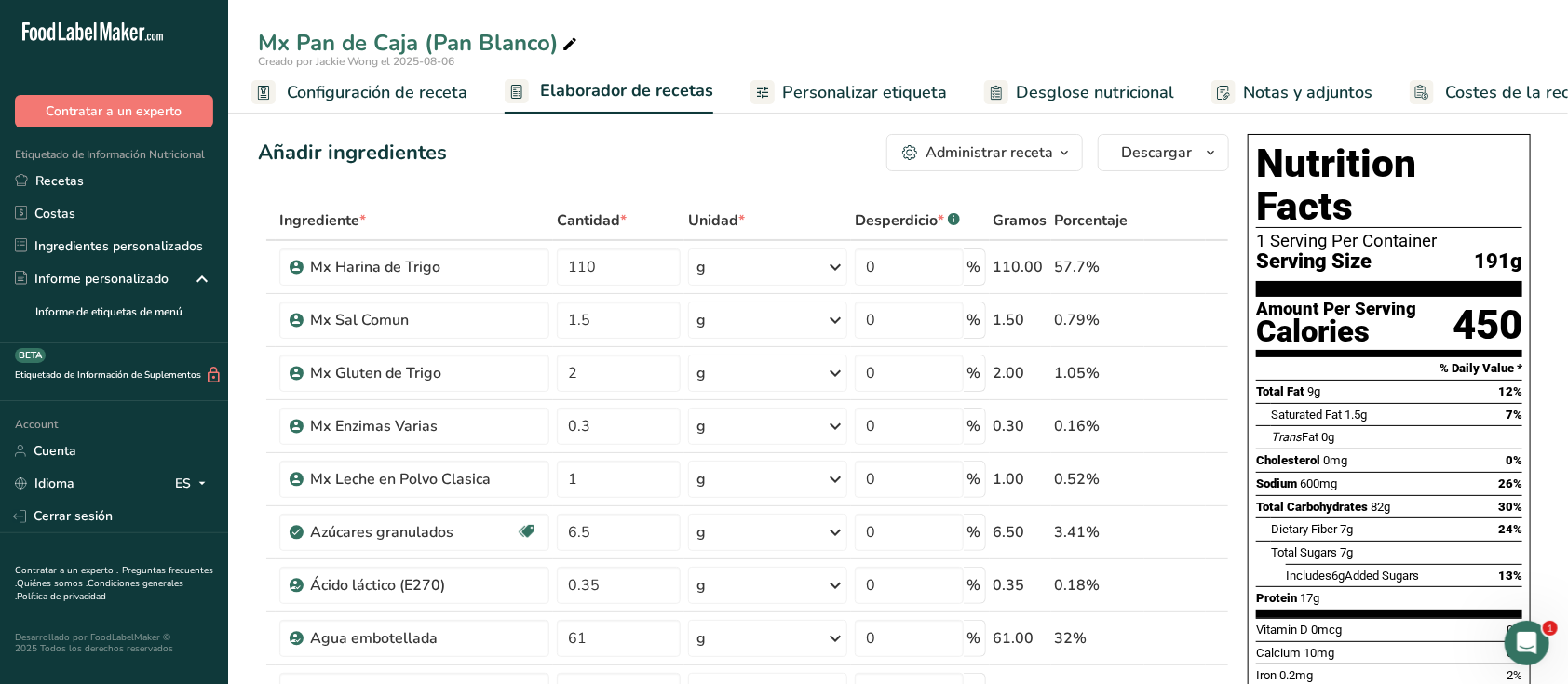 click on "Configuración de receta" at bounding box center (377, 92) 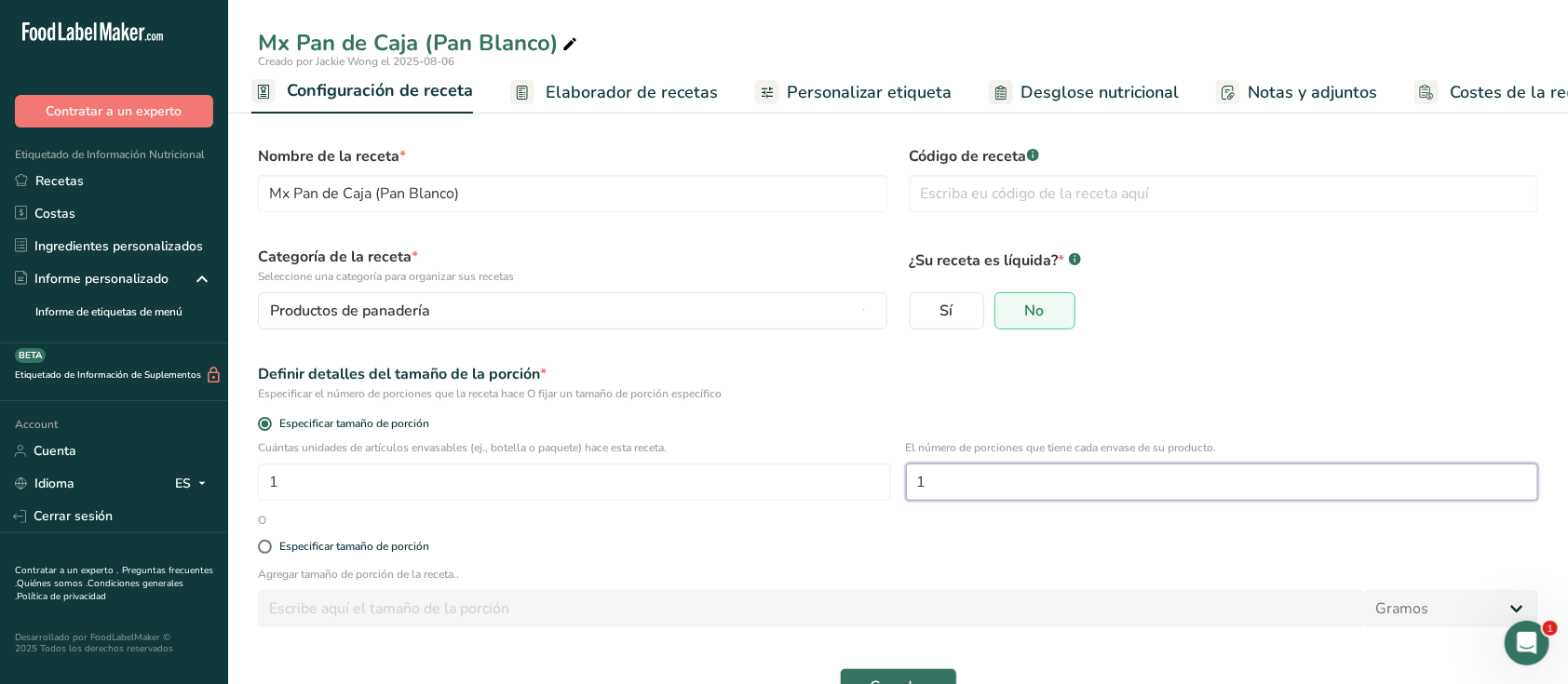 click on "1" at bounding box center [1223, 482] 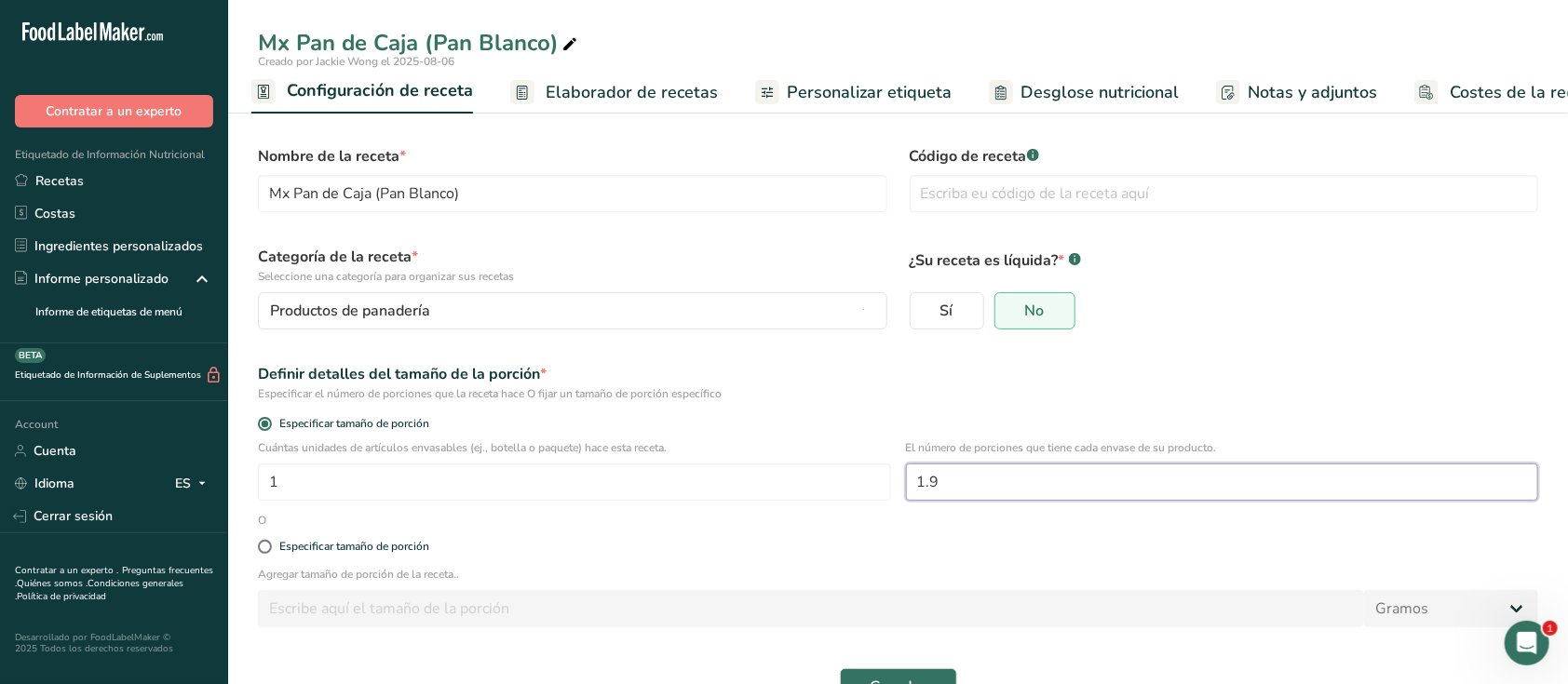scroll, scrollTop: 52, scrollLeft: 0, axis: vertical 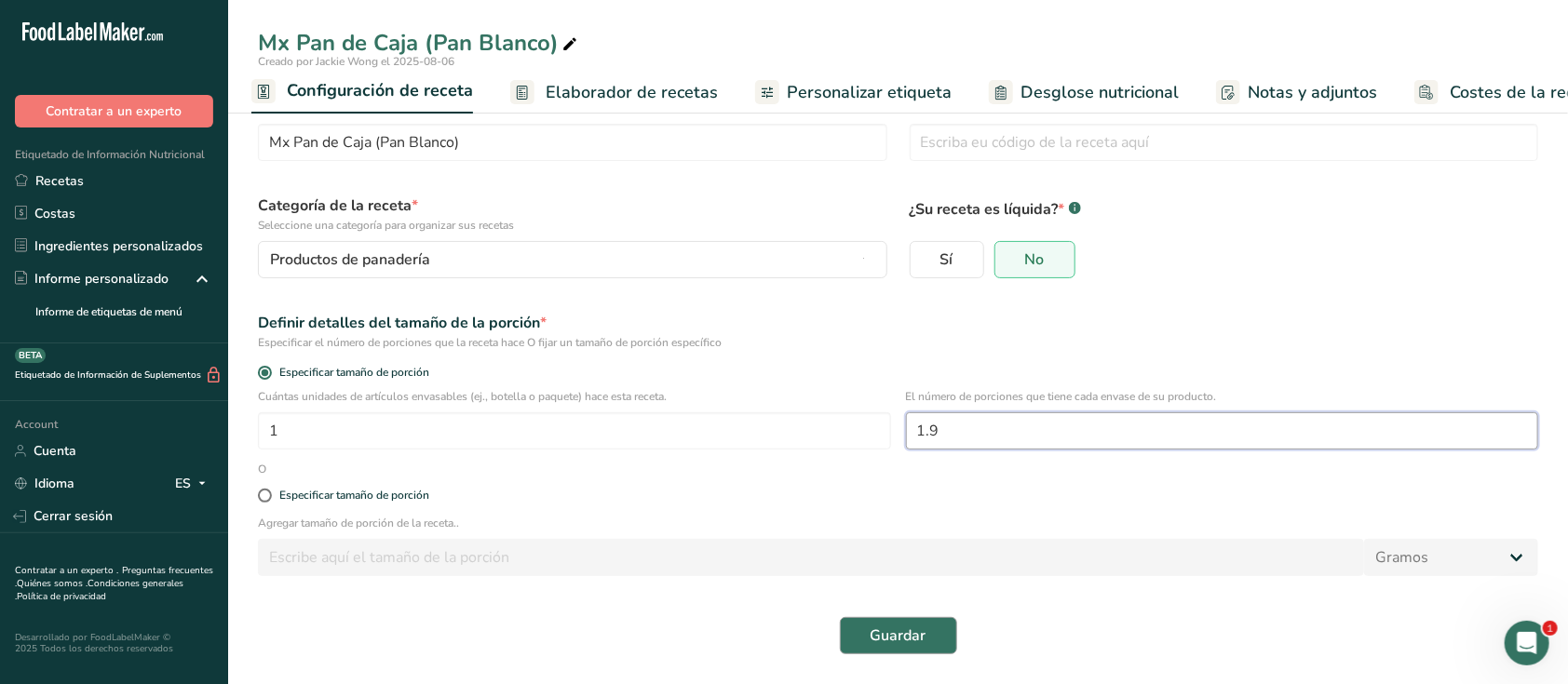 type on "1.9" 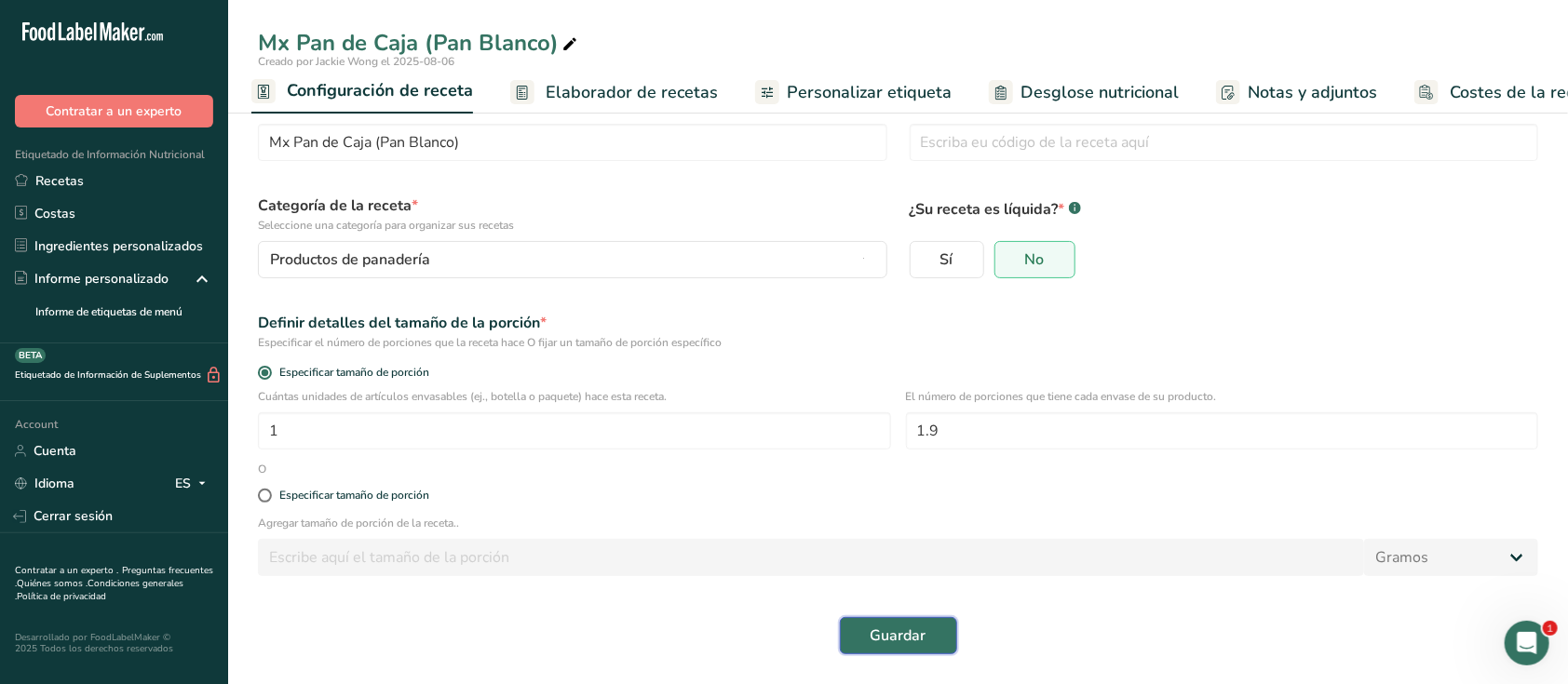click on "Guardar" at bounding box center (899, 636) 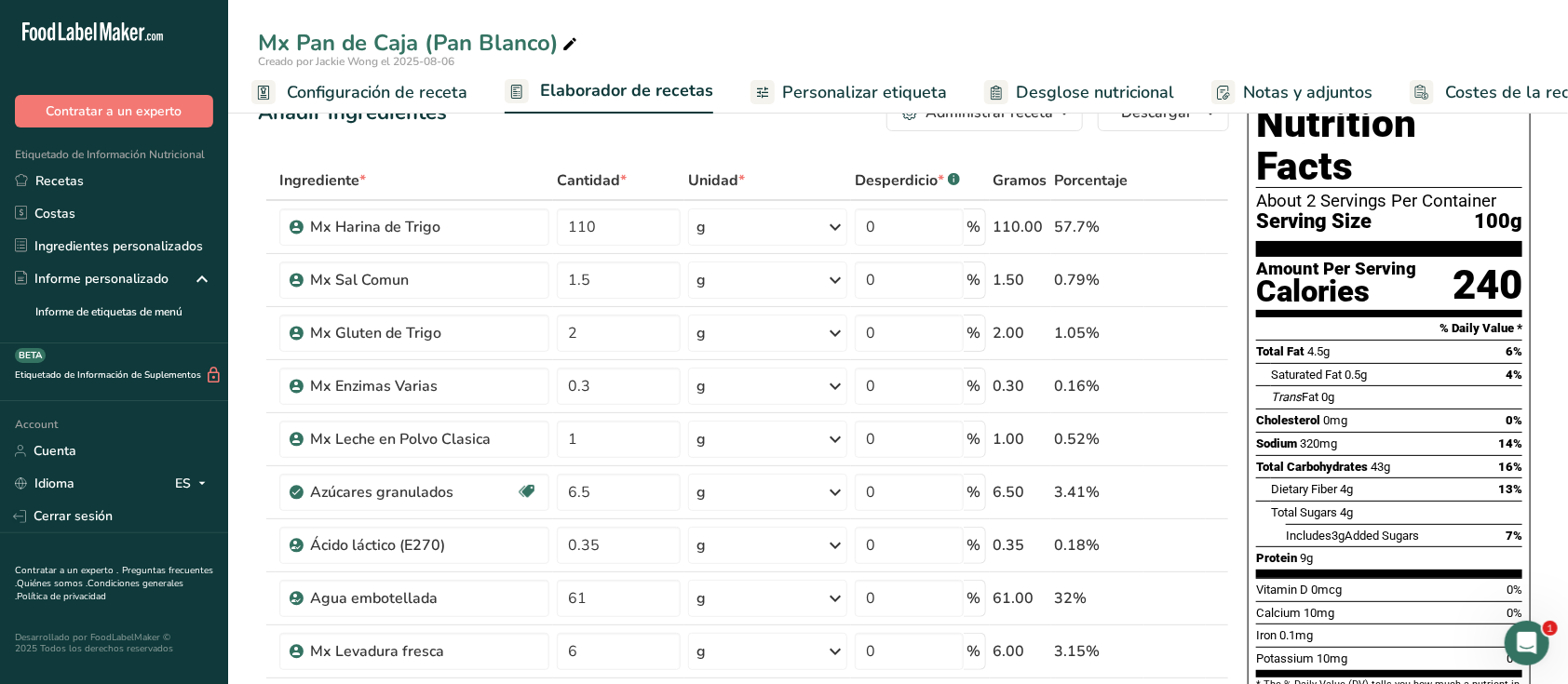 scroll, scrollTop: 0, scrollLeft: 0, axis: both 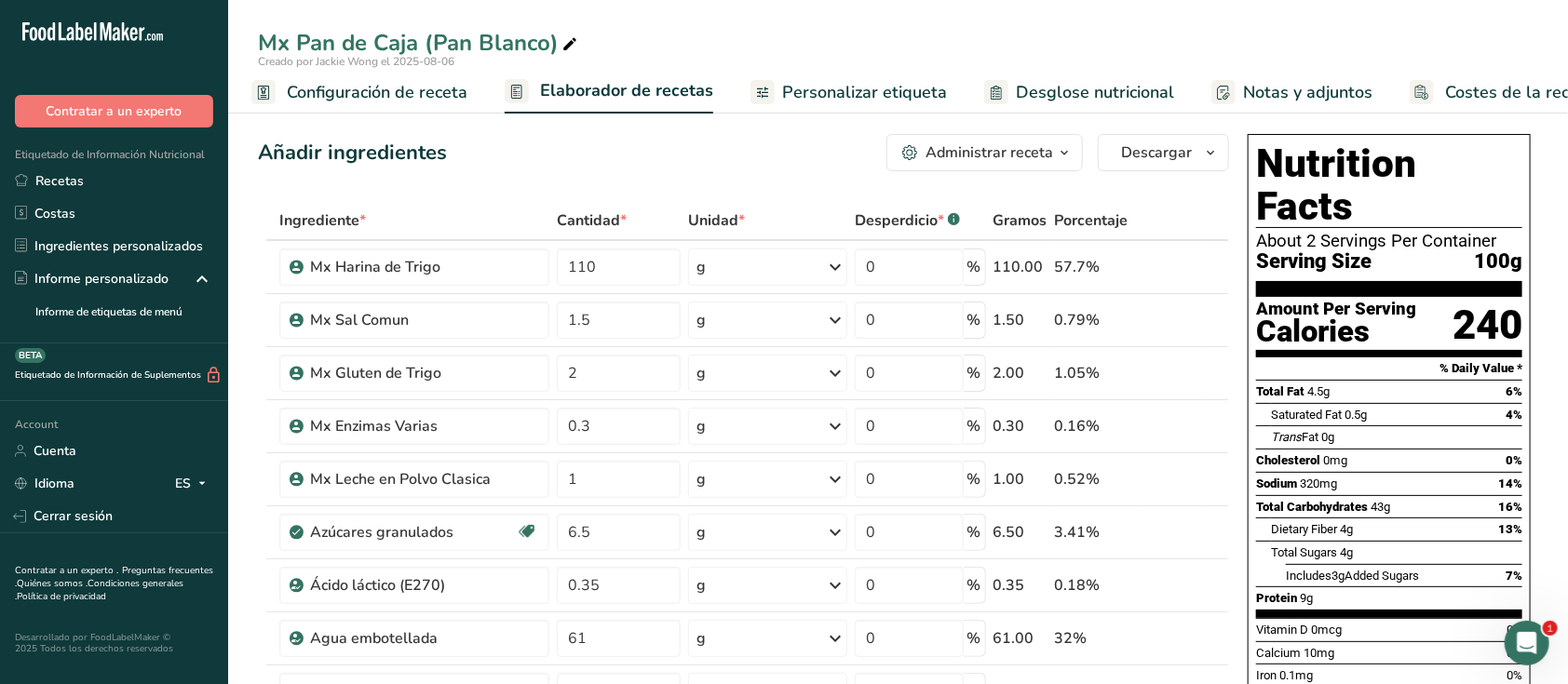 click on "Configuración de receta" at bounding box center (377, 92) 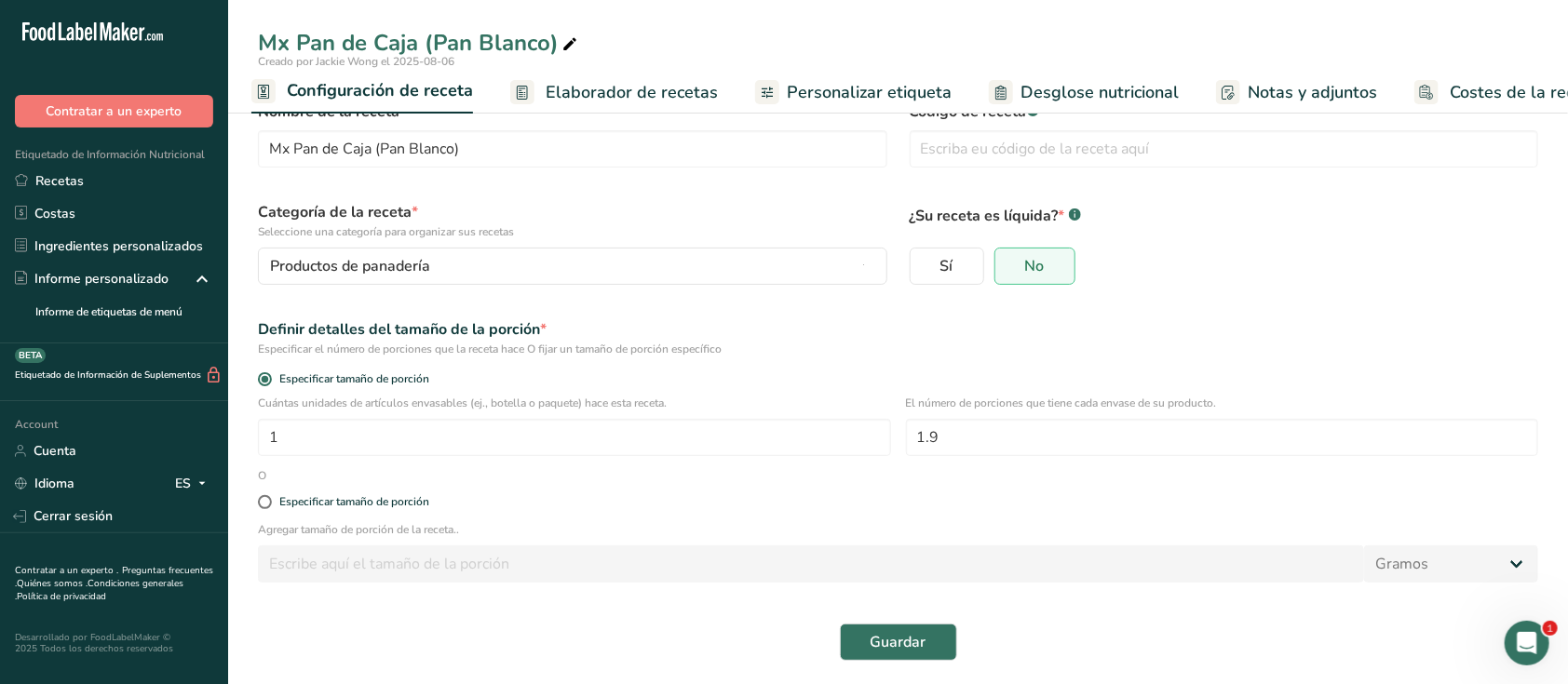 scroll, scrollTop: 52, scrollLeft: 0, axis: vertical 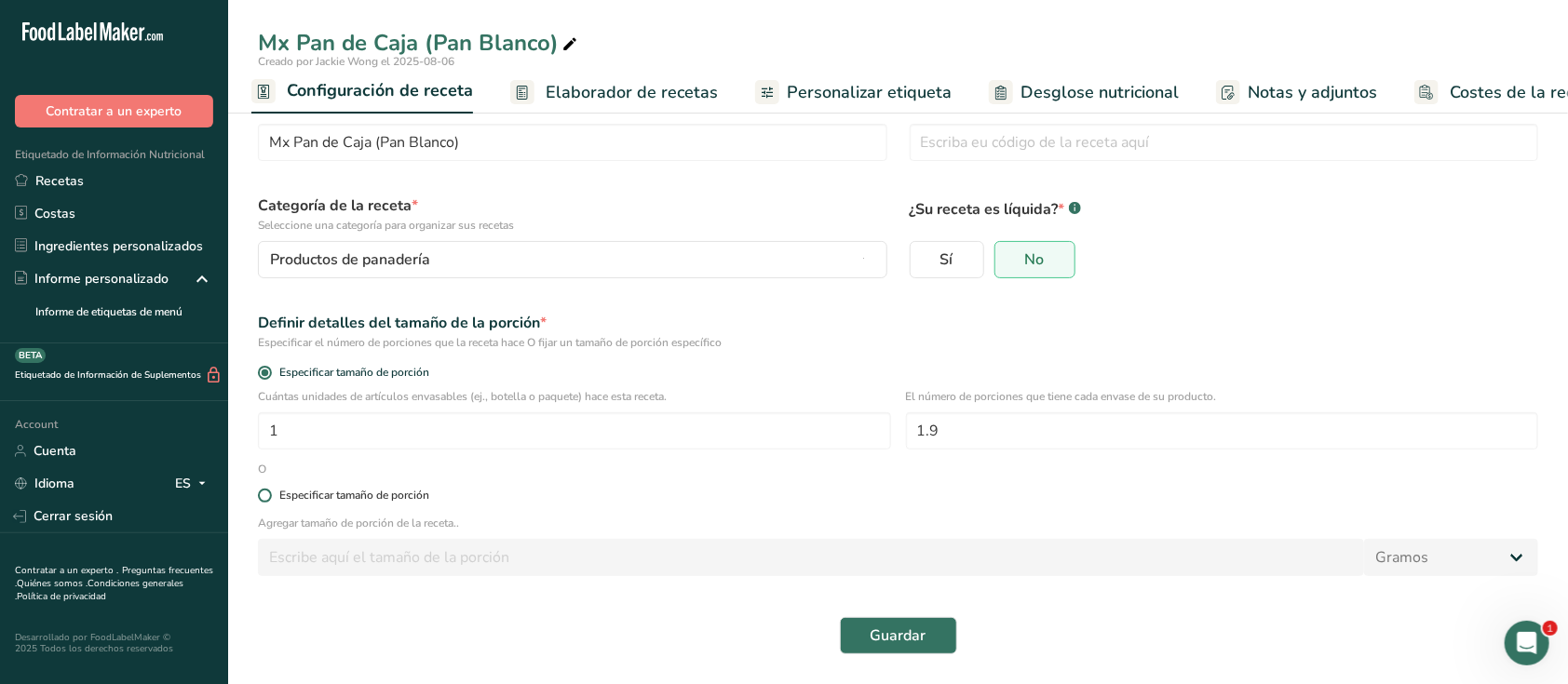 click on "Especificar tamaño de porción" at bounding box center [898, 495] 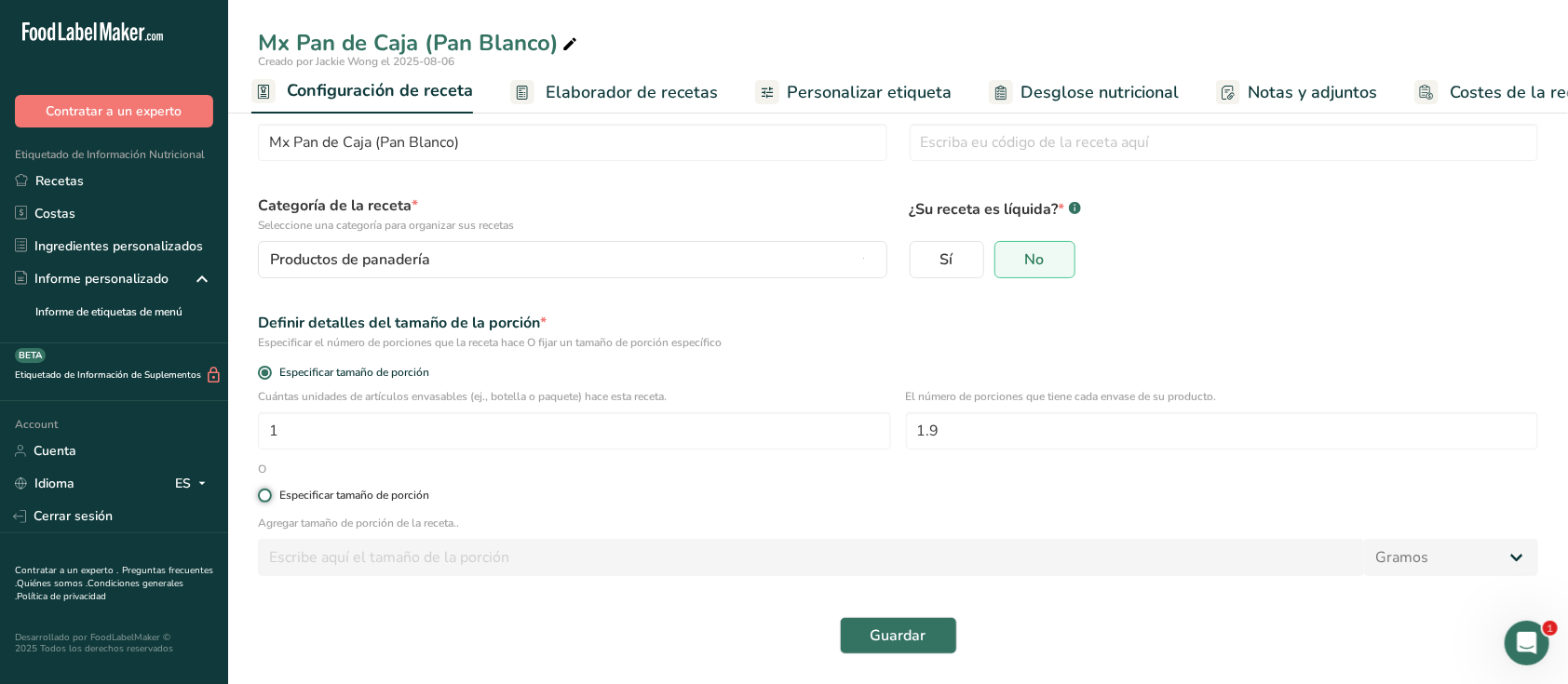 click on "Especificar tamaño de porción" at bounding box center [264, 495] 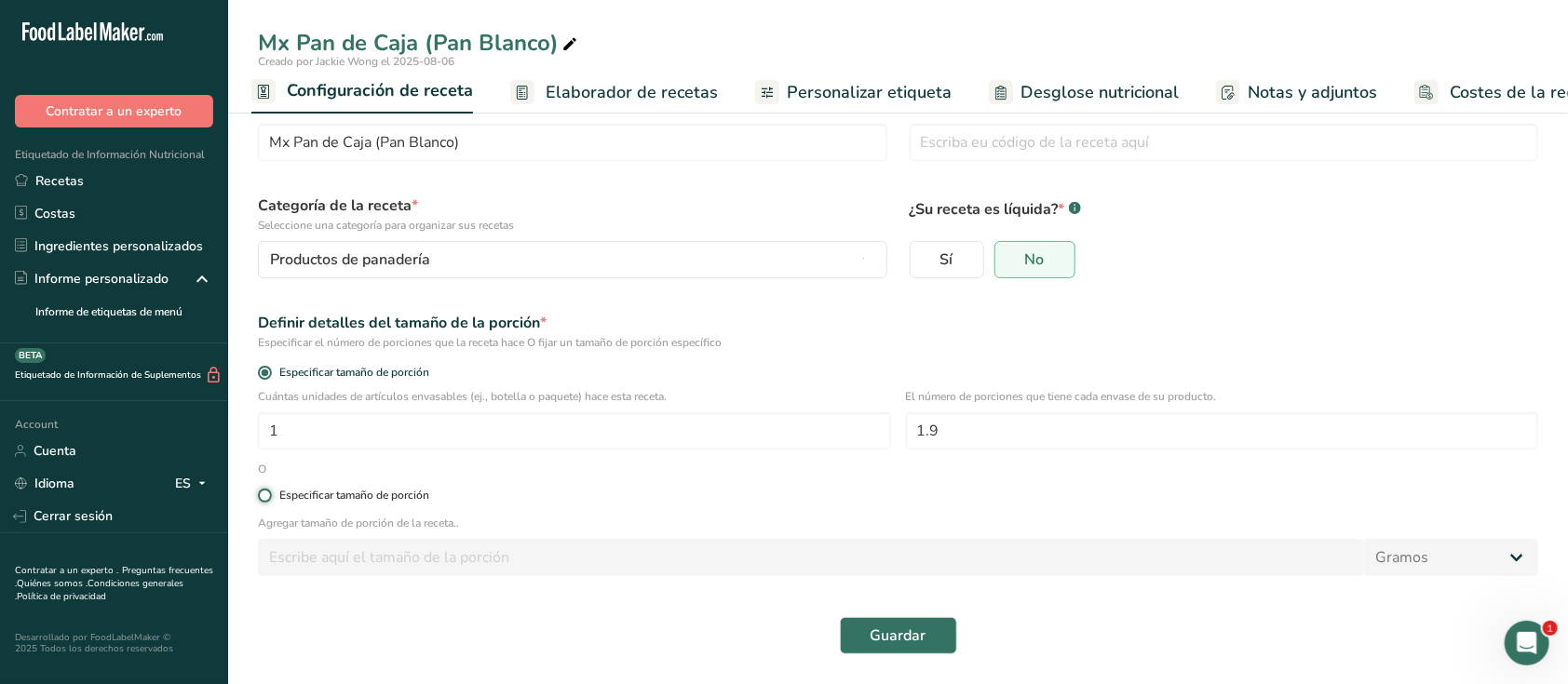 radio on "true" 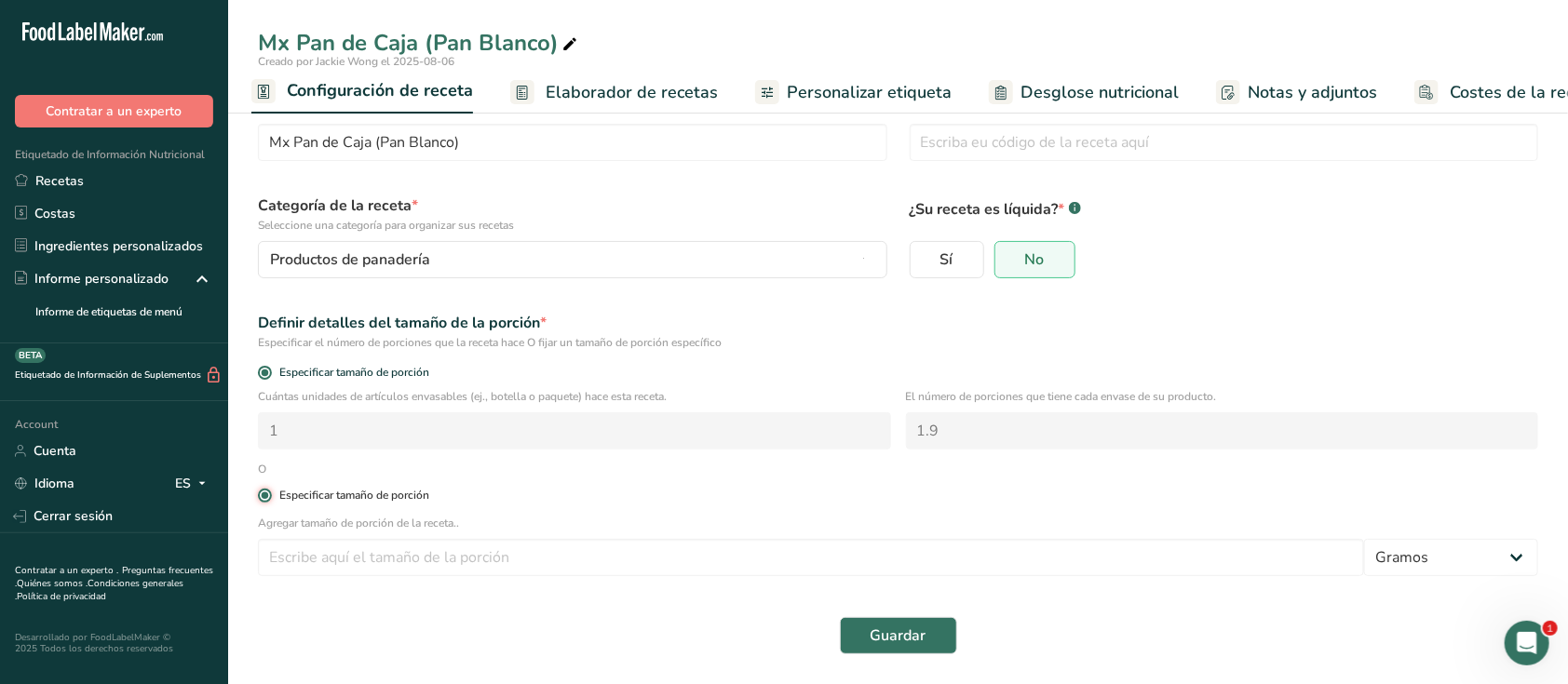 radio on "false" 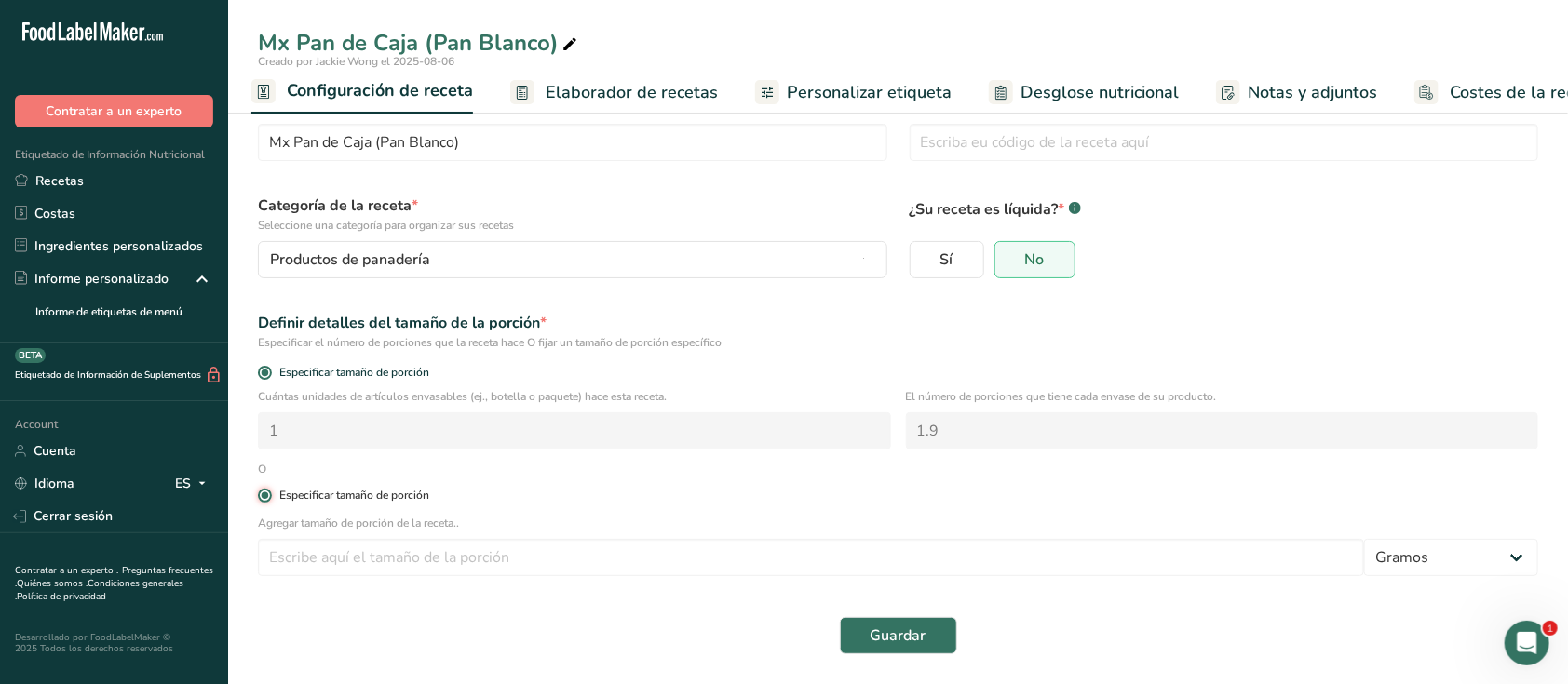 type 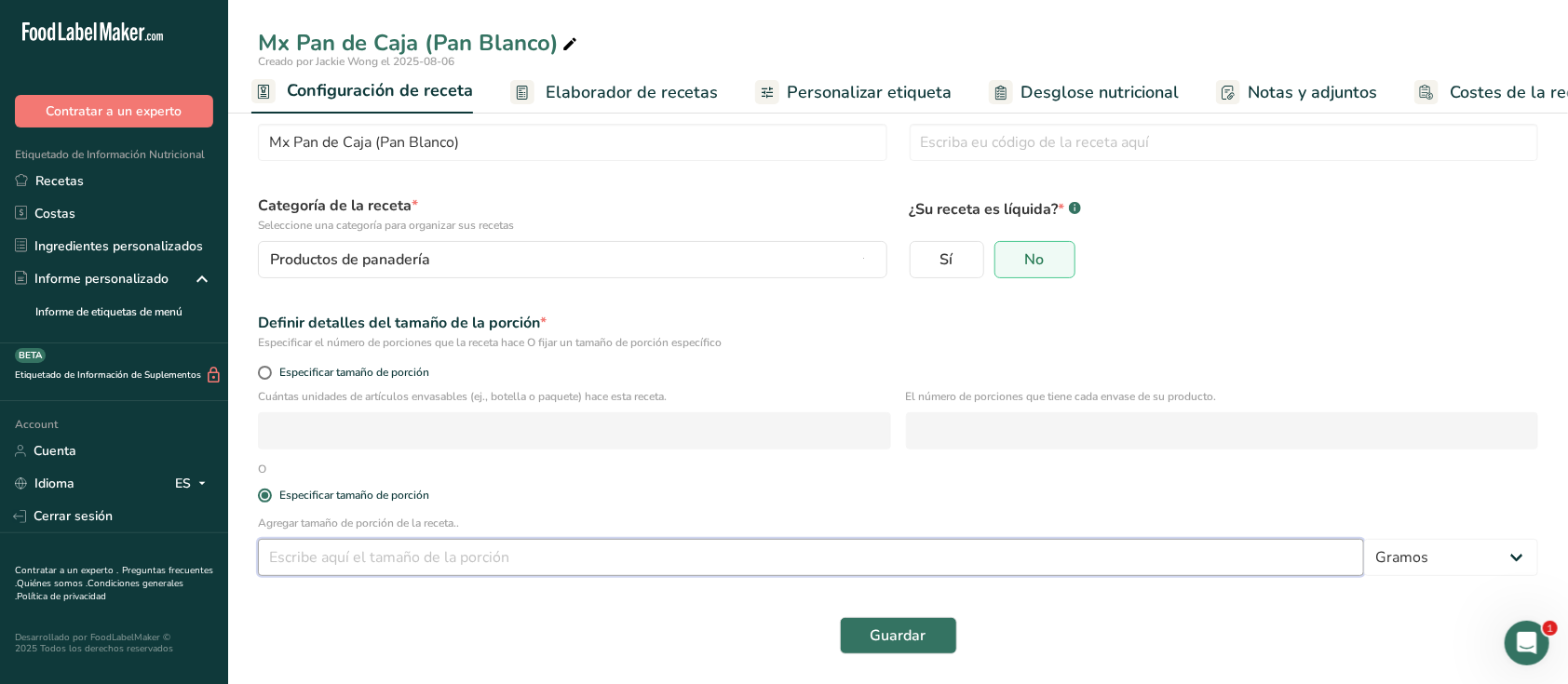 click at bounding box center (811, 557) 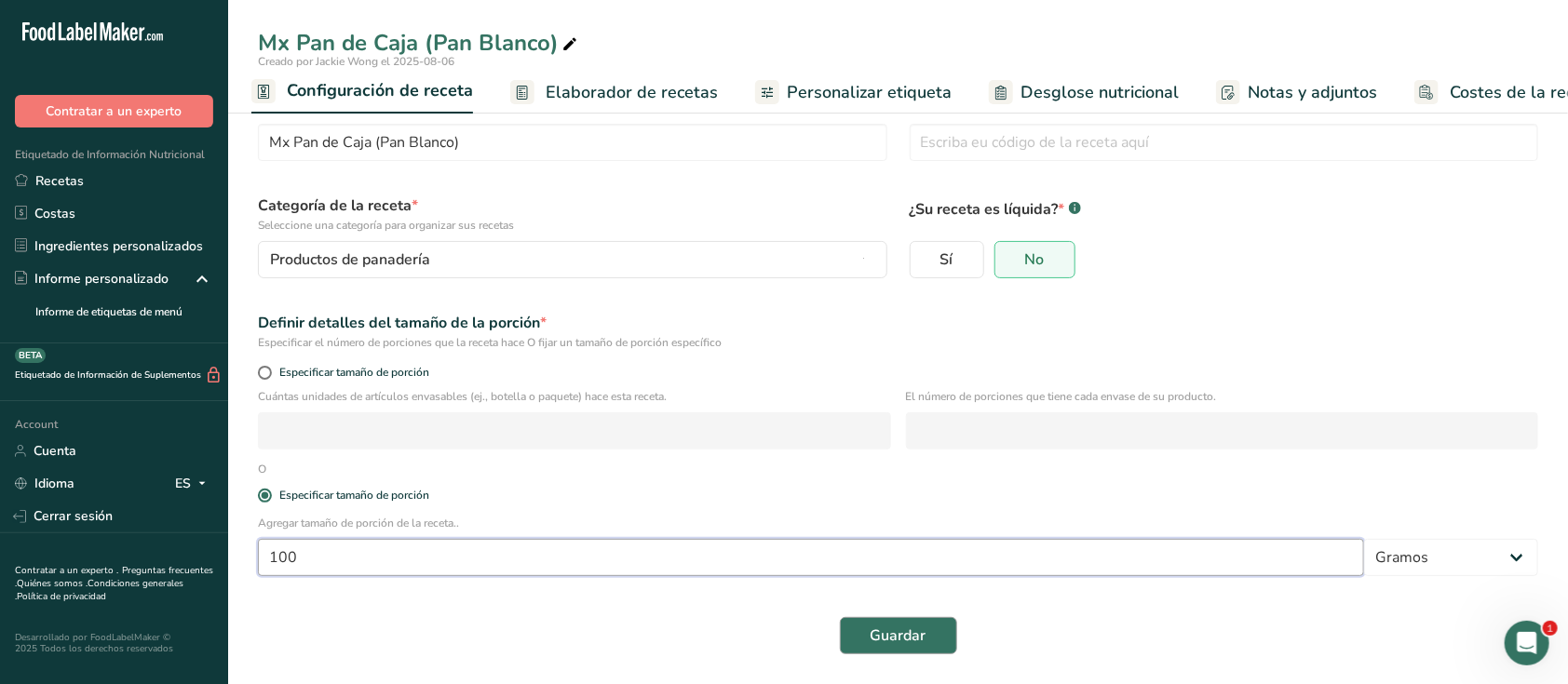 type on "100" 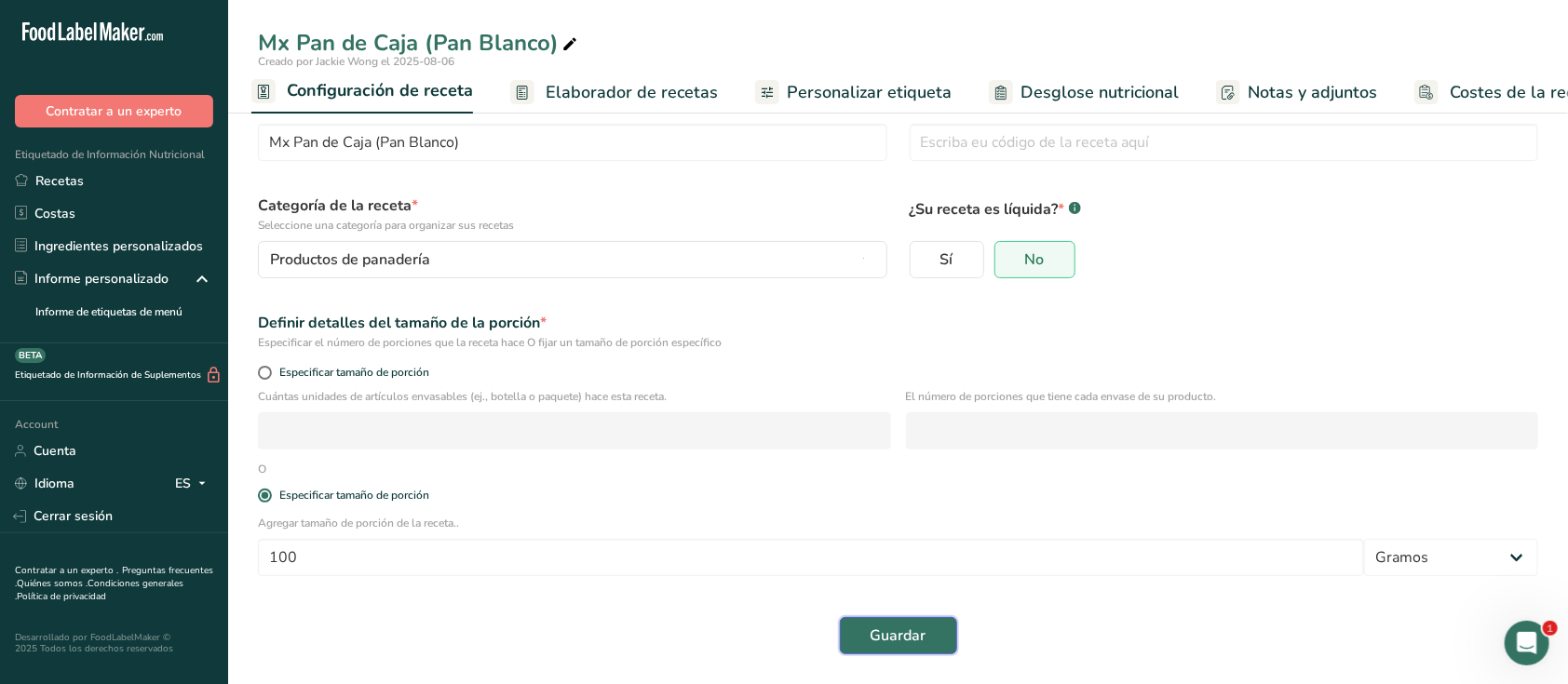 click on "Guardar" at bounding box center [899, 636] 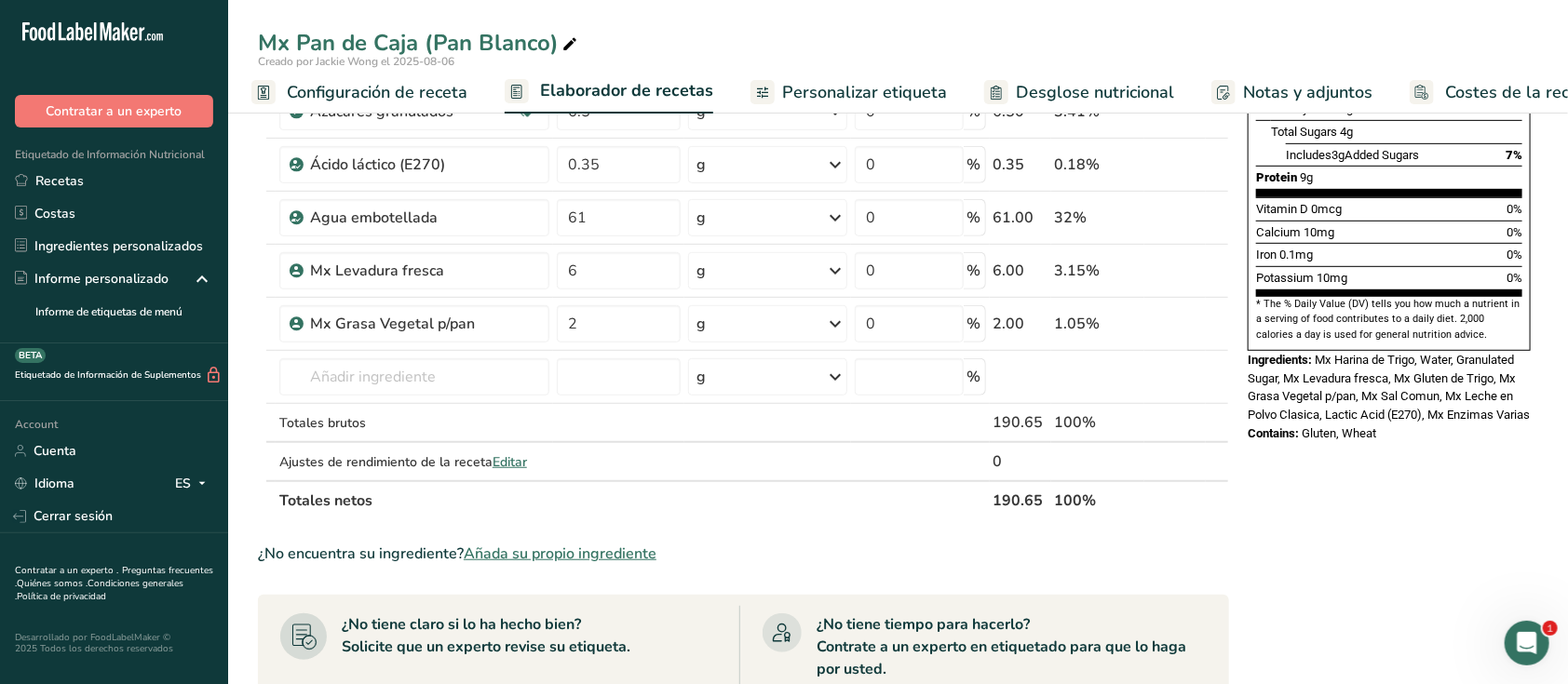 scroll, scrollTop: 467, scrollLeft: 0, axis: vertical 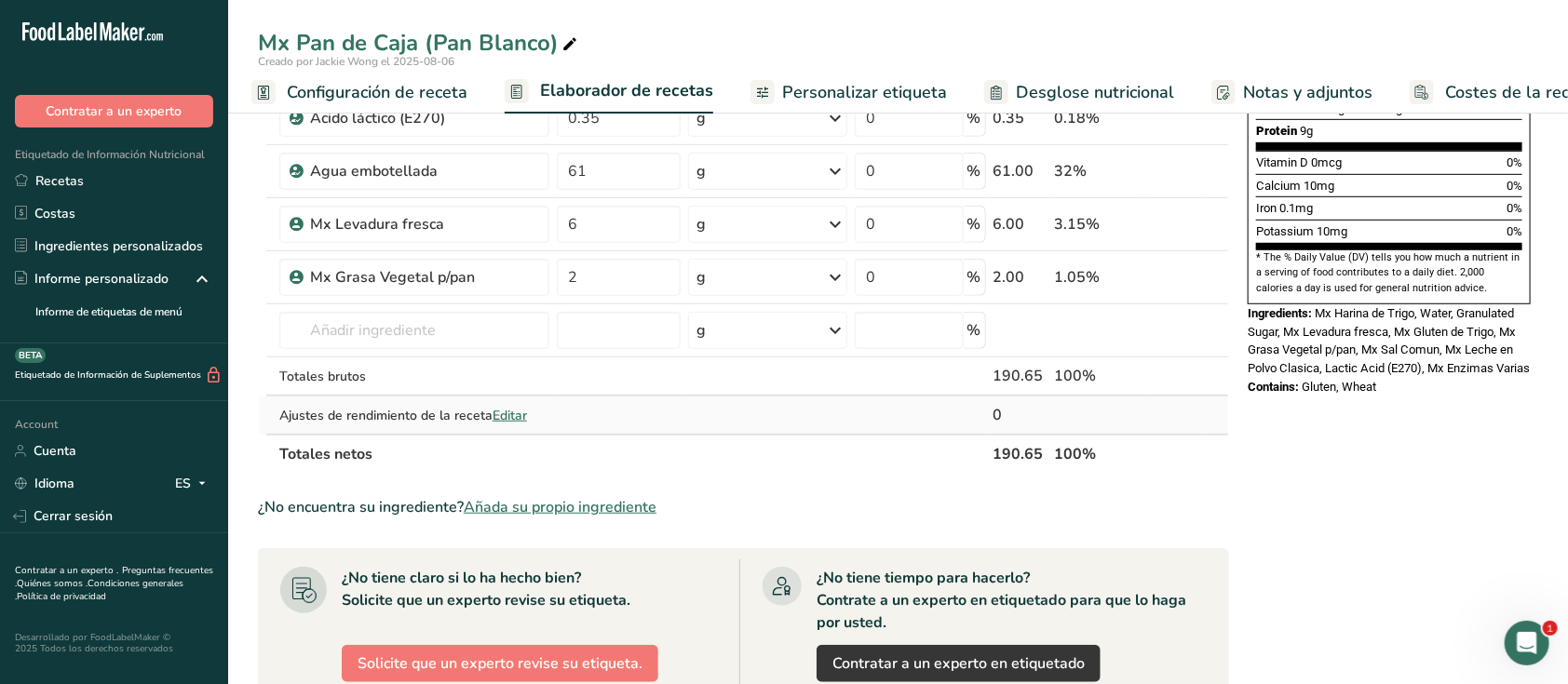 click on "Editar" at bounding box center (509, 415) 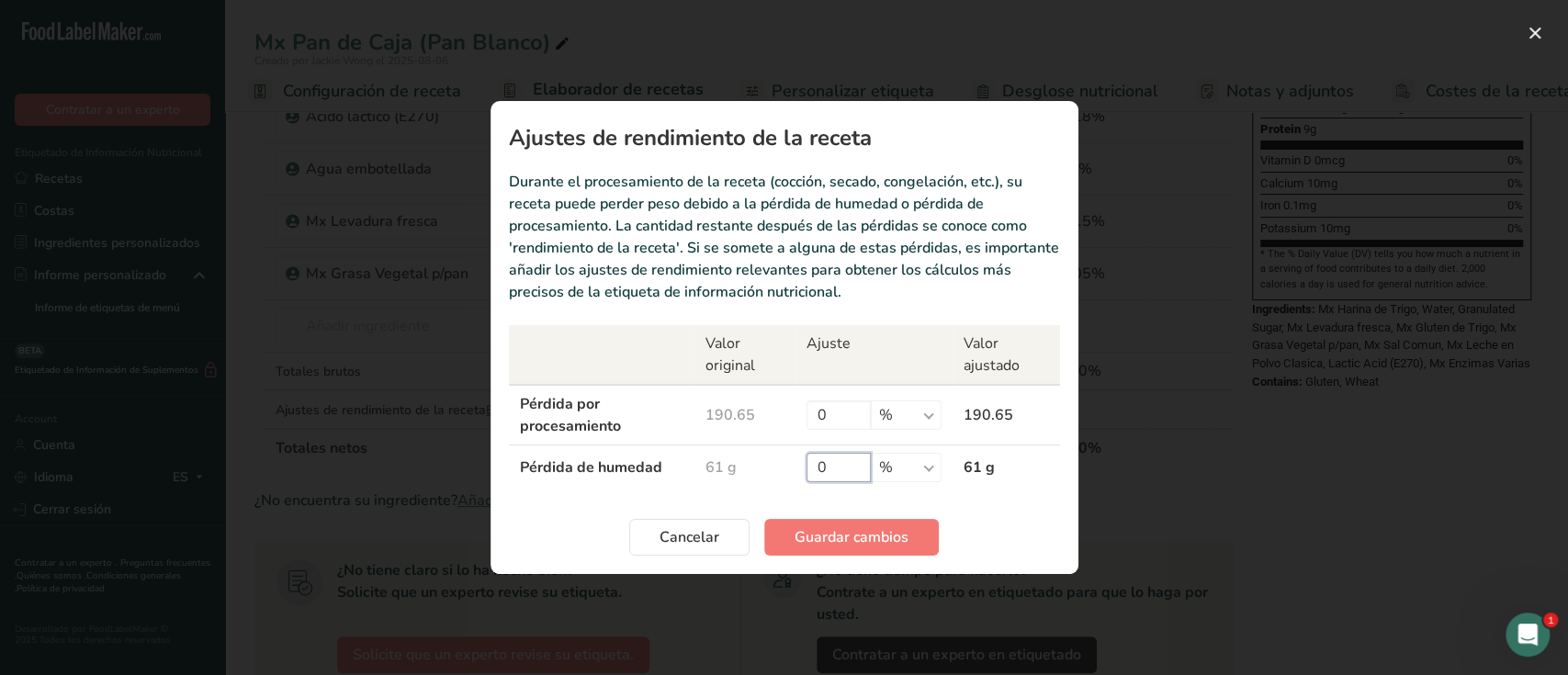 drag, startPoint x: 848, startPoint y: 463, endPoint x: 750, endPoint y: 459, distance: 98.0816 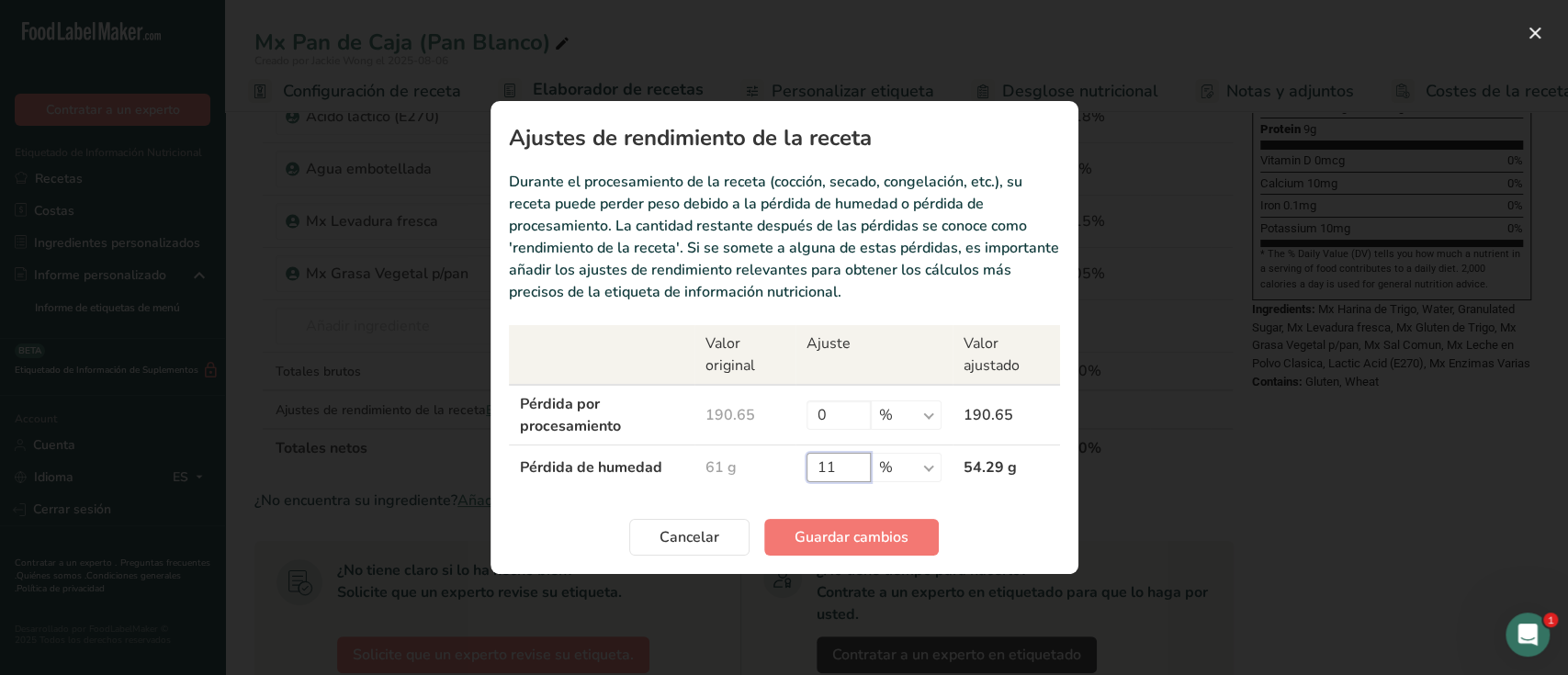 type on "11" 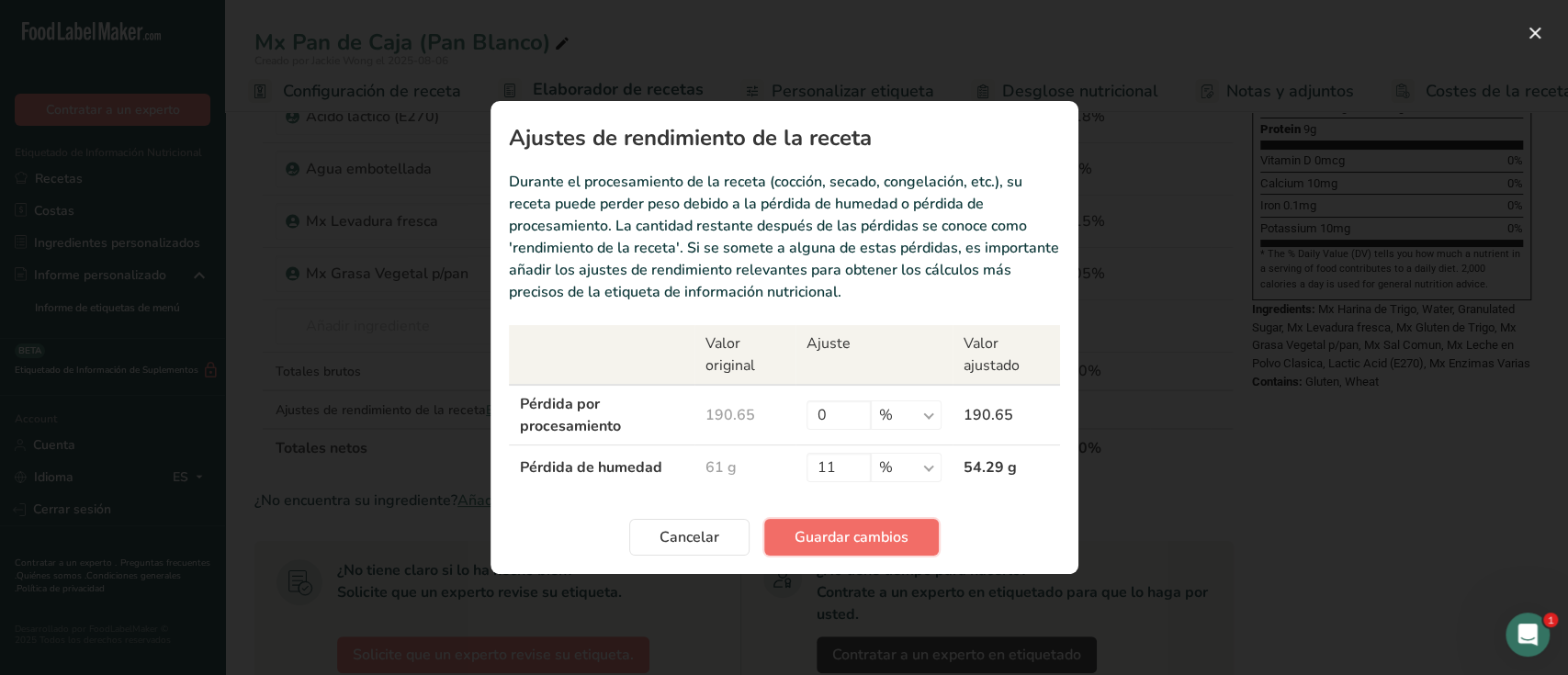 click on "Guardar cambios" at bounding box center [852, 537] 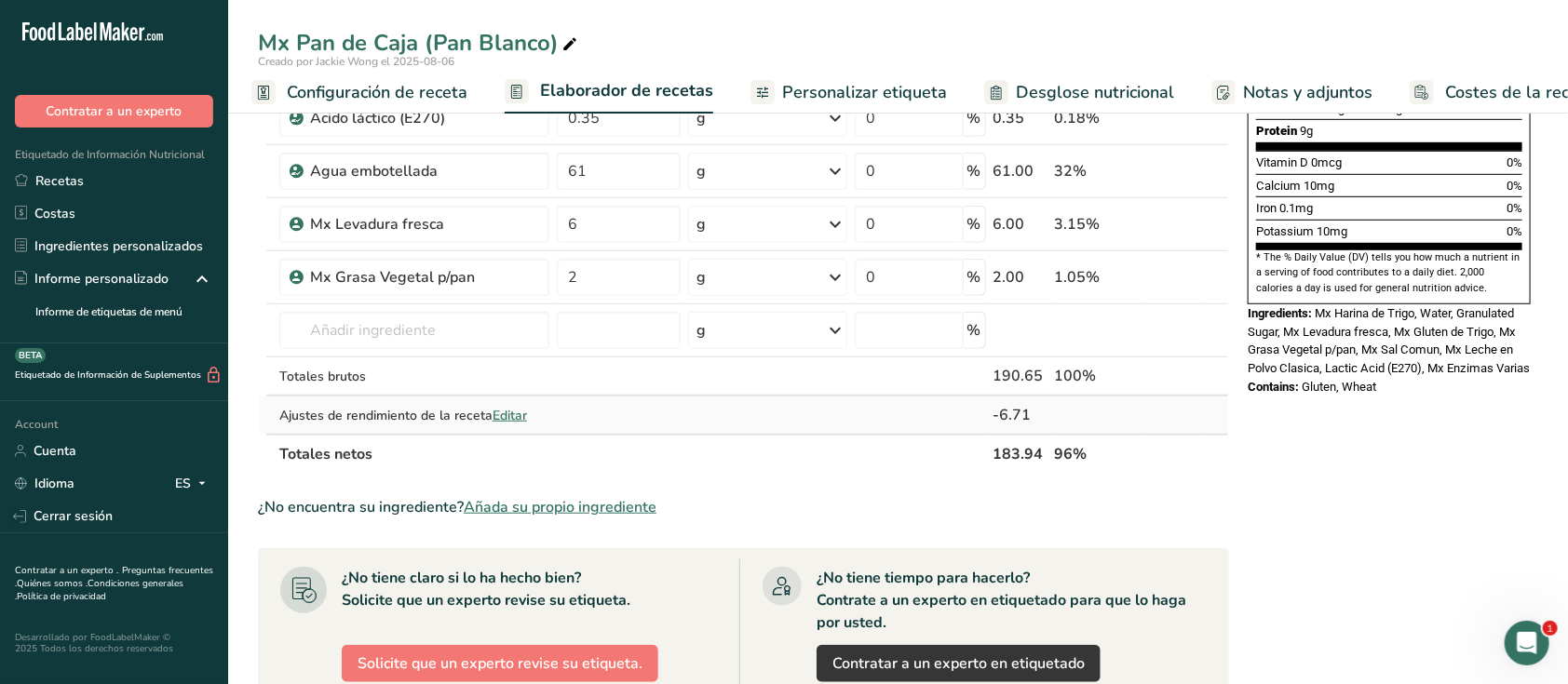 click on "Editar" at bounding box center [509, 415] 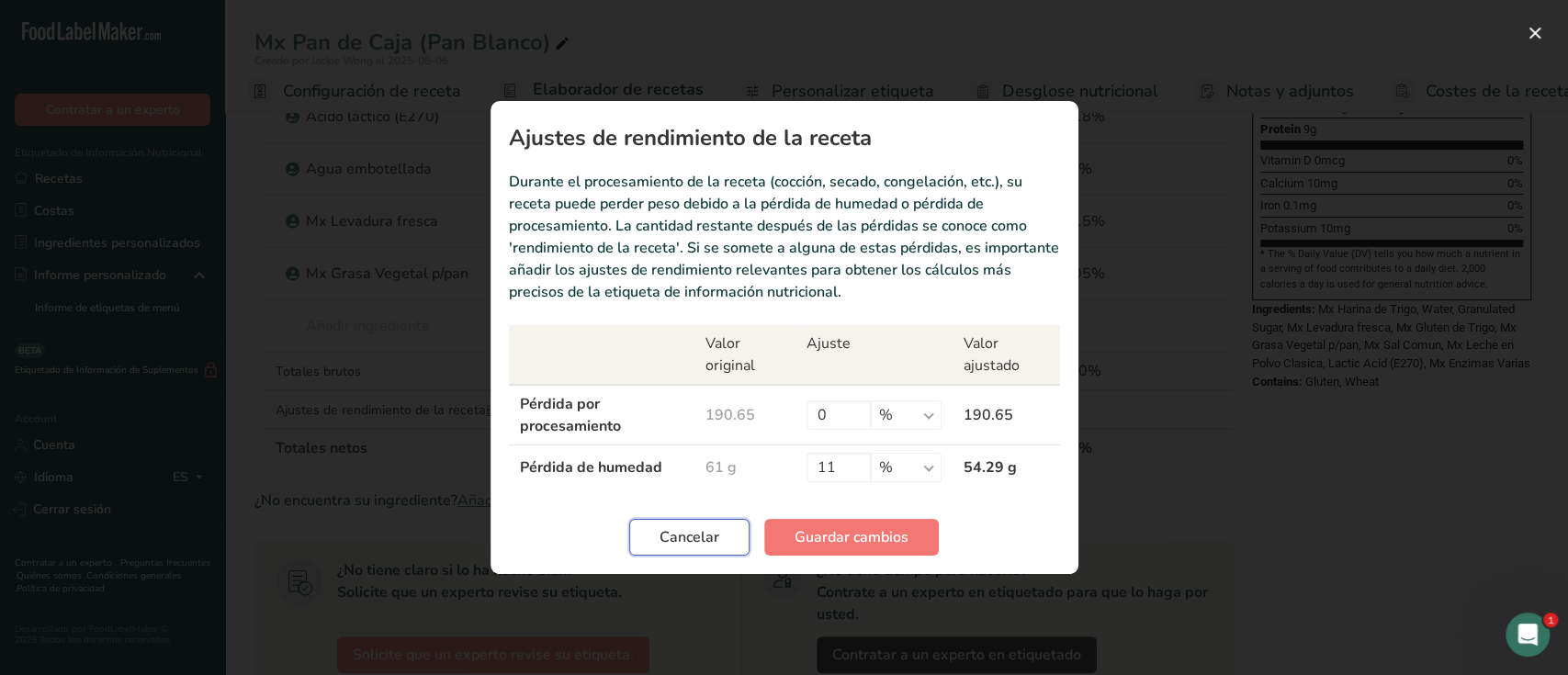 click on "Cancelar" at bounding box center [689, 537] 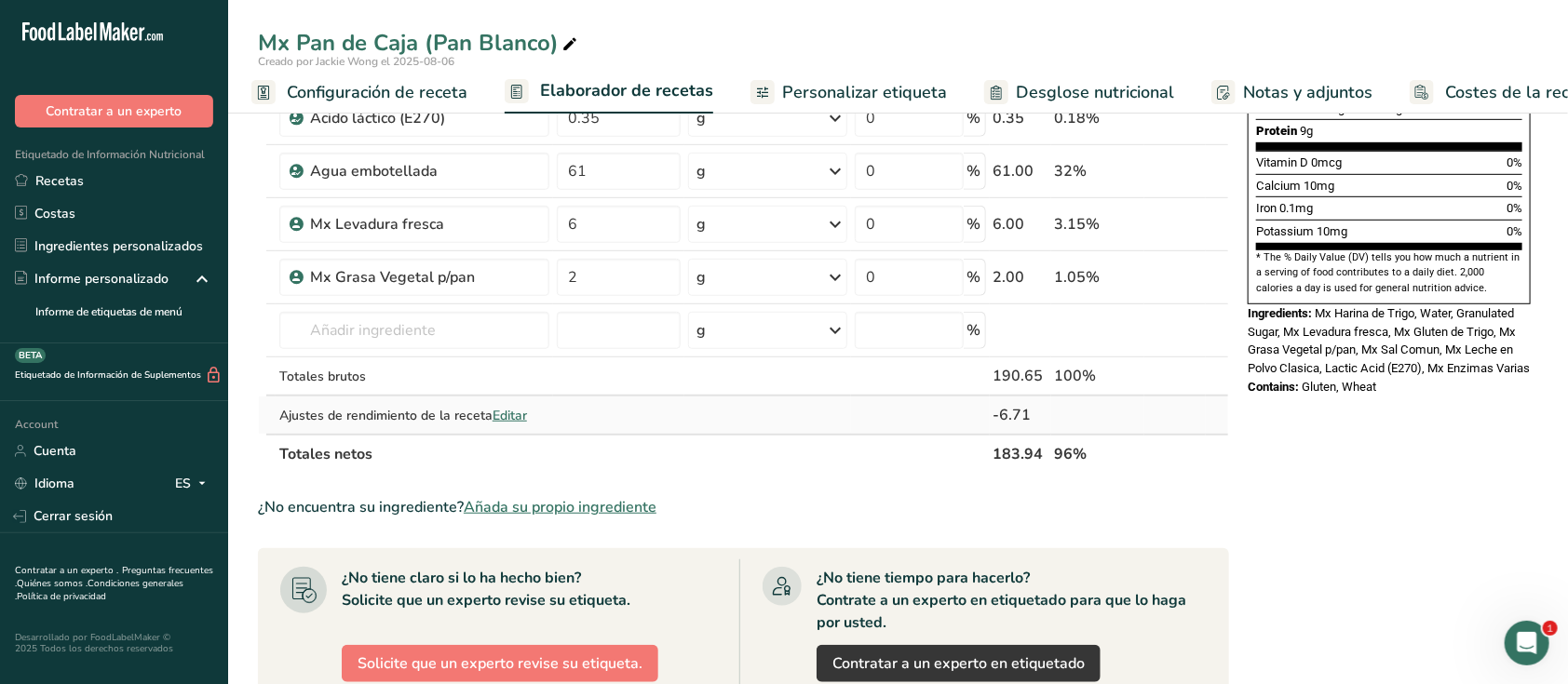 click on "Editar" at bounding box center (509, 415) 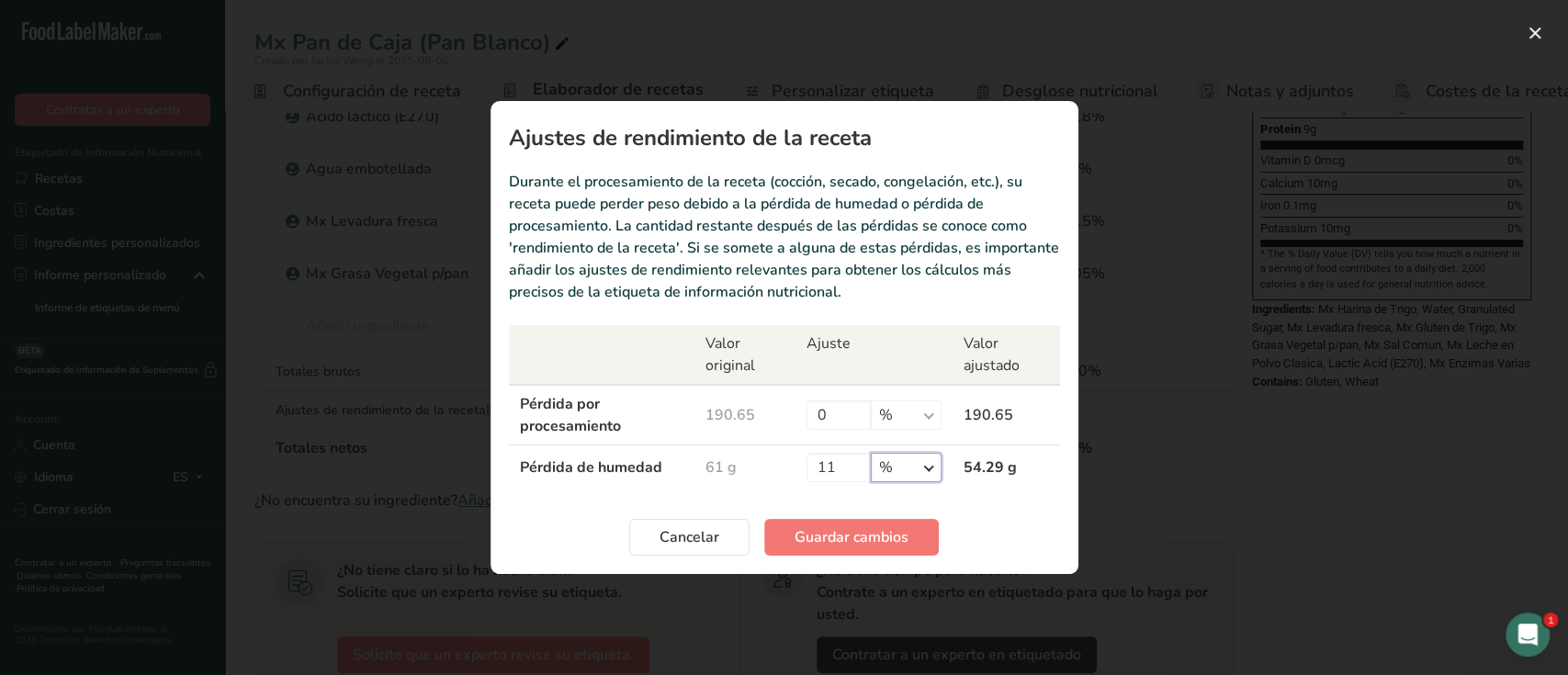 click on "%
g
kg
mg
mcg
libras
onza" at bounding box center (906, 467) 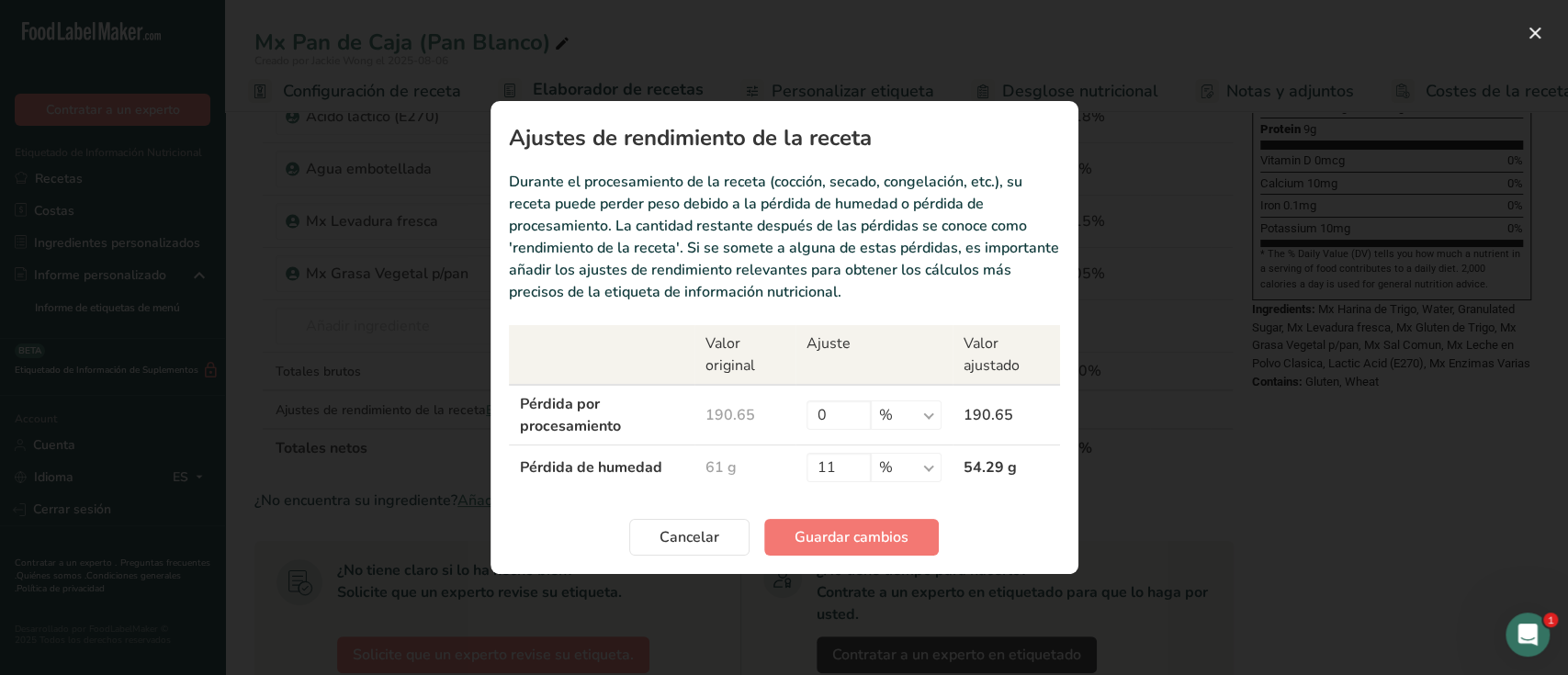 click on "Ajustes de rendimiento de la receta
Durante el procesamiento de la receta (cocción, secado, congelación, etc.), su receta puede perder peso debido a la pérdida de humedad o pérdida de procesamiento. La cantidad restante después de las pérdidas se conoce como 'rendimiento de la receta'. Si se somete a alguna de estas pérdidas, es importante añadir los ajustes de rendimiento relevantes para obtener los cálculos más precisos de la etiqueta de información nutricional.
Valor original   Ajuste   Valor ajustado
Pérdida por procesamiento
190.65
0
%
g
kg
mg
mcg
libras
onza
11" at bounding box center (784, 337) 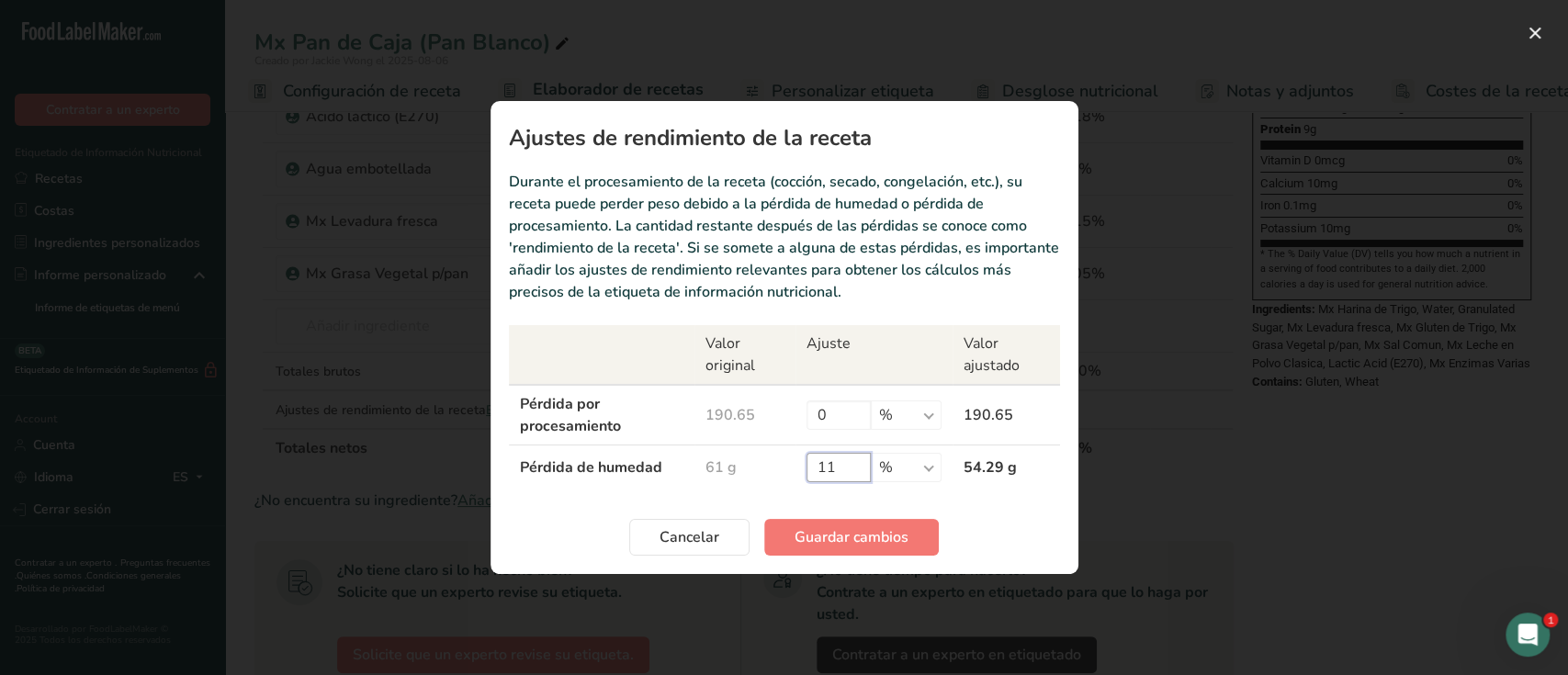 drag, startPoint x: 846, startPoint y: 474, endPoint x: 563, endPoint y: 473, distance: 283.00177 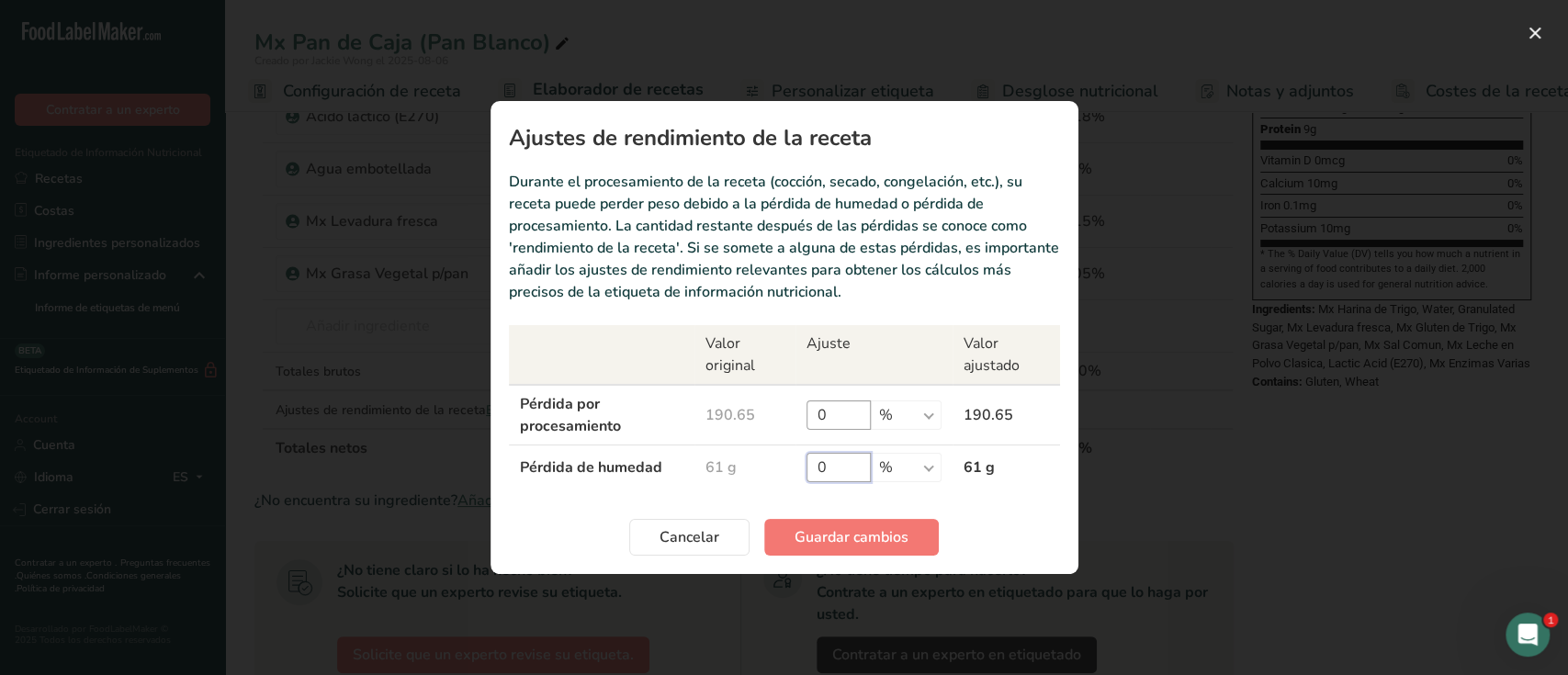 type on "0" 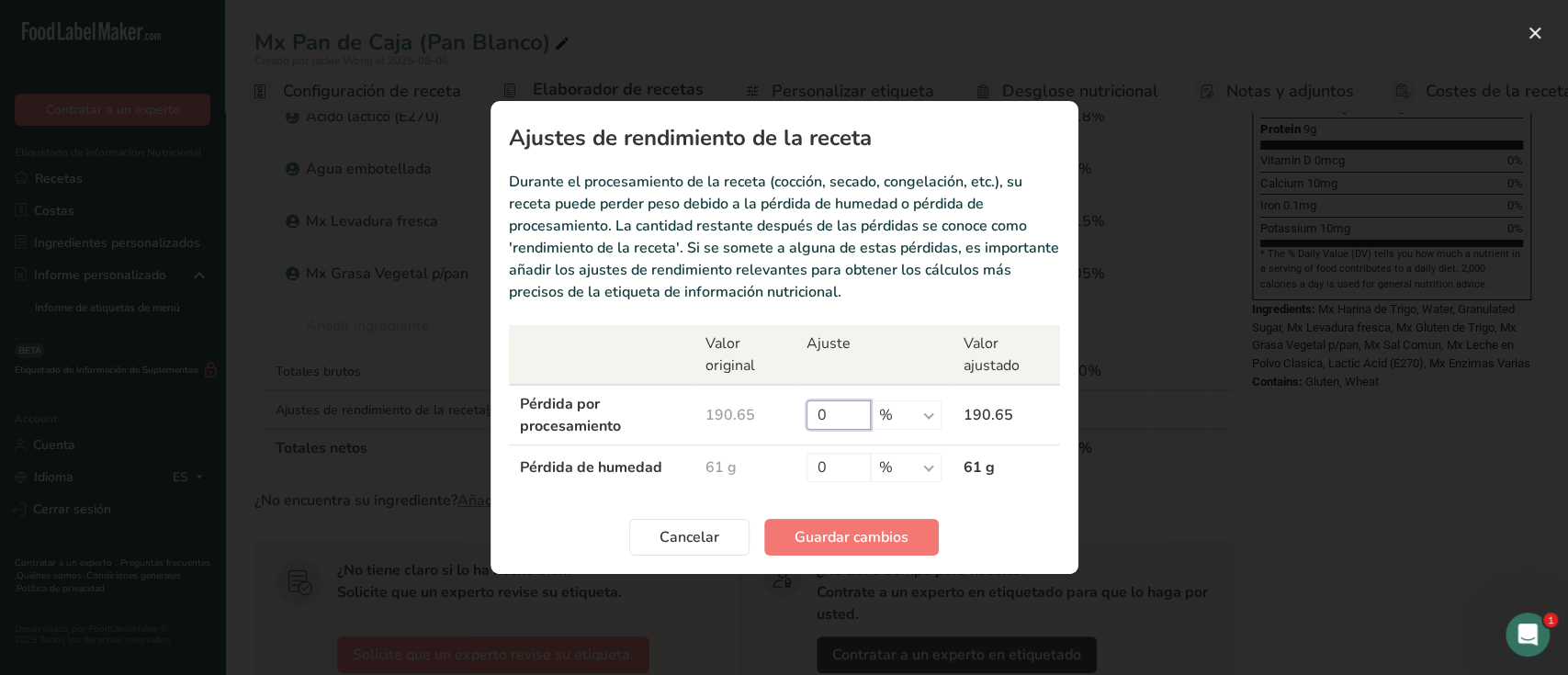 drag, startPoint x: 832, startPoint y: 416, endPoint x: 680, endPoint y: 421, distance: 152.08221 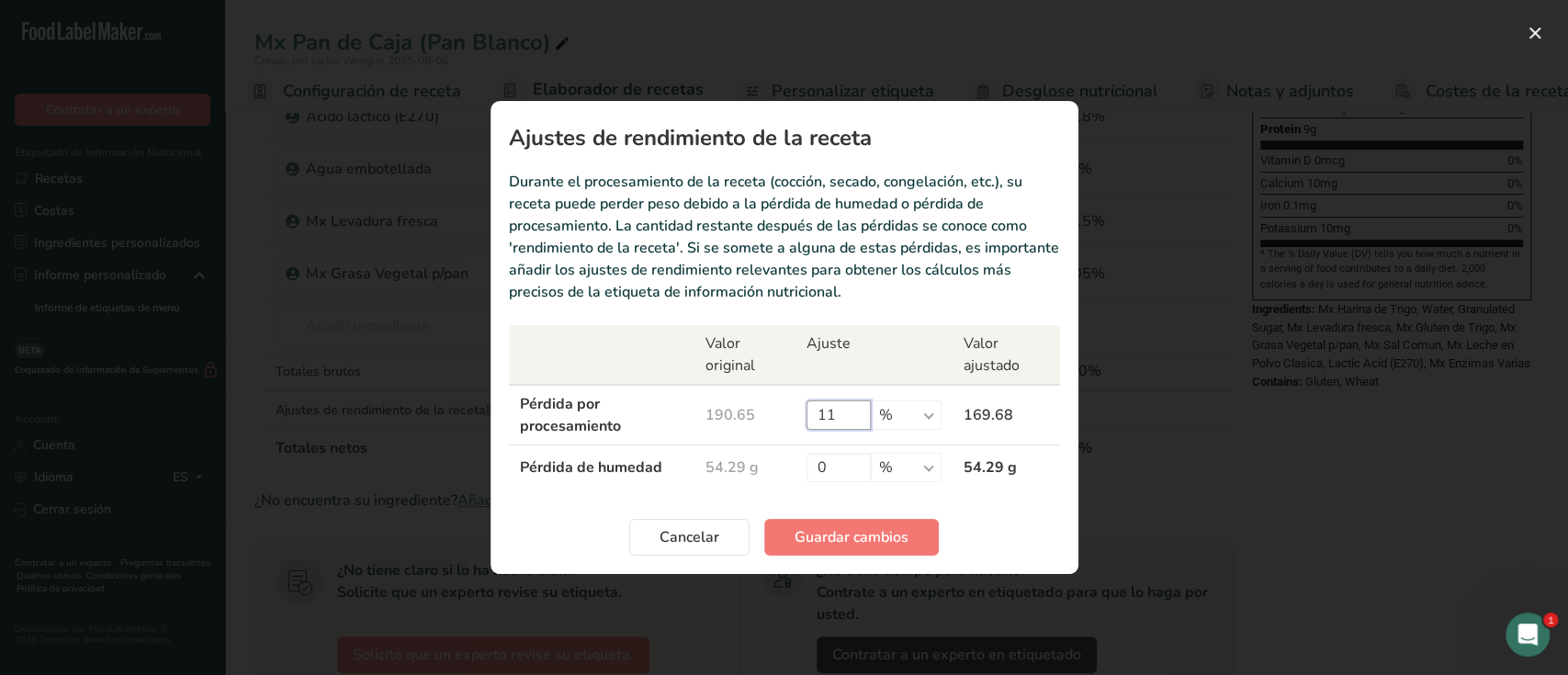 drag, startPoint x: 846, startPoint y: 417, endPoint x: 694, endPoint y: 425, distance: 152.21038 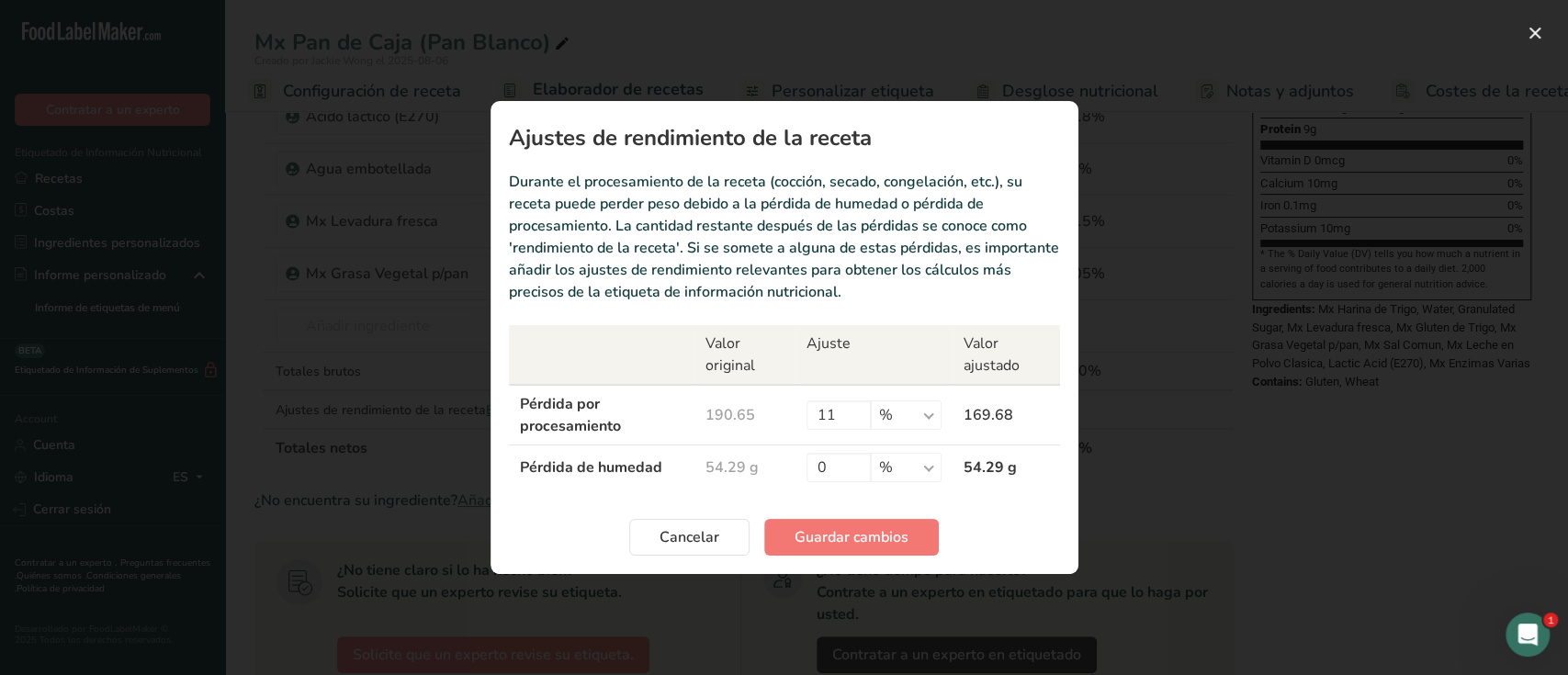 click on "190.65" at bounding box center [745, 415] 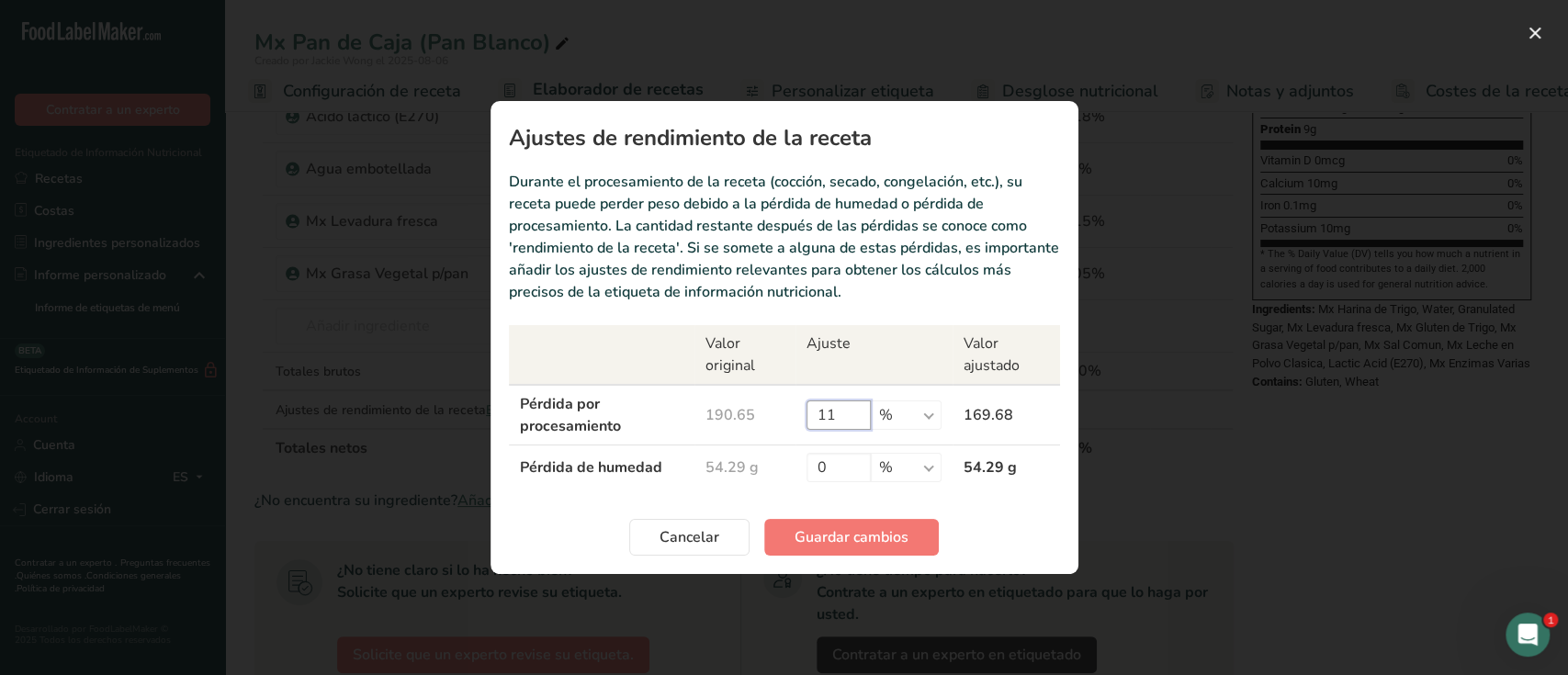 drag, startPoint x: 840, startPoint y: 411, endPoint x: 769, endPoint y: 409, distance: 71.02816 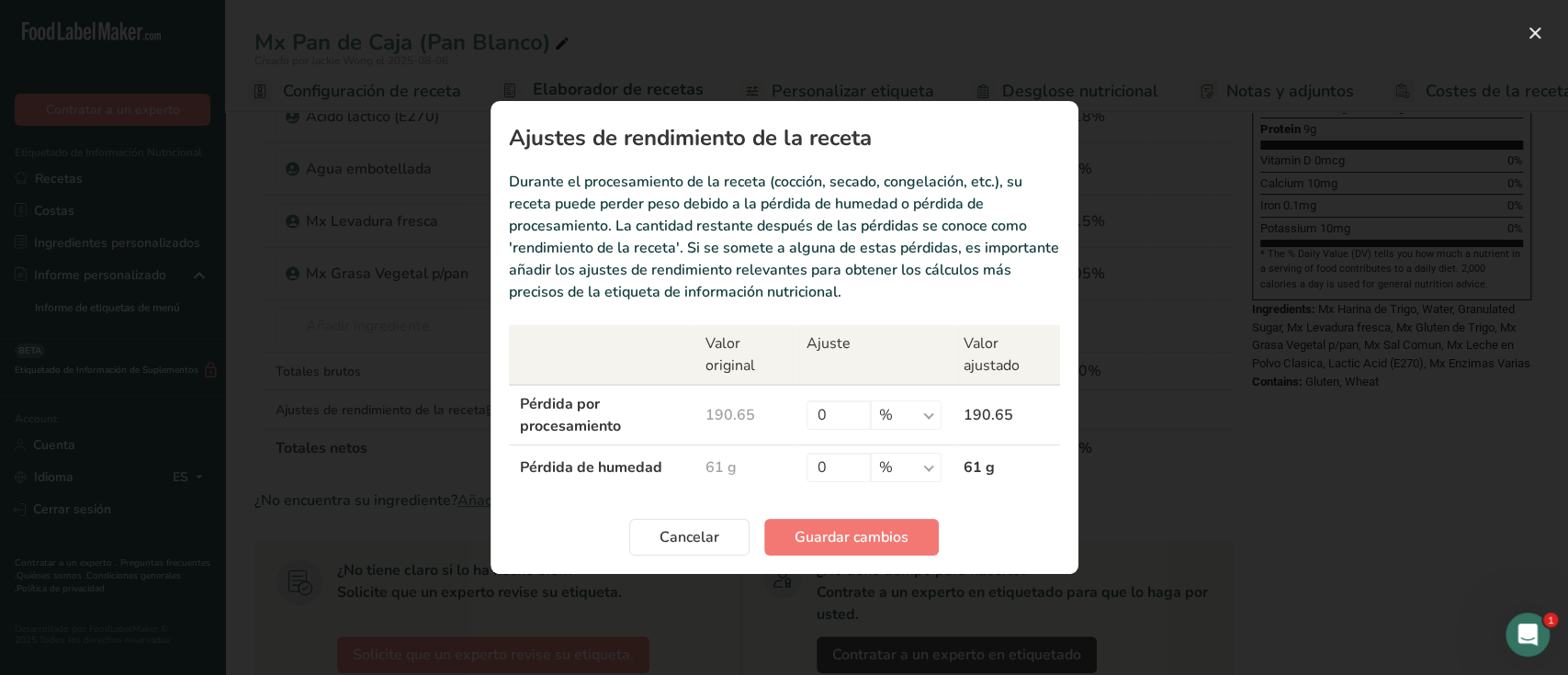 click on "61 g" at bounding box center (745, 467) 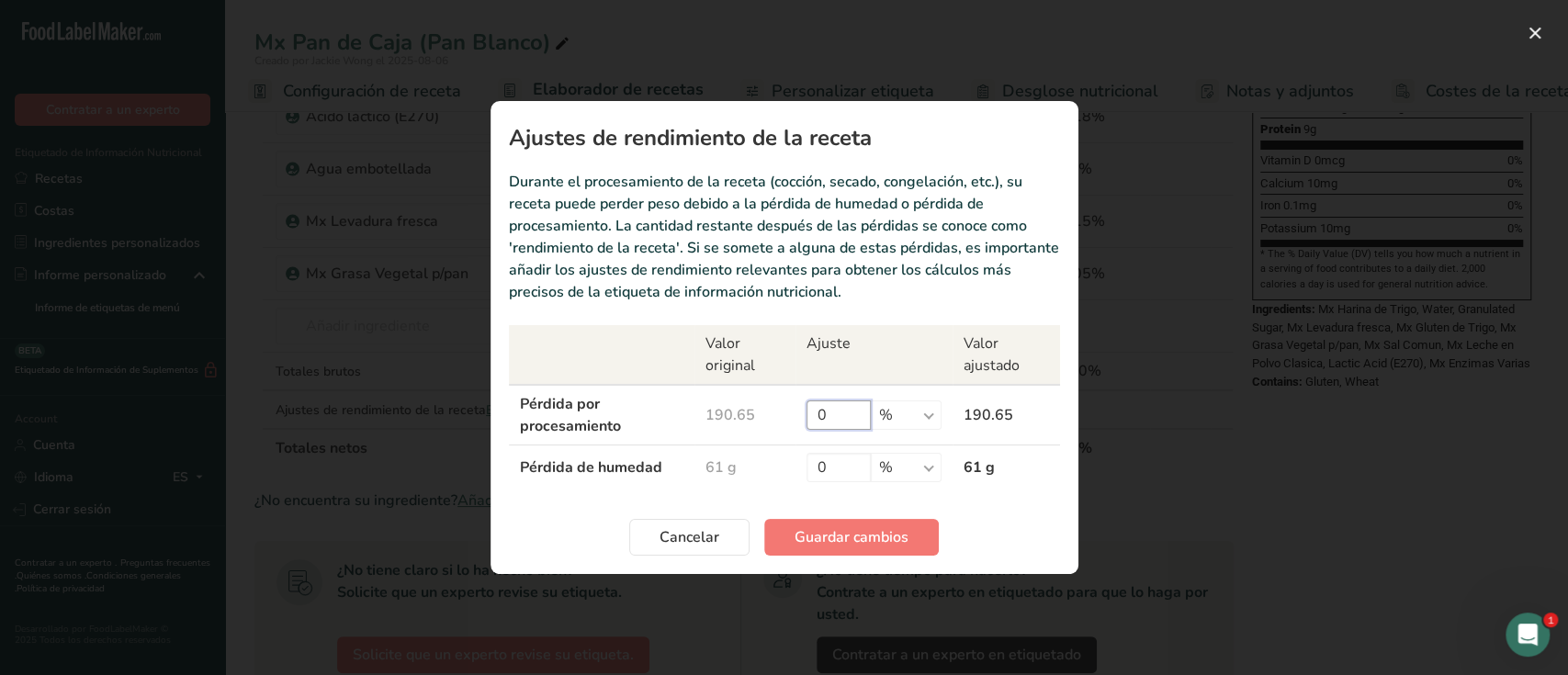 click on "0" at bounding box center (839, 415) 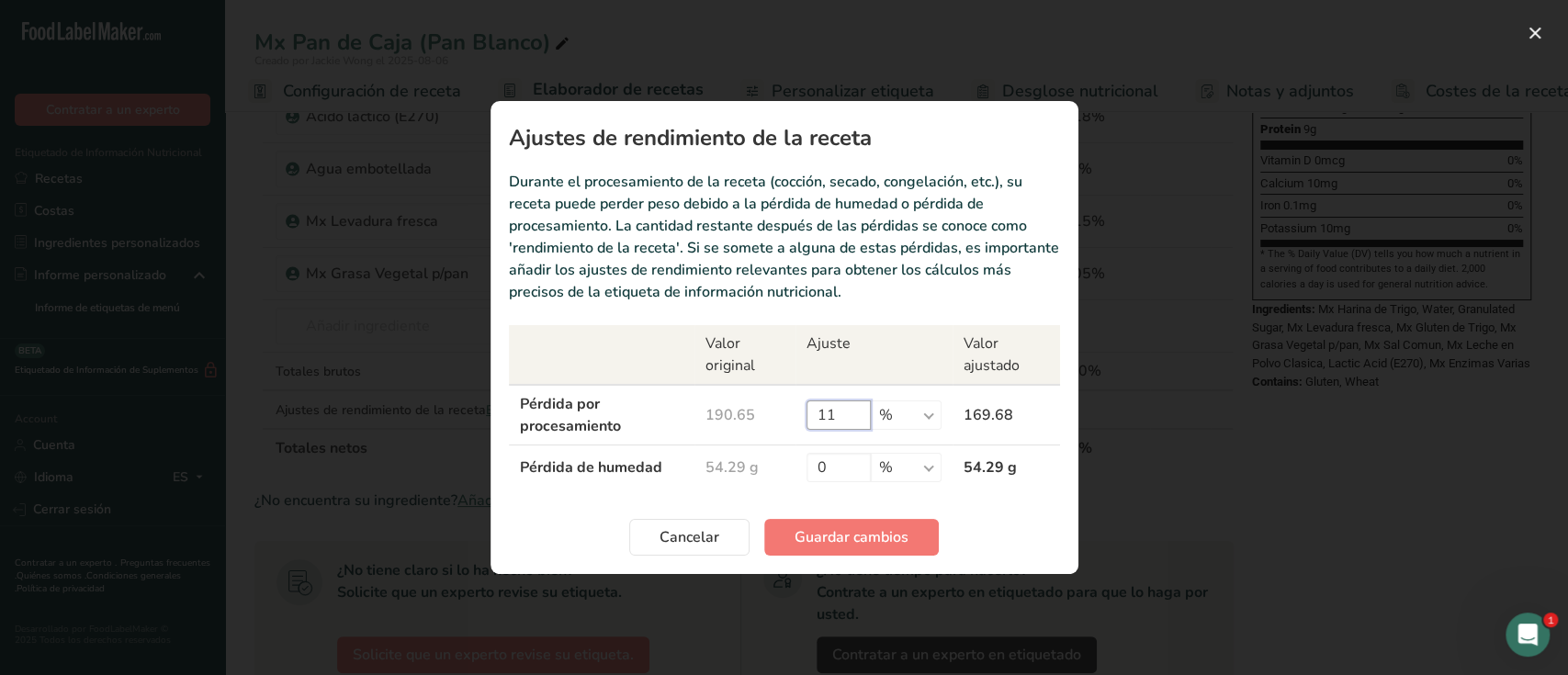 type on "1" 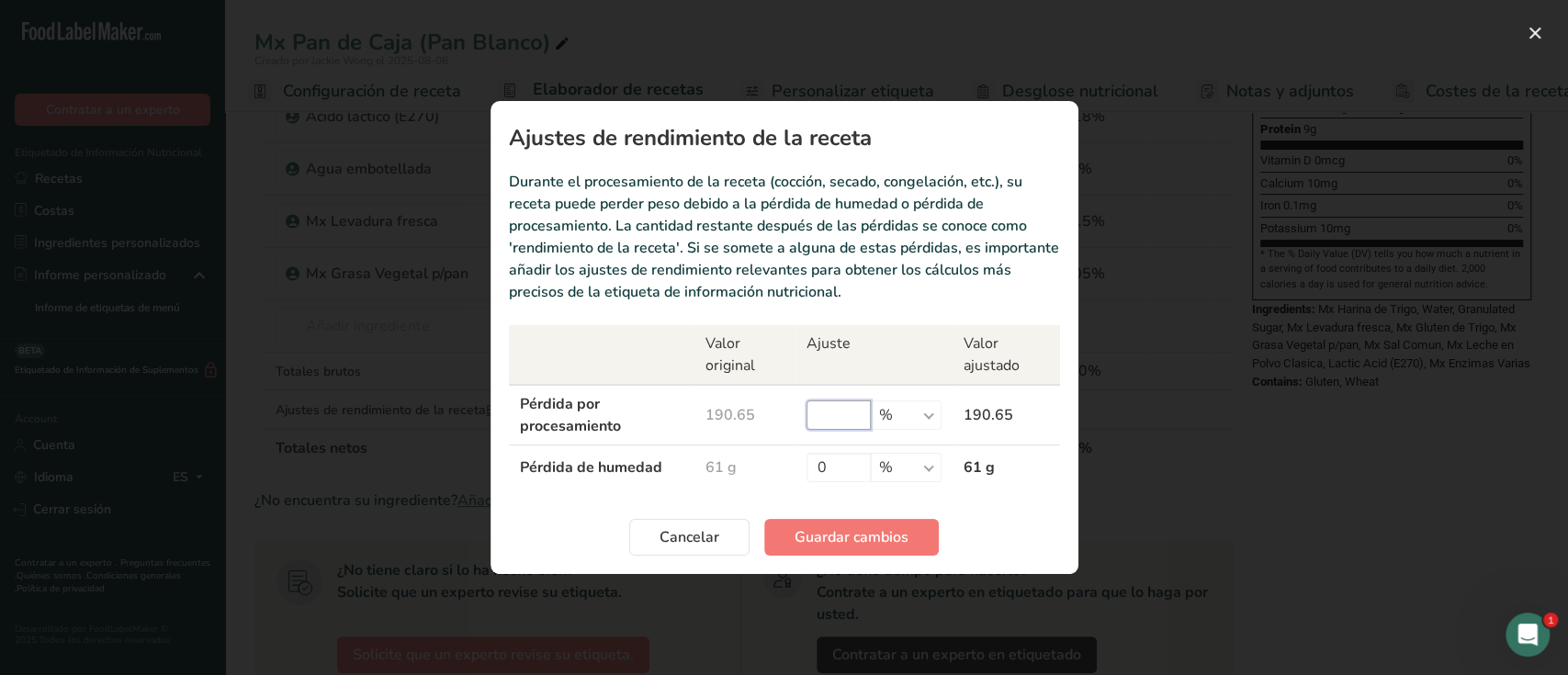 type on "0" 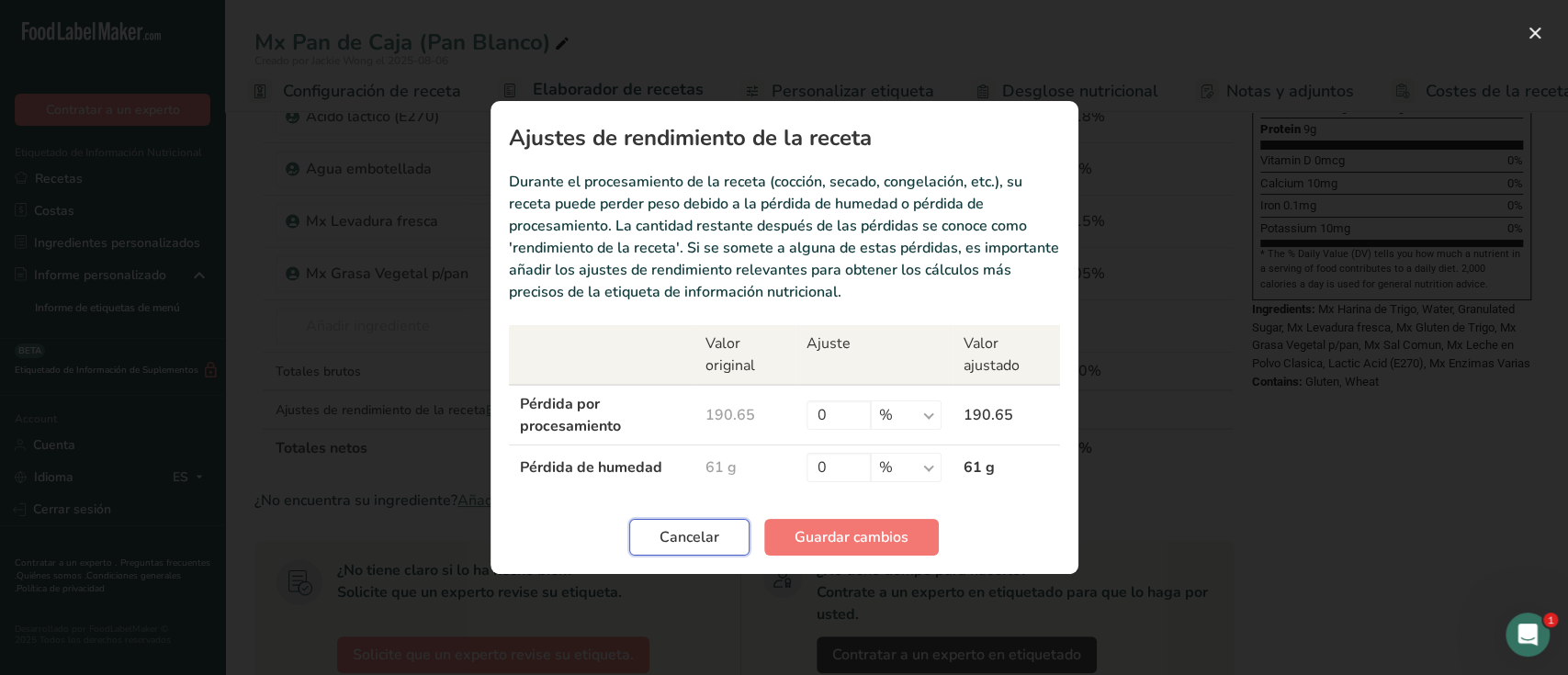 click on "Cancelar" at bounding box center [689, 537] 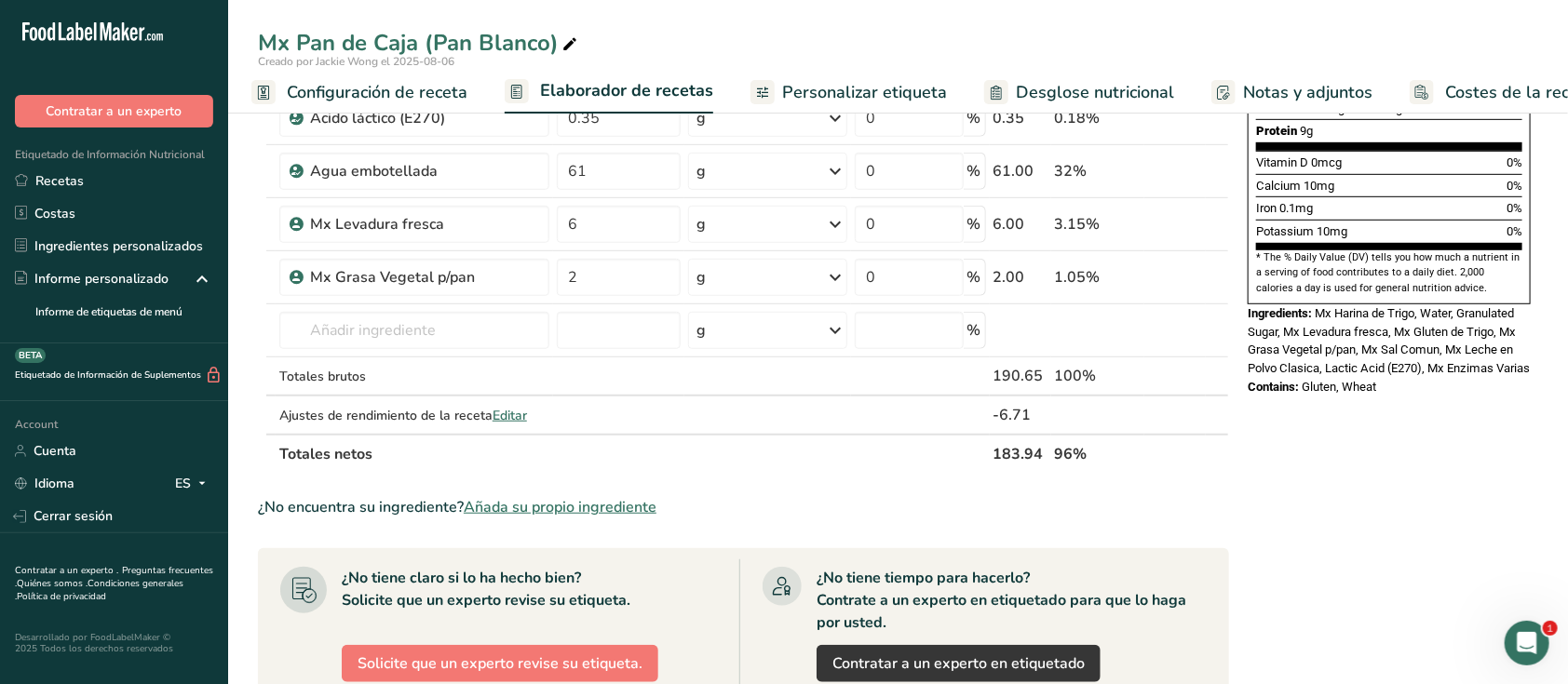 click on "Configuración de receta" at bounding box center [377, 92] 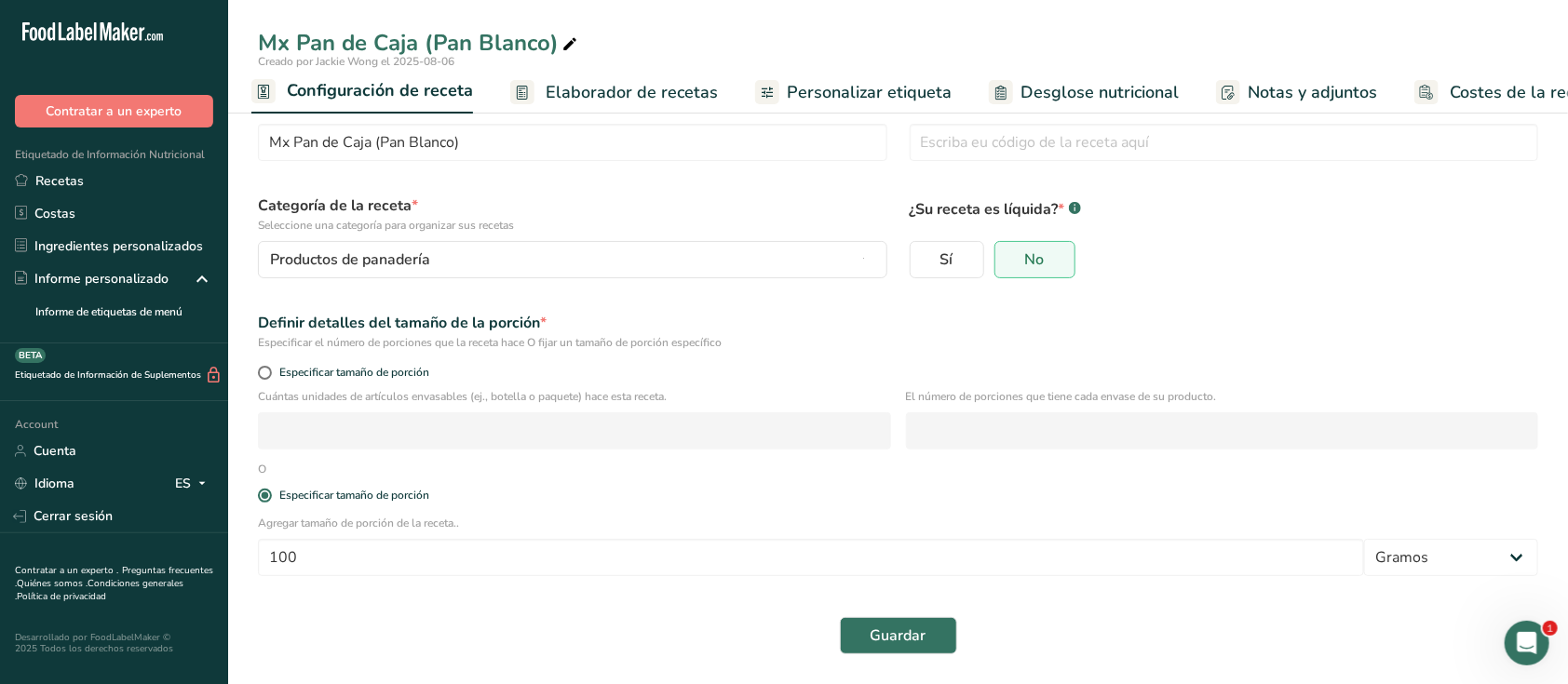 scroll, scrollTop: 52, scrollLeft: 0, axis: vertical 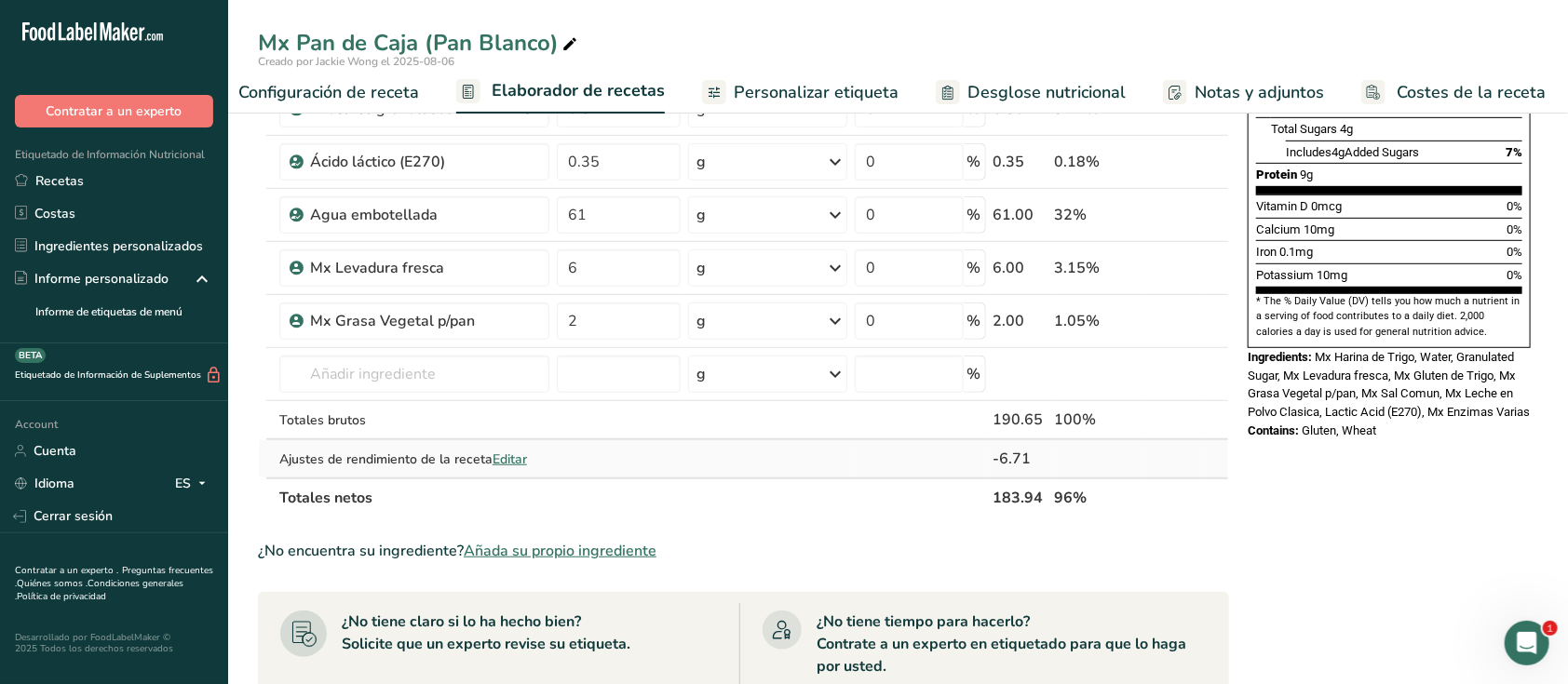 click on "Editar" at bounding box center (509, 459) 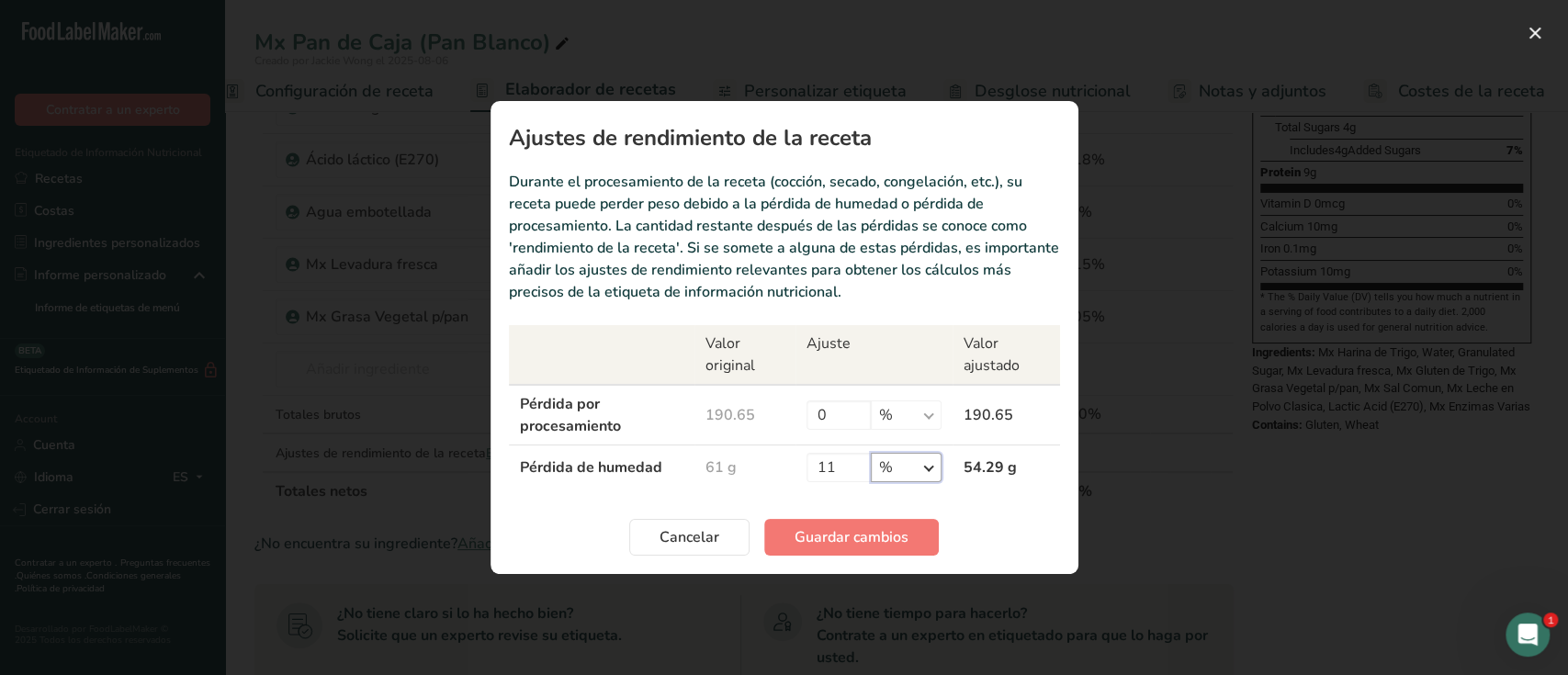 click on "%
g
kg
mg
mcg
libras
onza" at bounding box center (906, 467) 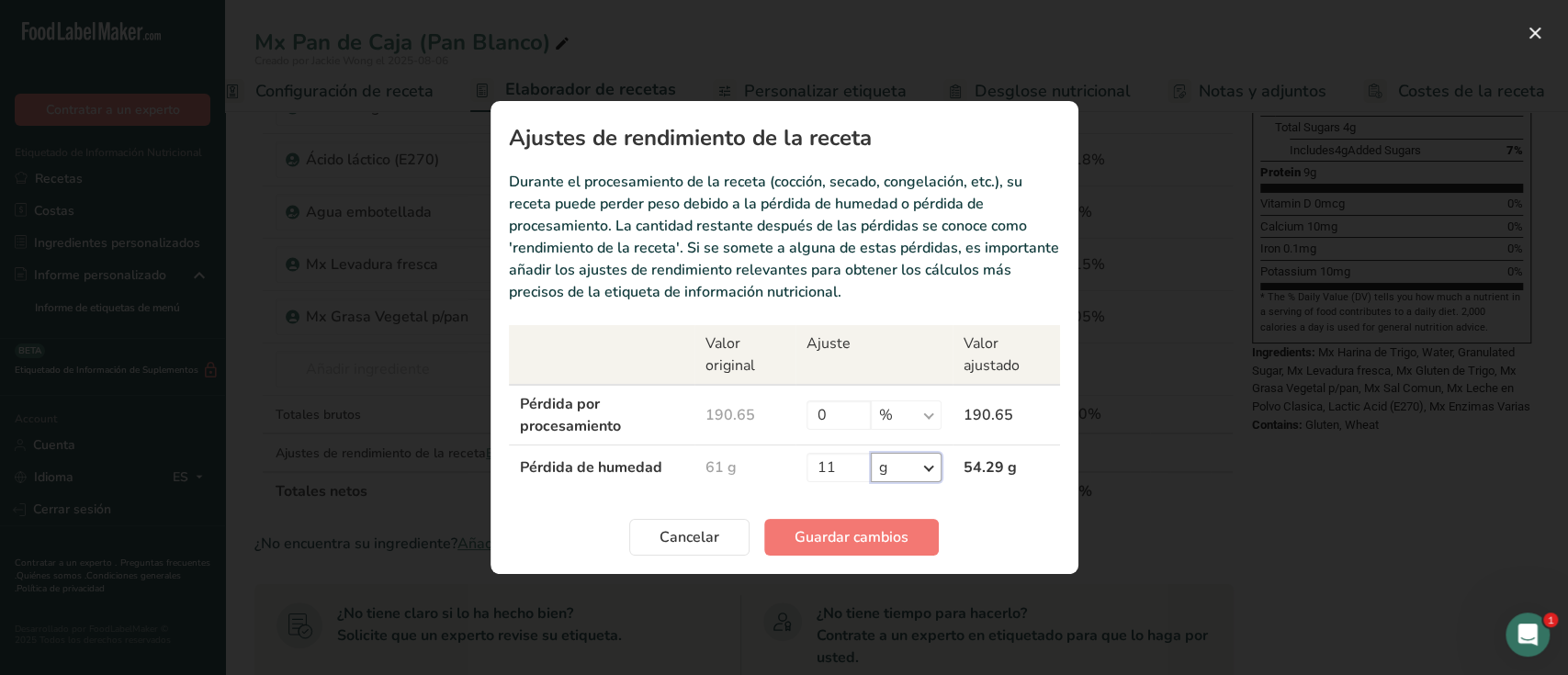 click on "%
g
kg
mg
mcg
libras
onza" at bounding box center (906, 467) 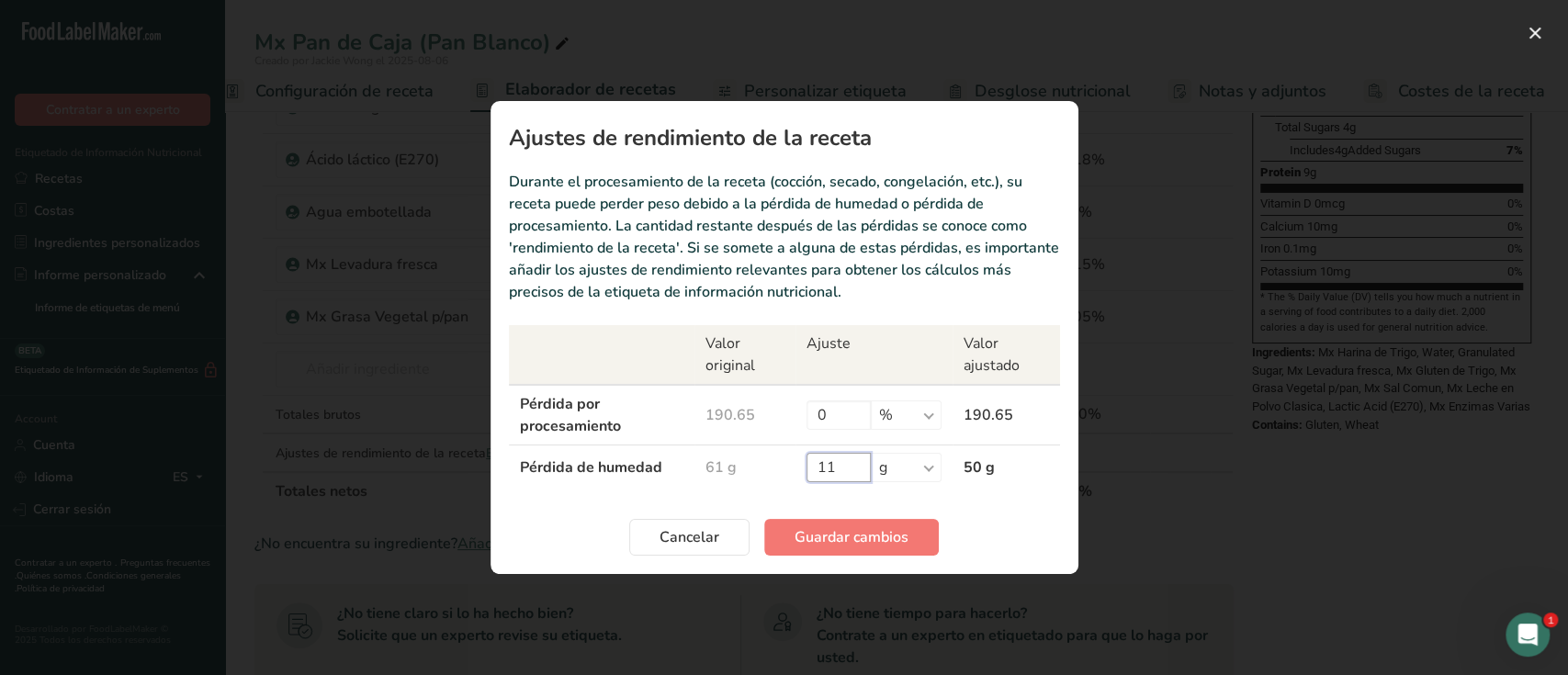 click on "11" at bounding box center (839, 467) 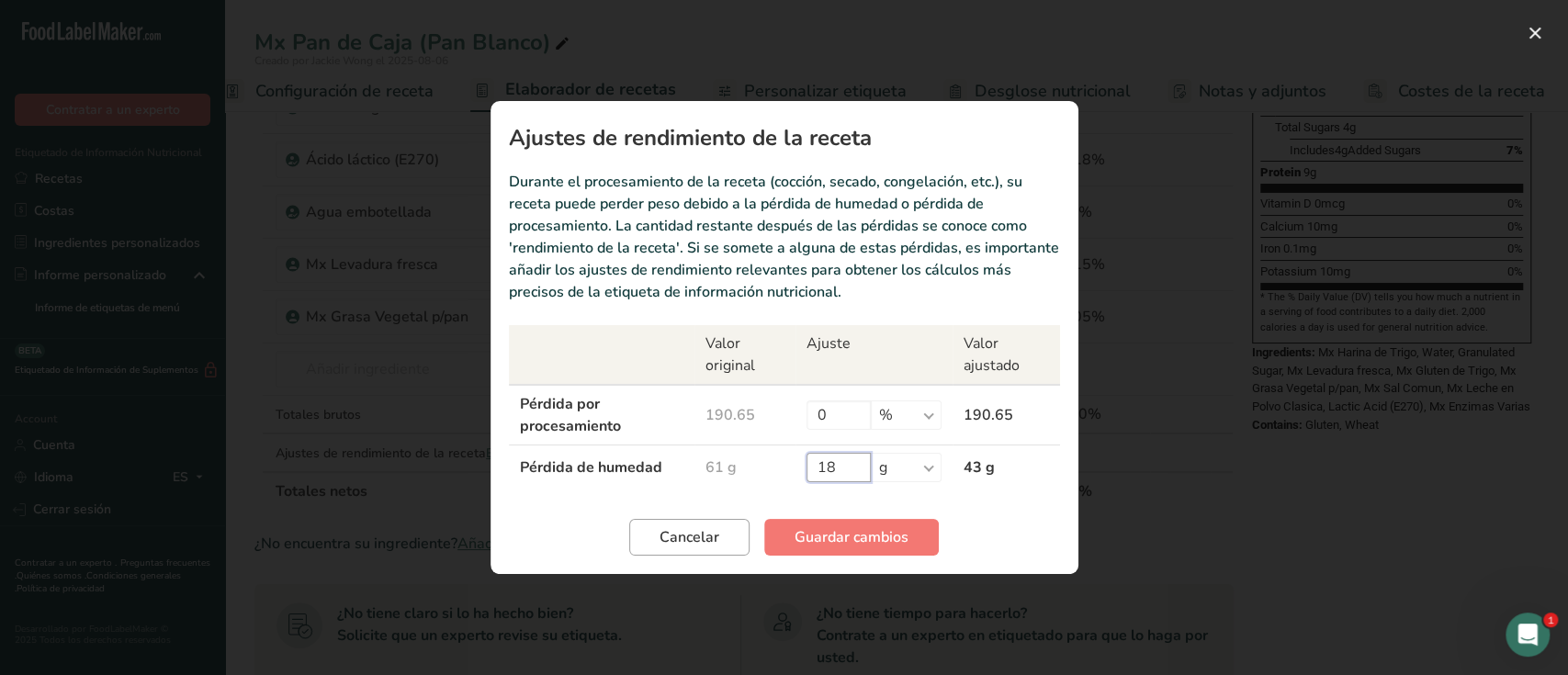 type on "18" 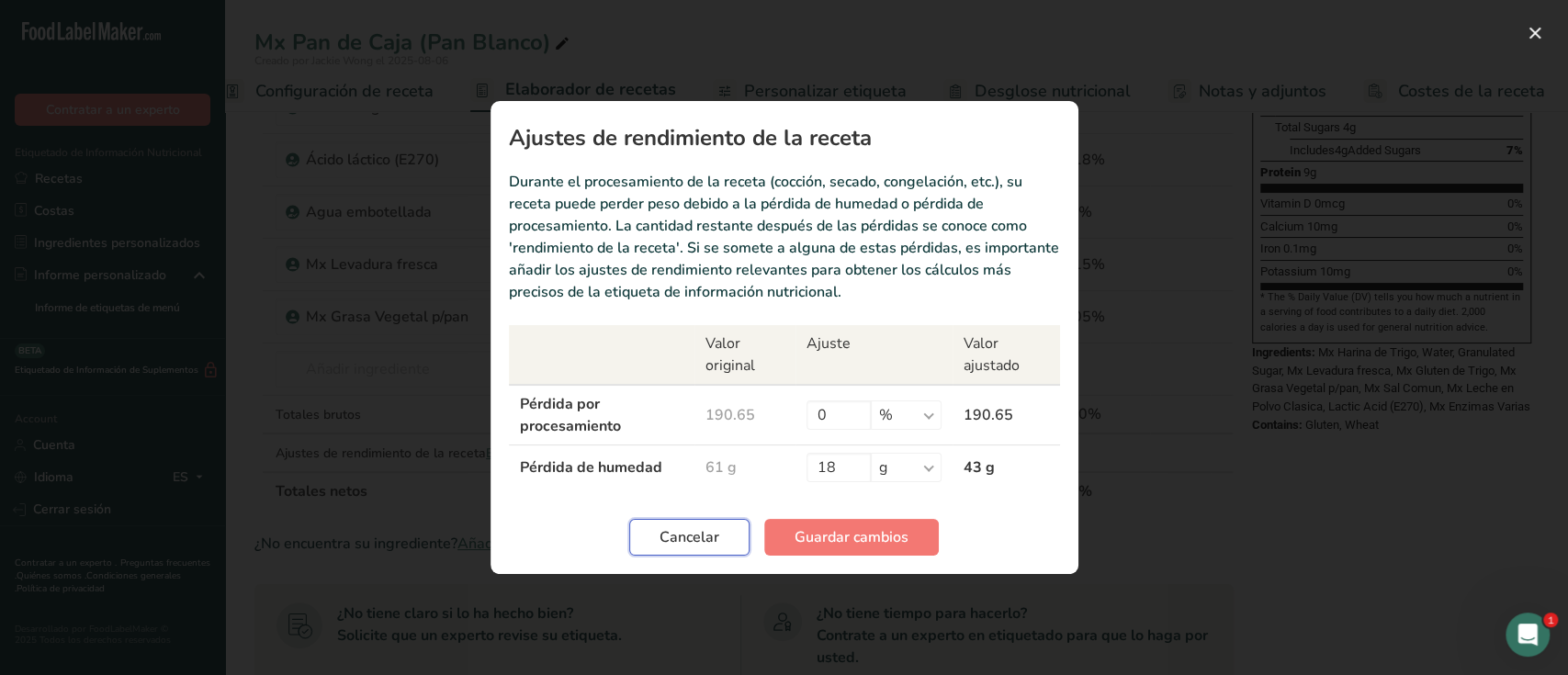 click on "Cancelar" at bounding box center [689, 537] 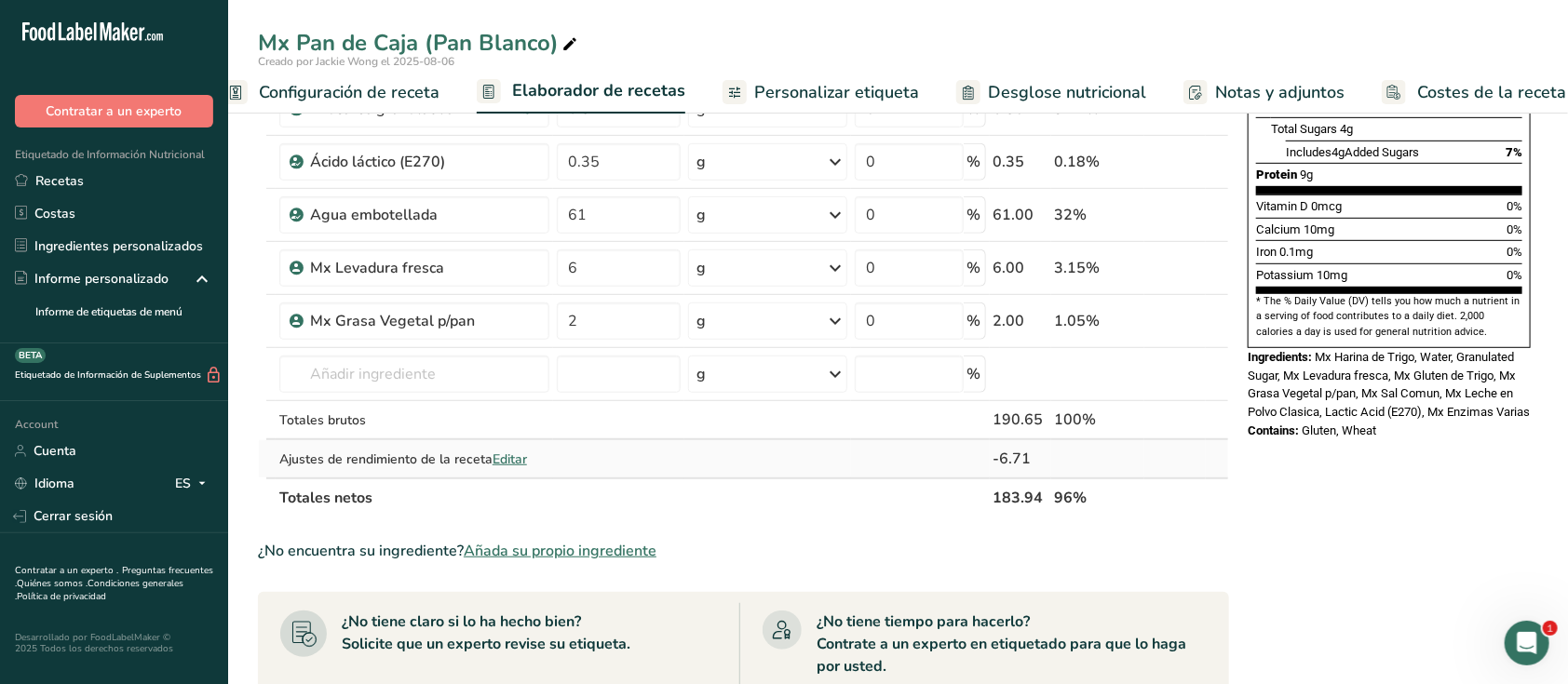 click on "Editar" at bounding box center (509, 459) 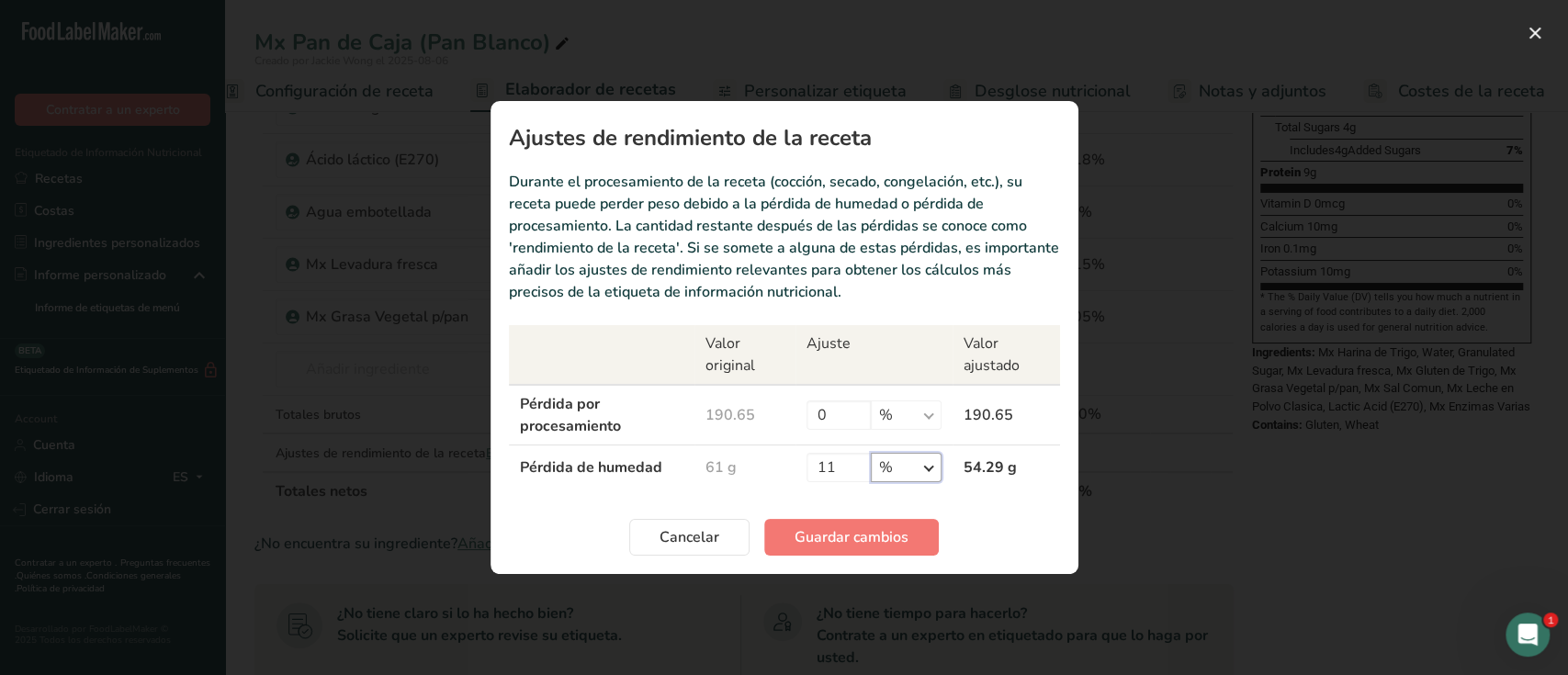 click on "%
g
kg
mg
mcg
libras
onza" at bounding box center [906, 467] 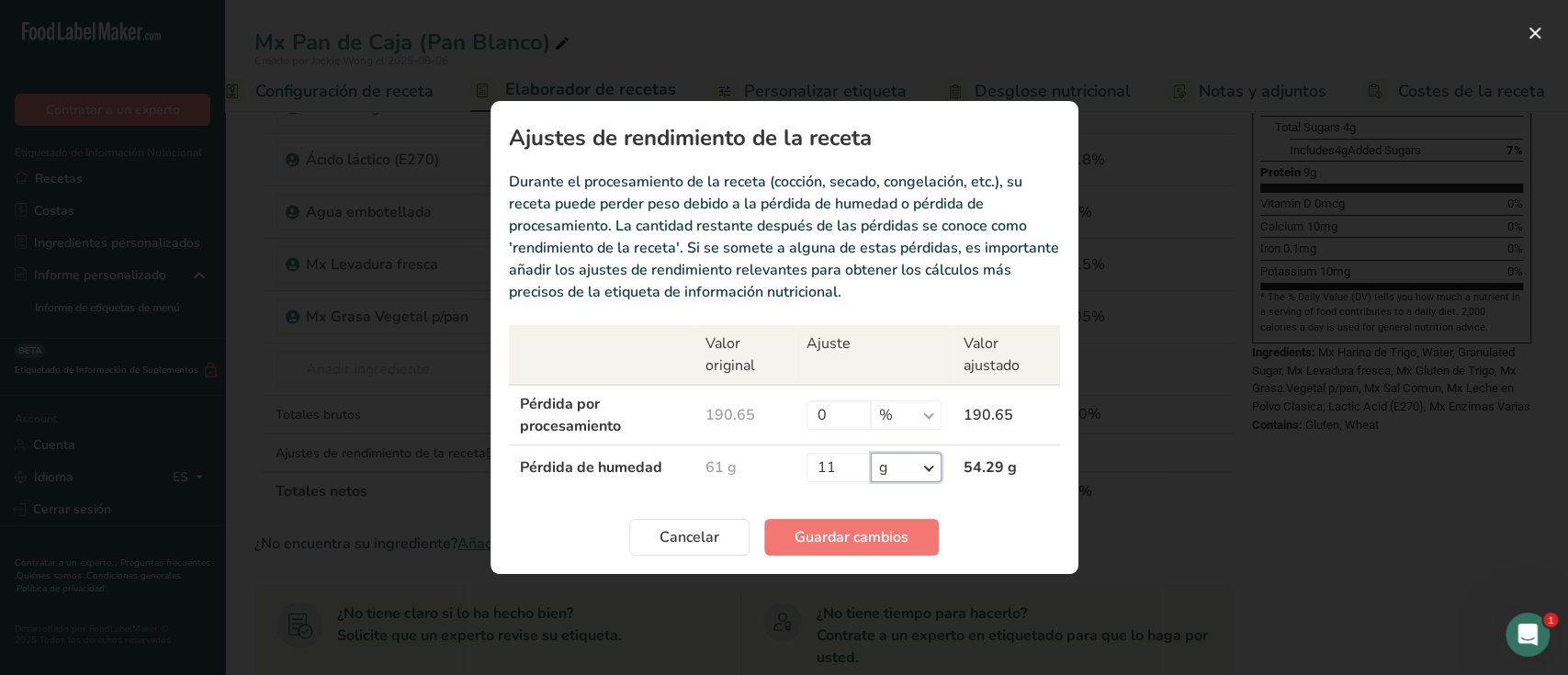 click on "%
g
kg
mg
mcg
libras
onza" at bounding box center [906, 467] 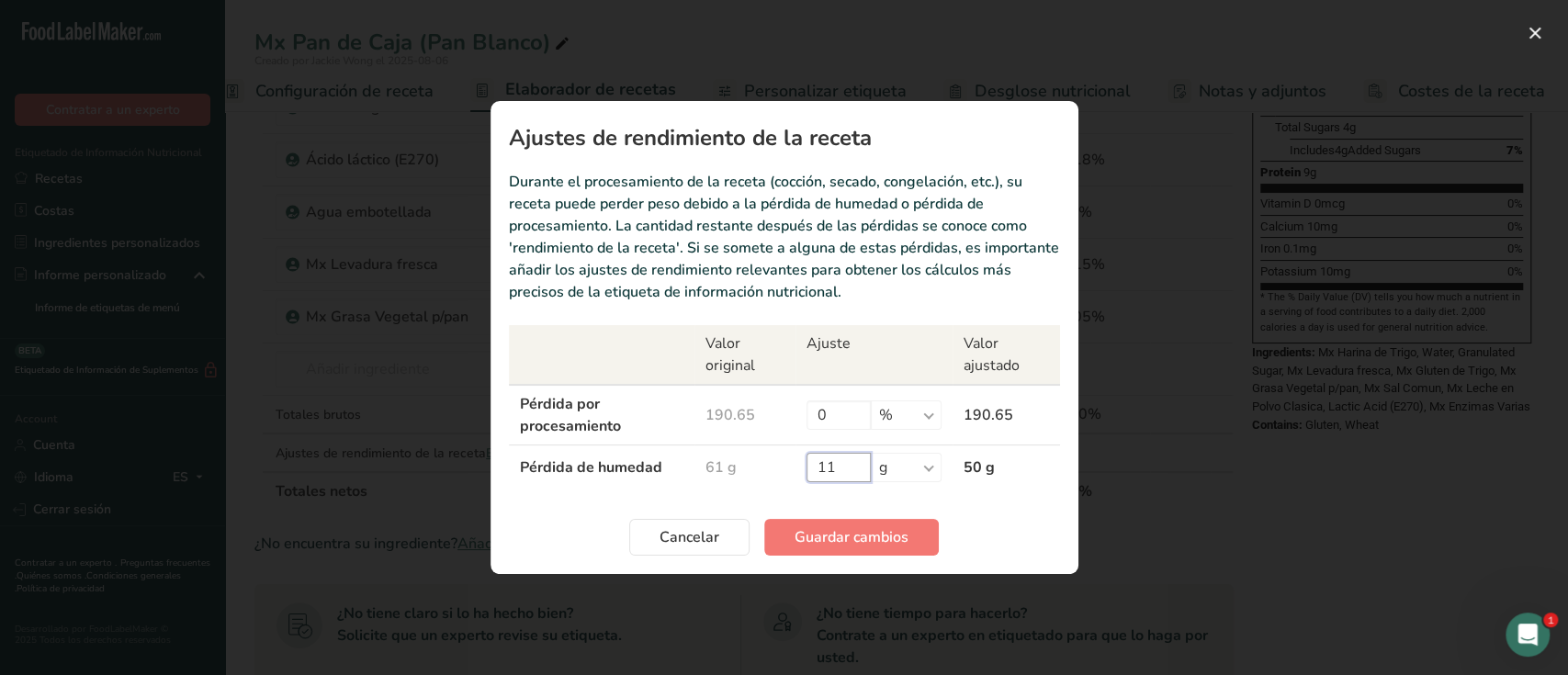 click on "11" at bounding box center (839, 467) 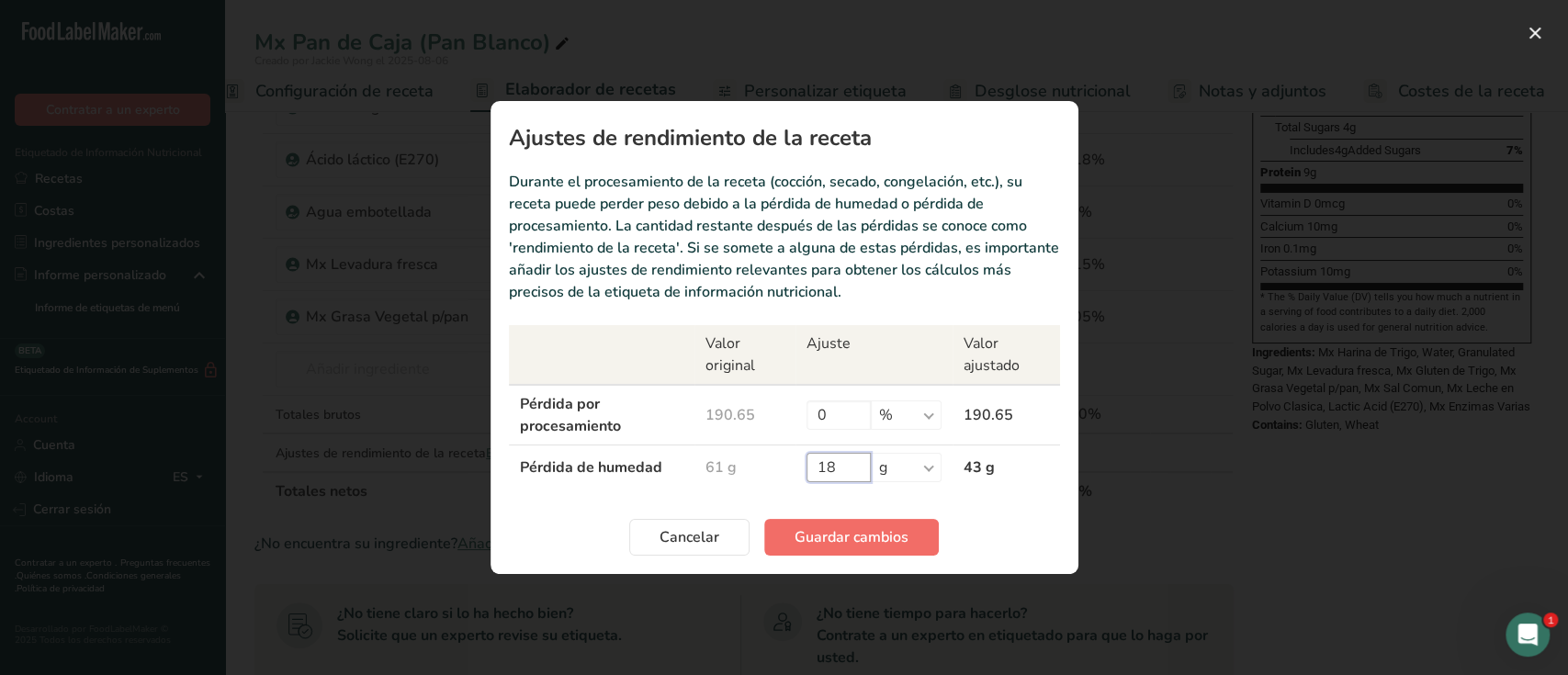 type on "18" 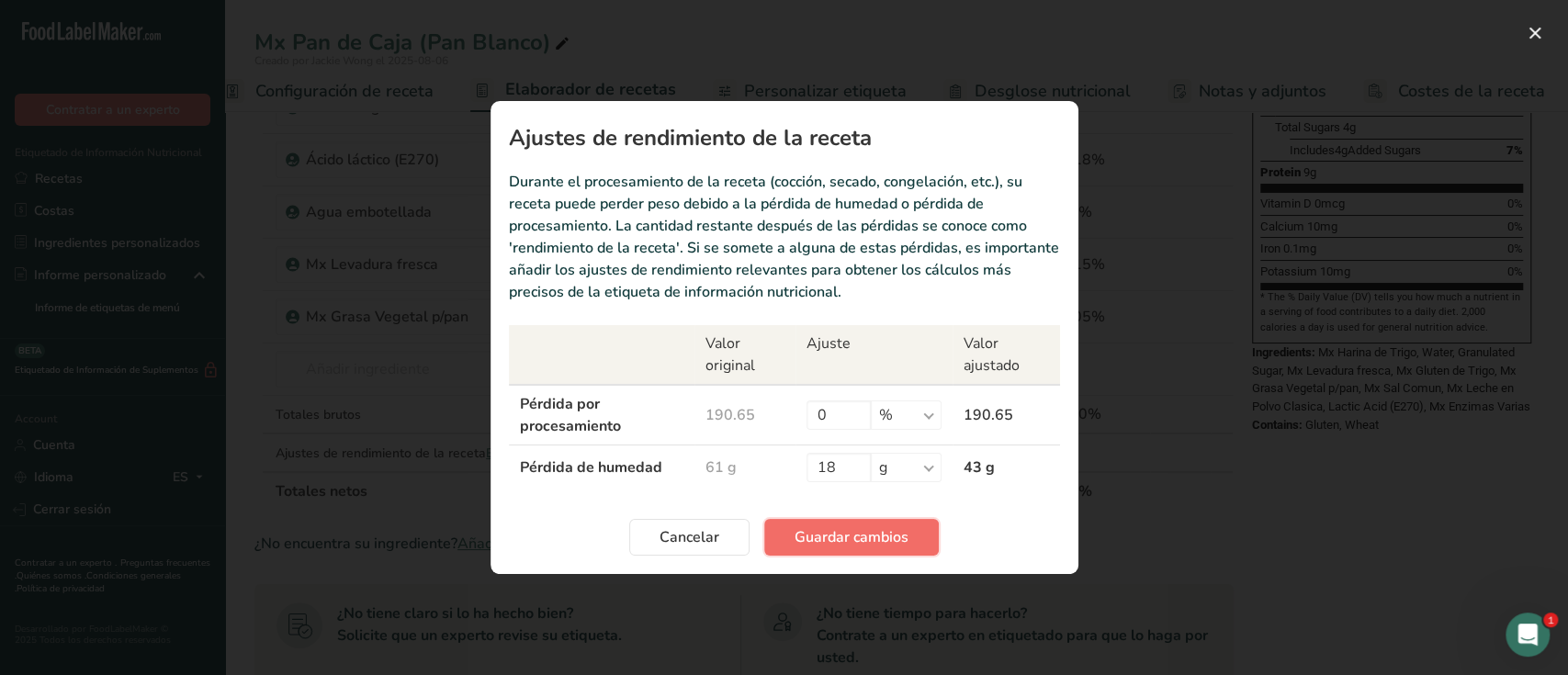 click on "Guardar cambios" at bounding box center (852, 537) 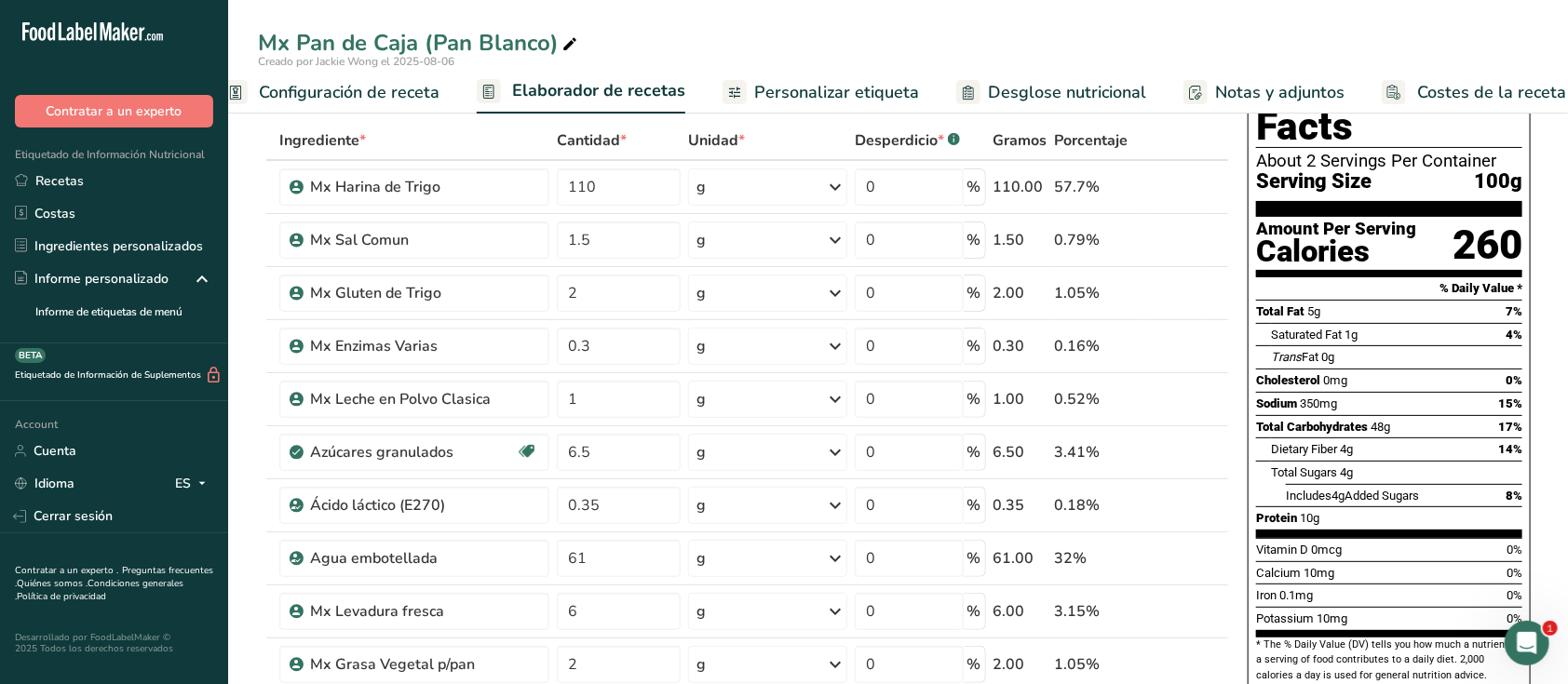 scroll, scrollTop: 65, scrollLeft: 0, axis: vertical 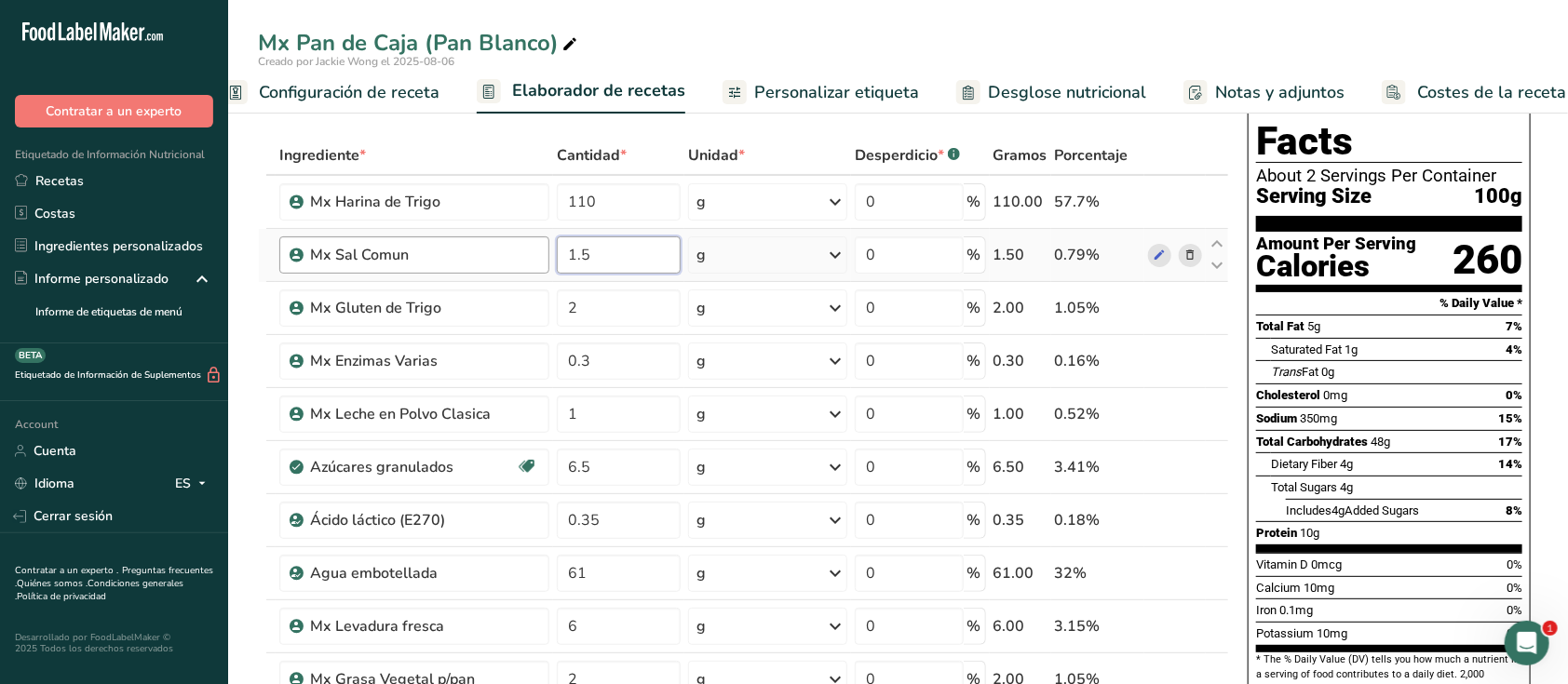 drag, startPoint x: 626, startPoint y: 244, endPoint x: 493, endPoint y: 269, distance: 135.32923 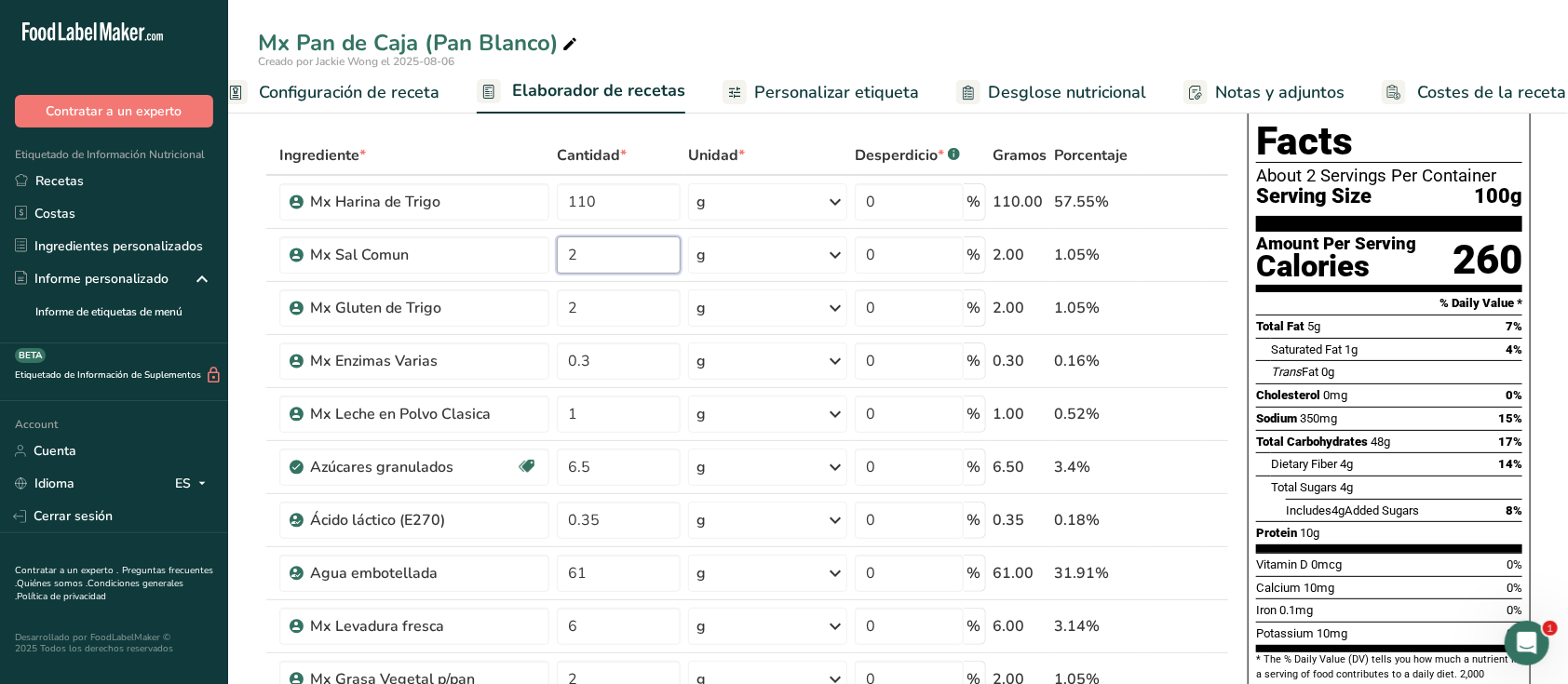 type on "2" 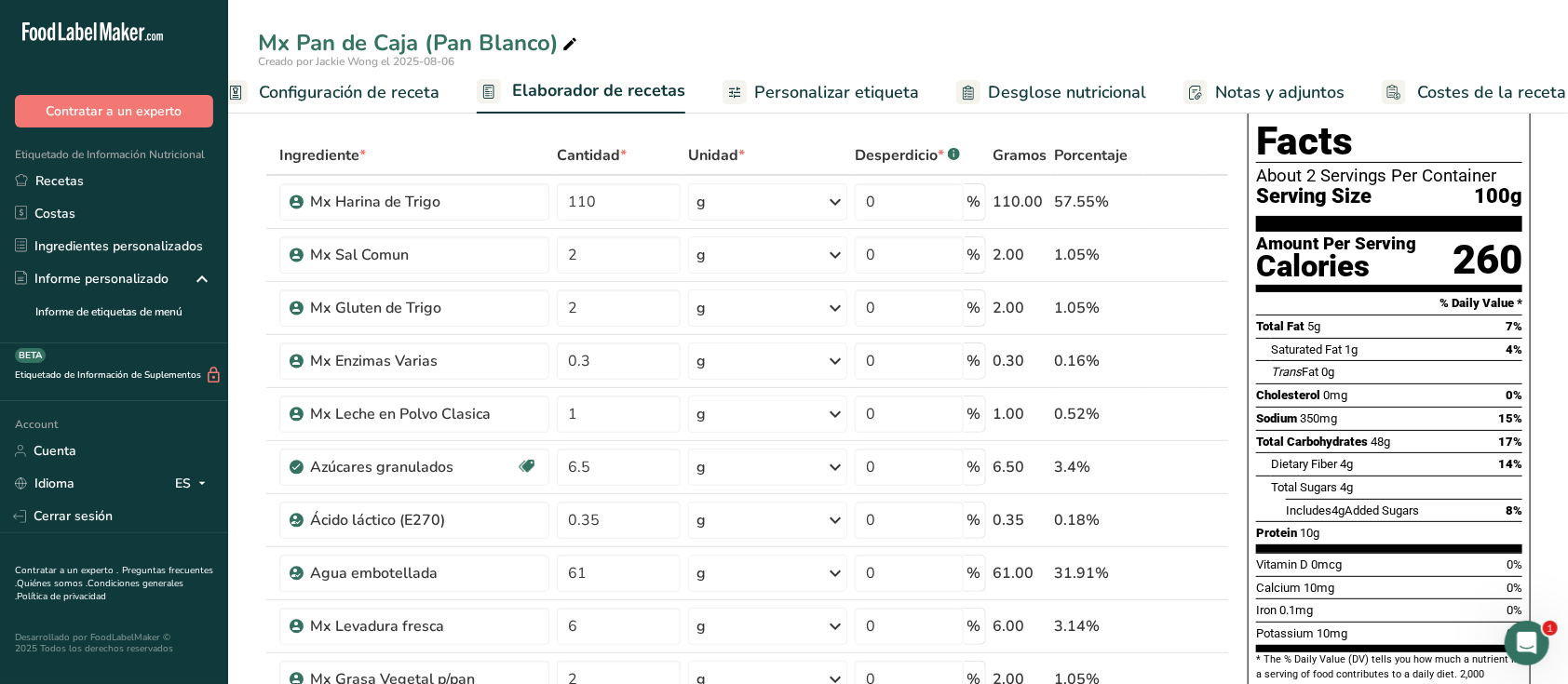 click on "Nutrition Facts
About 2 Servings Per Container
Serving Size
100g
Amount Per Serving
Calories
260
% Daily Value *
Total Fat
5g
7%
Saturated Fat
1g
4%
Trans  Fat
0g
Cholesterol
0mg
0%
Sodium
350mg
15%
Total Carbohydrates
48g
17%
Dietary Fiber
4g
14%" at bounding box center (1389, 433) 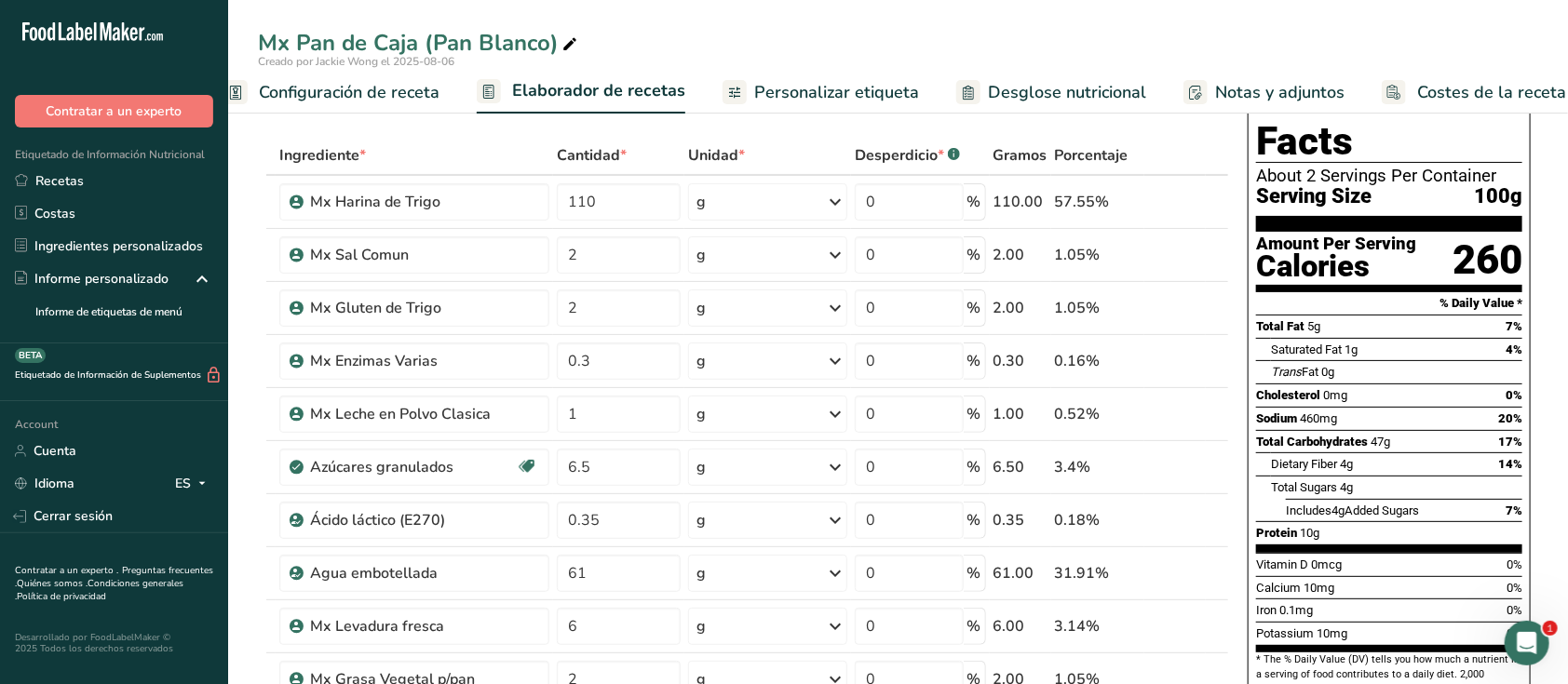 click on "Añadir ingredientes
Administrar receta         Eliminar receta           Duplicar receta             Escalar receta             Guardar como subreceta   .a-a{fill:#347362;}.b-a{fill:#fff;}                               Desglose nutricional                 Tarjeta de la receta
Novedad
Informe de patrón de aminoácidos           Historial de actividad
Descargar
Elija su estilo de etiqueta preferido
Etiqueta estándar FDA
Etiqueta estándar FDA
El formato más común para etiquetas de información nutricional en cumplimiento con el tipo de letra, estilo y requisitos de la FDA.
Etiqueta tabular FDA
Un formato de etiqueta conforme a las regulaciones de la FDA presentado en una disposición tabular (horizontal).
Etiqueta lineal FDA" at bounding box center [749, 800] 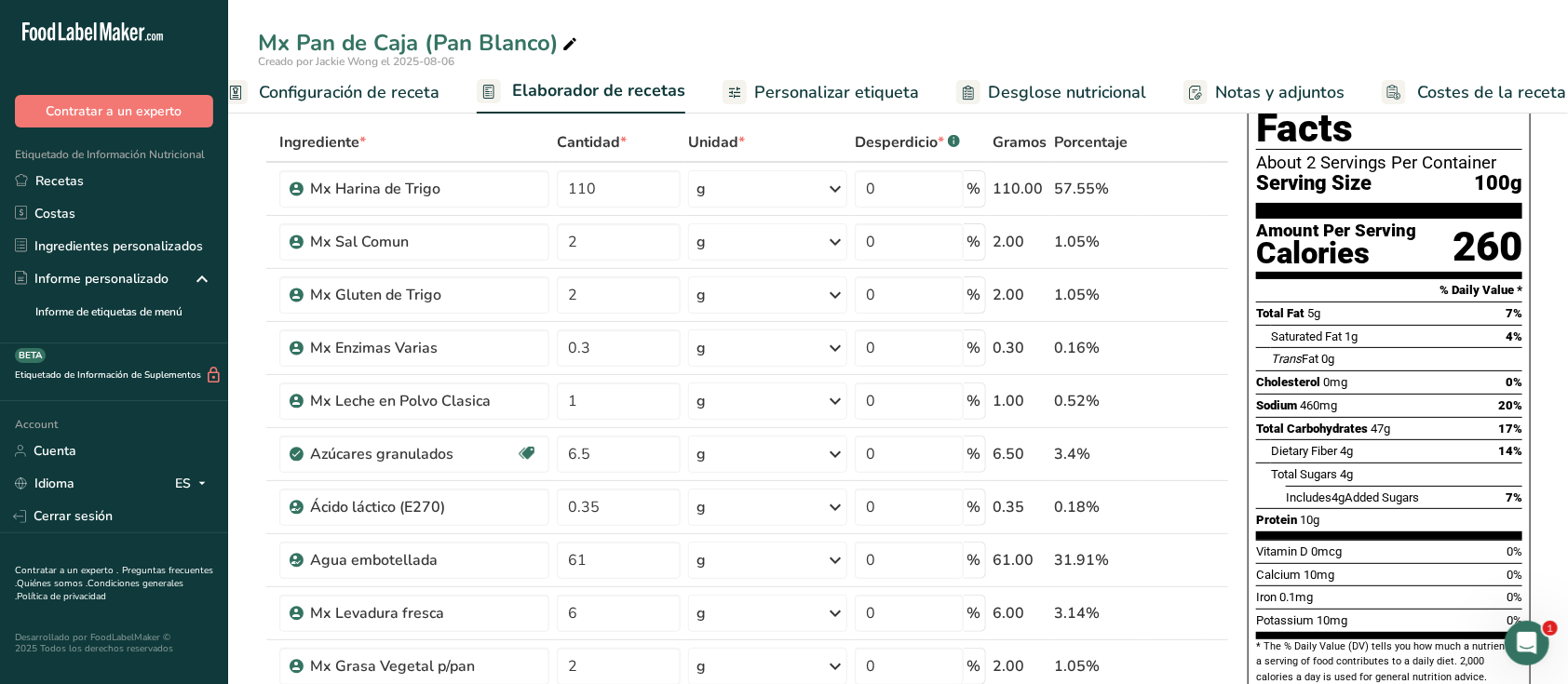 scroll, scrollTop: 0, scrollLeft: 0, axis: both 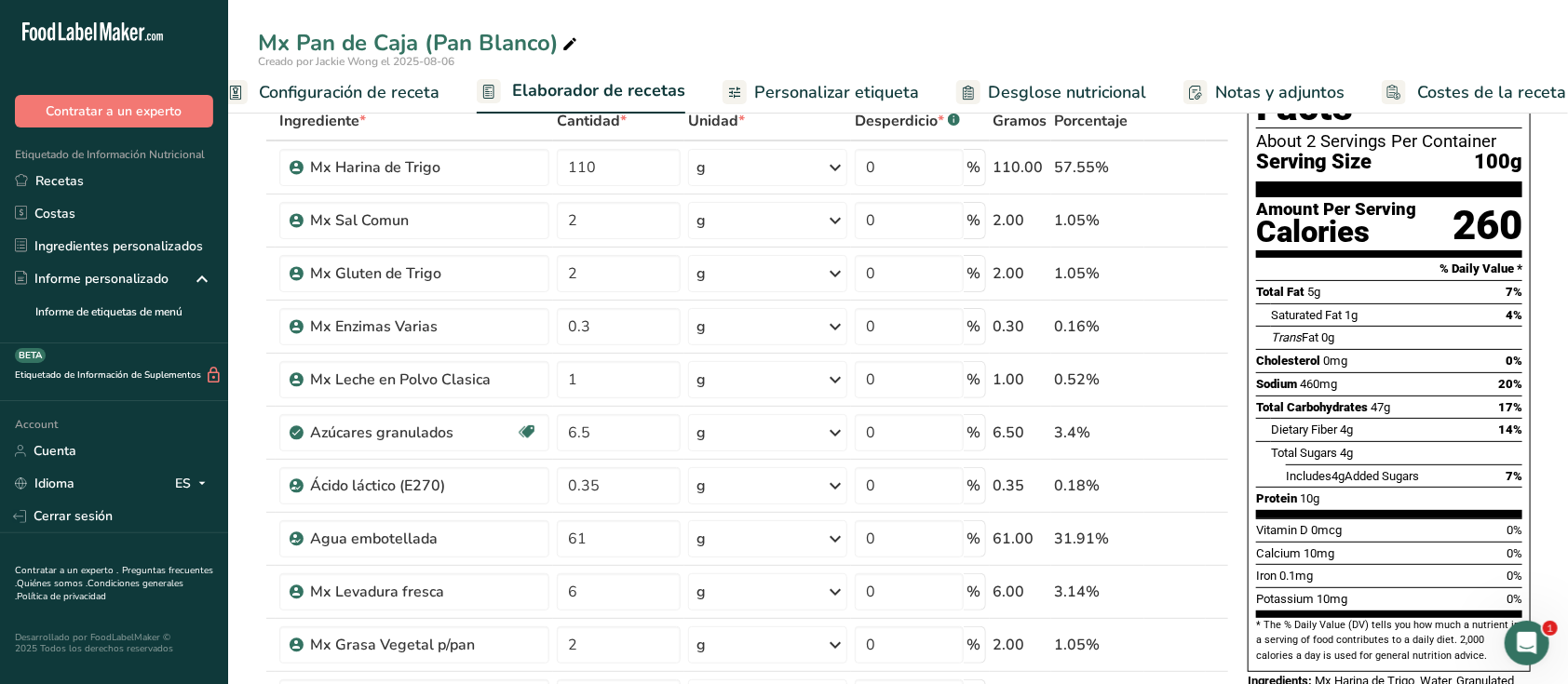 click on "Añadir ingredientes
Administrar receta         Eliminar receta           Duplicar receta             Escalar receta             Guardar como subreceta   .a-a{fill:#347362;}.b-a{fill:#fff;}                               Desglose nutricional                 Tarjeta de la receta
Novedad
Informe de patrón de aminoácidos           Historial de actividad
Descargar
Elija su estilo de etiqueta preferido
Etiqueta estándar FDA
Etiqueta estándar FDA
El formato más común para etiquetas de información nutricional en cumplimiento con el tipo de letra, estilo y requisitos de la FDA.
Etiqueta tabular FDA
Un formato de etiqueta conforme a las regulaciones de la FDA presentado en una disposición tabular (horizontal).
Etiqueta lineal FDA" at bounding box center (749, 766) 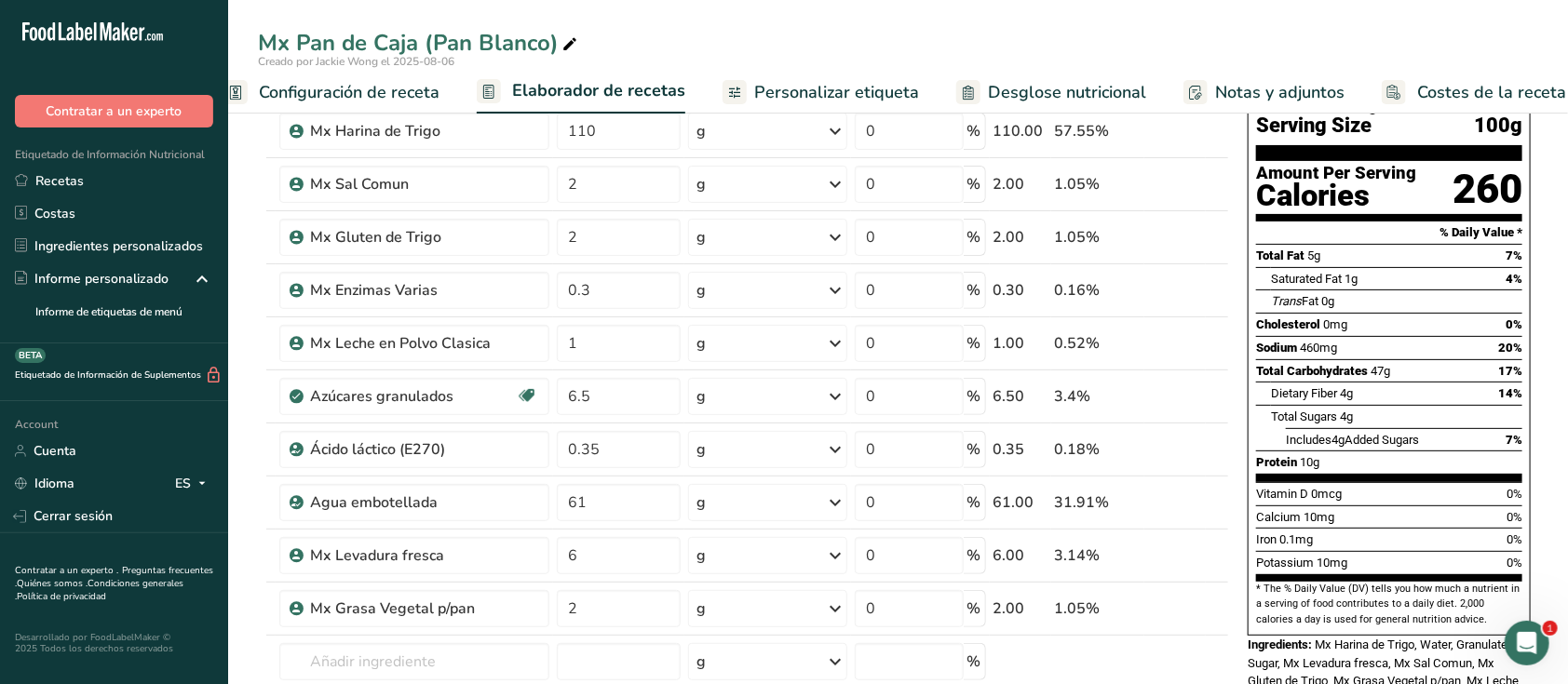scroll, scrollTop: 0, scrollLeft: 0, axis: both 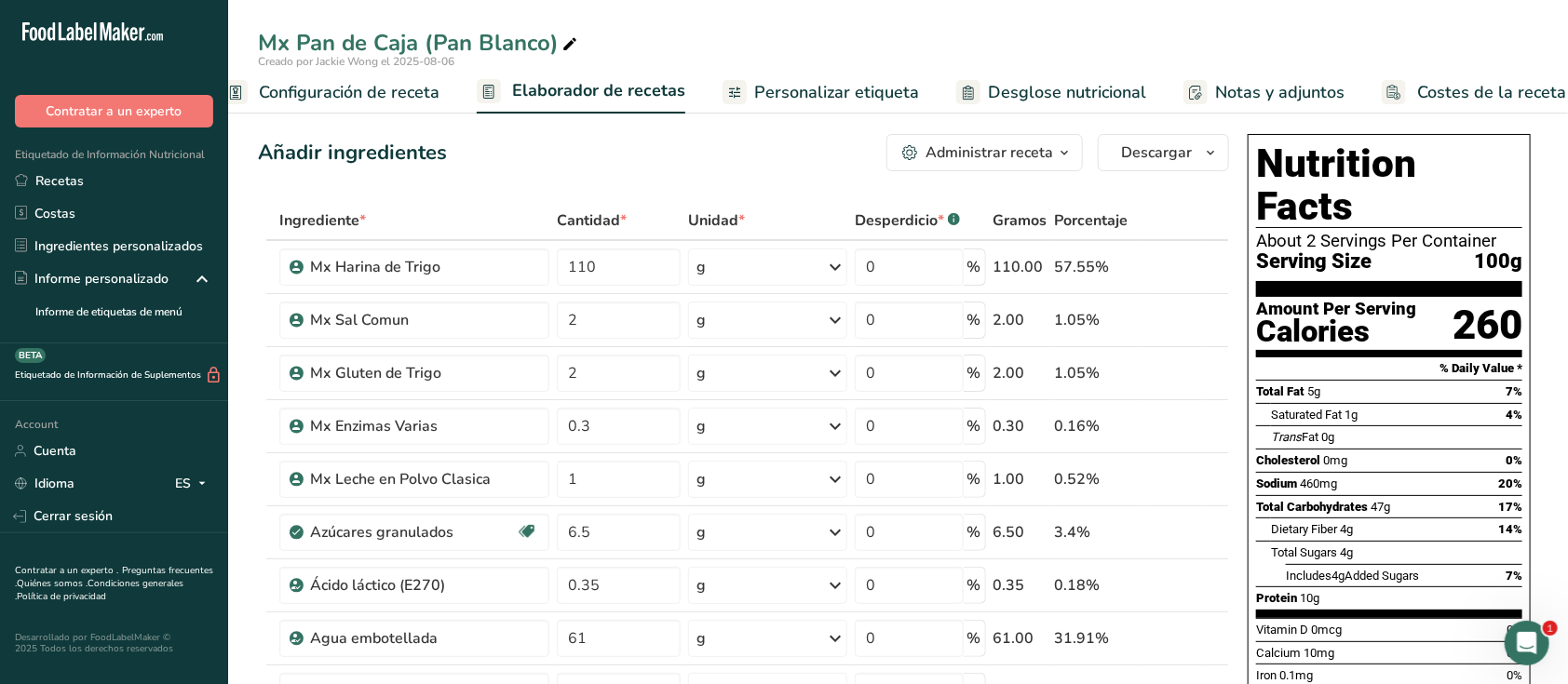 click on "Configuración de receta" at bounding box center (349, 92) 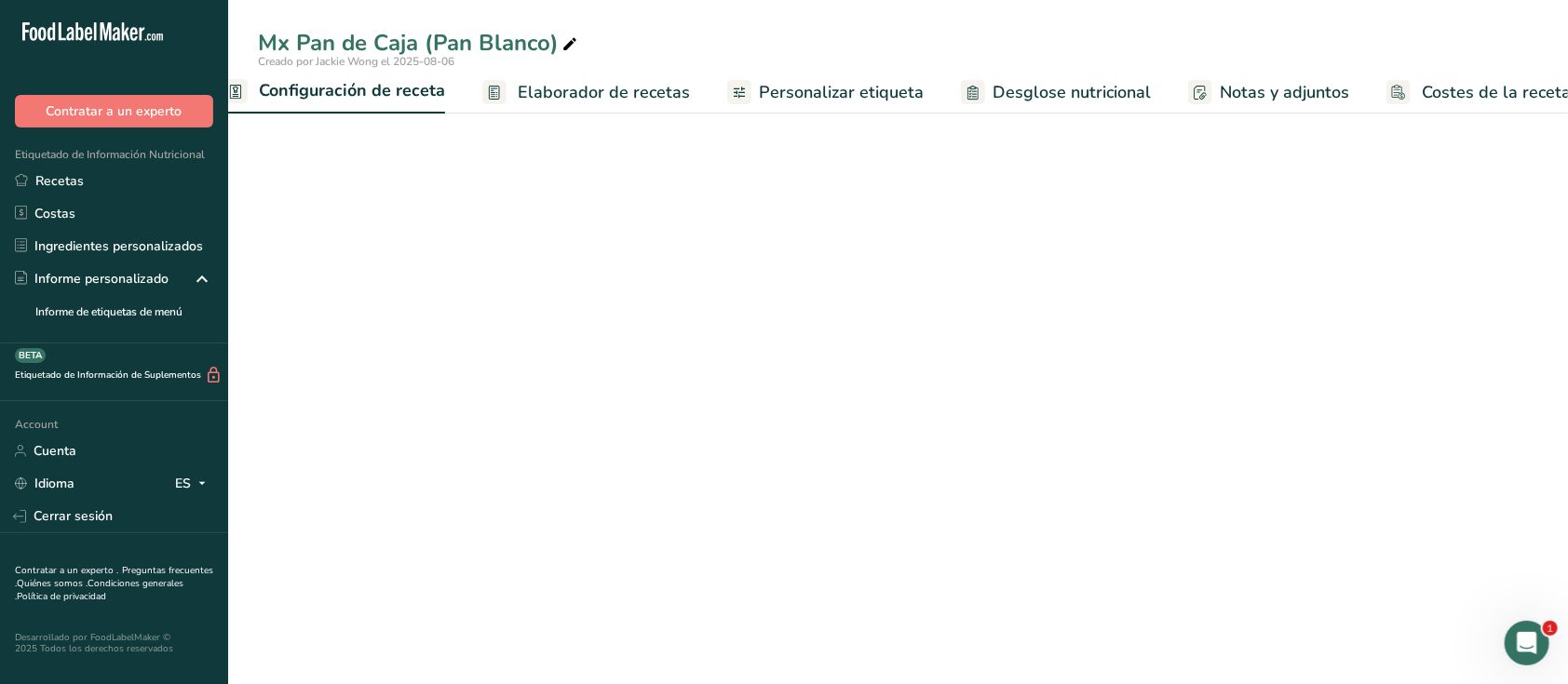 scroll, scrollTop: 0, scrollLeft: 7, axis: horizontal 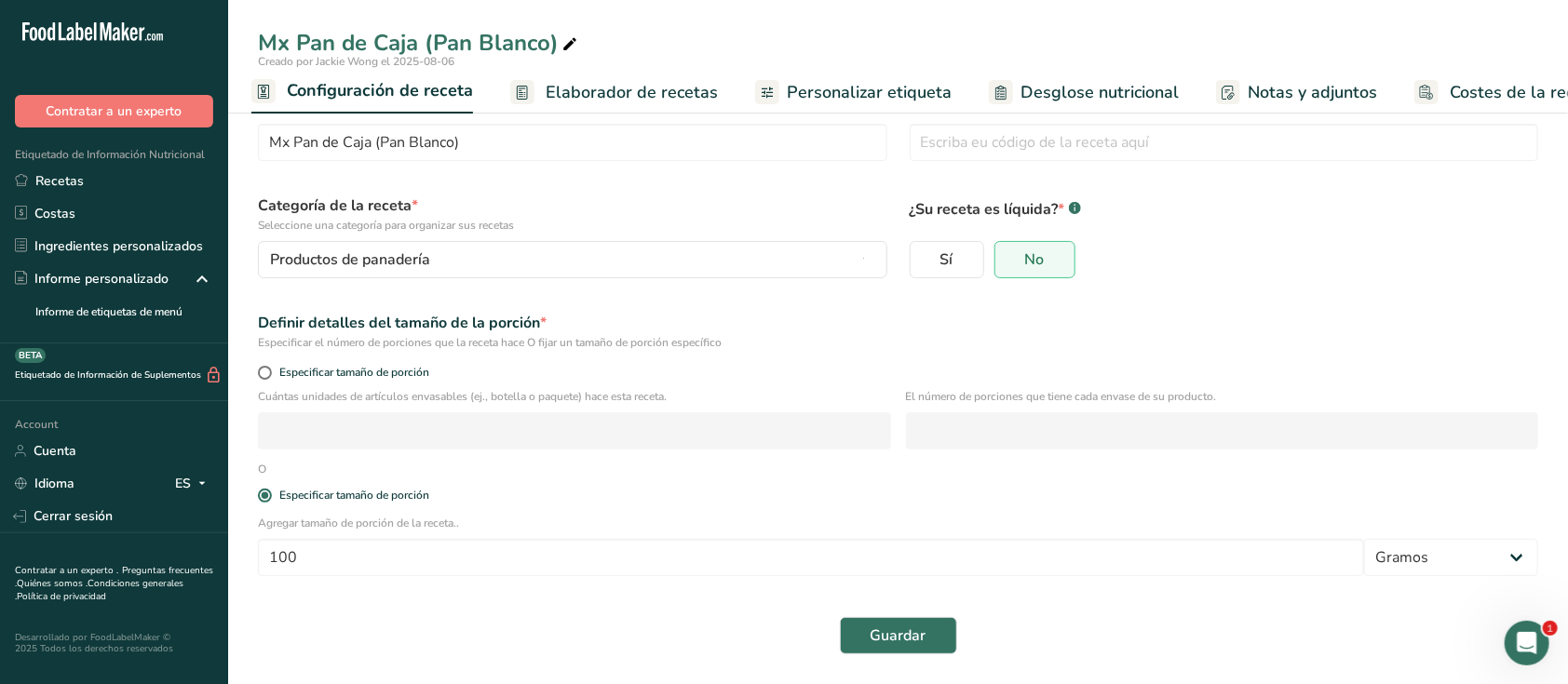 click on "Elaborador de recetas" at bounding box center (614, 92) 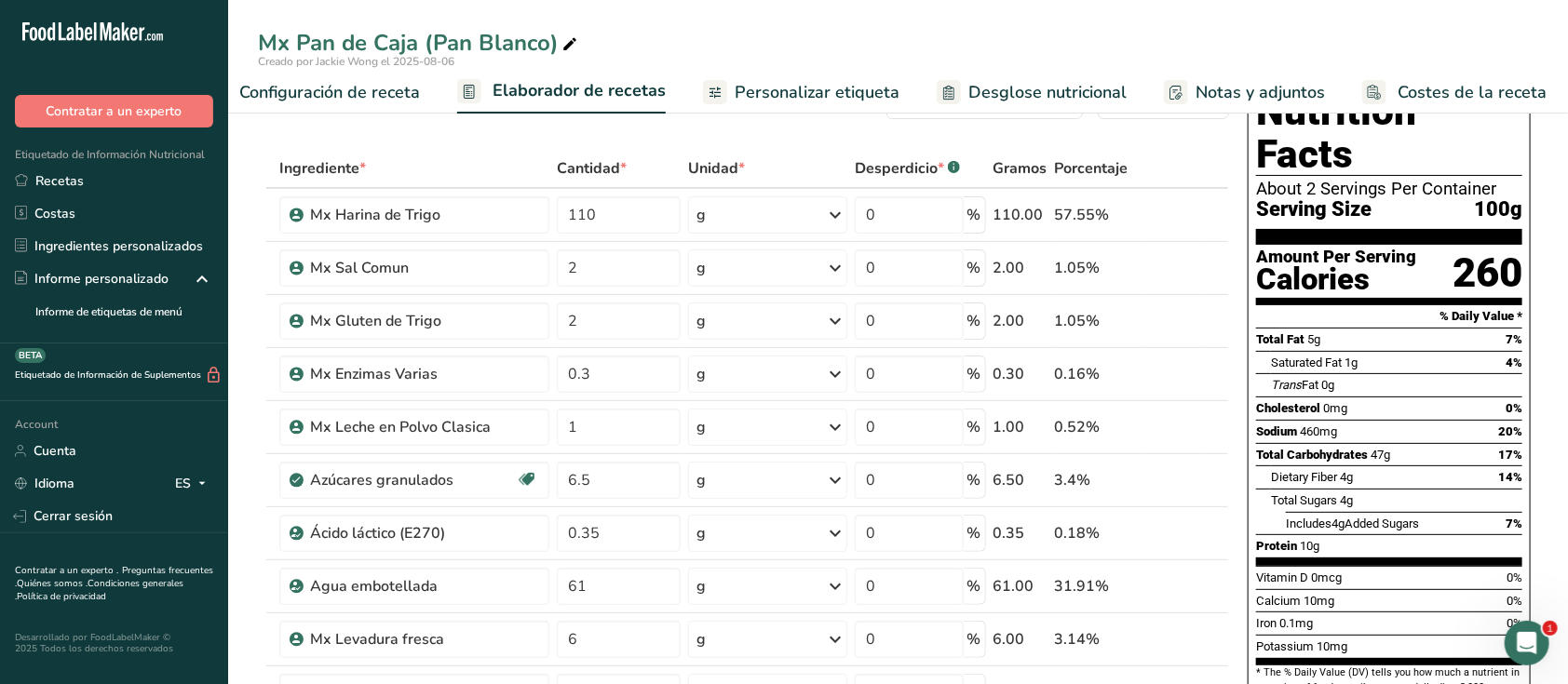 scroll, scrollTop: 0, scrollLeft: 55, axis: horizontal 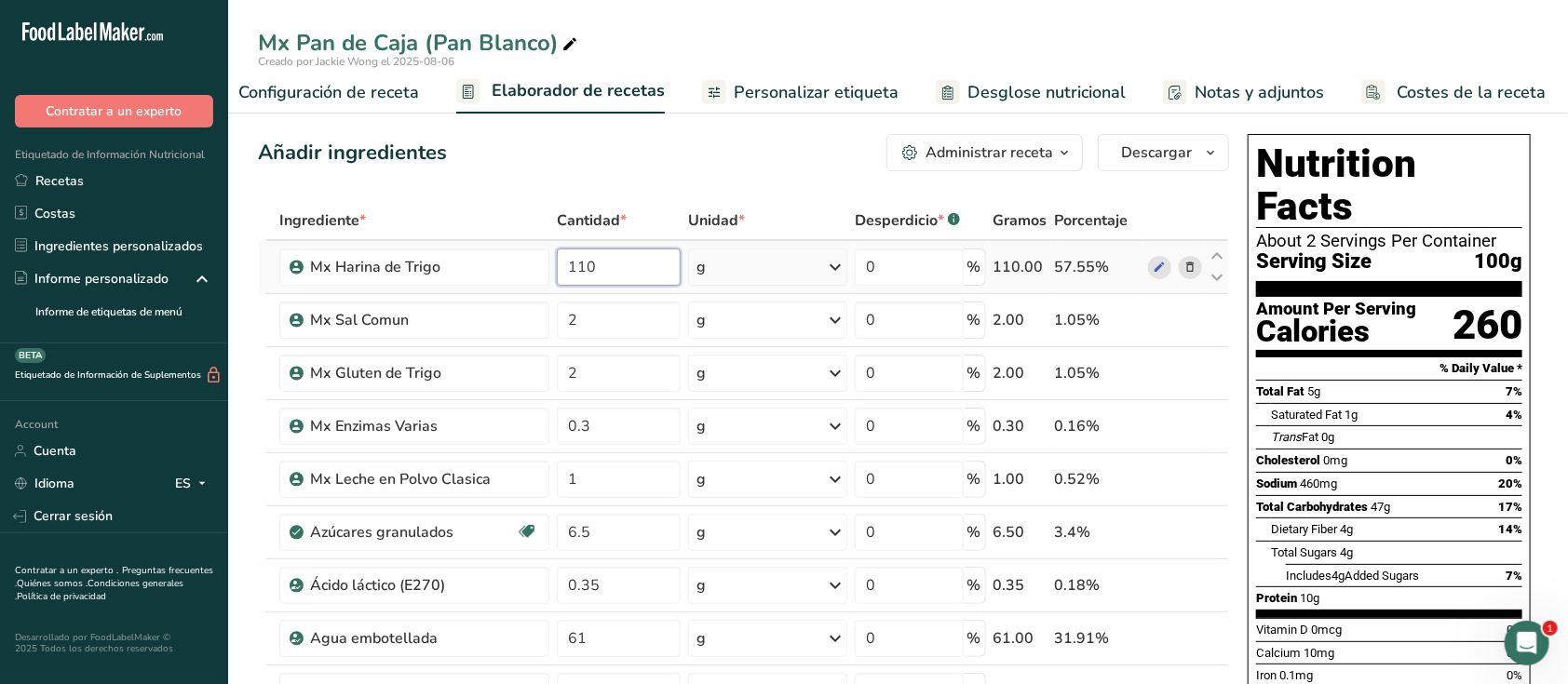 click on "110" at bounding box center [618, 267] 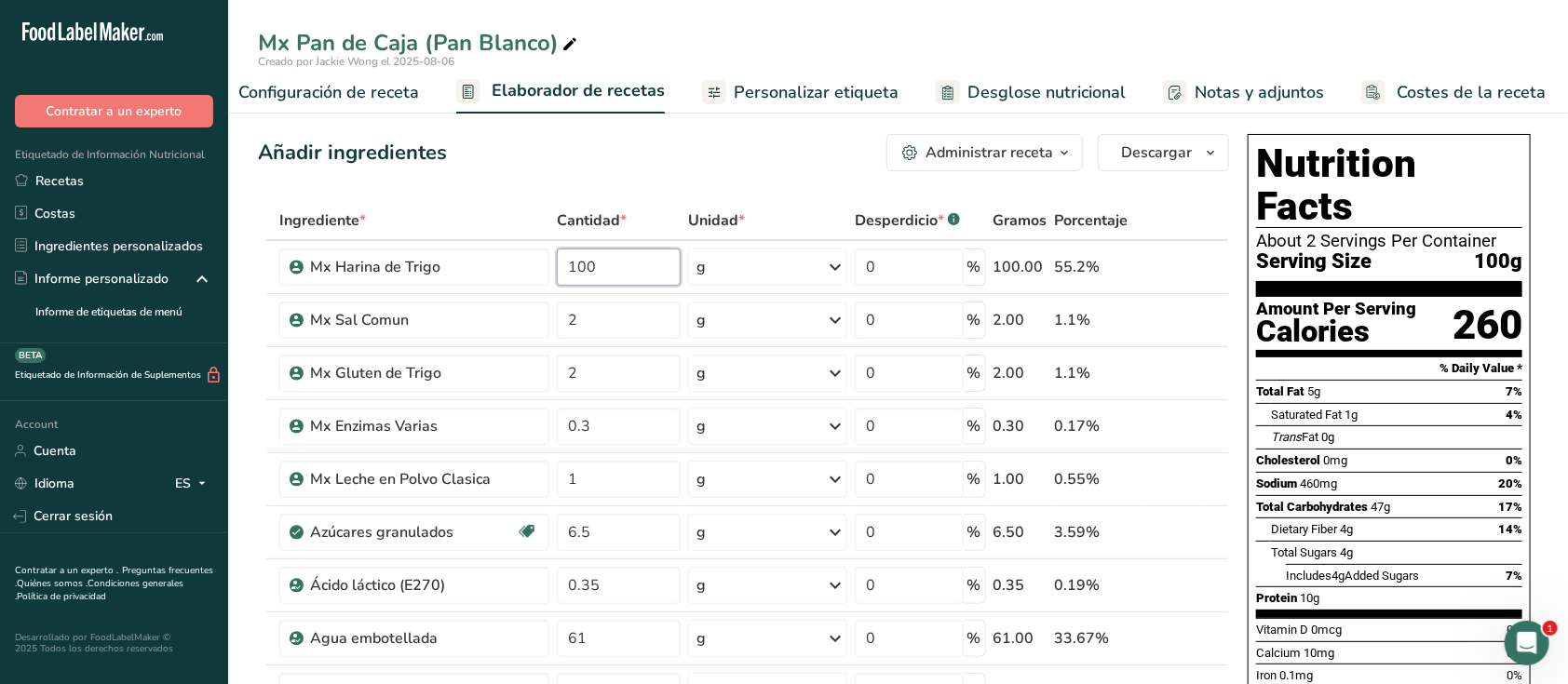 type on "100" 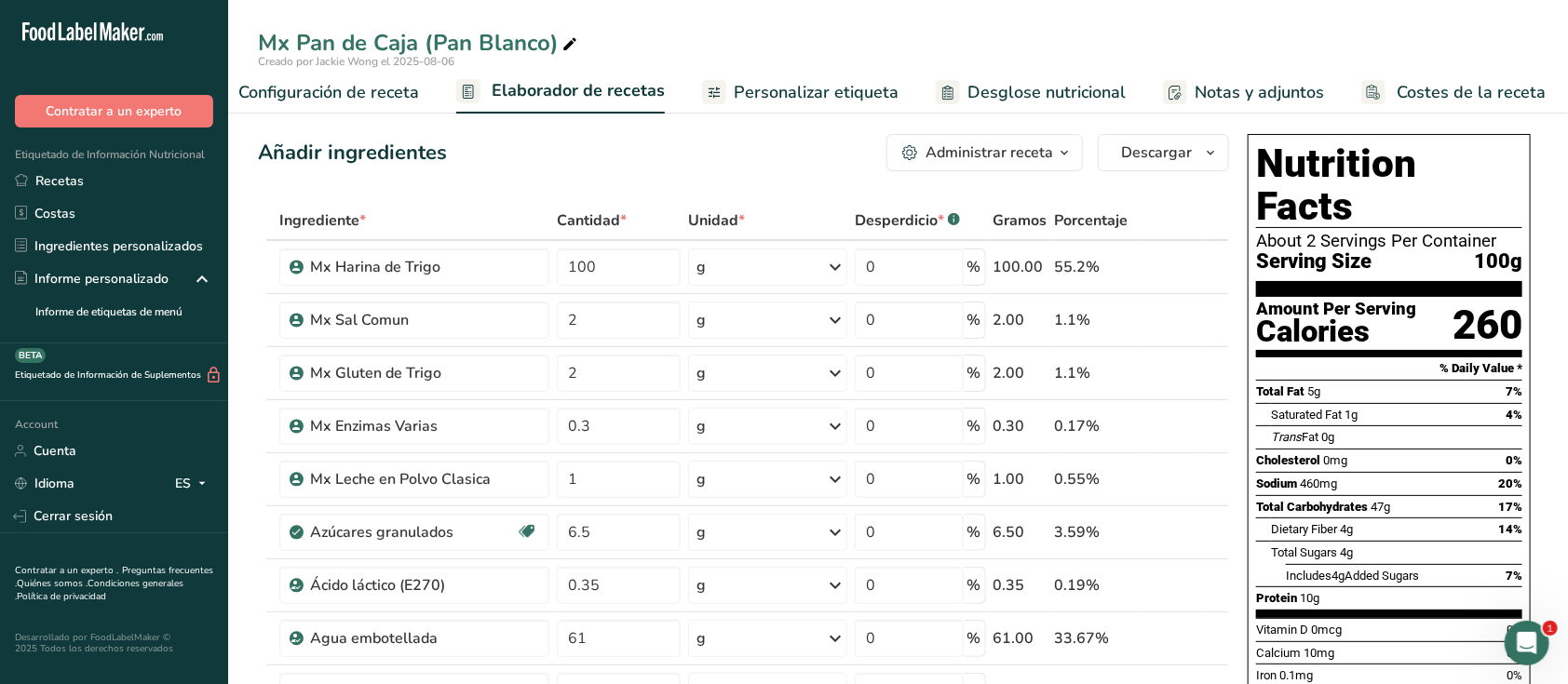 click on "Ingrediente *
Cantidad *
Unidad *
Desperdicio *   .a-a{fill:#347362;}.b-a{fill:#fff;}          Gramos
Porcentaje
Mx Harina de Trigo
100
g
Unidades de peso
g
kg
mg
Ver más
Unidades de volumen
litro
mL
onza líquida
Ver más
0
%
100.00
55.2%
Mx Sal Comun
2
g
Unidades de peso
g
kg
mg
Ver más
Unidades de volumen
litro
mL
onza líquida
Ver más
0
%
2.00
1.1%
2" at bounding box center [743, 570] 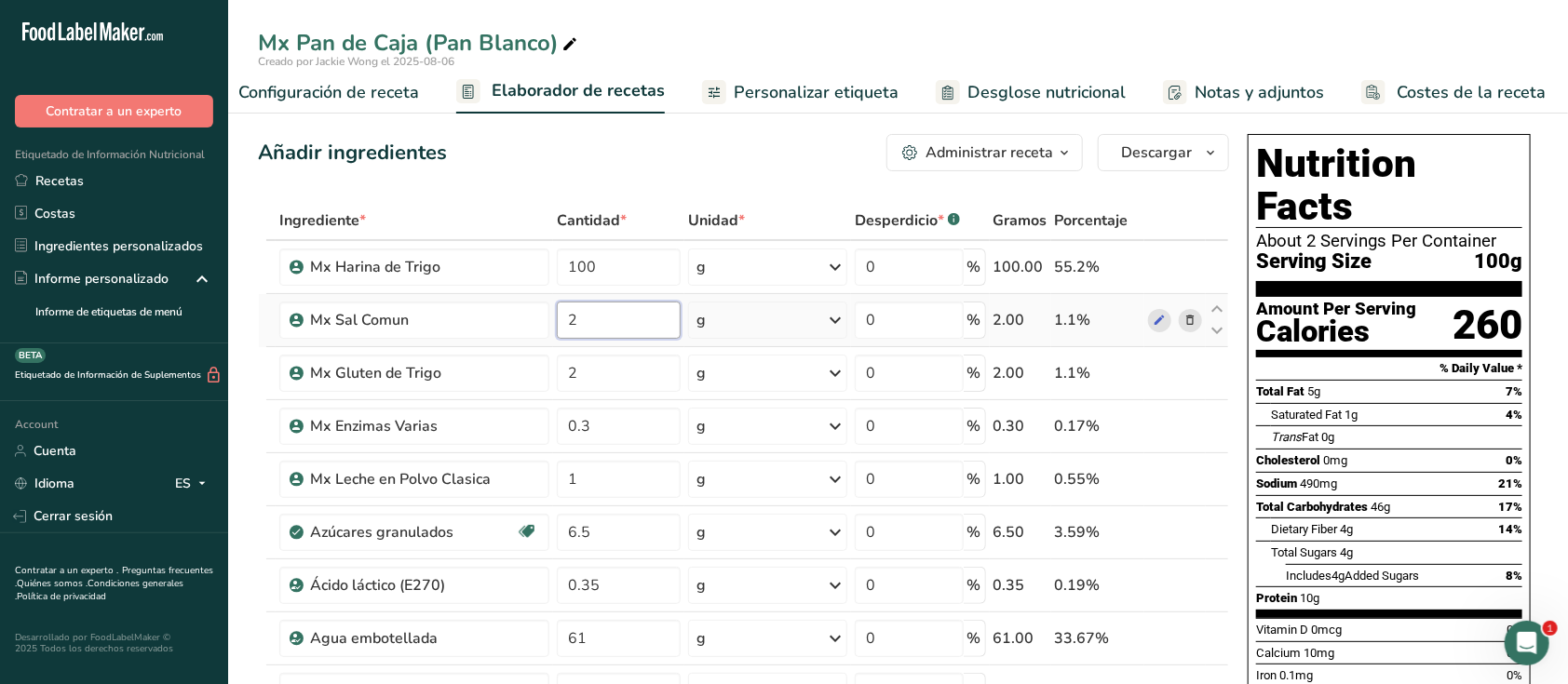 drag, startPoint x: 589, startPoint y: 319, endPoint x: 553, endPoint y: 321, distance: 36.055513 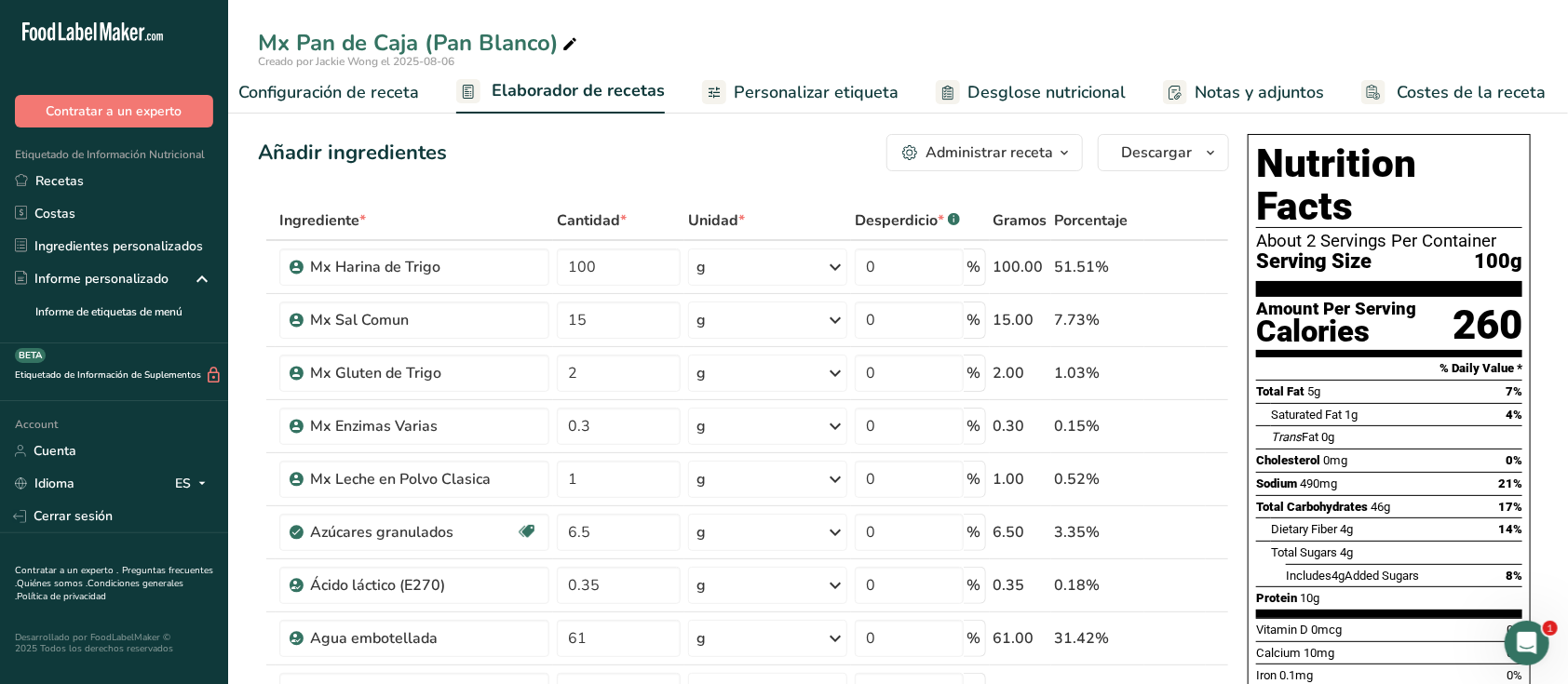 click on "Añadir ingredientes
Administrar receta         Eliminar receta           Duplicar receta             Escalar receta             Guardar como subreceta   .a-a{fill:#347362;}.b-a{fill:#fff;}                               Desglose nutricional                 Tarjeta de la receta
Novedad
Informe de patrón de aminoácidos           Historial de actividad
Descargar
Elija su estilo de etiqueta preferido
Etiqueta estándar FDA
Etiqueta estándar FDA
El formato más común para etiquetas de información nutricional en cumplimiento con el tipo de letra, estilo y requisitos de la FDA.
Etiqueta tabular FDA
Un formato de etiqueta conforme a las regulaciones de la FDA presentado en una disposición tabular (horizontal).
Etiqueta lineal FDA" at bounding box center (749, 865) 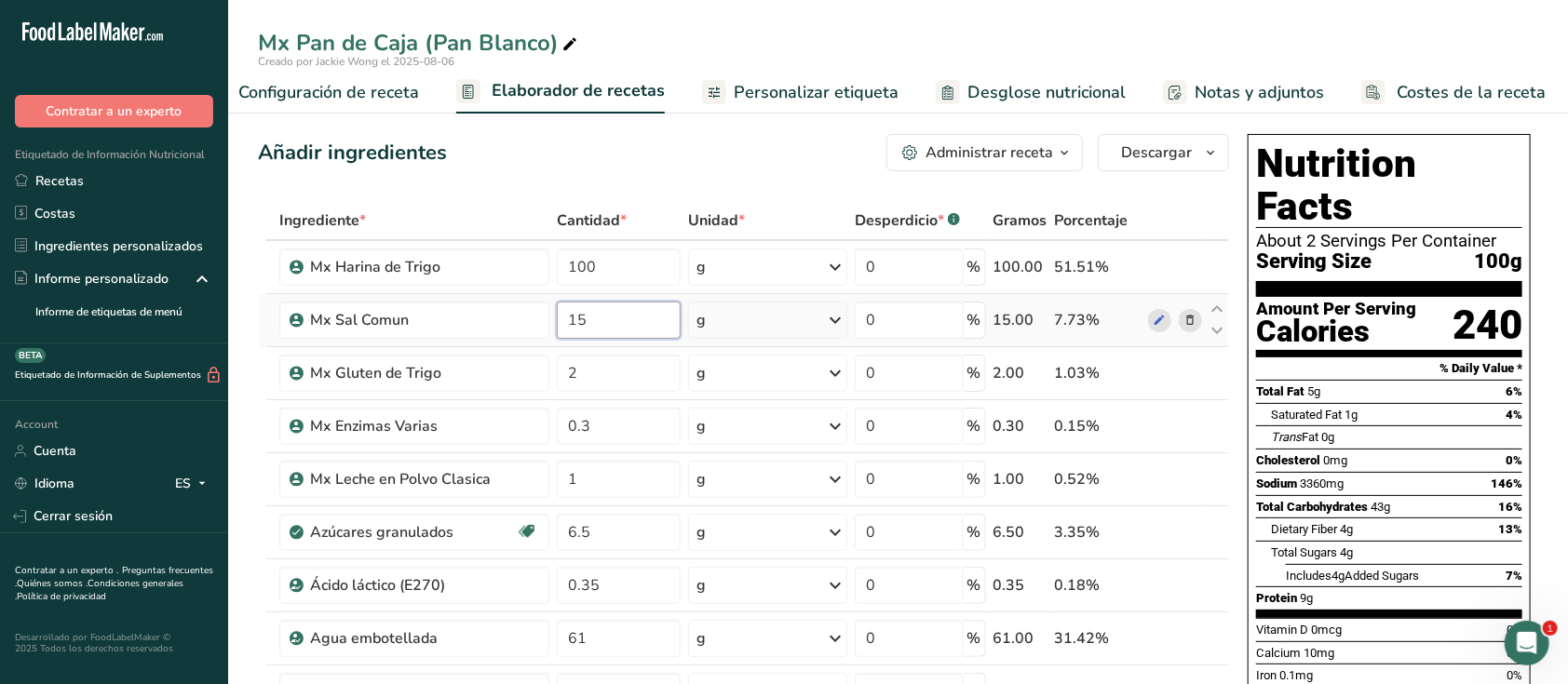 click on "15" at bounding box center [618, 320] 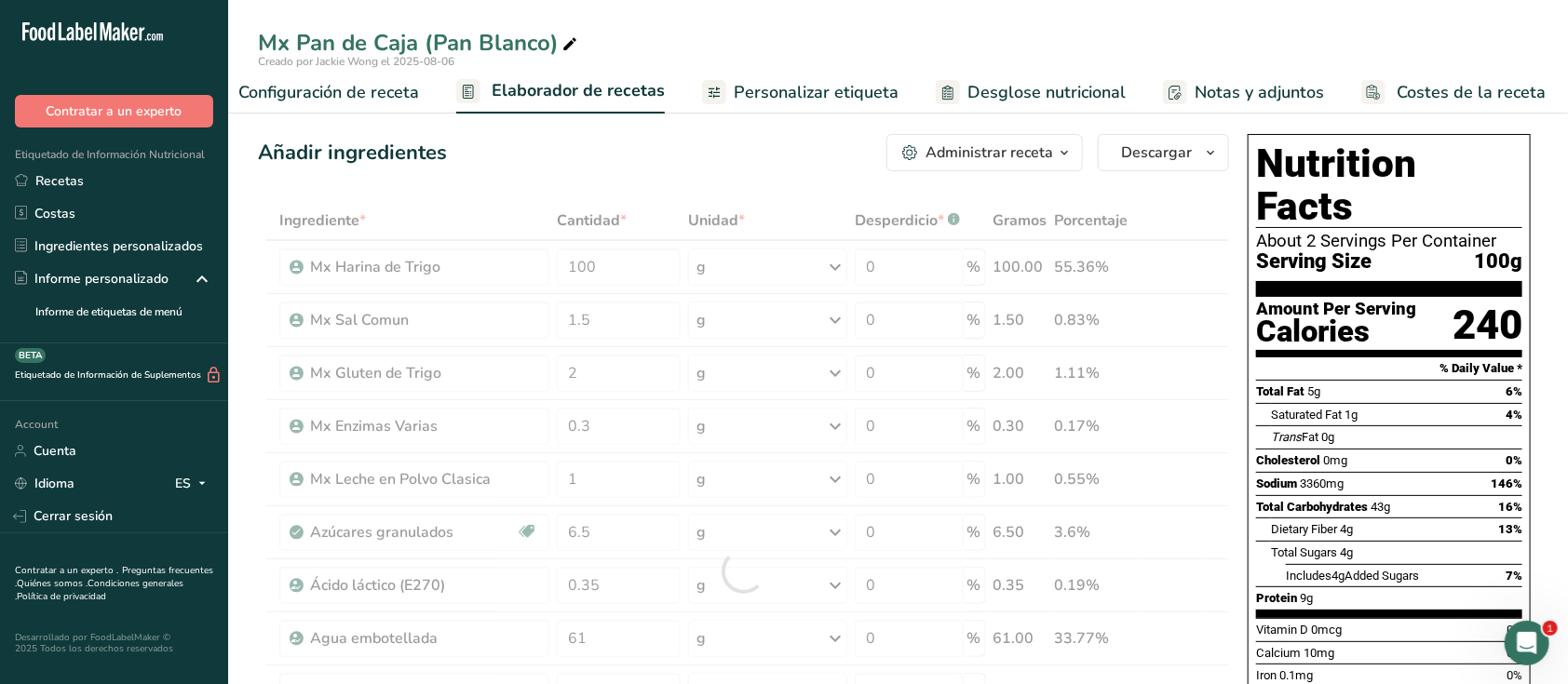 click on "Añadir ingredientes
Administrar receta         Eliminar receta           Duplicar receta             Escalar receta             Guardar como subreceta   .a-a{fill:#347362;}.b-a{fill:#fff;}                               Desglose nutricional                 Tarjeta de la receta
Novedad
Informe de patrón de aminoácidos           Historial de actividad
Descargar
Elija su estilo de etiqueta preferido
Etiqueta estándar FDA
Etiqueta estándar FDA
El formato más común para etiquetas de información nutricional en cumplimiento con el tipo de letra, estilo y requisitos de la FDA.
Etiqueta tabular FDA
Un formato de etiqueta conforme a las regulaciones de la FDA presentado en una disposición tabular (horizontal).
Etiqueta lineal FDA" at bounding box center [743, 153] 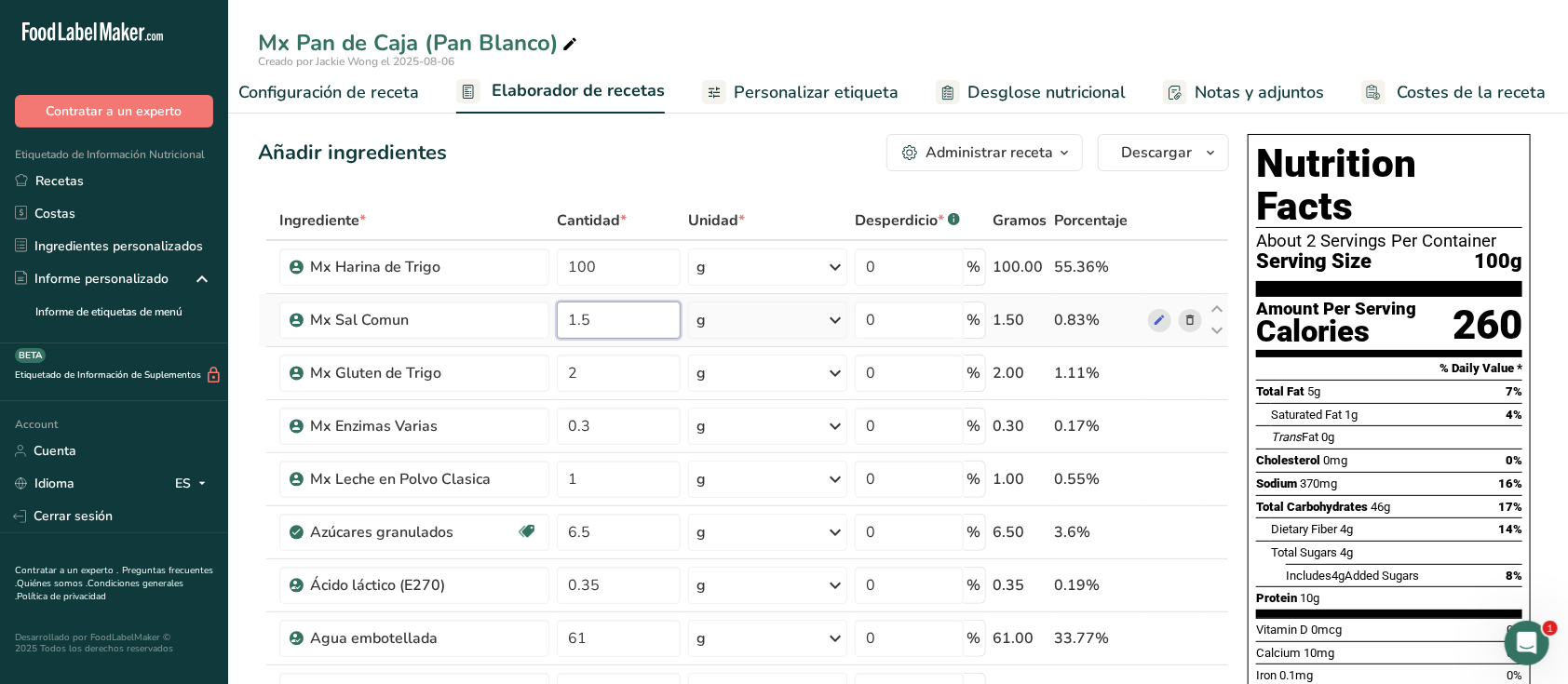 click on "1.5" at bounding box center (618, 320) 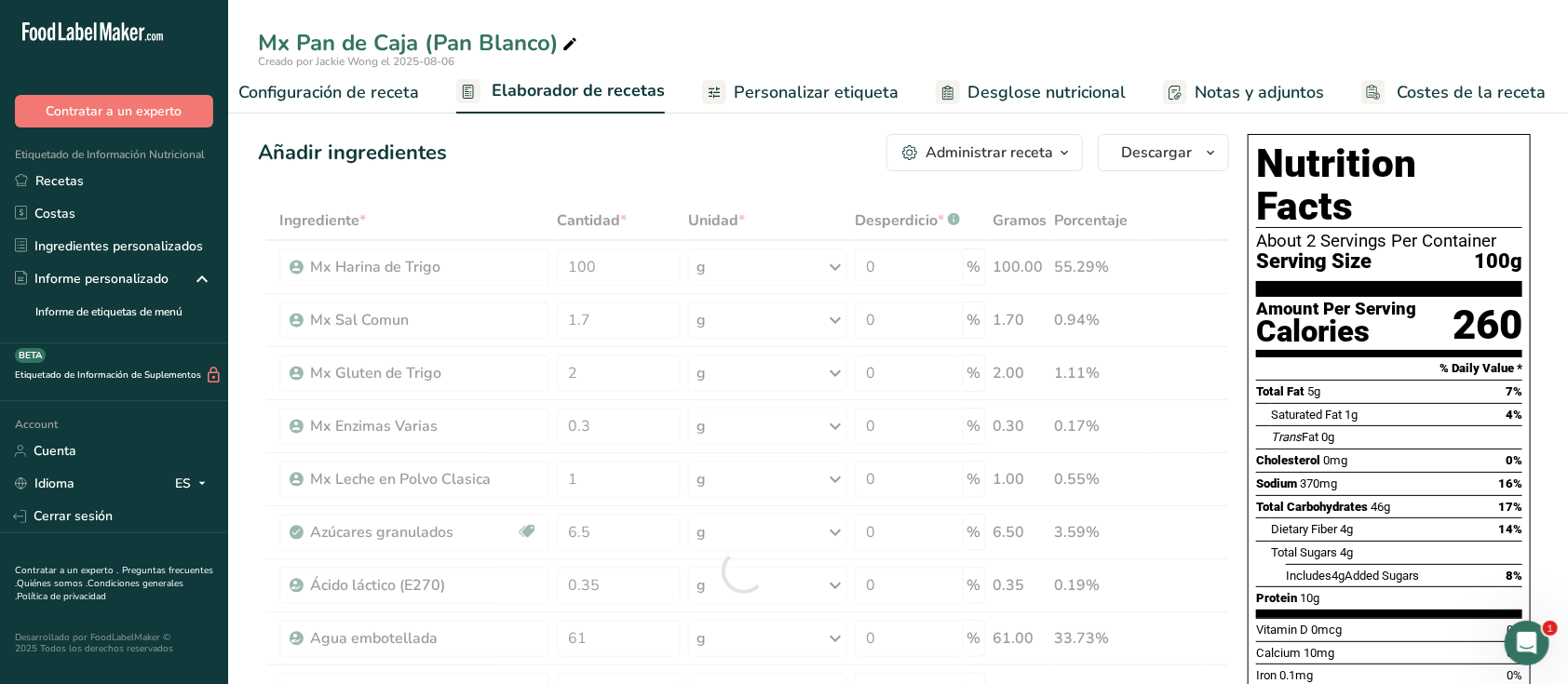 click on "Añadir ingredientes
Administrar receta         Eliminar receta           Duplicar receta             Escalar receta             Guardar como subreceta   .a-a{fill:#347362;}.b-a{fill:#fff;}                               Desglose nutricional                 Tarjeta de la receta
Novedad
Informe de patrón de aminoácidos           Historial de actividad
Descargar
Elija su estilo de etiqueta preferido
Etiqueta estándar FDA
Etiqueta estándar FDA
El formato más común para etiquetas de información nutricional en cumplimiento con el tipo de letra, estilo y requisitos de la FDA.
Etiqueta tabular FDA
Un formato de etiqueta conforme a las regulaciones de la FDA presentado en una disposición tabular (horizontal).
Etiqueta lineal FDA" at bounding box center [743, 153] 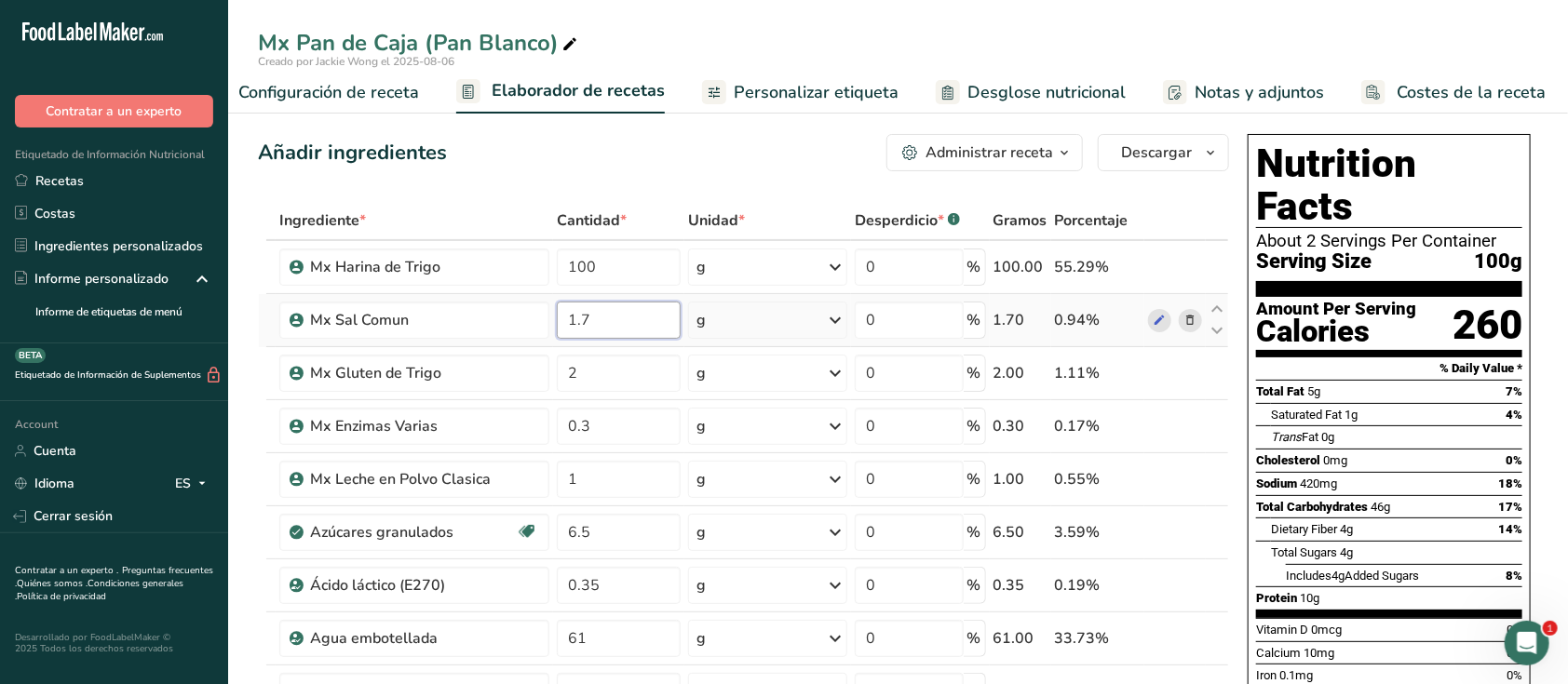click on "1.7" at bounding box center [618, 320] 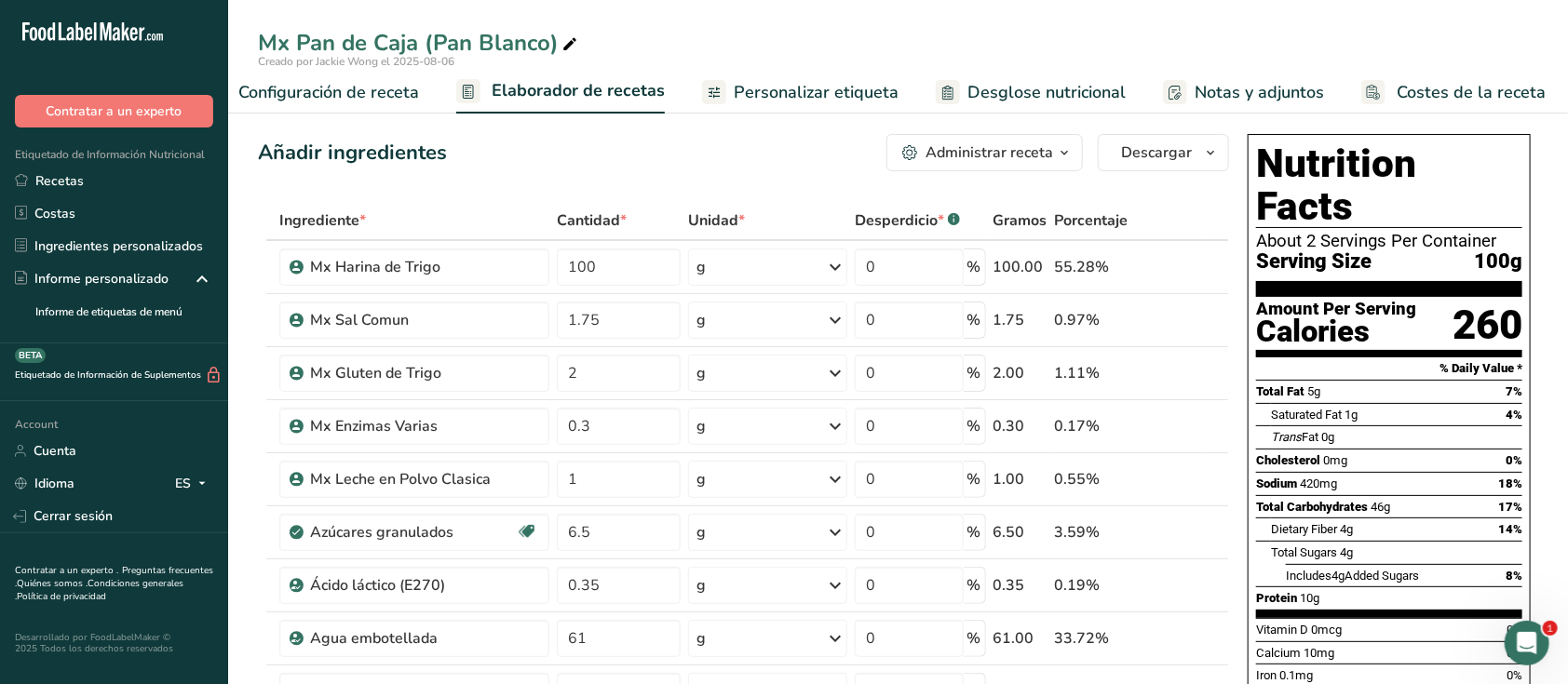 click on "Añadir ingredientes
Administrar receta         Eliminar receta           Duplicar receta             Escalar receta             Guardar como subreceta   .a-a{fill:#347362;}.b-a{fill:#fff;}                               Desglose nutricional                 Tarjeta de la receta
Novedad
Informe de patrón de aminoácidos           Historial de actividad
Descargar
Elija su estilo de etiqueta preferido
Etiqueta estándar FDA
Etiqueta estándar FDA
El formato más común para etiquetas de información nutricional en cumplimiento con el tipo de letra, estilo y requisitos de la FDA.
Etiqueta tabular FDA
Un formato de etiqueta conforme a las regulaciones de la FDA presentado en una disposición tabular (horizontal).
Etiqueta lineal FDA" at bounding box center (749, 865) 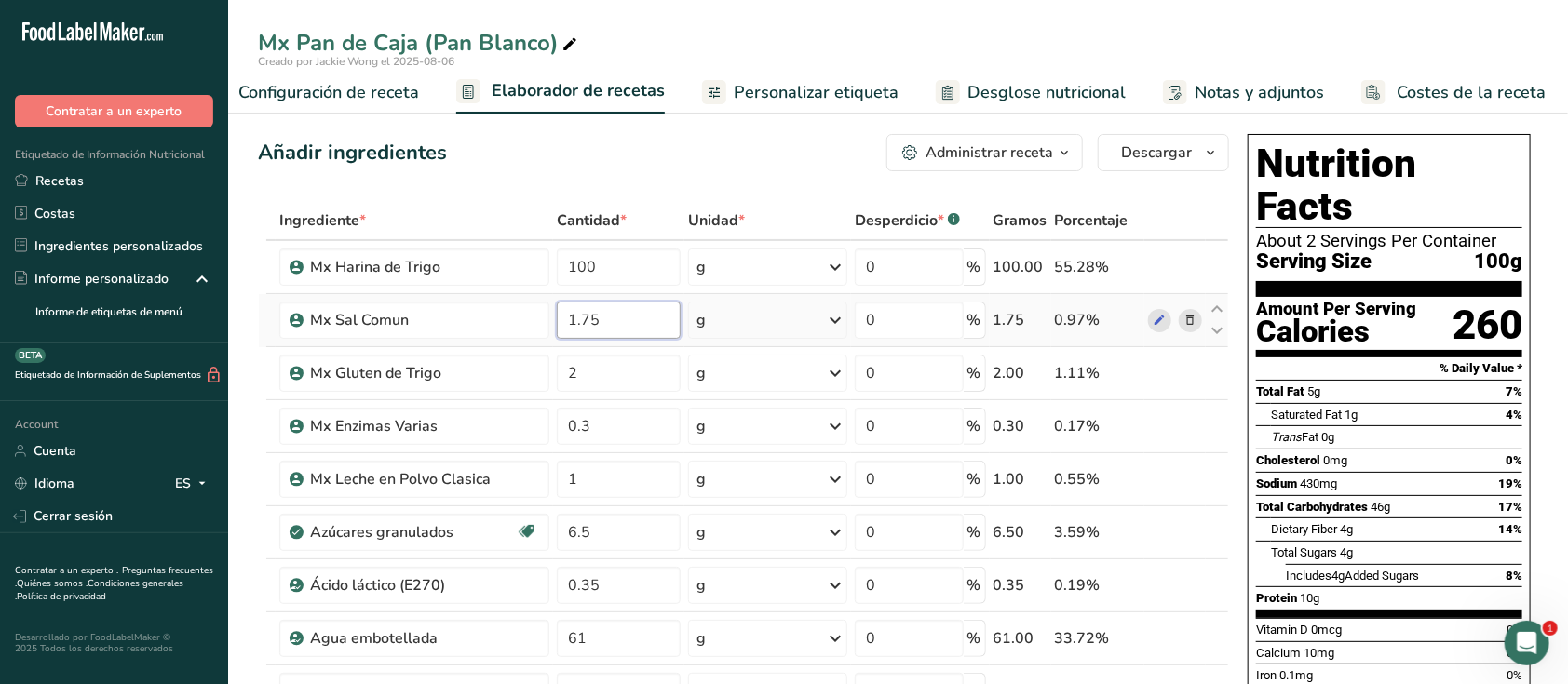 click on "1.75" at bounding box center [618, 320] 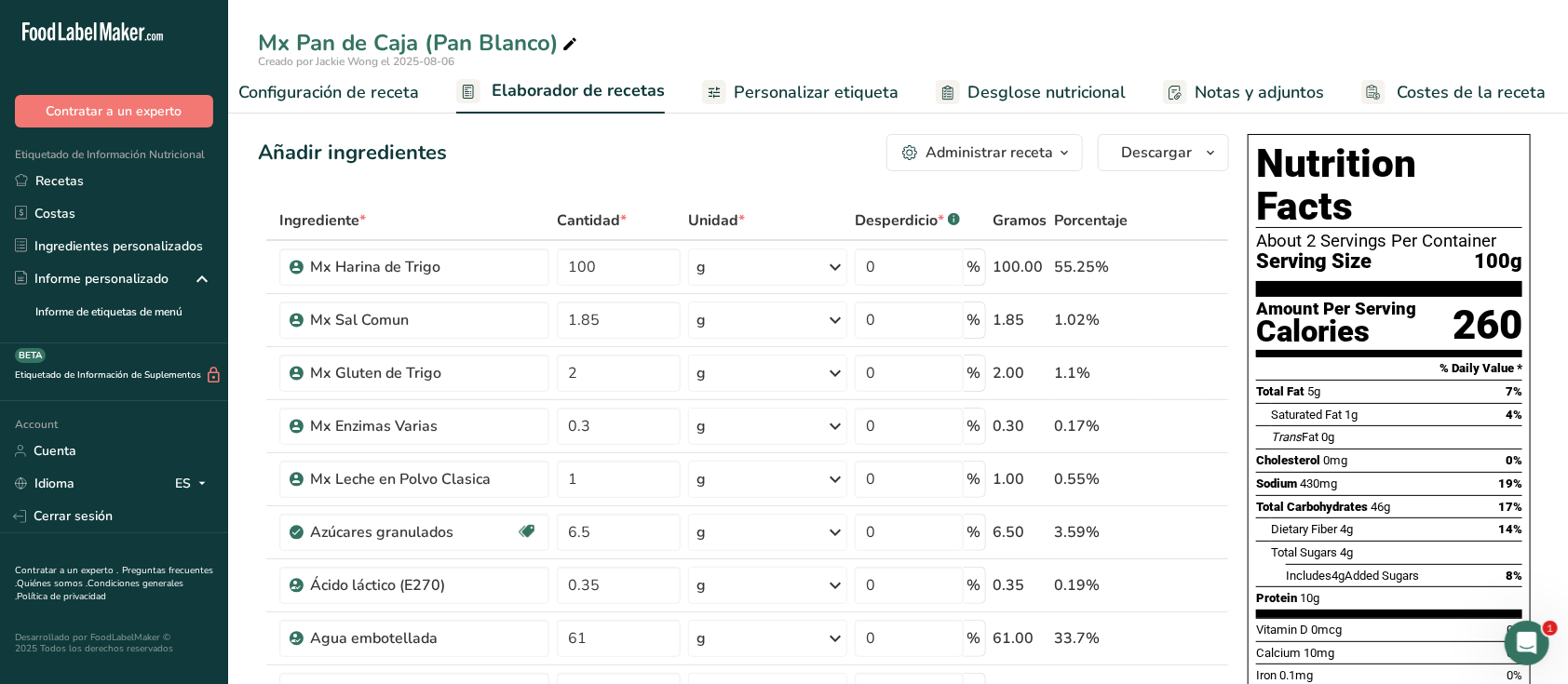 click on "Añadir ingredientes
Administrar receta         Eliminar receta           Duplicar receta             Escalar receta             Guardar como subreceta   .a-a{fill:#347362;}.b-a{fill:#fff;}                               Desglose nutricional                 Tarjeta de la receta
Novedad
Informe de patrón de aminoácidos           Historial de actividad
Descargar
Elija su estilo de etiqueta preferido
Etiqueta estándar FDA
Etiqueta estándar FDA
El formato más común para etiquetas de información nutricional en cumplimiento con el tipo de letra, estilo y requisitos de la FDA.
Etiqueta tabular FDA
Un formato de etiqueta conforme a las regulaciones de la FDA presentado en una disposición tabular (horizontal).
Etiqueta lineal FDA" at bounding box center (743, 153) 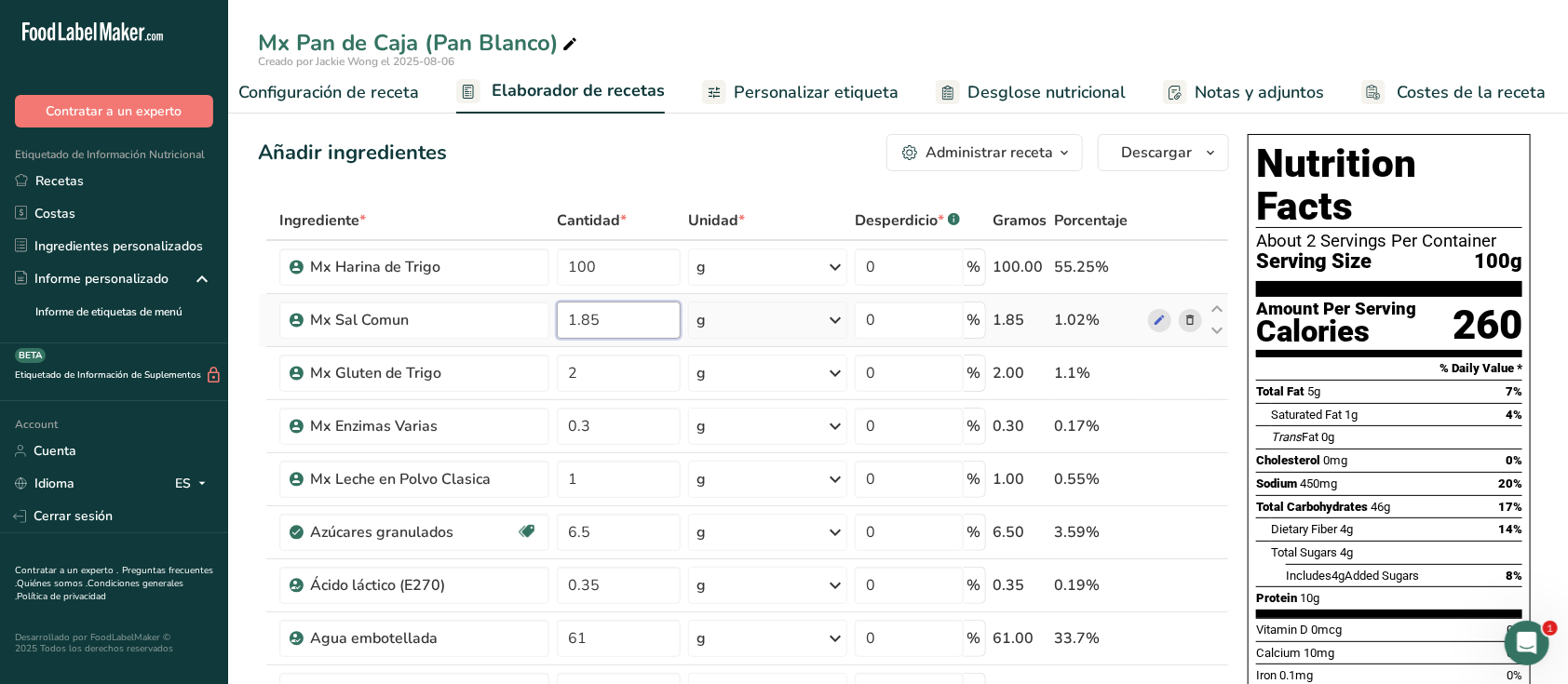 drag, startPoint x: 614, startPoint y: 338, endPoint x: 579, endPoint y: 339, distance: 35.01428 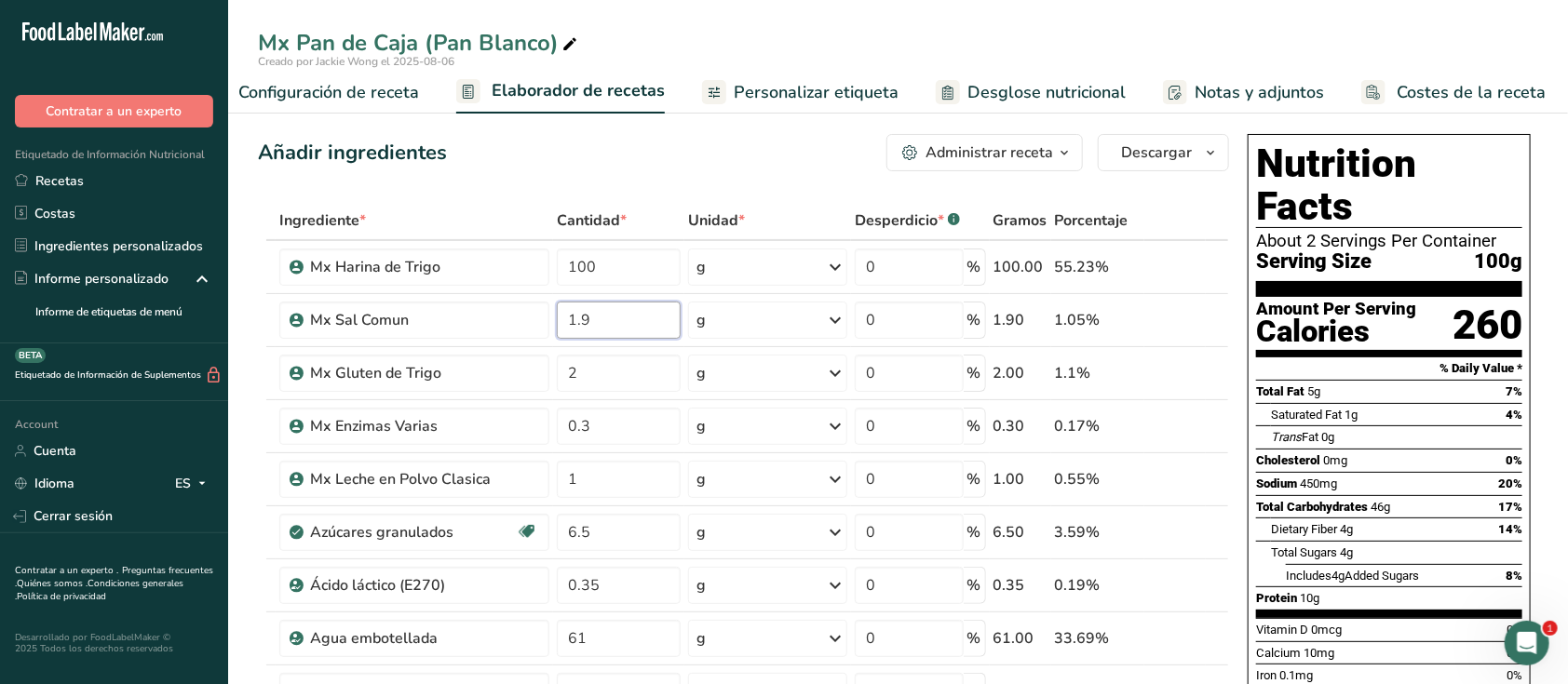 type on "1.9" 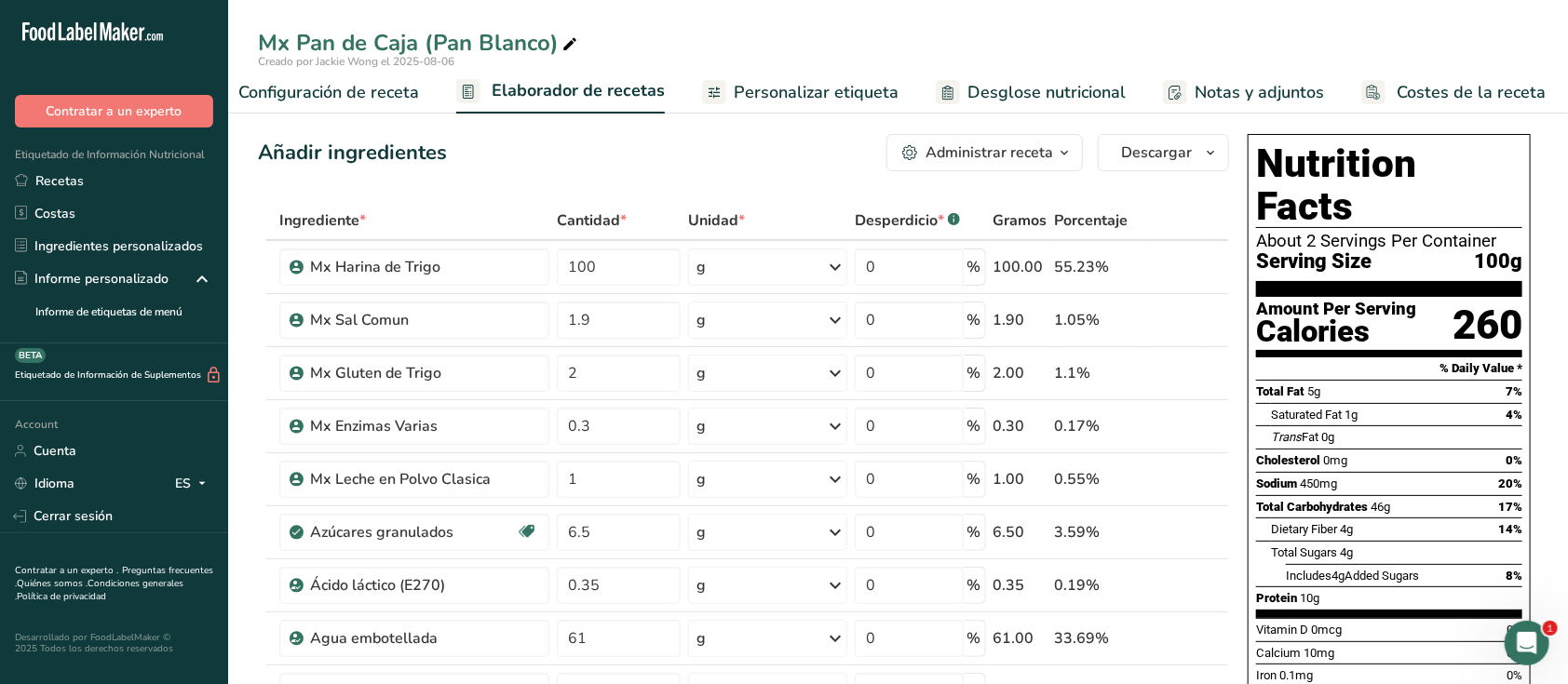 click on "Añadir ingredientes
Administrar receta         Eliminar receta           Duplicar receta             Escalar receta             Guardar como subreceta   .a-a{fill:#347362;}.b-a{fill:#fff;}                               Desglose nutricional                 Tarjeta de la receta
Novedad
Informe de patrón de aminoácidos           Historial de actividad
Descargar
Elija su estilo de etiqueta preferido
Etiqueta estándar FDA
Etiqueta estándar FDA
El formato más común para etiquetas de información nutricional en cumplimiento con el tipo de letra, estilo y requisitos de la FDA.
Etiqueta tabular FDA
Un formato de etiqueta conforme a las regulaciones de la FDA presentado en una disposición tabular (horizontal).
Etiqueta lineal FDA" at bounding box center (749, 865) 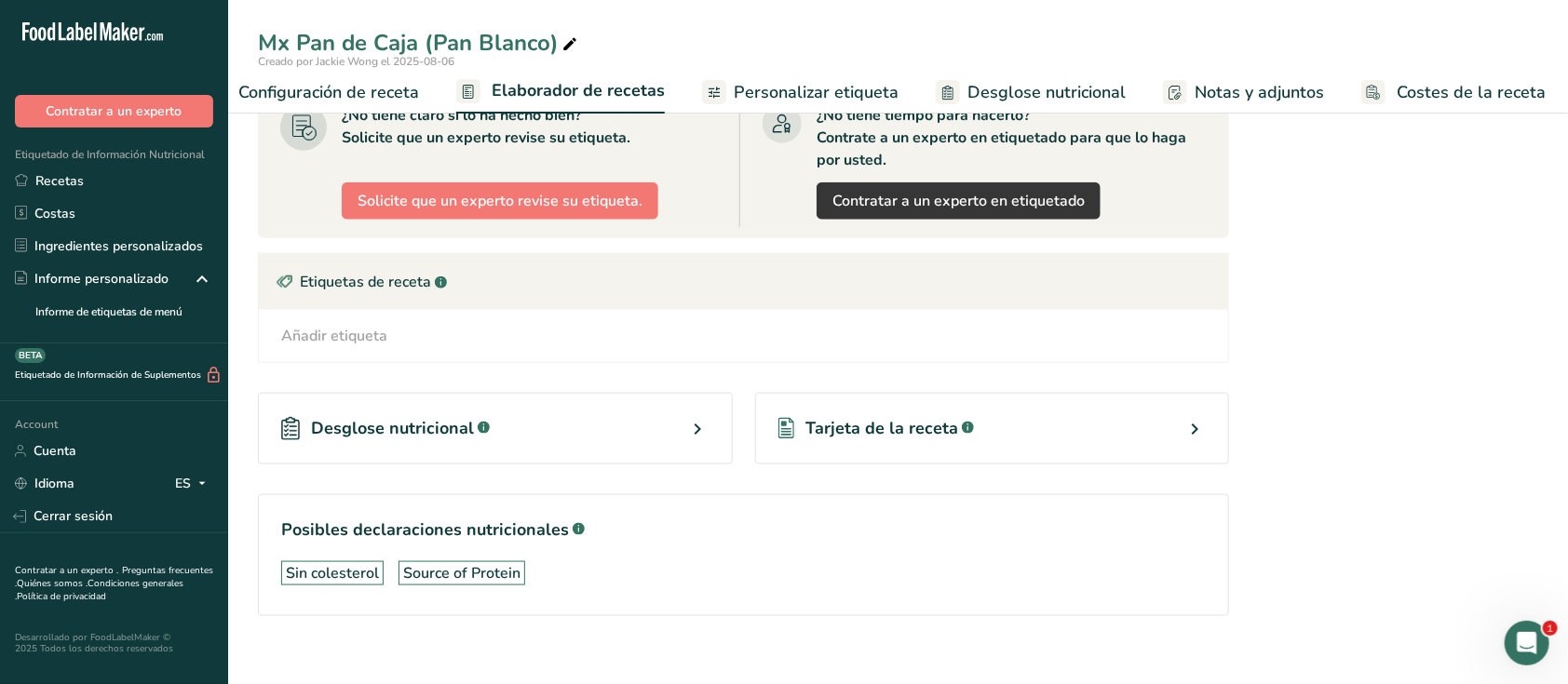 scroll, scrollTop: 947, scrollLeft: 0, axis: vertical 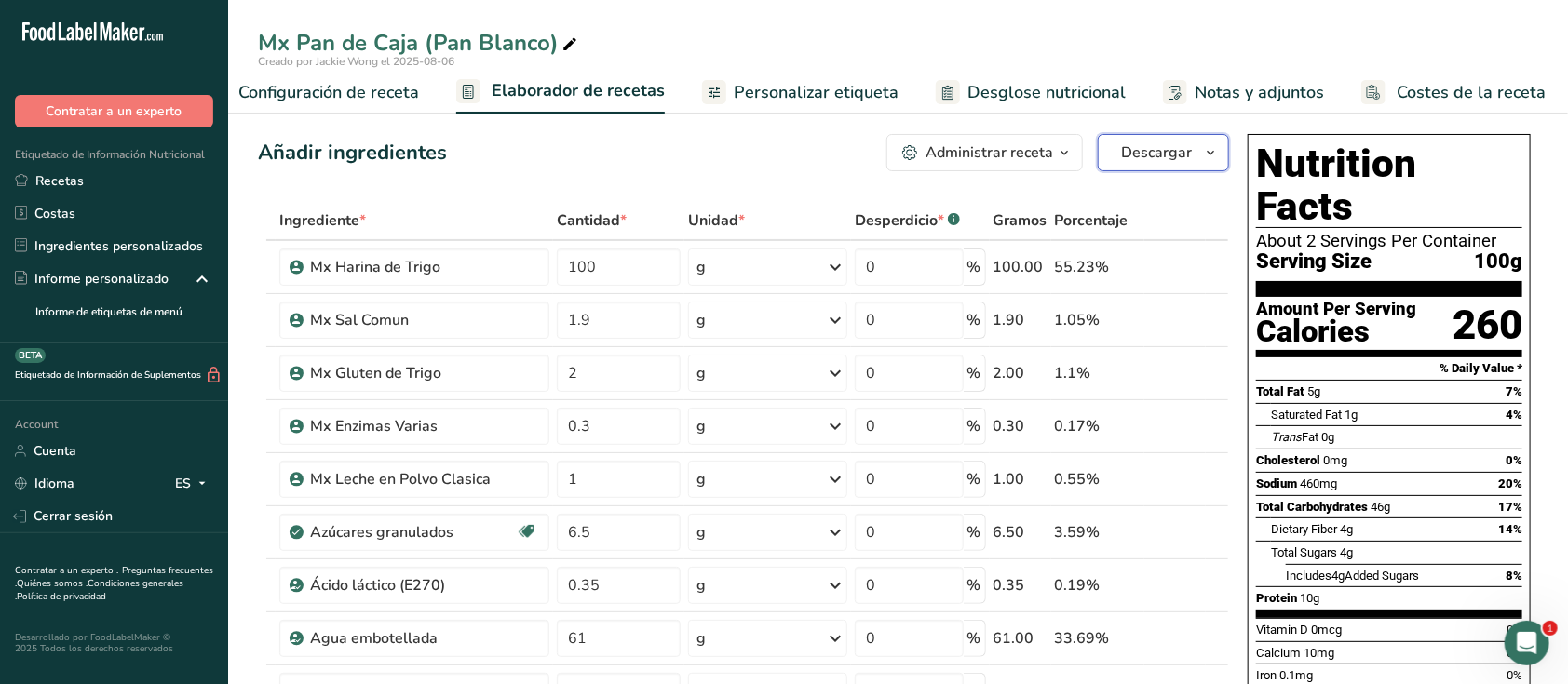 click on "Descargar" at bounding box center (1156, 153) 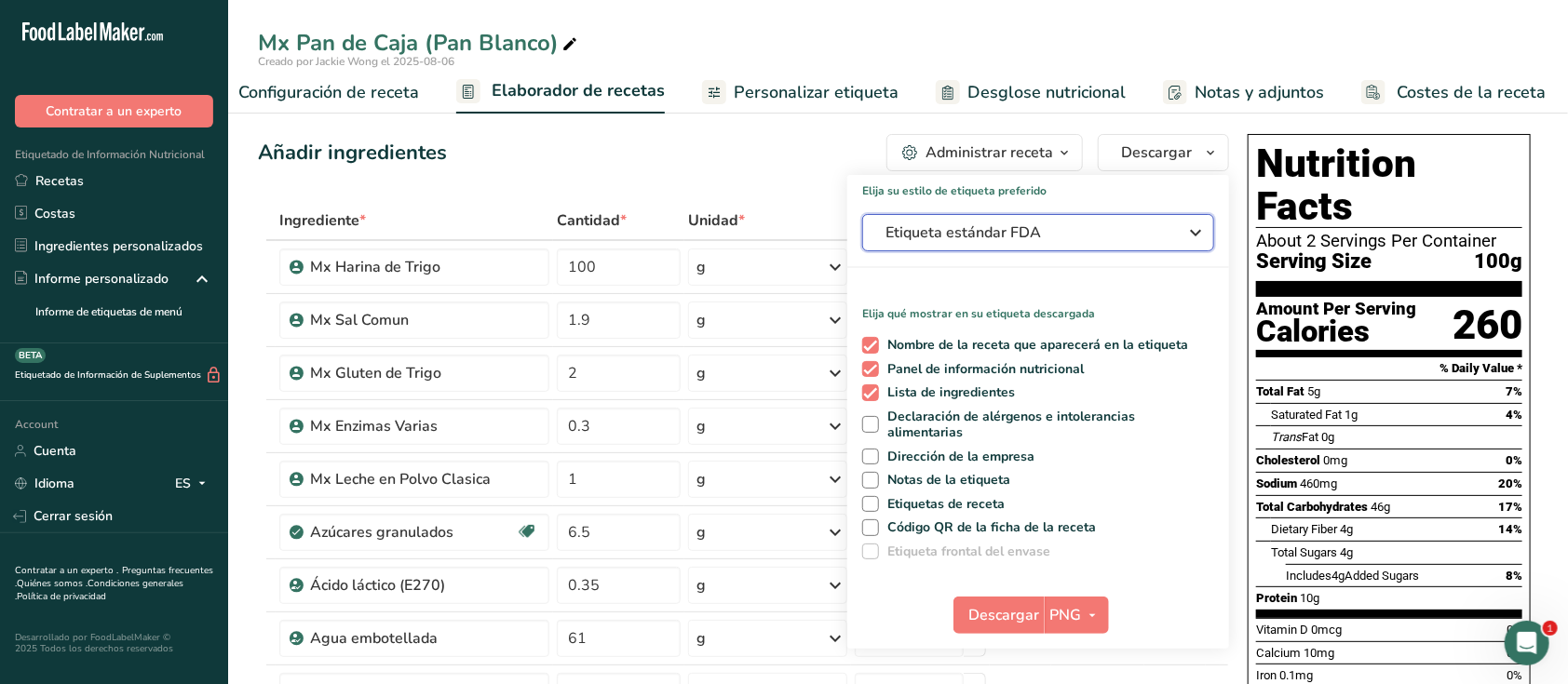 click on "Etiqueta estándar FDA" at bounding box center [1025, 233] 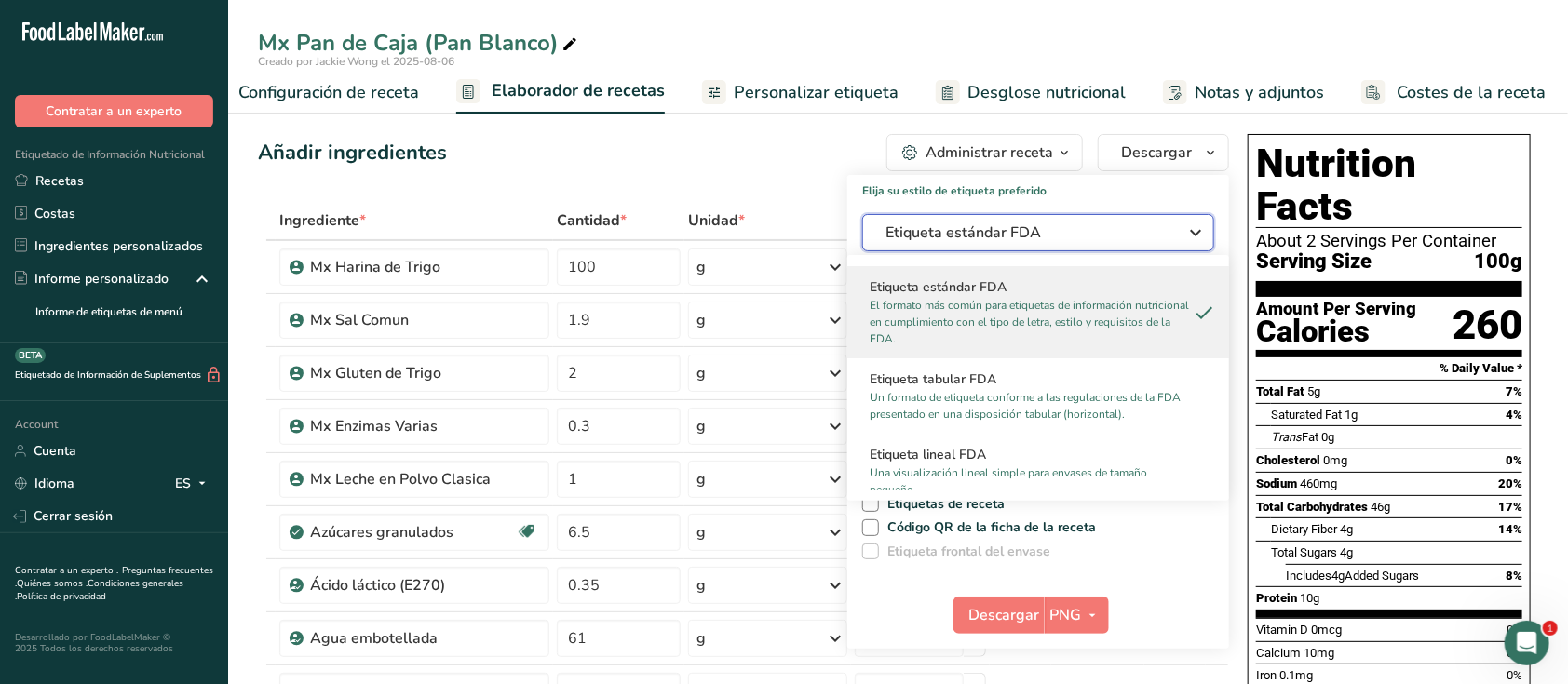 click on "Etiqueta estándar FDA" at bounding box center [1025, 233] 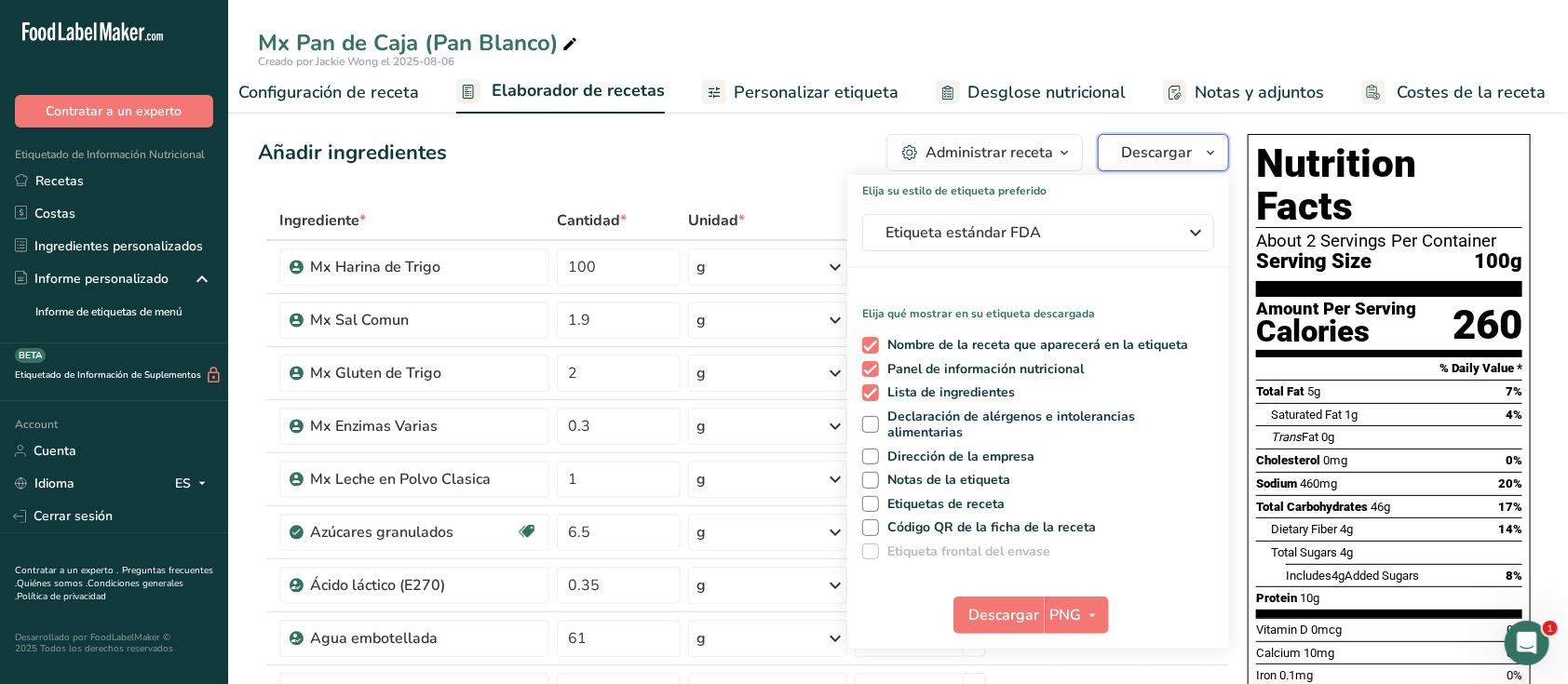 click on "Descargar" at bounding box center [1156, 153] 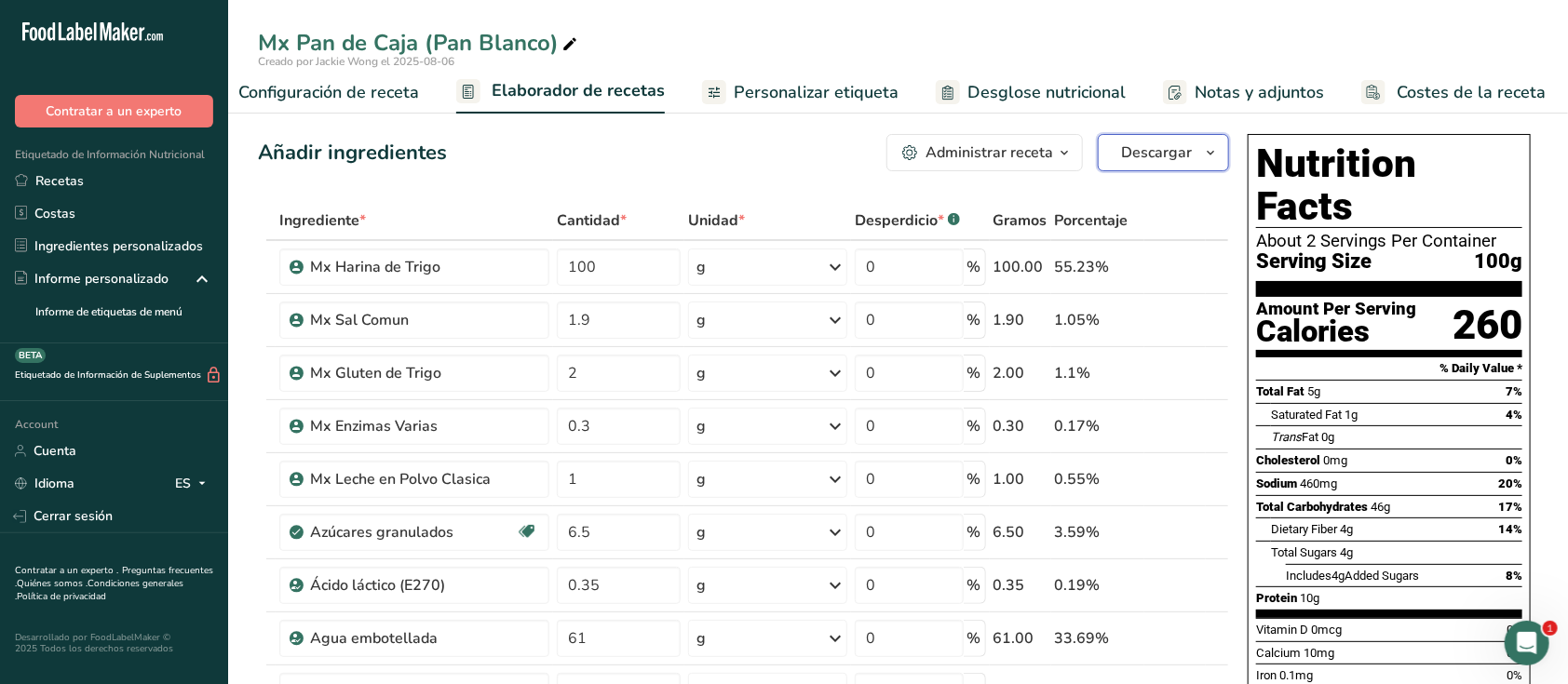 click on "Descargar" at bounding box center (1156, 153) 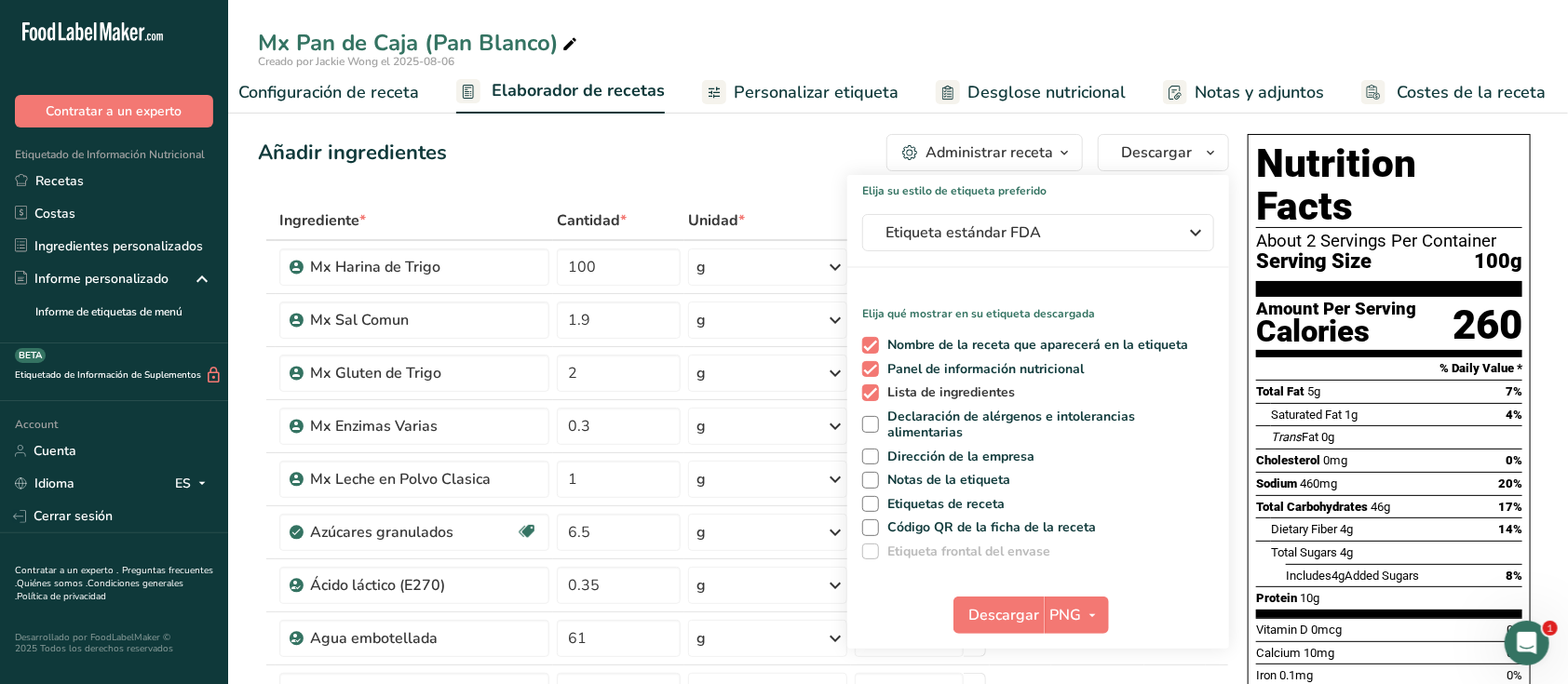 click at bounding box center (871, 393) 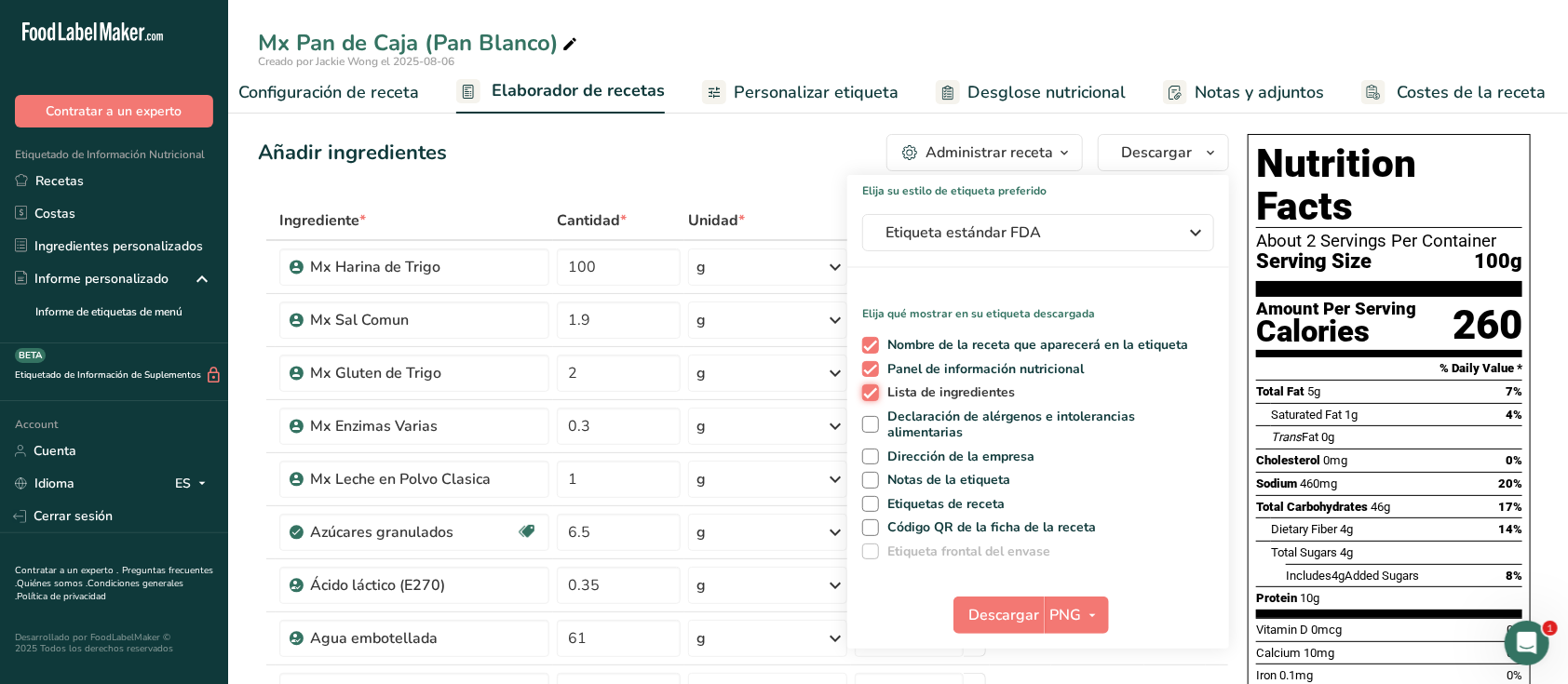click on "Lista de ingredientes" at bounding box center (868, 392) 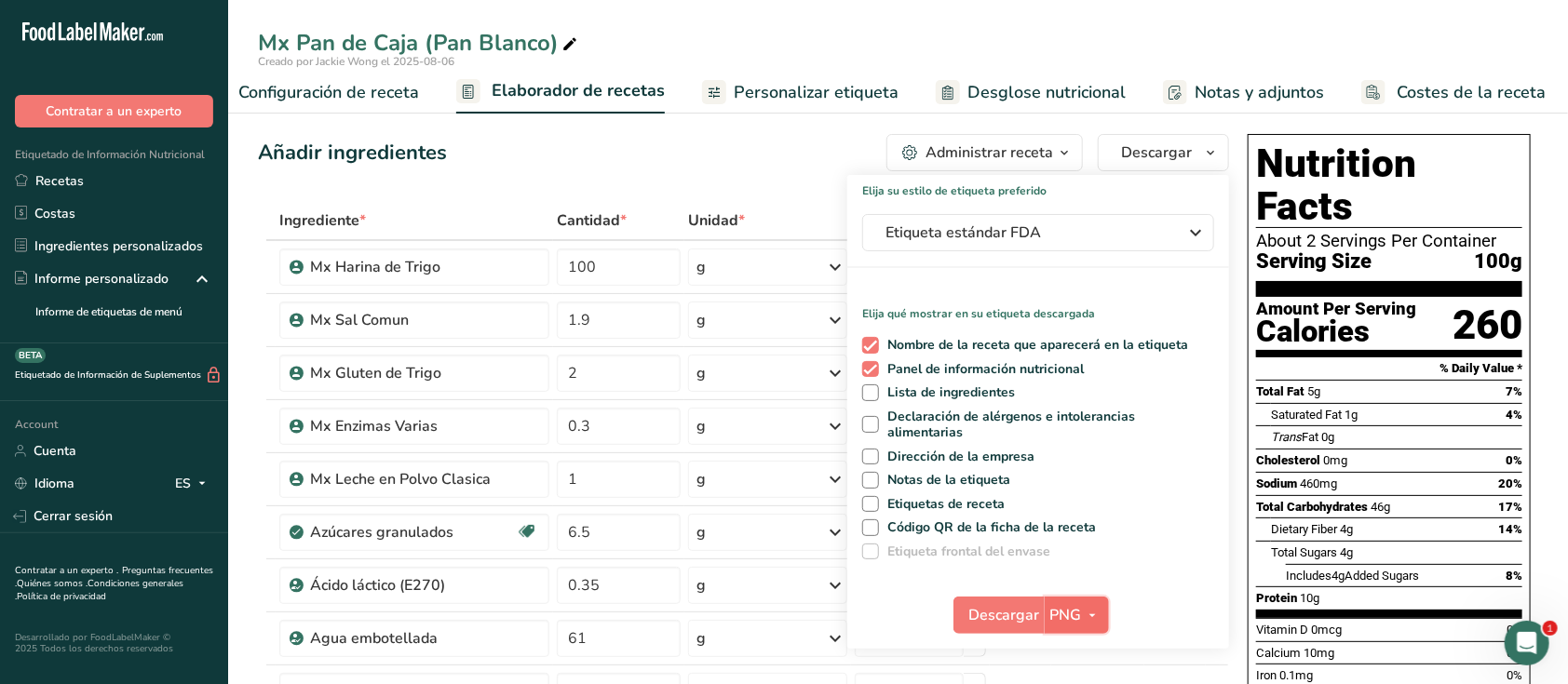 click on "PNG" at bounding box center (1076, 615) 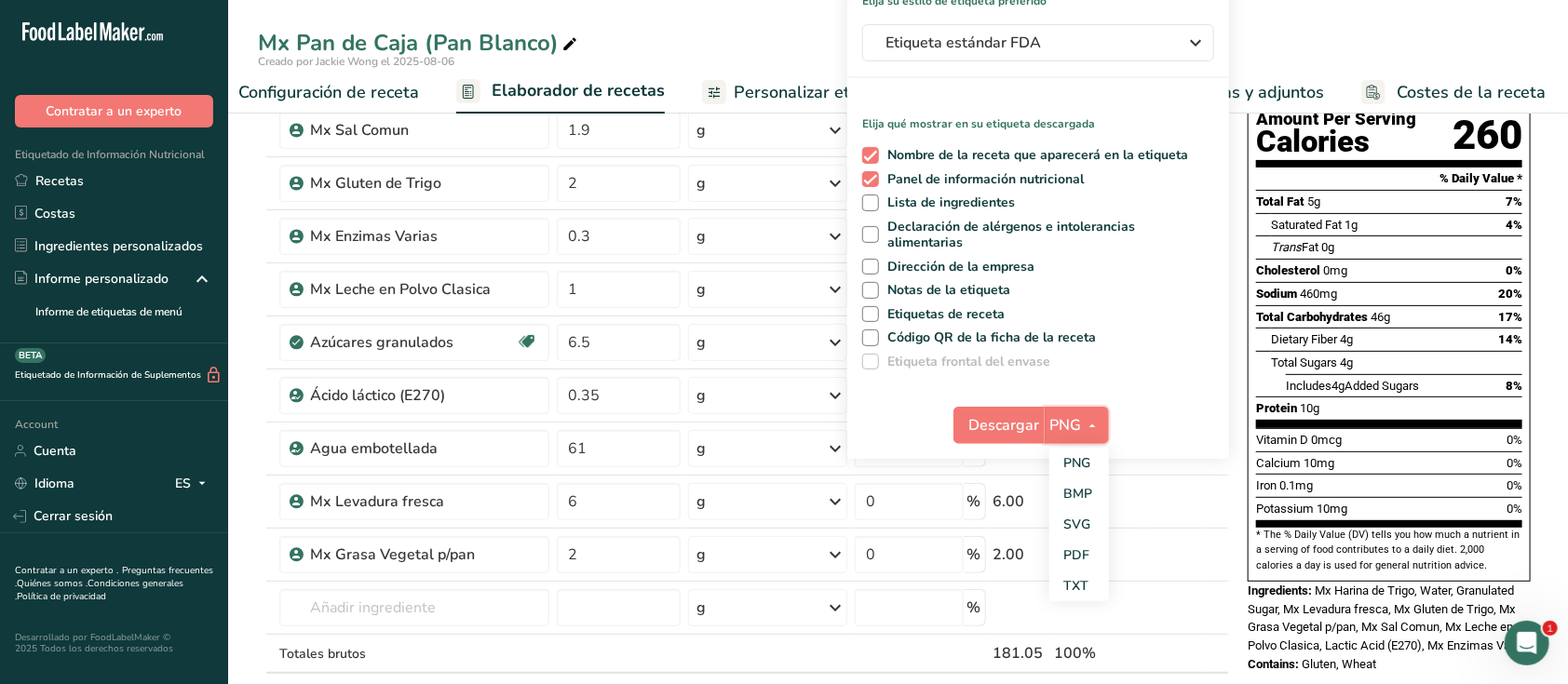 scroll, scrollTop: 183, scrollLeft: 0, axis: vertical 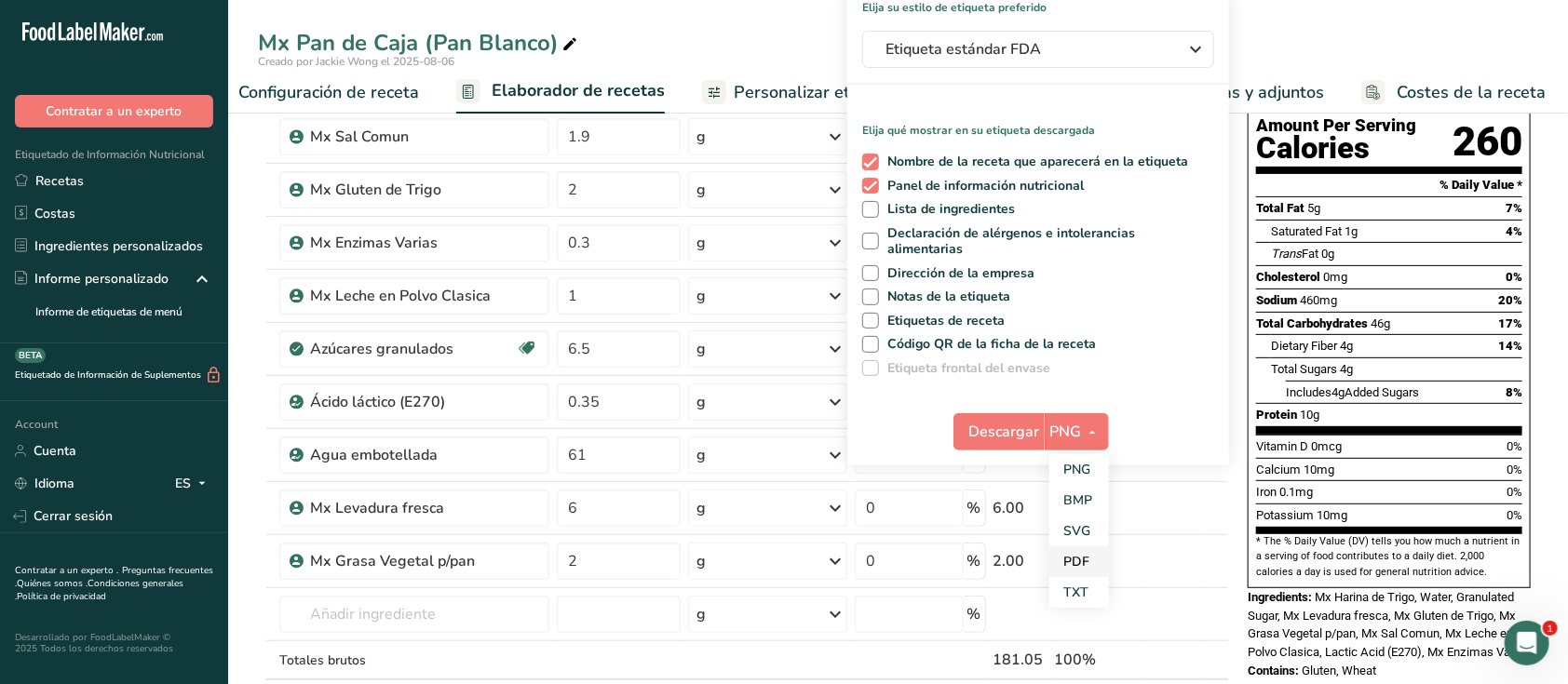 click on "PDF" at bounding box center (1079, 561) 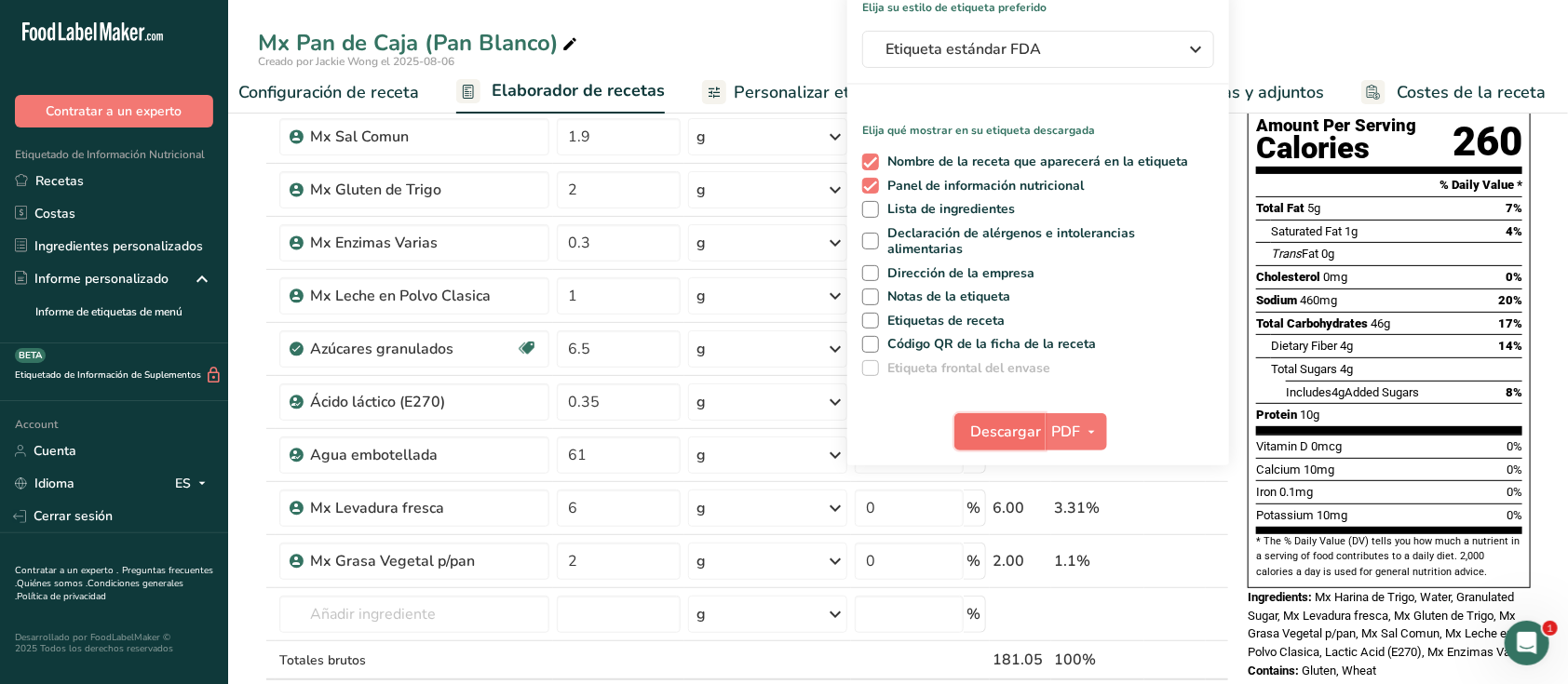 click on "Descargar" at bounding box center [1006, 432] 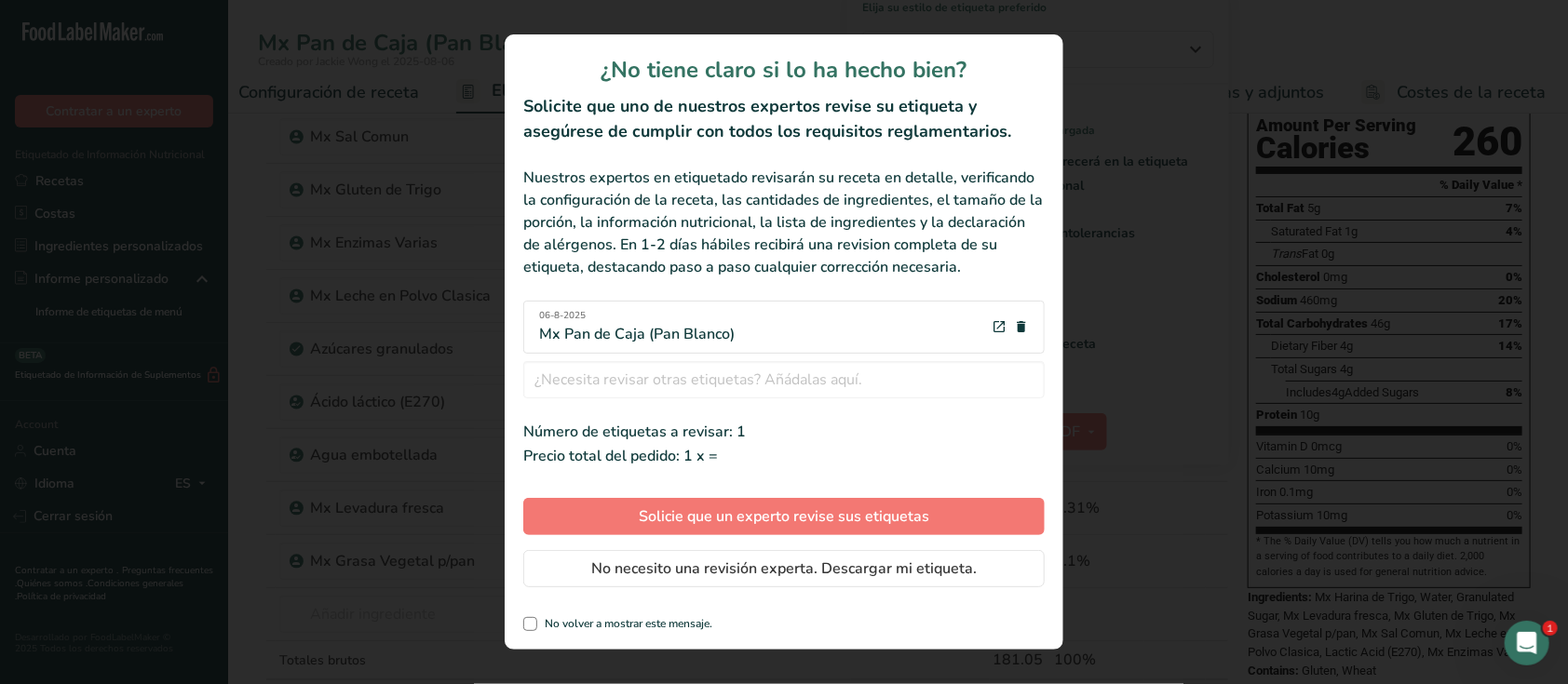 scroll, scrollTop: 0, scrollLeft: 34, axis: horizontal 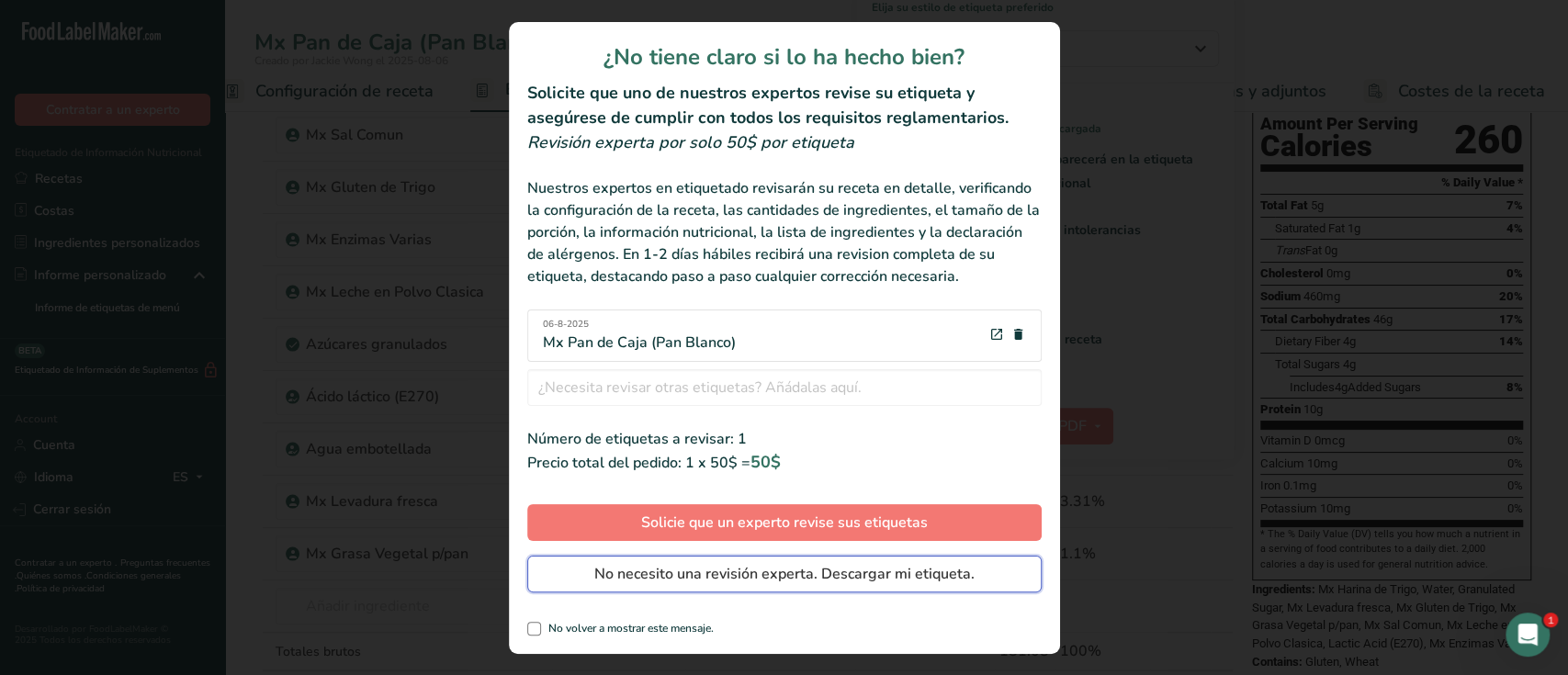 click on "No necesito una revisión experta. Descargar mi etiqueta." at bounding box center (784, 574) 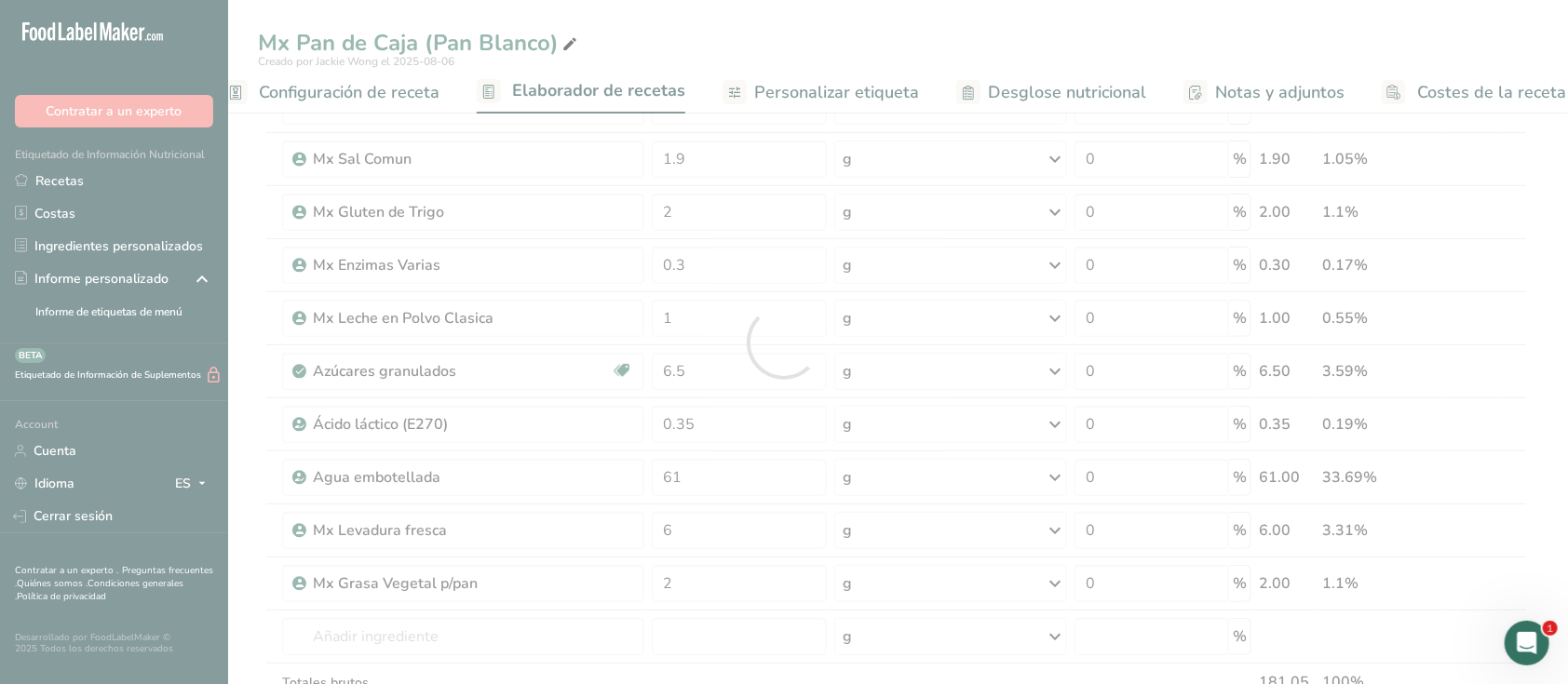 scroll, scrollTop: 0, scrollLeft: 0, axis: both 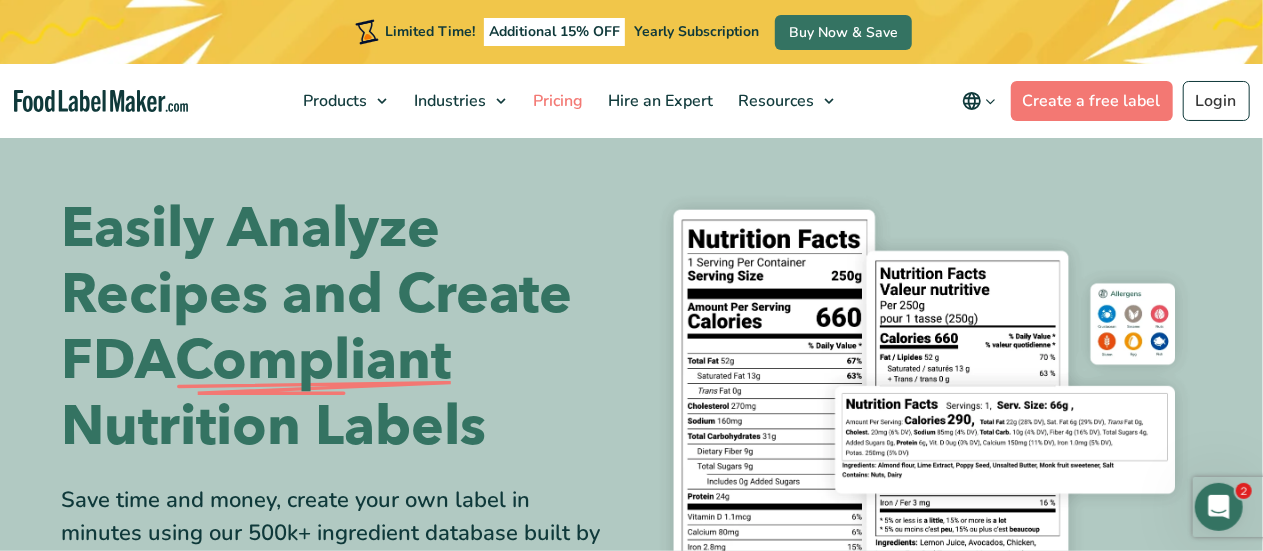 click on "Pricing" at bounding box center (556, 101) 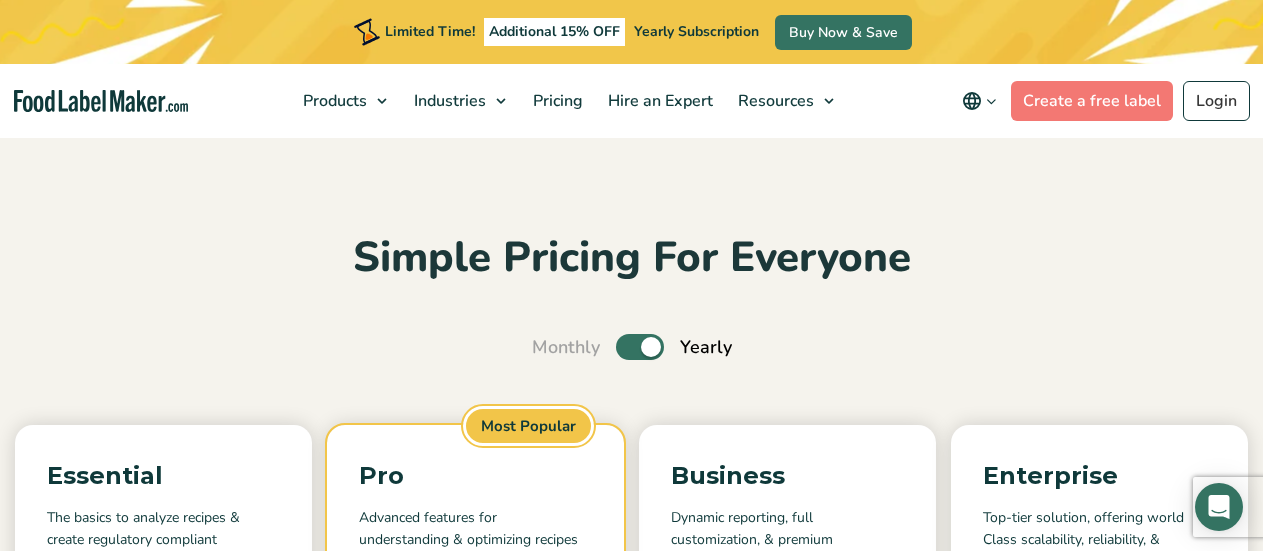scroll, scrollTop: 0, scrollLeft: 0, axis: both 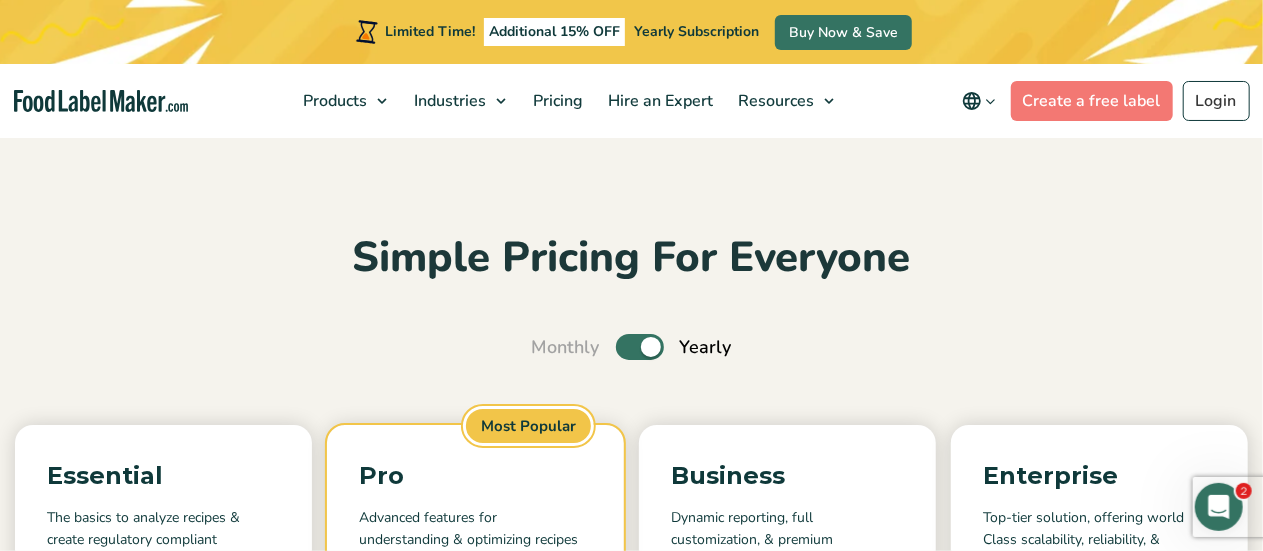 click on "Toggle" at bounding box center [640, 347] 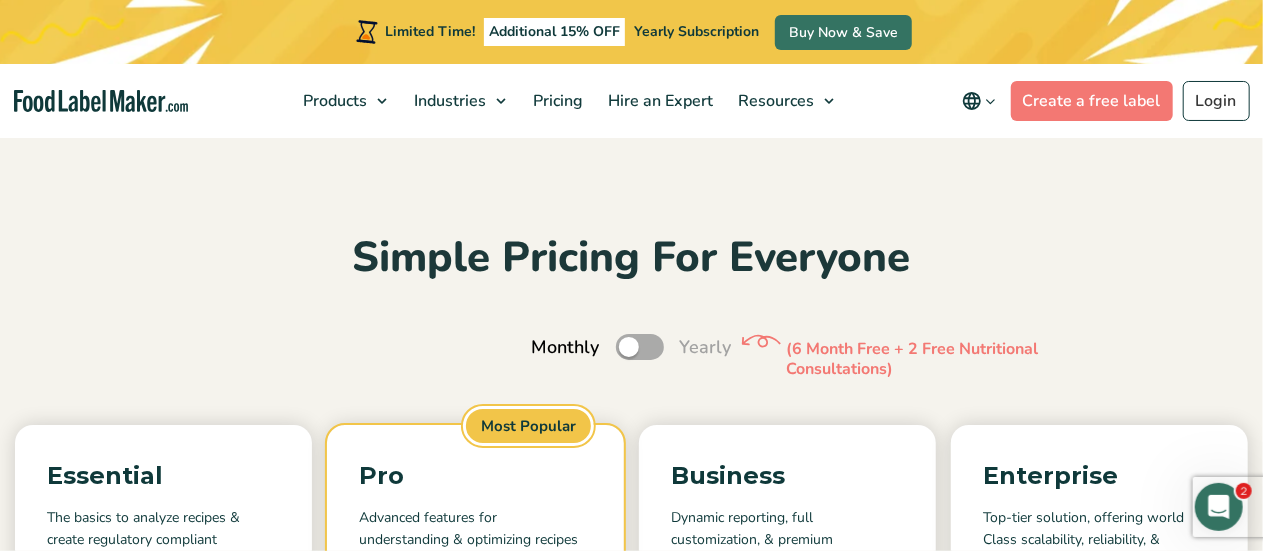 click on "Toggle" at bounding box center [640, 347] 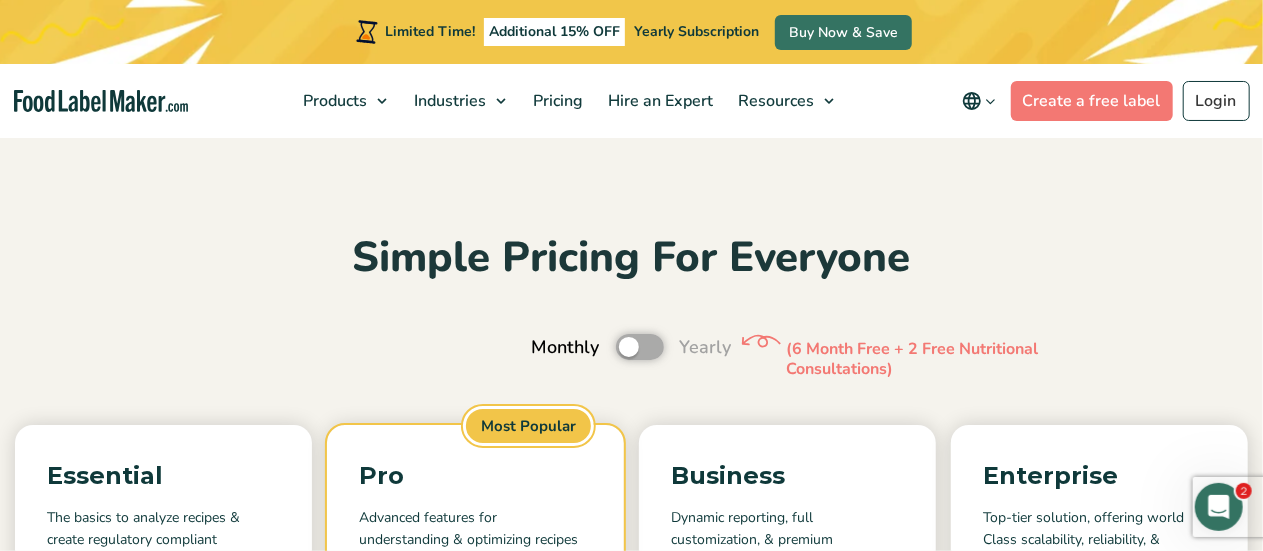checkbox on "true" 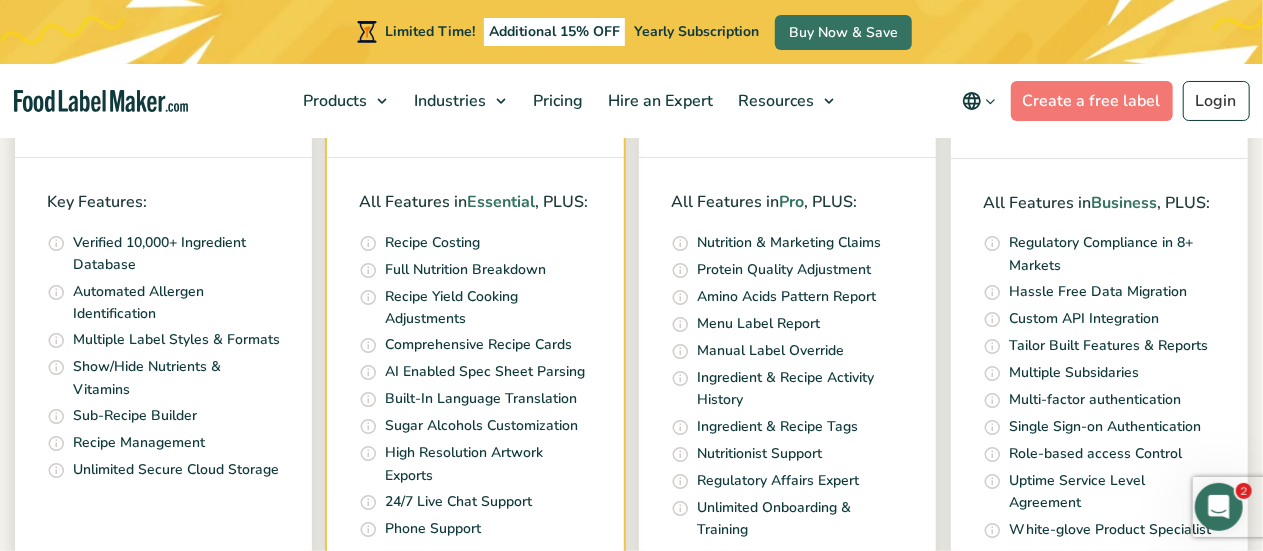 scroll, scrollTop: 0, scrollLeft: 0, axis: both 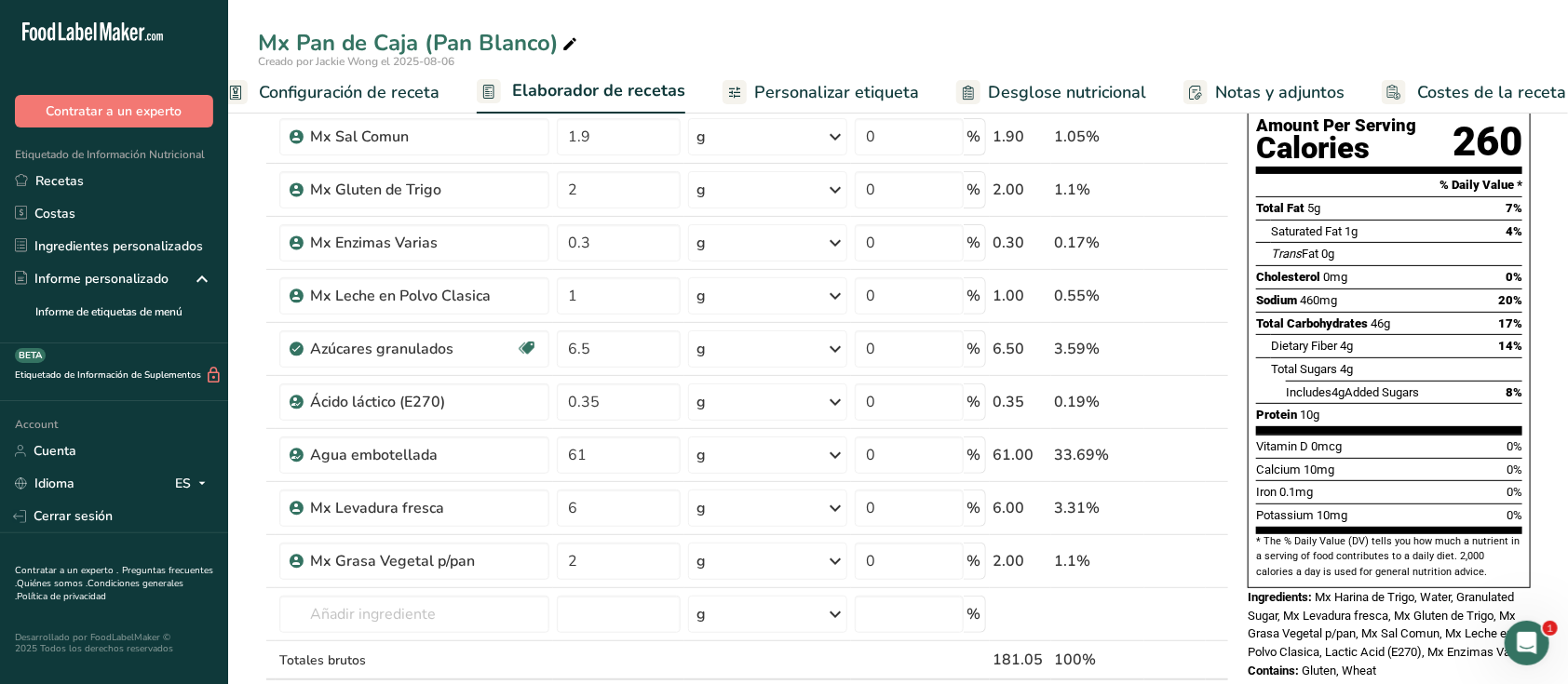 click on "Configuración de receta" at bounding box center (349, 92) 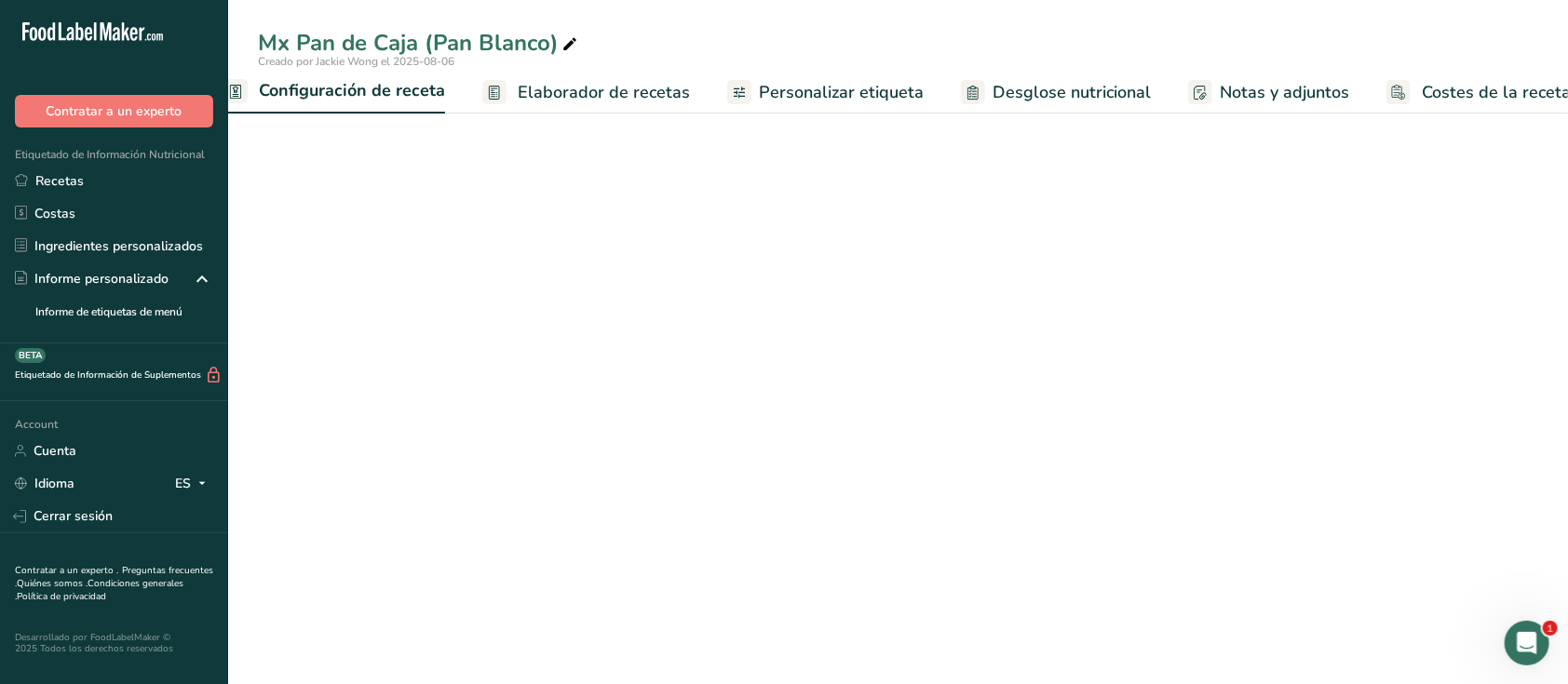 scroll, scrollTop: 0, scrollLeft: 7, axis: horizontal 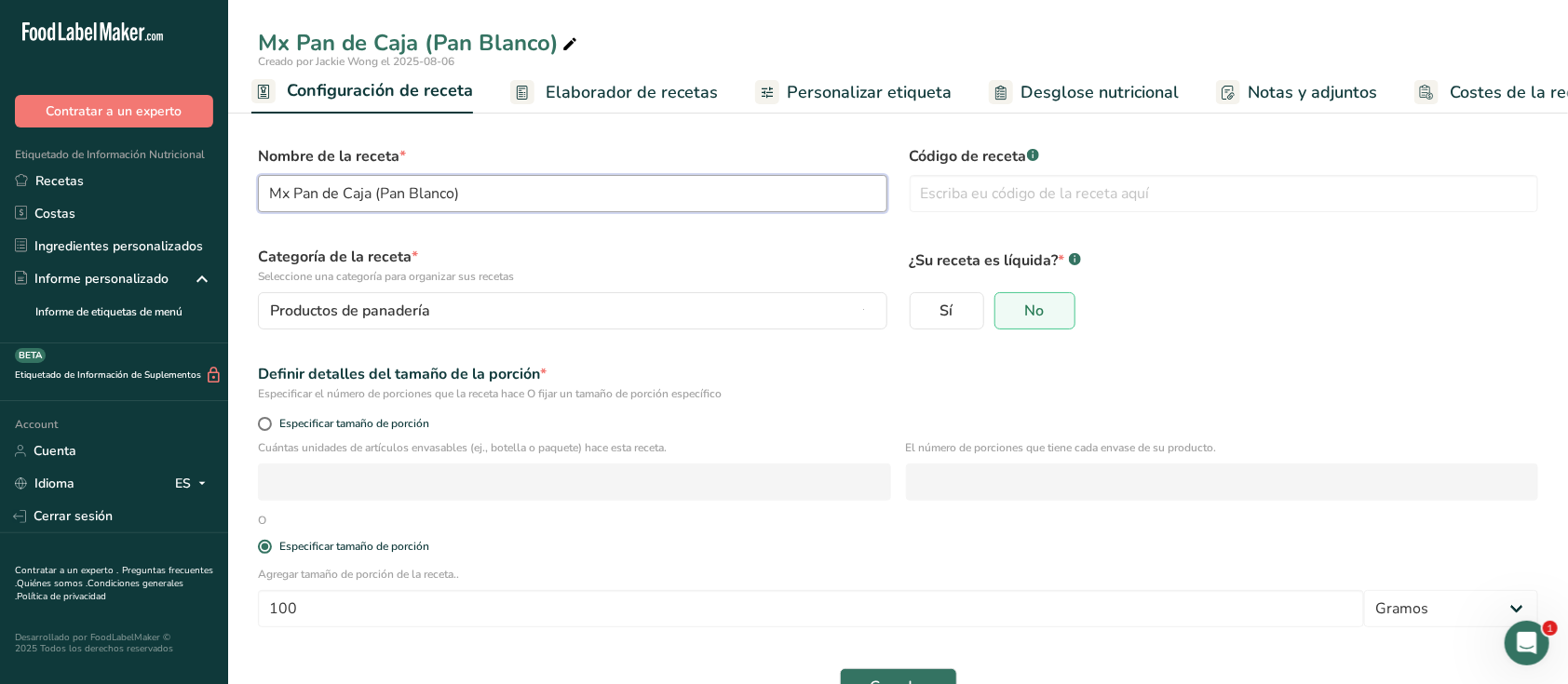 click on "Mx Pan de Caja (Pan Blanco)" at bounding box center [573, 194] 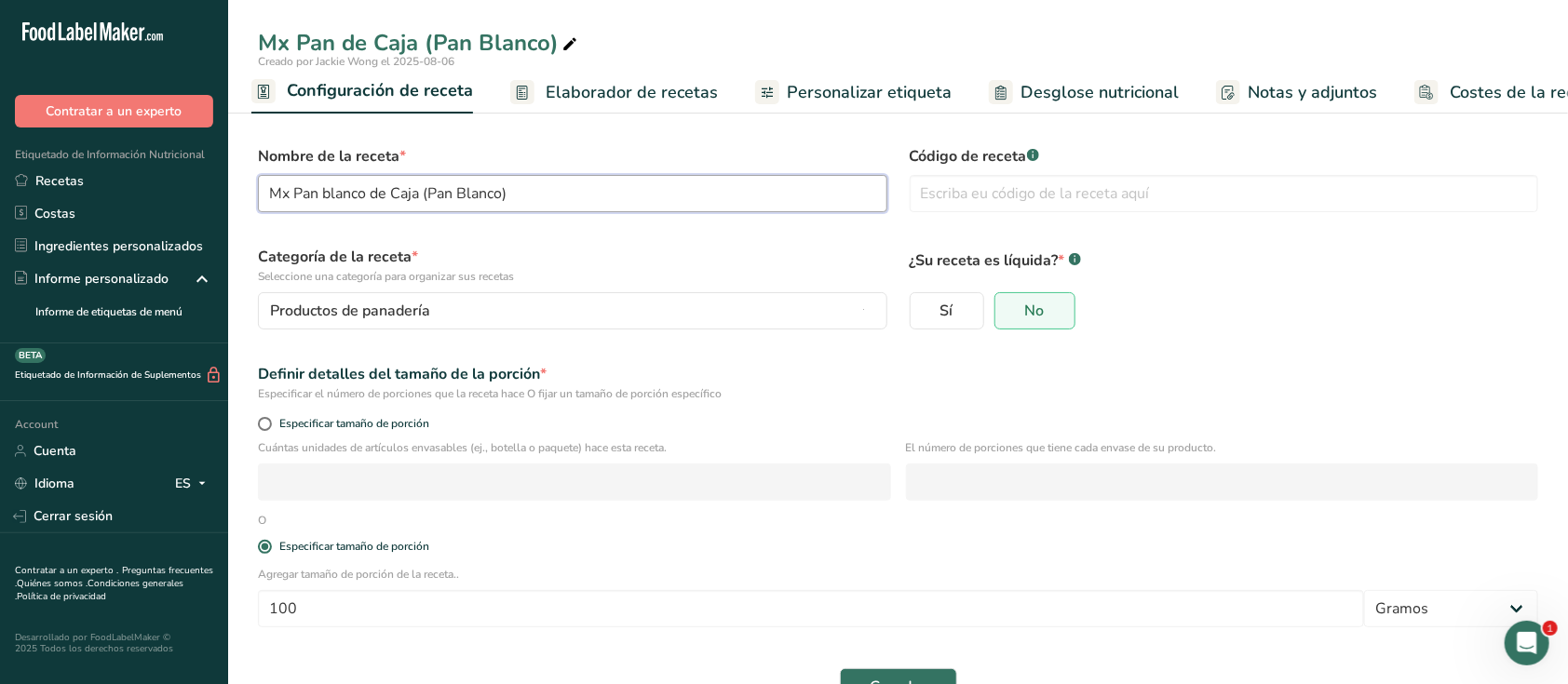 drag, startPoint x: 432, startPoint y: 196, endPoint x: 500, endPoint y: 197, distance: 68.00735 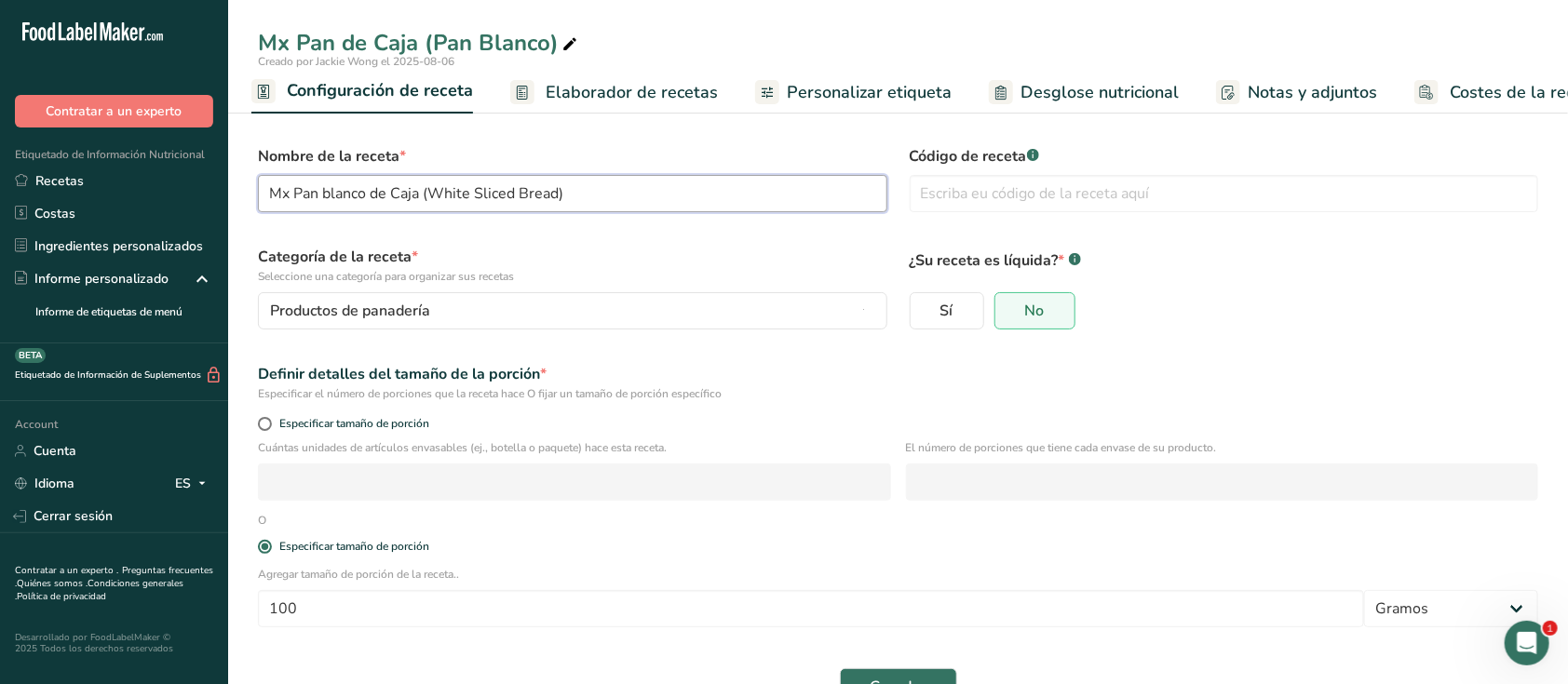type on "Mx Pan blanco de Caja (White Sliced Bread)" 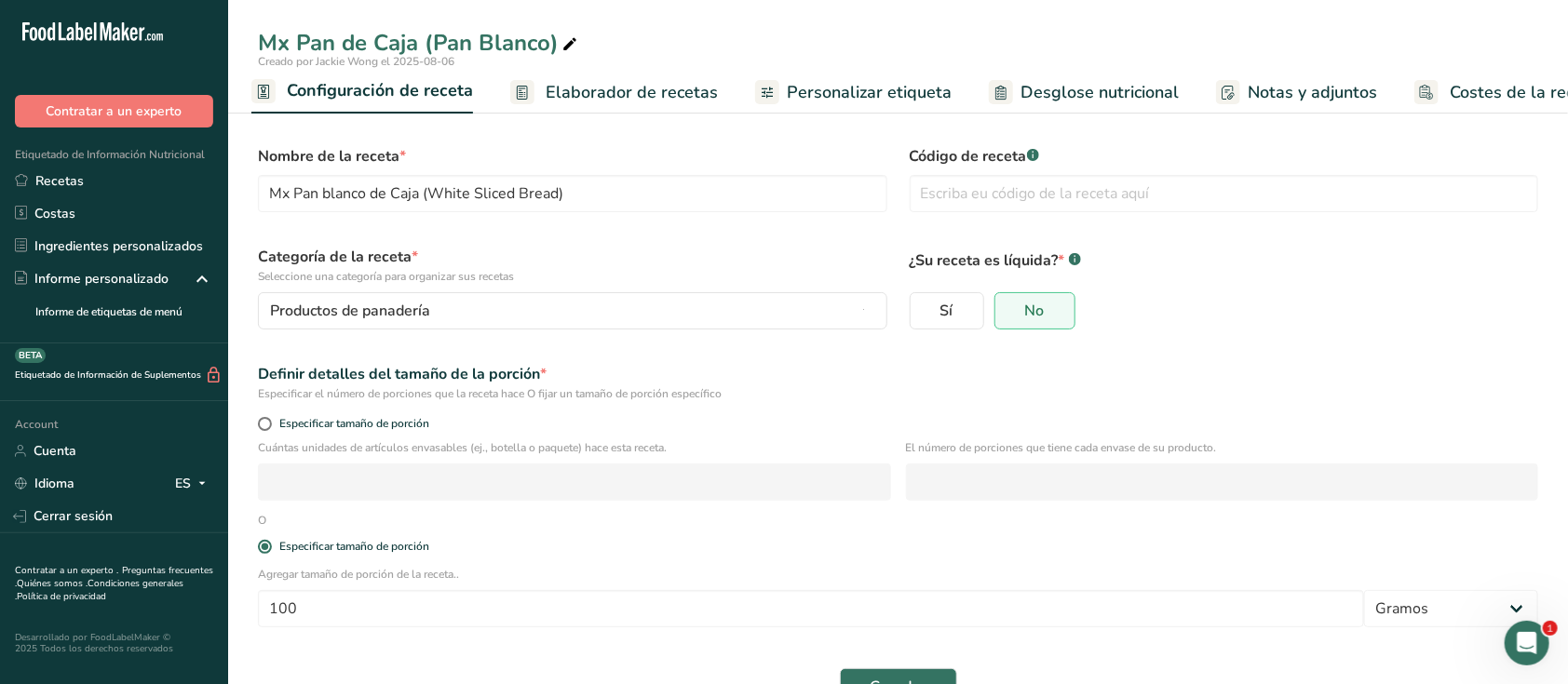 click on "Categoría de la receta *
Seleccione una categoría para organizar sus recetas" at bounding box center (573, 265) 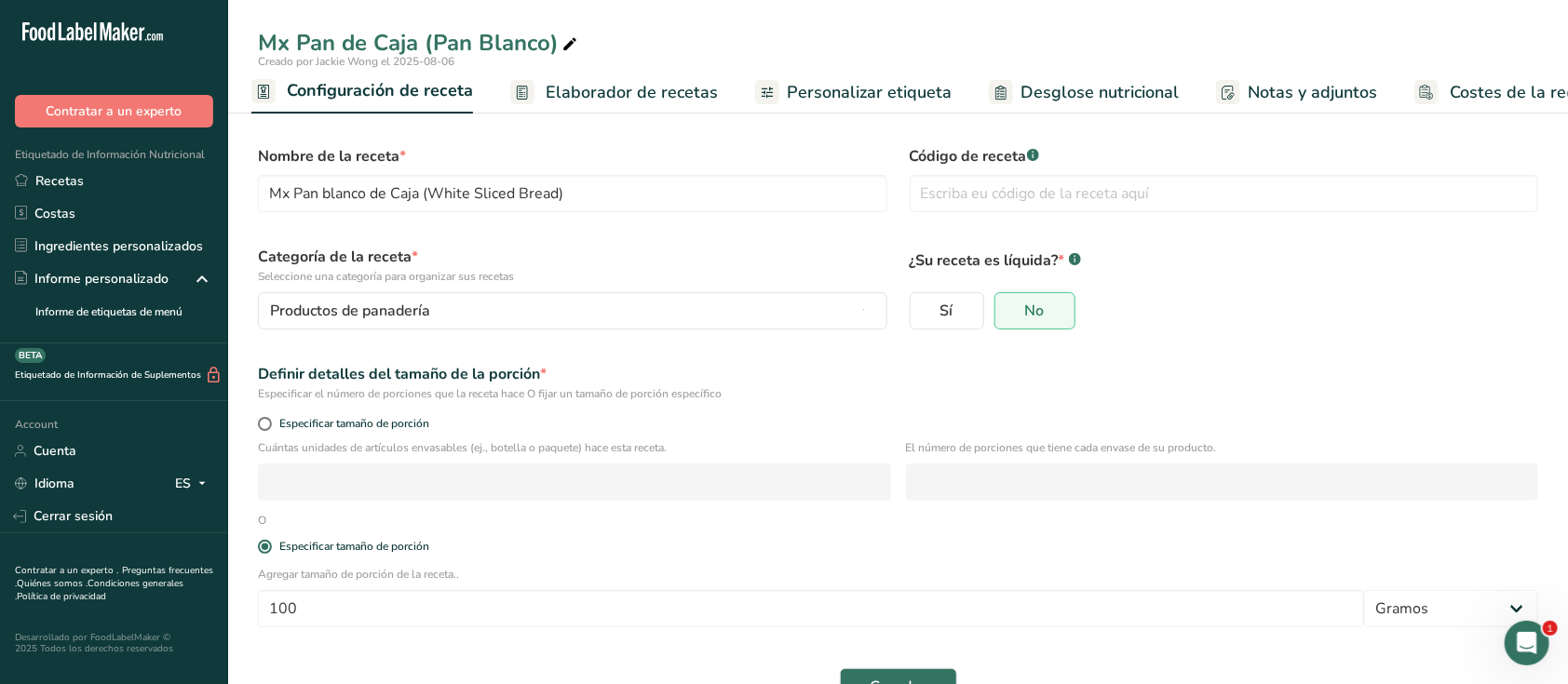 scroll, scrollTop: 52, scrollLeft: 0, axis: vertical 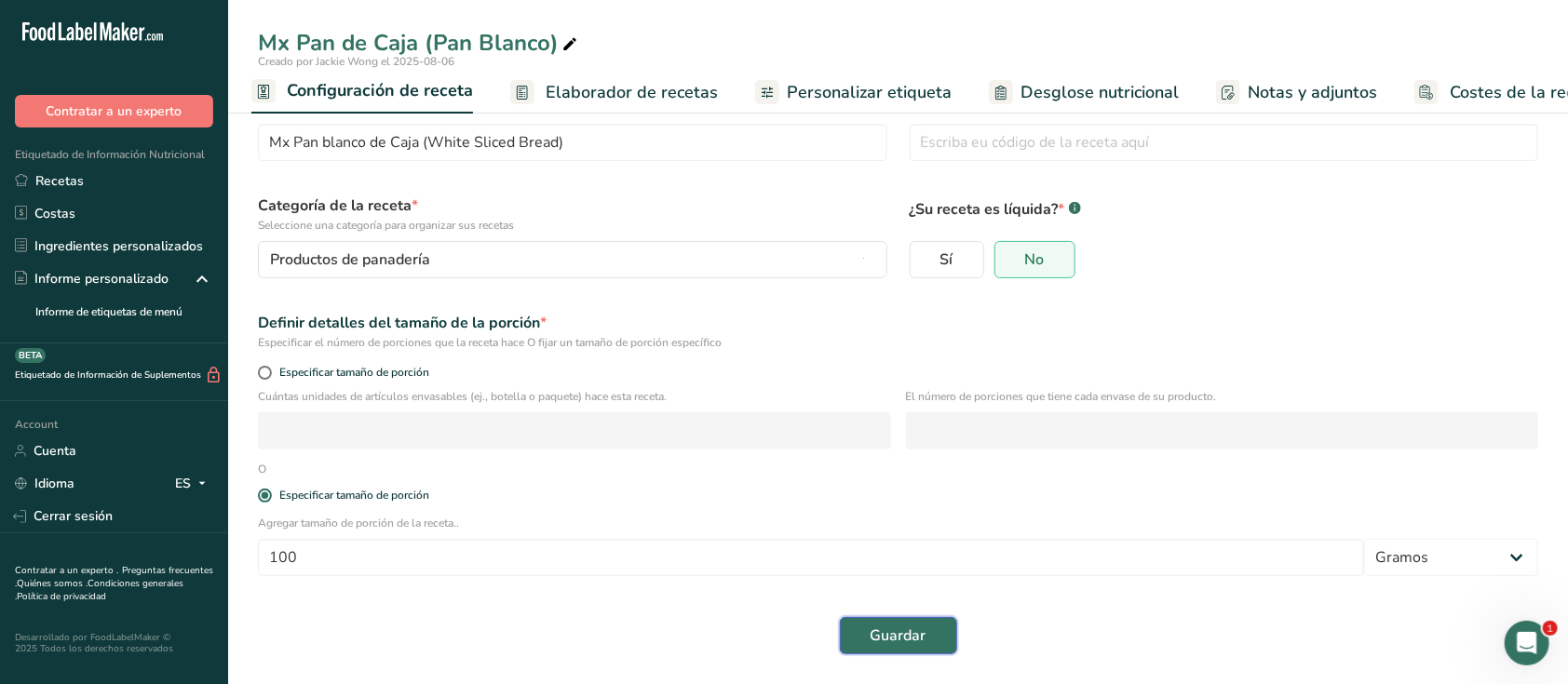 click on "Guardar" at bounding box center [899, 636] 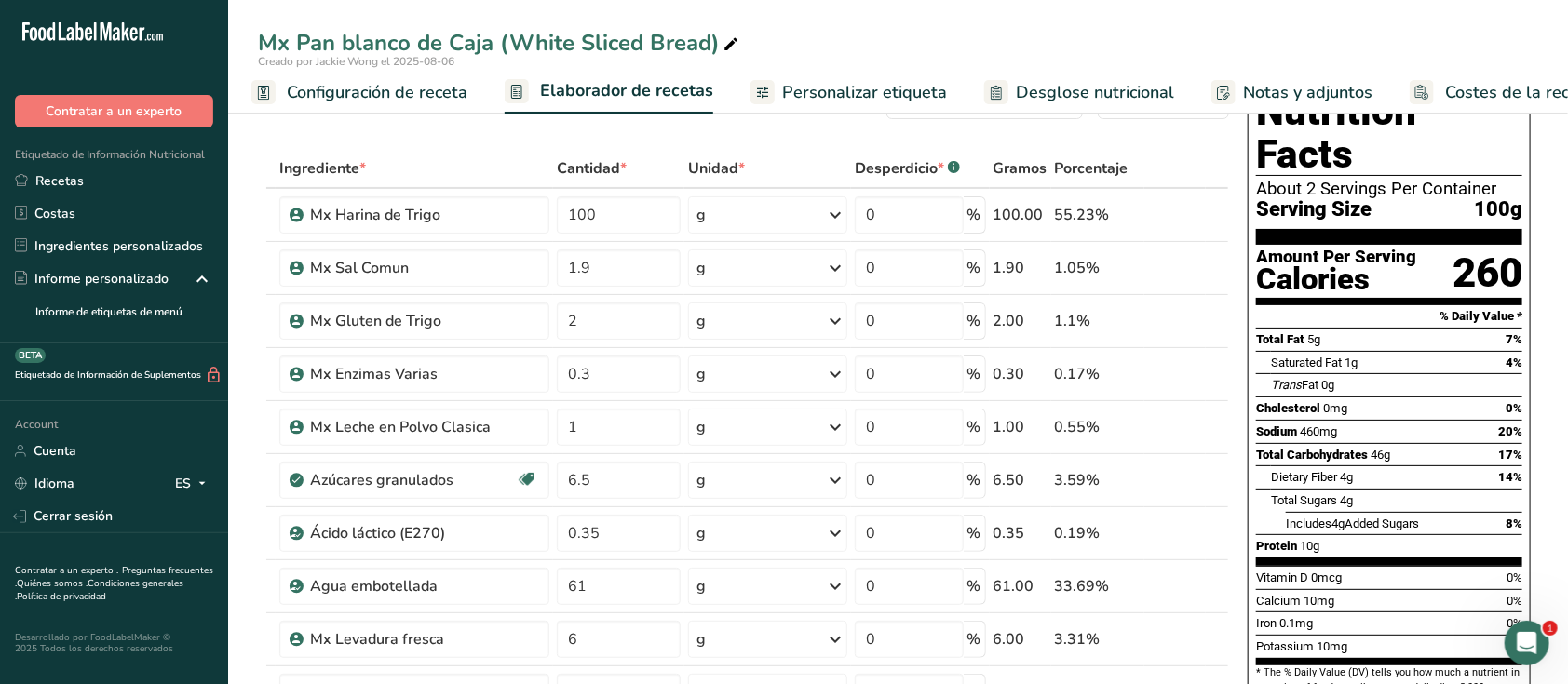 scroll, scrollTop: 0, scrollLeft: 0, axis: both 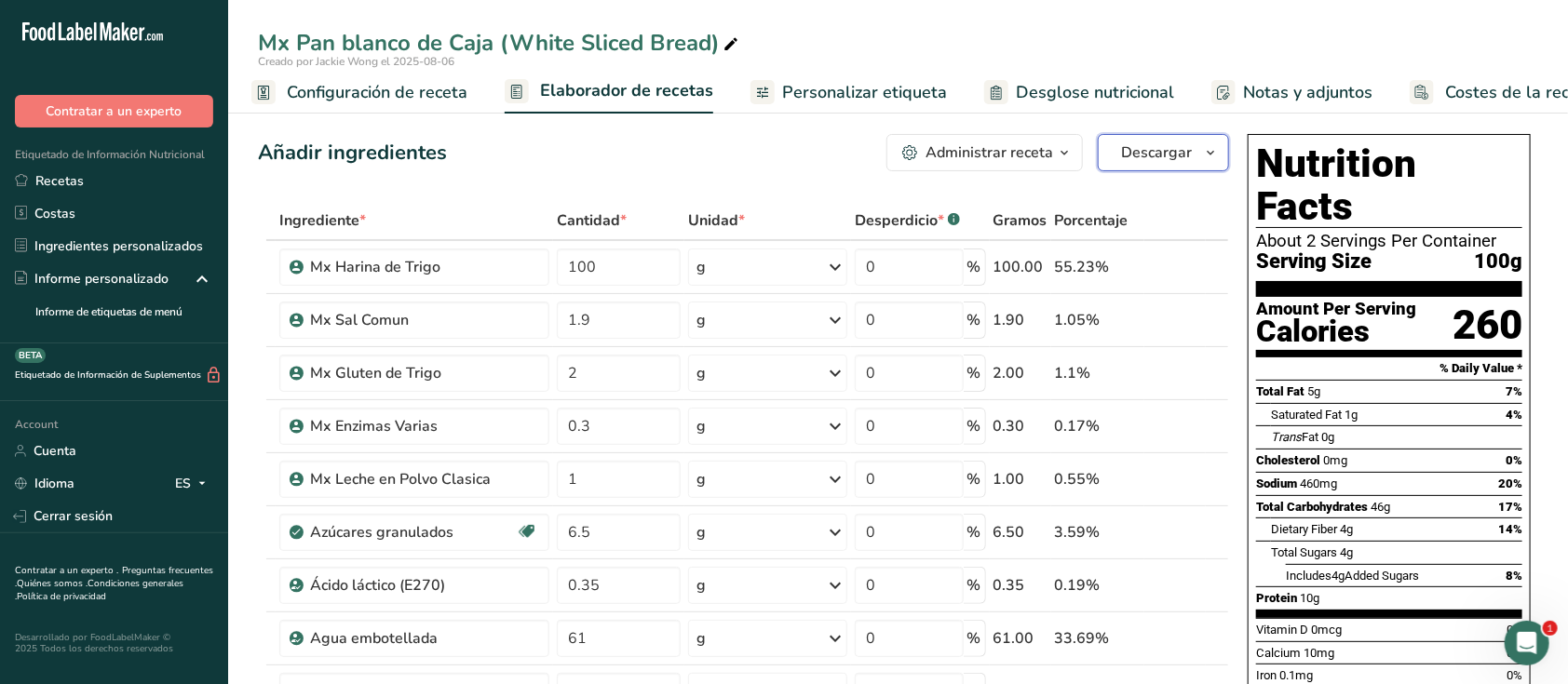 click on "Descargar" at bounding box center [1156, 153] 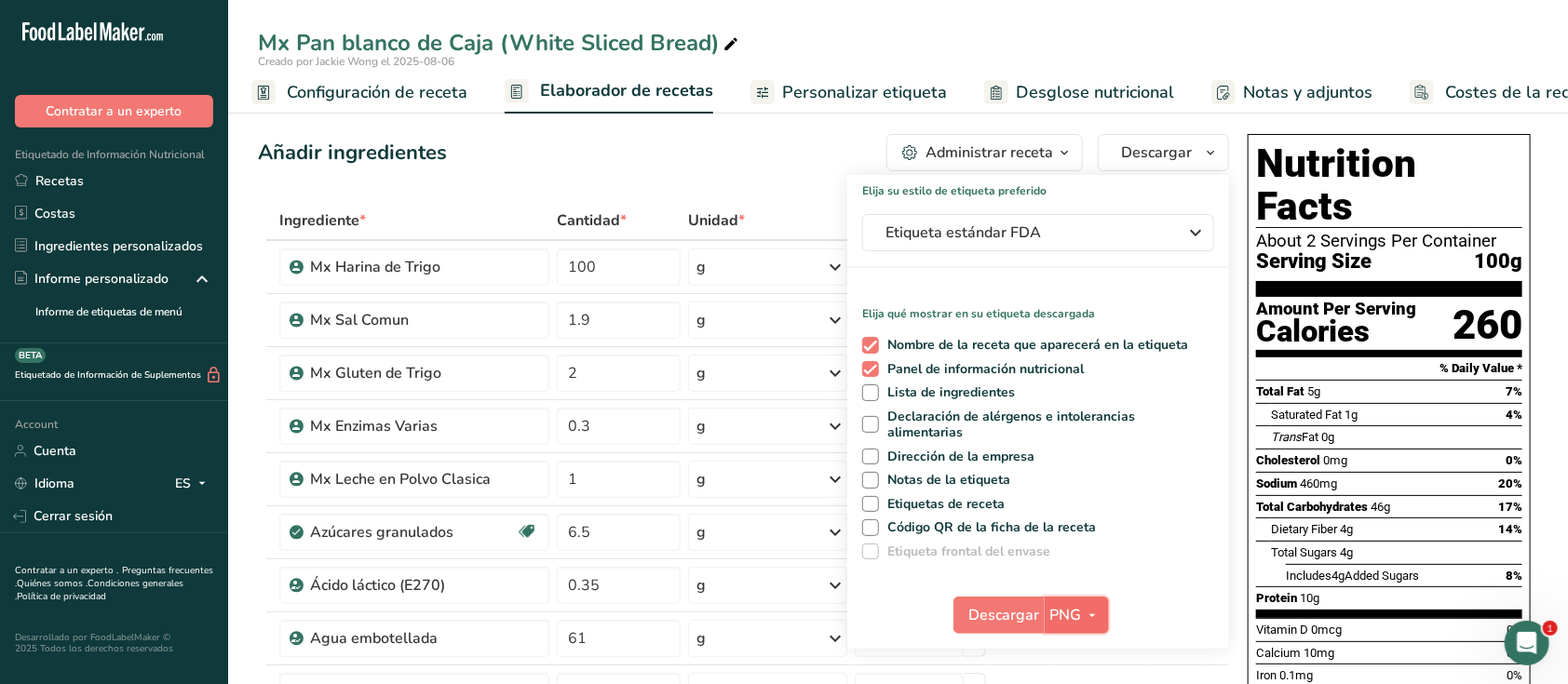 click on "PNG" at bounding box center (1076, 615) 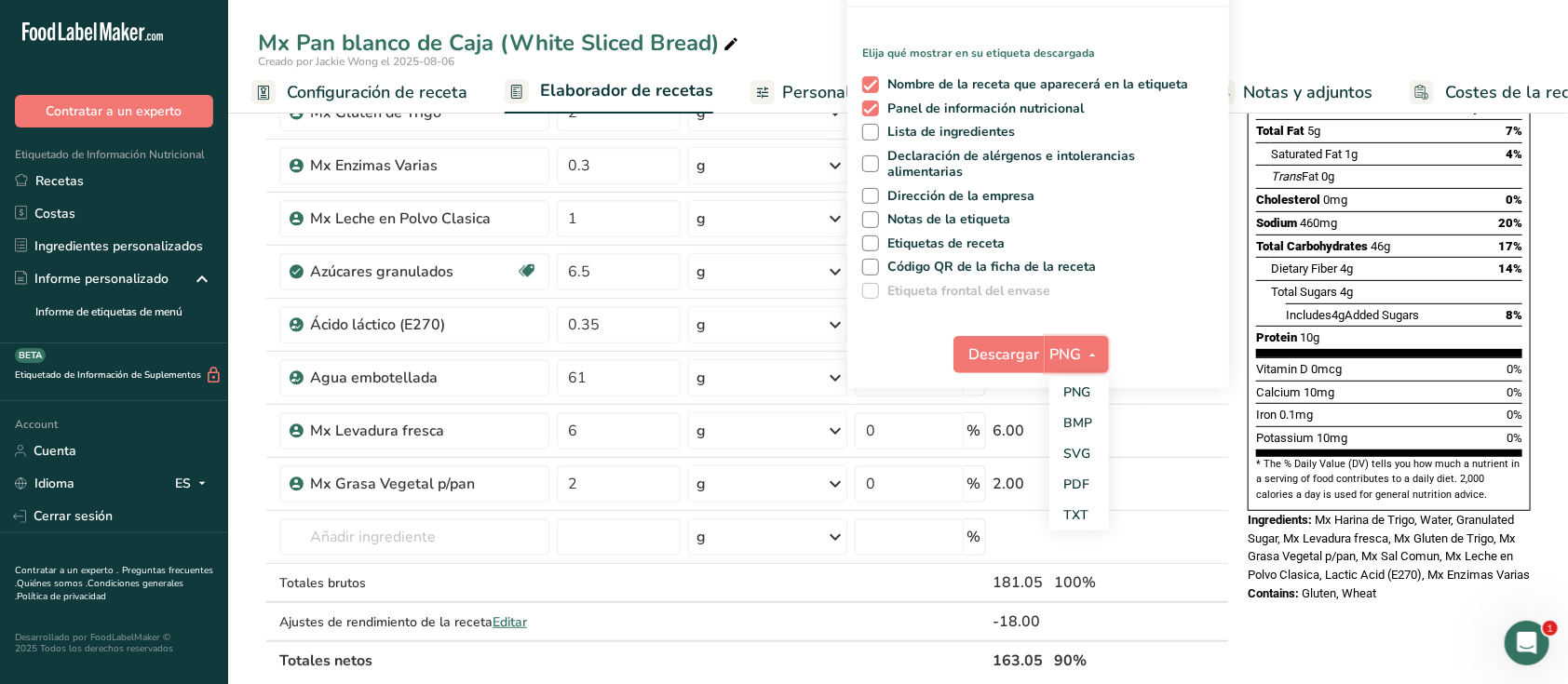 scroll, scrollTop: 268, scrollLeft: 0, axis: vertical 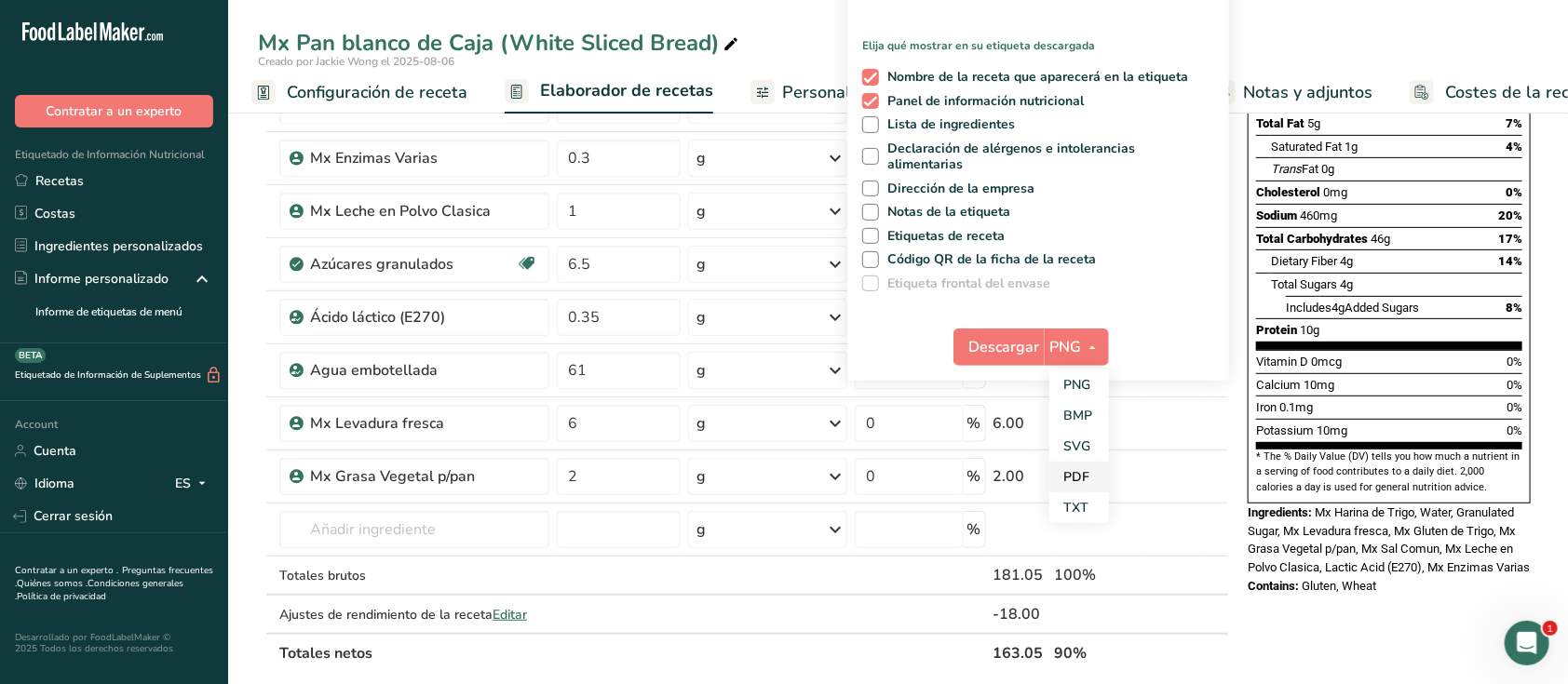 click on "PDF" at bounding box center [1079, 476] 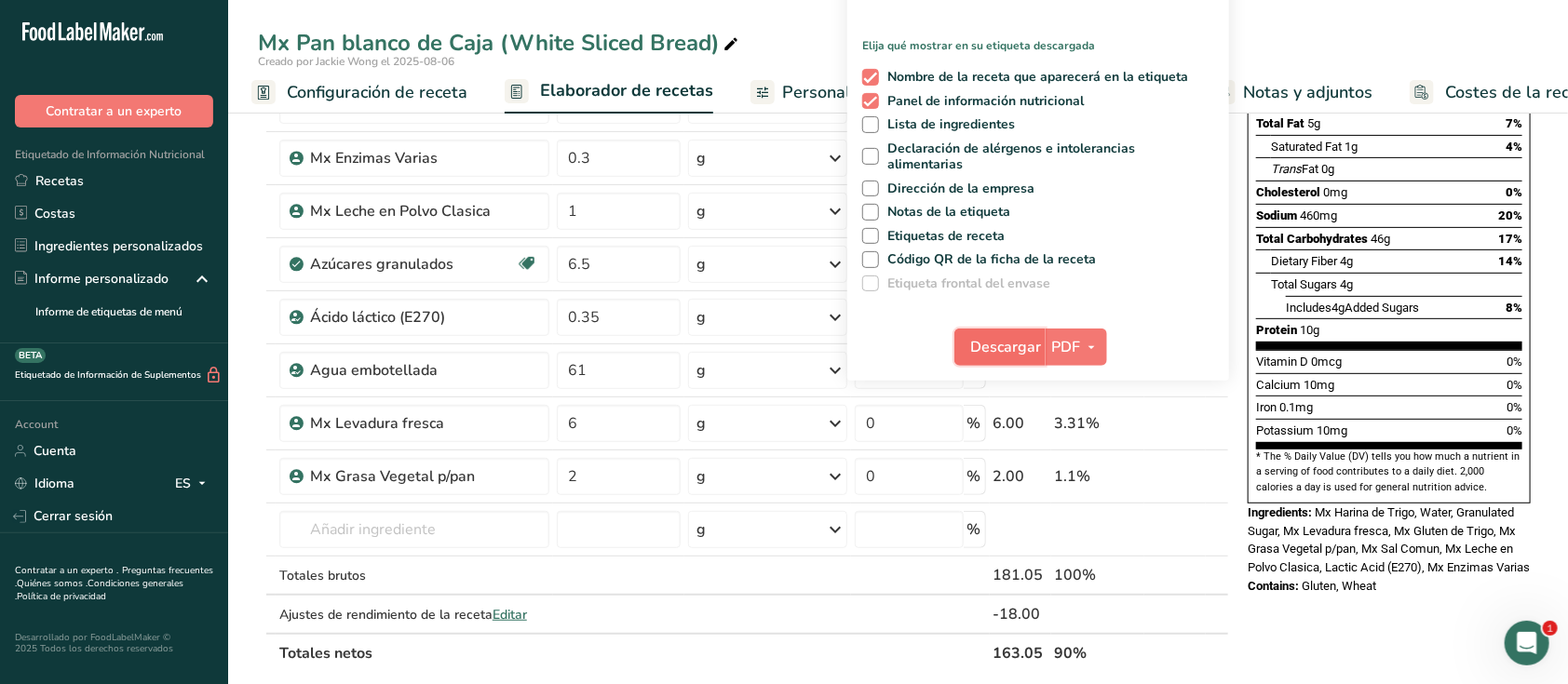 click on "Descargar" at bounding box center [1006, 347] 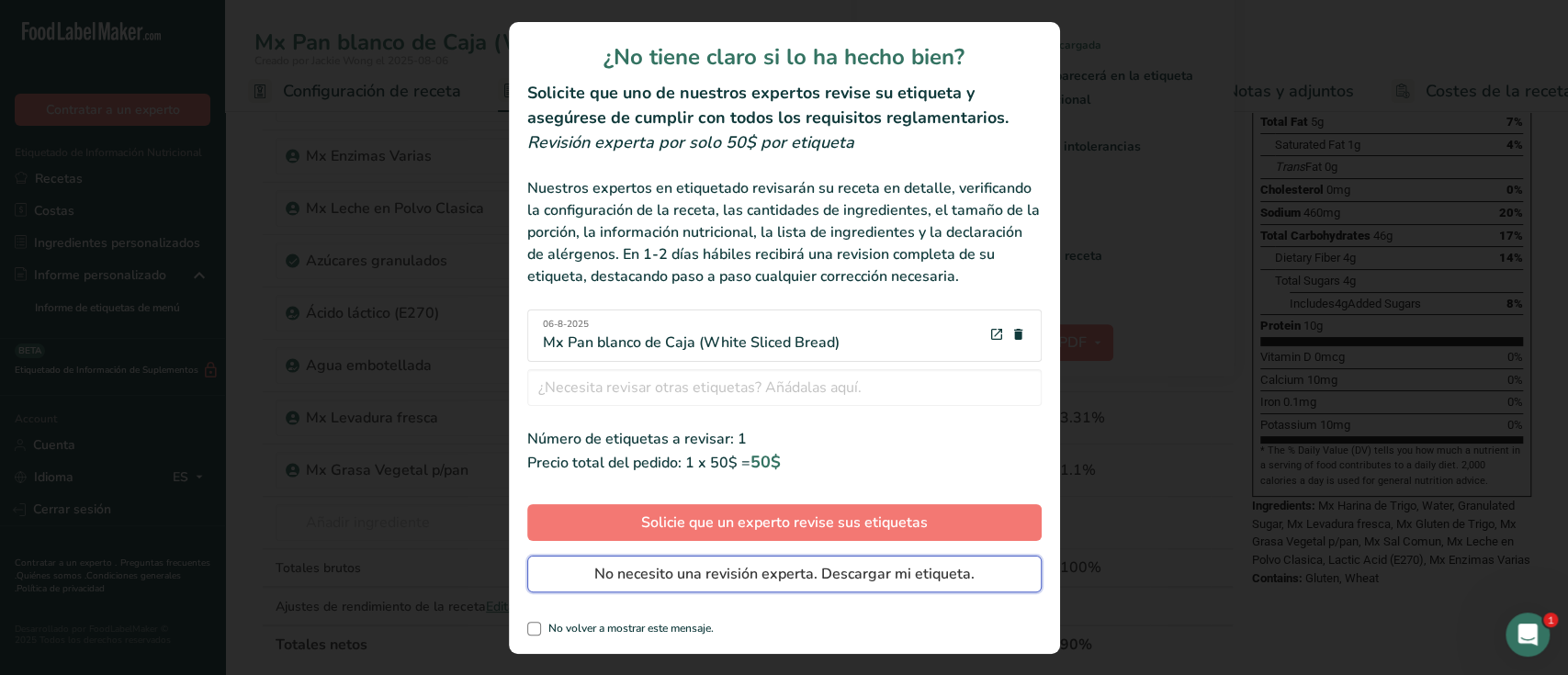 click on "No necesito una revisión experta. Descargar mi etiqueta." at bounding box center [784, 574] 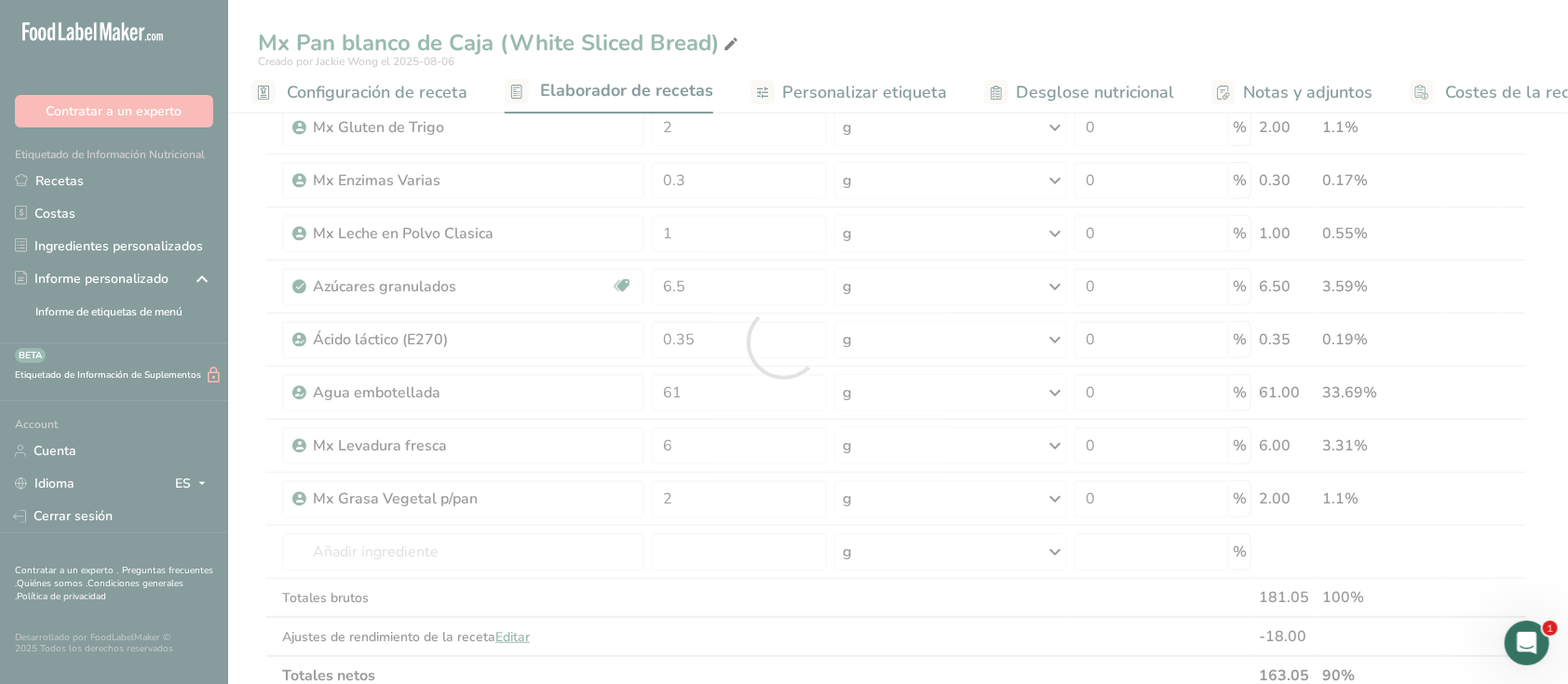 scroll, scrollTop: 0, scrollLeft: 0, axis: both 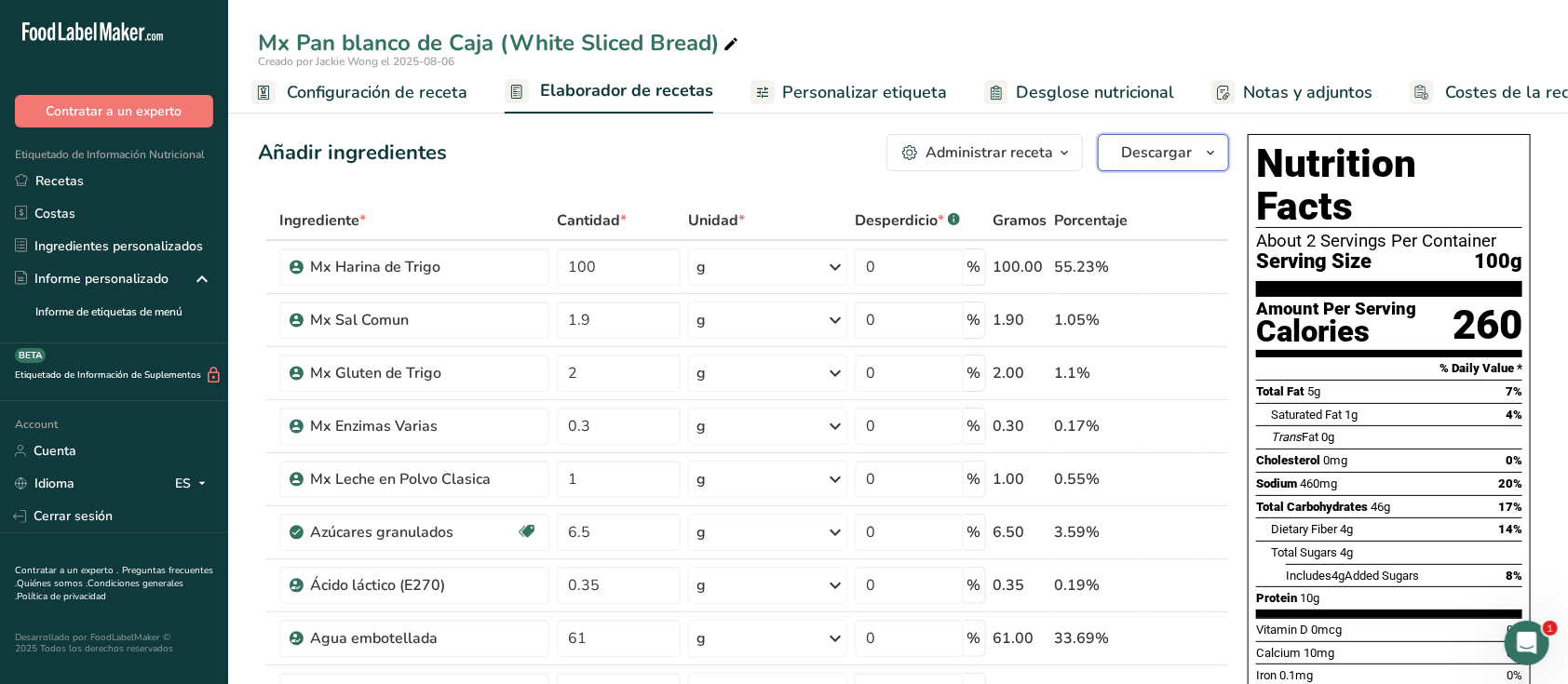 click on "Descargar" at bounding box center [1156, 153] 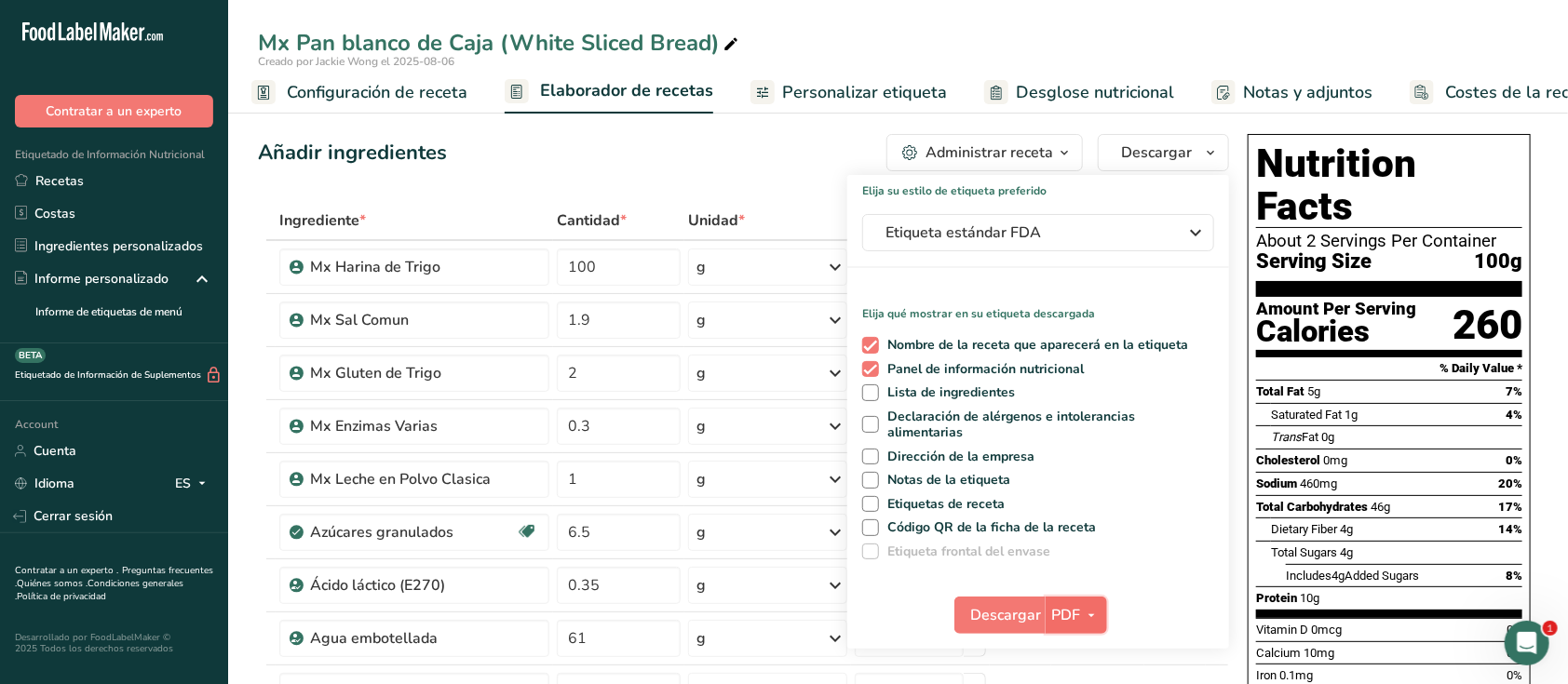 click at bounding box center [1091, 615] 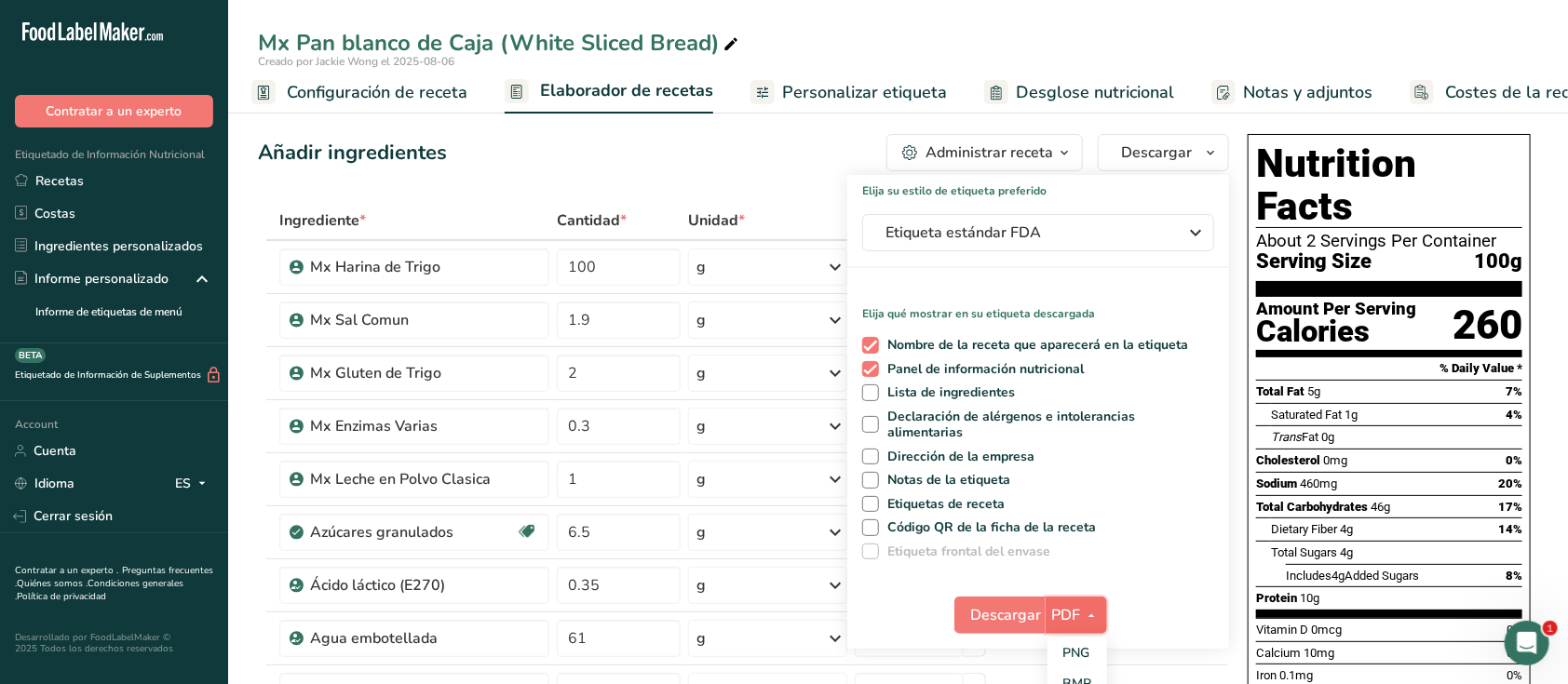 click at bounding box center (1091, 615) 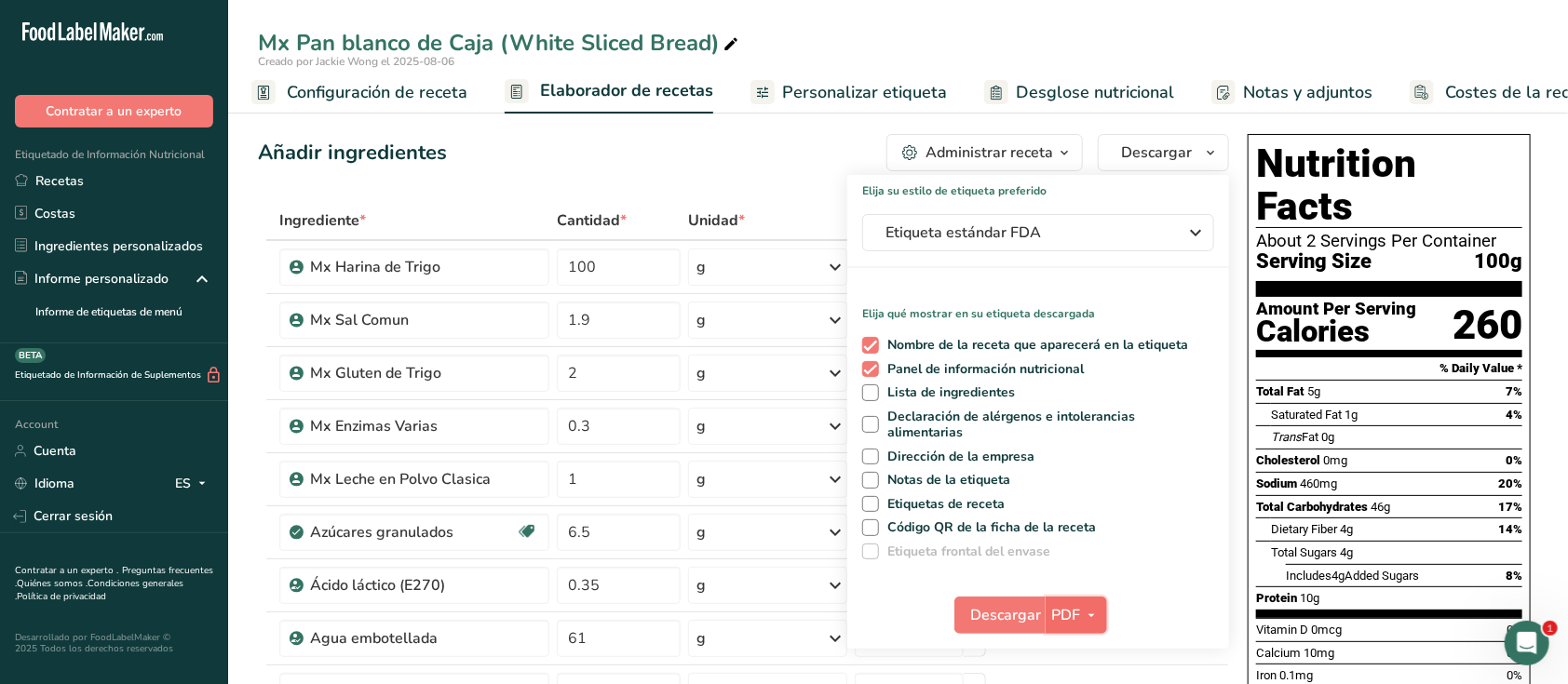 click at bounding box center [1091, 615] 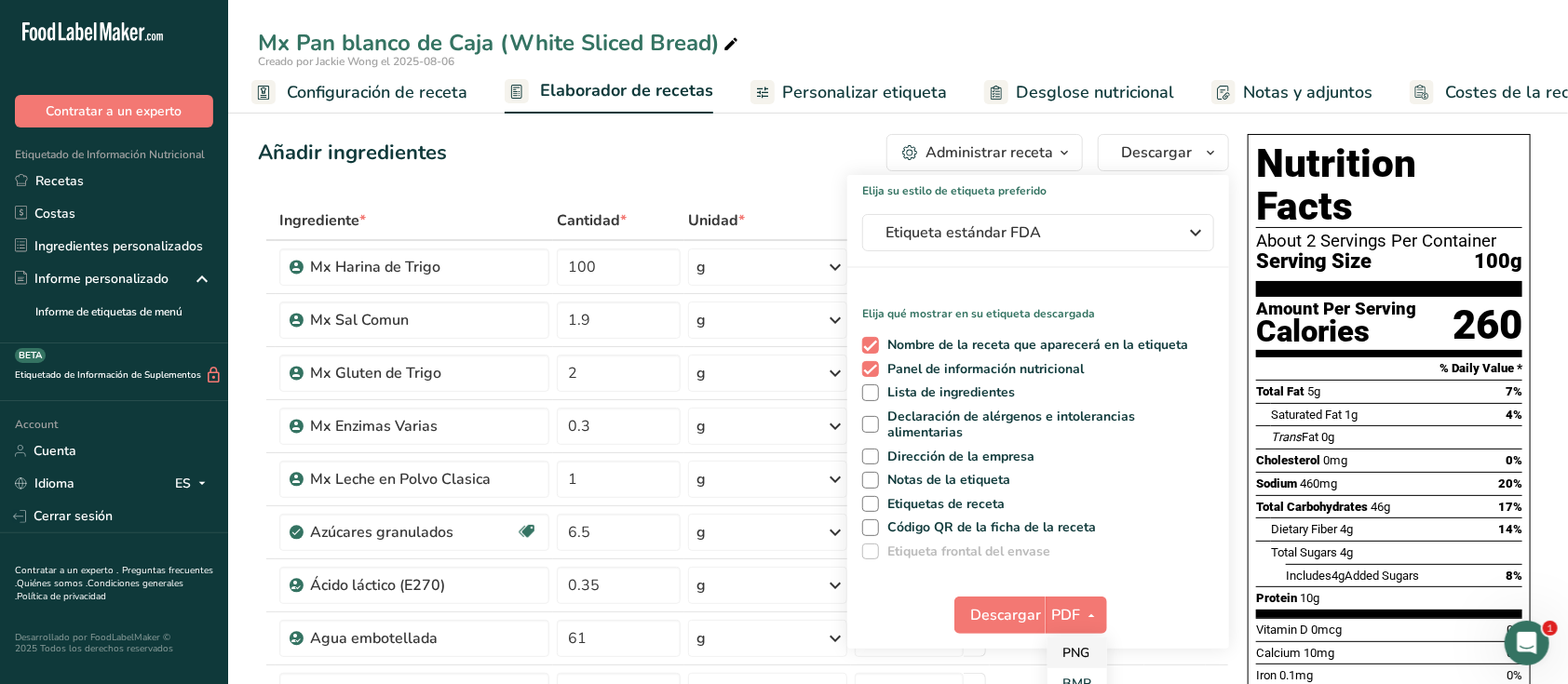 click on "PNG" at bounding box center (1077, 652) 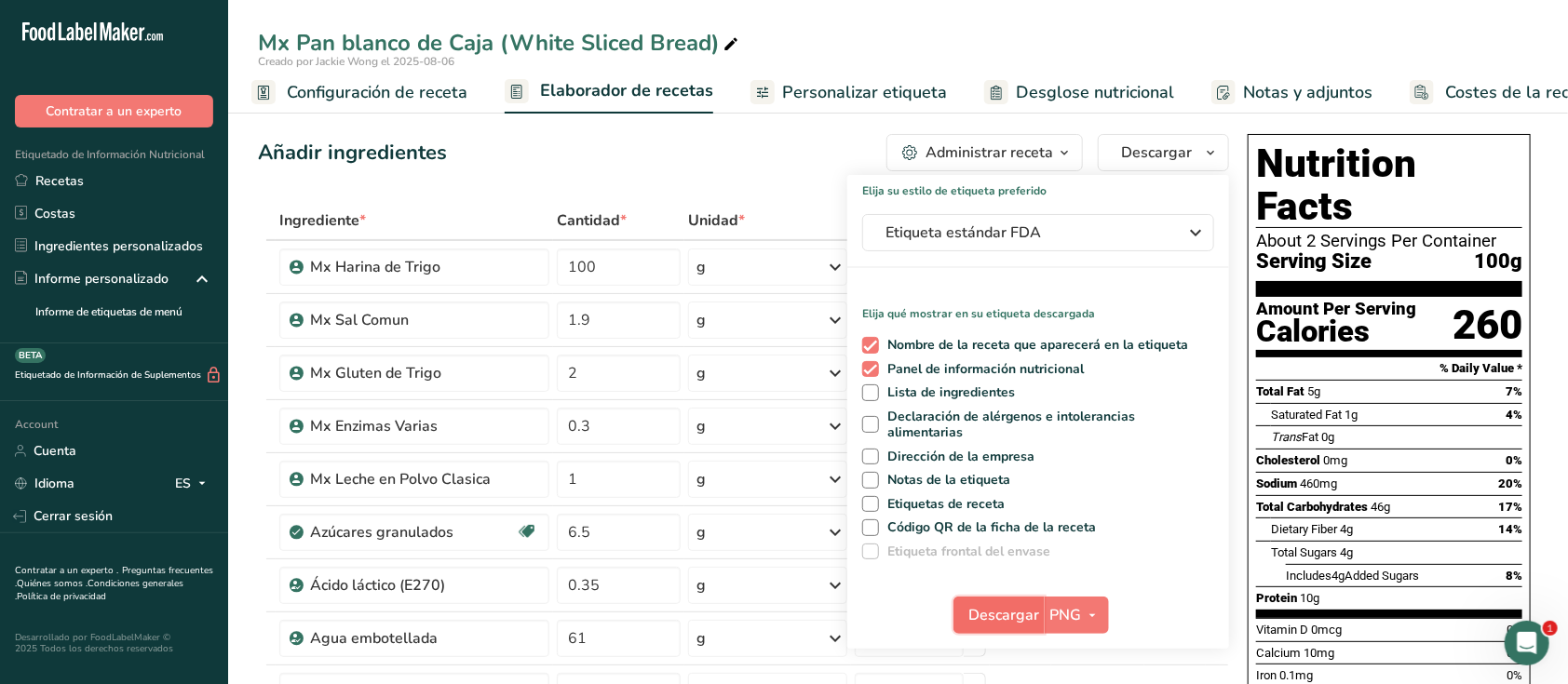 click on "Descargar" at bounding box center [1005, 615] 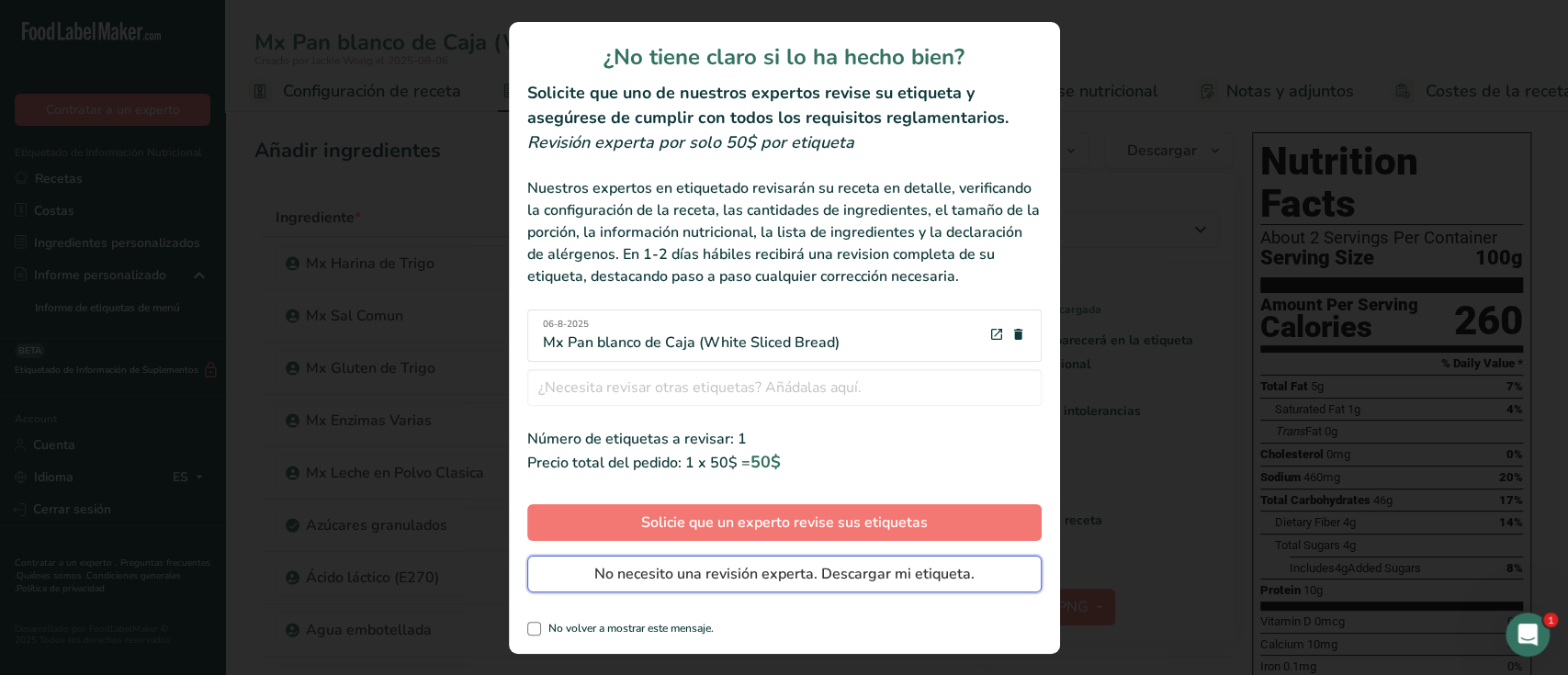 click on "No necesito una revisión experta. Descargar mi etiqueta." at bounding box center (784, 574) 